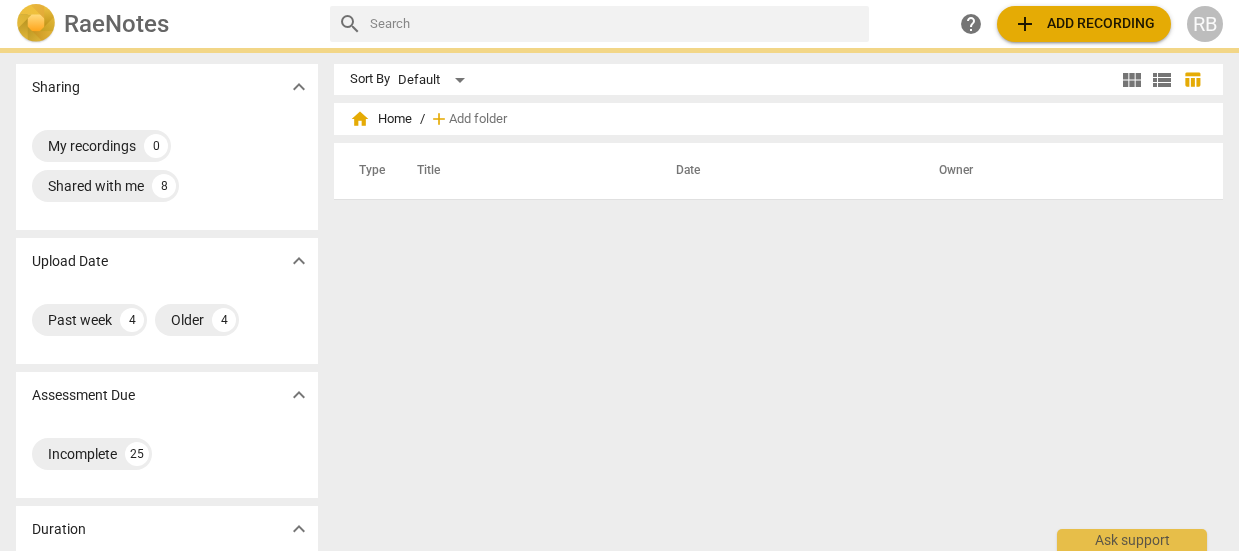 scroll, scrollTop: 0, scrollLeft: 0, axis: both 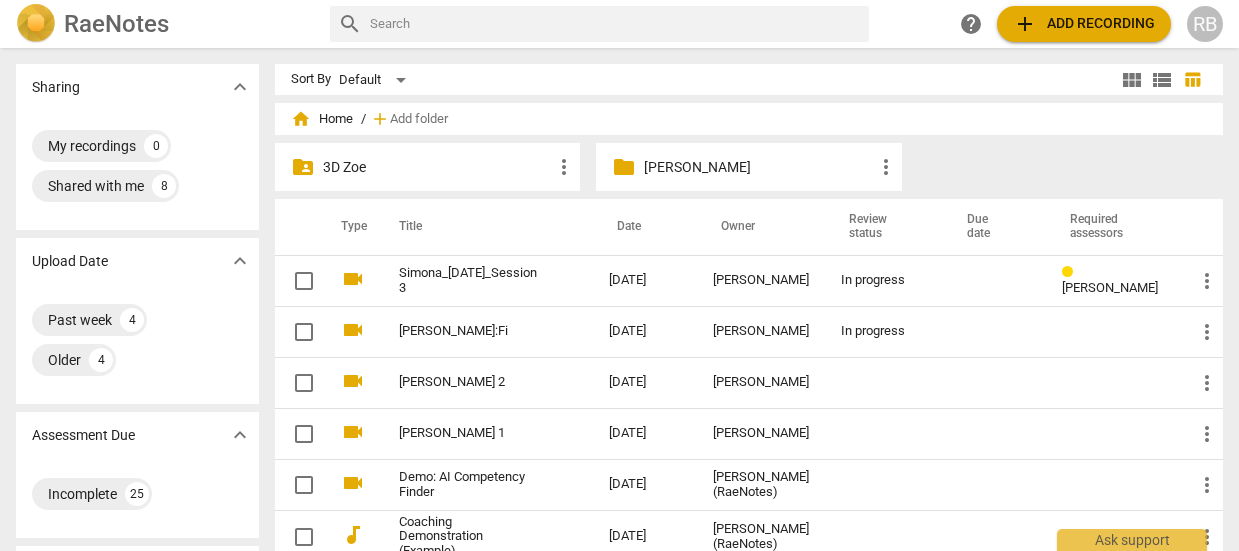 click on "[PERSON_NAME]" at bounding box center [758, 167] 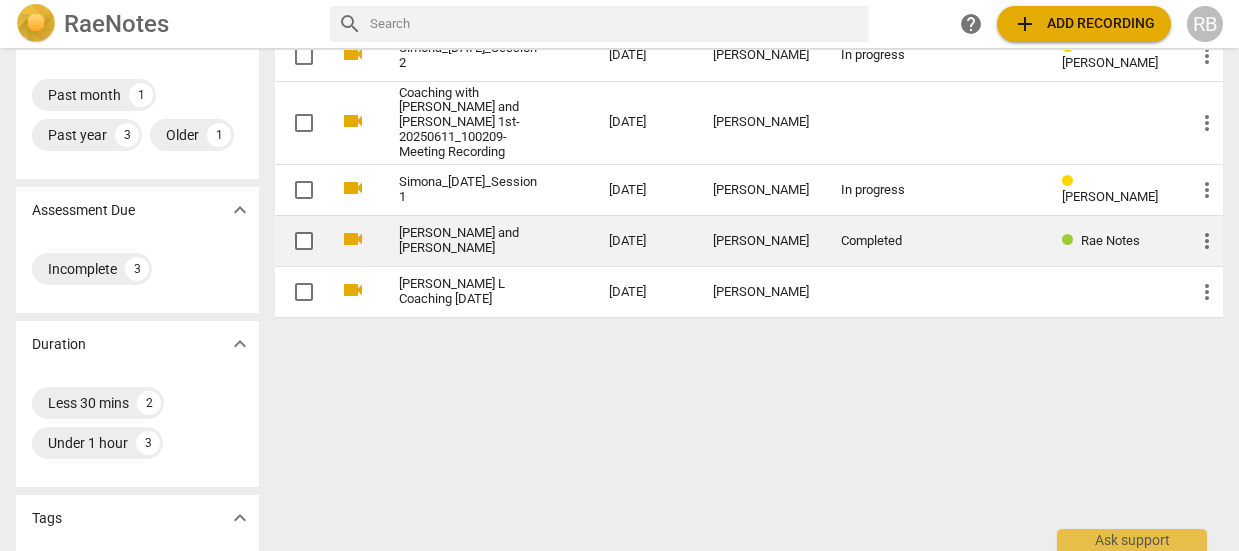 scroll, scrollTop: 0, scrollLeft: 0, axis: both 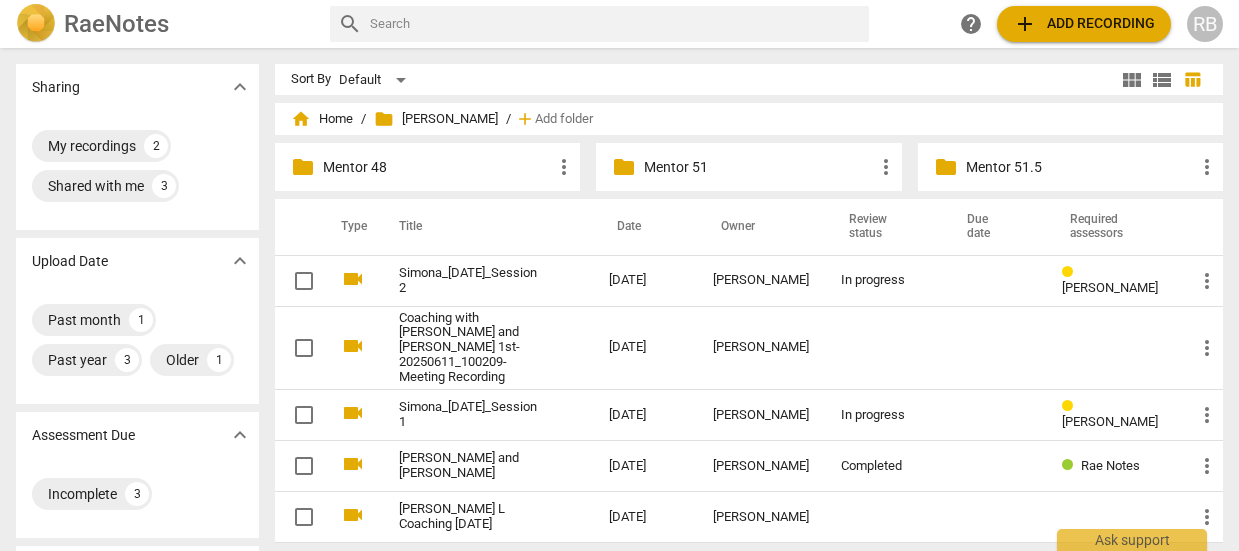 click on "Mentor 51.5" at bounding box center [1080, 167] 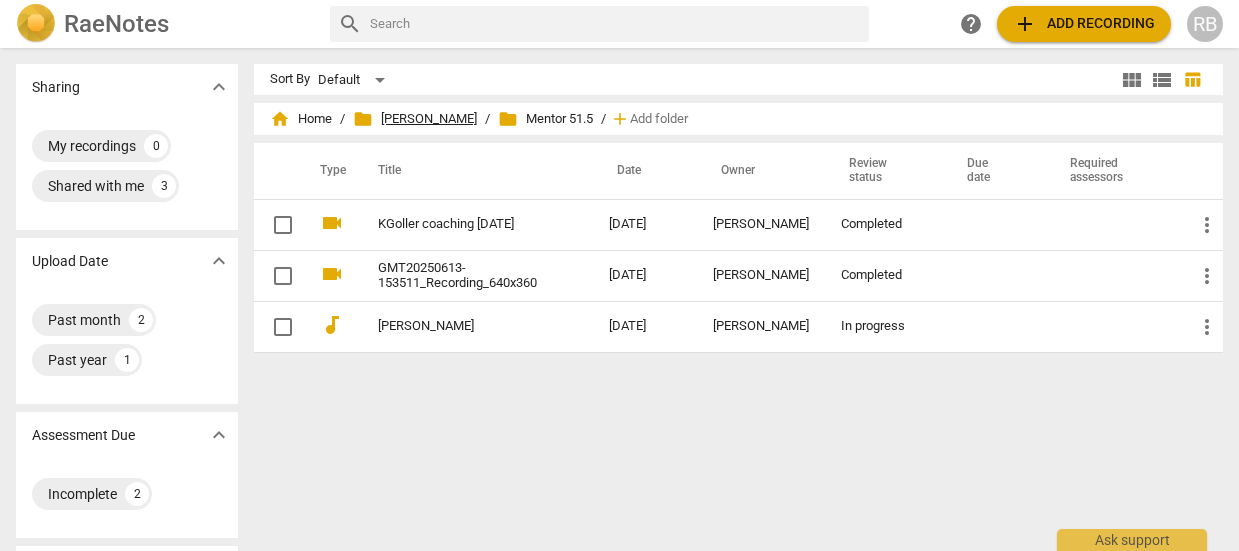 click on "folder Mentor [PERSON_NAME]" at bounding box center (415, 119) 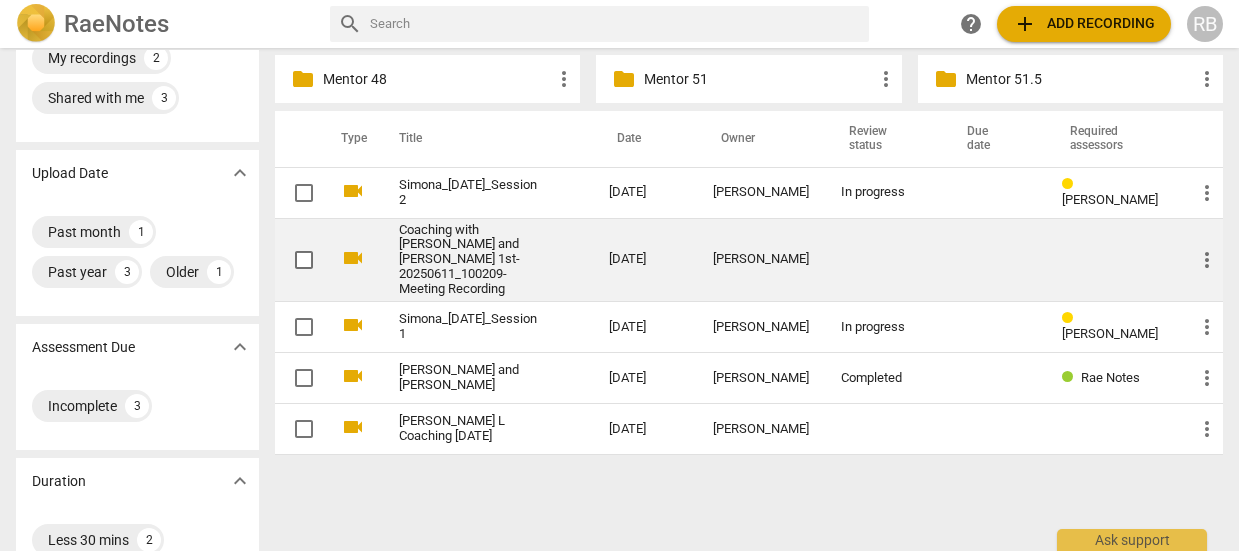 scroll, scrollTop: 0, scrollLeft: 0, axis: both 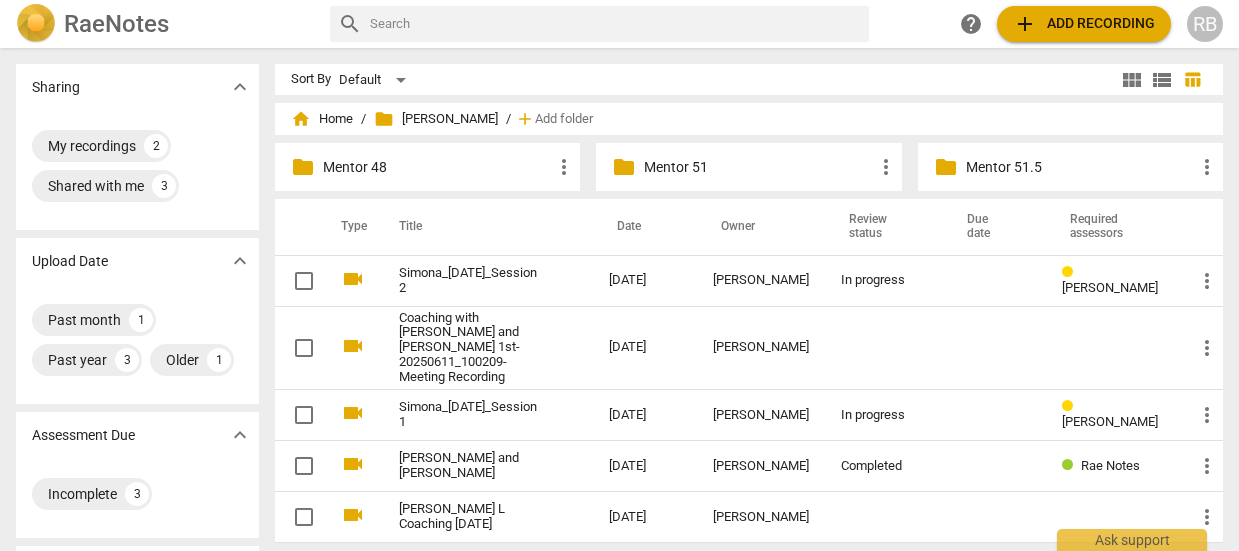 click on "Mentor 48" at bounding box center [437, 167] 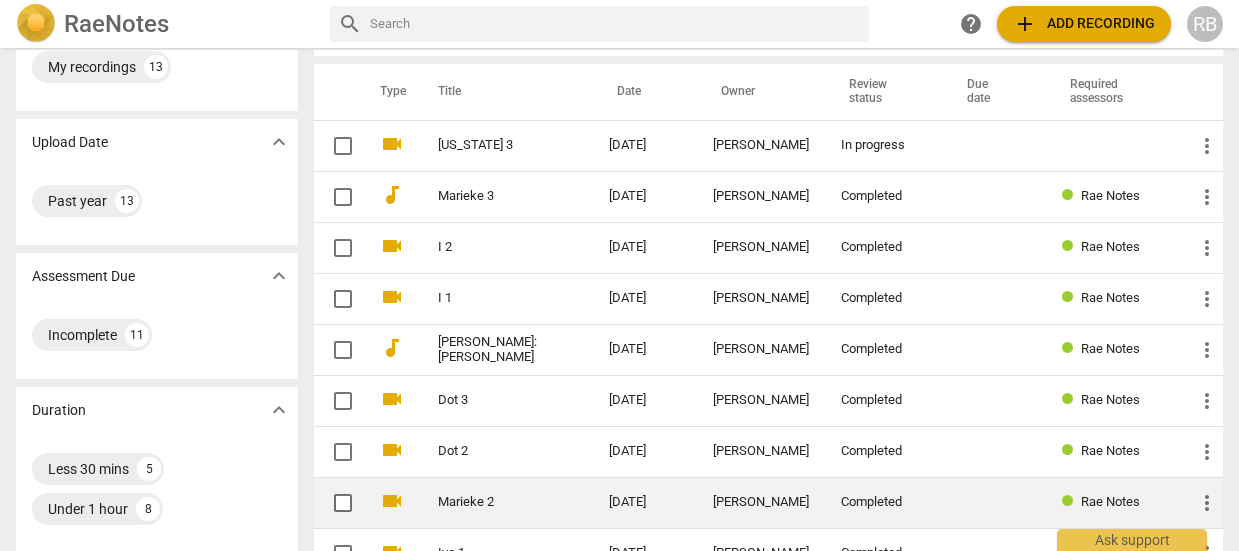 scroll, scrollTop: 0, scrollLeft: 0, axis: both 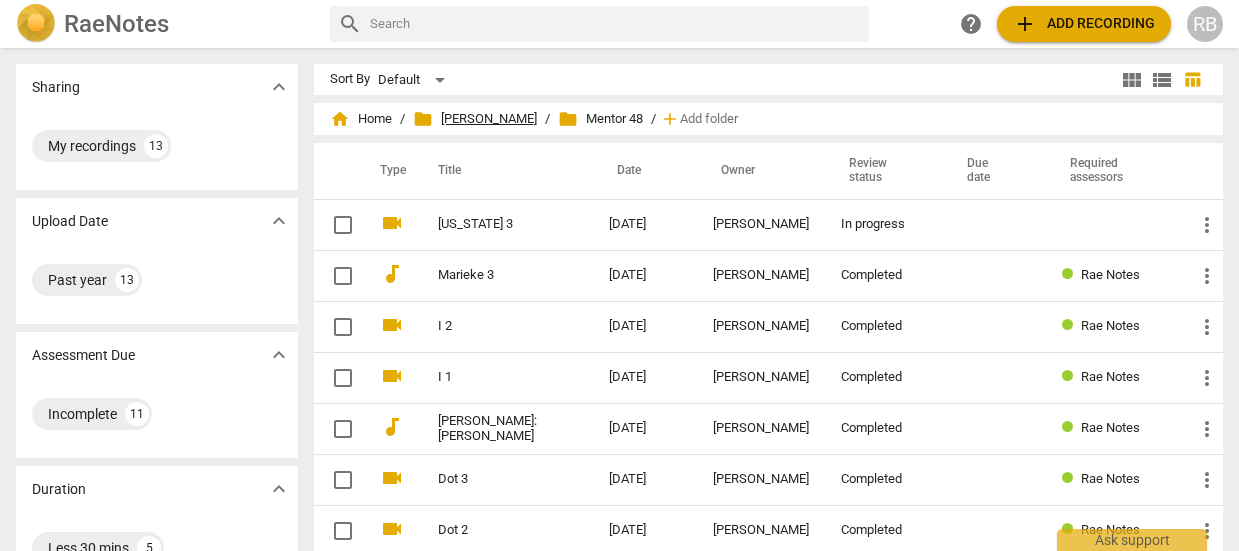 click on "folder Mentor [PERSON_NAME]" at bounding box center (475, 119) 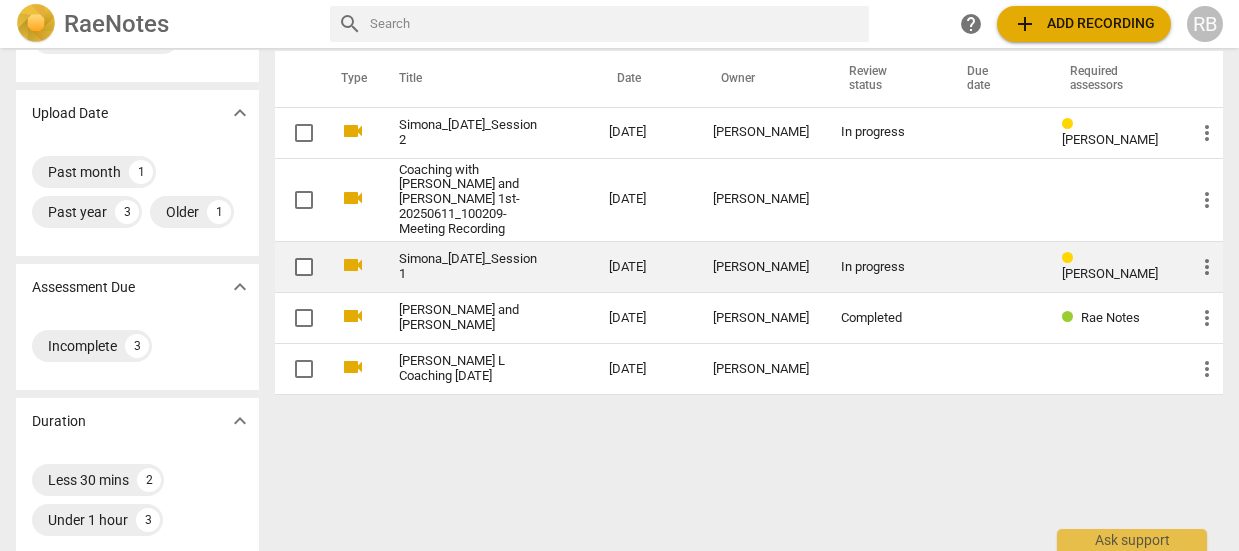 scroll, scrollTop: 0, scrollLeft: 0, axis: both 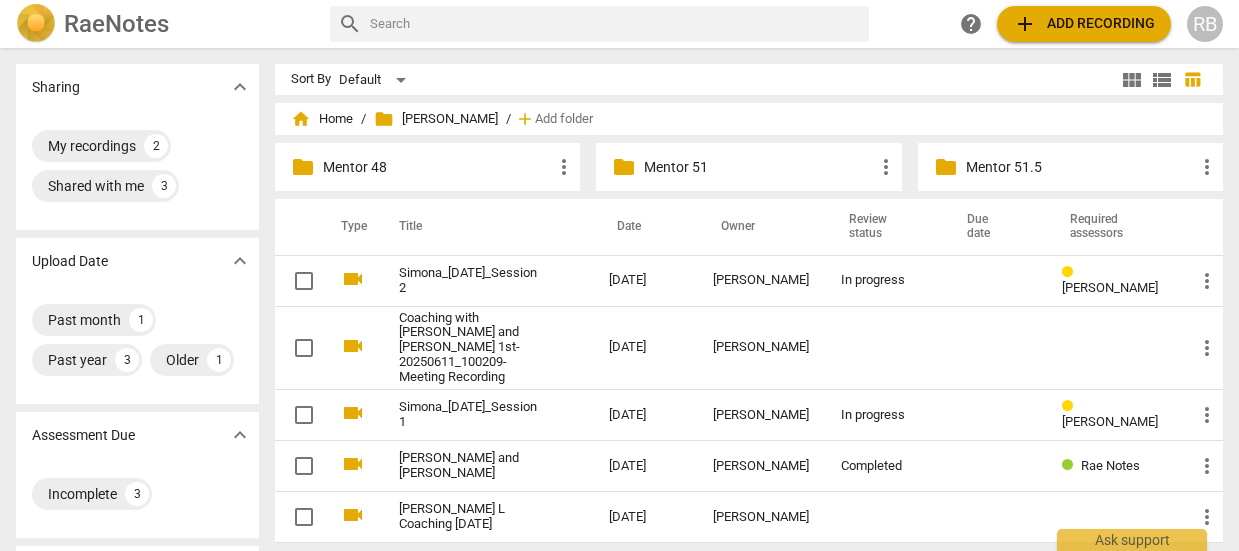 click on "folder Mentor [PERSON_NAME]" at bounding box center [436, 119] 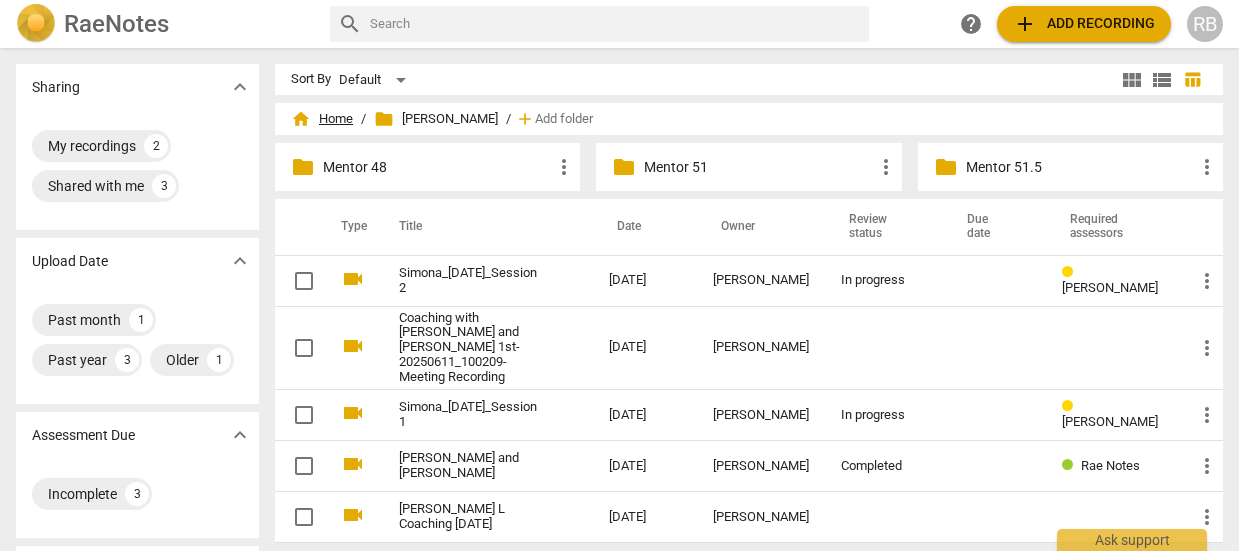 click on "home Home" at bounding box center (322, 119) 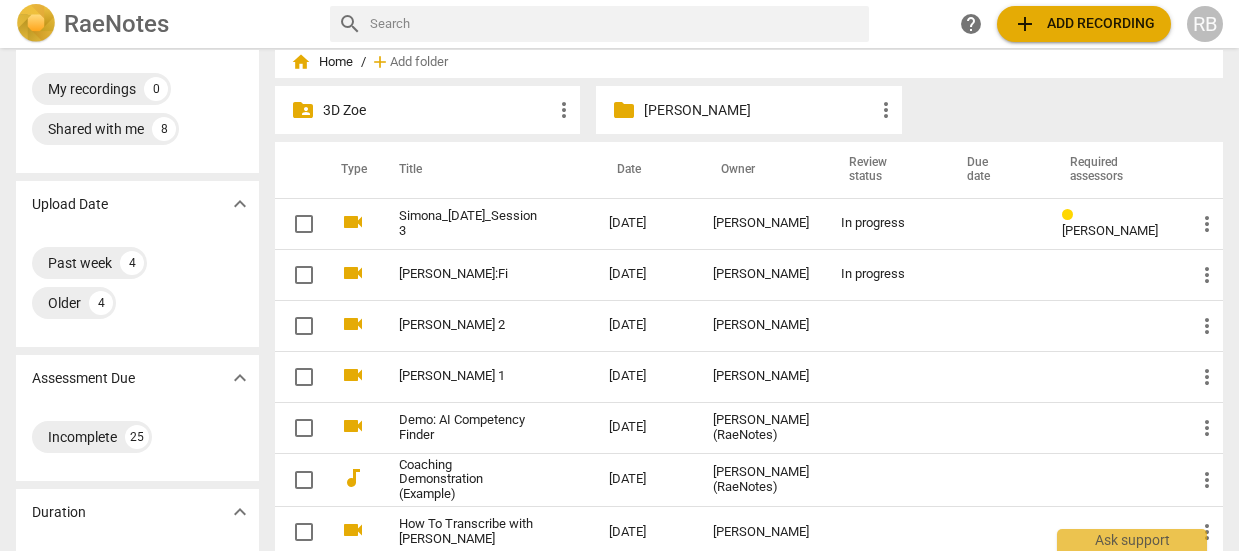 scroll, scrollTop: 0, scrollLeft: 0, axis: both 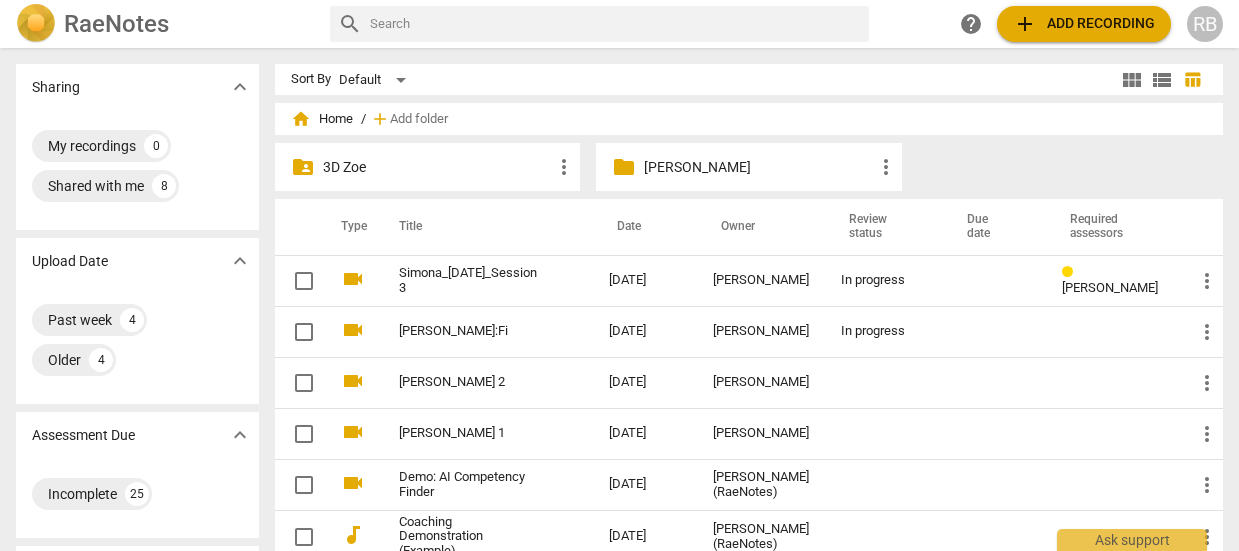 click on "3D Zoe" at bounding box center (437, 167) 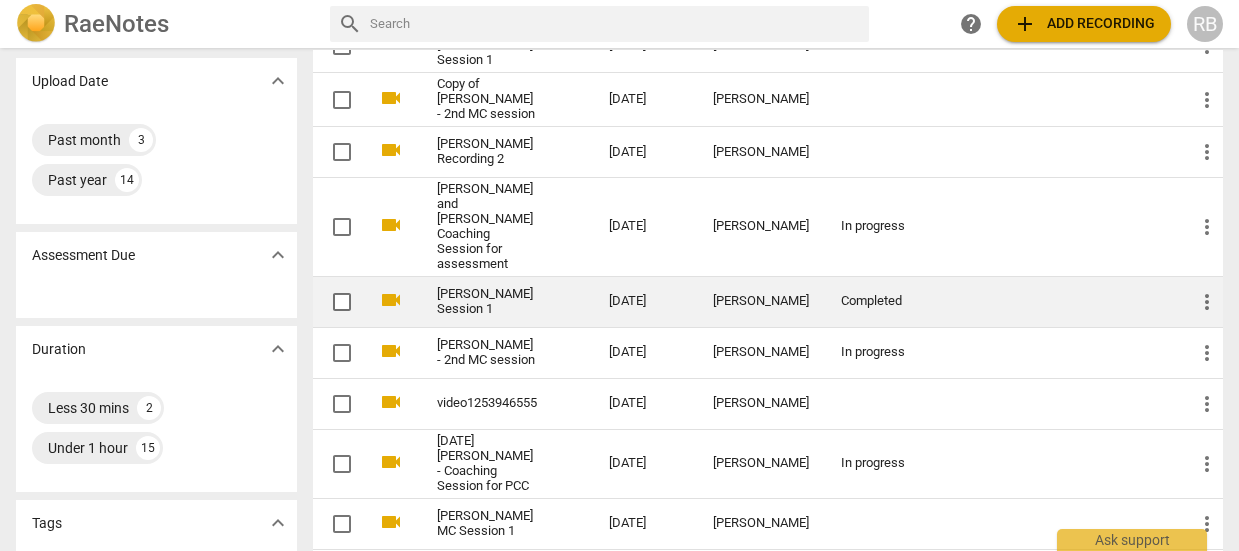 scroll, scrollTop: 0, scrollLeft: 0, axis: both 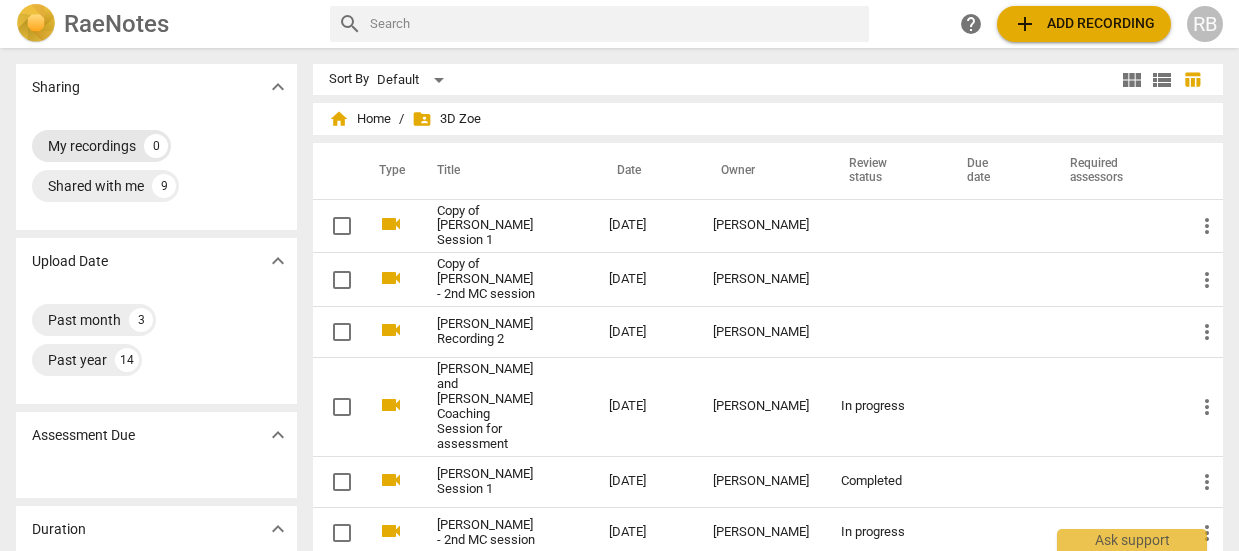 click on "My recordings" at bounding box center (92, 146) 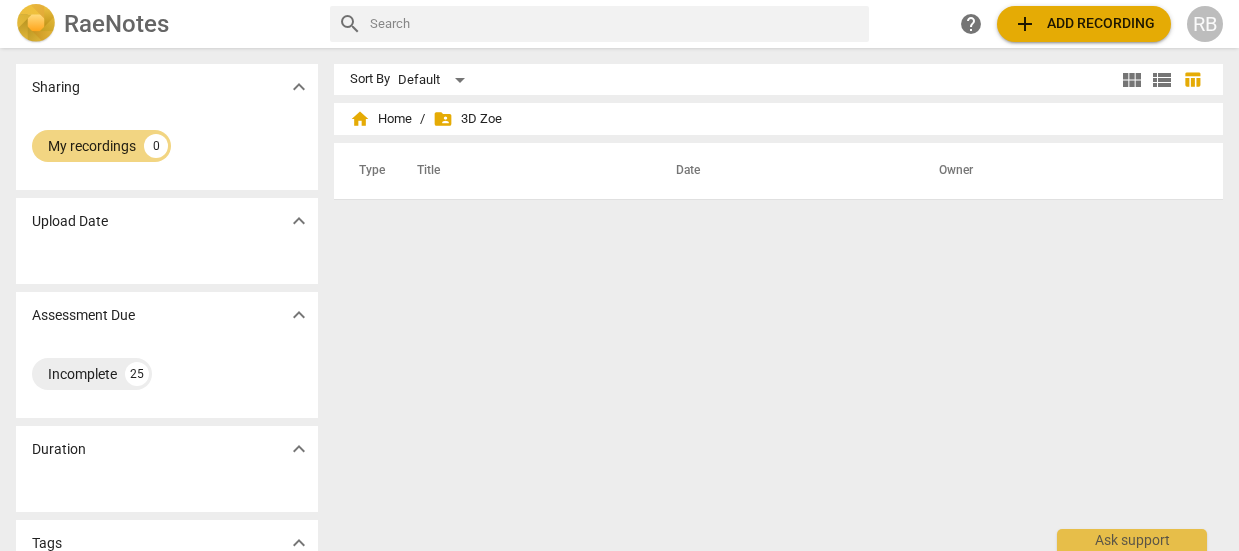 click on "expand_more" at bounding box center (299, 221) 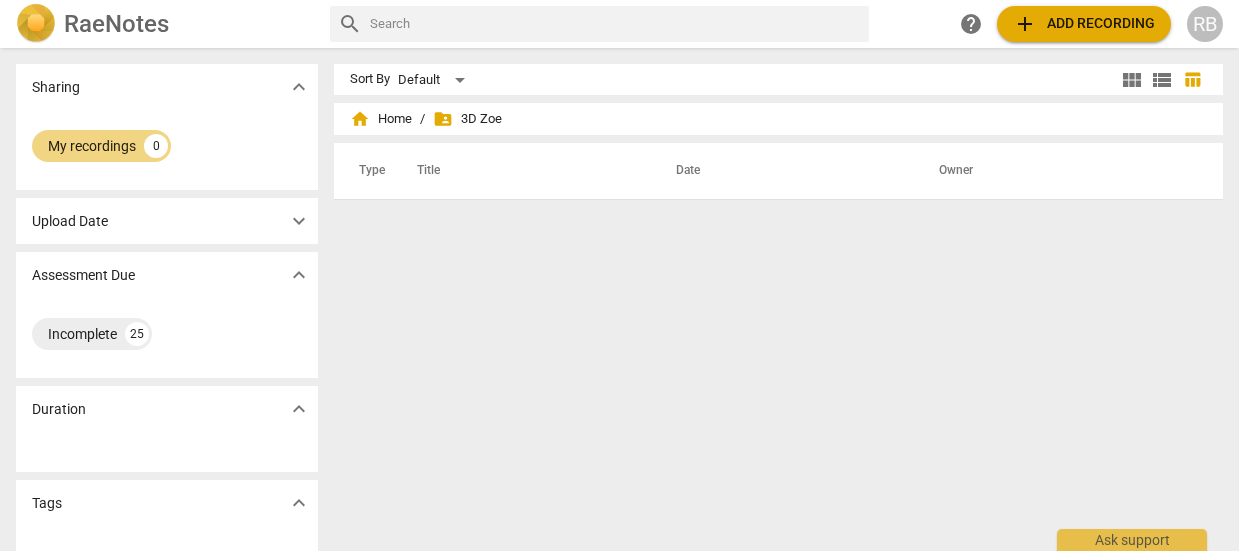 click on "expand_more" at bounding box center [299, 221] 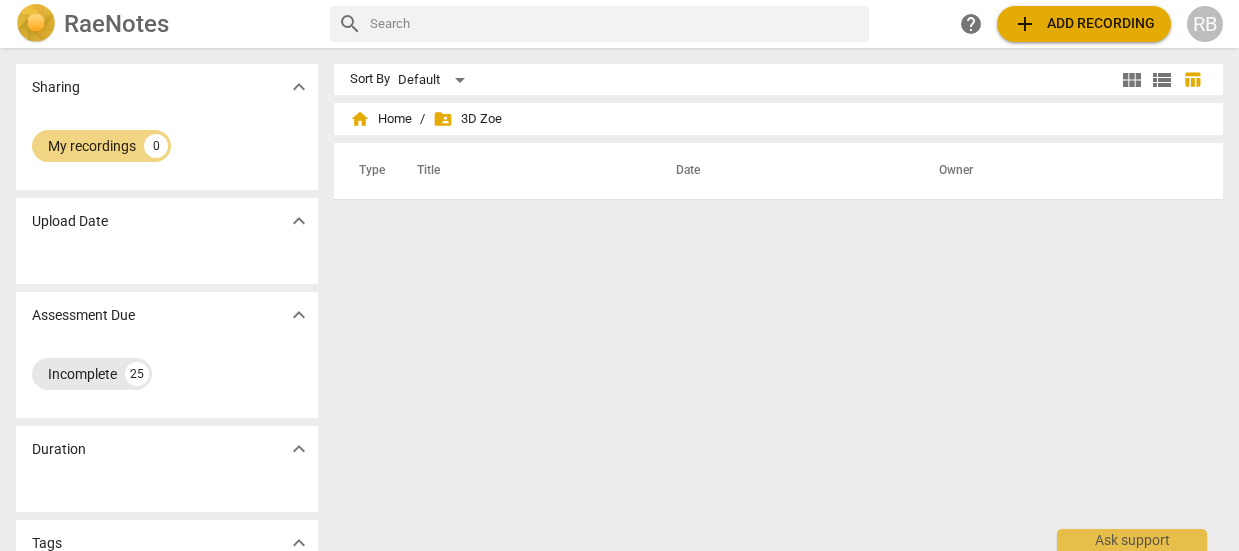 click on "Incomplete" at bounding box center [82, 374] 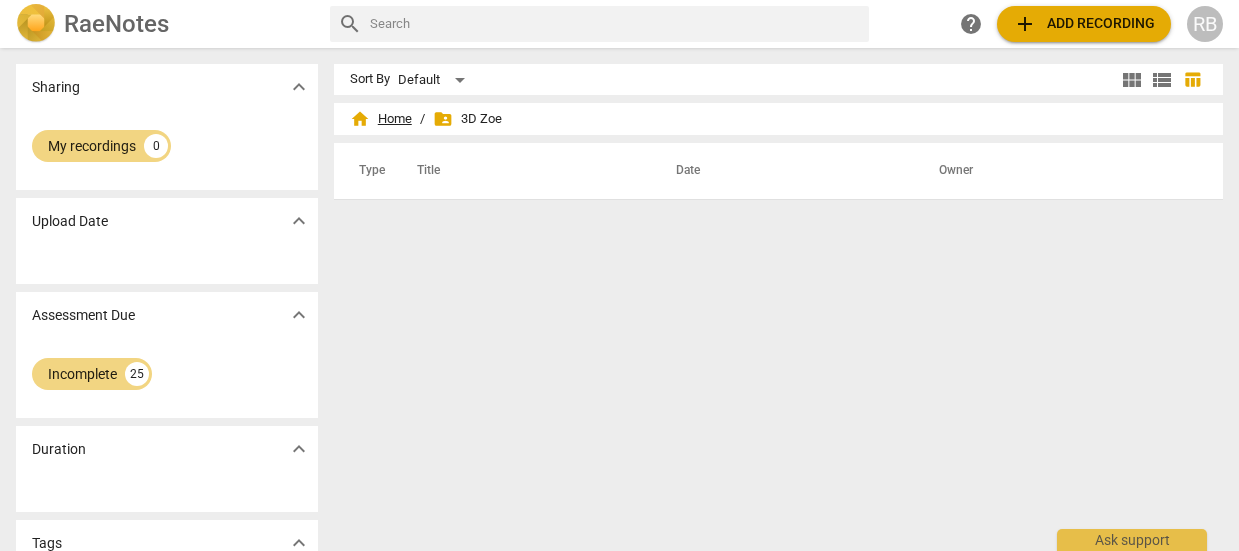 click on "home Home" at bounding box center [381, 119] 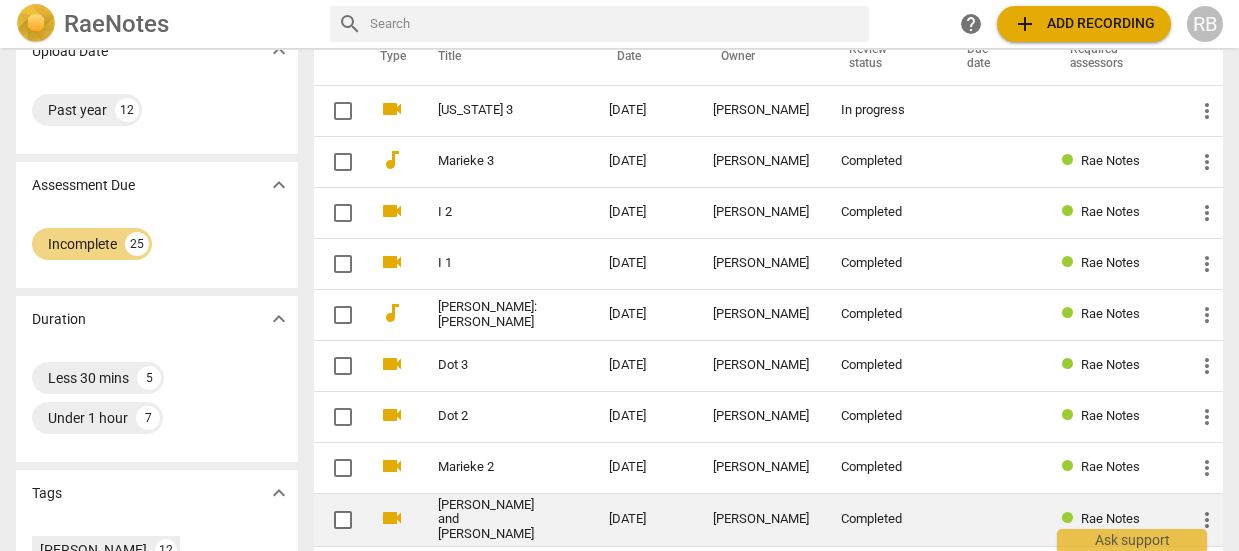 scroll, scrollTop: 0, scrollLeft: 0, axis: both 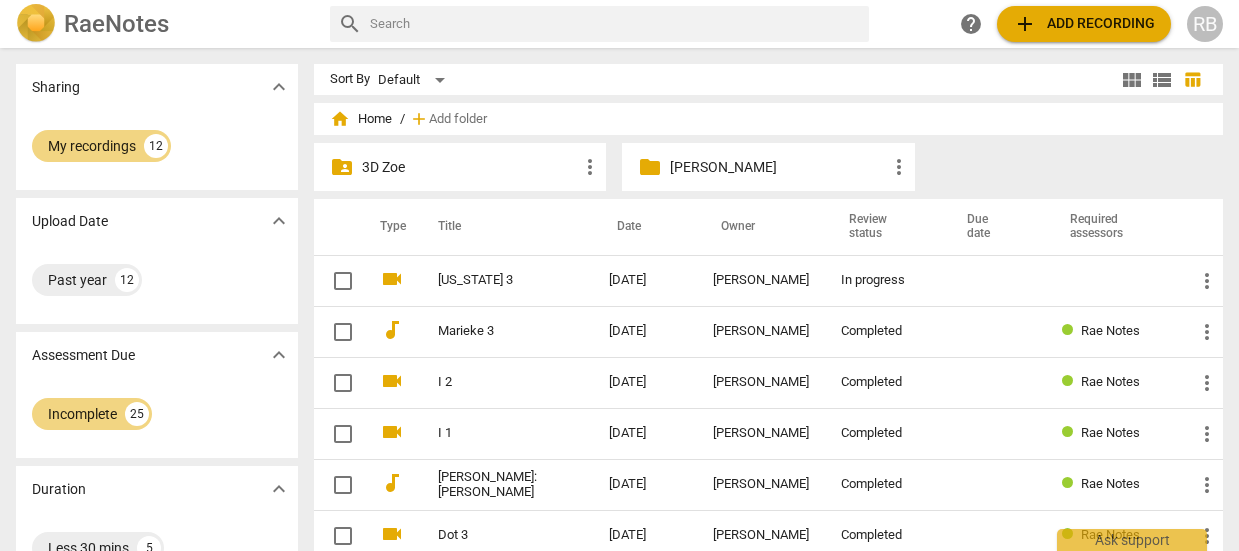 click on "[PERSON_NAME]" at bounding box center (778, 167) 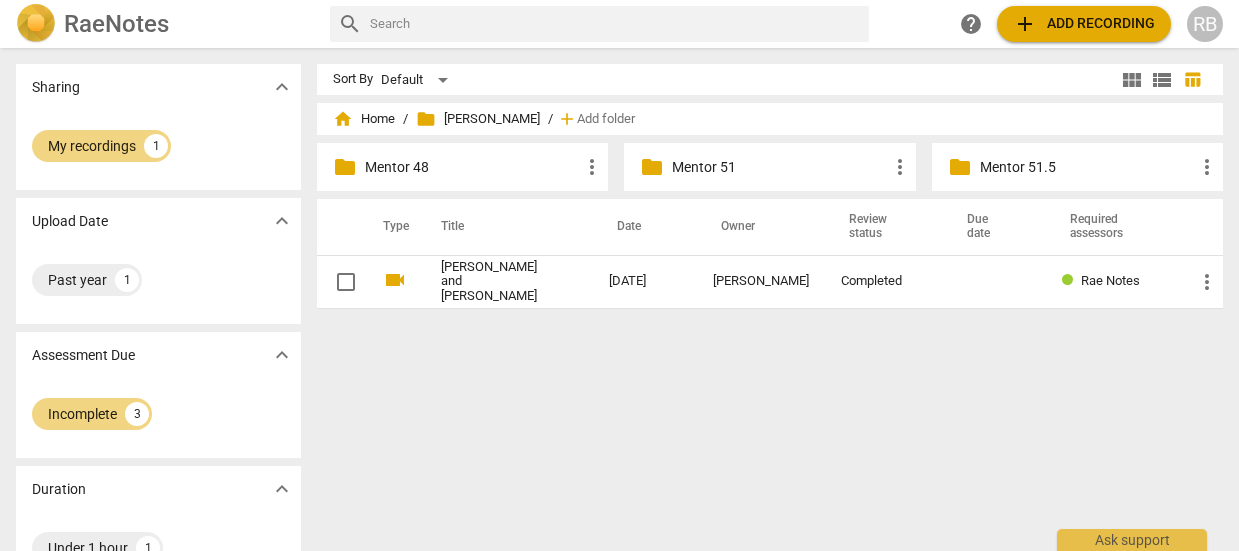 click on "folder Mentor [PERSON_NAME]" at bounding box center (478, 119) 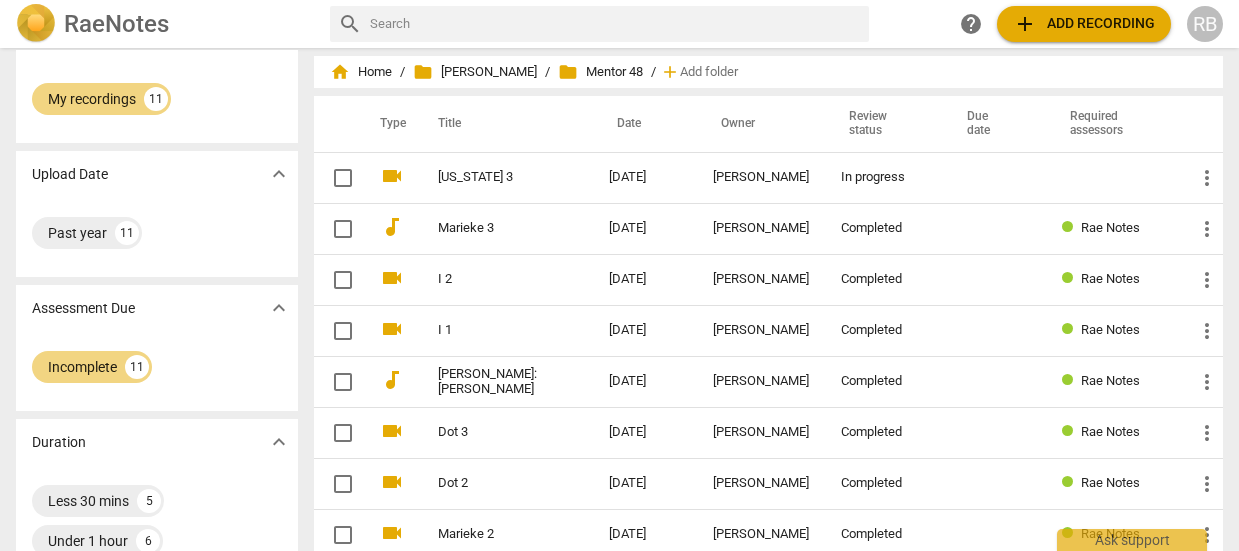 scroll, scrollTop: 0, scrollLeft: 0, axis: both 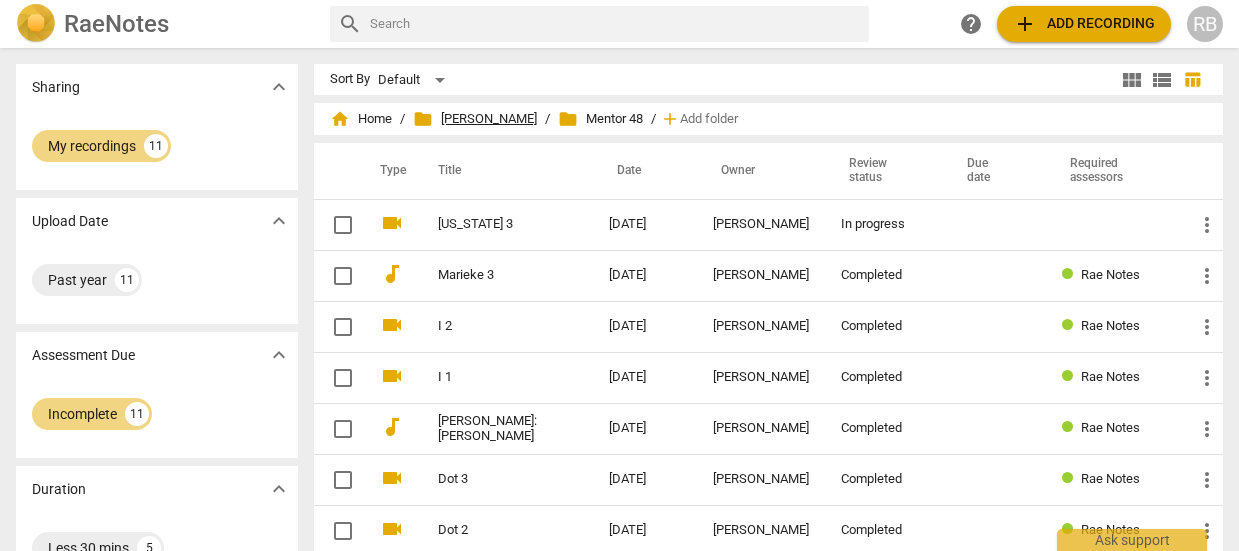 click on "folder Mentor [PERSON_NAME]" at bounding box center [475, 119] 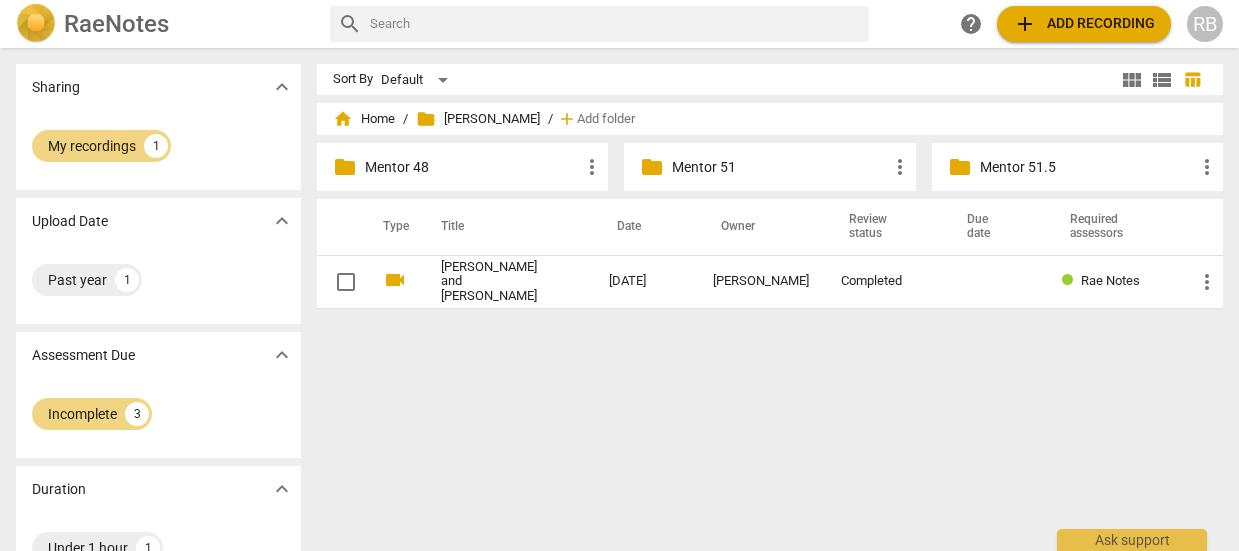 click on "Mentor 51" at bounding box center (779, 167) 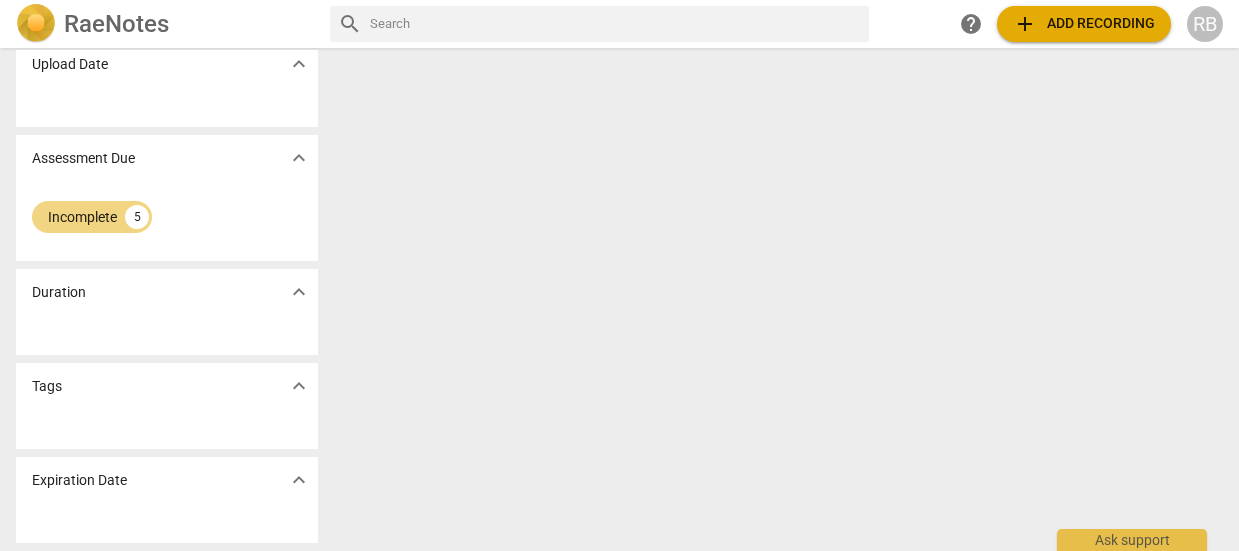 scroll, scrollTop: 0, scrollLeft: 0, axis: both 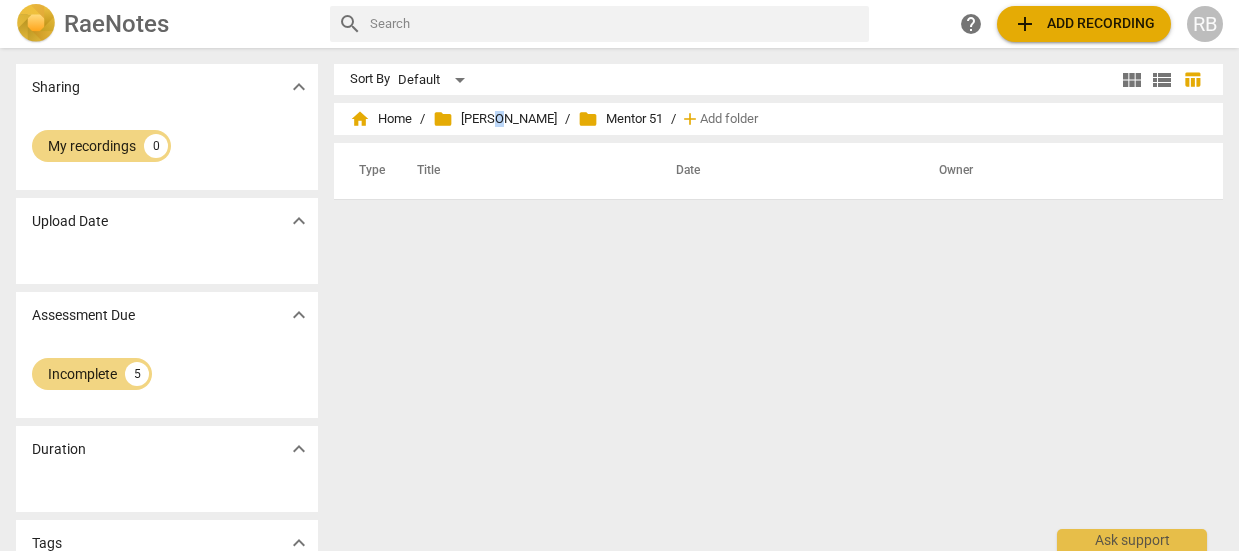 drag, startPoint x: 498, startPoint y: 112, endPoint x: 653, endPoint y: 122, distance: 155.32225 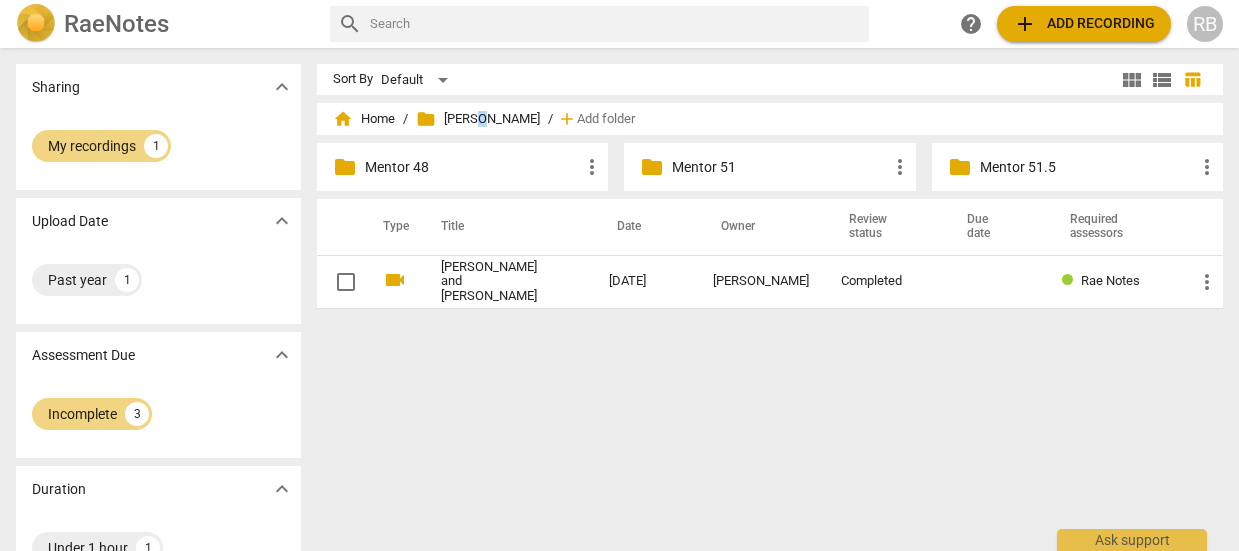click on "Mentor 51.5" at bounding box center [1087, 167] 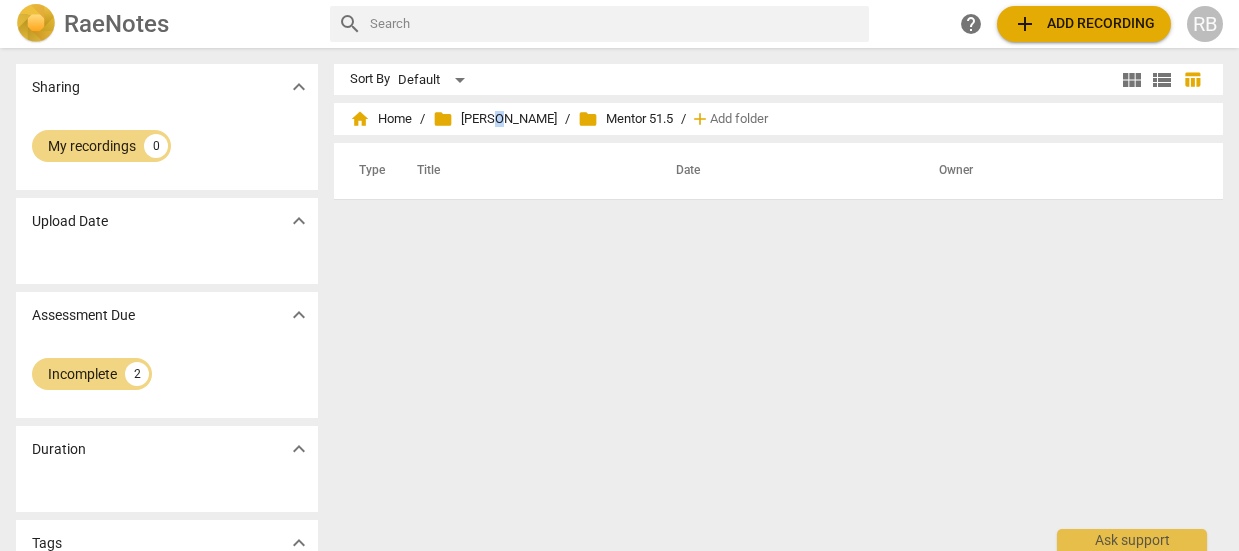 scroll, scrollTop: 157, scrollLeft: 0, axis: vertical 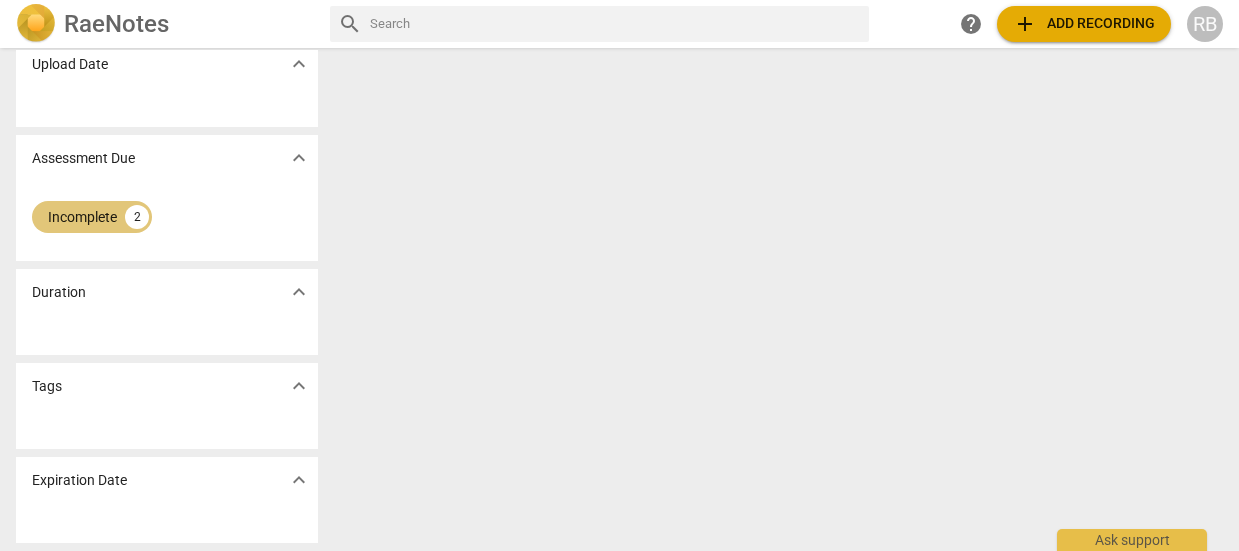 click on "Incomplete 2" at bounding box center [92, 217] 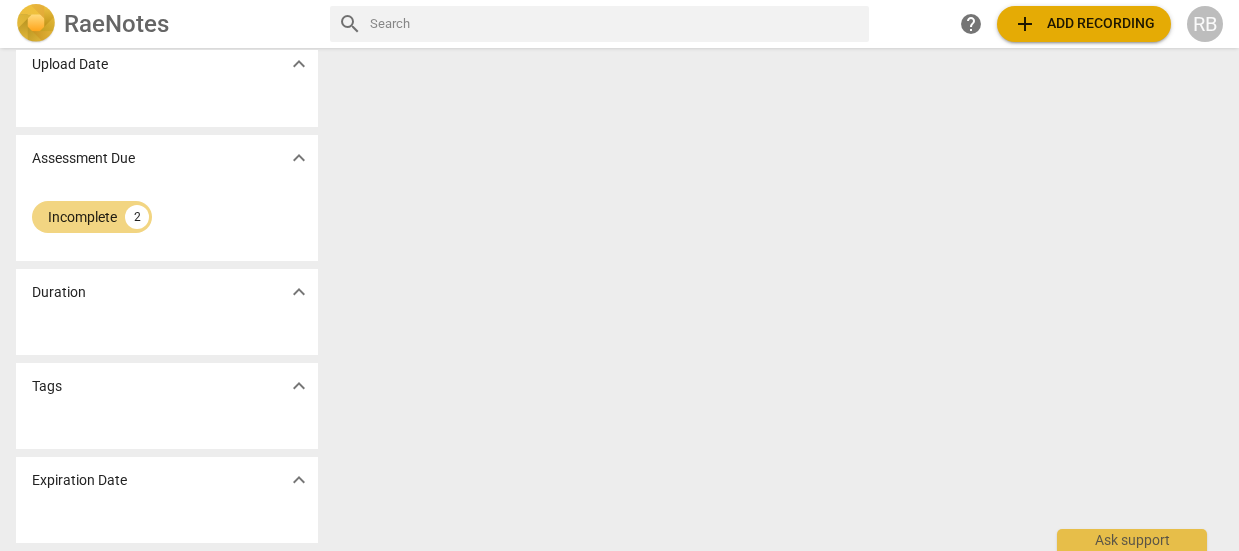 scroll, scrollTop: 0, scrollLeft: 0, axis: both 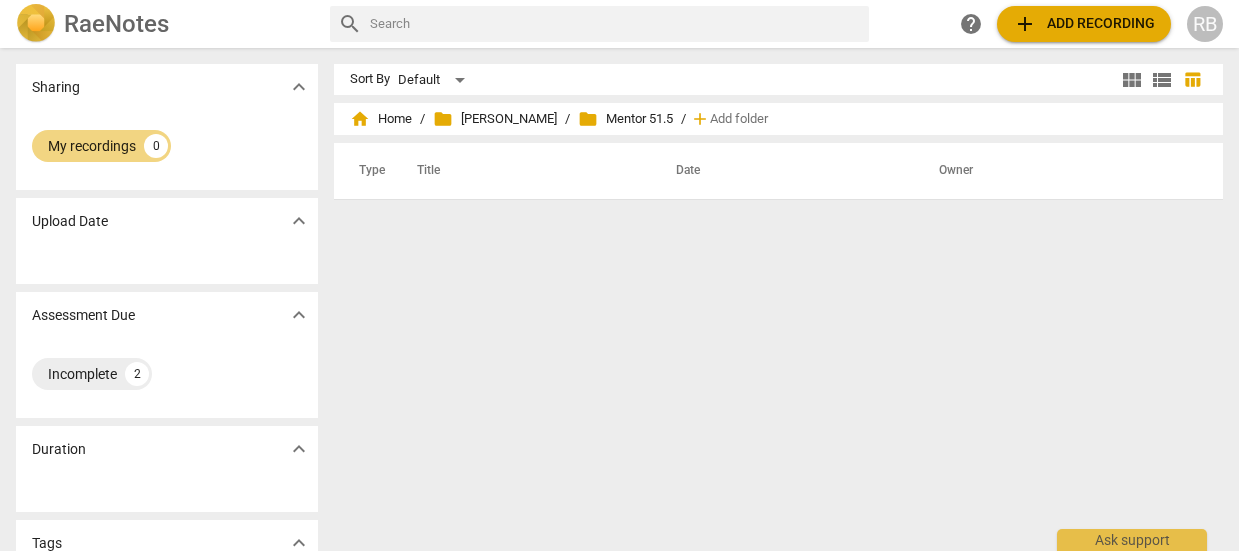 click on "expand_more" at bounding box center (299, 315) 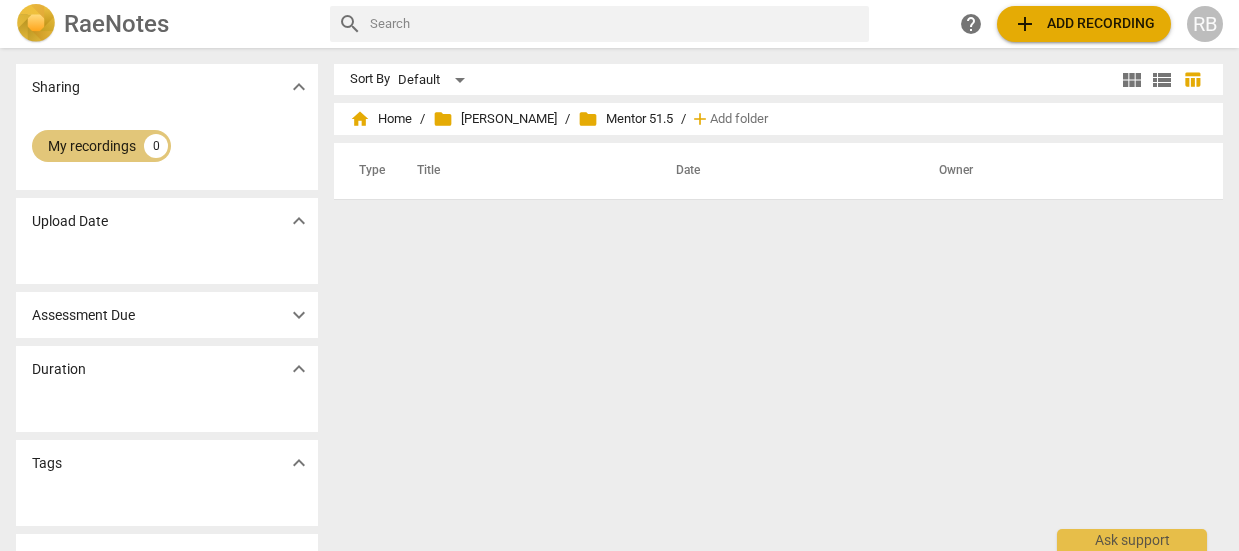 click on "0" at bounding box center (156, 146) 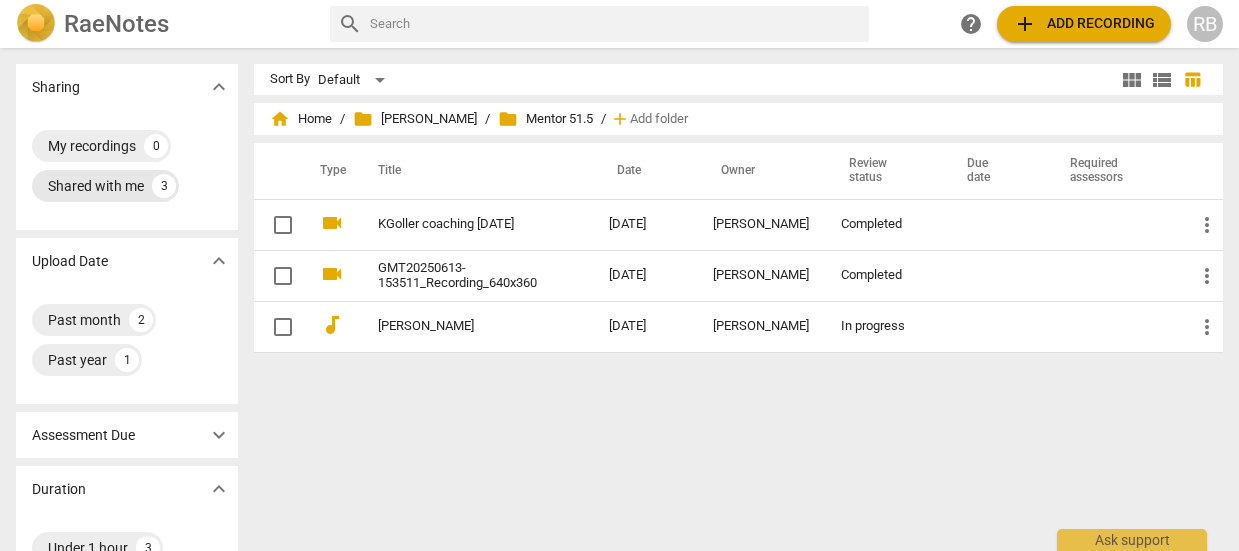 click on "Shared with me" at bounding box center [96, 186] 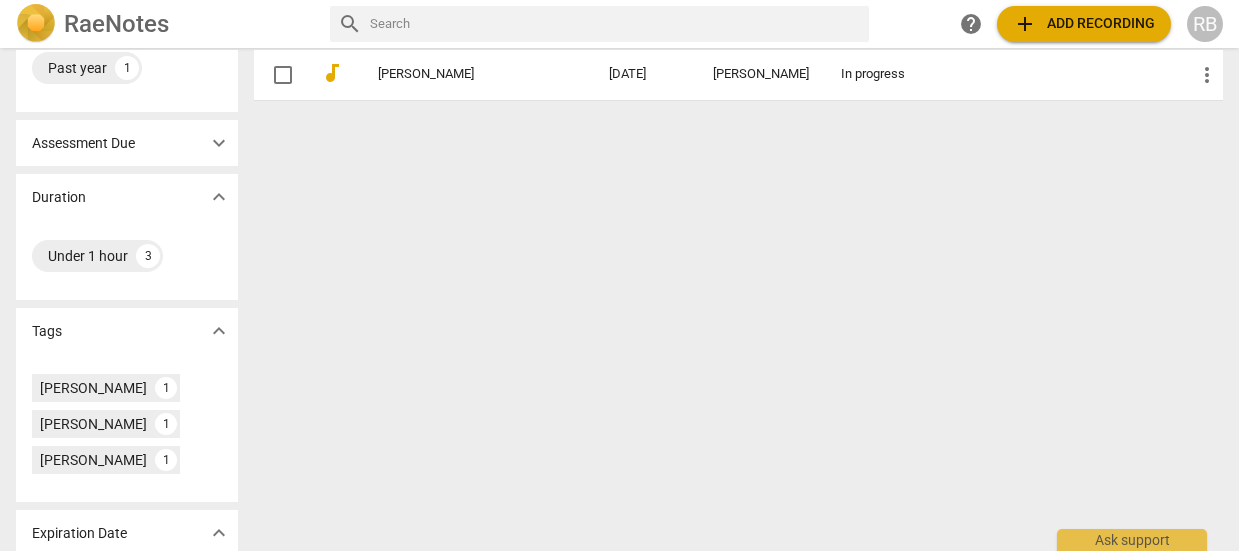 scroll, scrollTop: 345, scrollLeft: 0, axis: vertical 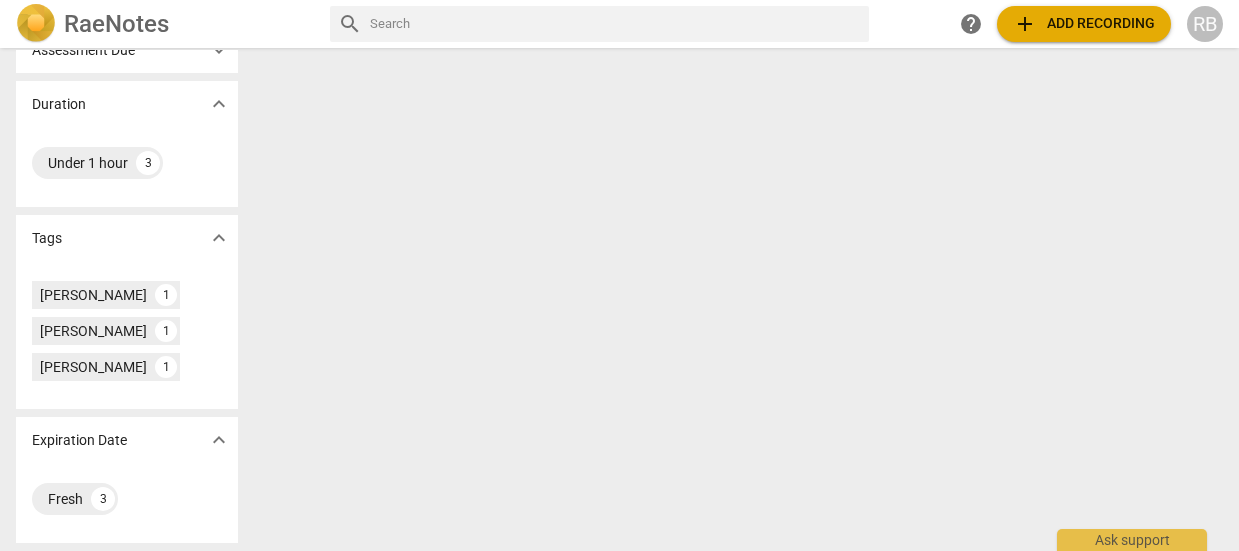 click on "expand_more" at bounding box center (219, 238) 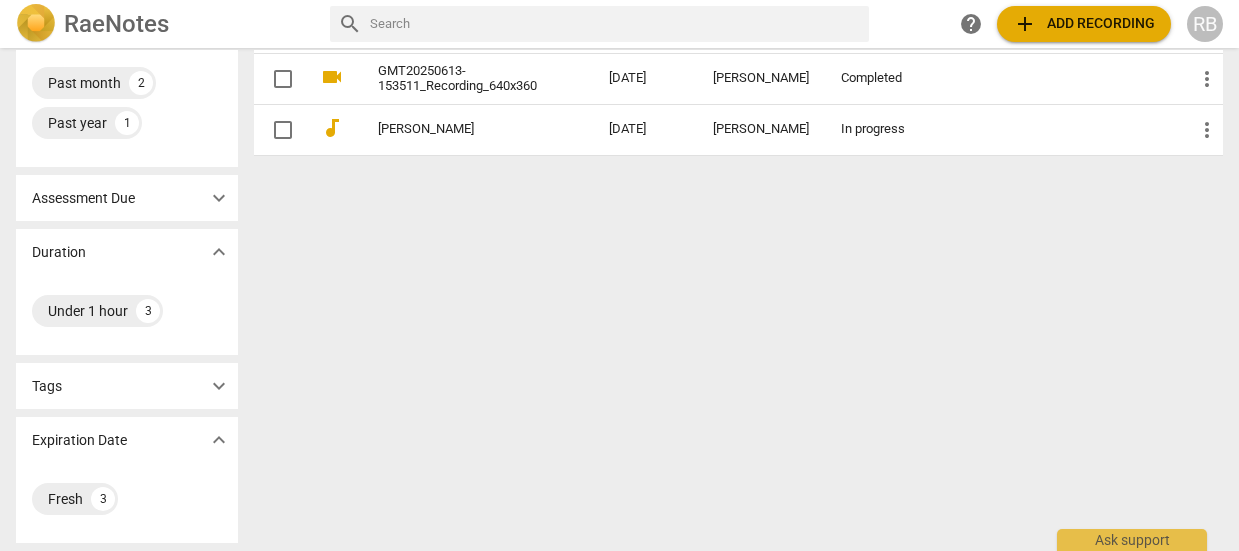 scroll, scrollTop: 197, scrollLeft: 0, axis: vertical 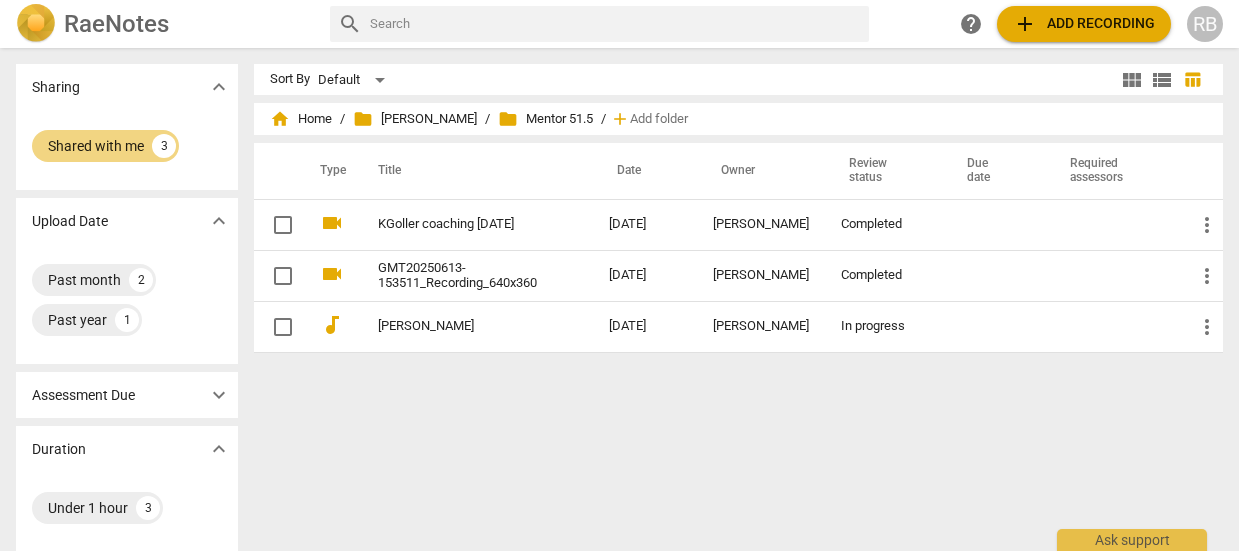 click on "expand_more" at bounding box center [219, 87] 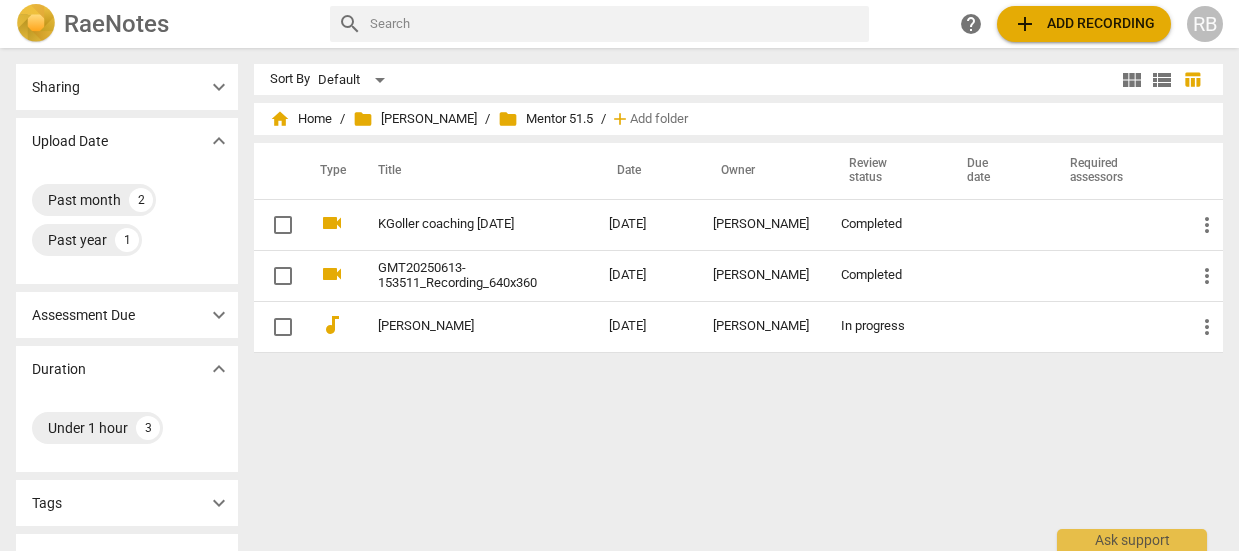 click on "expand_more" at bounding box center (219, 141) 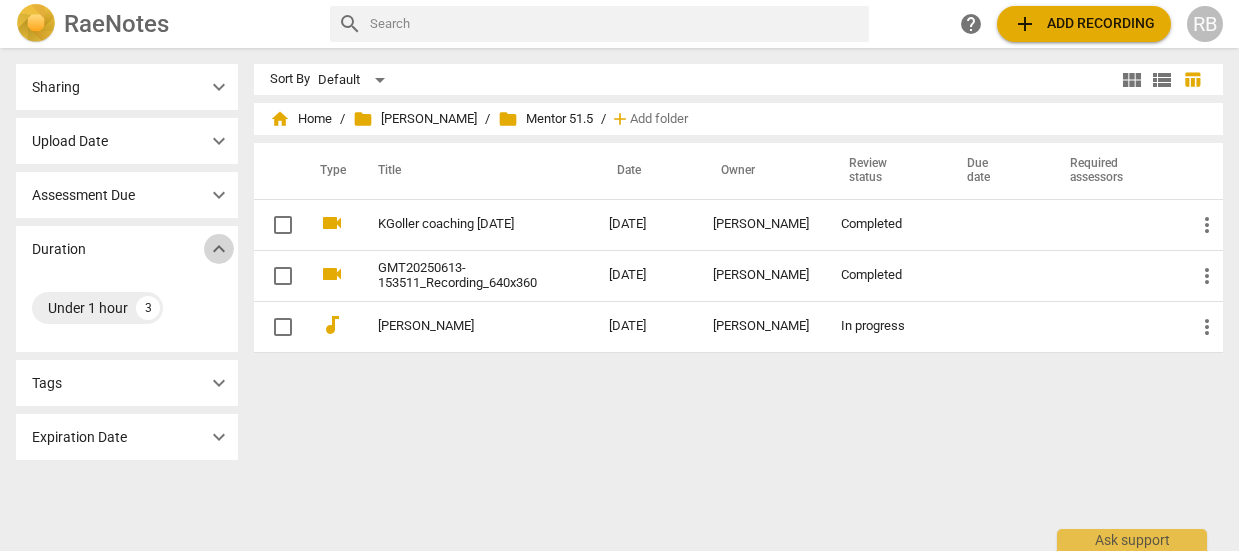 click on "expand_more" at bounding box center [219, 249] 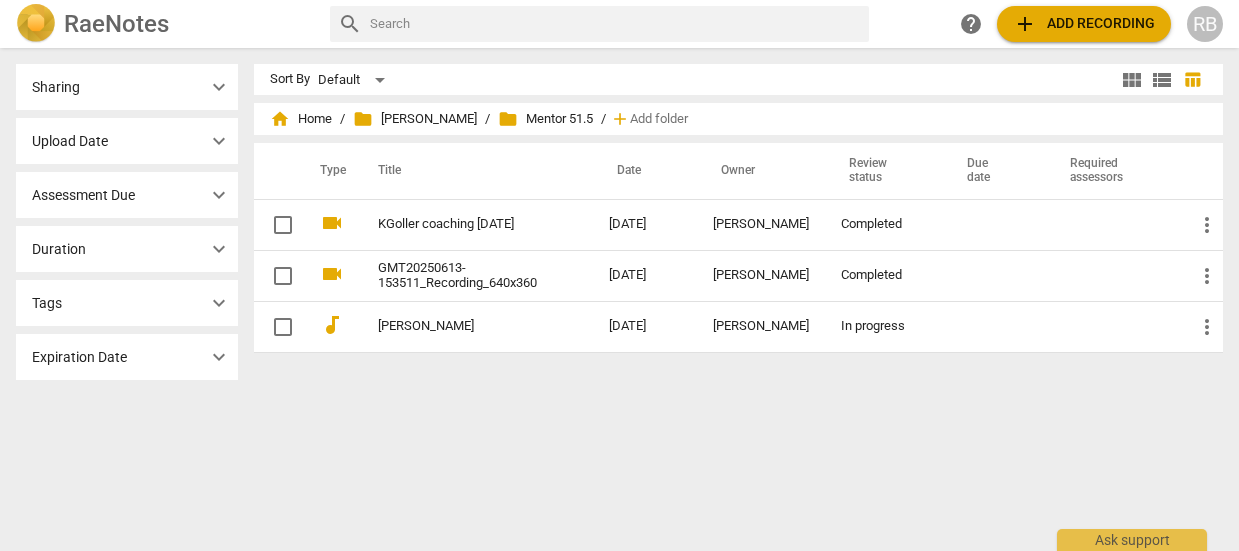 click on "expand_more" at bounding box center [219, 357] 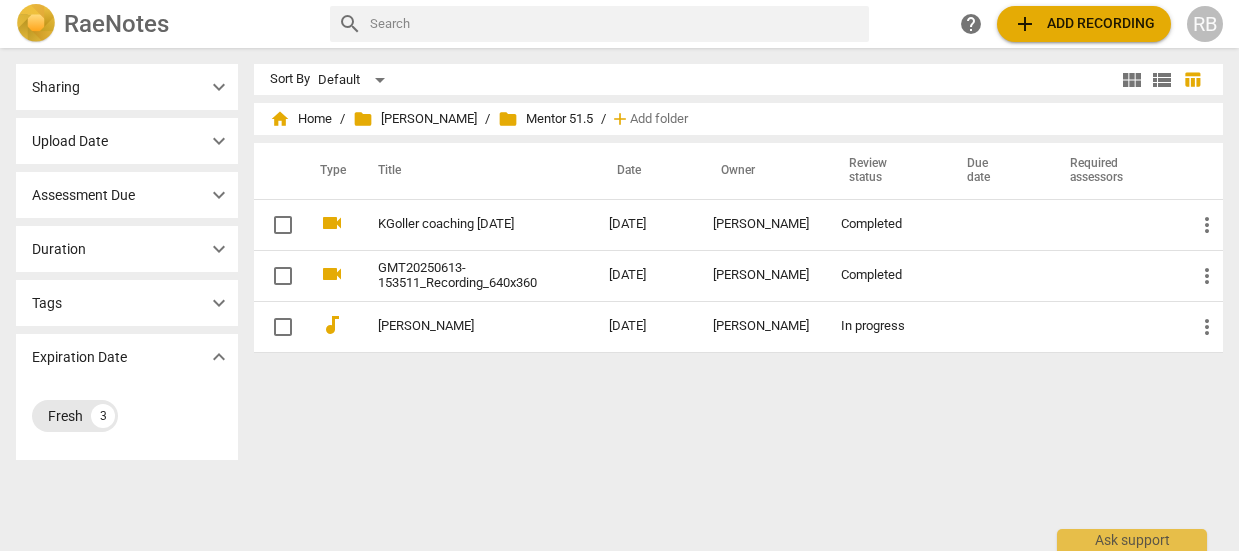 click on "3" at bounding box center (103, 416) 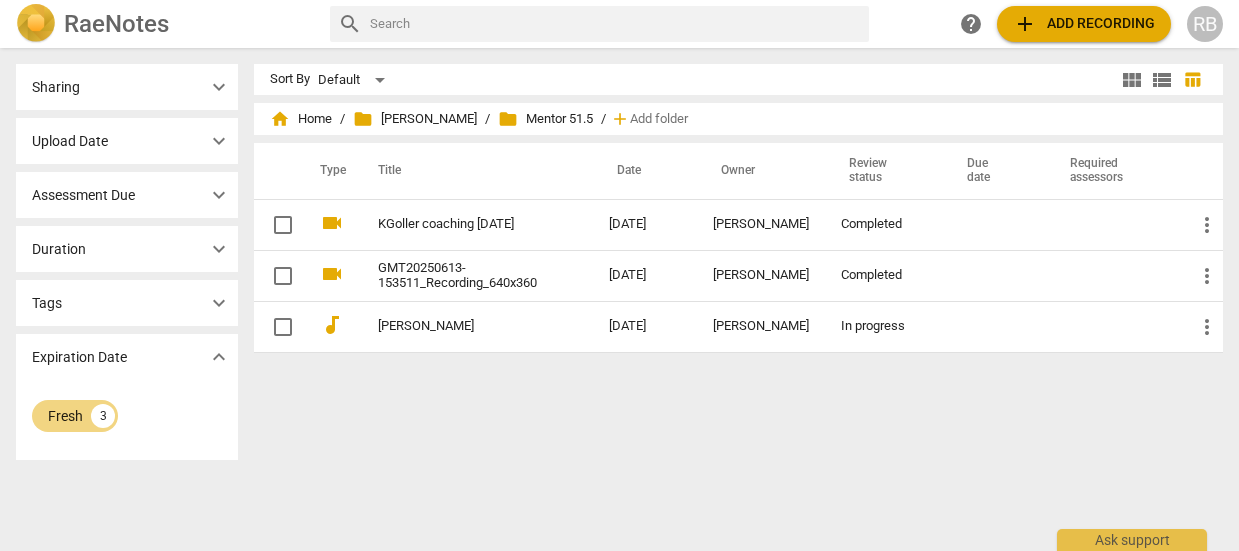 click on "expand_more" at bounding box center [219, 357] 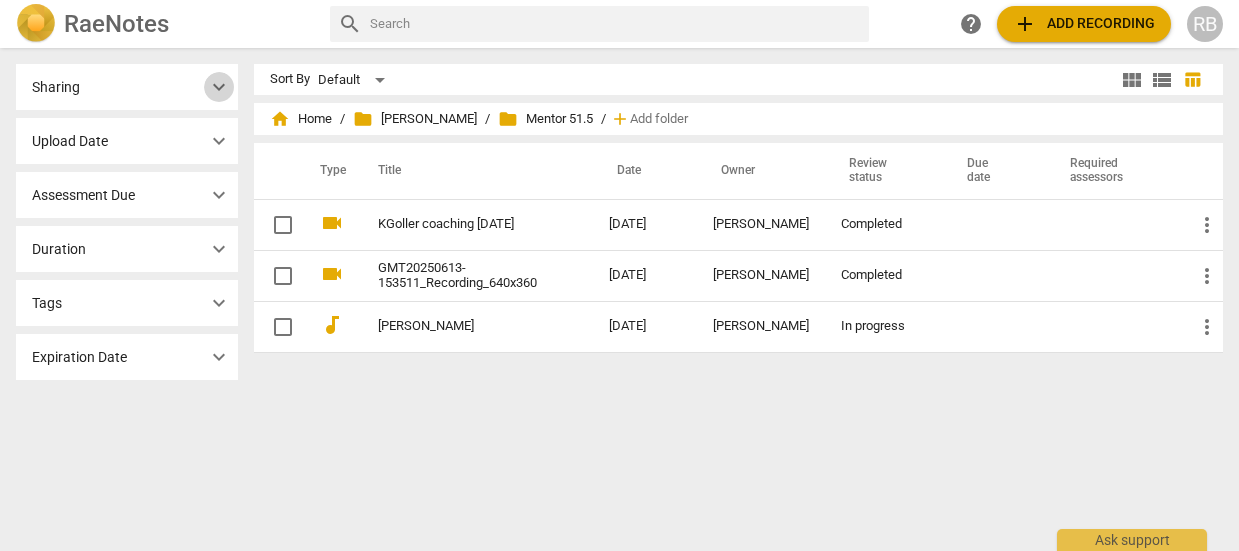 click on "expand_more" at bounding box center (219, 87) 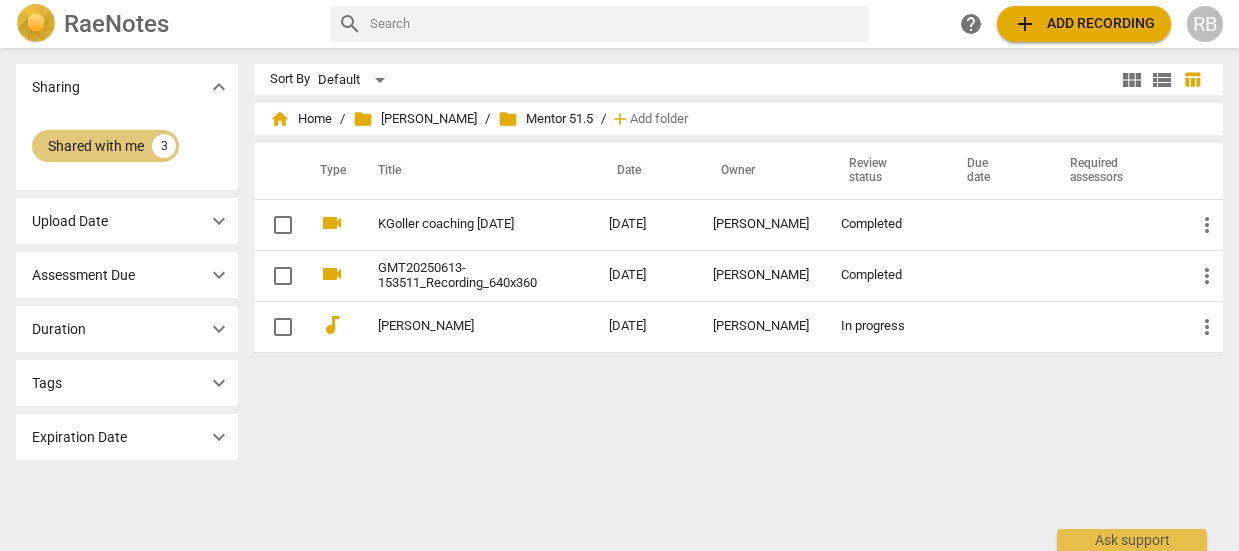 click on "Shared with me" at bounding box center (96, 146) 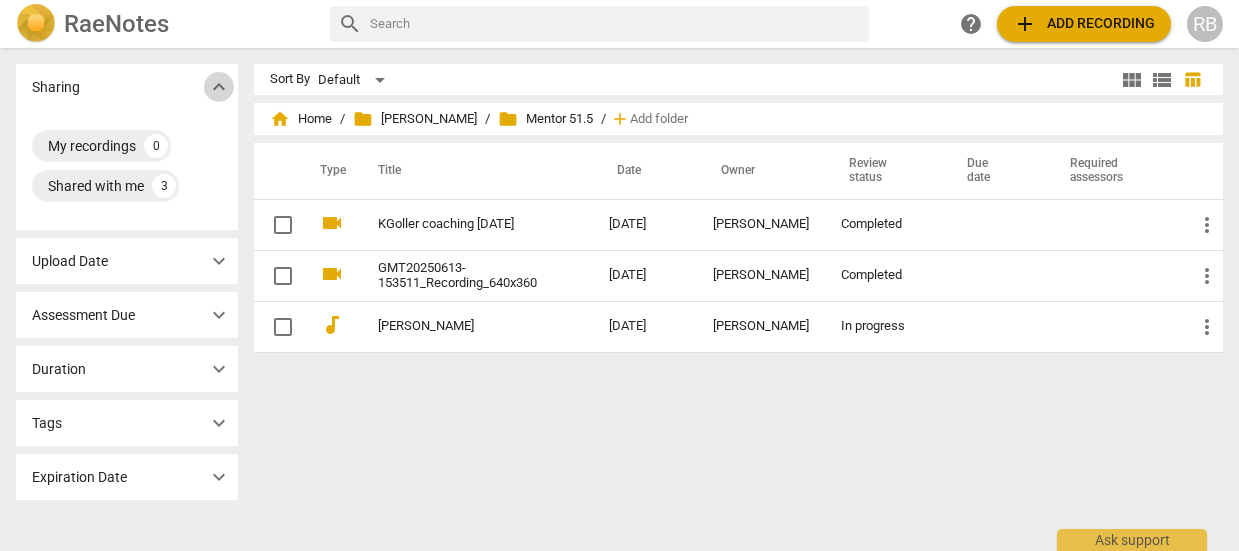 click on "expand_more" at bounding box center [219, 87] 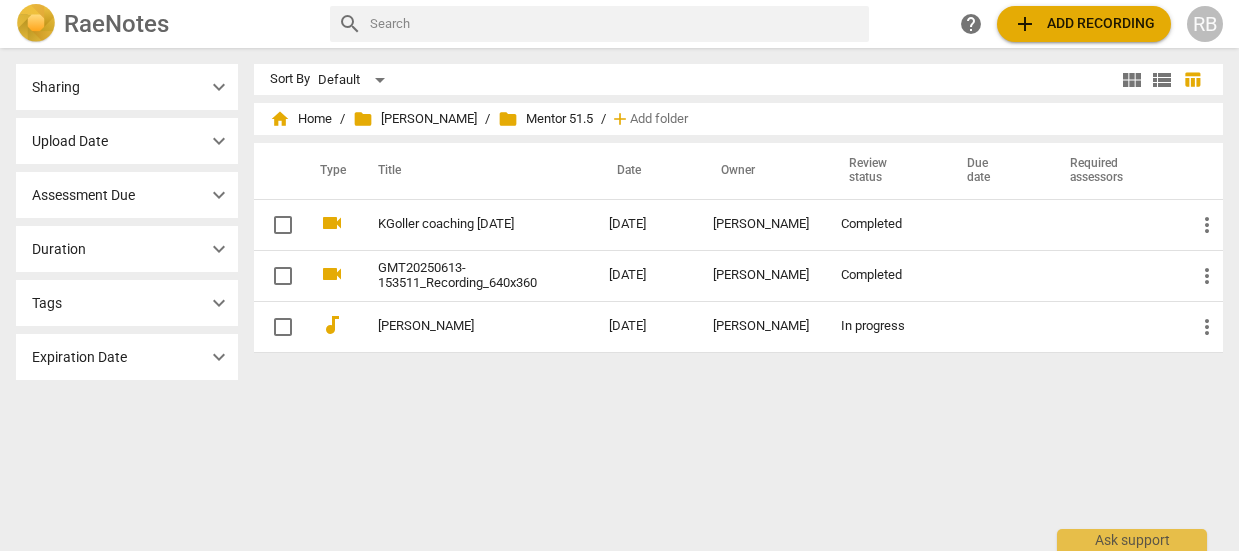 click at bounding box center (36, 24) 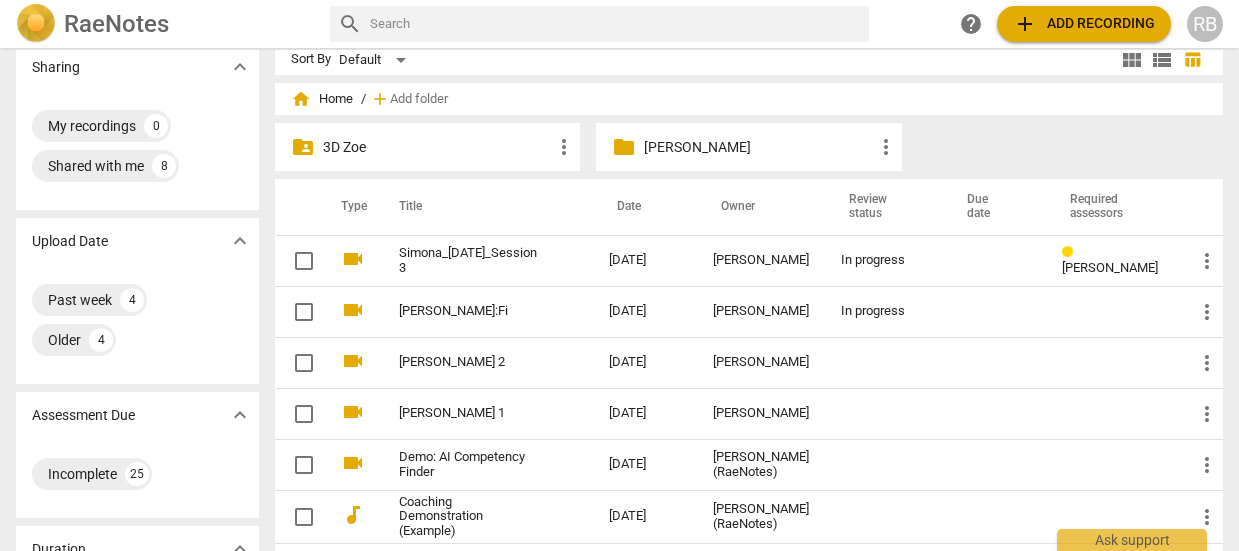 scroll, scrollTop: 0, scrollLeft: 0, axis: both 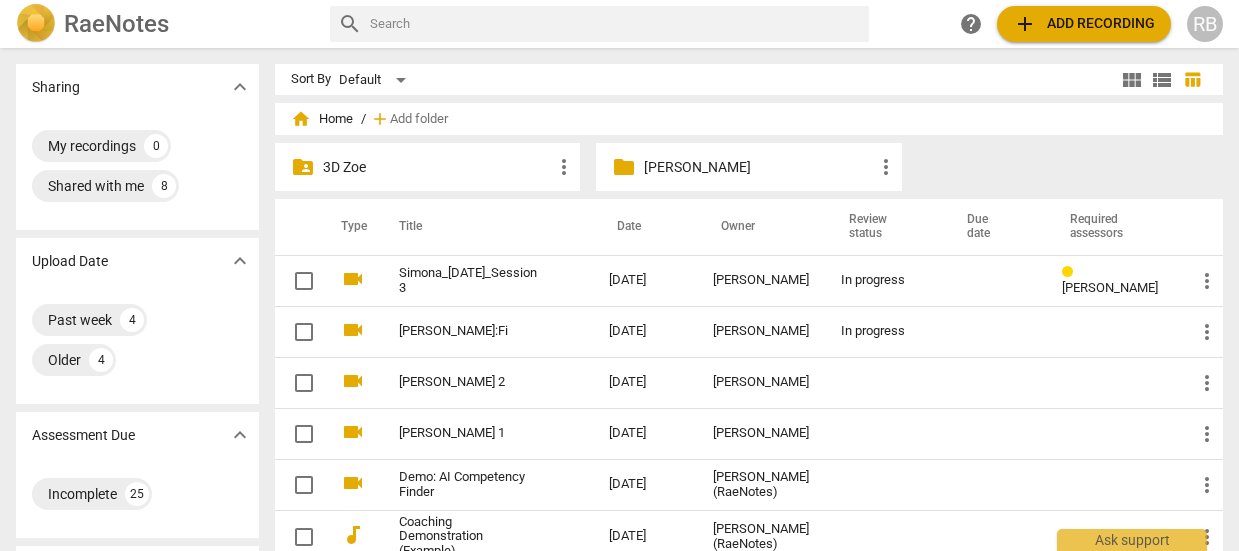 click on "Sort By Default" at bounding box center (704, 79) 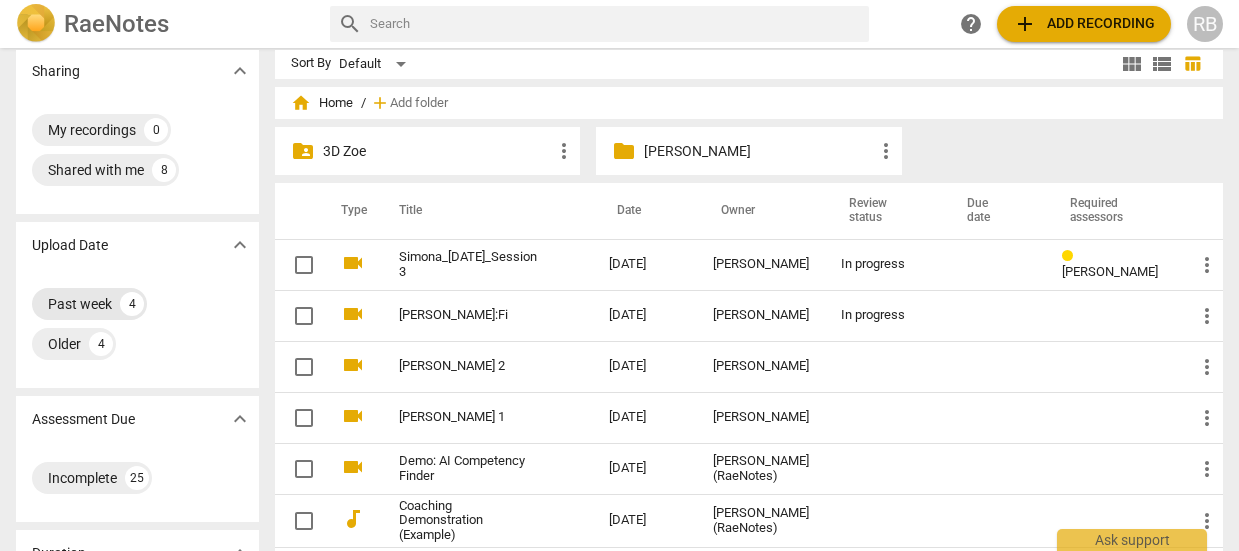 scroll, scrollTop: 21, scrollLeft: 0, axis: vertical 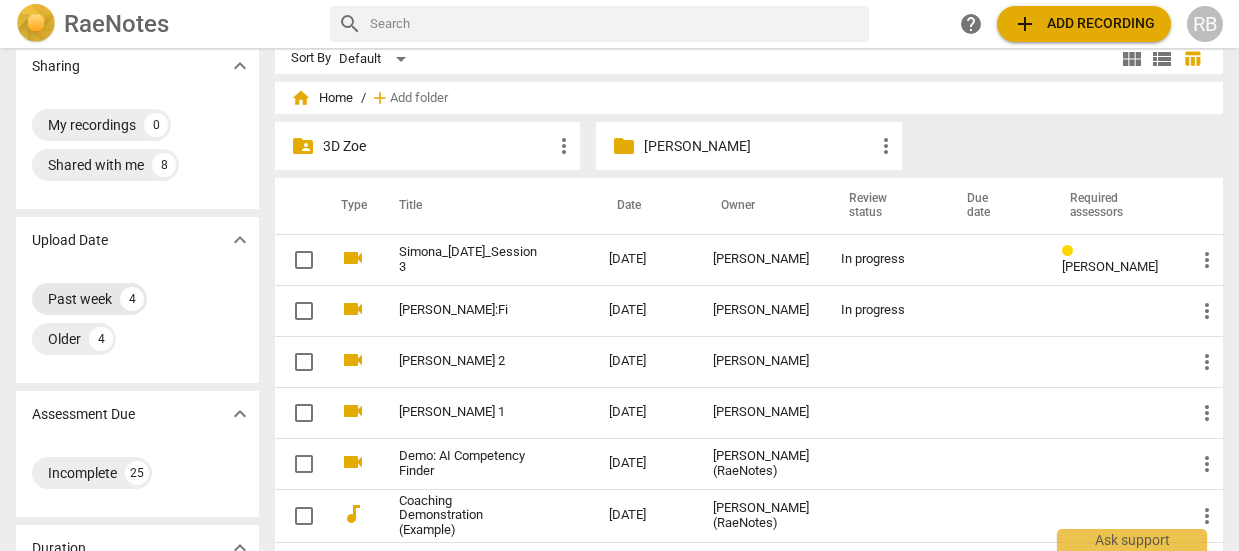click on "Past week" at bounding box center [80, 299] 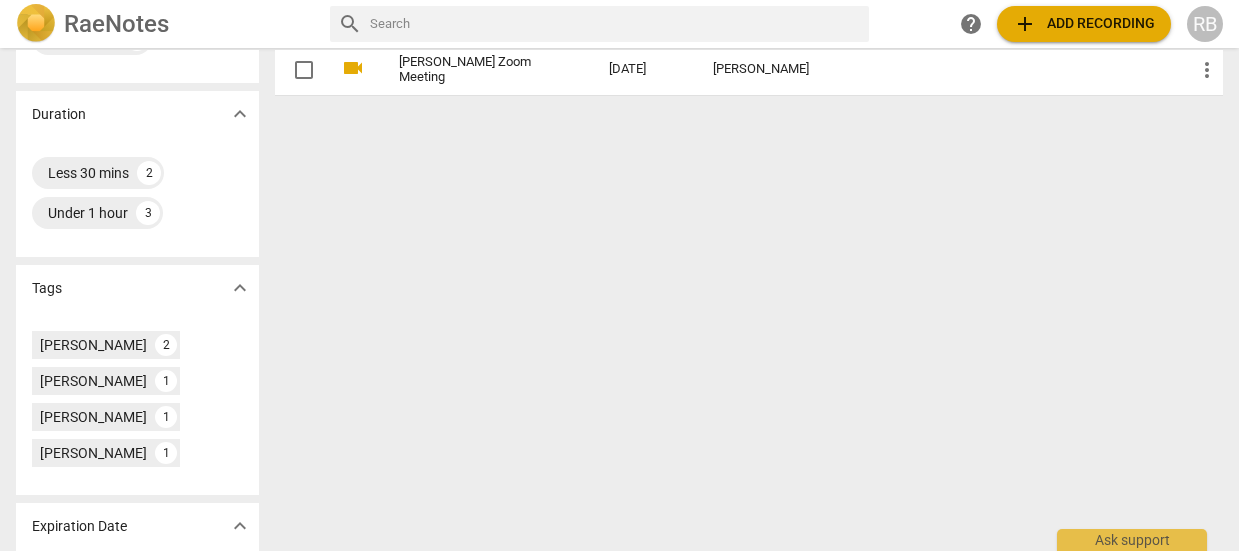 scroll, scrollTop: 420, scrollLeft: 0, axis: vertical 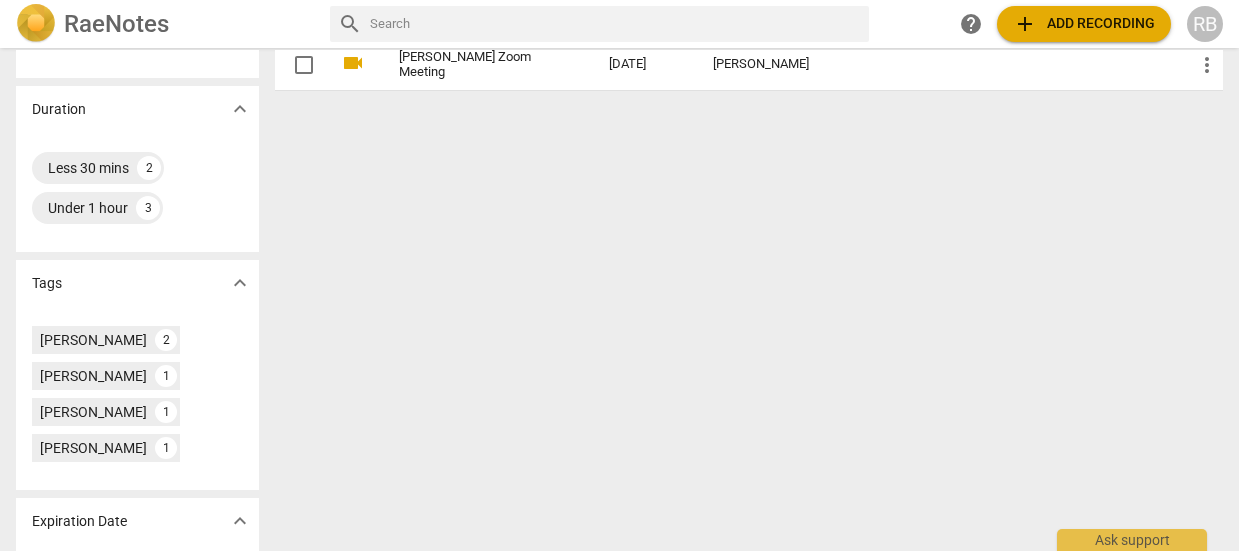click on "expand_more" at bounding box center [240, 283] 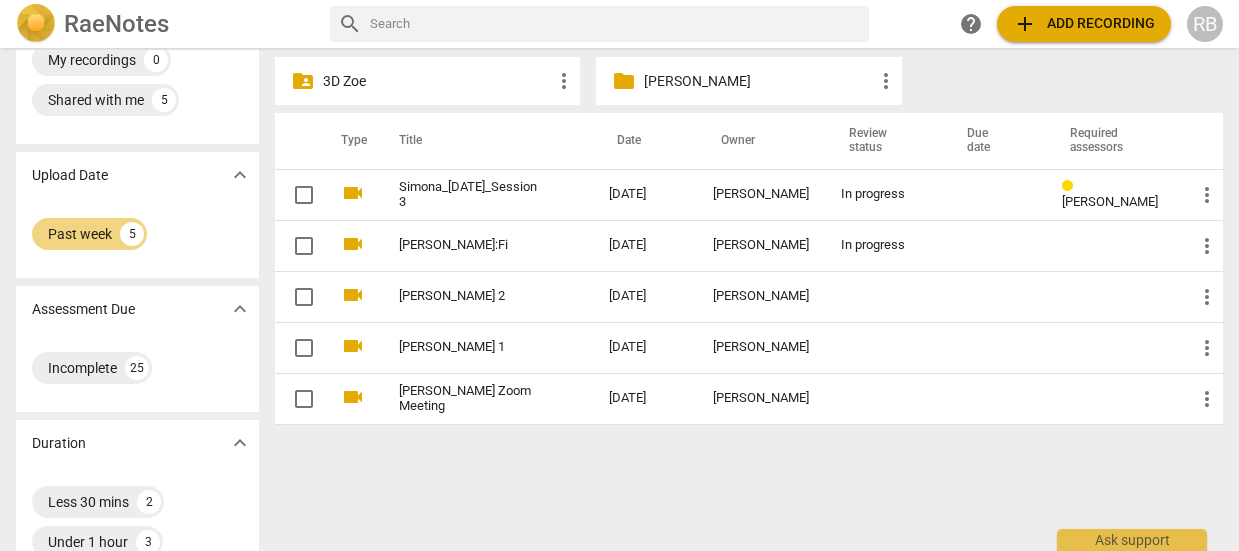 scroll, scrollTop: 0, scrollLeft: 0, axis: both 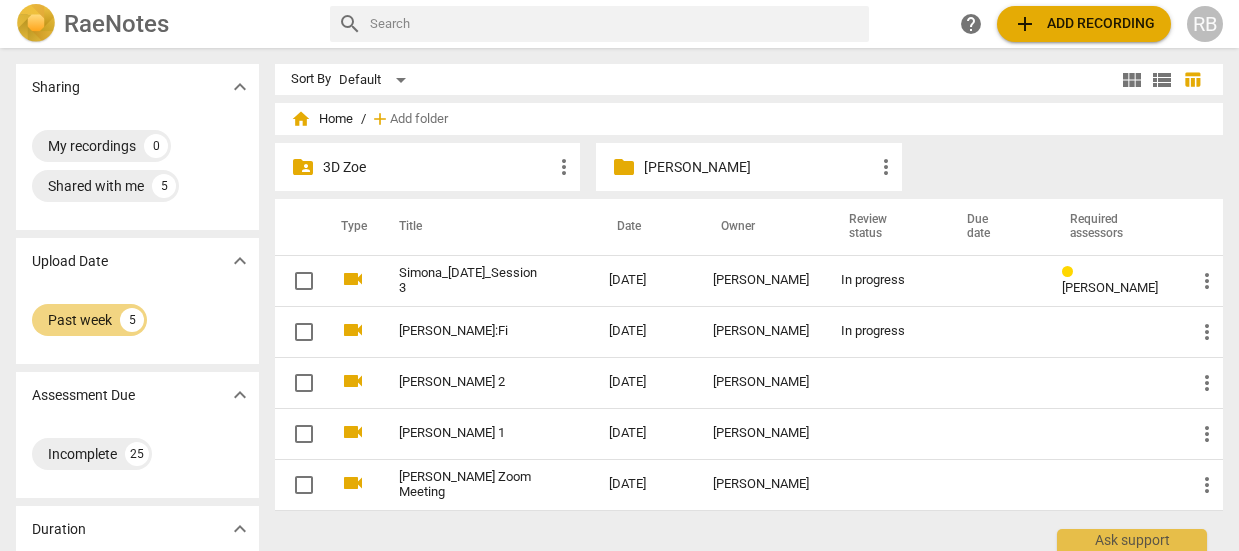 click at bounding box center [615, 24] 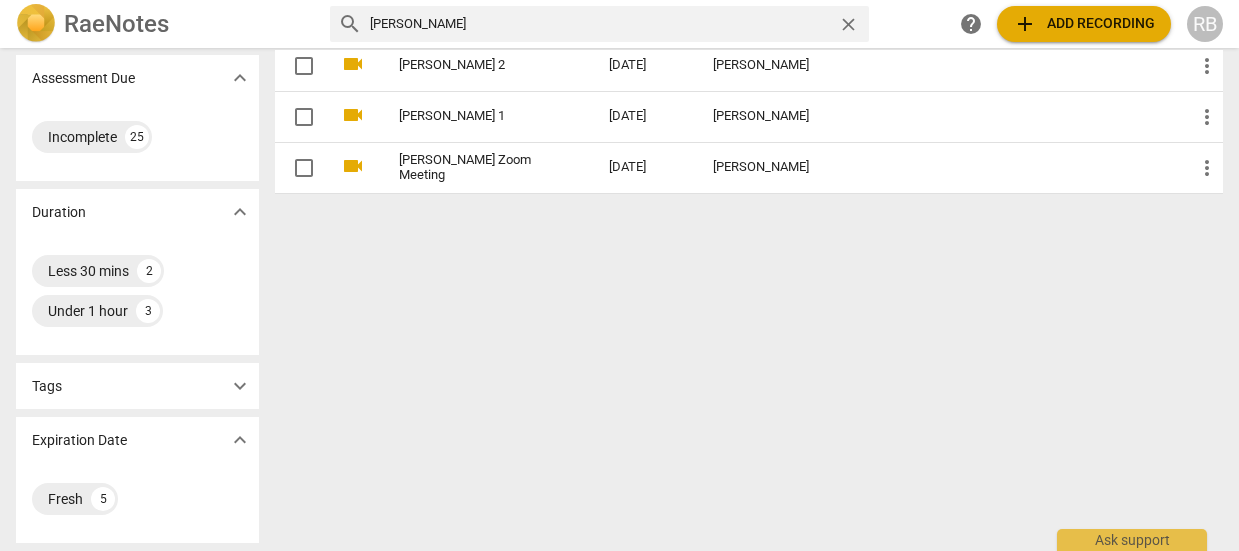 scroll, scrollTop: 0, scrollLeft: 0, axis: both 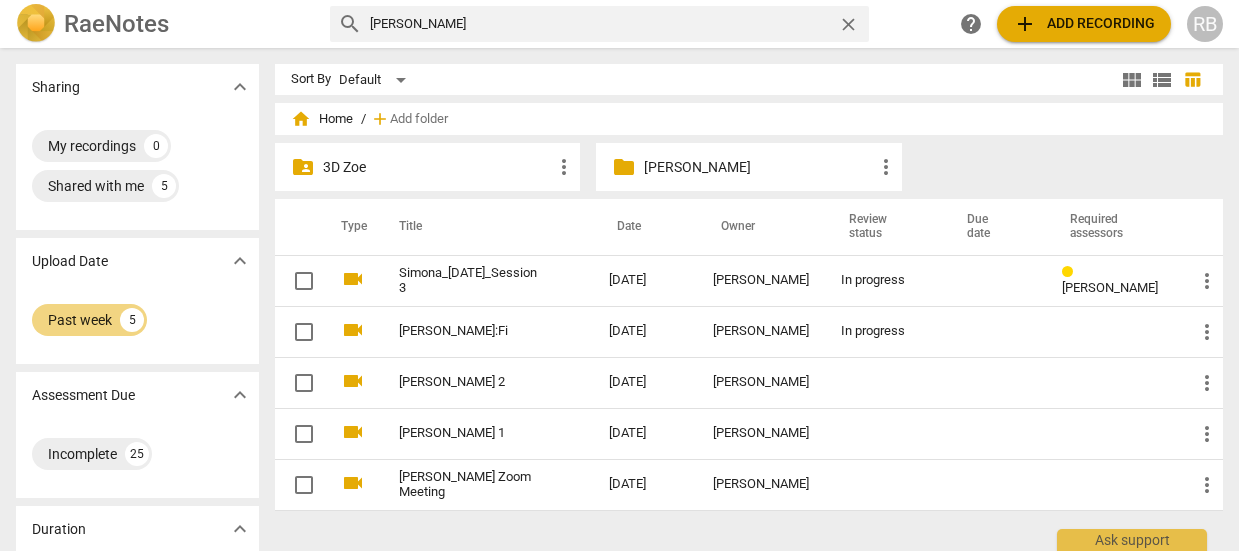 click on "barry" at bounding box center (600, 24) 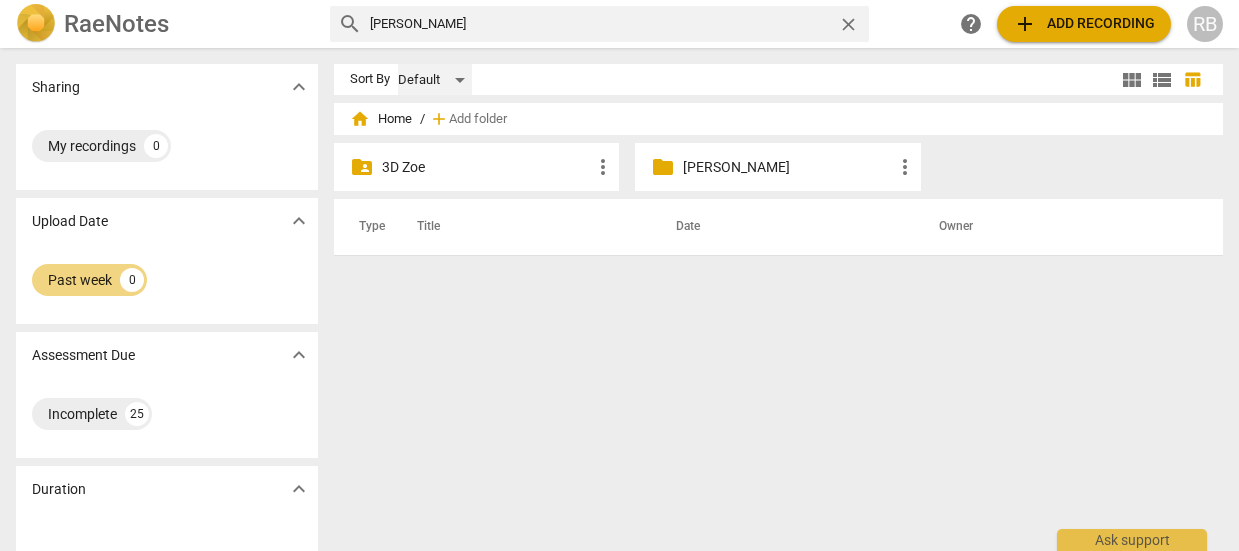 click on "Default" at bounding box center (435, 80) 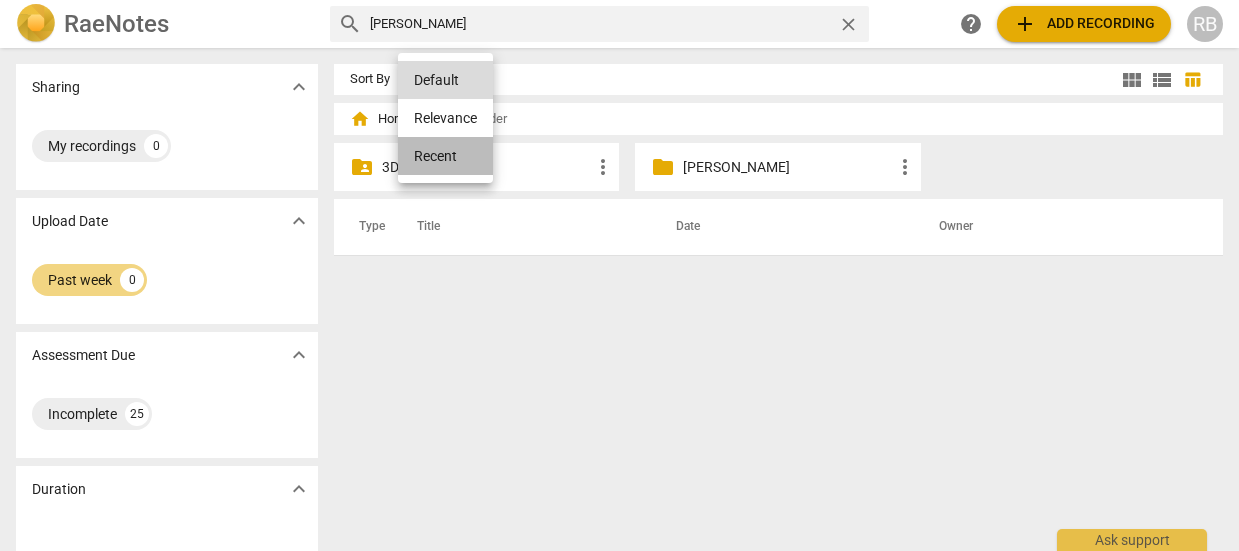 click on "Recent" at bounding box center (445, 156) 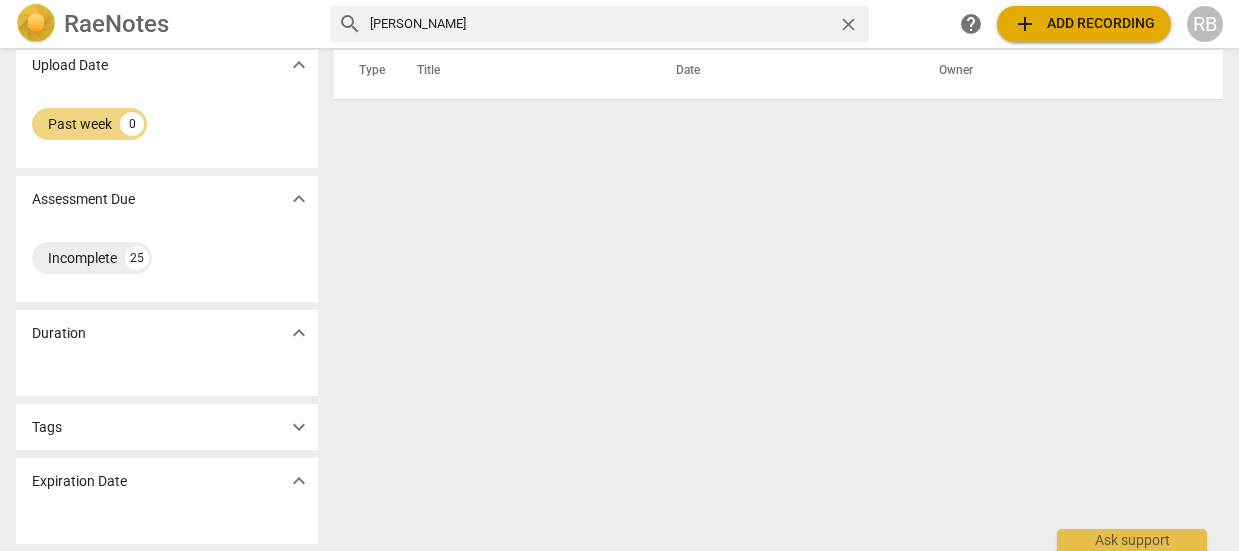 scroll, scrollTop: 0, scrollLeft: 0, axis: both 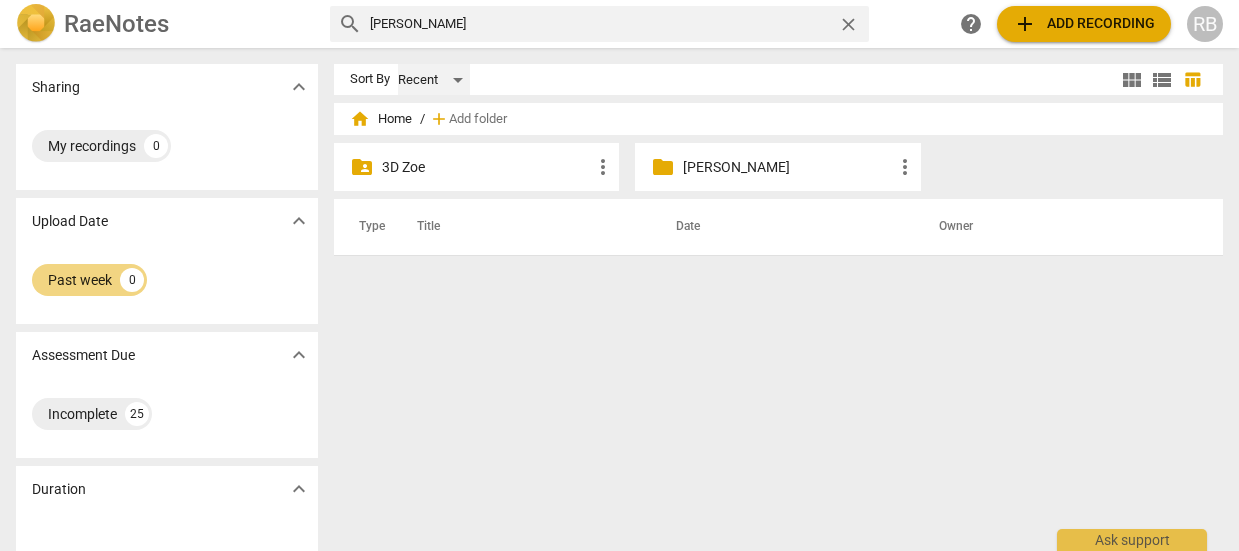 click on "Recent" at bounding box center [434, 80] 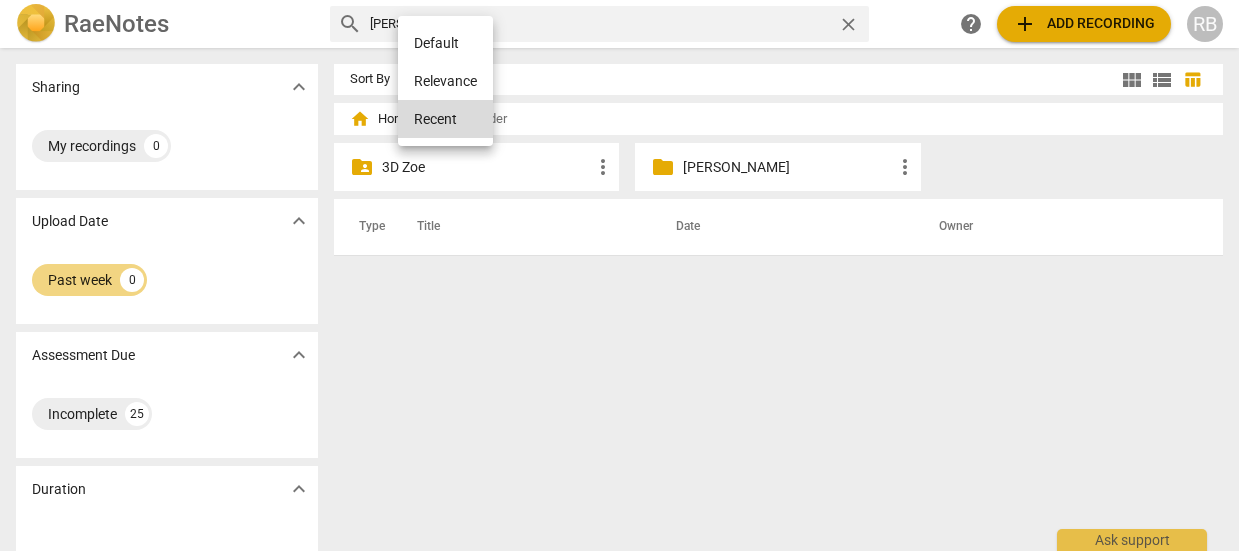 click on "Default" at bounding box center (445, 43) 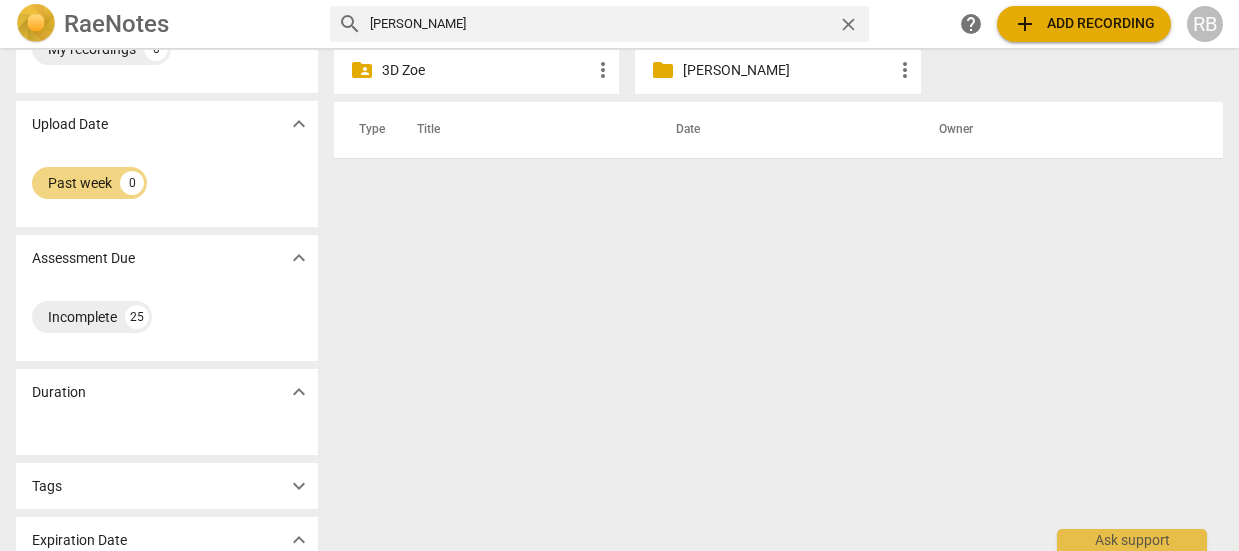 scroll, scrollTop: 157, scrollLeft: 0, axis: vertical 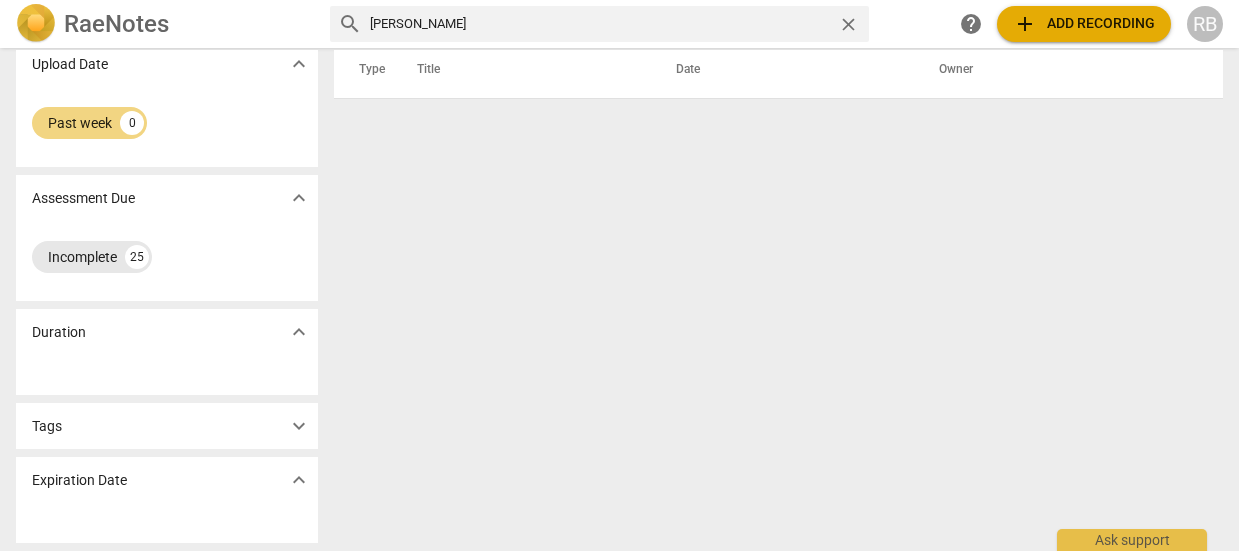 click on "Incomplete" at bounding box center [82, 257] 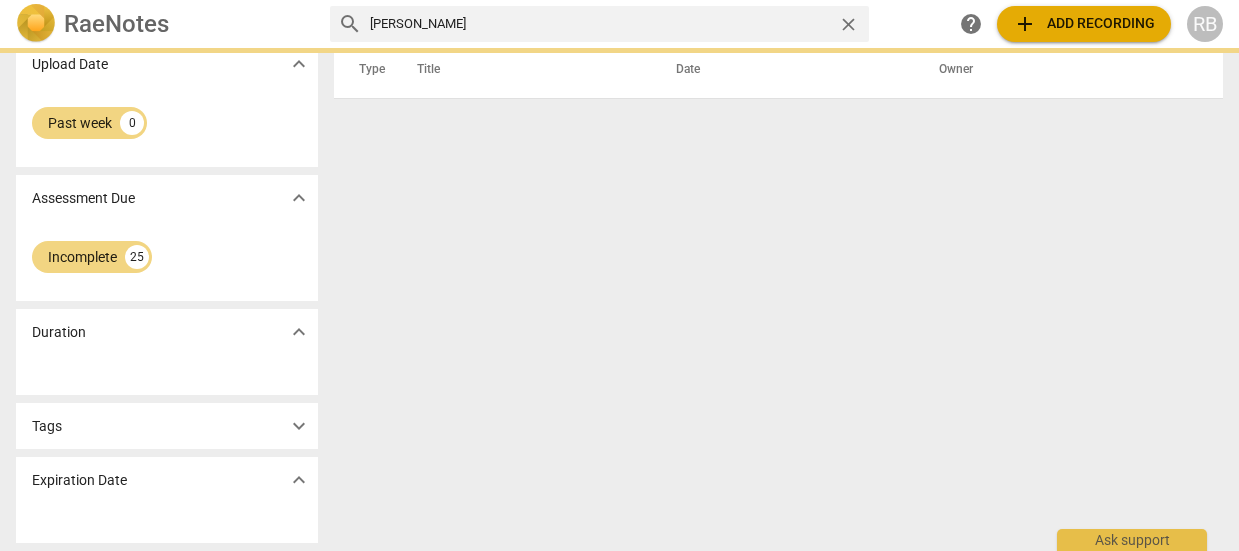 scroll, scrollTop: 0, scrollLeft: 0, axis: both 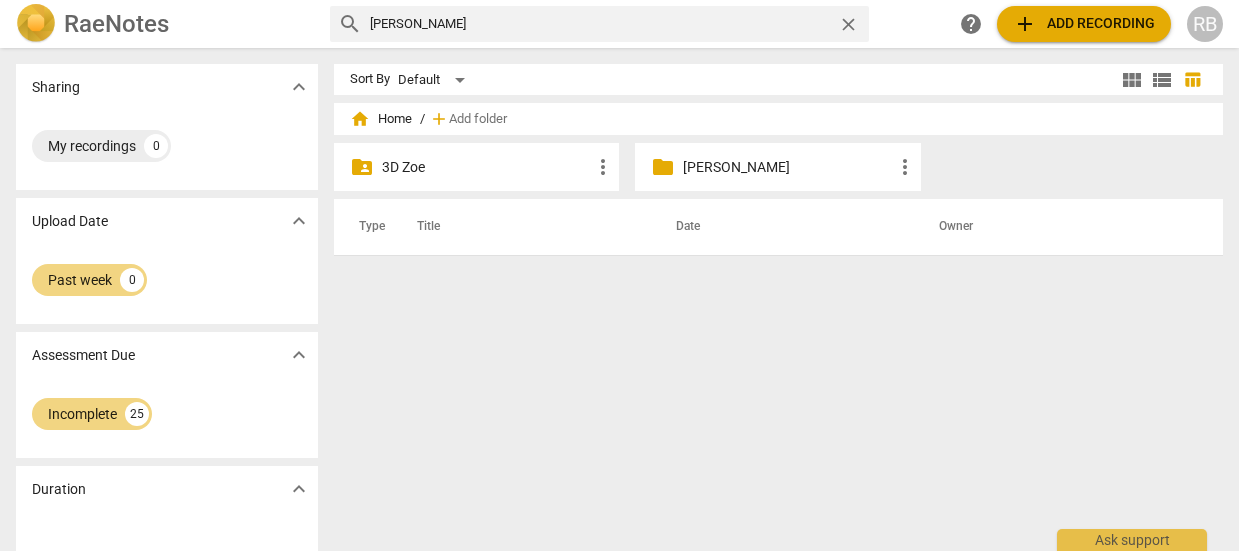 click on "expand_more" at bounding box center [299, 355] 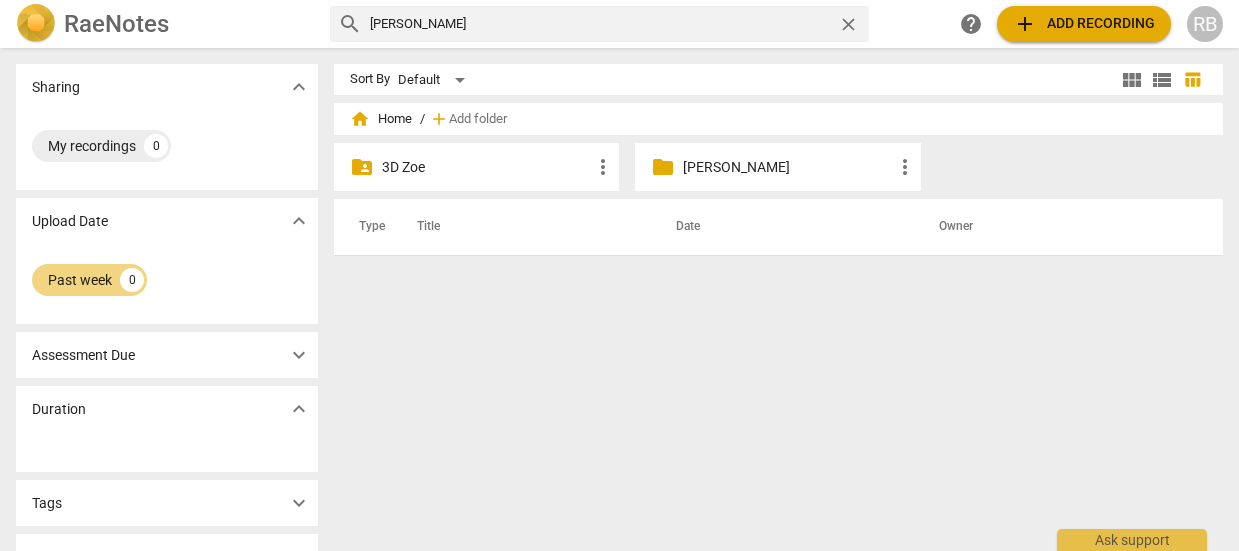 click on "expand_more" at bounding box center (299, 355) 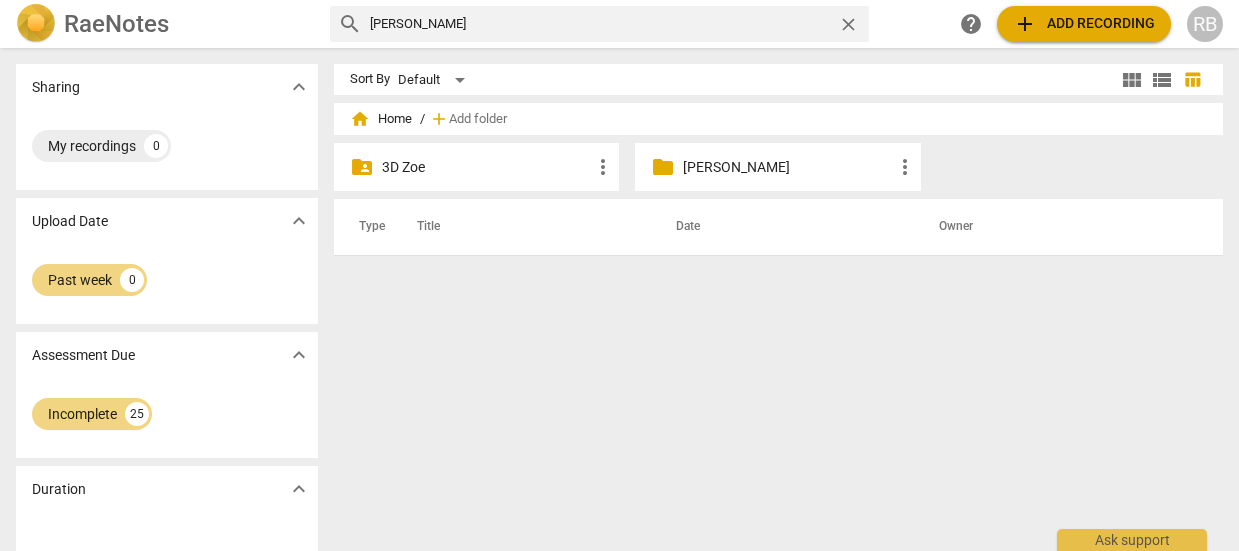 click on "3D Zoe" at bounding box center [487, 167] 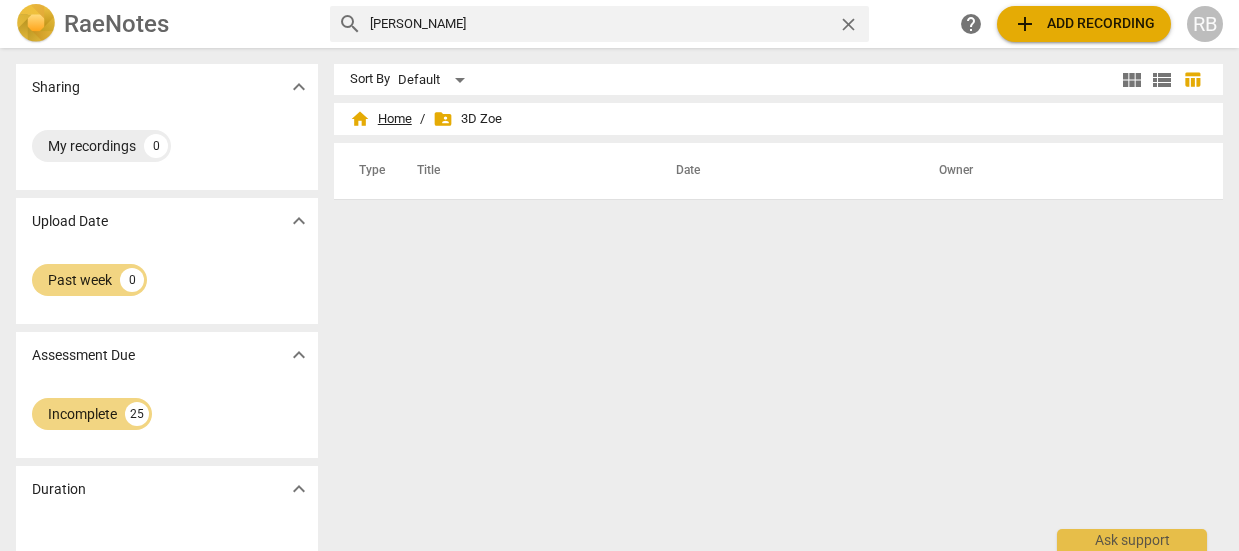 click on "home Home" at bounding box center [381, 119] 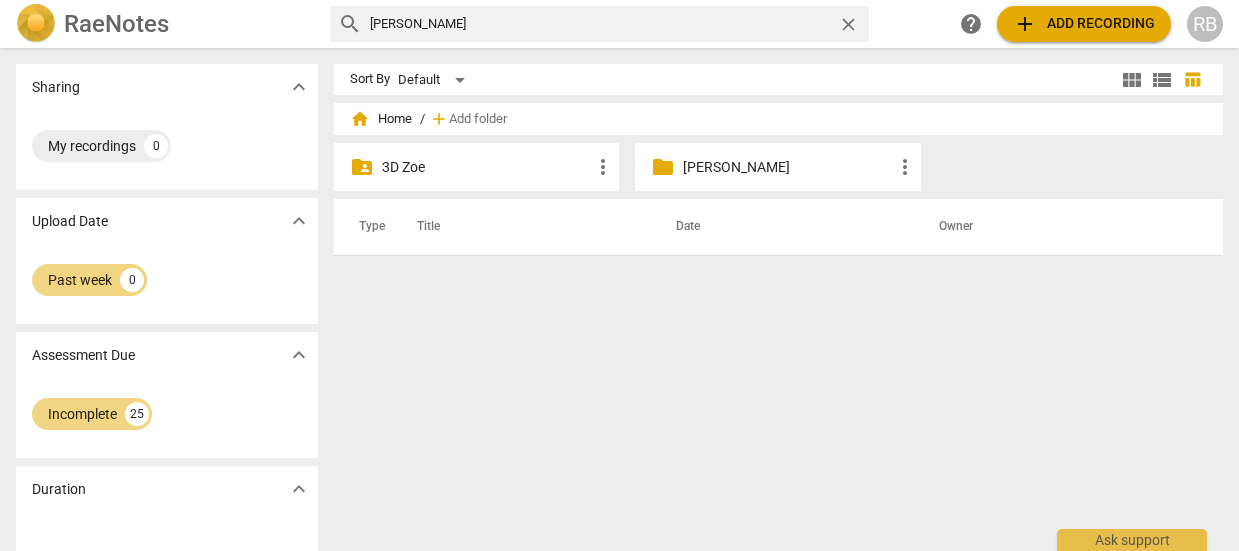 click on "[PERSON_NAME]" at bounding box center [788, 167] 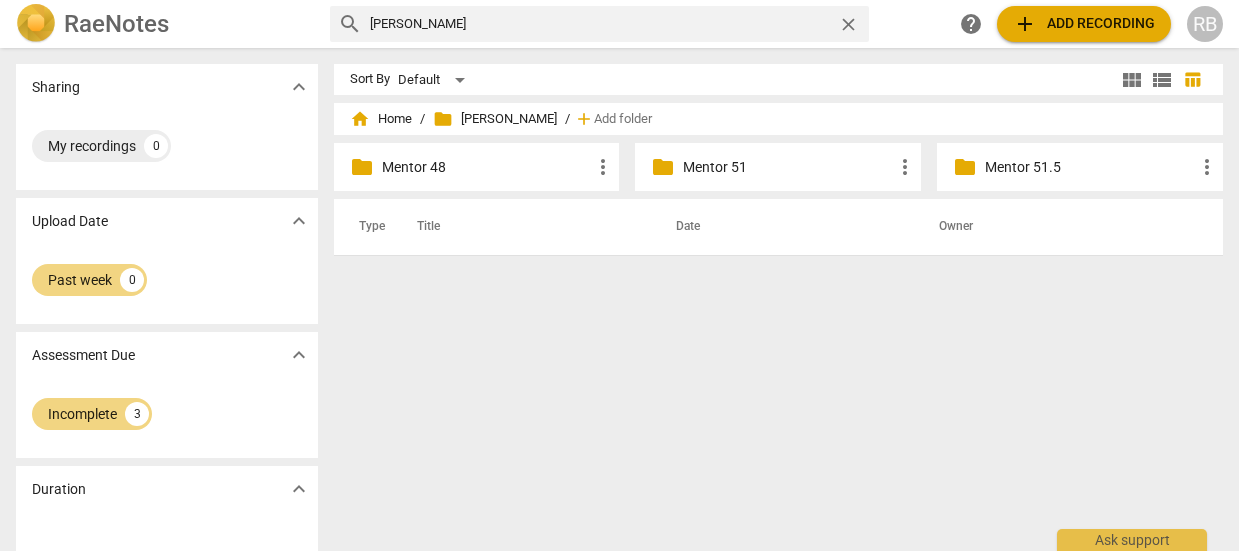 click on "Mentor 51" at bounding box center [788, 167] 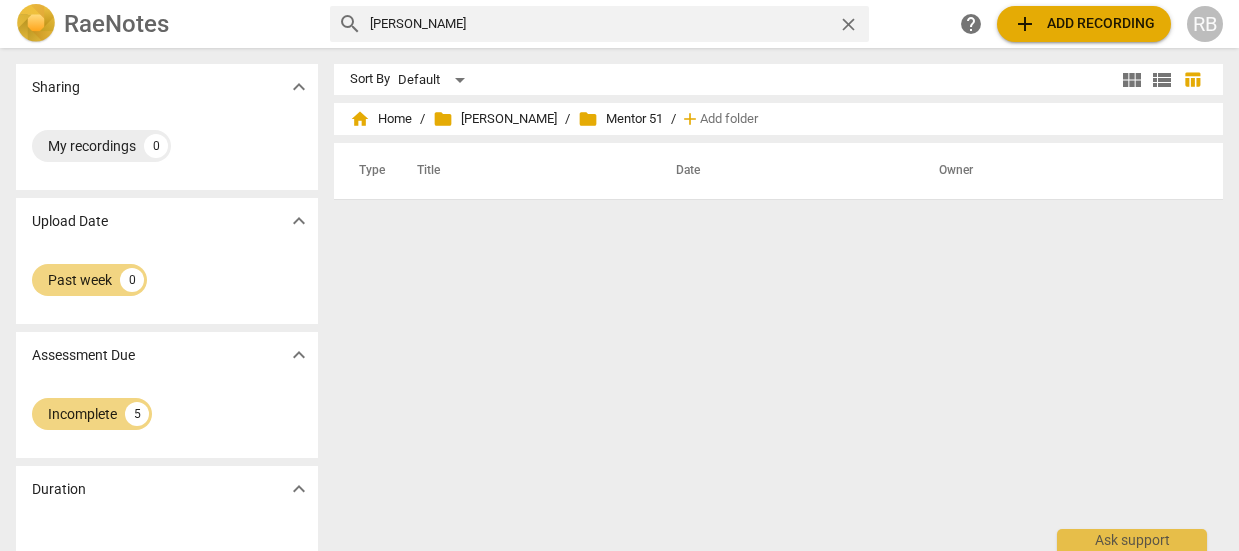 click on "folder Mentor 51" at bounding box center [620, 119] 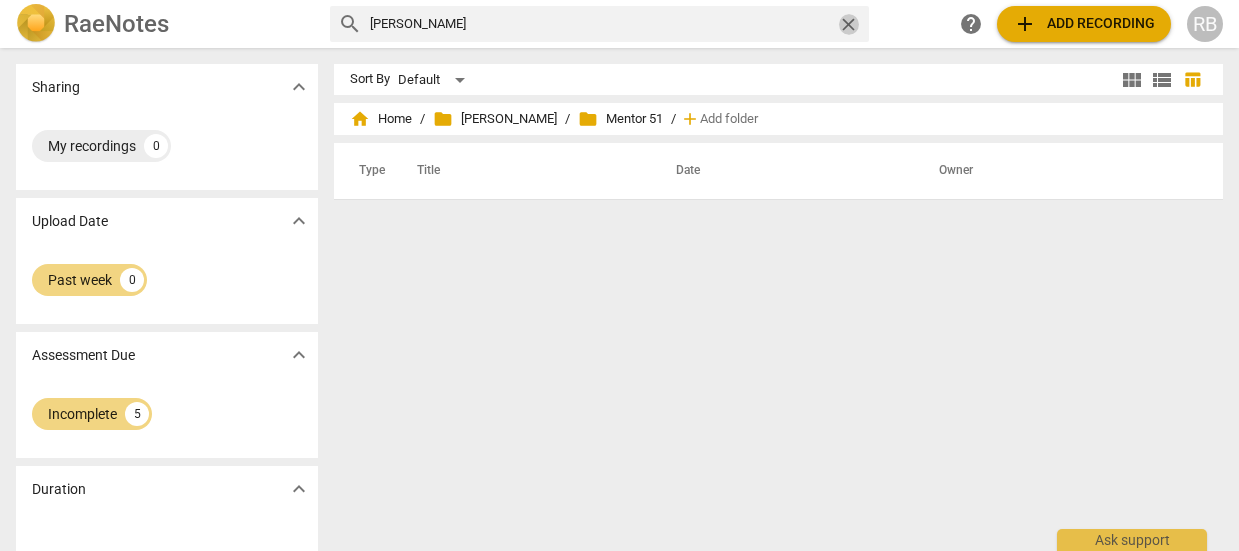 click on "close" at bounding box center [848, 24] 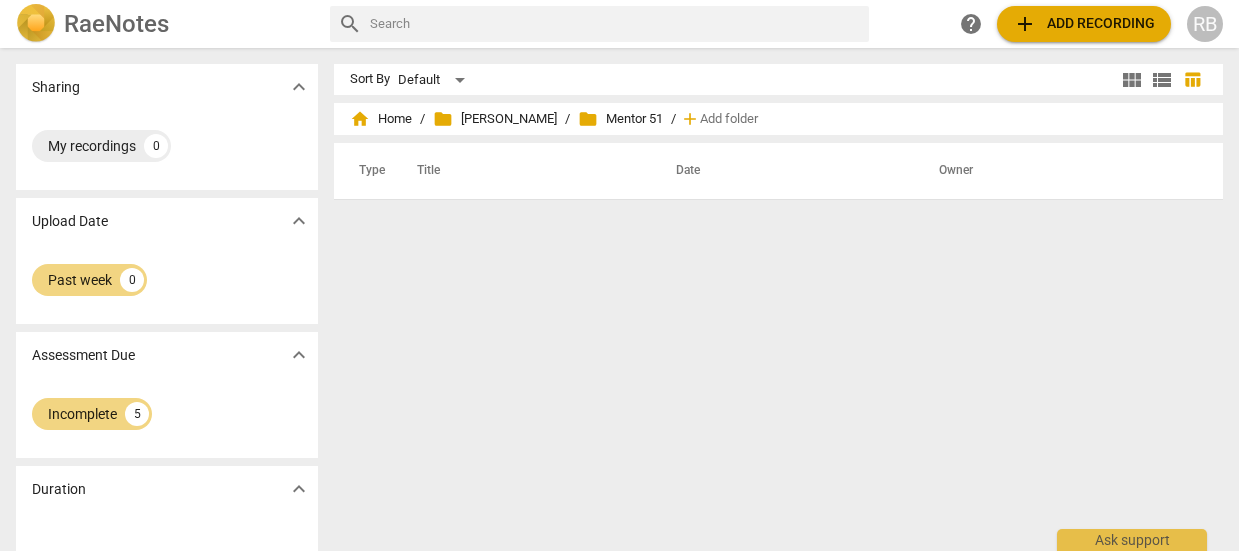 click on "view_module" at bounding box center [1132, 80] 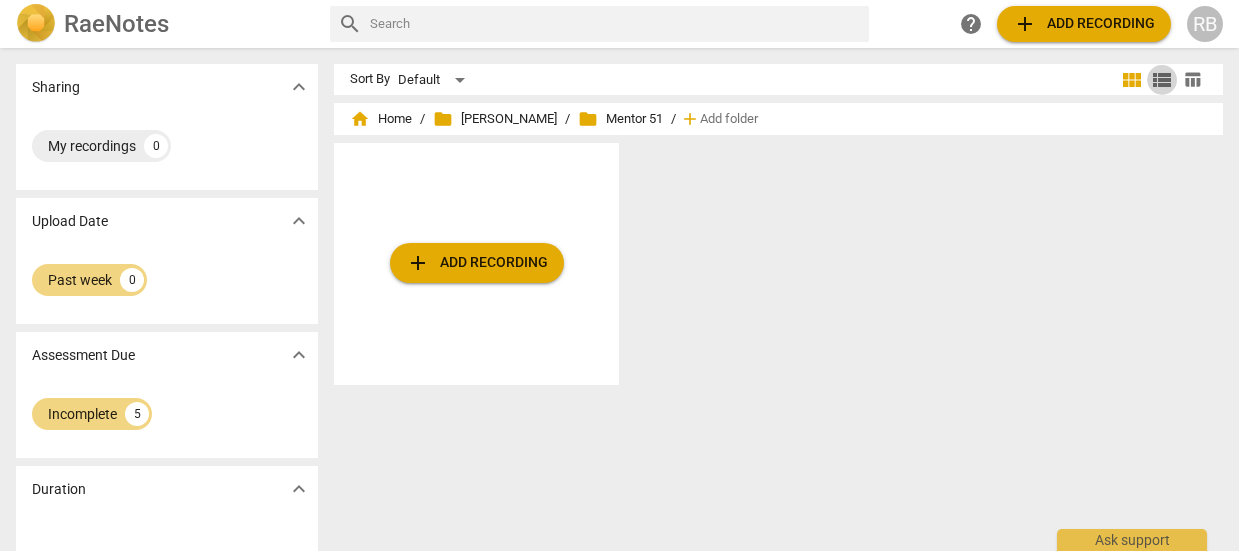 click on "view_list" at bounding box center [1162, 80] 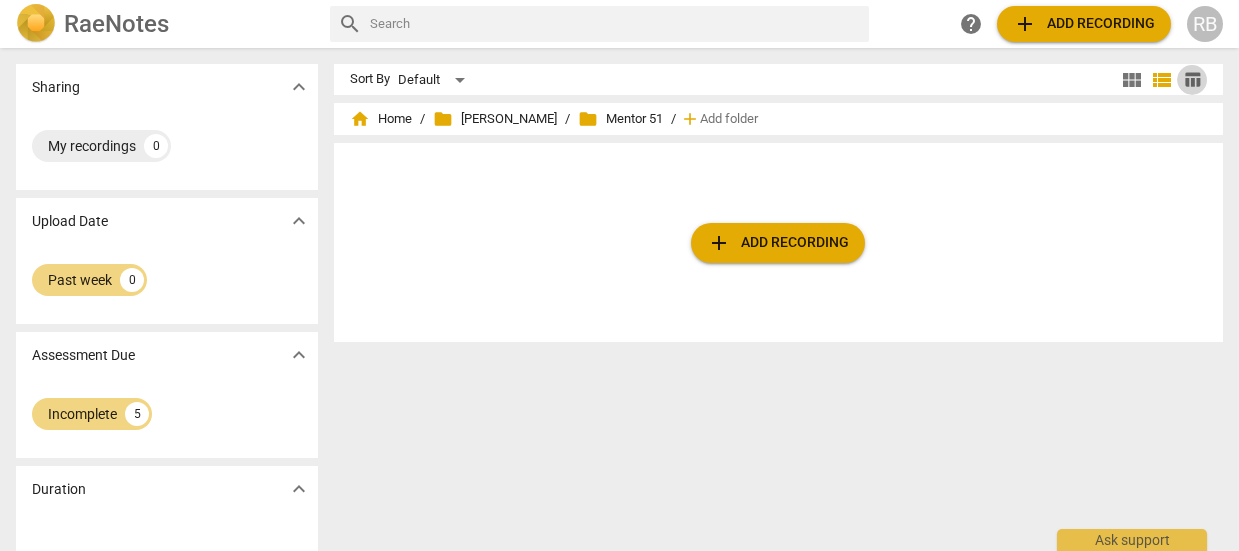 click on "table_chart" at bounding box center (1192, 79) 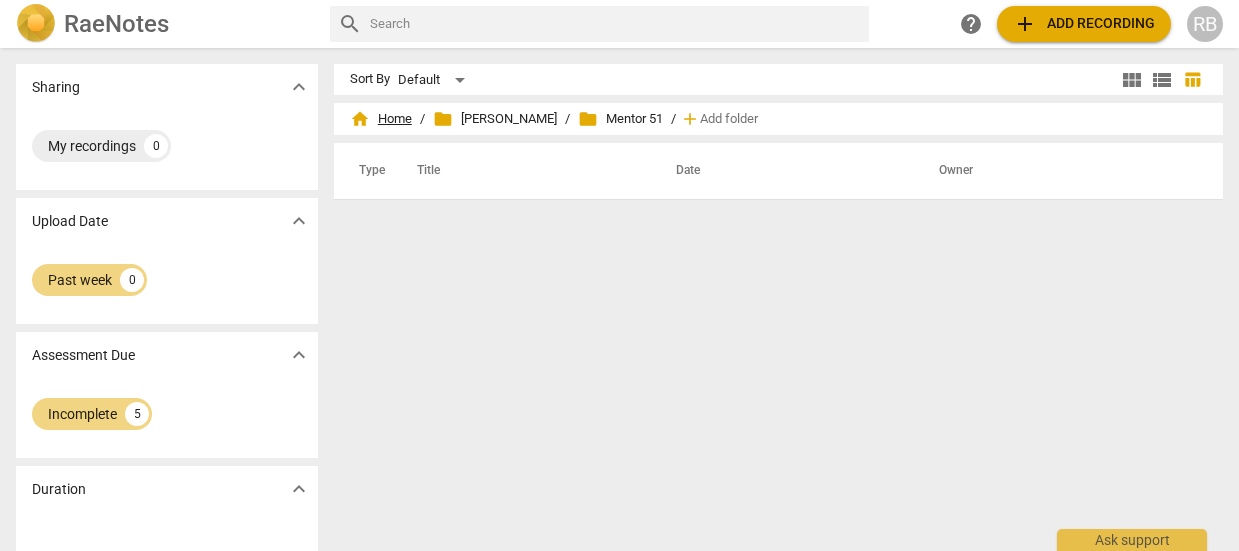 click on "home Home" at bounding box center (381, 119) 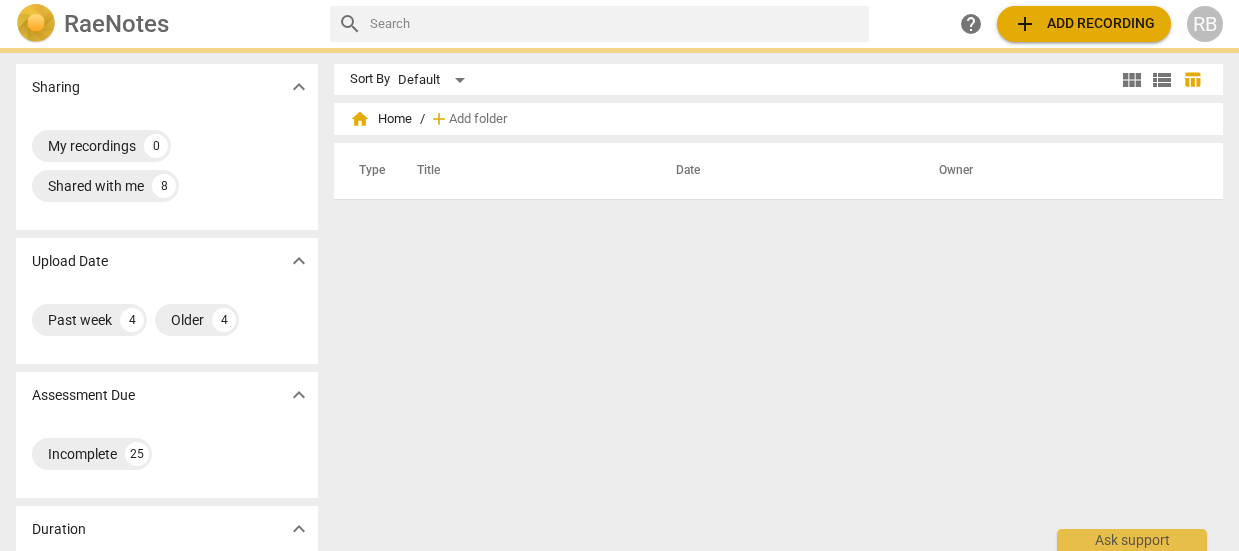 scroll, scrollTop: 0, scrollLeft: 0, axis: both 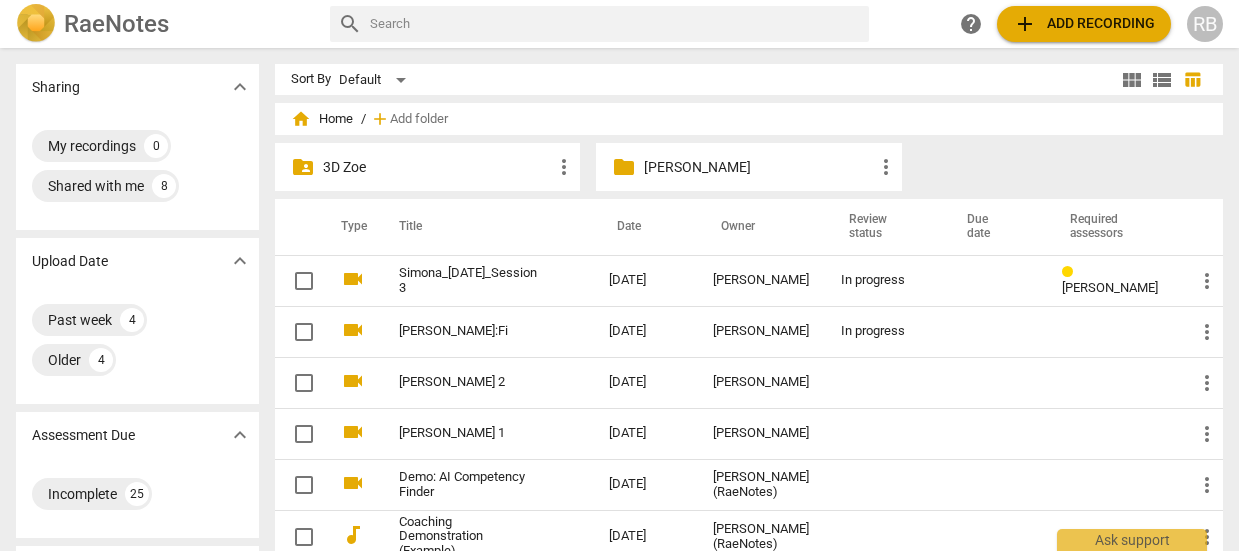click on "[PERSON_NAME]" at bounding box center [758, 167] 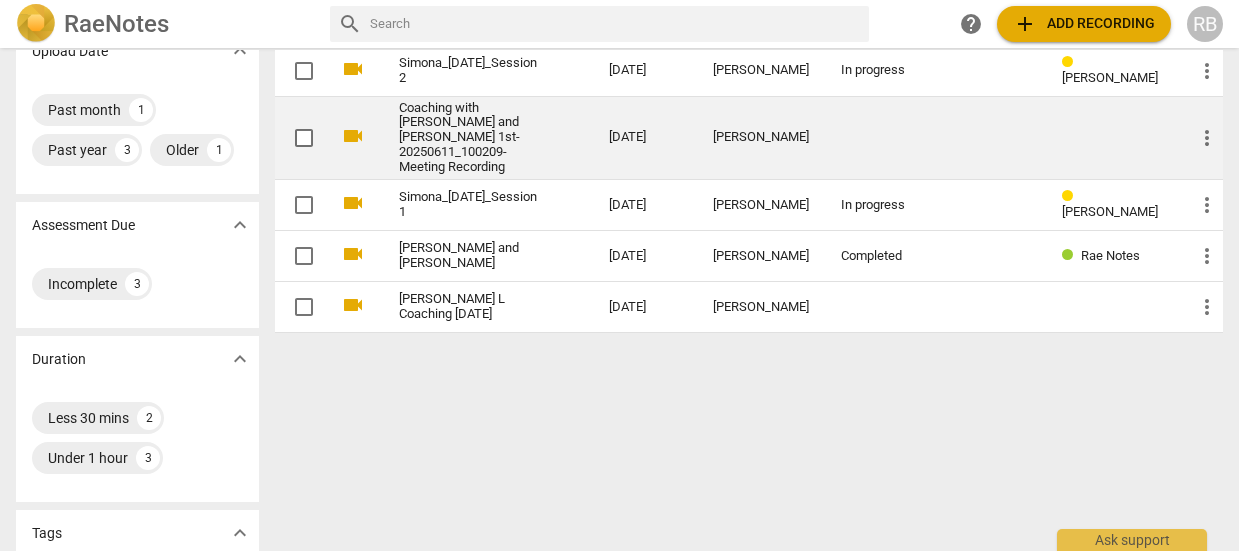 scroll, scrollTop: 0, scrollLeft: 0, axis: both 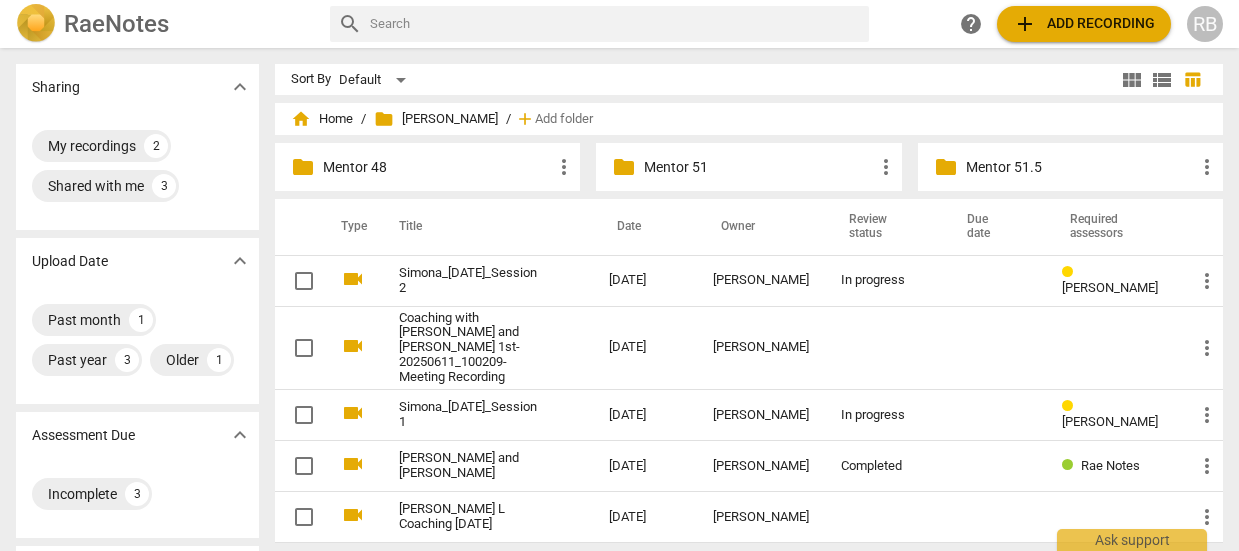 click on "Mentor 51.5" at bounding box center (1080, 167) 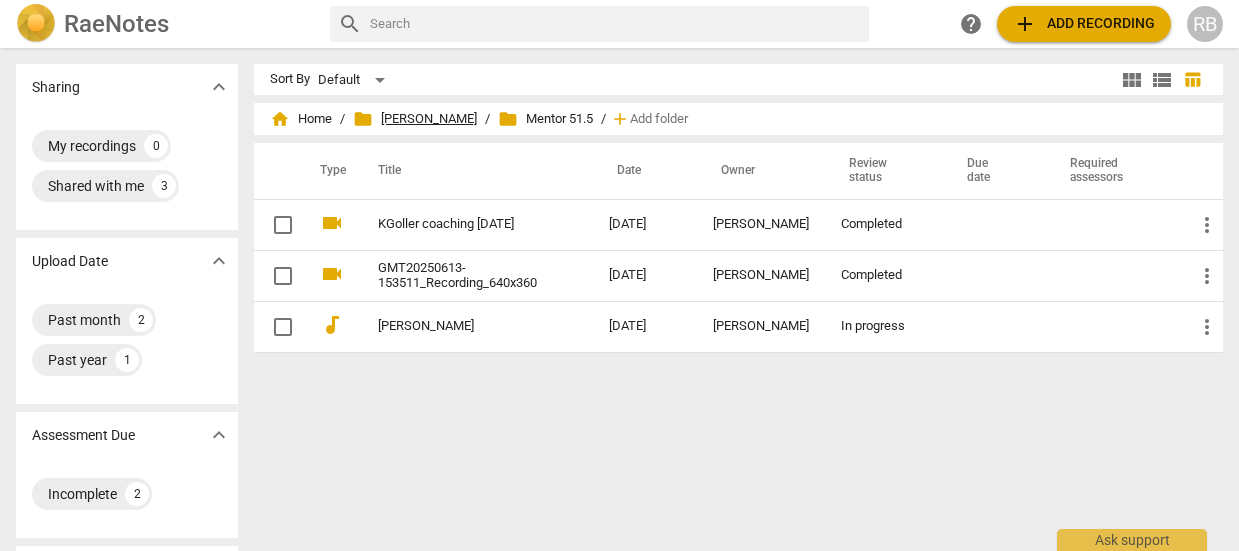 click on "folder Mentor [PERSON_NAME]" at bounding box center (415, 119) 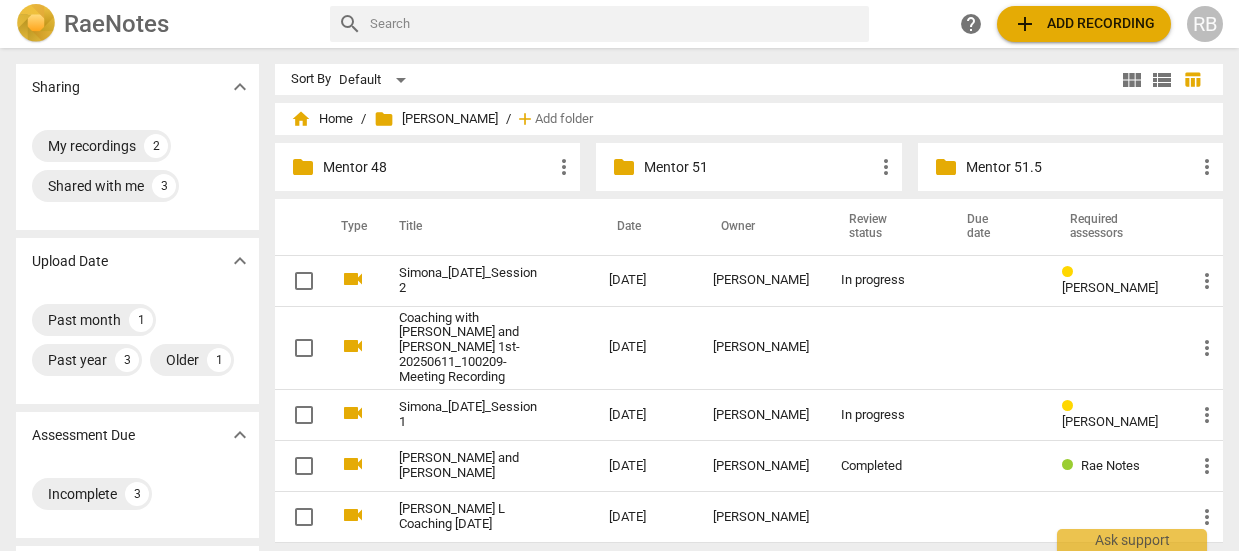 click on "Mentor 48" at bounding box center (437, 167) 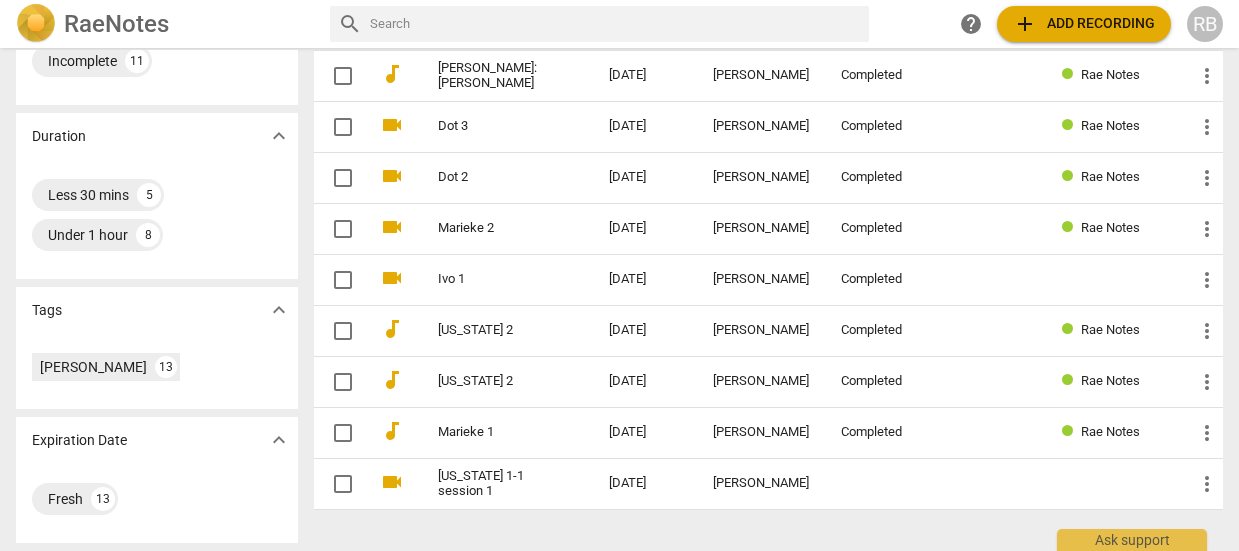 scroll, scrollTop: 0, scrollLeft: 0, axis: both 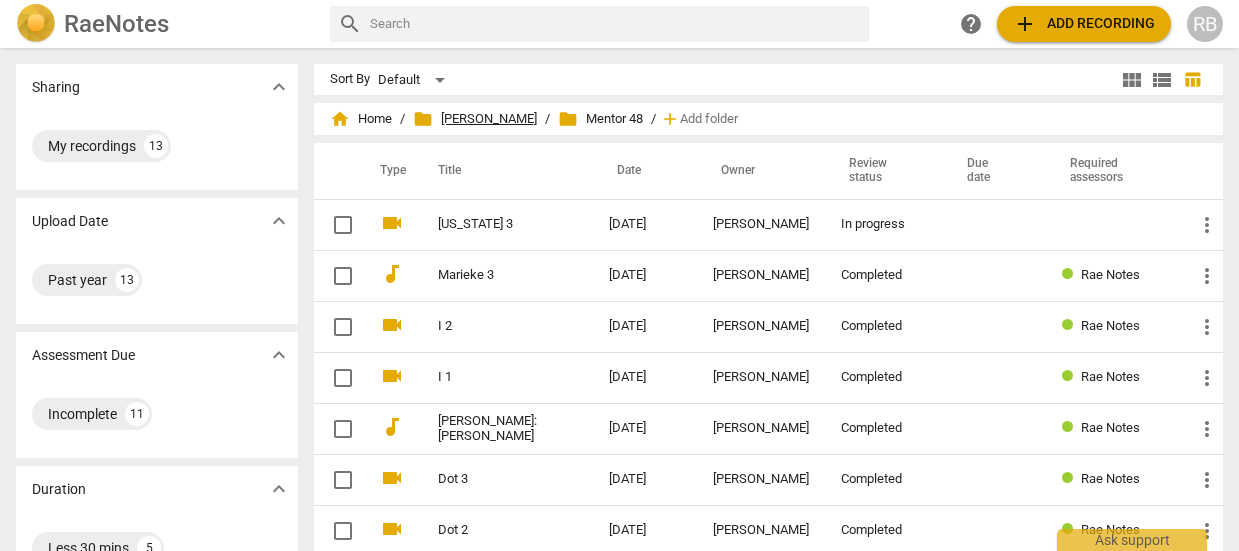 click on "folder Mentor [PERSON_NAME]" at bounding box center [475, 119] 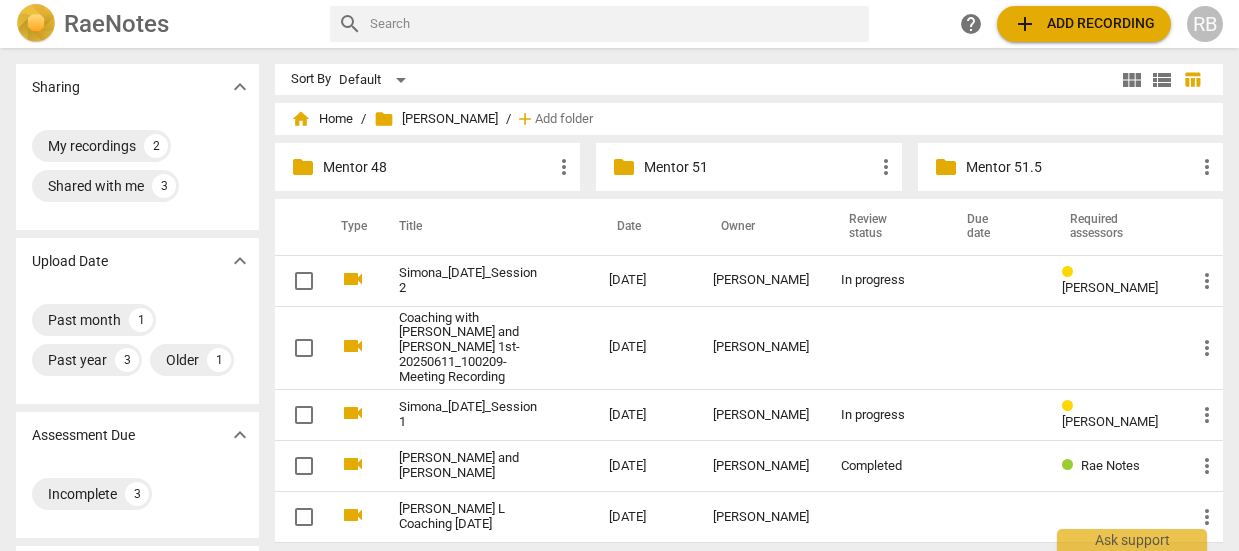 click on "folder Mentor [PERSON_NAME]" at bounding box center (436, 119) 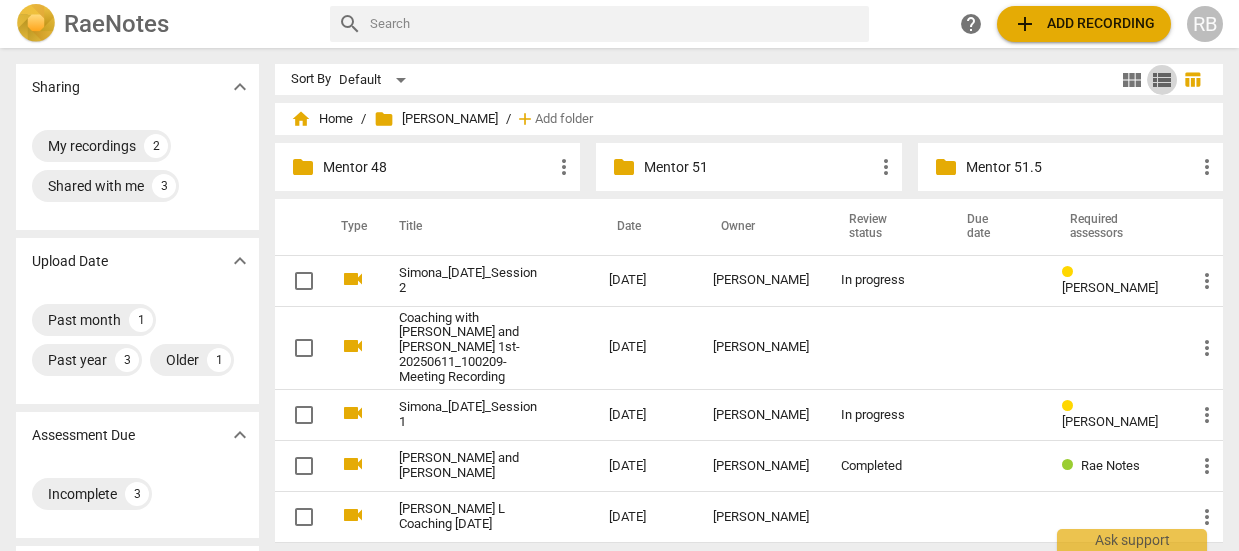 click on "view_list" at bounding box center [1162, 80] 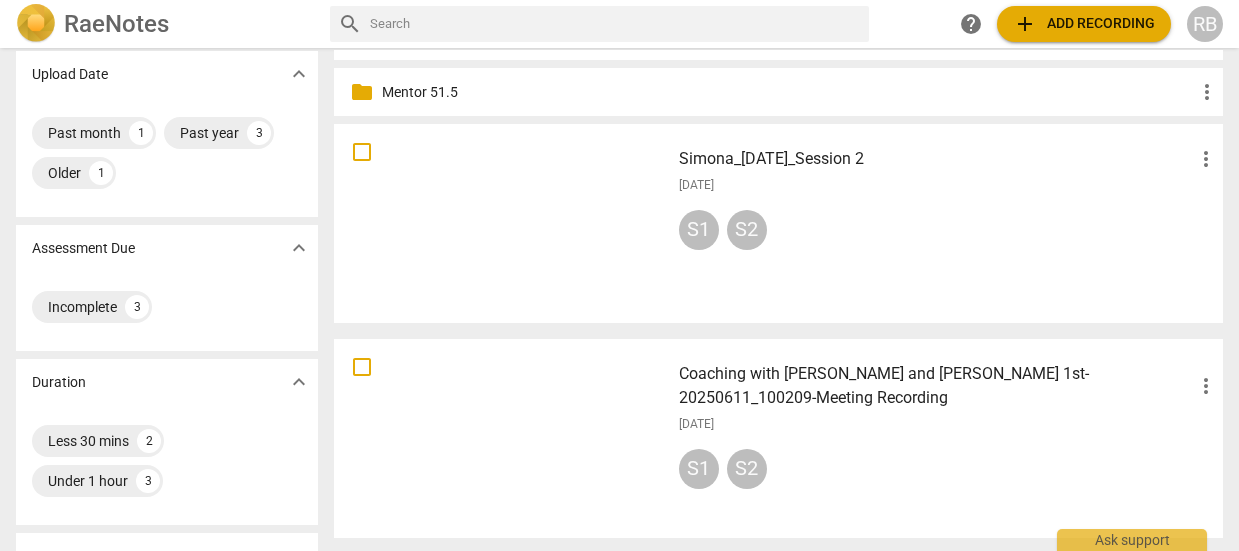 scroll, scrollTop: 0, scrollLeft: 0, axis: both 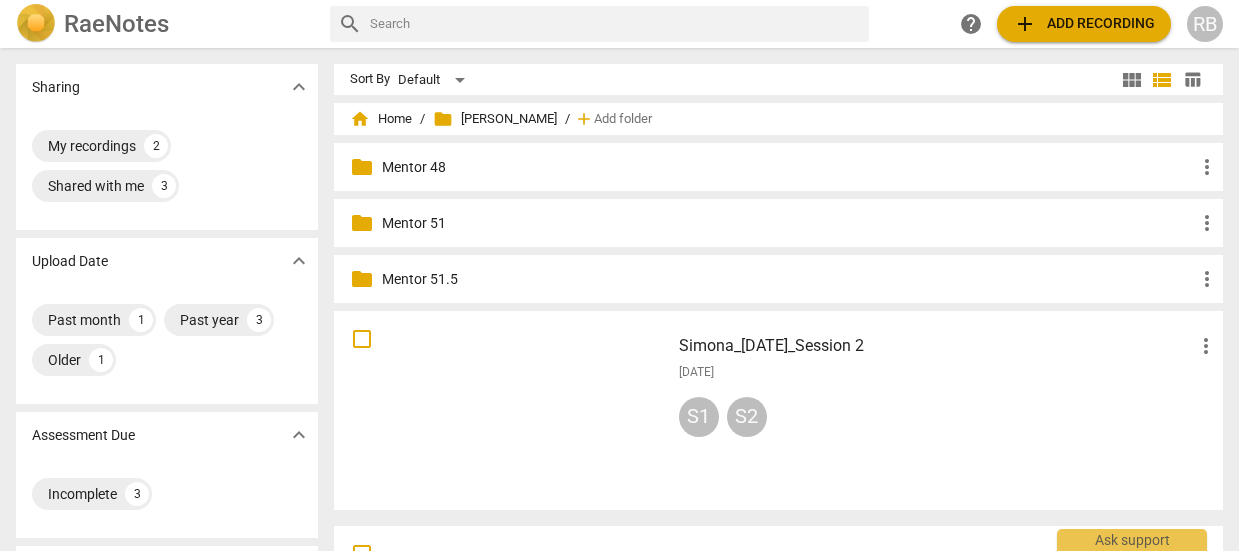drag, startPoint x: 535, startPoint y: 33, endPoint x: 544, endPoint y: 27, distance: 10.816654 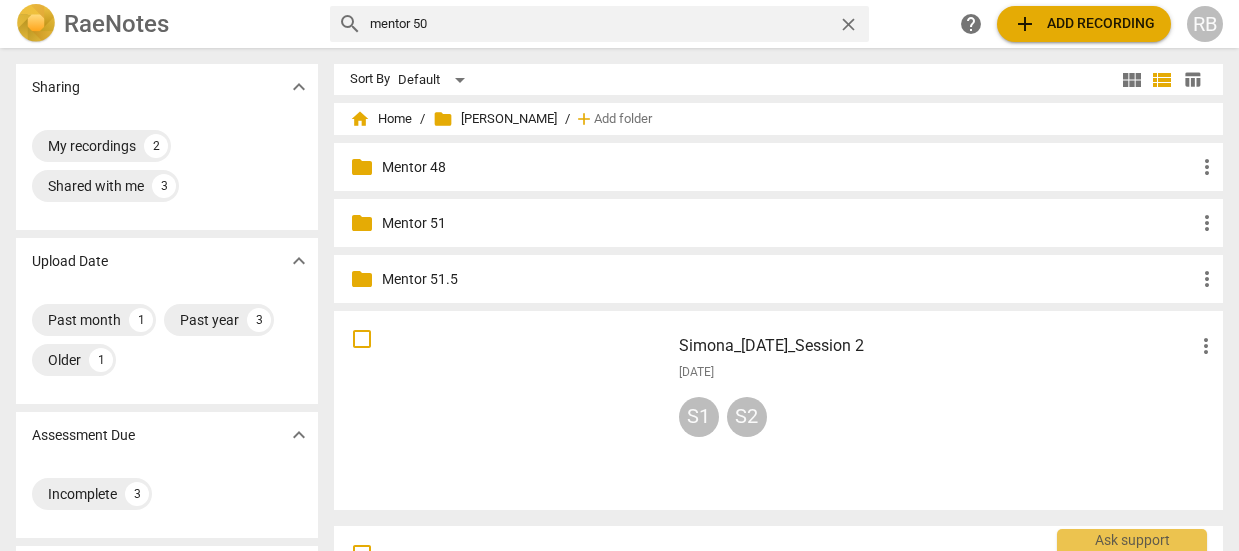 type on "mentor 50" 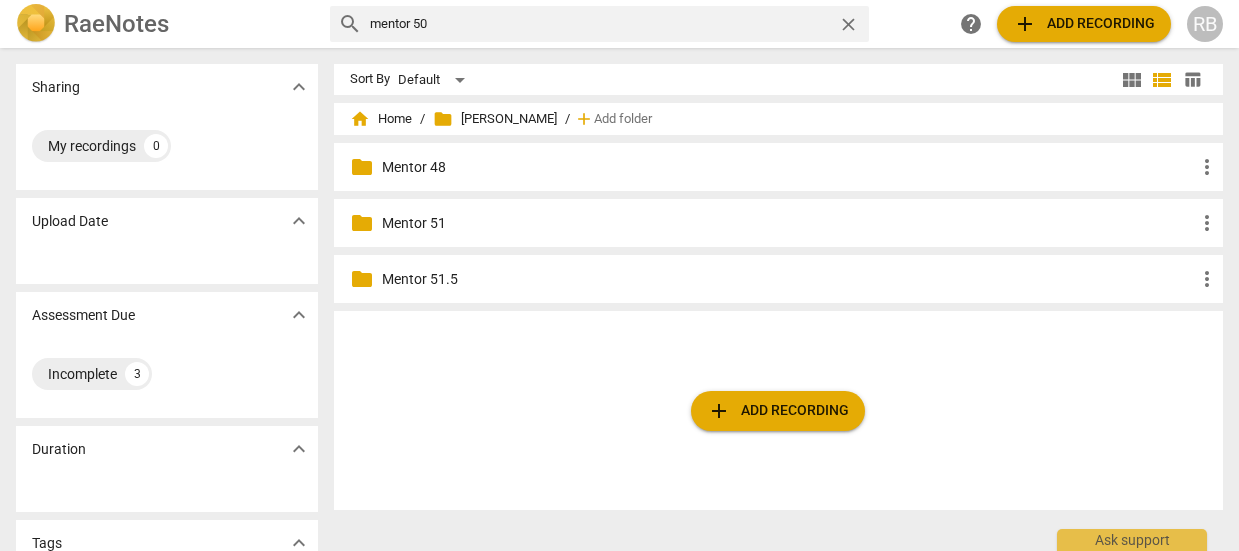 click on "Mentor 51" at bounding box center [788, 223] 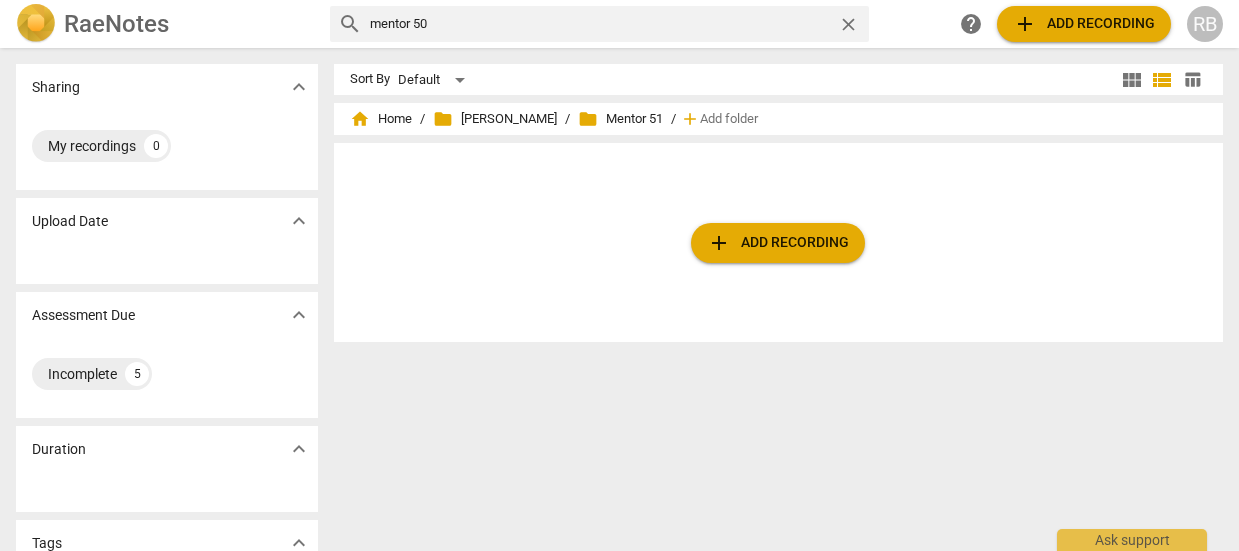 click on "close" at bounding box center (848, 24) 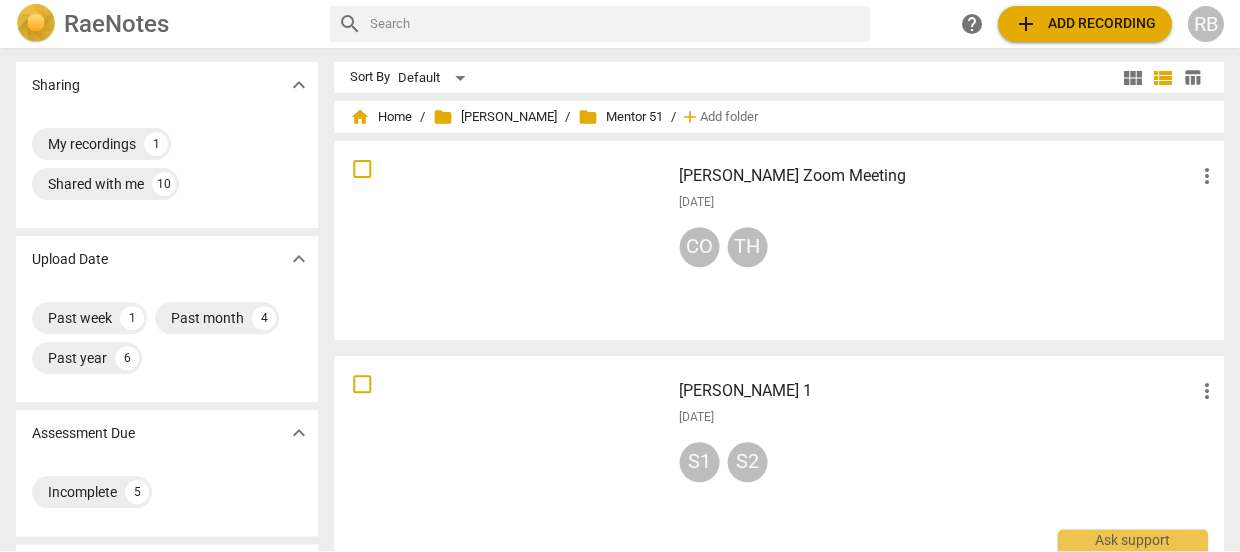 scroll, scrollTop: 4, scrollLeft: 0, axis: vertical 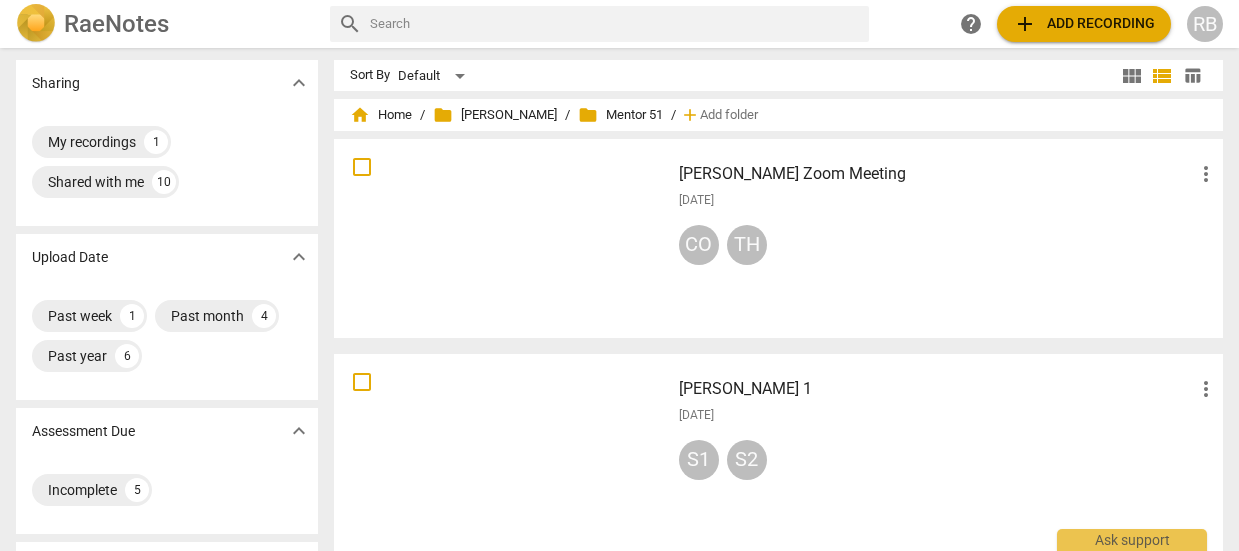 click at bounding box center (502, 453) 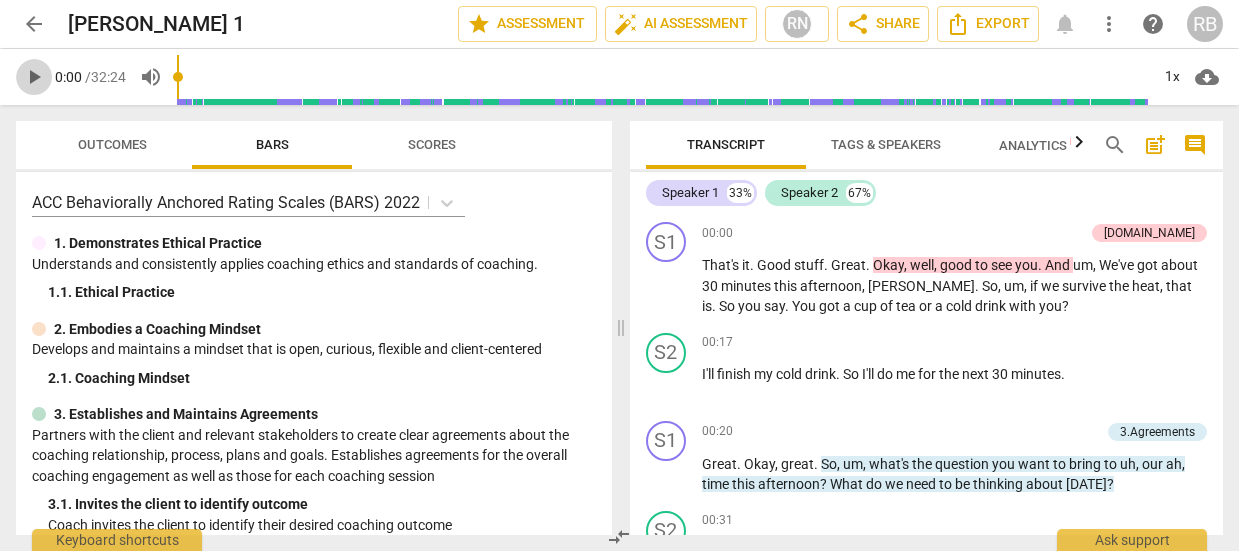 click on "play_arrow" at bounding box center (34, 77) 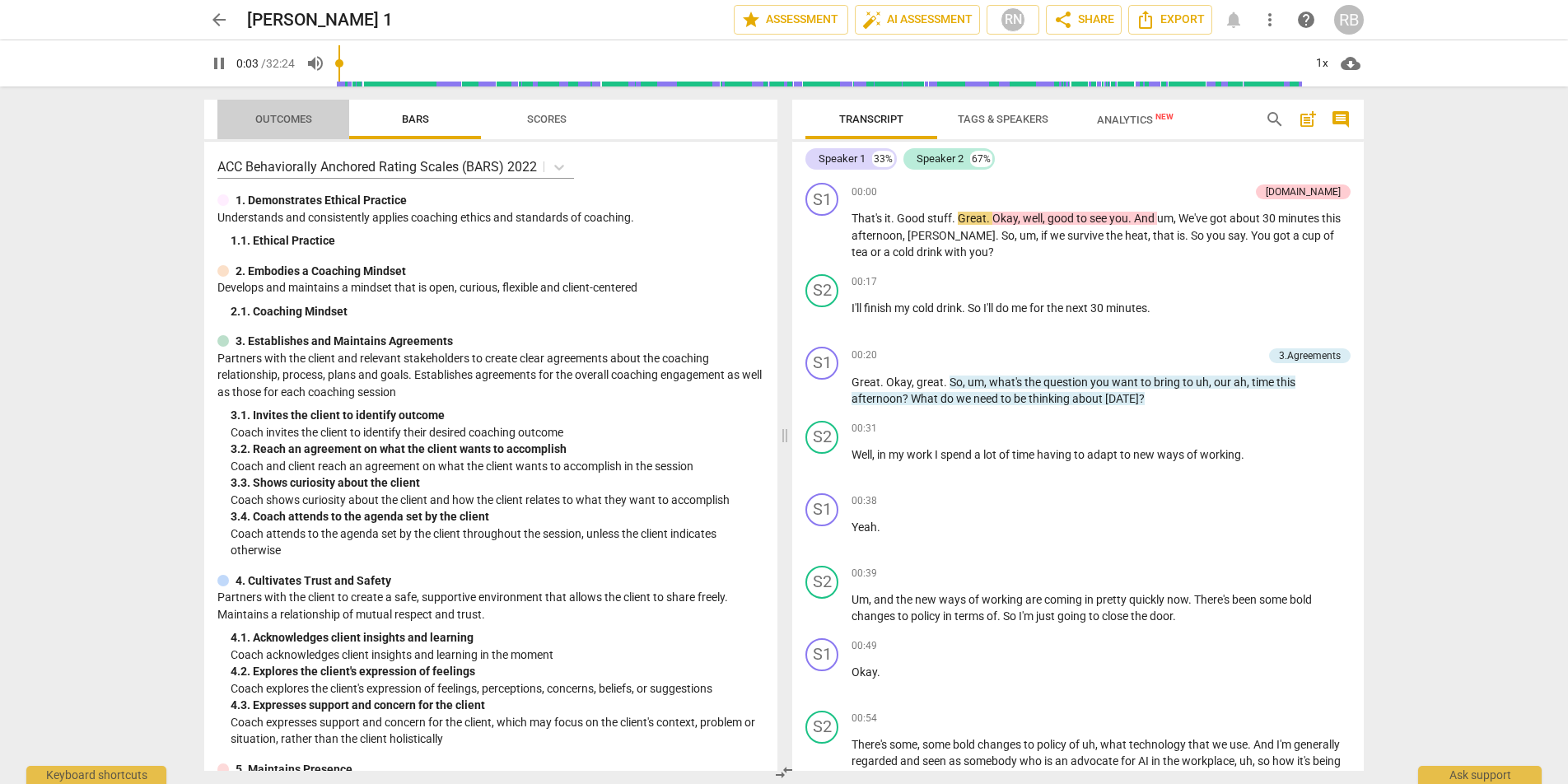 click on "Outcomes" at bounding box center (283, 119) 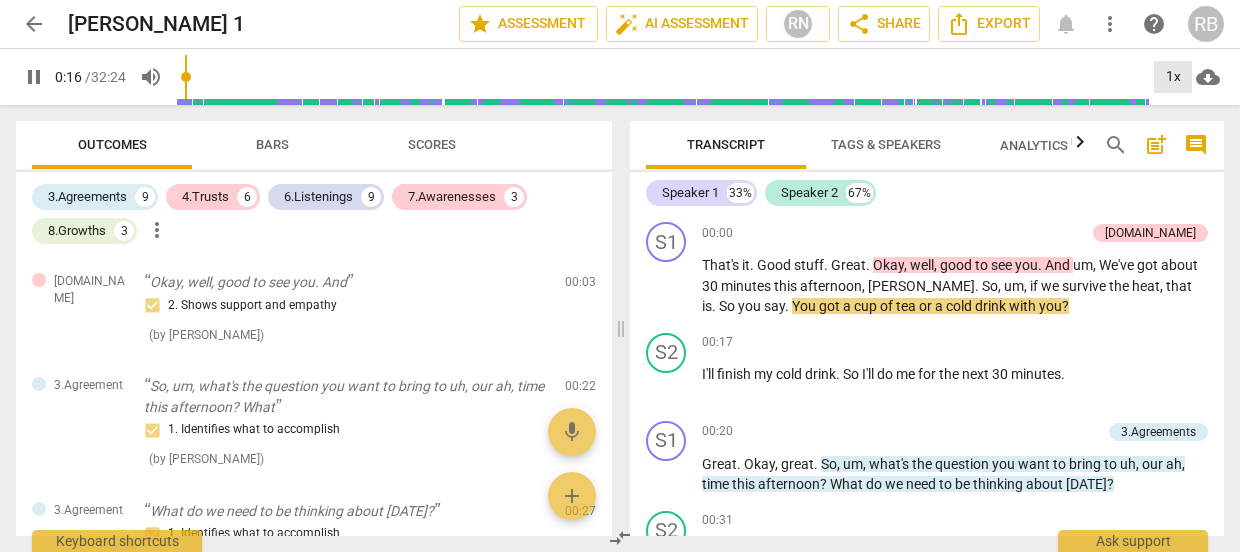 click on "1x" at bounding box center (1173, 77) 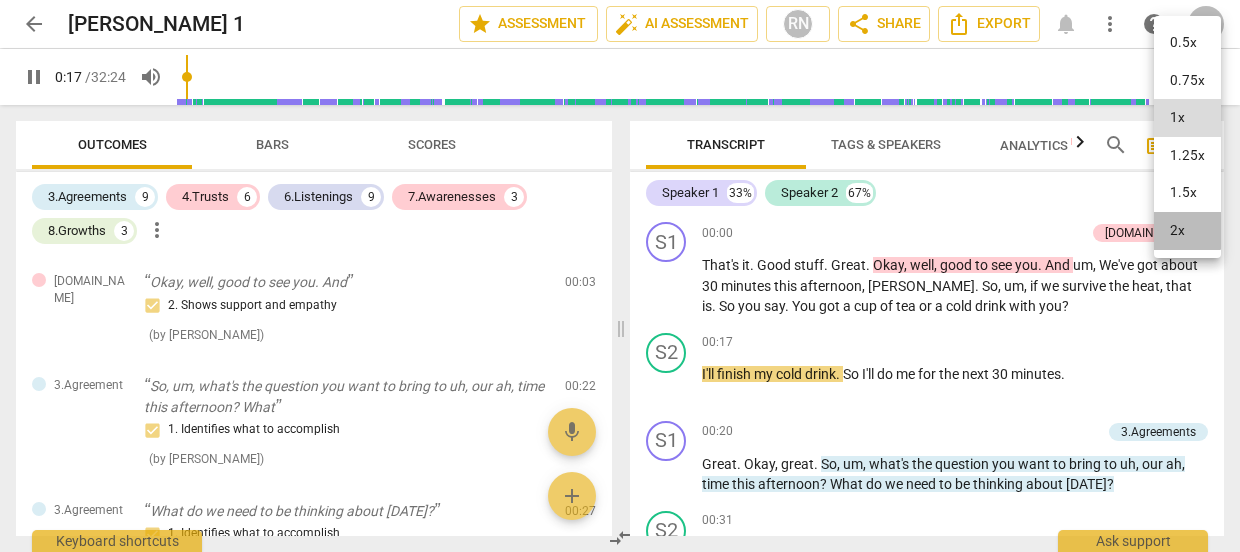 click on "2x" at bounding box center [1187, 231] 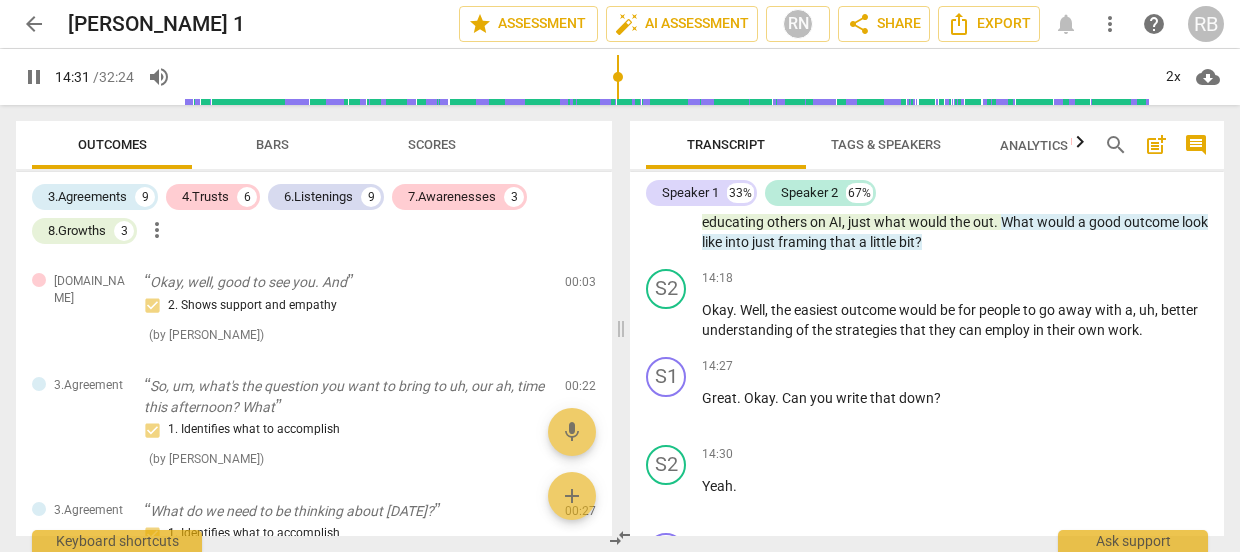 scroll, scrollTop: 6367, scrollLeft: 0, axis: vertical 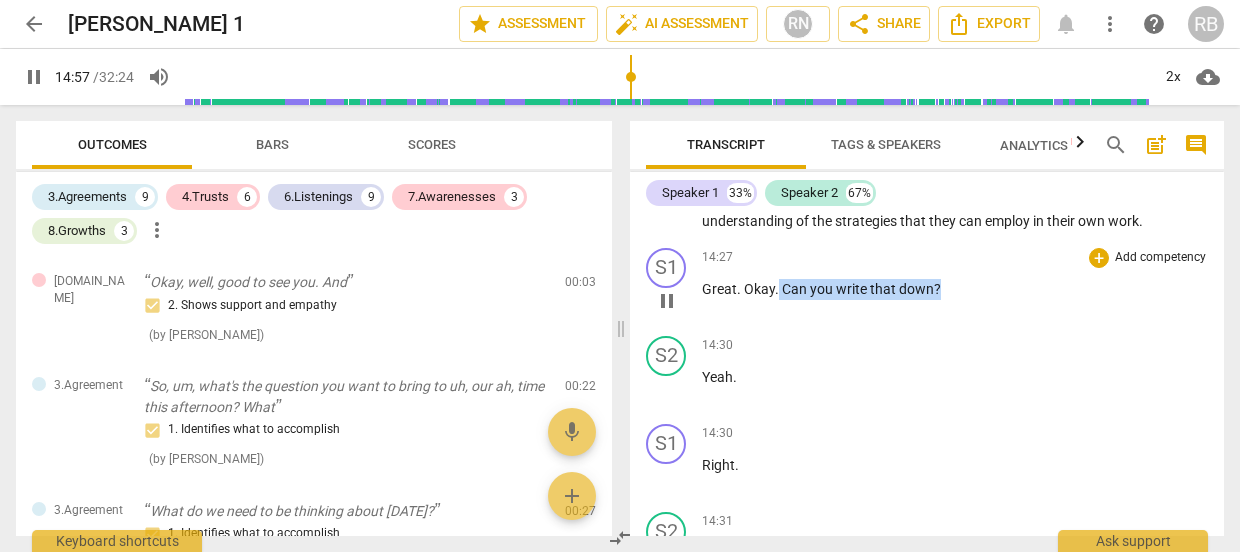 drag, startPoint x: 941, startPoint y: 349, endPoint x: 1091, endPoint y: 330, distance: 151.19855 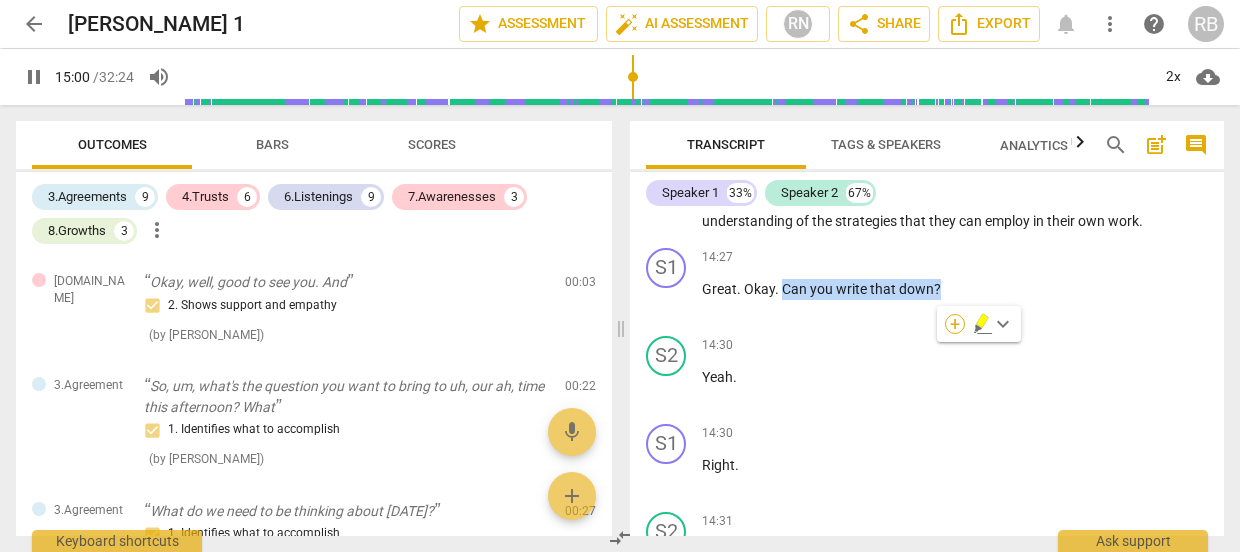 click on "+" at bounding box center (955, 324) 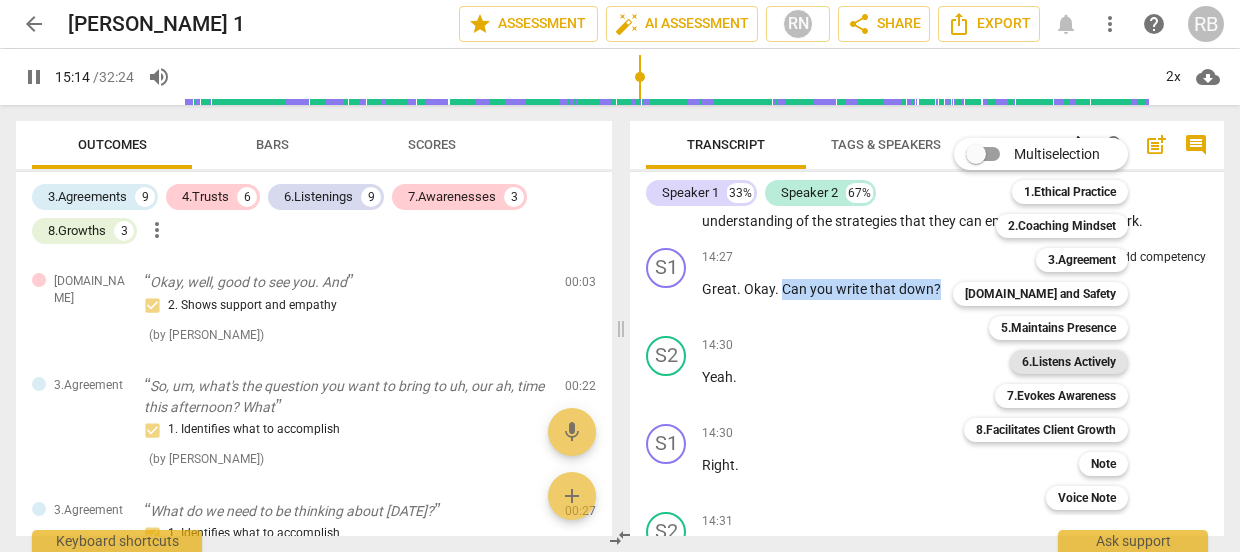 scroll, scrollTop: 6543, scrollLeft: 0, axis: vertical 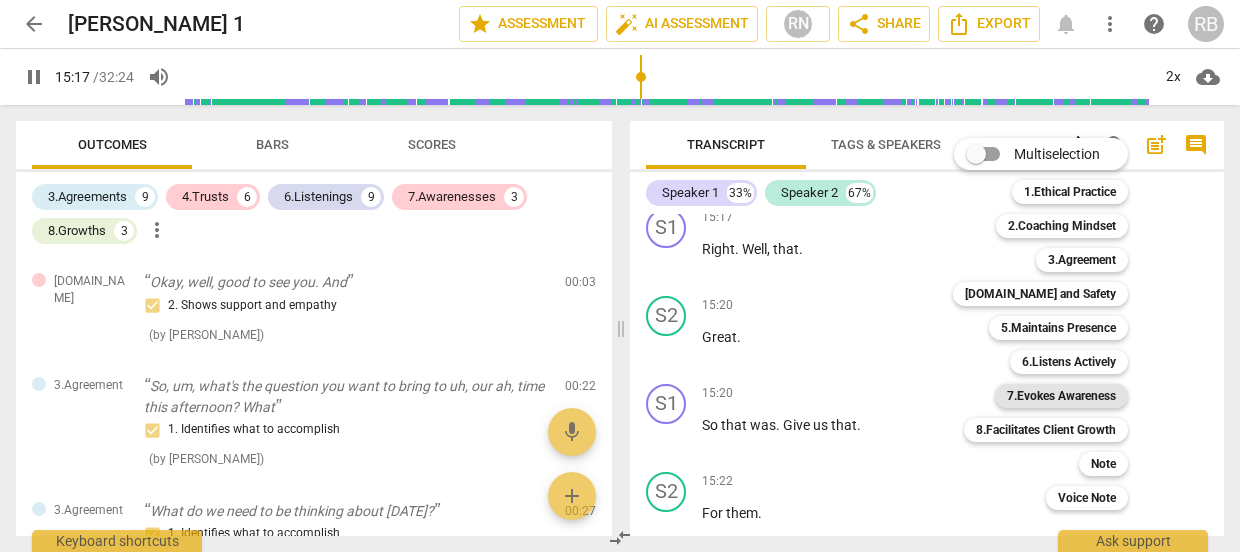 click on "7.Evokes Awareness" at bounding box center [1061, 396] 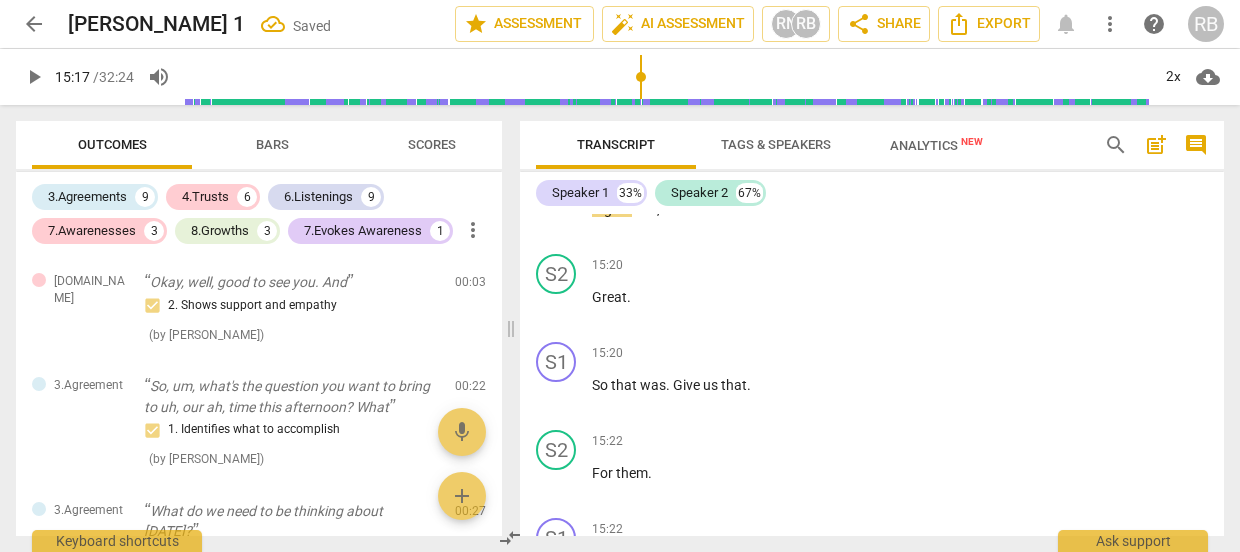 scroll, scrollTop: 7483, scrollLeft: 0, axis: vertical 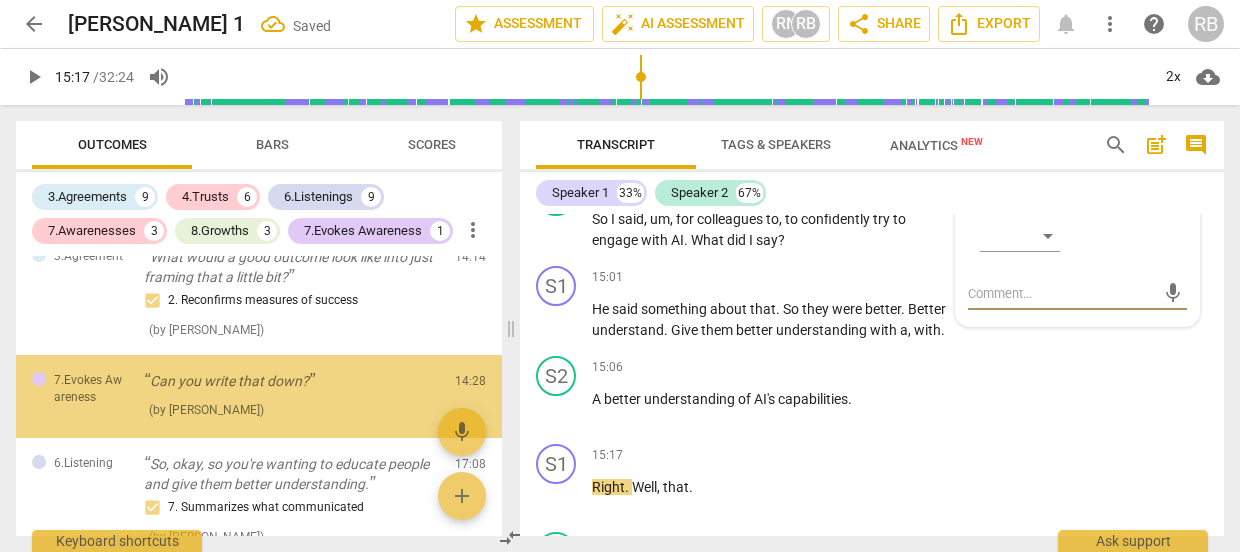 type on "i" 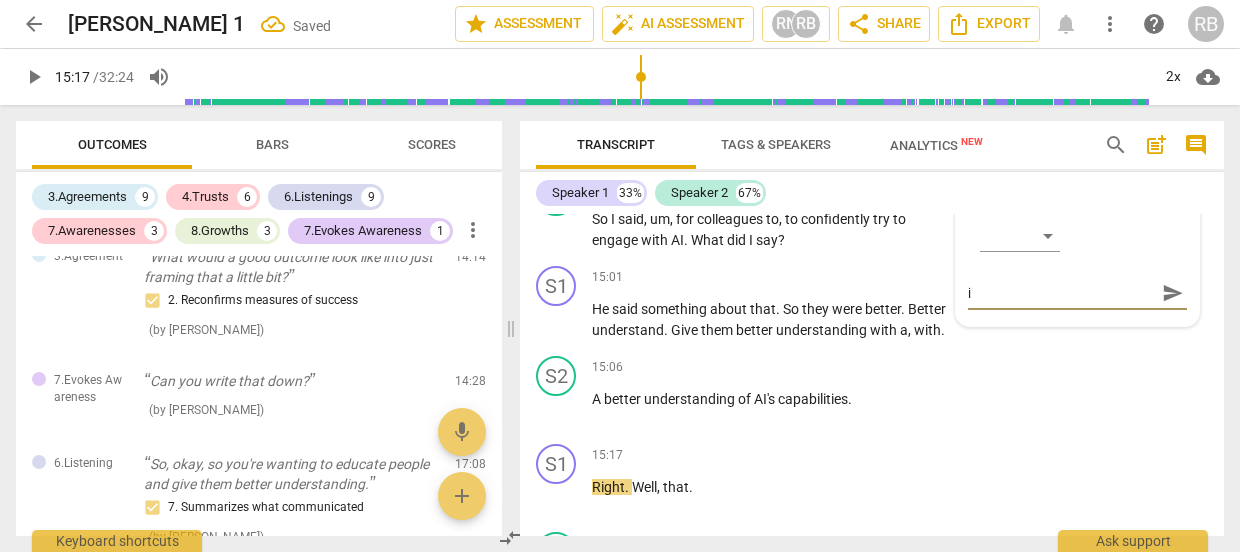 type on "in" 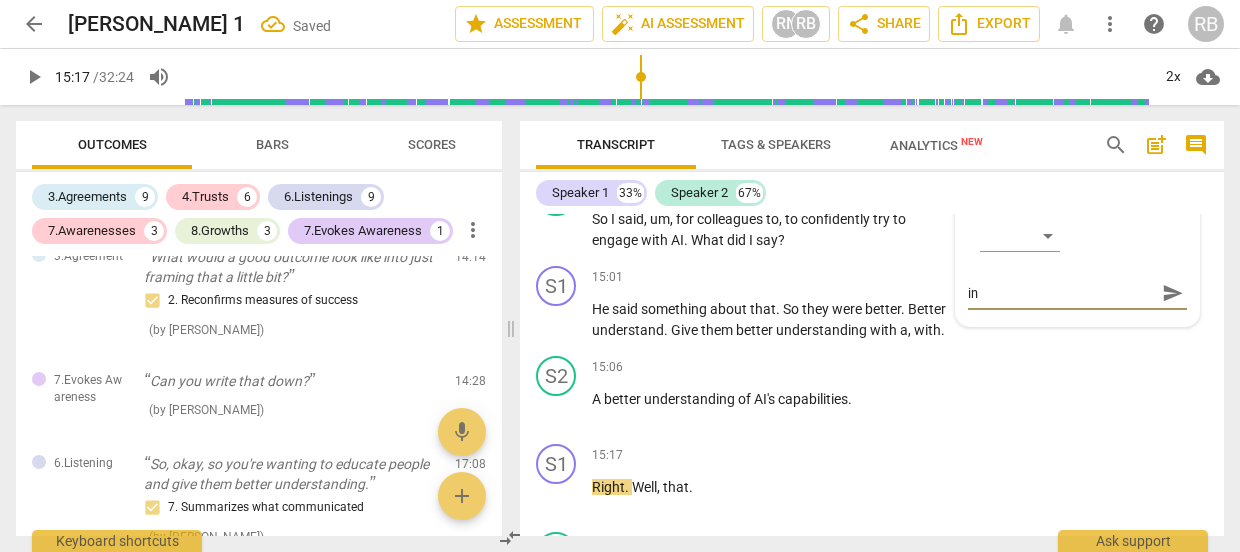 type on "inv" 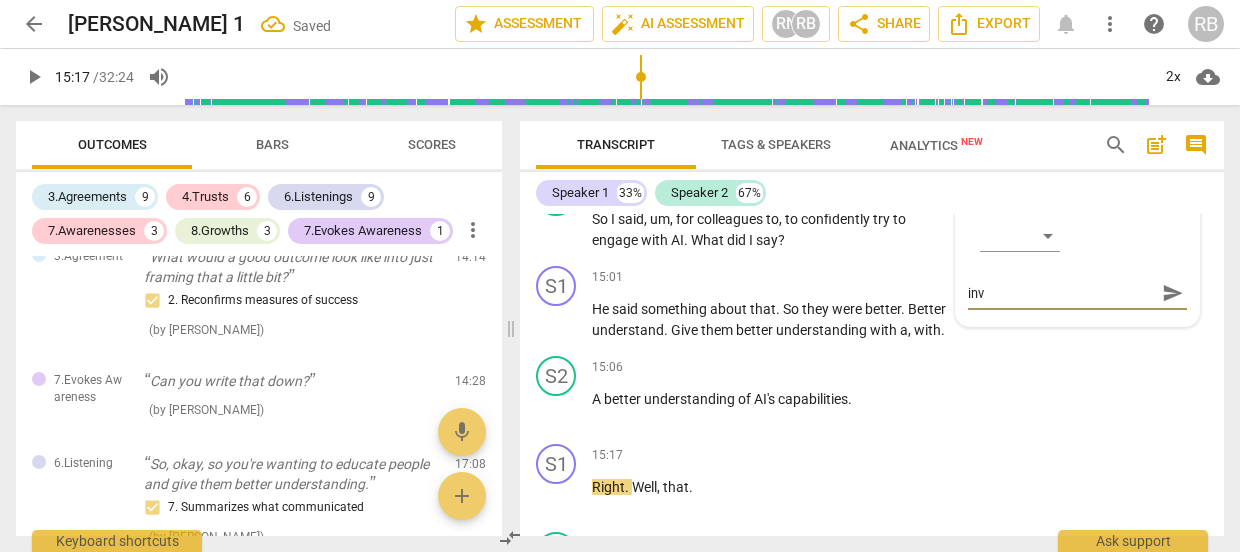 type on "invi" 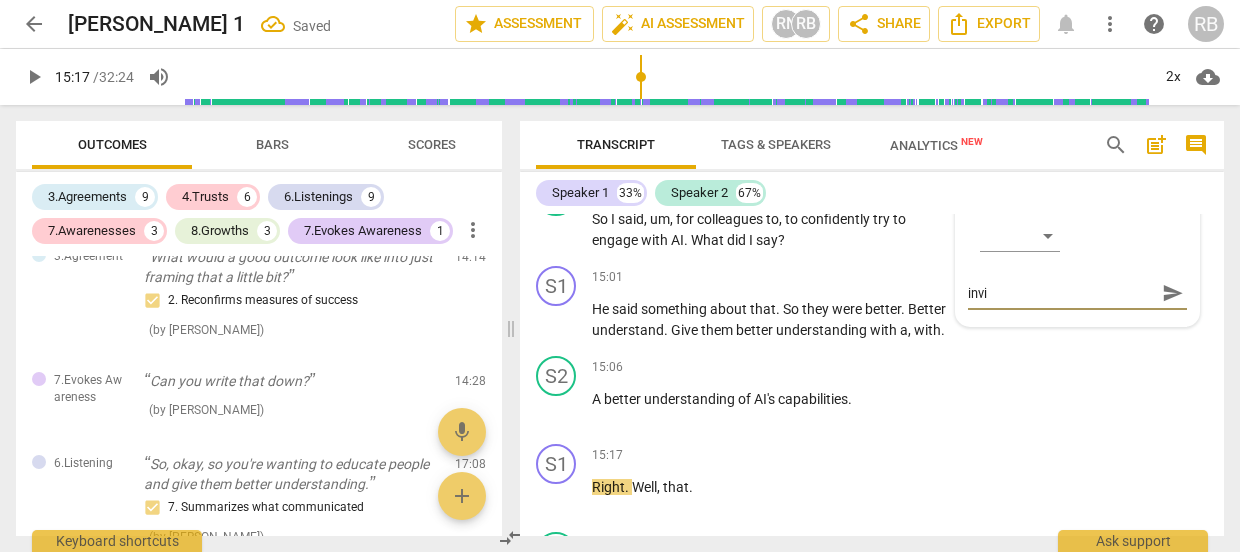 type on "invit" 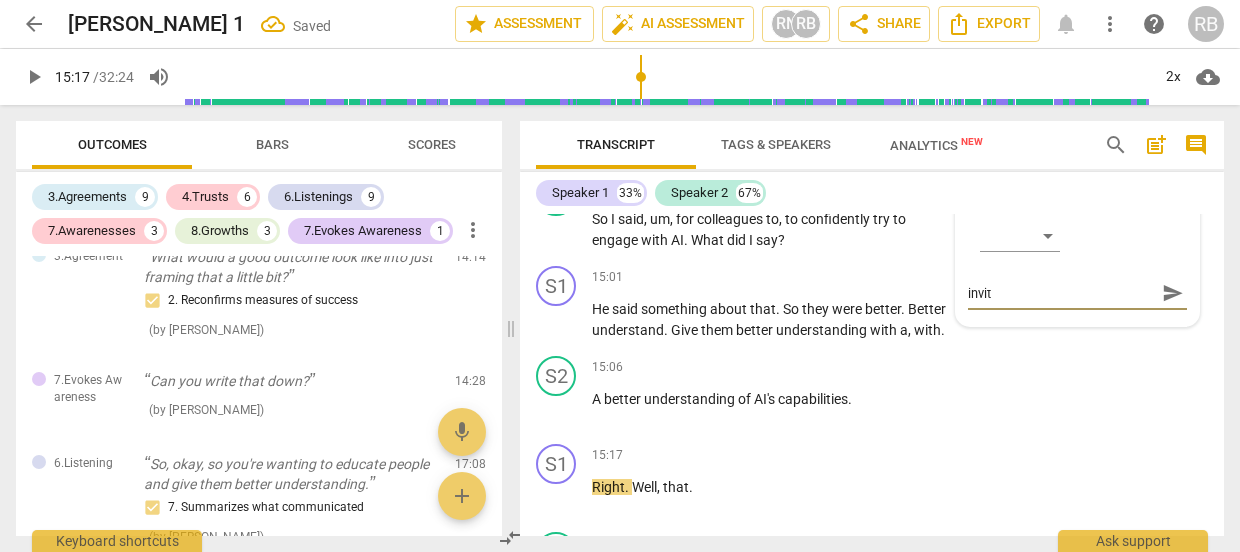 type on "inviti" 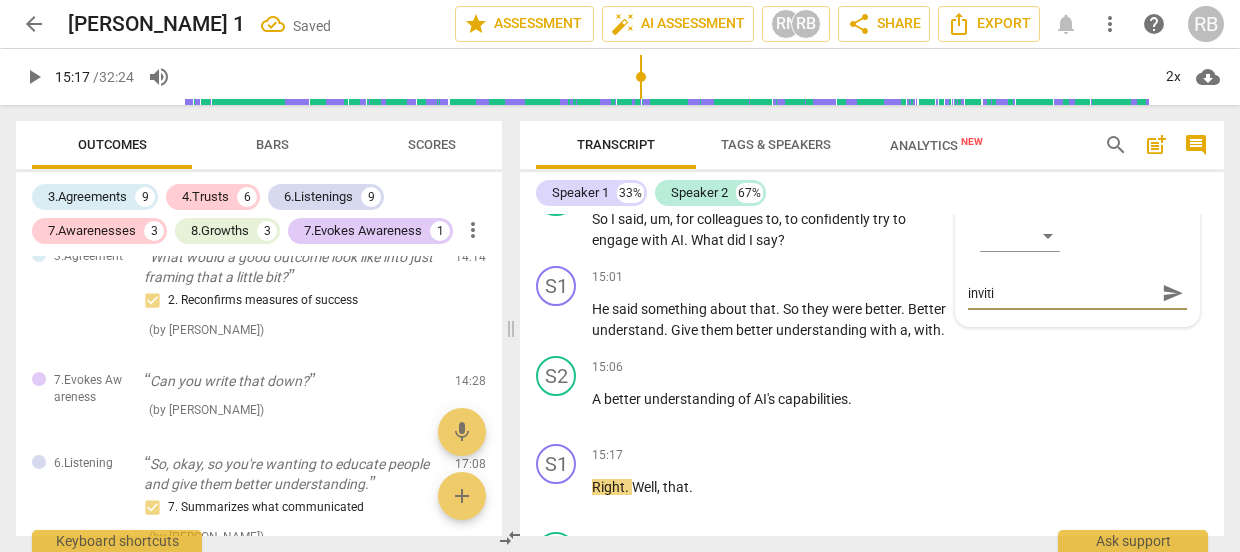 type on "invitin" 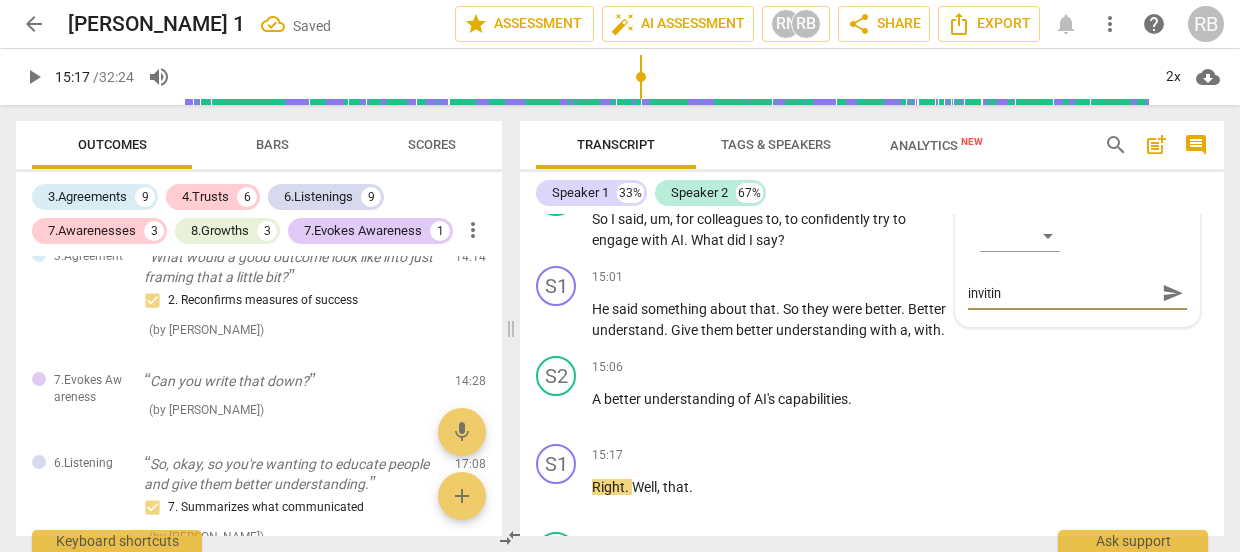 type on "inviting" 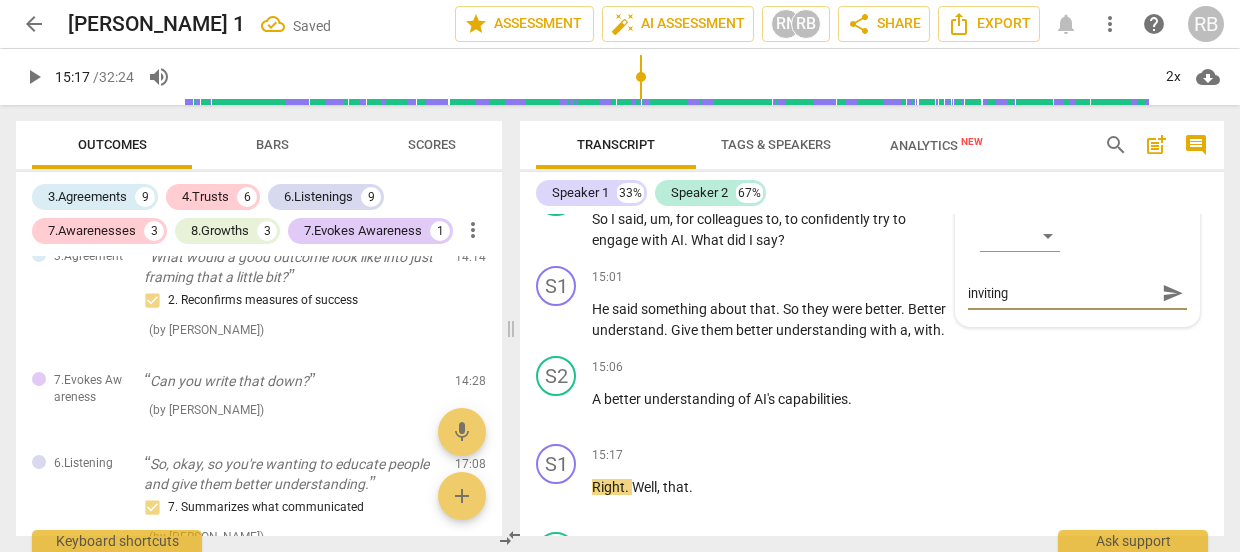 type on "inviting" 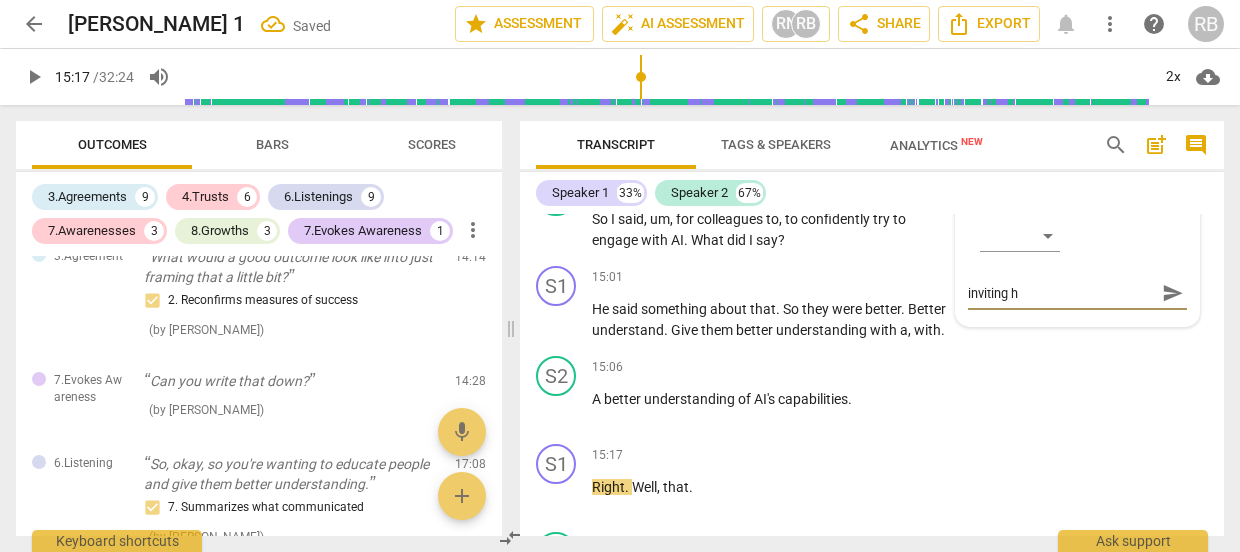 type on "inviting hi" 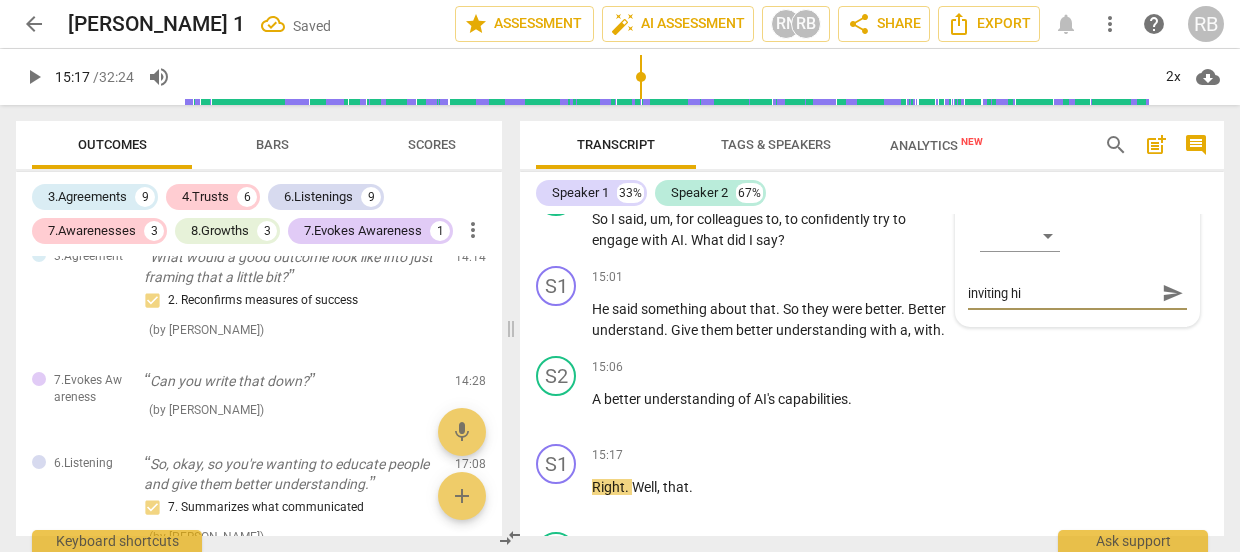 type on "inviting him" 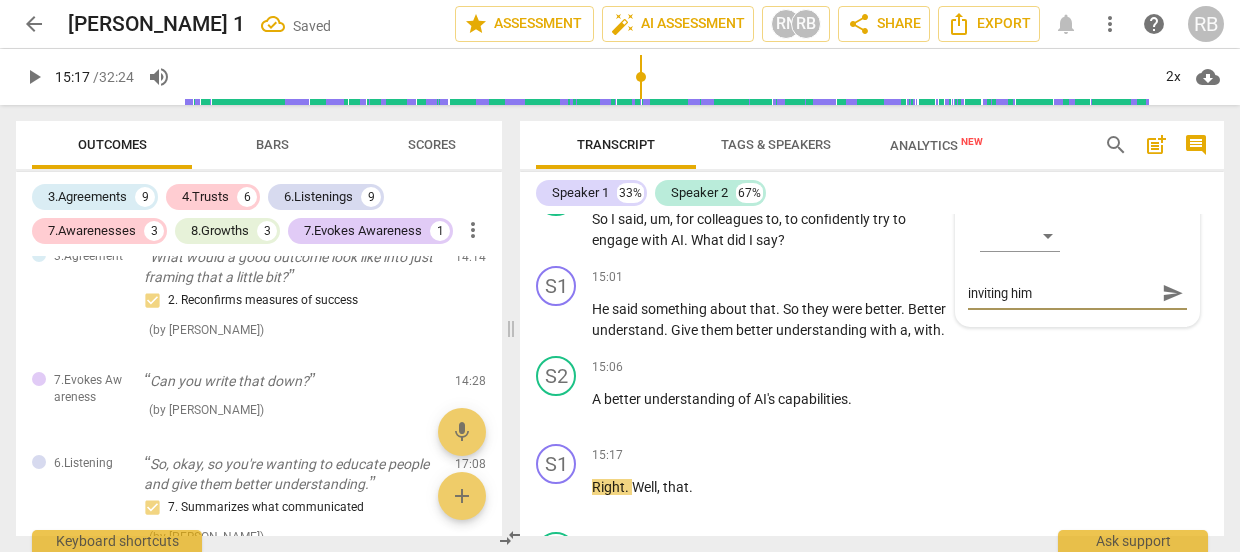 type on "inviting him" 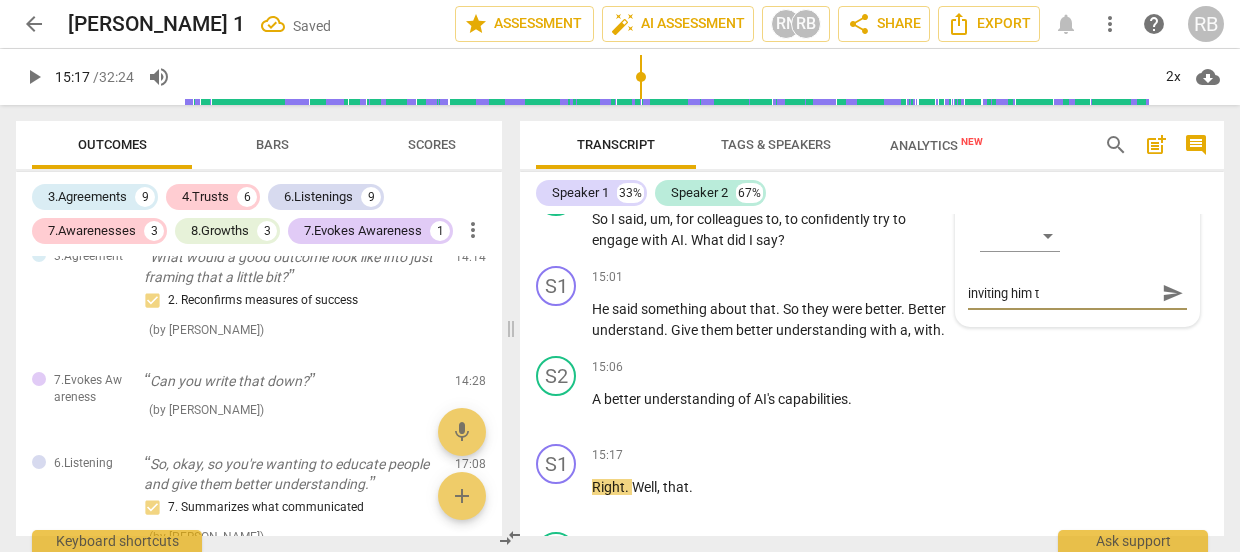 type on "inviting him to" 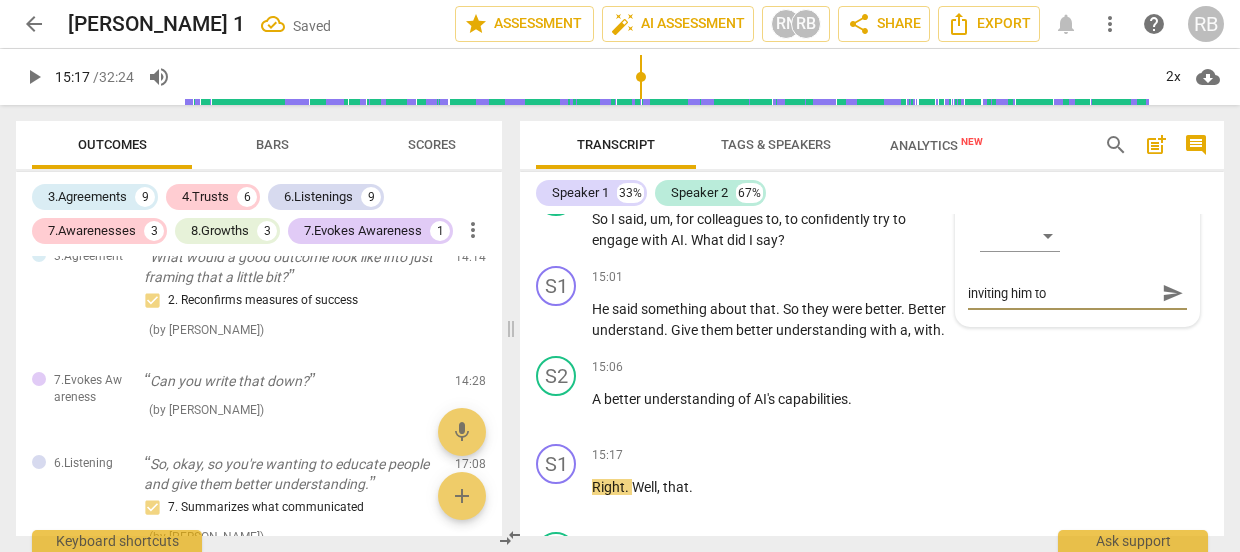 type on "inviting him to" 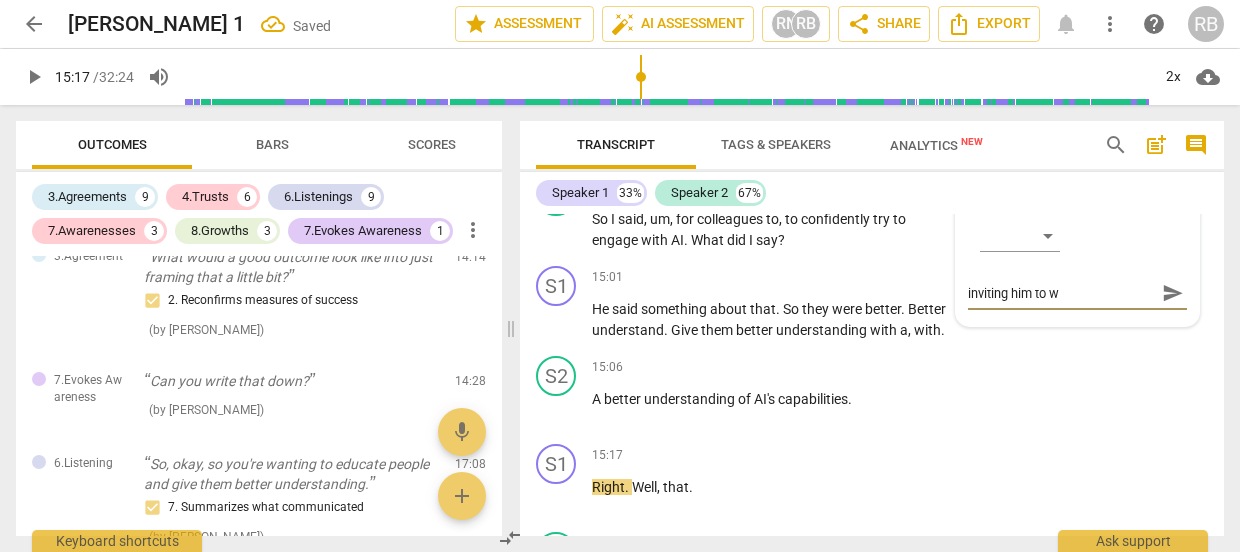 type on "inviting him to wr" 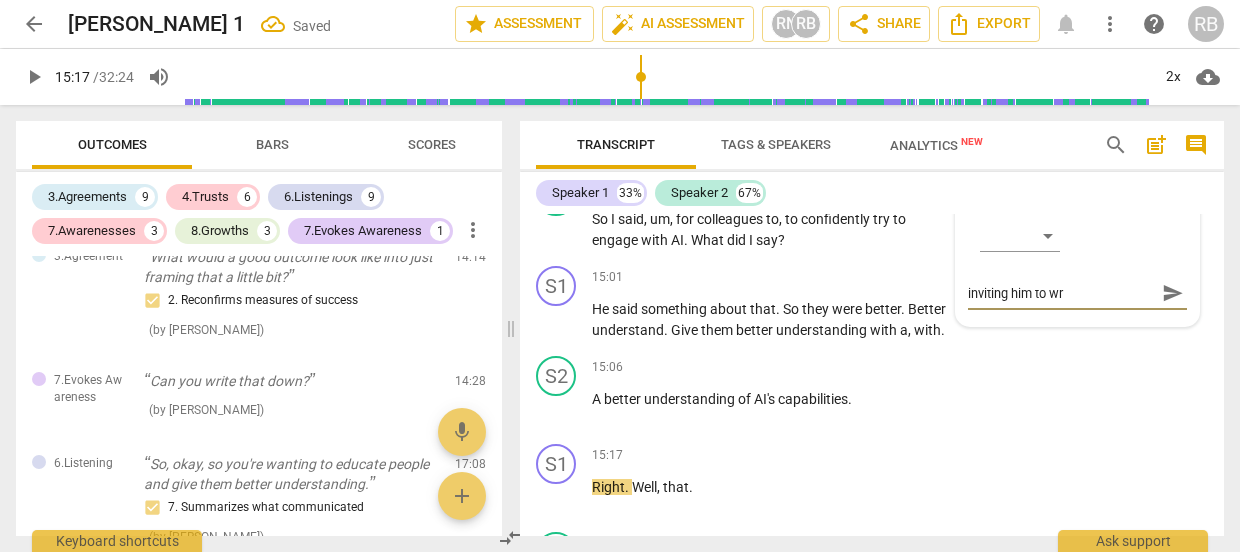 type on "inviting him to wri" 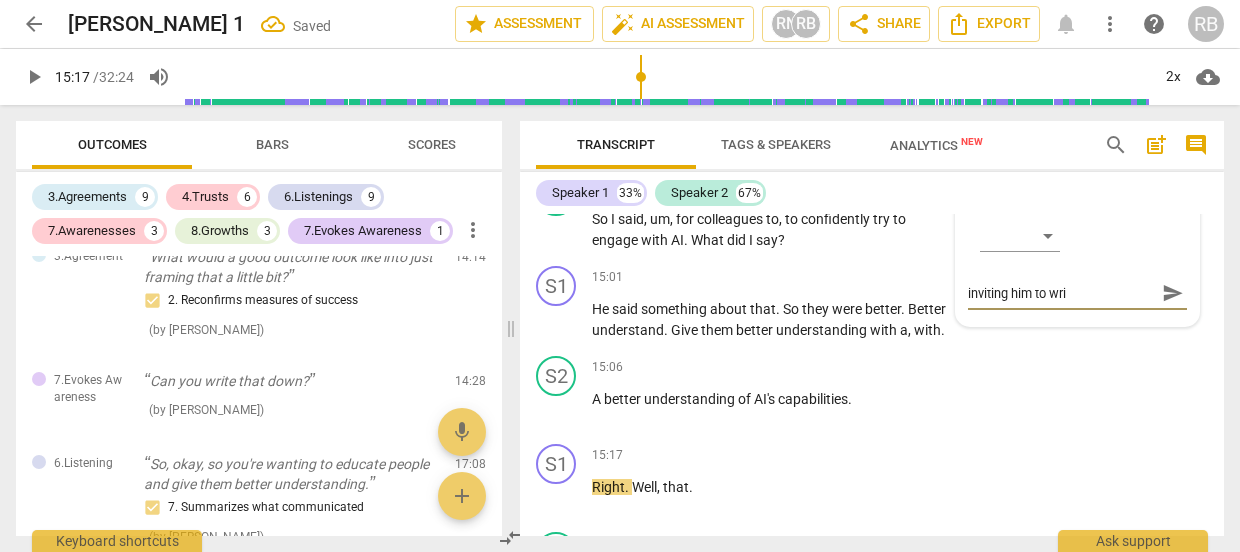 type on "inviting him to writ" 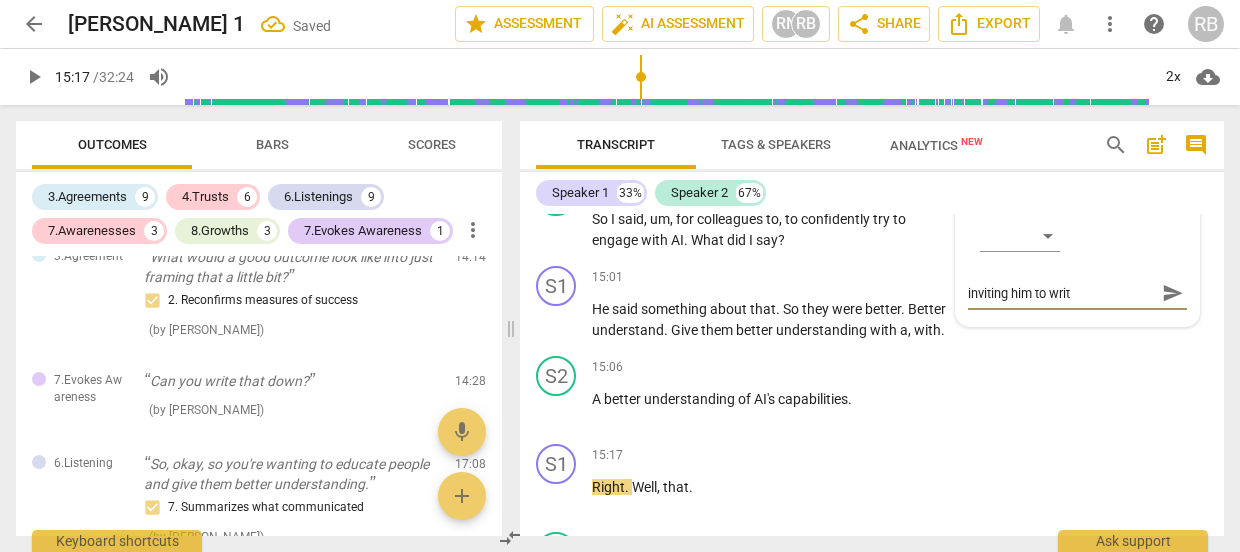 type on "inviting him to write" 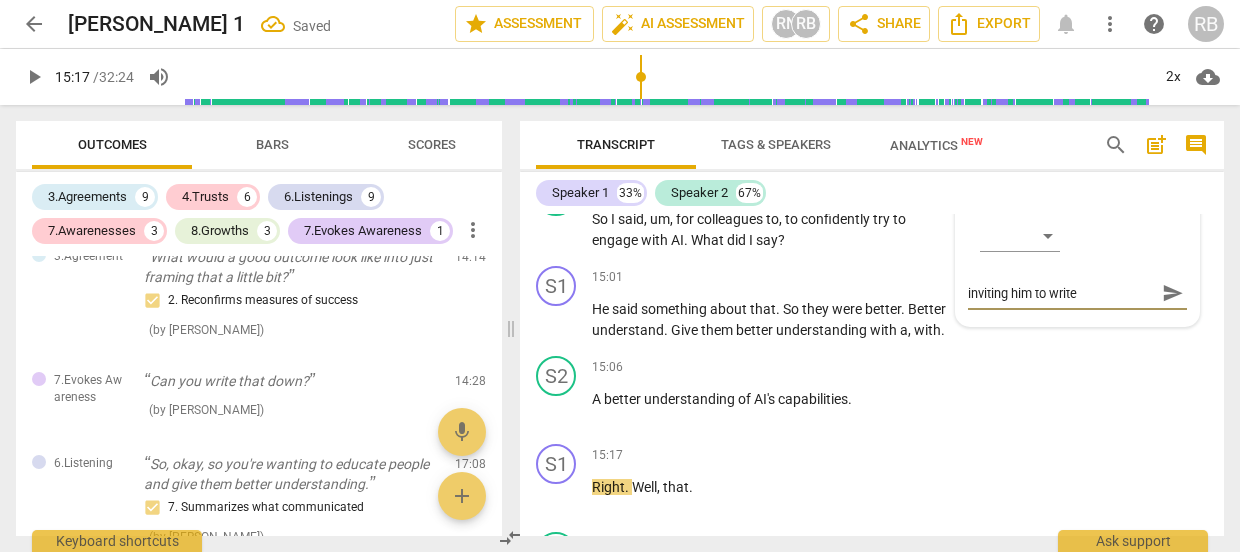 type on "inviting him to write," 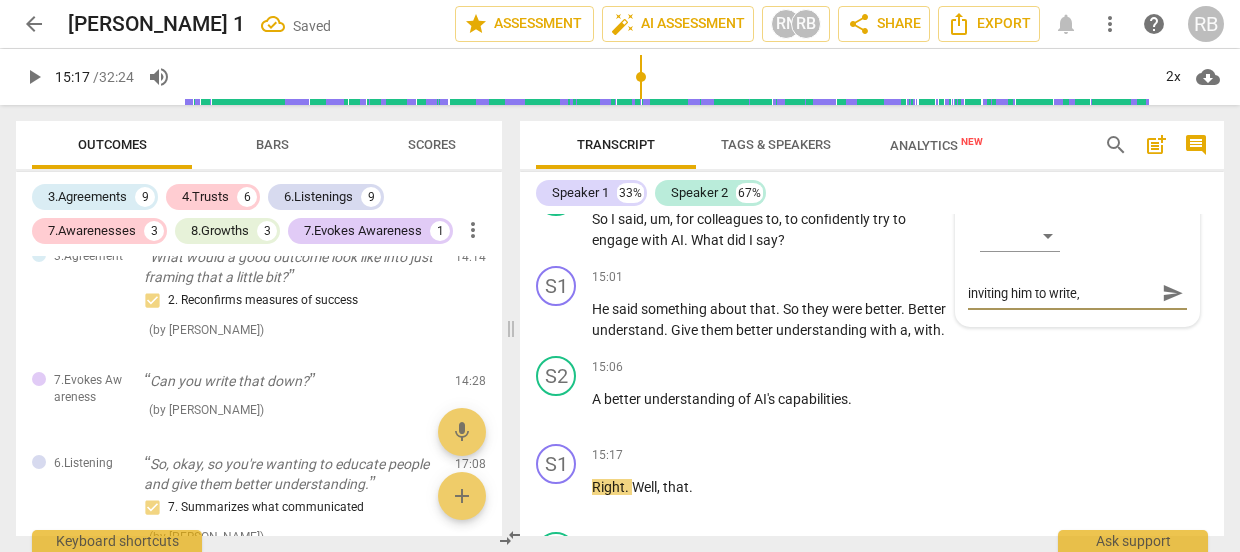 type on "inviting him to write," 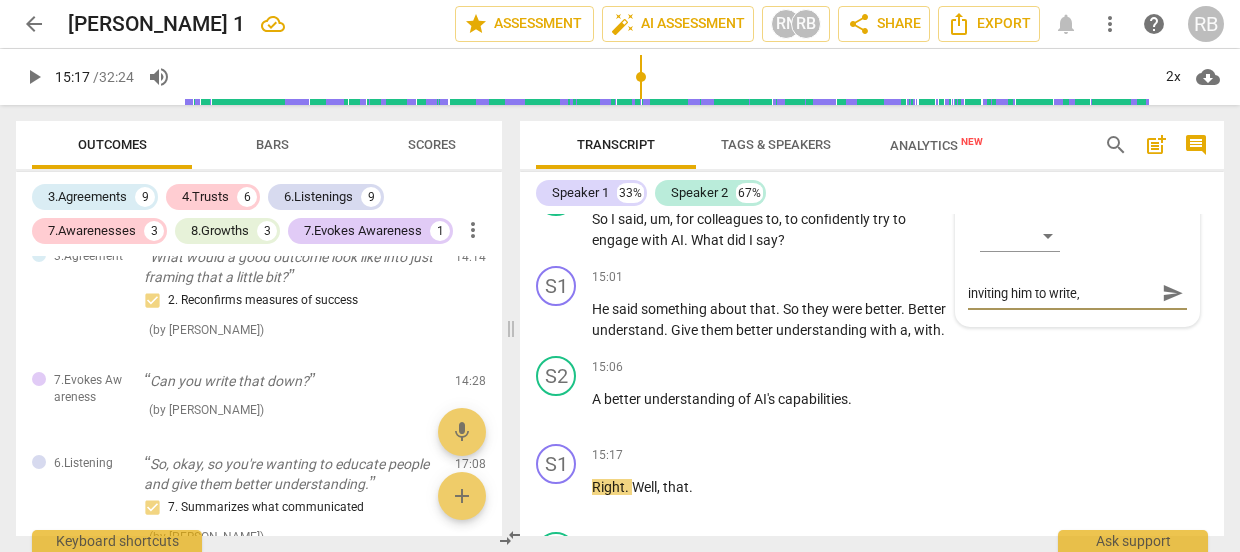 type on "inviting him to write, m" 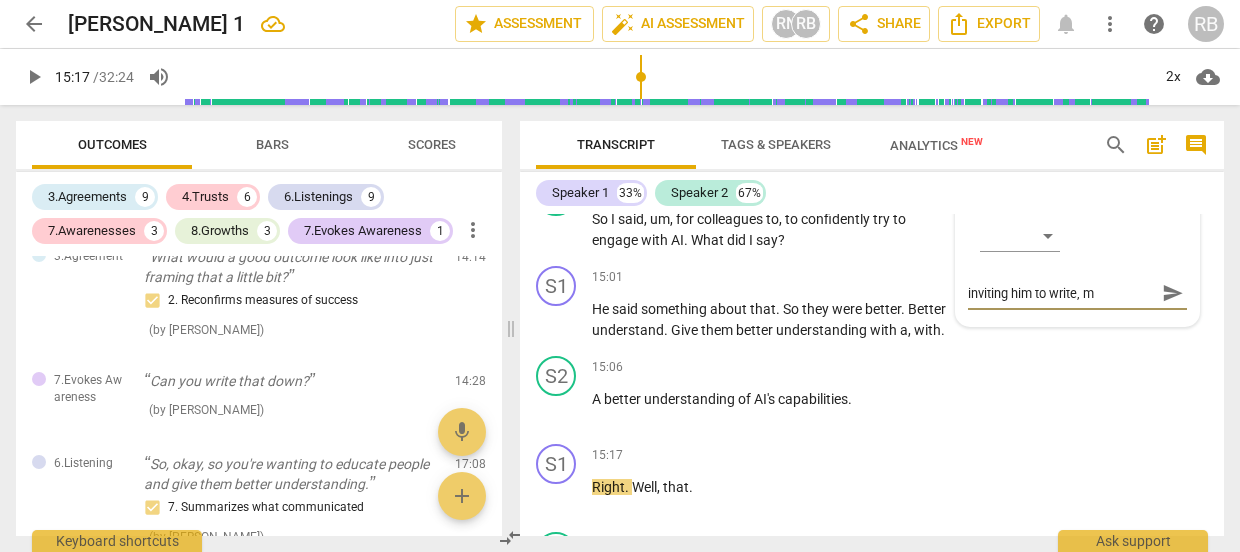 type on "inviting him to write, me" 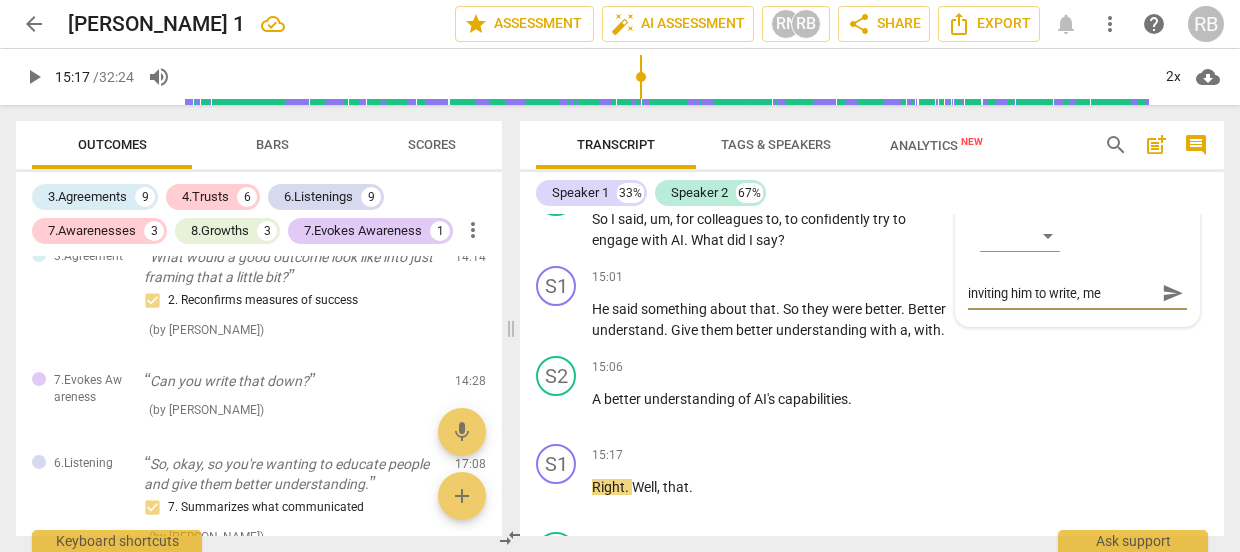 type on "inviting him to write, mea" 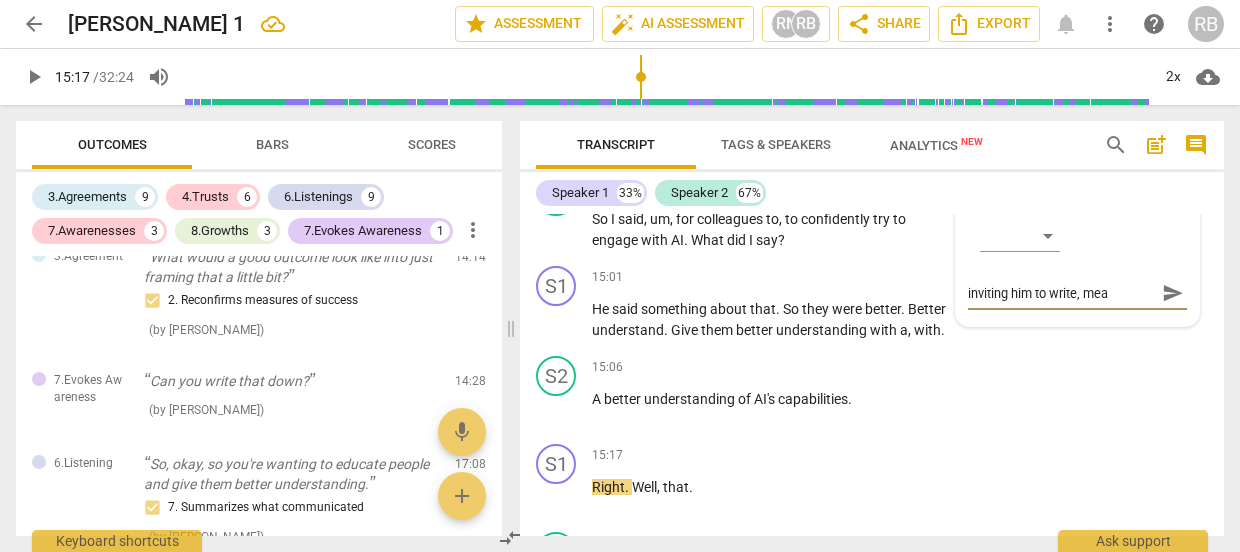 type on "inviting him to write, mean" 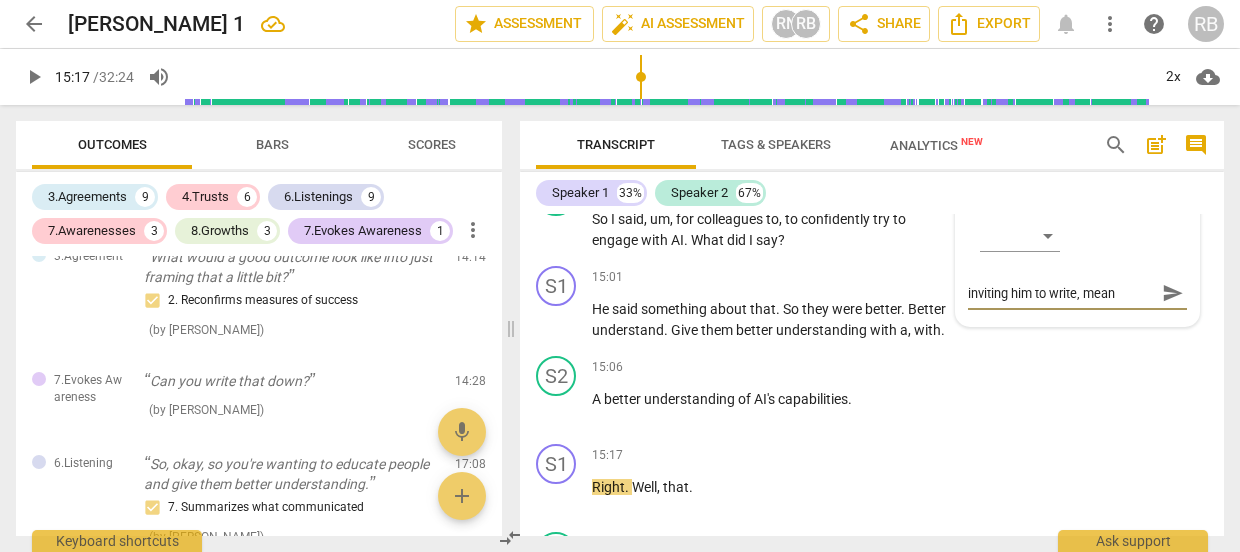type on "inviting him to write, means" 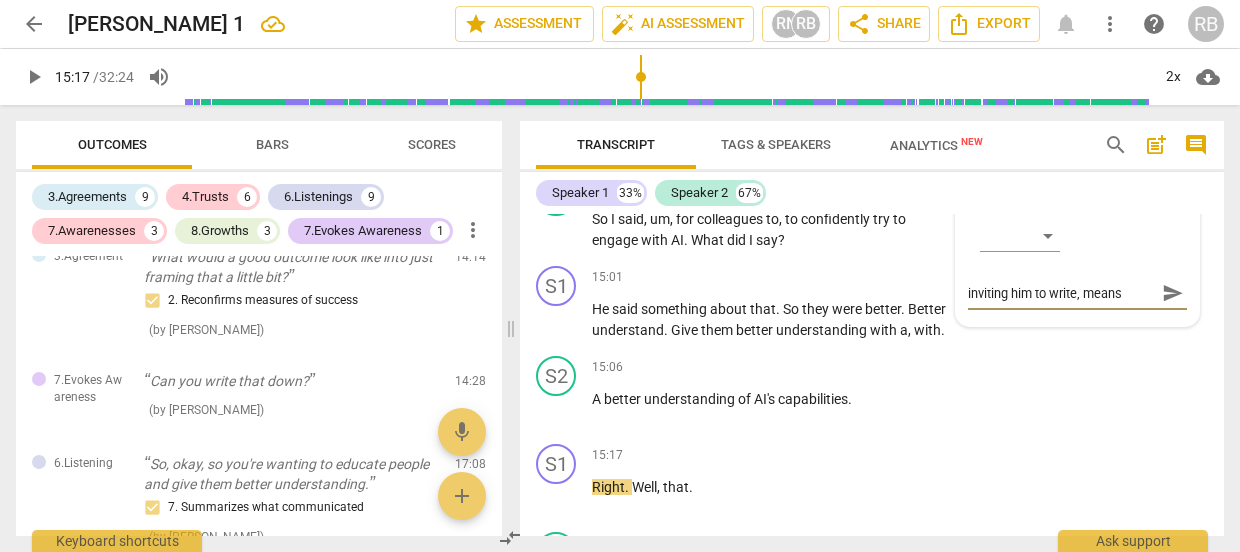 type on "inviting him to write, means" 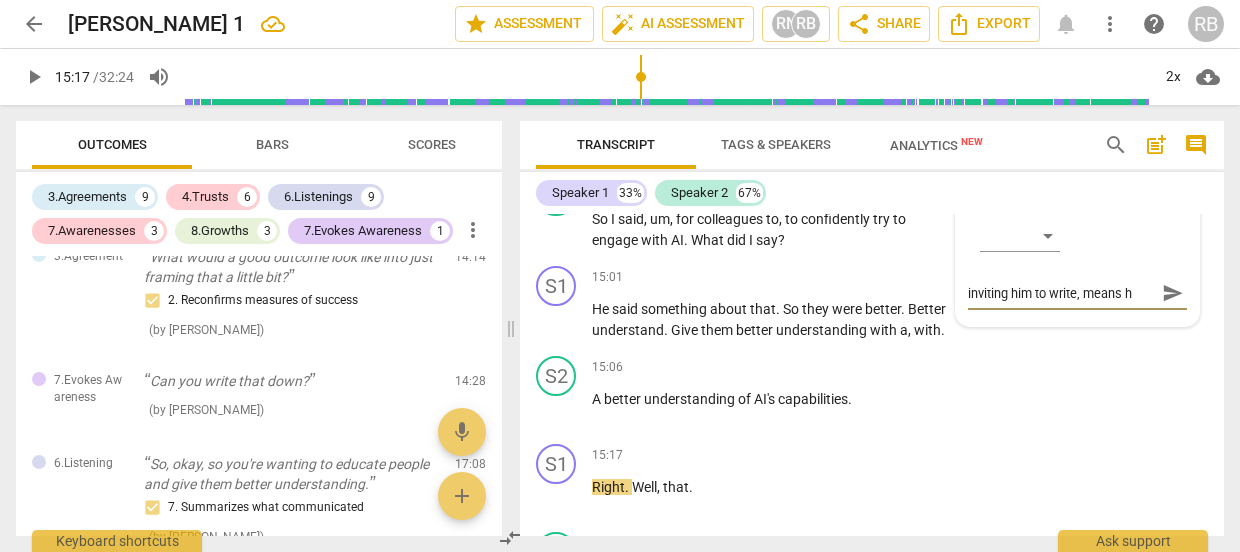 type on "inviting him to write, means he" 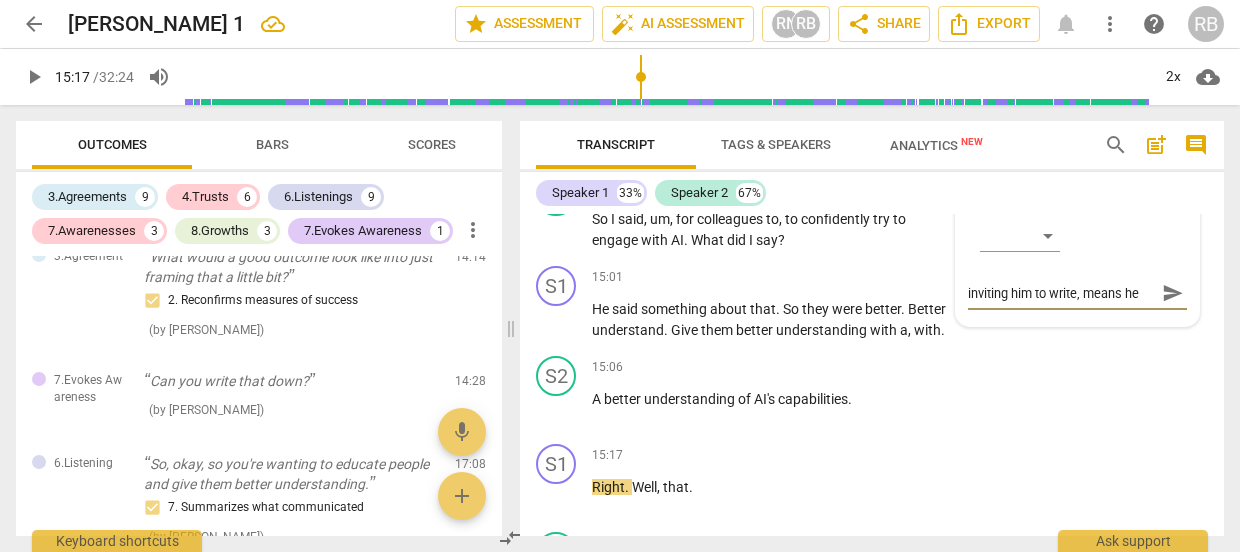type on "inviting him to write, means he" 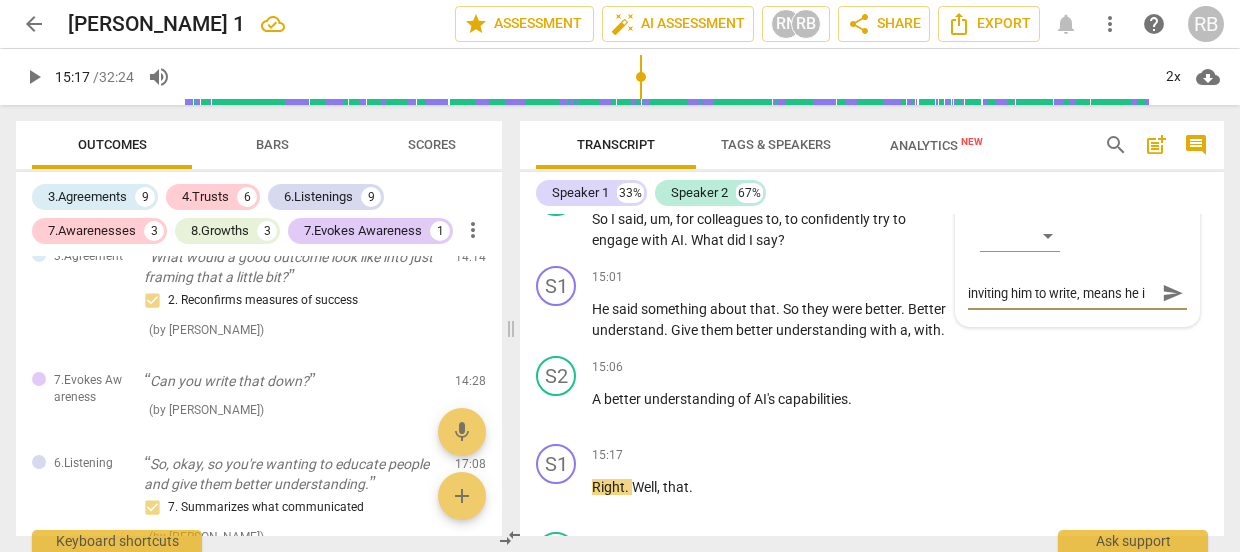 type on "inviting him to write, means he is" 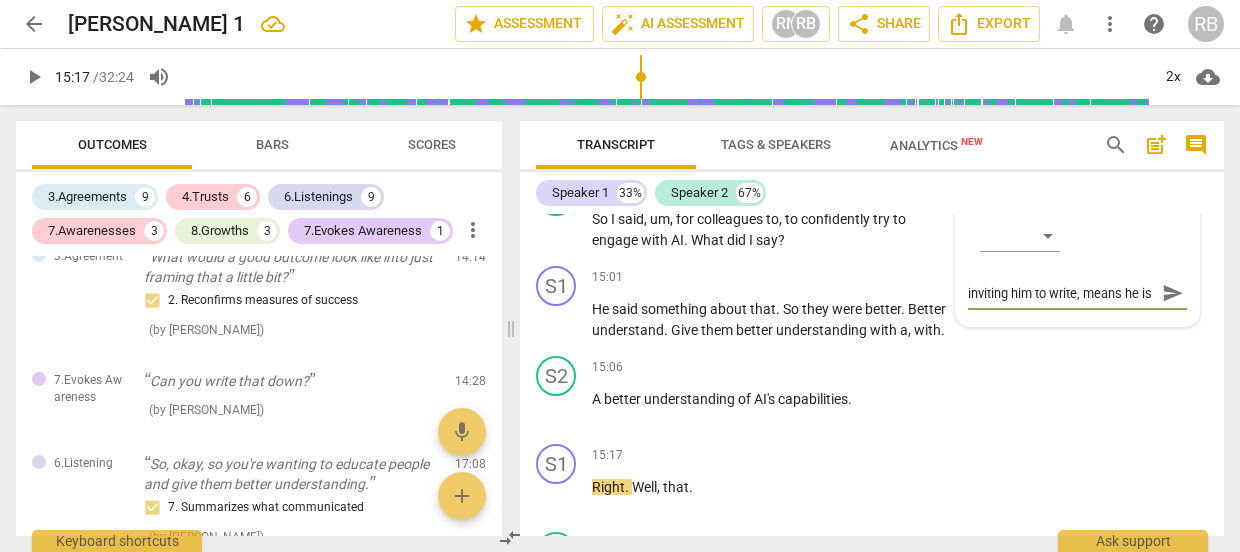scroll, scrollTop: 17, scrollLeft: 0, axis: vertical 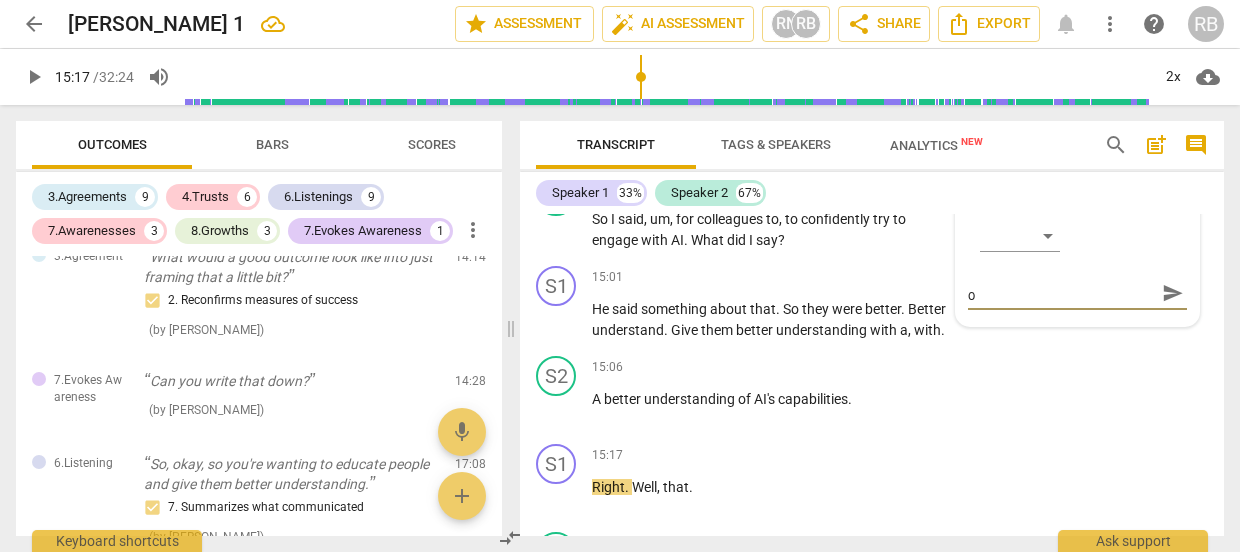 type on "inviting him to write, means he is ow" 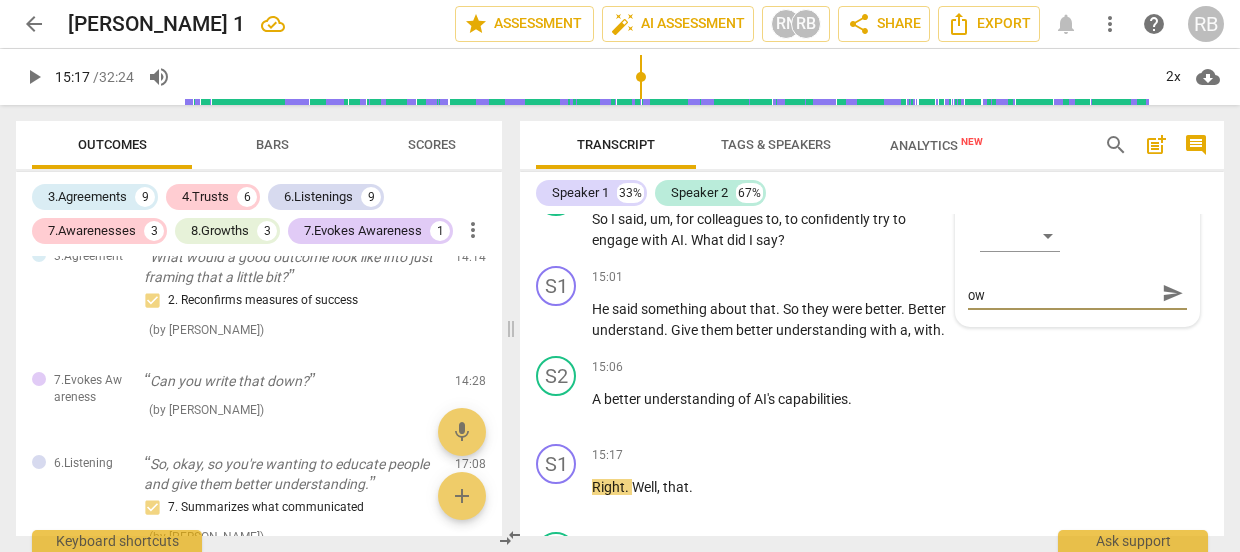 type on "inviting him to write, means he is own" 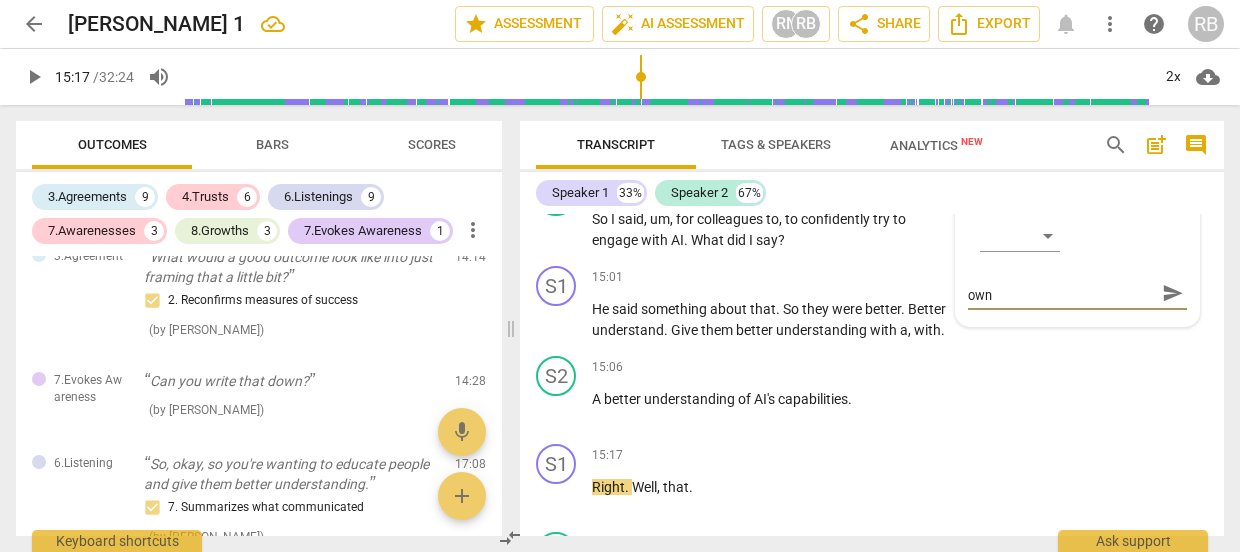 type on "inviting him to write, means he is owni" 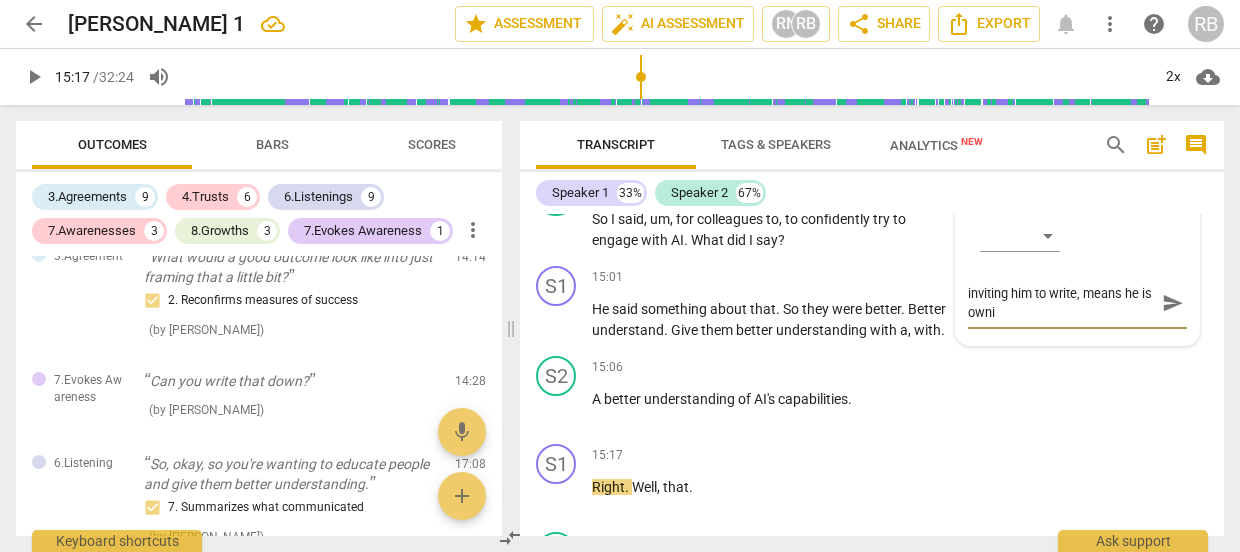 scroll, scrollTop: 0, scrollLeft: 0, axis: both 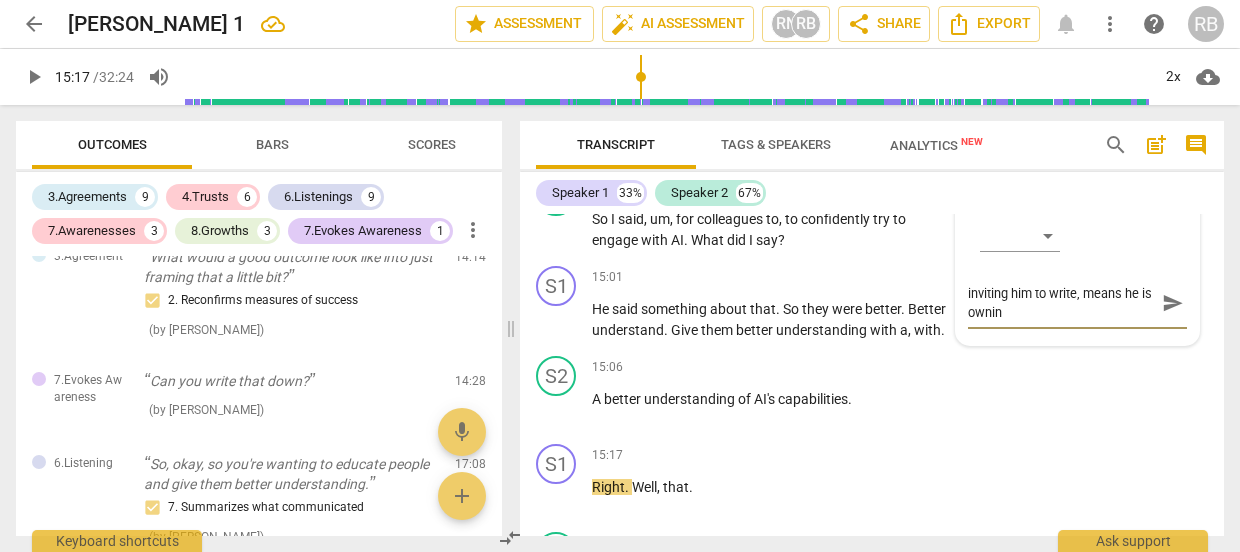 type on "inviting him to write, means he is owning" 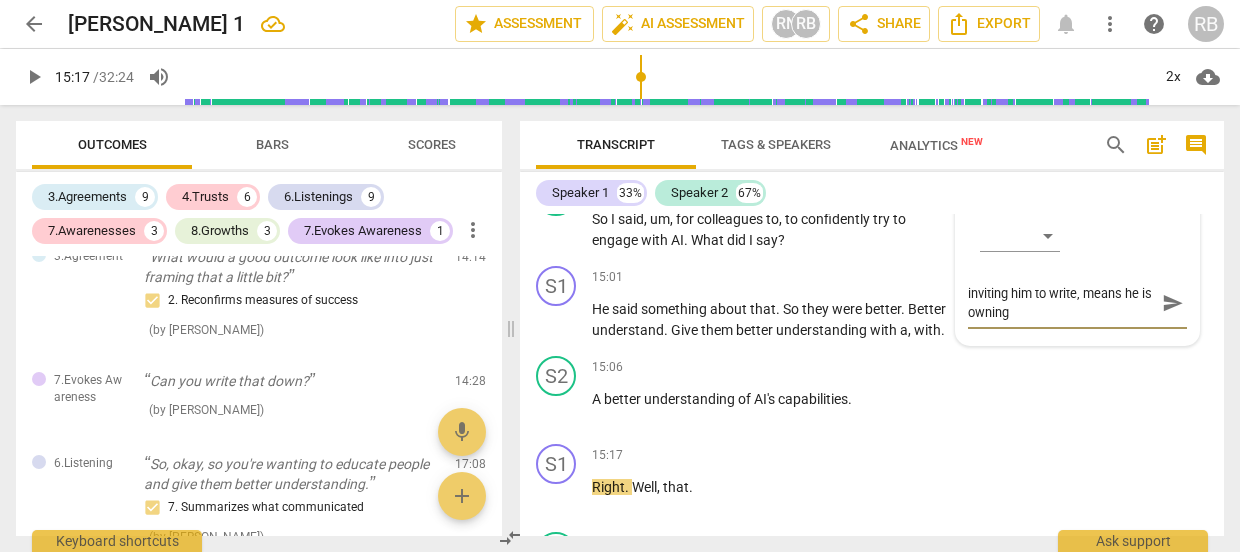 type on "inviting him to write, means he is owning" 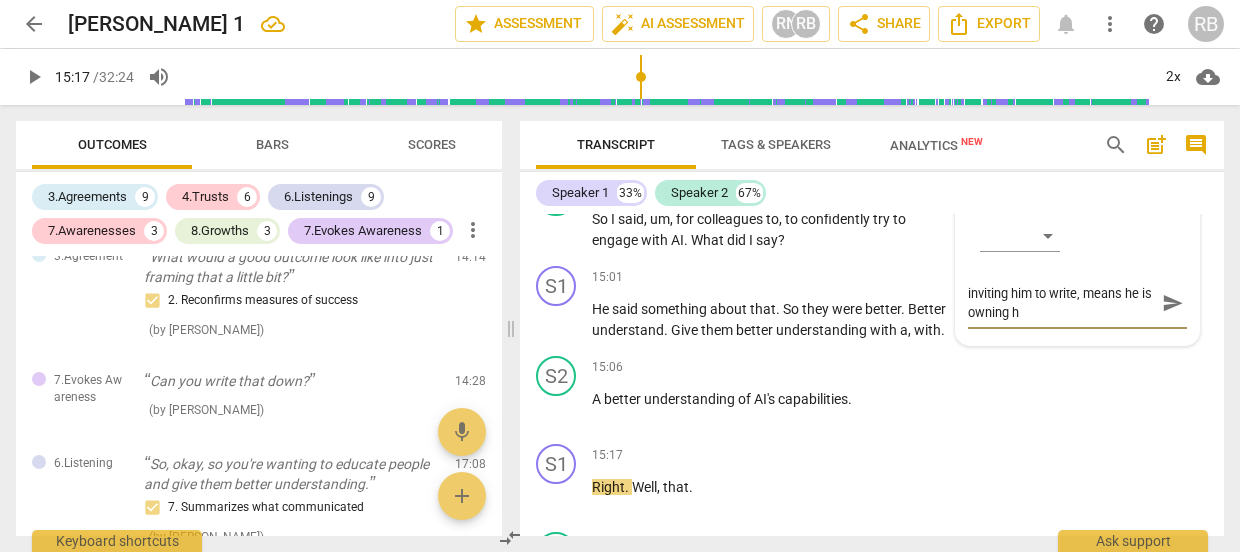 type on "inviting him to write, means he is owning ht" 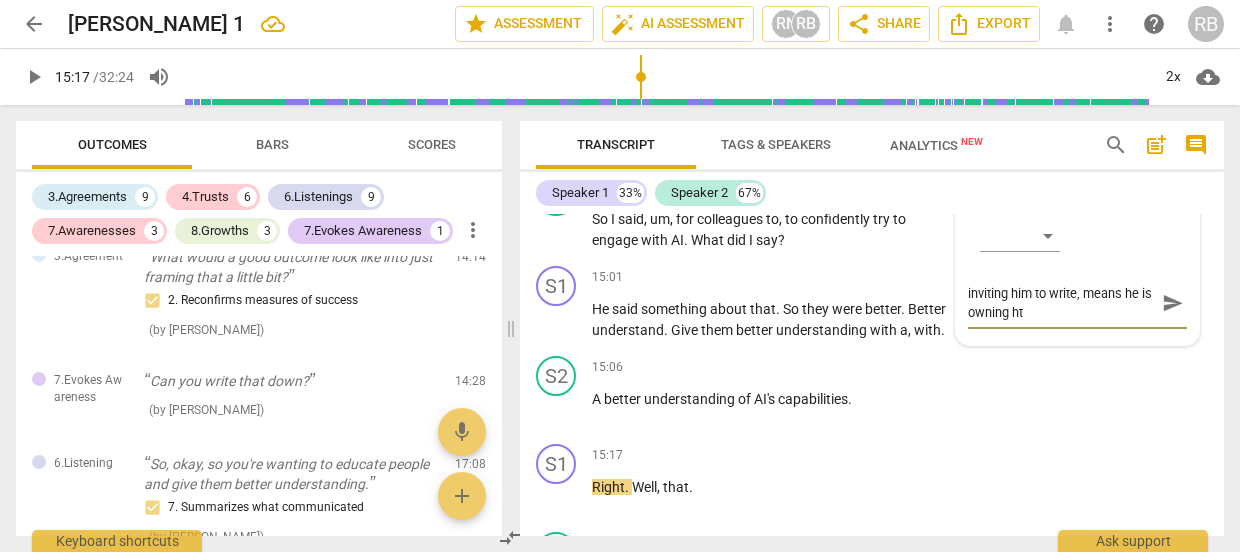 type on "inviting him to write, means he is owning hti" 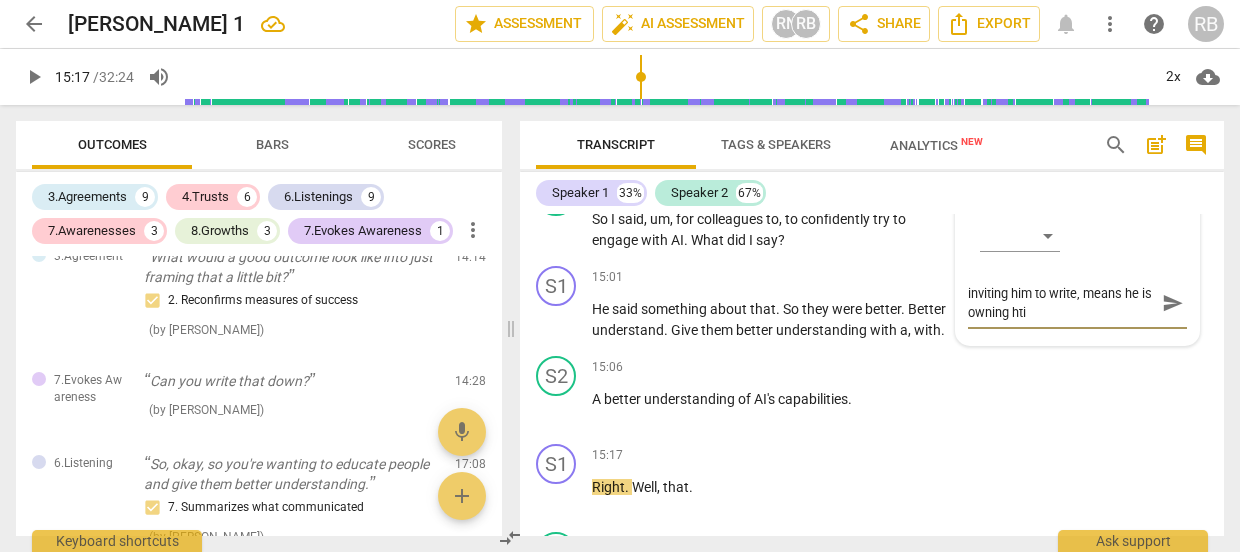 type on "inviting him to write, means he is owning htis" 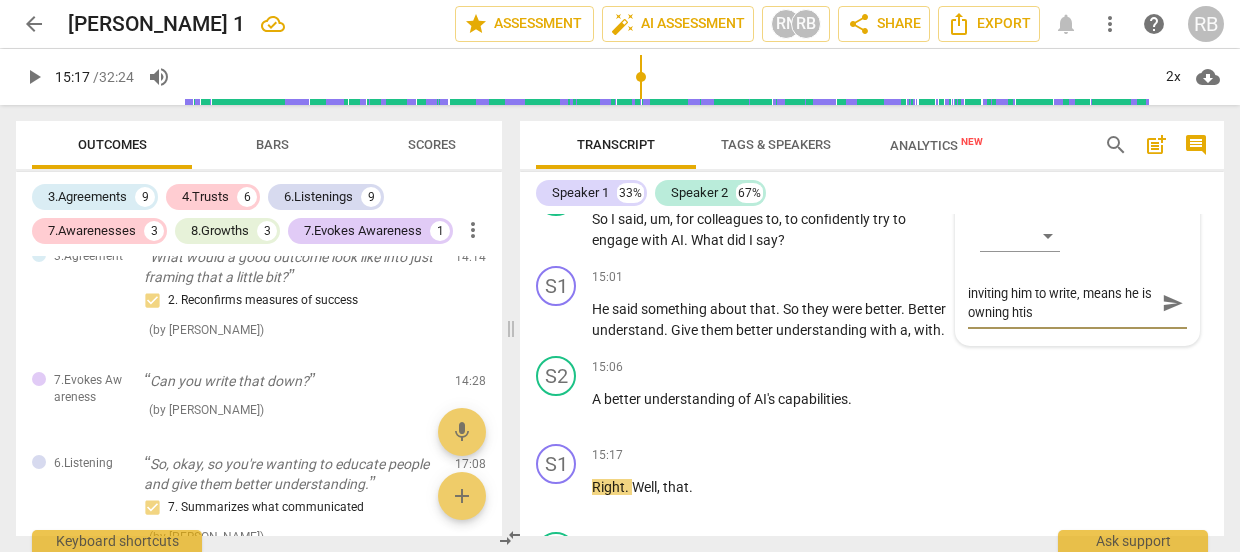 type on "inviting him to write, means he is owning htis" 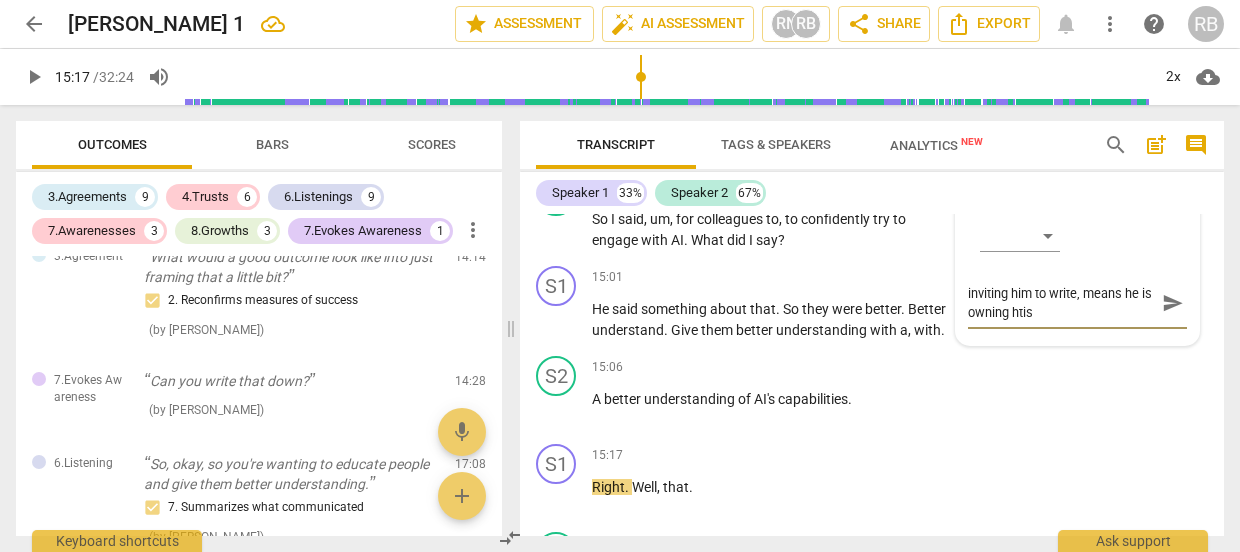 type on "inviting him to write, means he is owning htis" 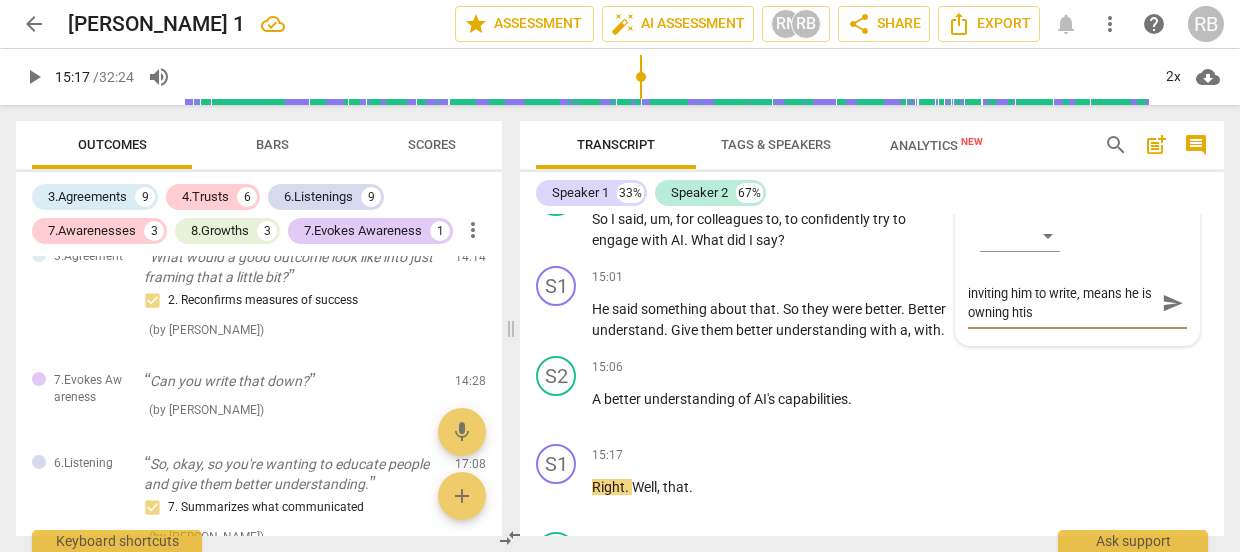 type on "inviting him to write, means he is owning htis m" 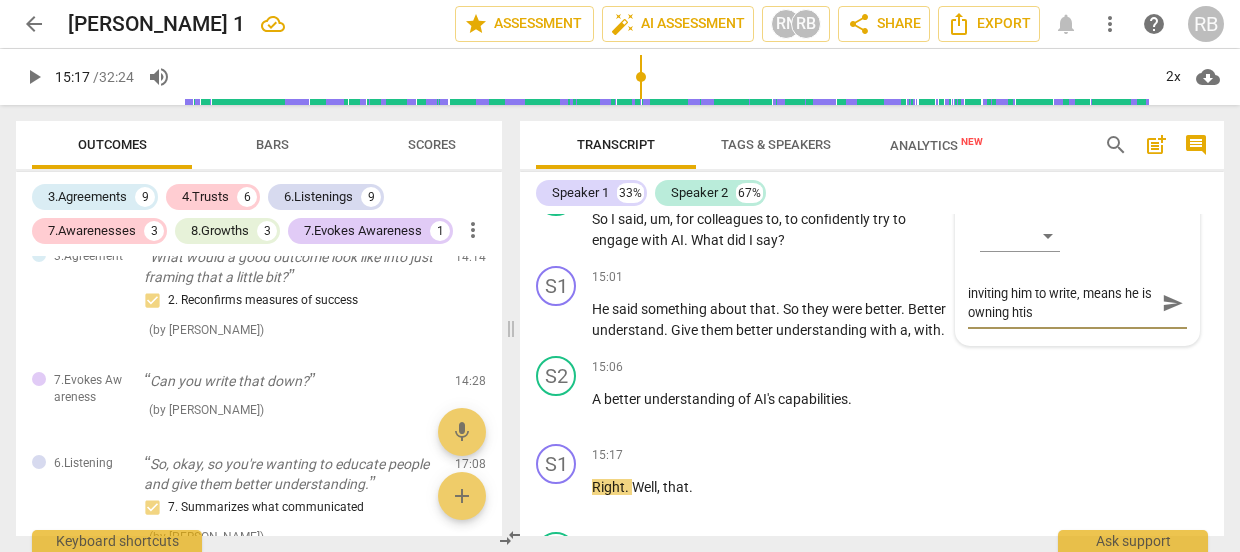 type on "inviting him to write, means he is owning htis m" 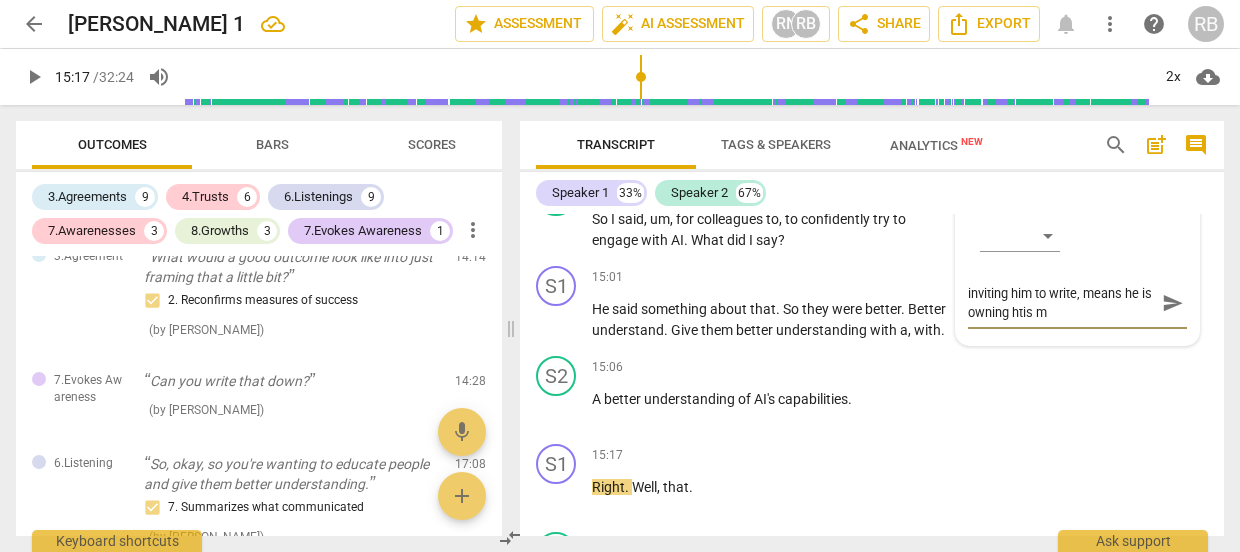 type on "inviting him to write, means he is owning htis mo" 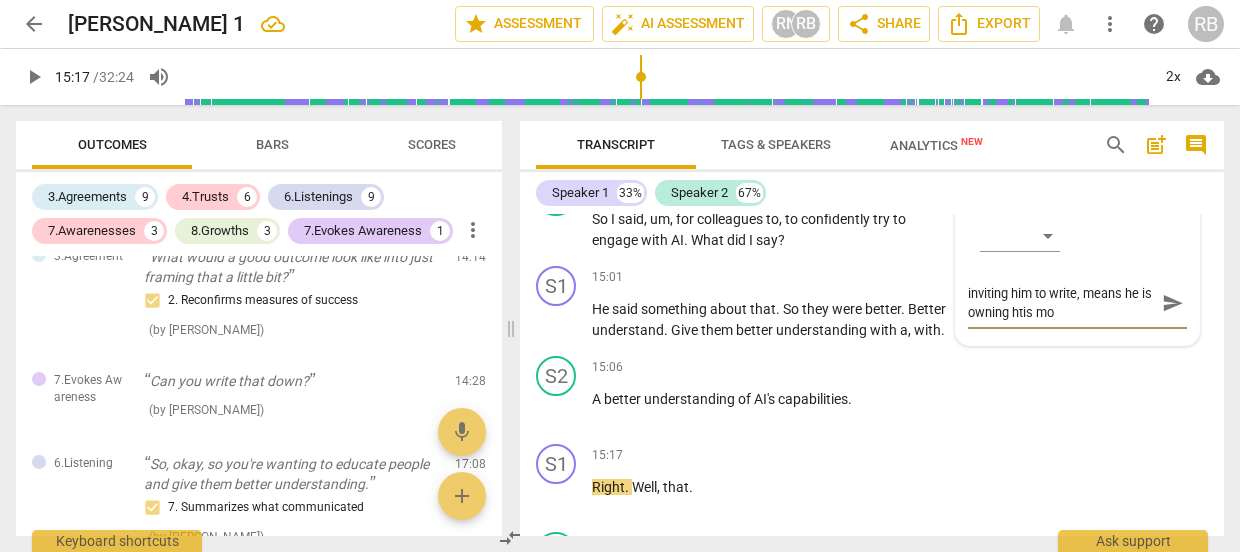 type on "inviting him to write, means he is owning htis mor" 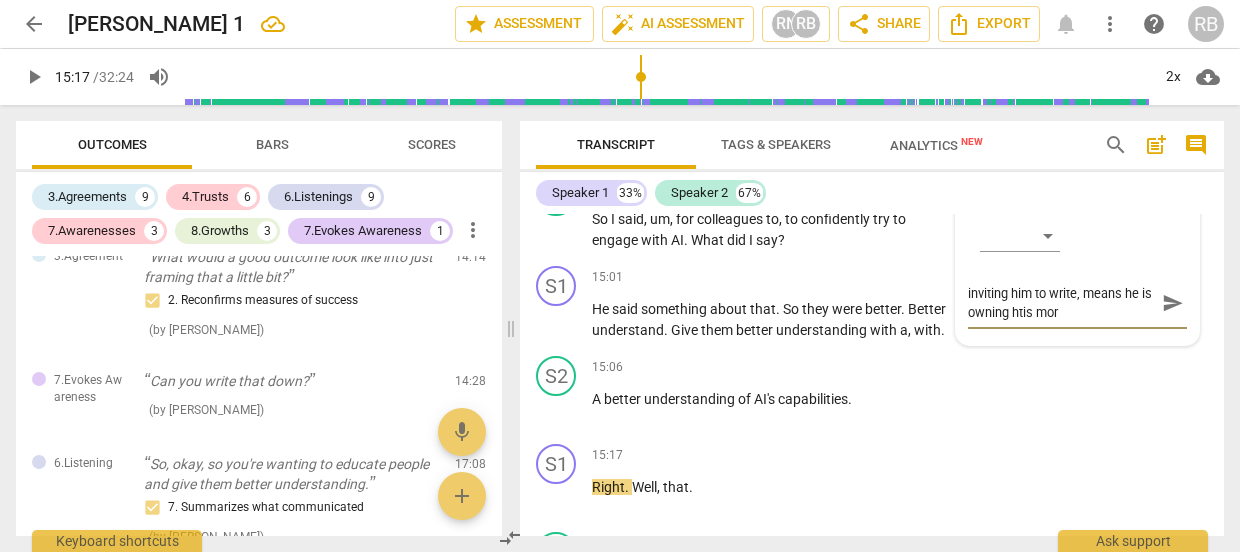type on "inviting him to write, means he is owning htis more" 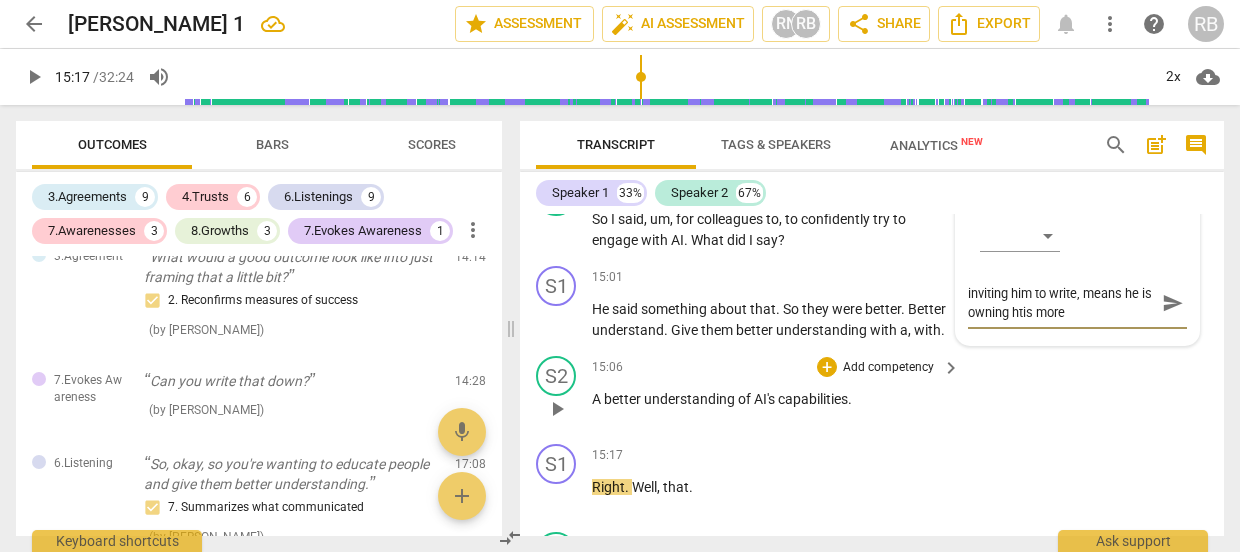 drag, startPoint x: 1033, startPoint y: 390, endPoint x: 1086, endPoint y: 459, distance: 87.005745 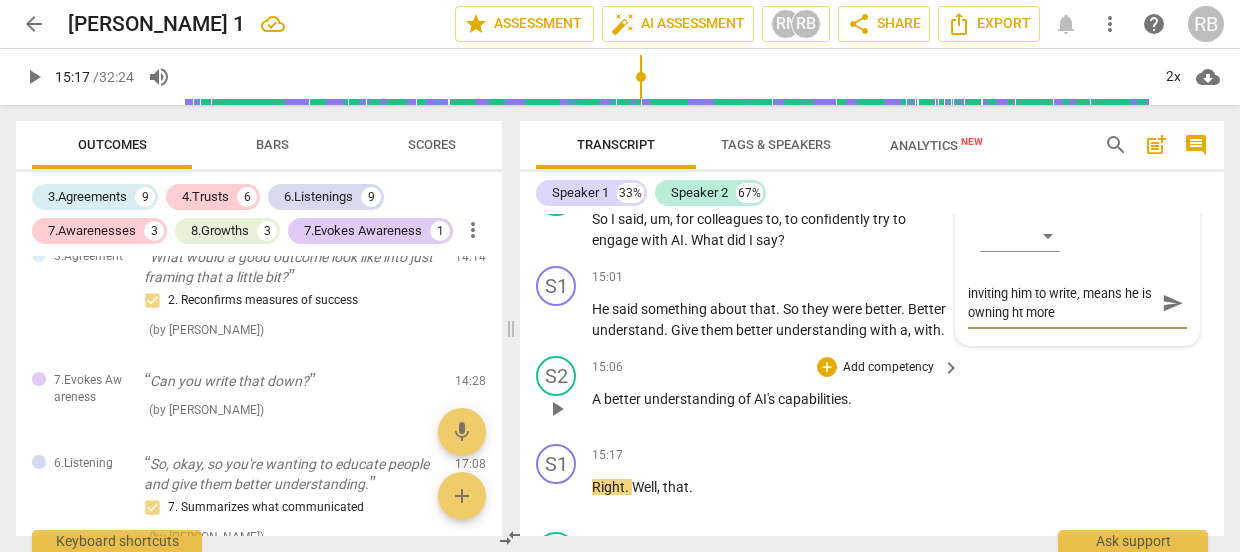 type on "inviting him to write, means he is owning h more" 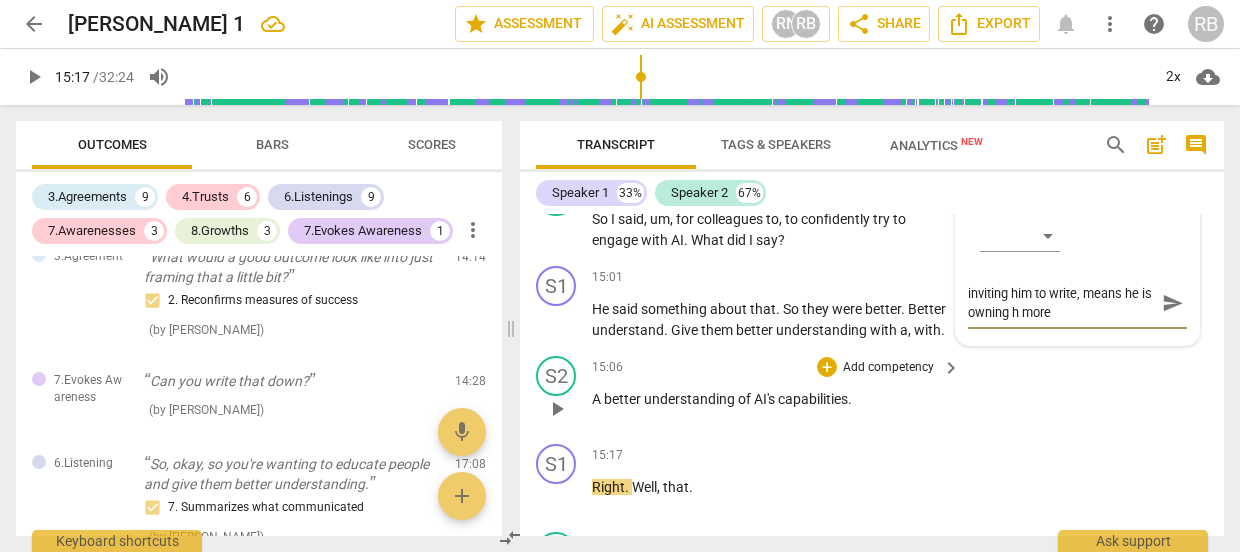 type on "inviting him to write, means he is owning  more" 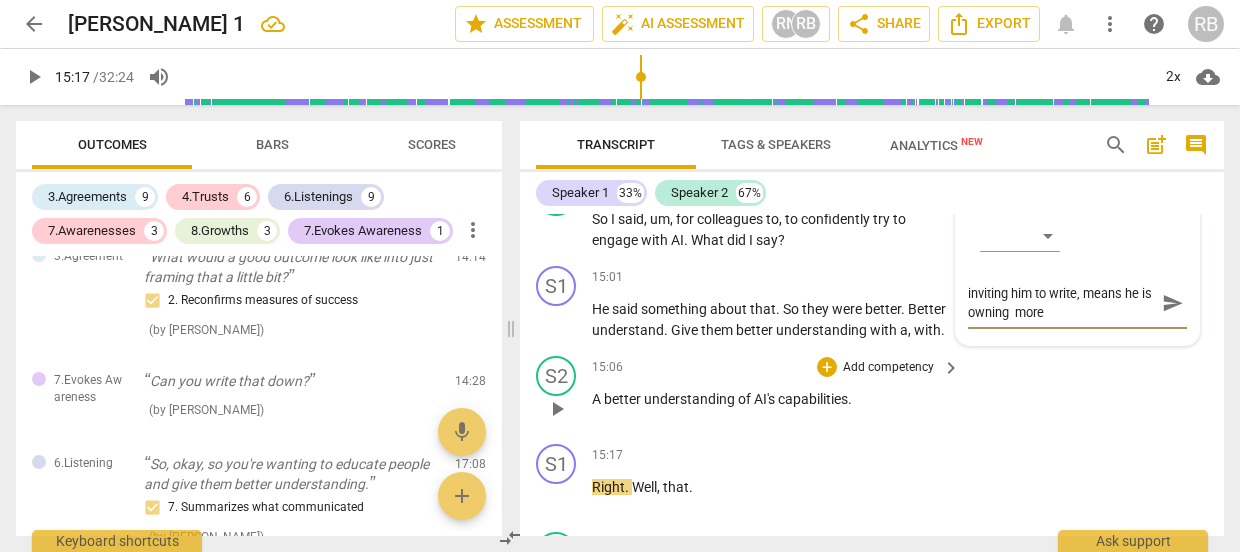 type on "inviting him to write, means he is owning t more" 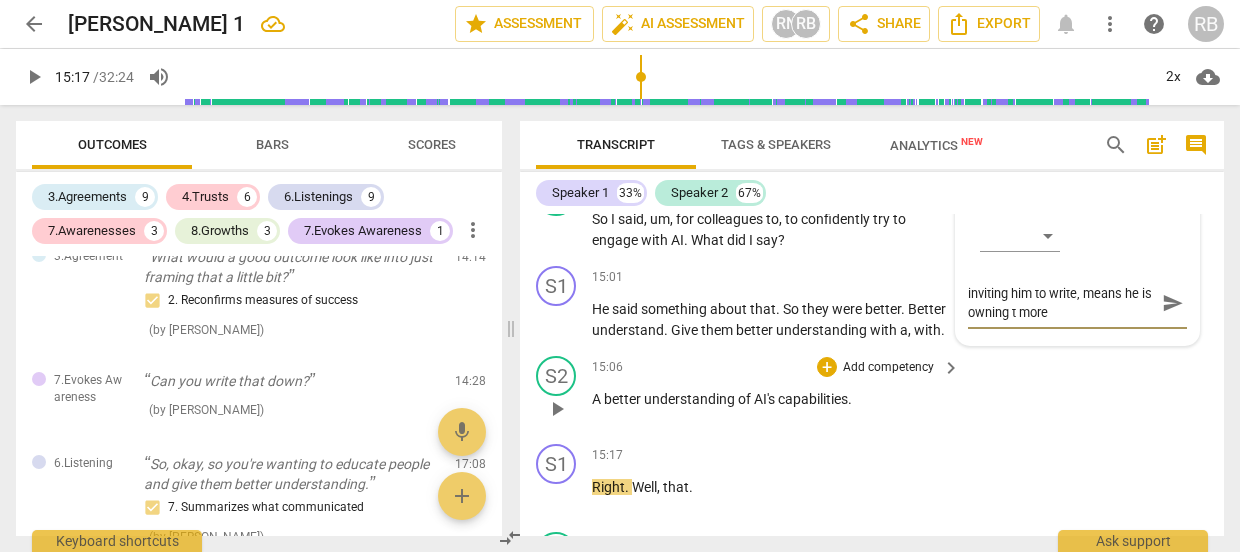 type on "inviting him to write, means he is owning th more" 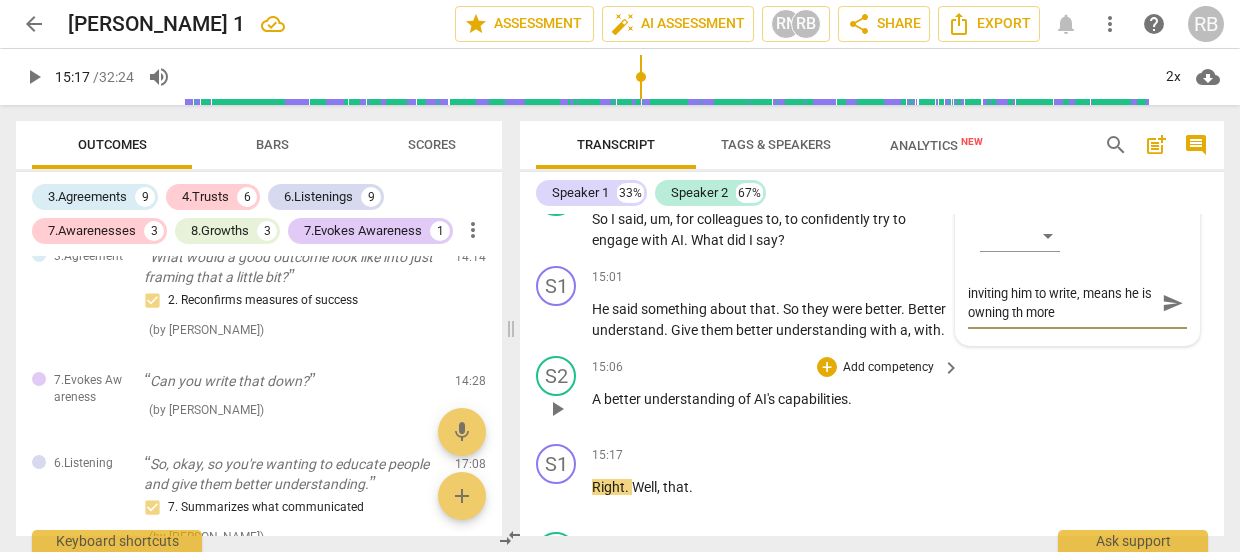 type on "inviting him to write, means he is owning thi more" 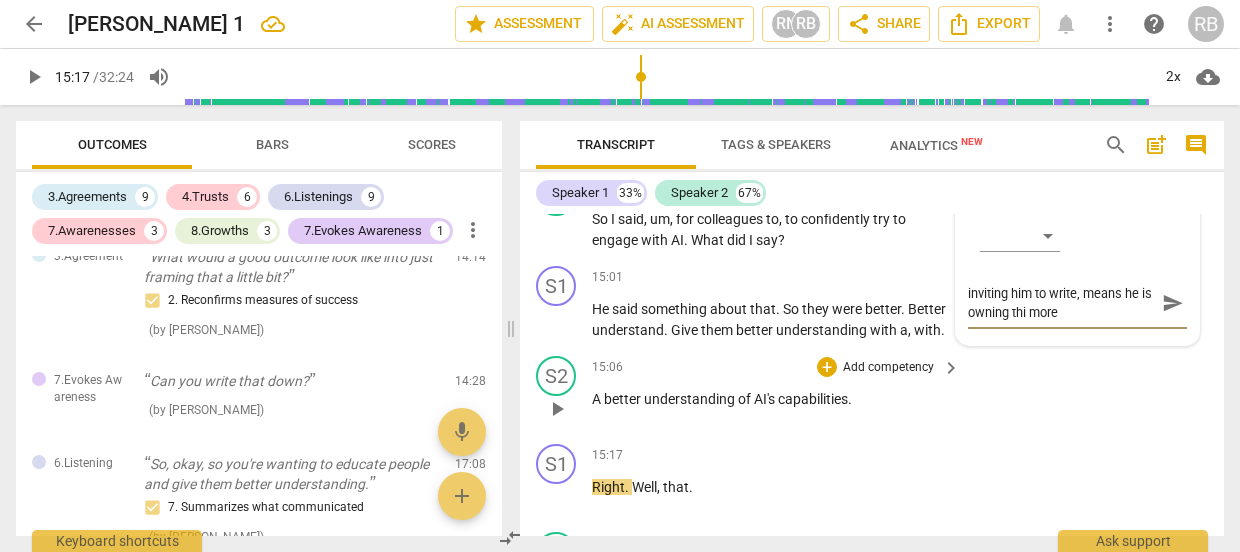 type on "inviting him to write, means he is owning this more" 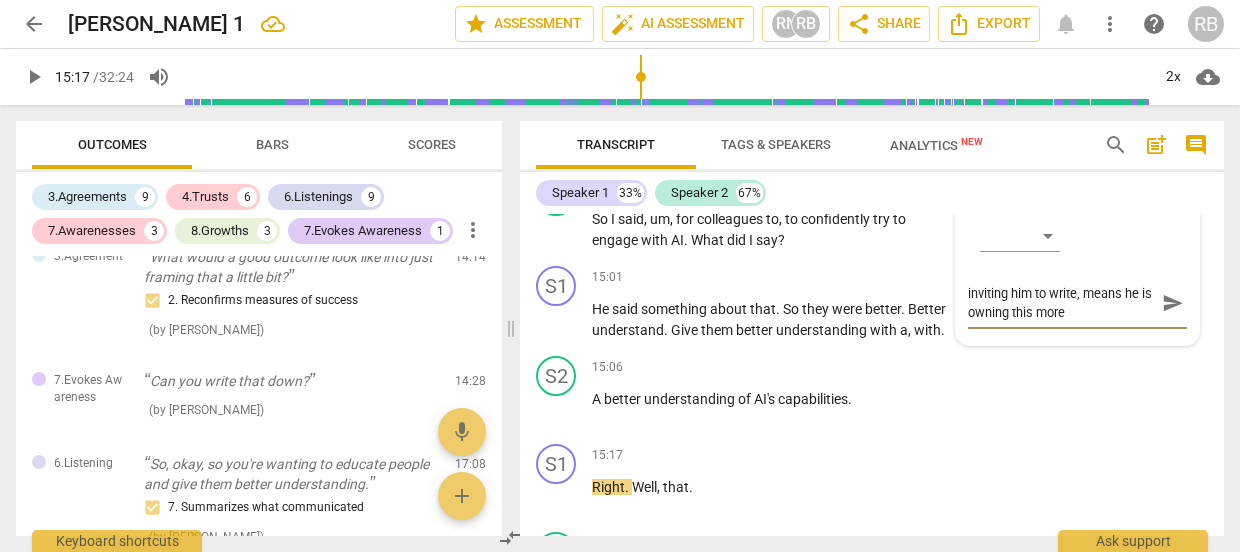 type on "inviting him to write, means he is owning this more" 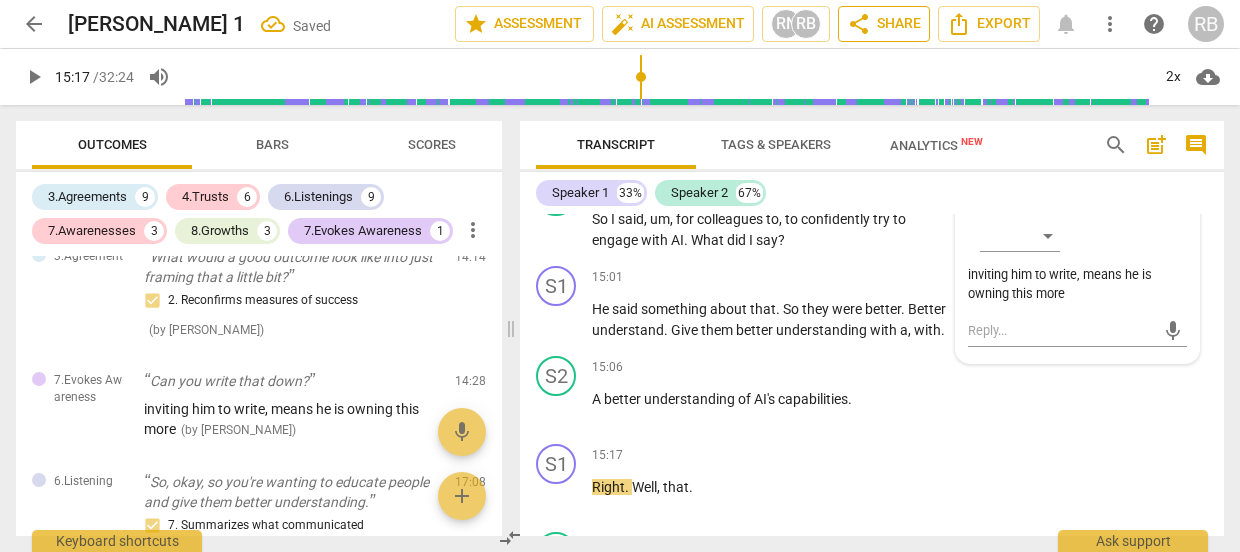 click on "share    Share" at bounding box center [884, 24] 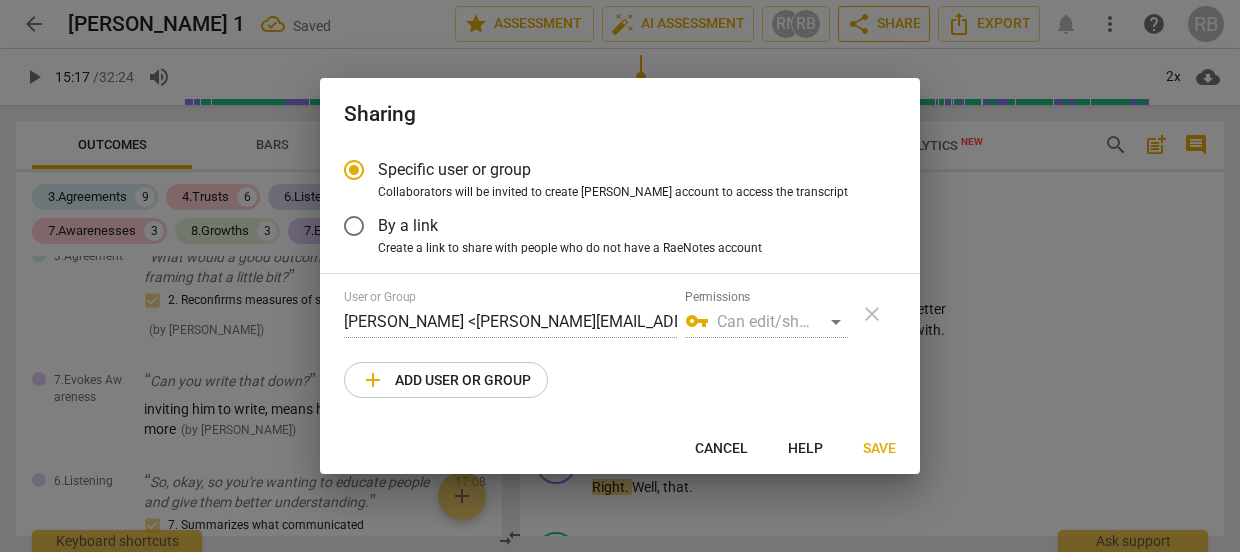 type on "918" 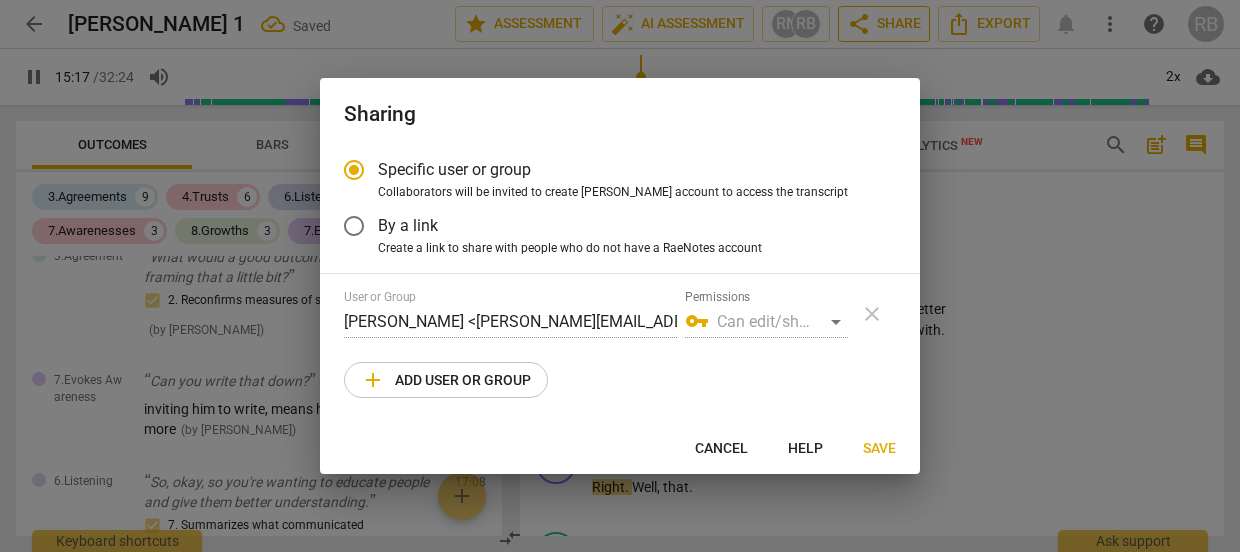 radio on "false" 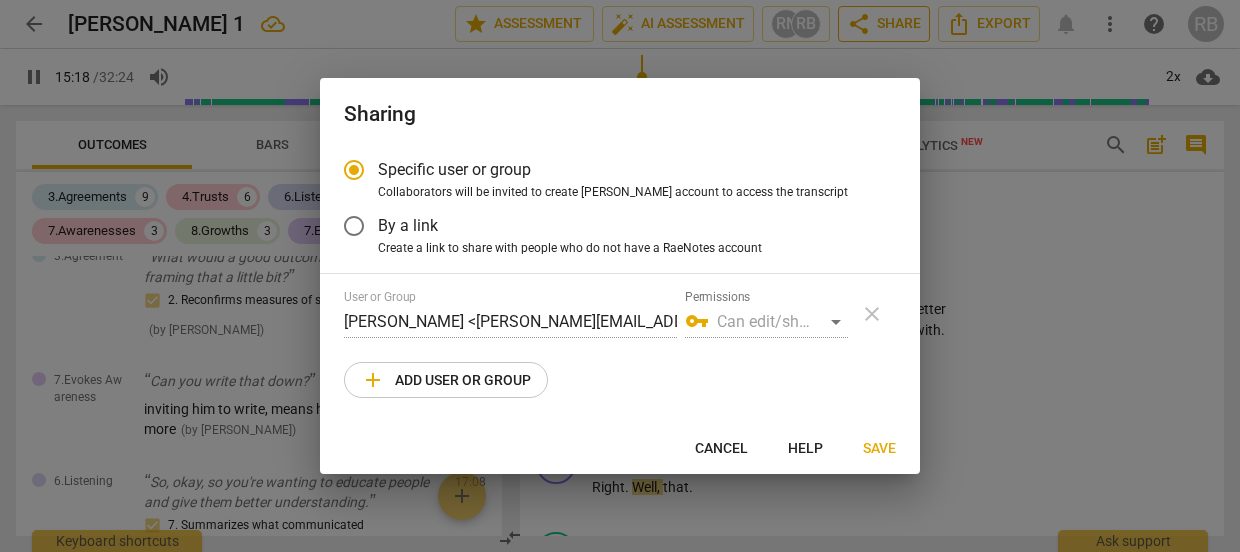 scroll, scrollTop: 7851, scrollLeft: 0, axis: vertical 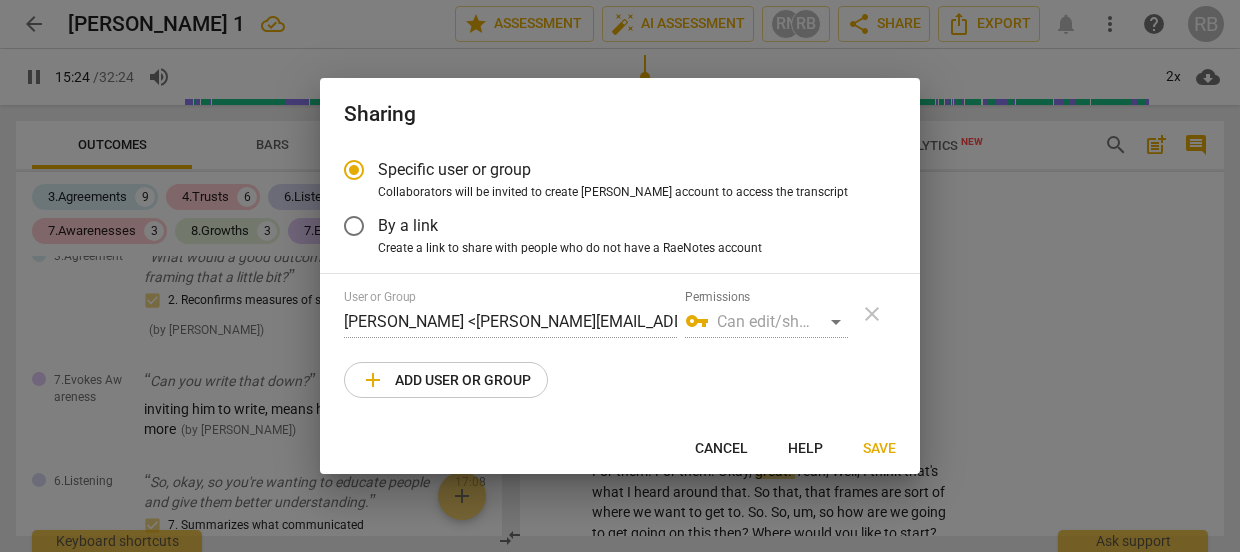 type on "925" 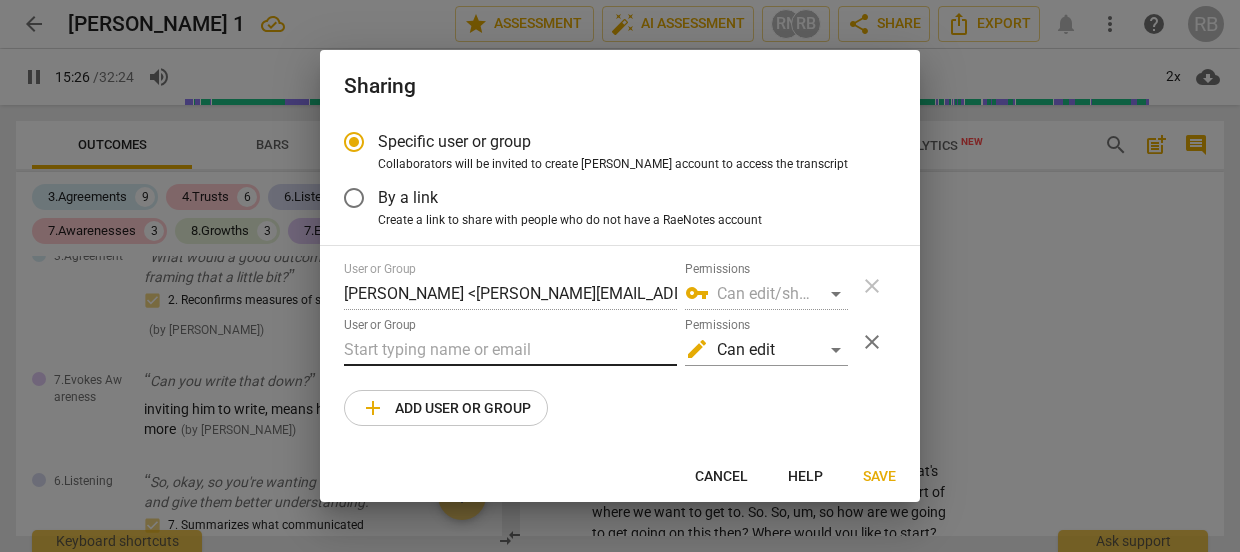 click at bounding box center (510, 350) 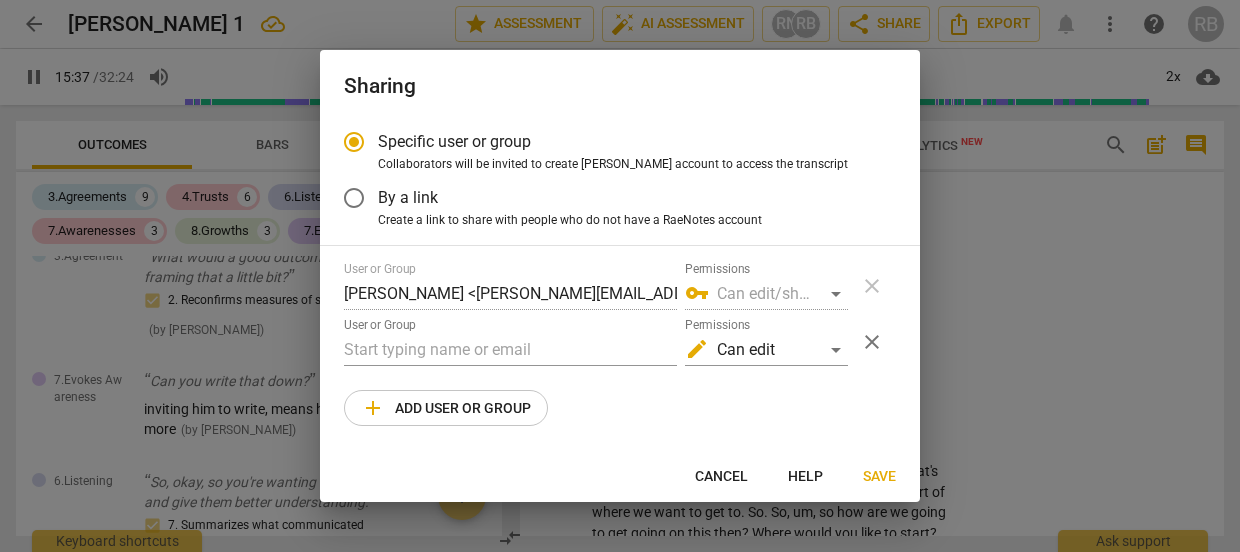 scroll, scrollTop: 8354, scrollLeft: 0, axis: vertical 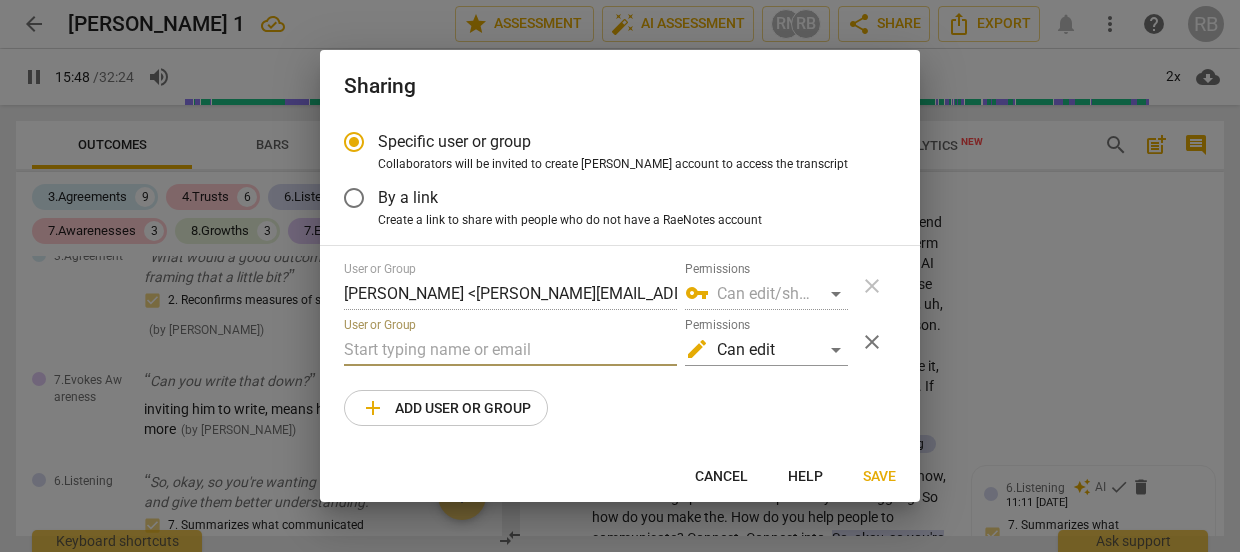 click at bounding box center [510, 350] 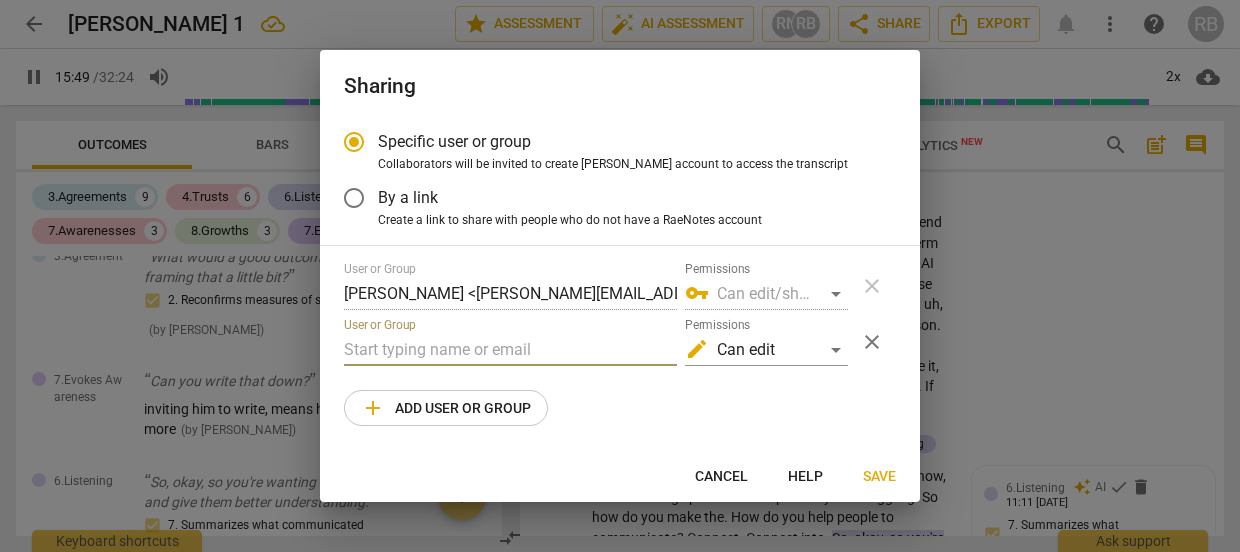 type on "950" 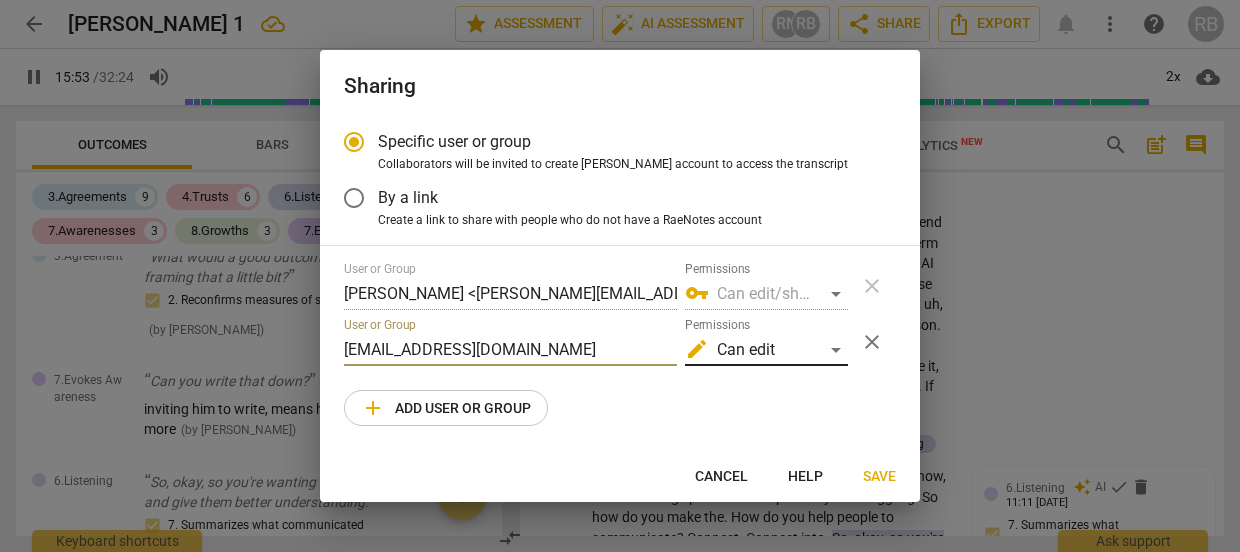 type on "954" 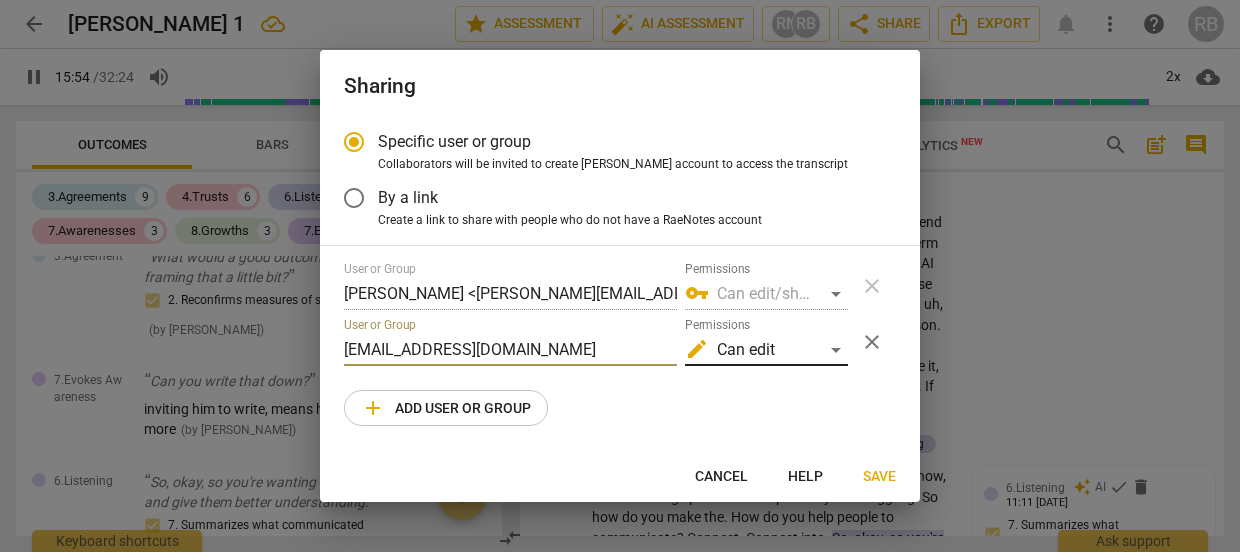 type on "[EMAIL_ADDRESS][DOMAIN_NAME]" 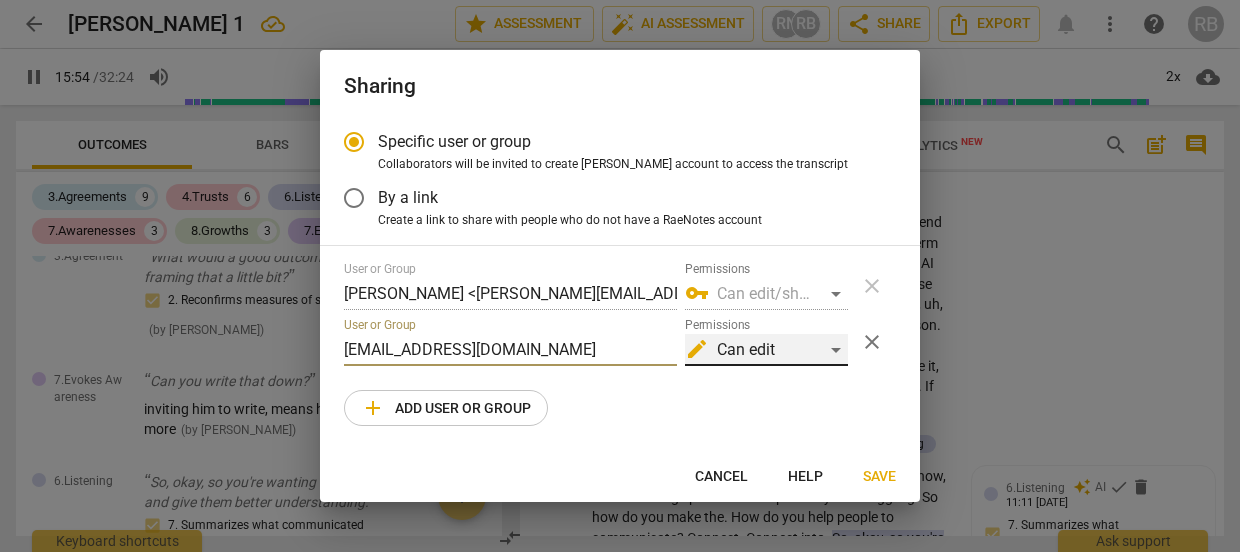 click on "edit Can edit" at bounding box center [766, 350] 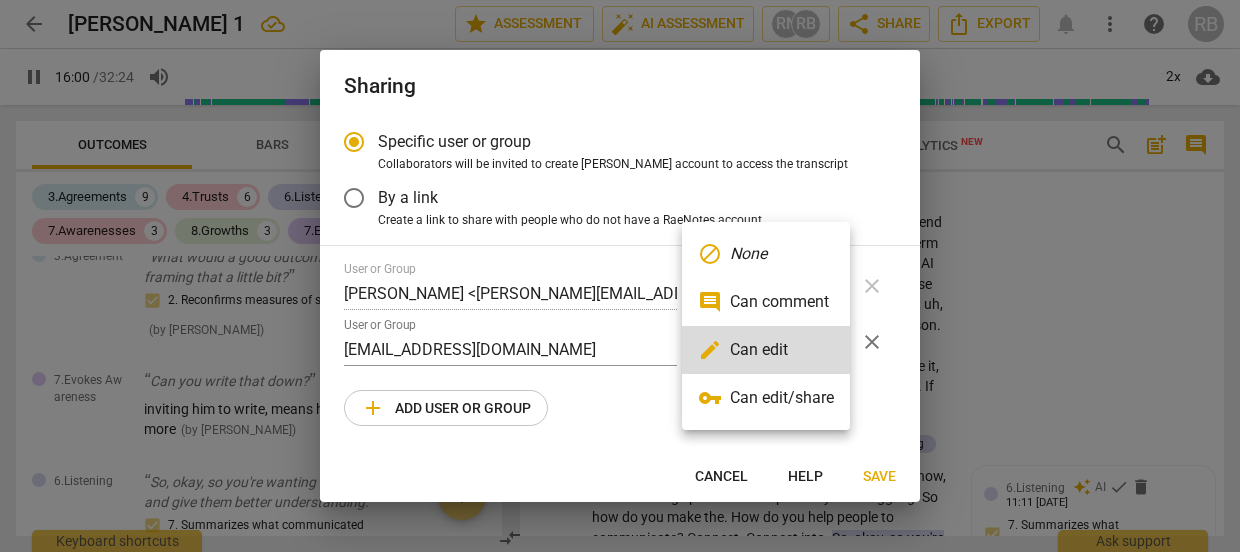 type on "961" 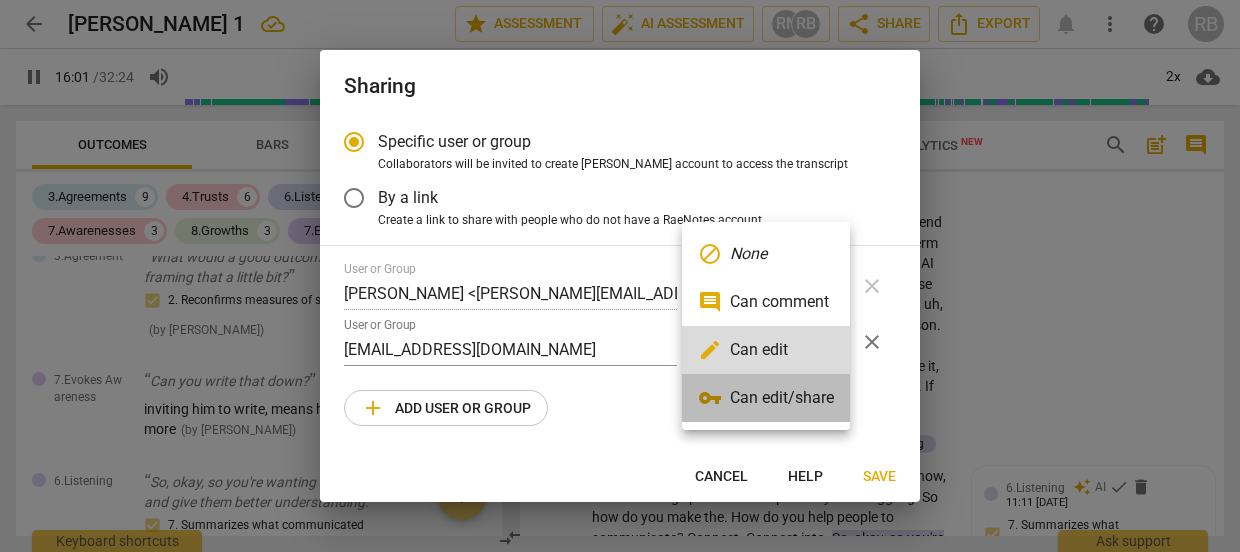 click on "vpn_key Can edit/share" at bounding box center (766, 398) 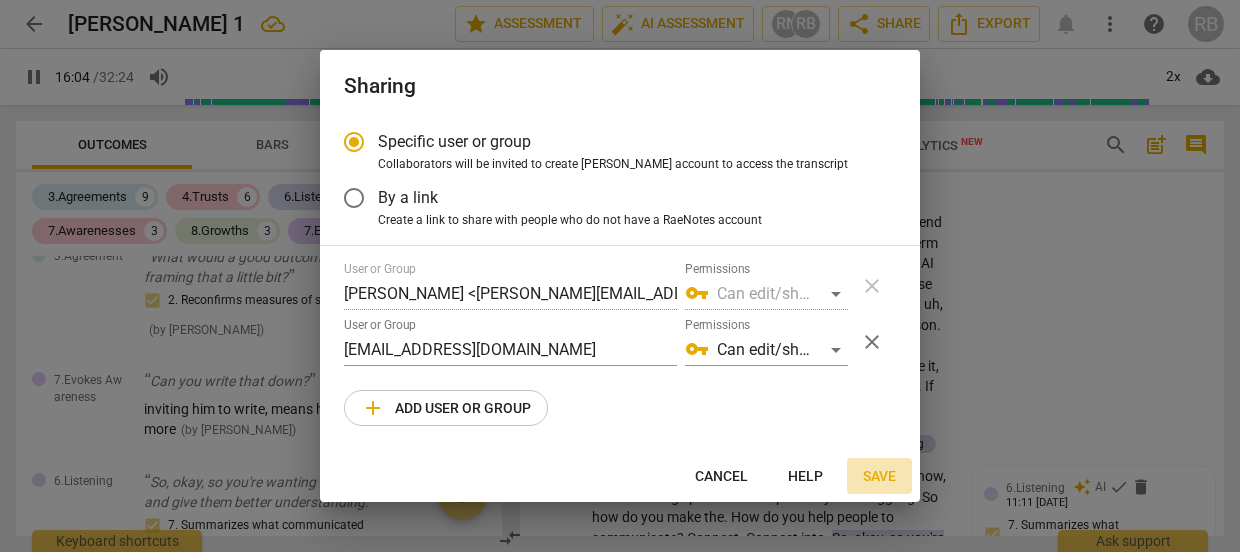 click on "Save" at bounding box center [879, 477] 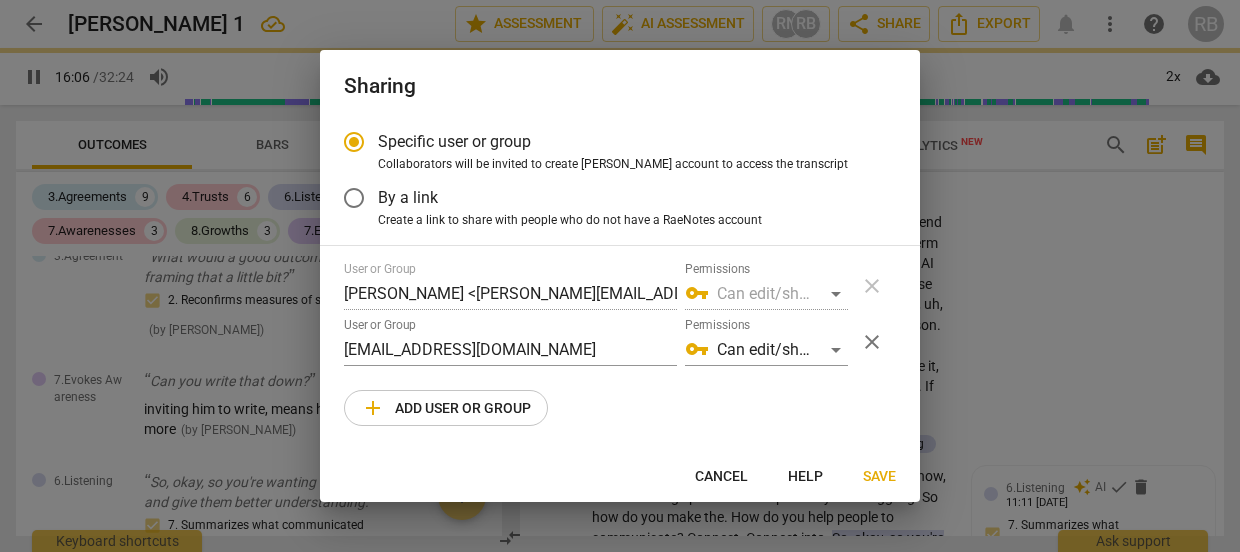 type on "967" 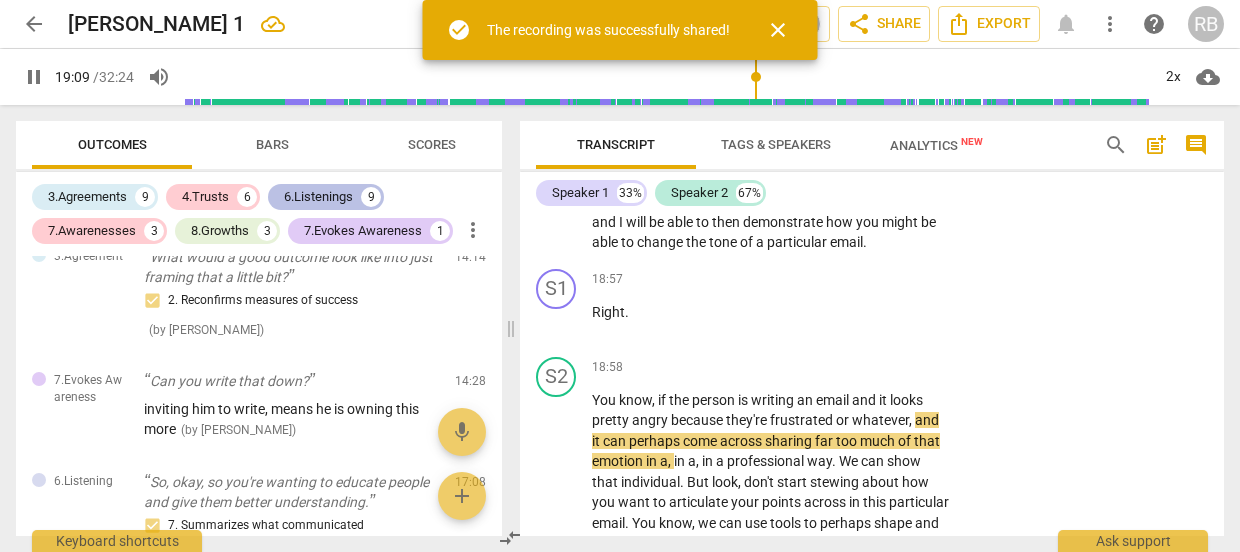 scroll, scrollTop: 10105, scrollLeft: 0, axis: vertical 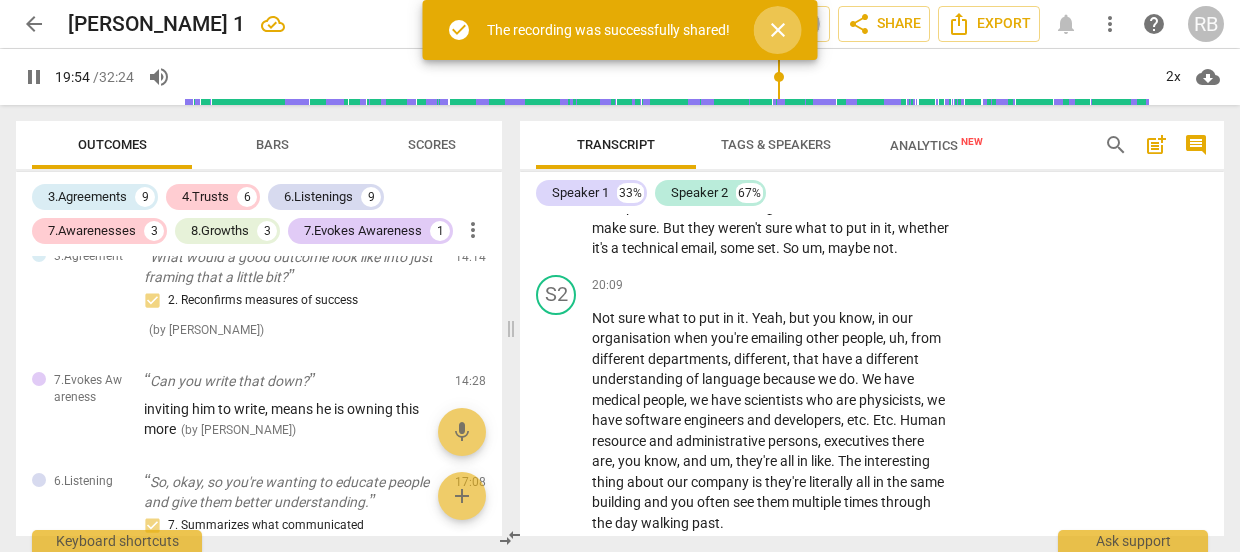 click on "close" at bounding box center [778, 30] 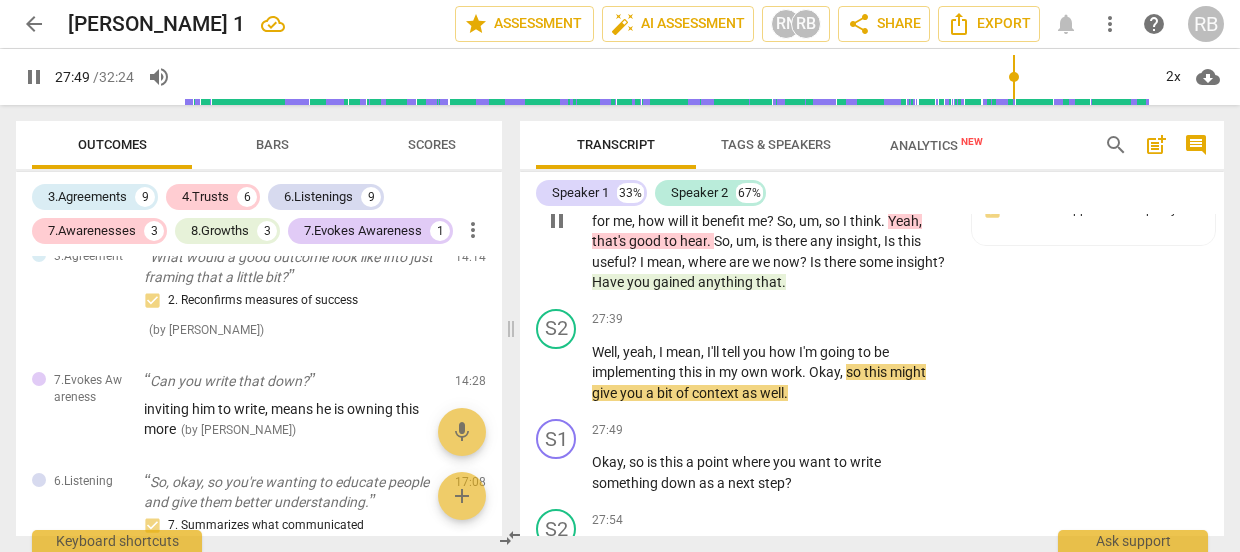 scroll, scrollTop: 15364, scrollLeft: 0, axis: vertical 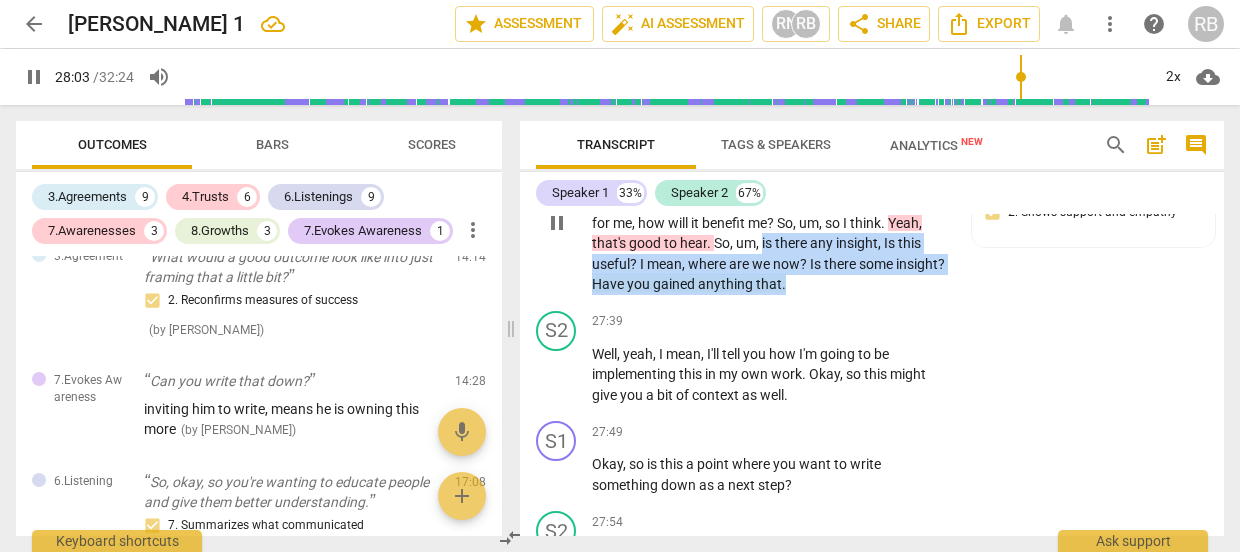 drag, startPoint x: 762, startPoint y: 387, endPoint x: 842, endPoint y: 422, distance: 87.32124 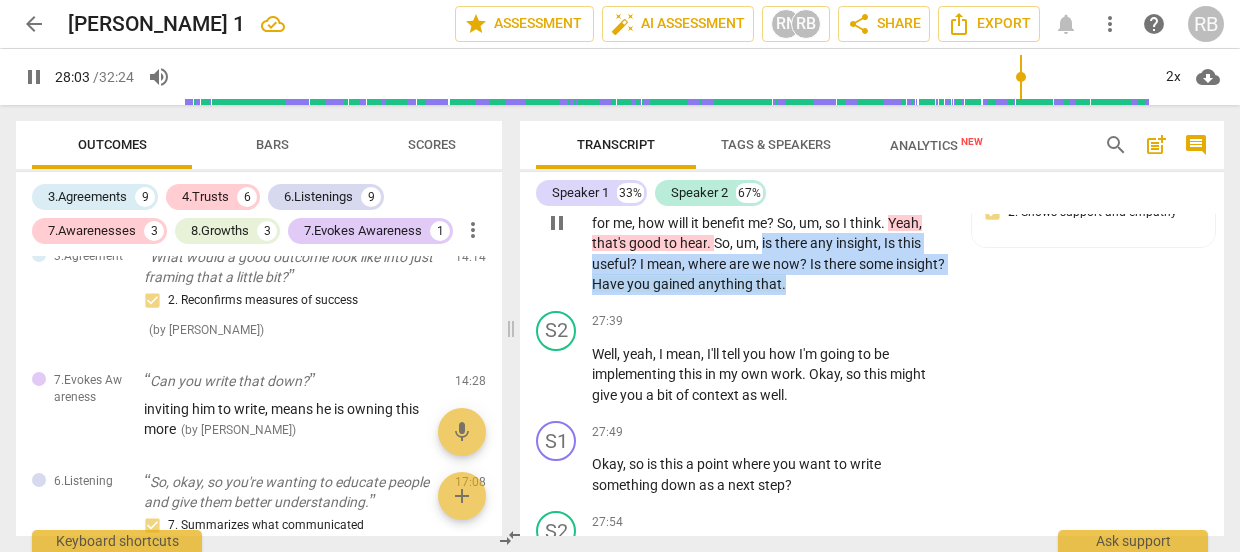 click on "Right .   So ,   yeah ,   context .   I   think   if   I   was   coming   to   it ,   I   wanted   to   be   convinced .   I   want   to   know   what .   What's   in   it   for   me ,   how   will   it   benefit   me ?   So ,   um ,   so   I   think .   Yeah ,   that's   good   to   hear .   So ,   um ,   is   there   any   insight ,   Is   this   useful ?   I   mean ,   where   are   we   now ?   Is   there   some   insight ?   Have   you   gained   anything   that ." at bounding box center (771, 233) 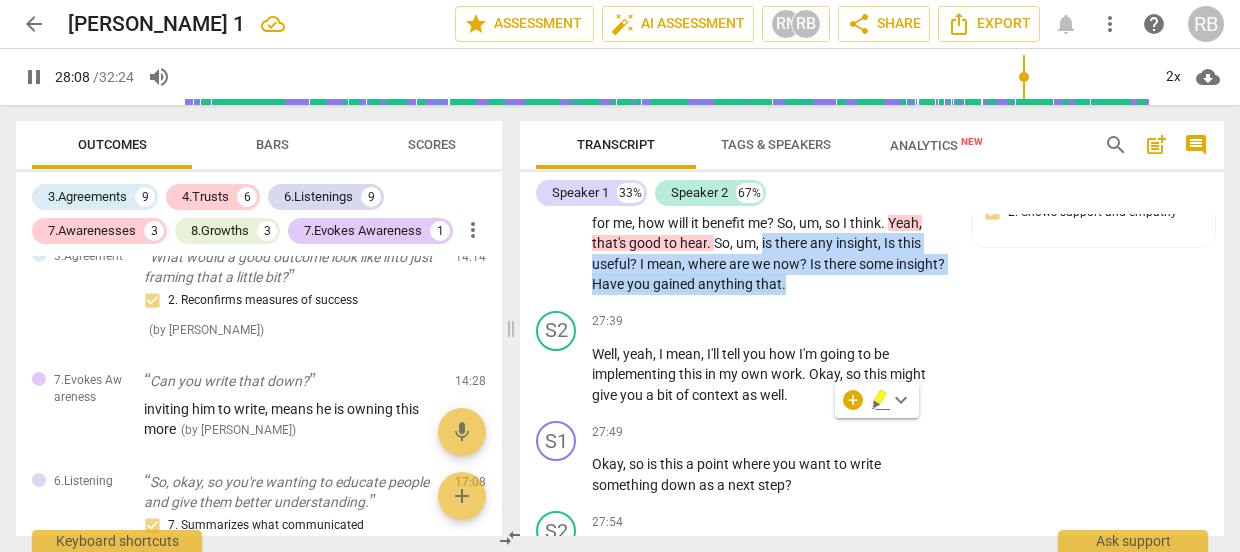 click on "keyboard_arrow_down" at bounding box center [901, 400] 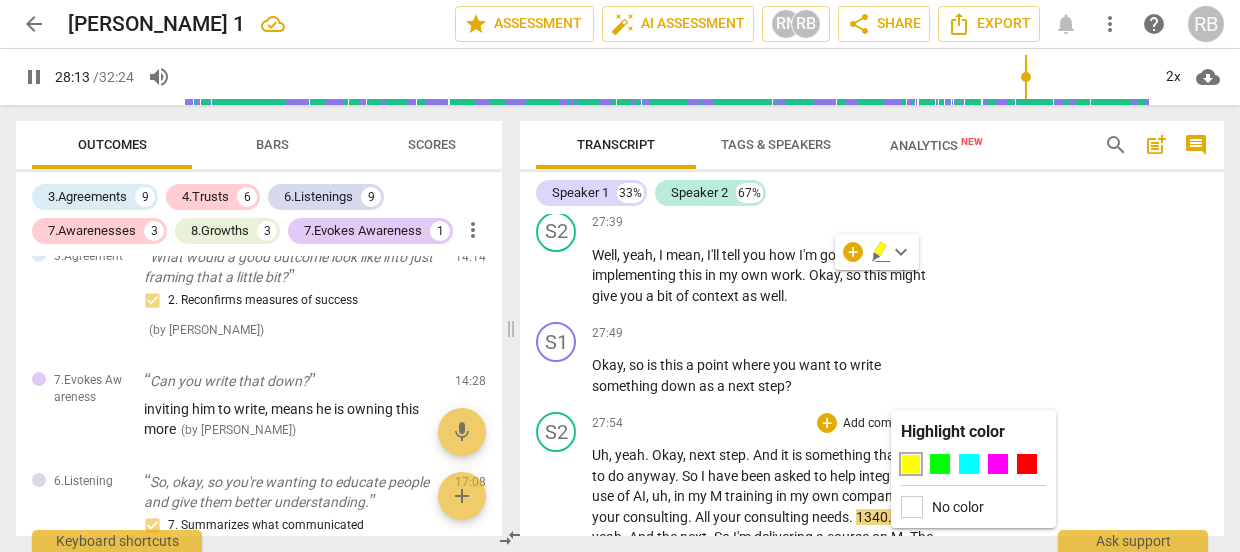 scroll, scrollTop: 15457, scrollLeft: 0, axis: vertical 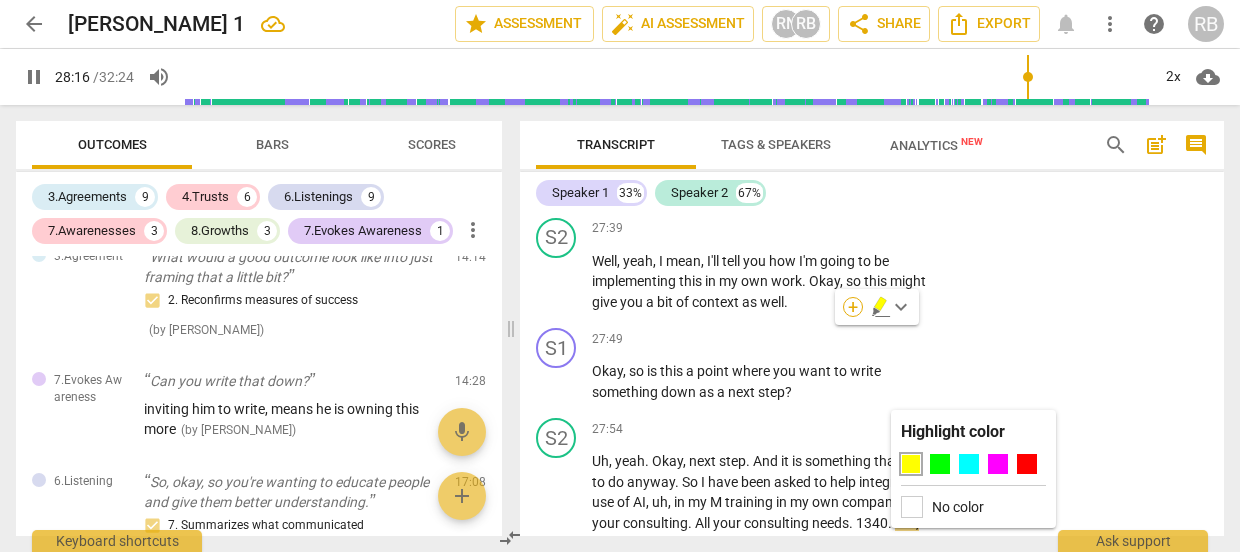 click on "+" at bounding box center (853, 307) 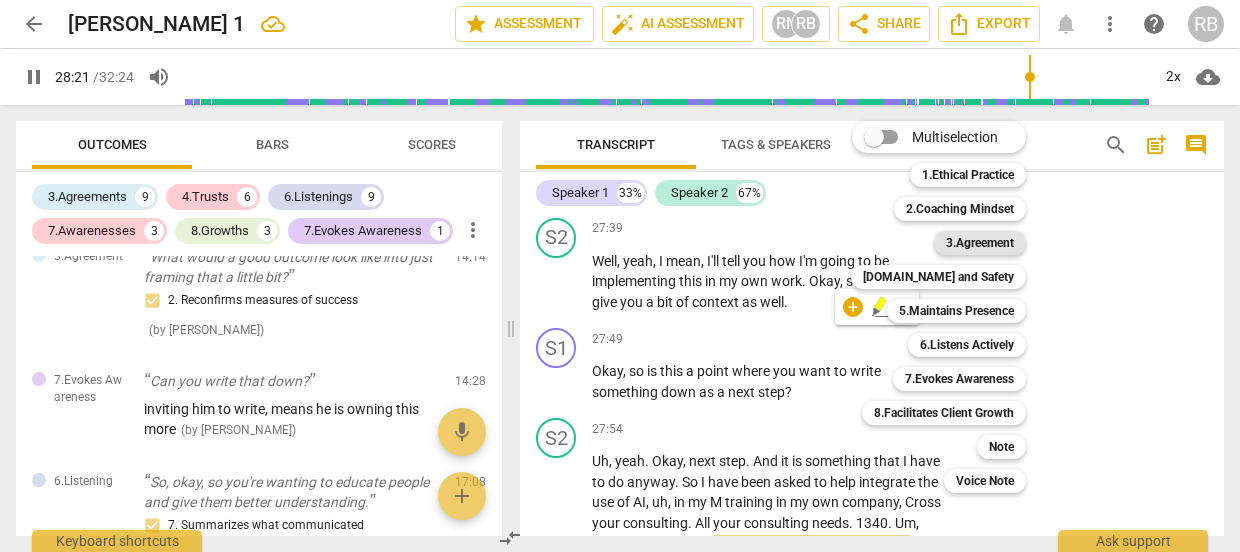 click on "3.Agreement" at bounding box center [980, 243] 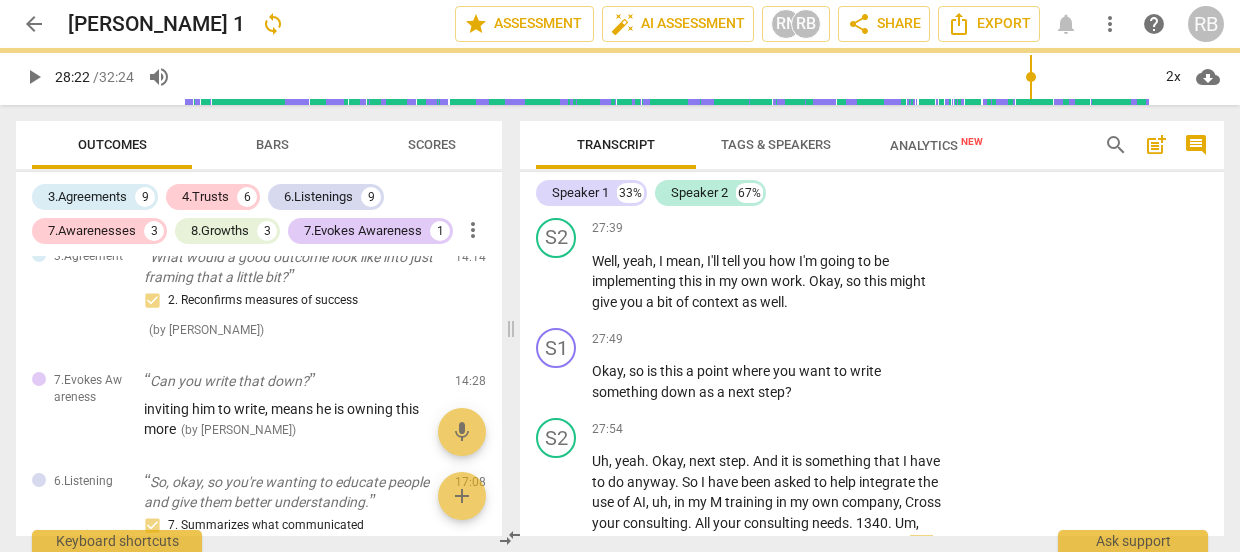 type on "1702" 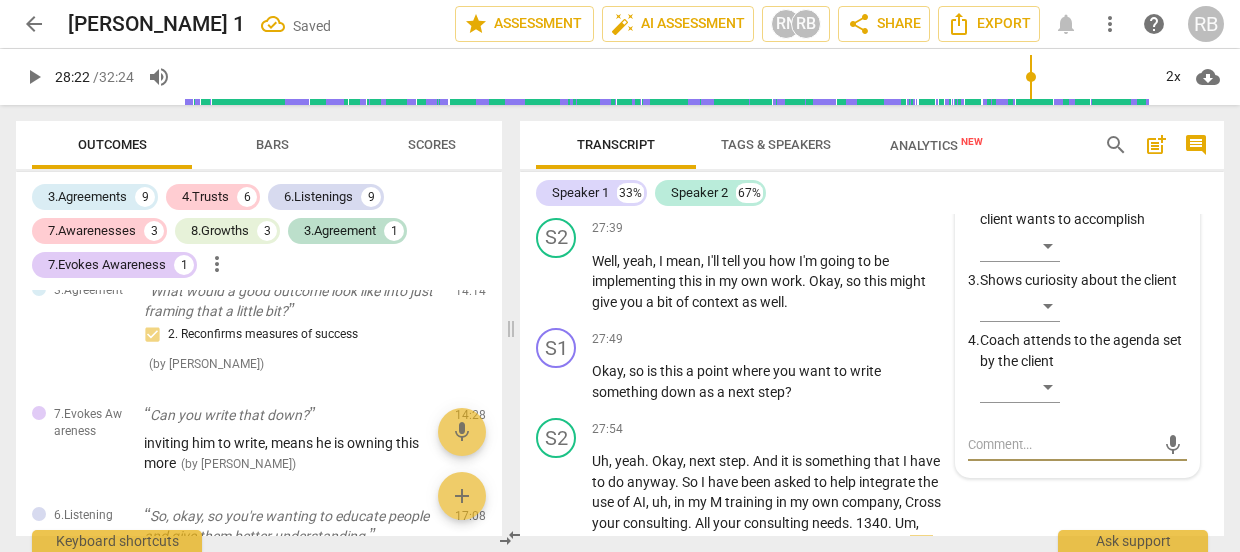 scroll, scrollTop: 15691, scrollLeft: 0, axis: vertical 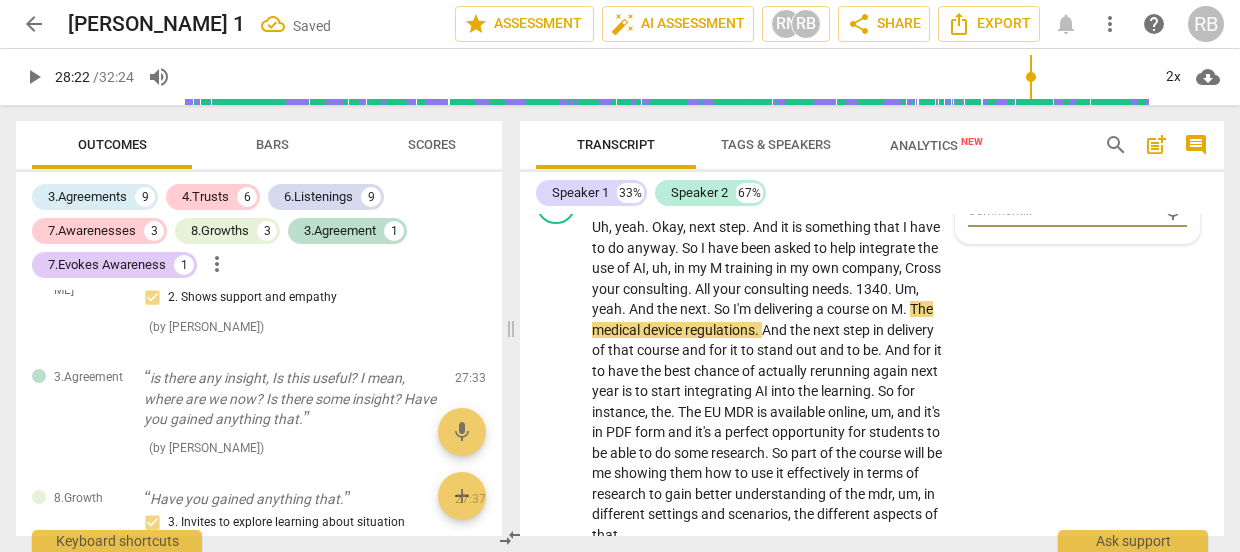 type on "c" 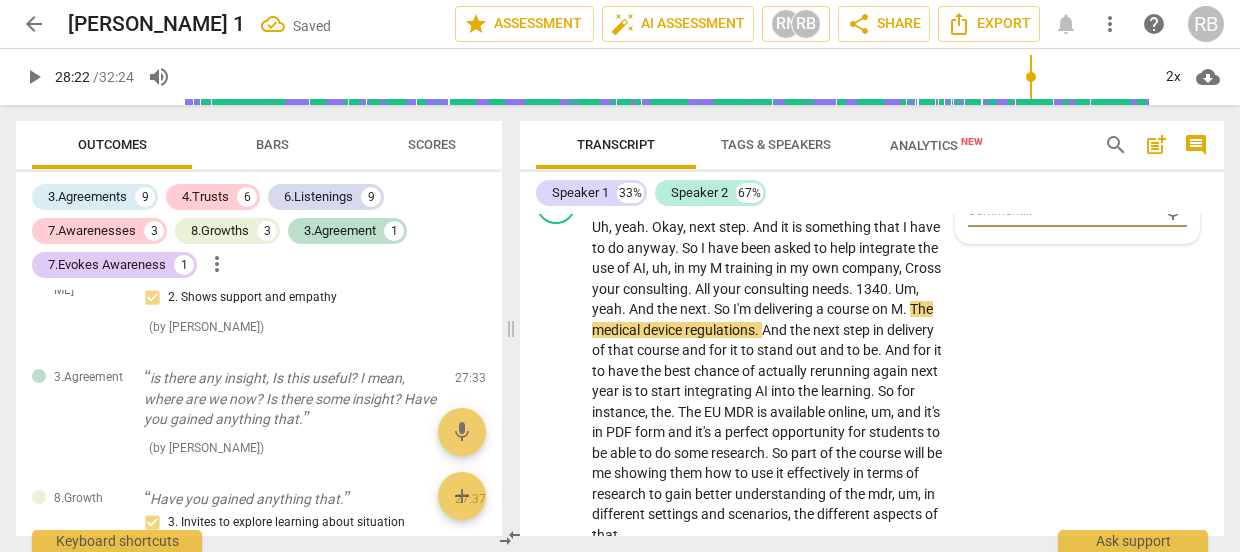 type on "c" 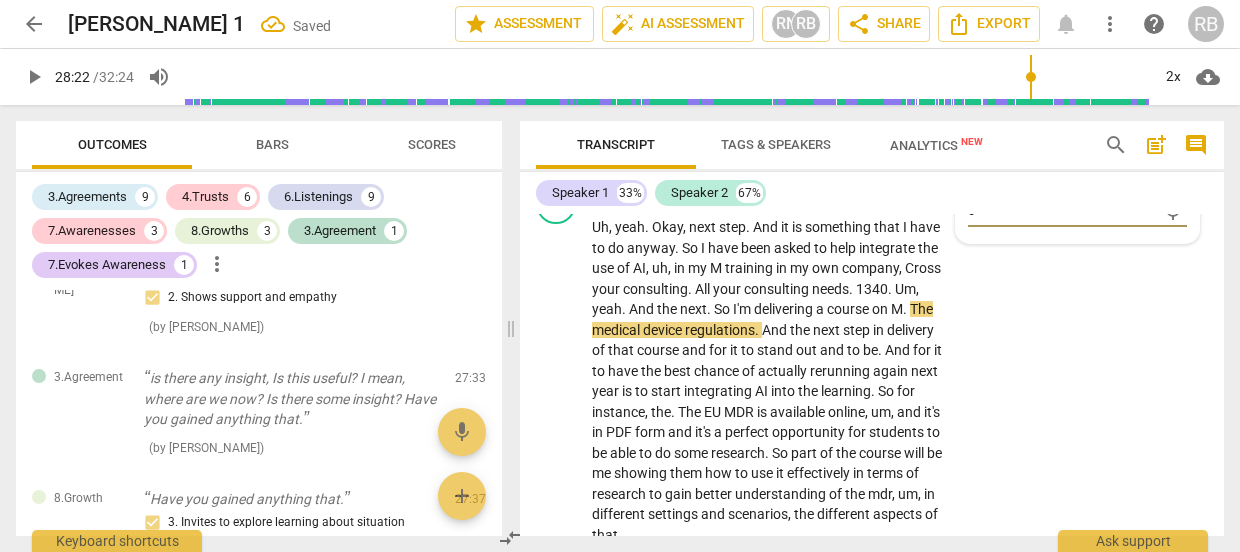 type on "ch" 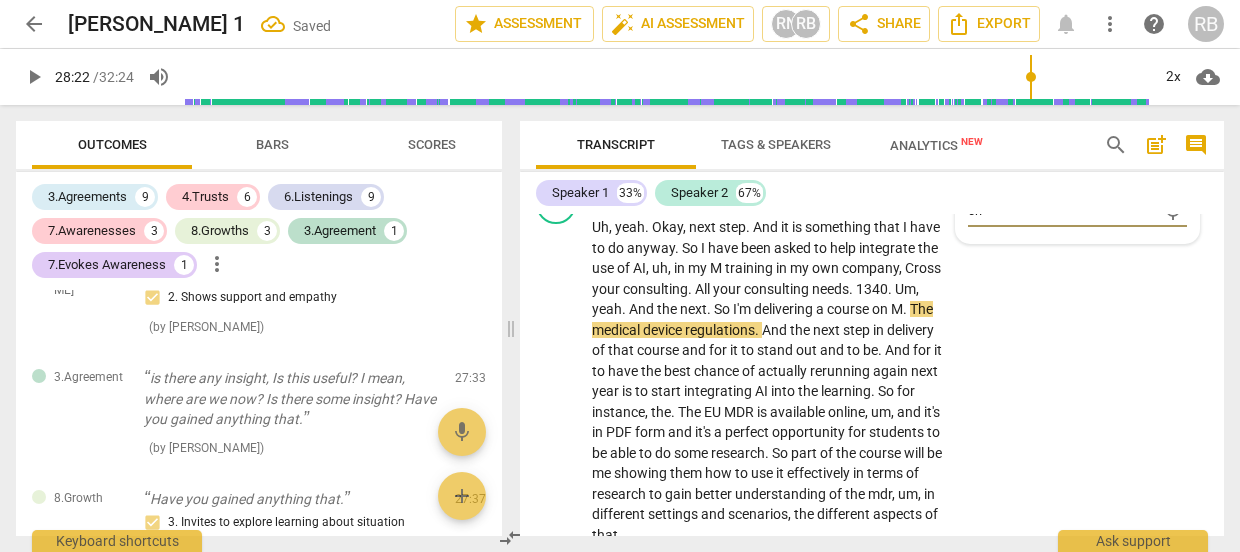 type on "che" 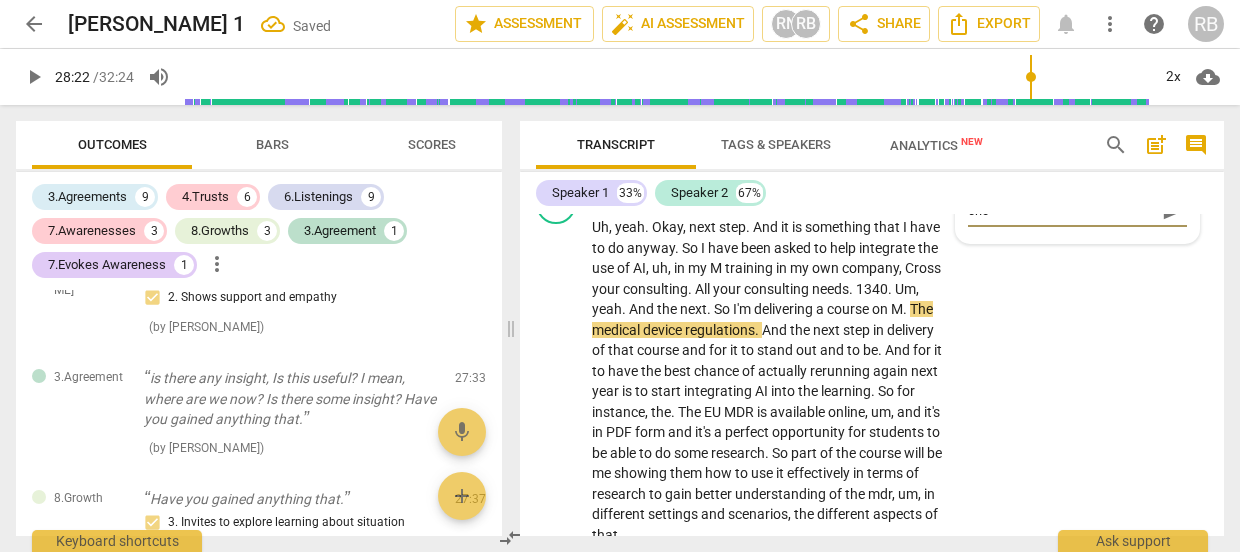 type on "chec" 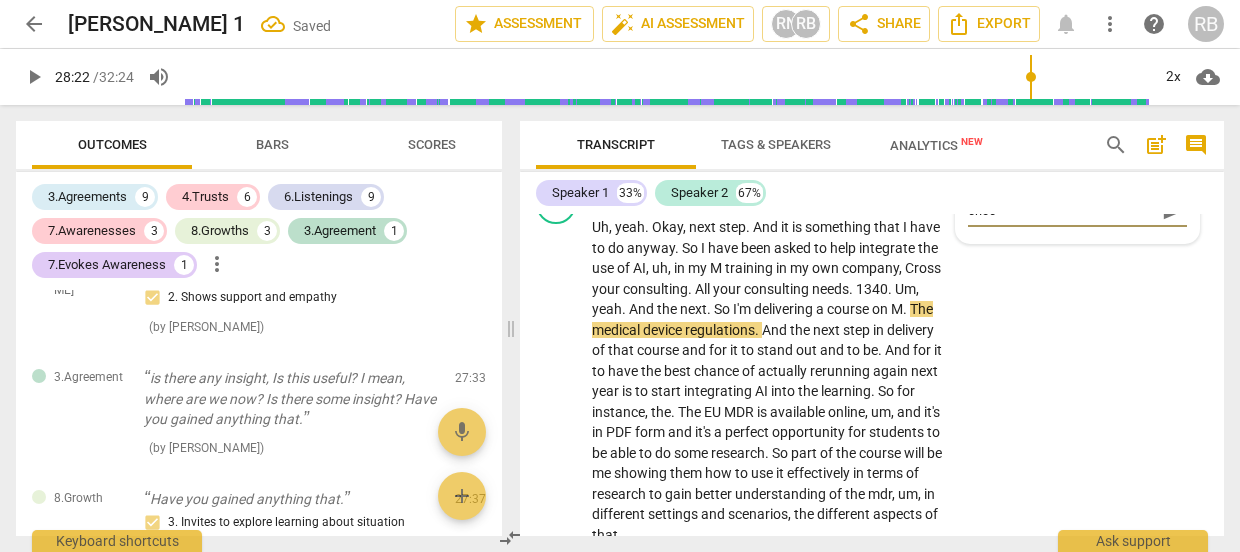 type on "check" 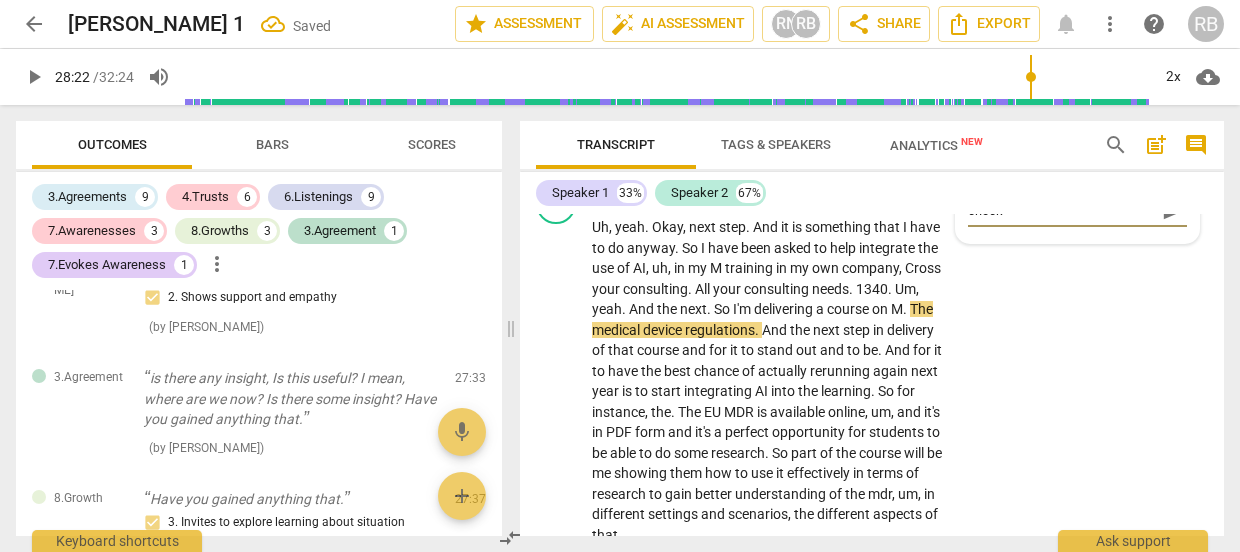 type on "[PERSON_NAME]" 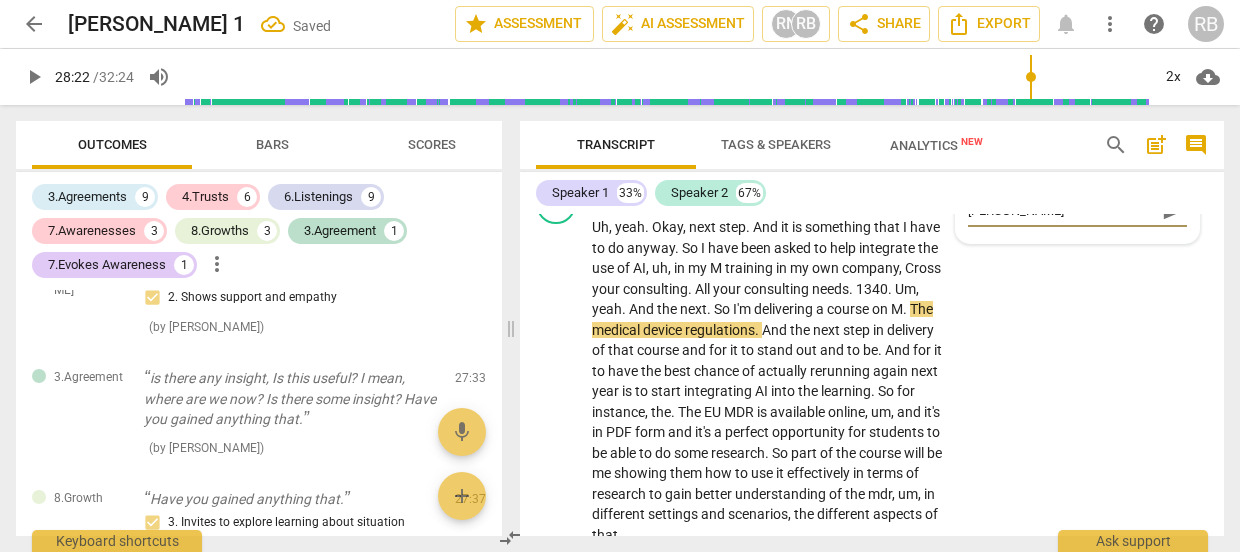 type on "checkin" 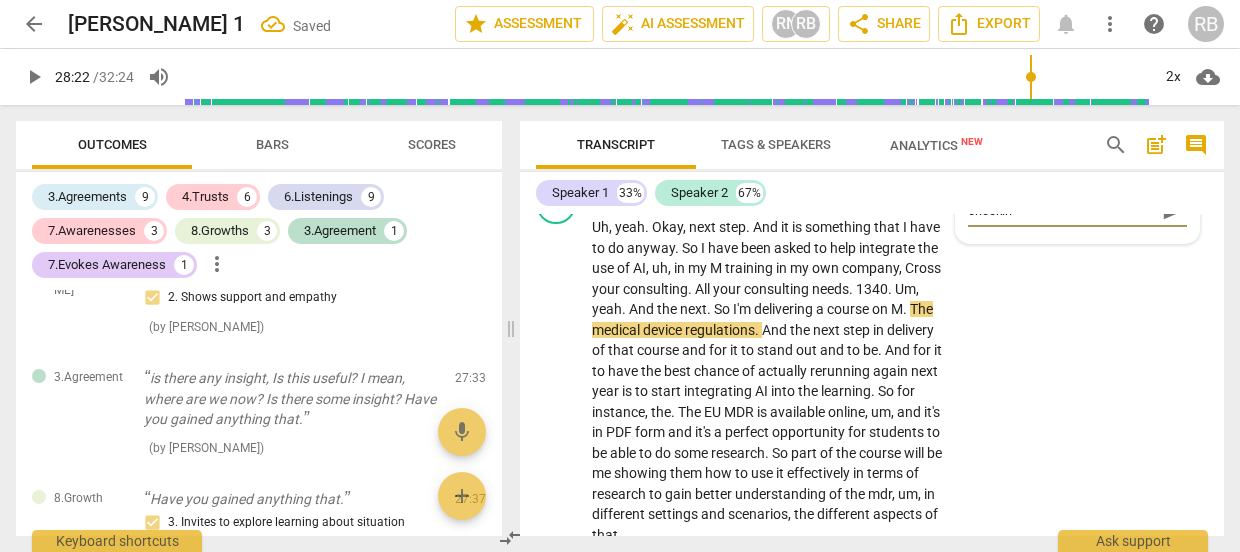 type on "checking" 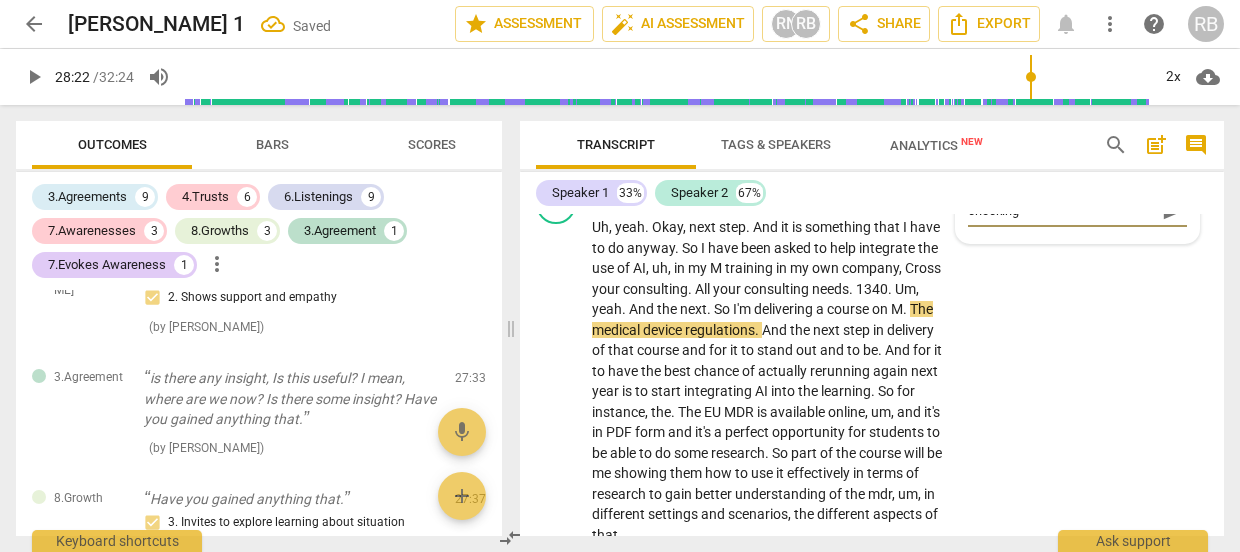 type on "checking" 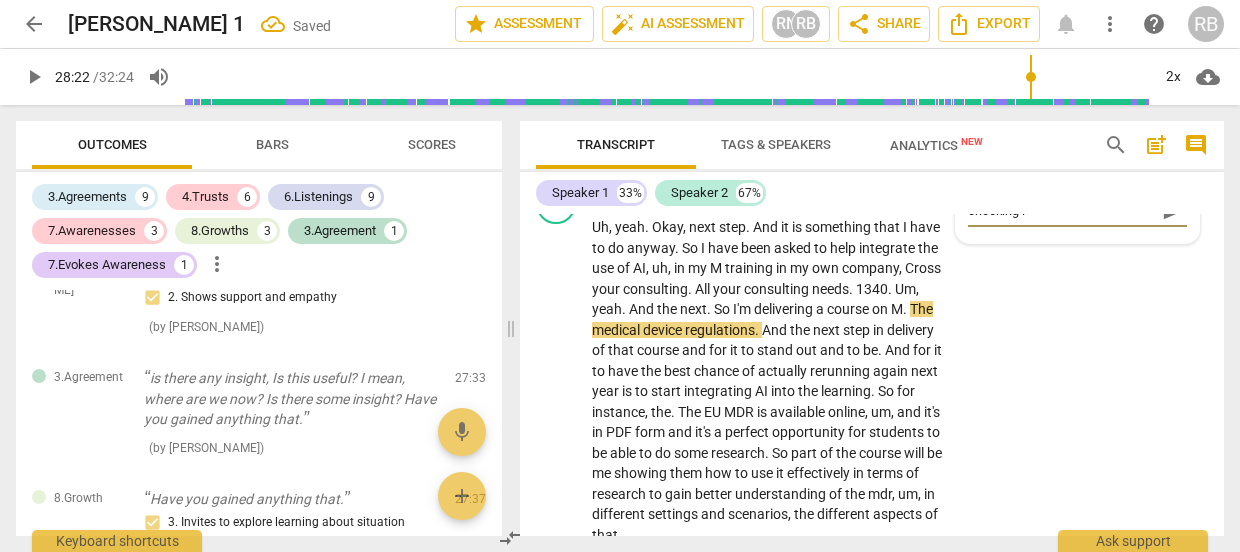 type on "checking in" 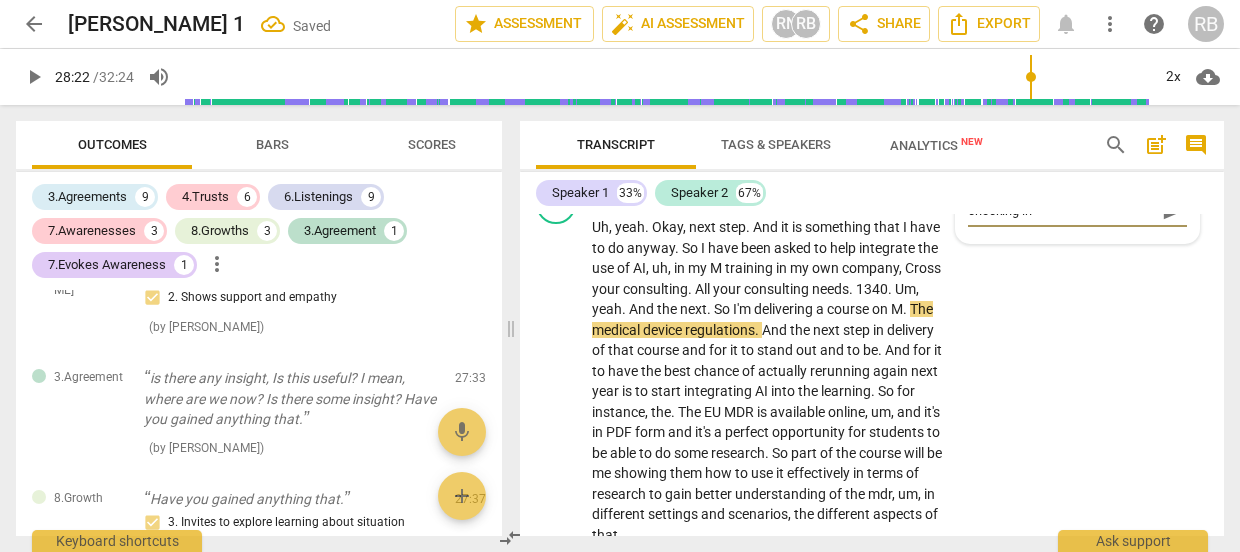type on "checking in" 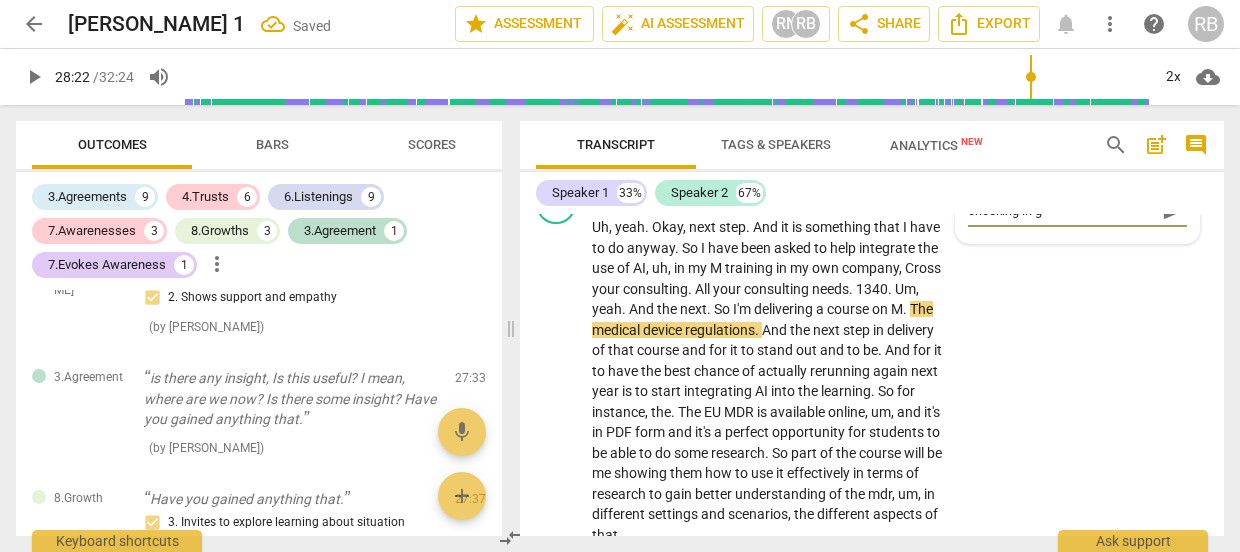 type on "checking in gr" 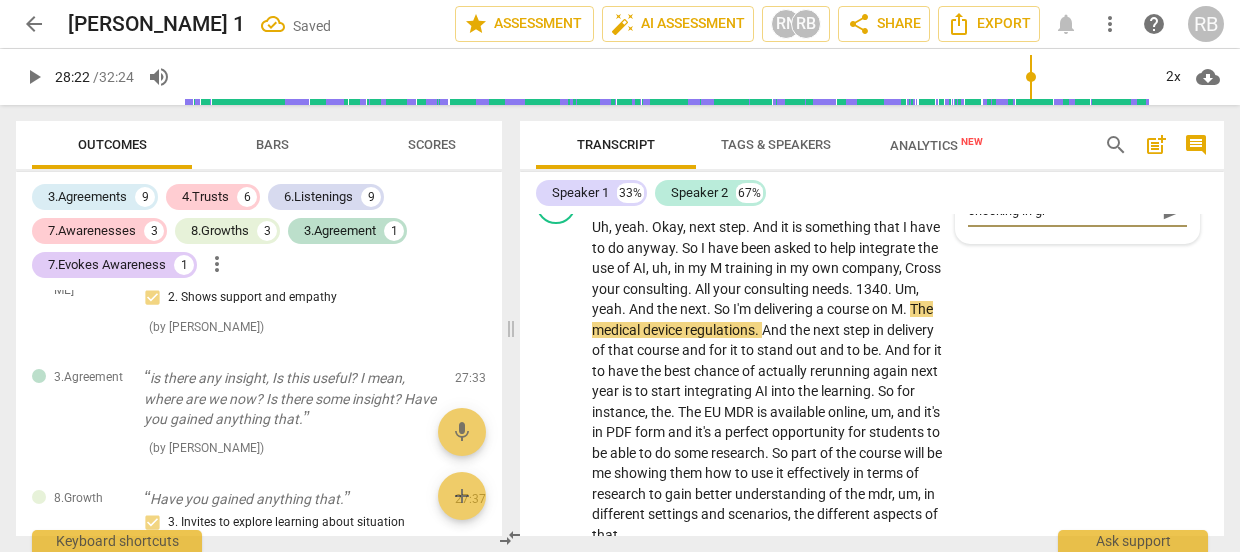 type on "checking in gre" 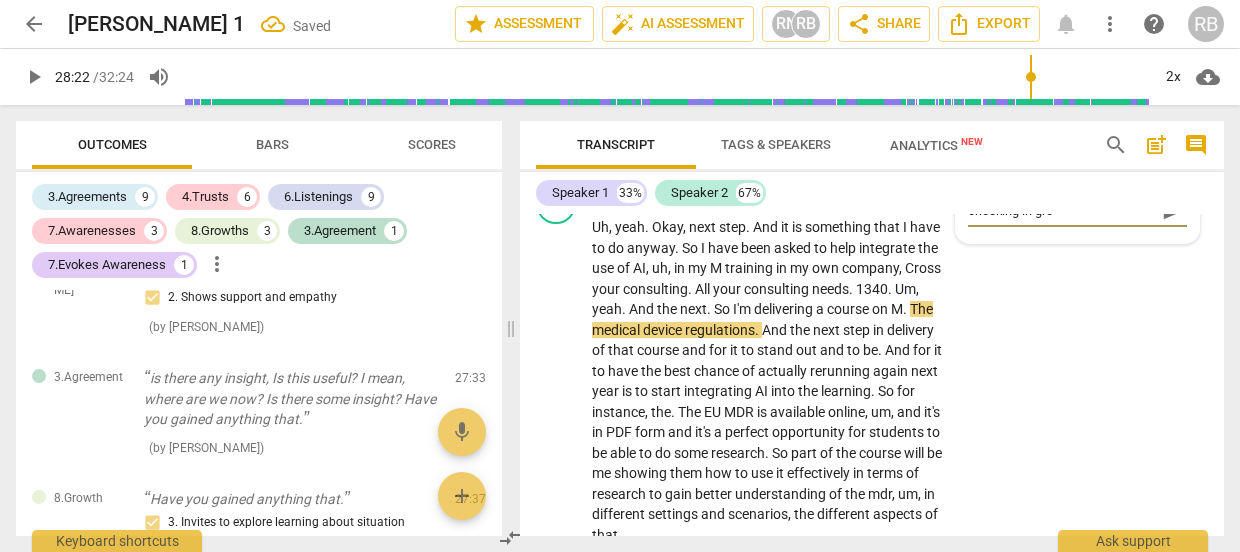 type on "checking in grea" 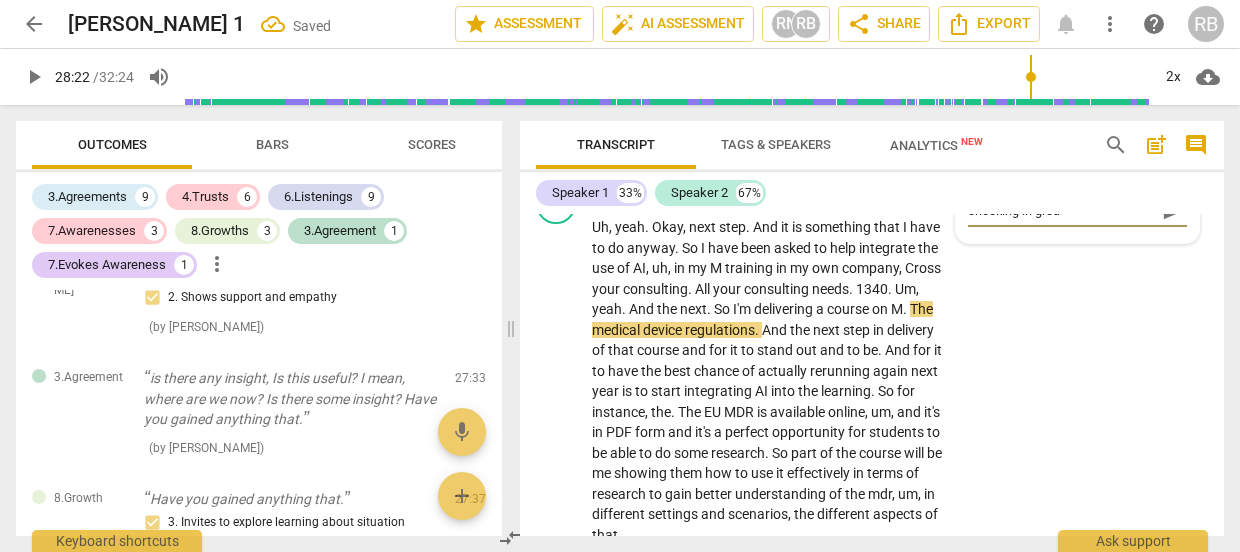type on "checking in great" 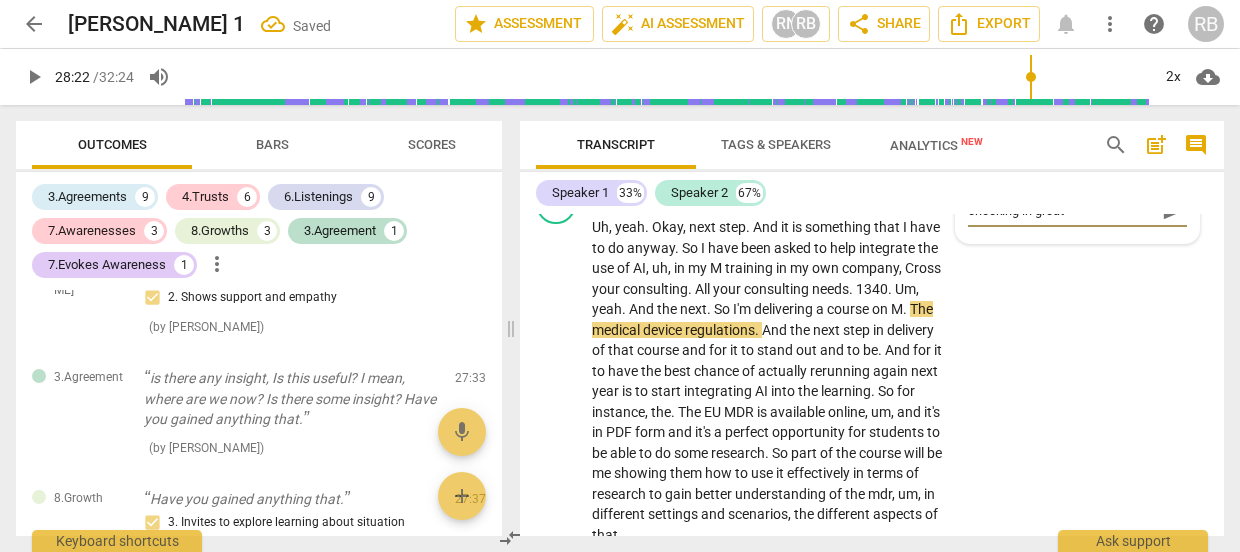 type on "checking in great" 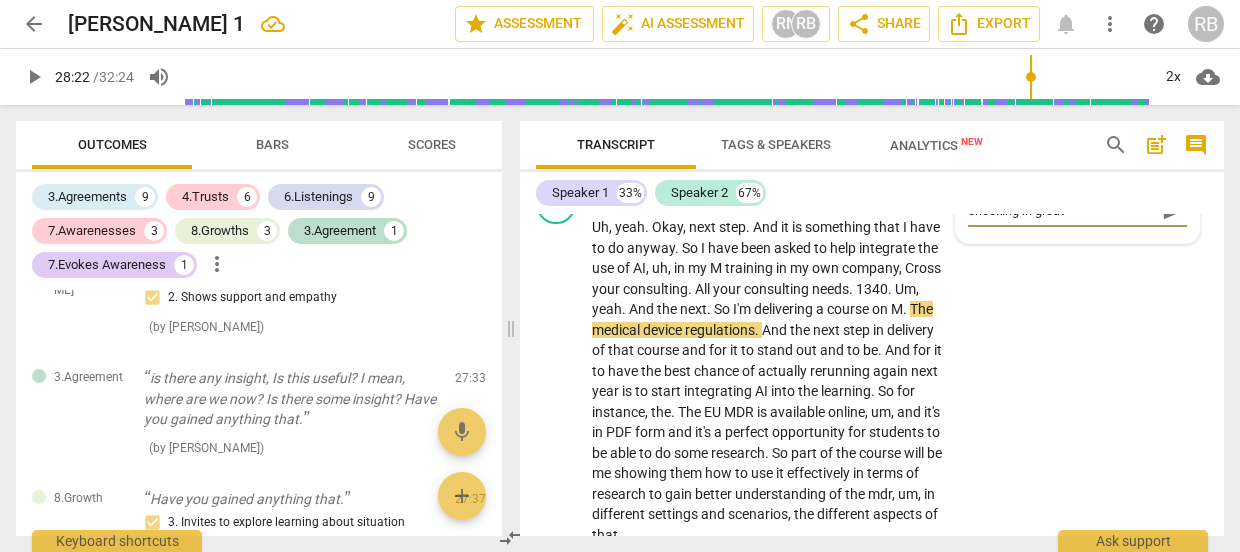 type on "checking in great (" 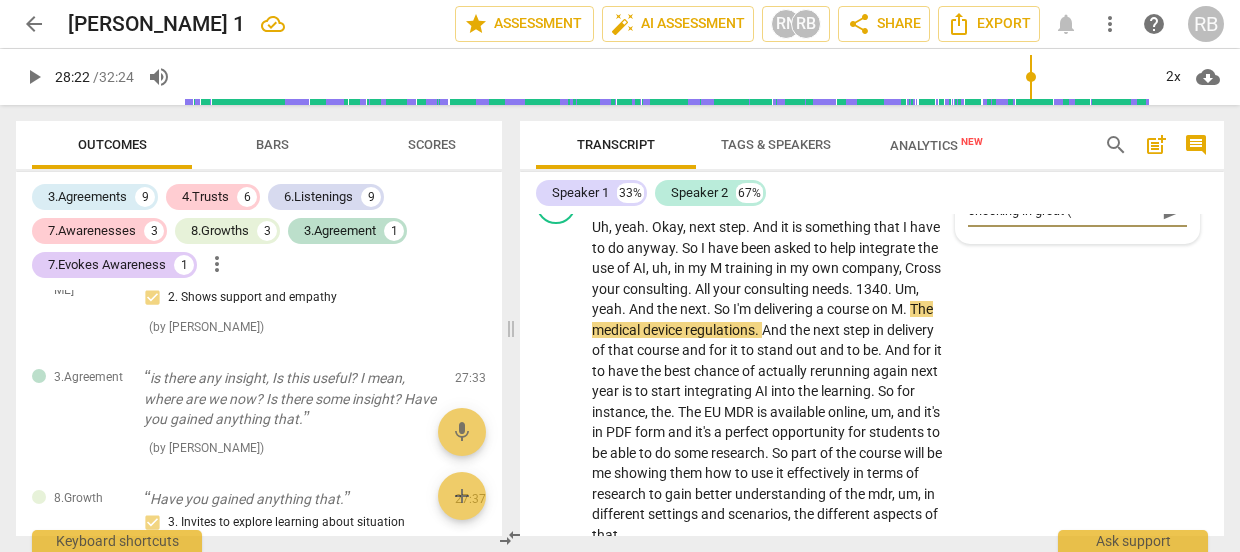 type on "checking in great (o" 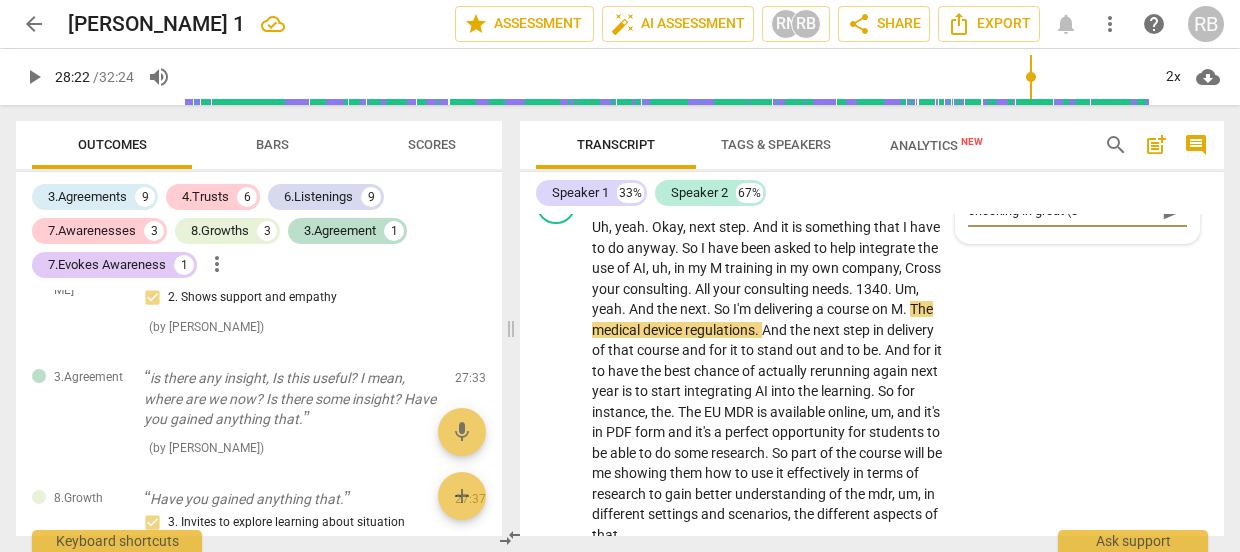 type on "checking in great (on" 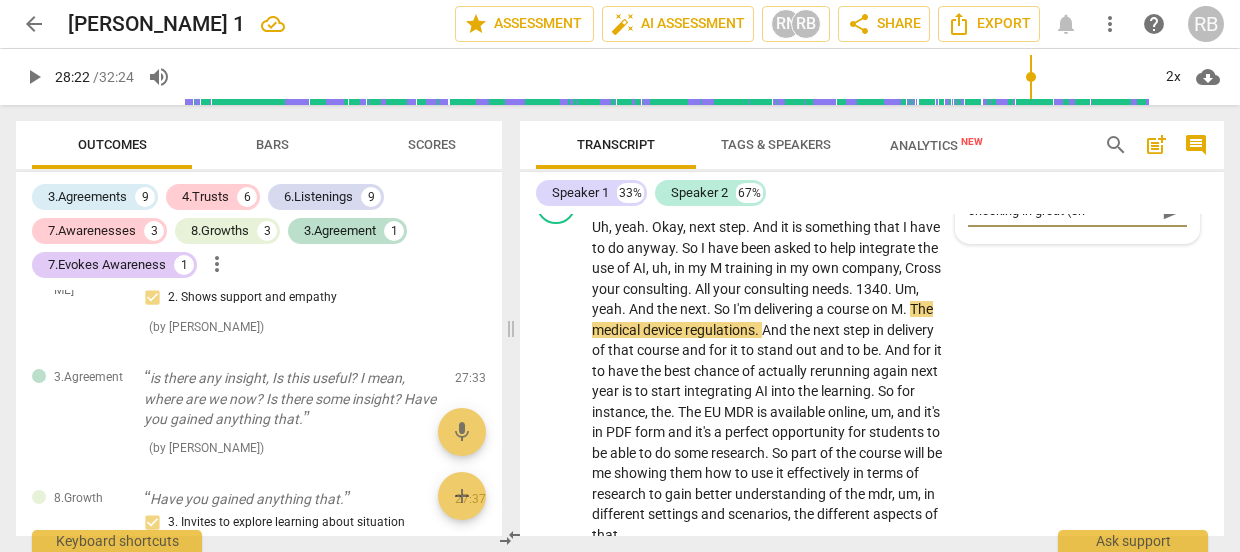 type on "checking in great (one" 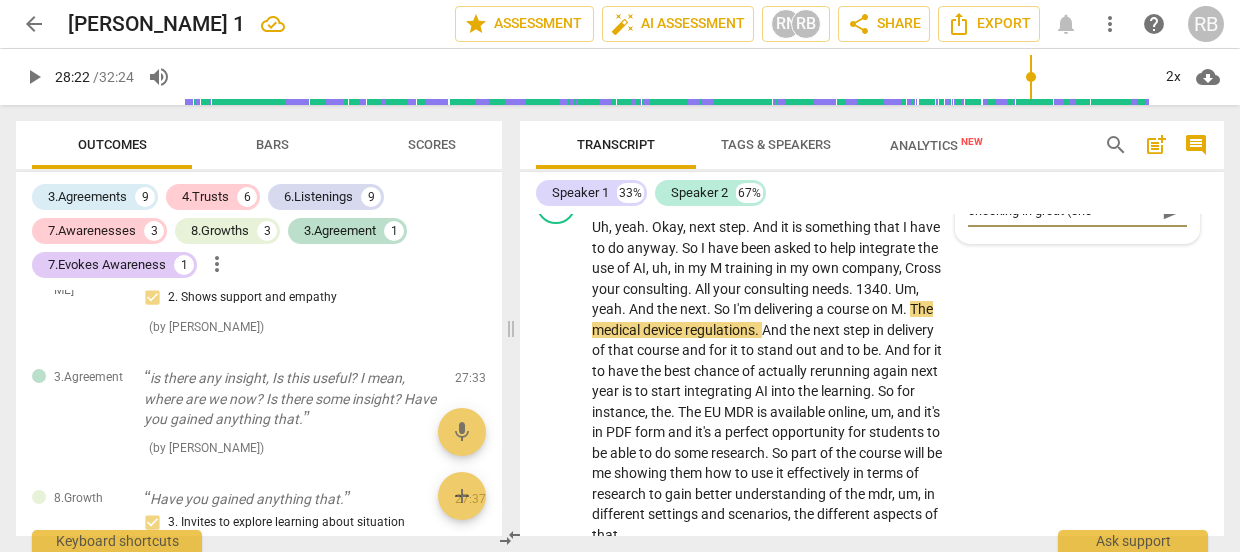 type on "checking in great (one" 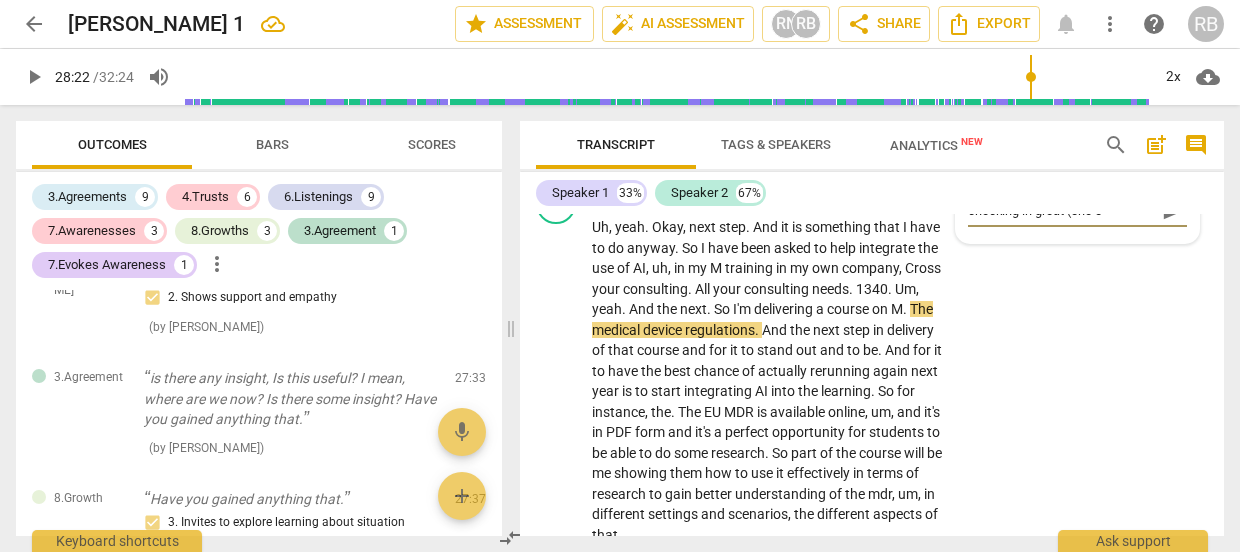 type on "checking in great (one of" 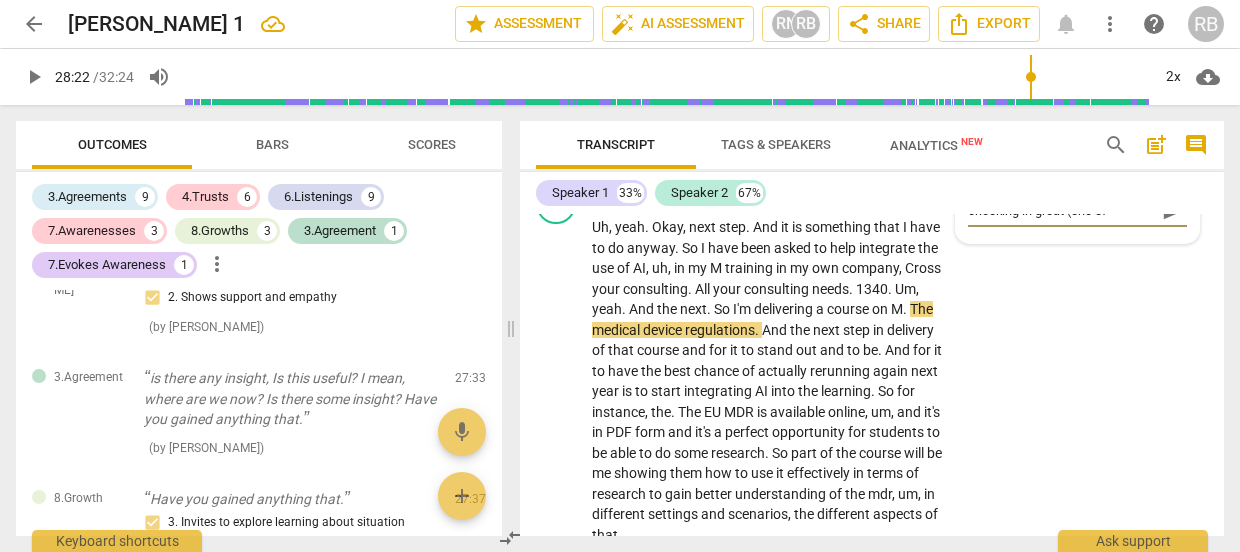 type on "checking in great (one of" 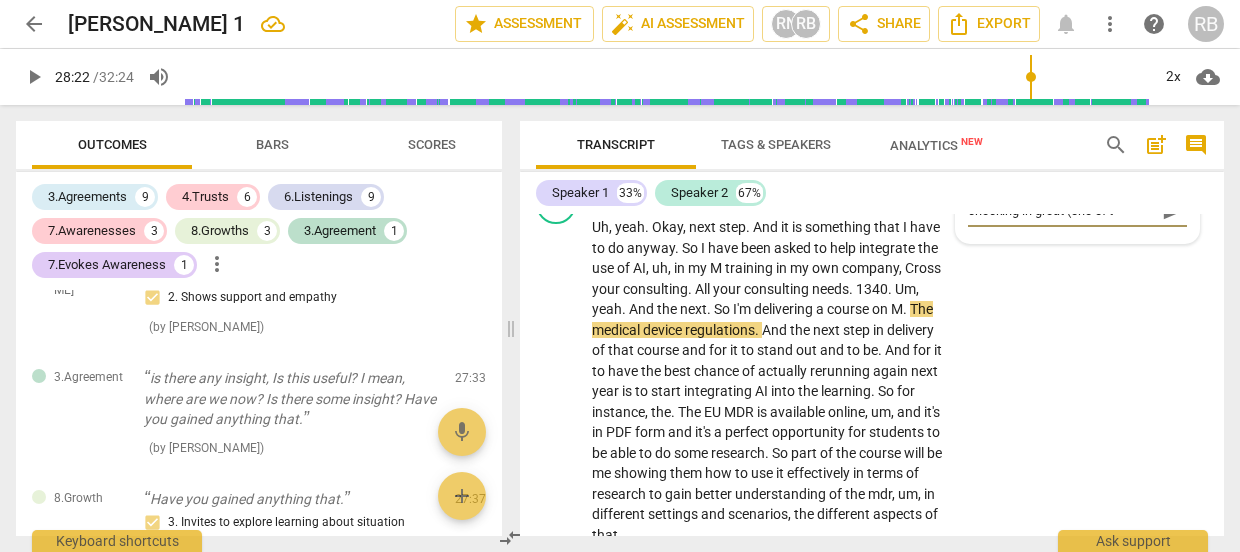 type on "checking in great (one of th" 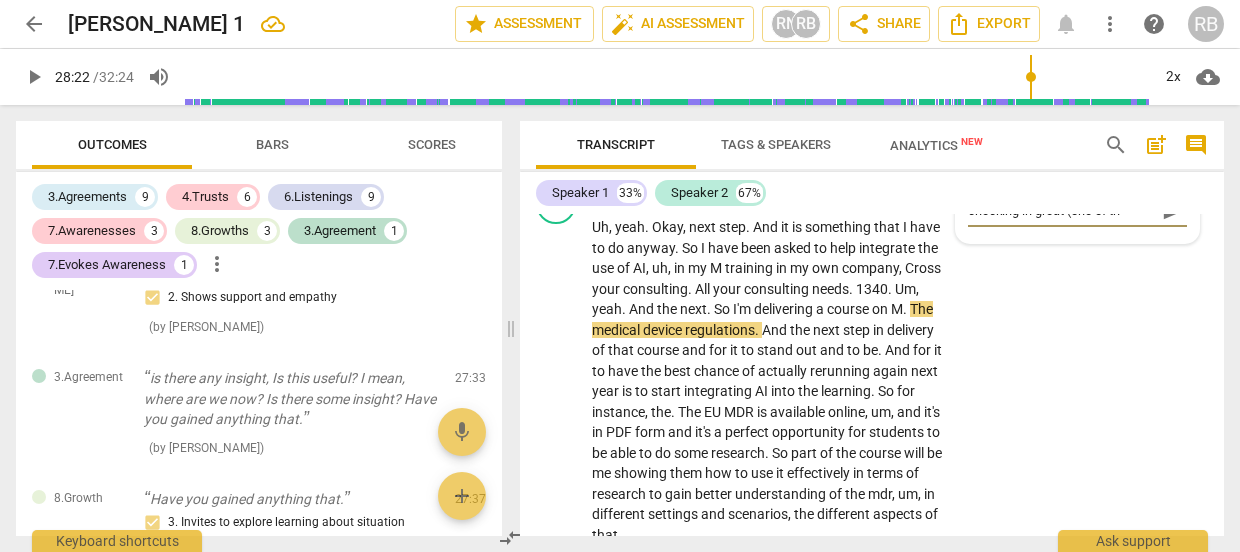 type on "checking in great (one of the" 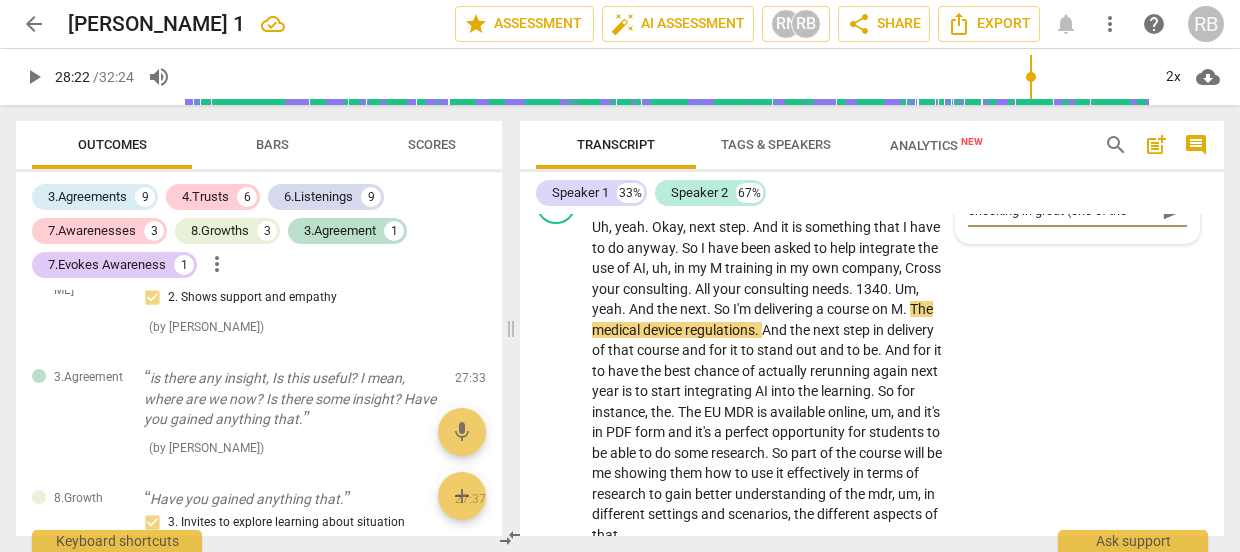type on "checking in great (one of thes" 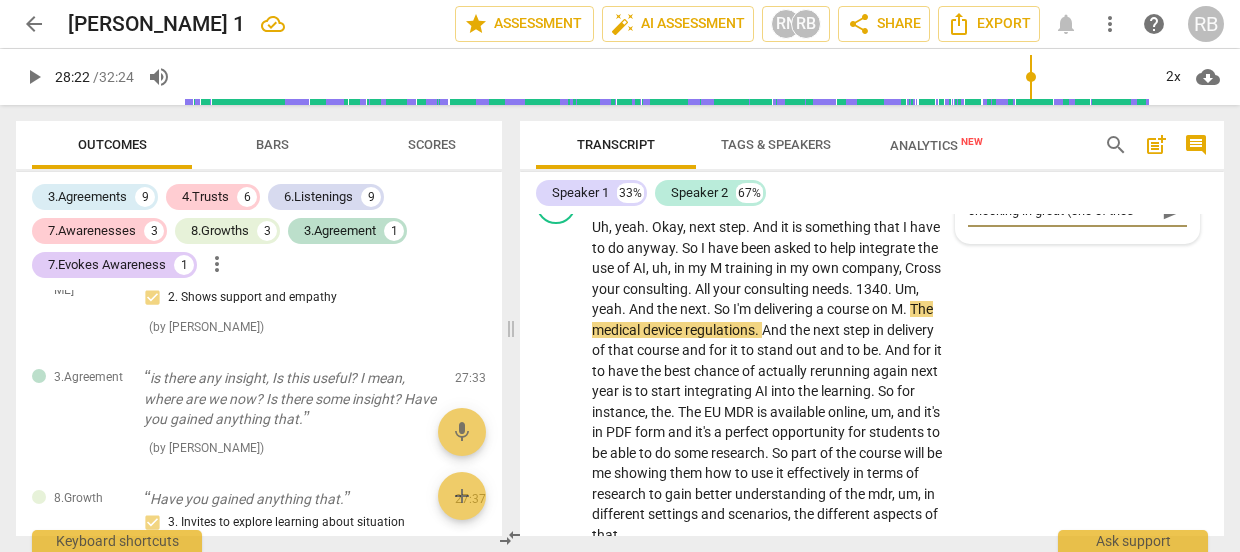 type on "checking in great (one of these" 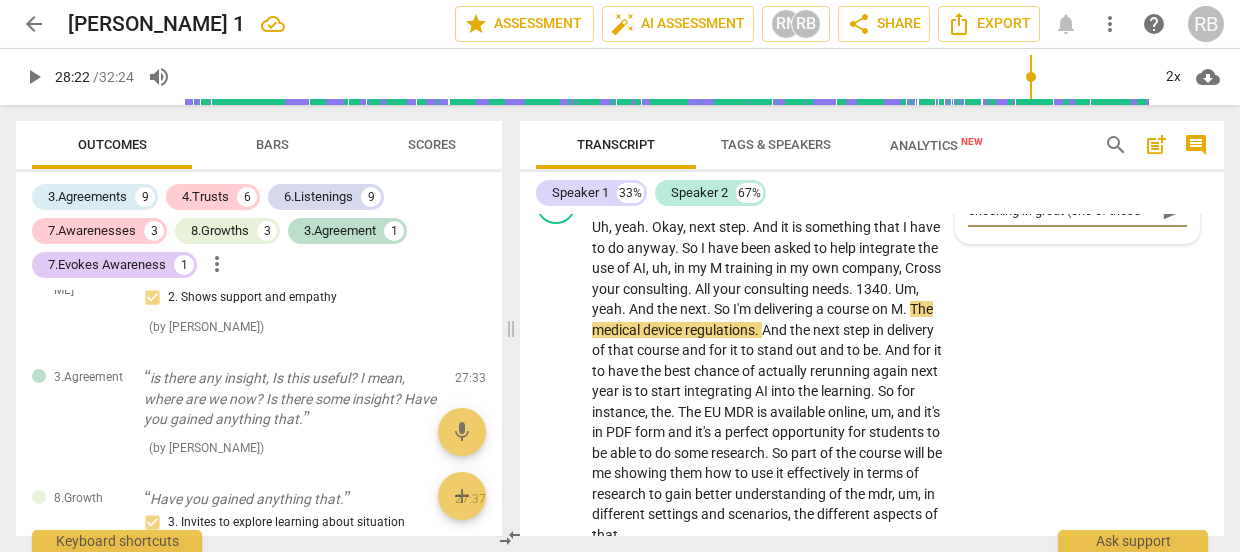 type on "checking in great (one of these" 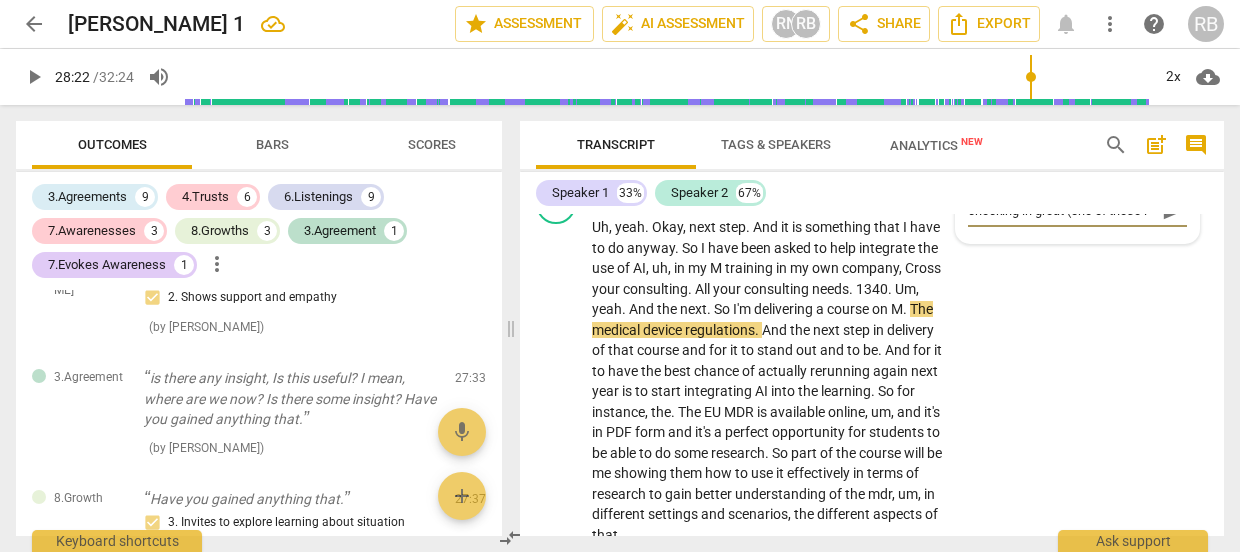 type on "checking in great (one of these is" 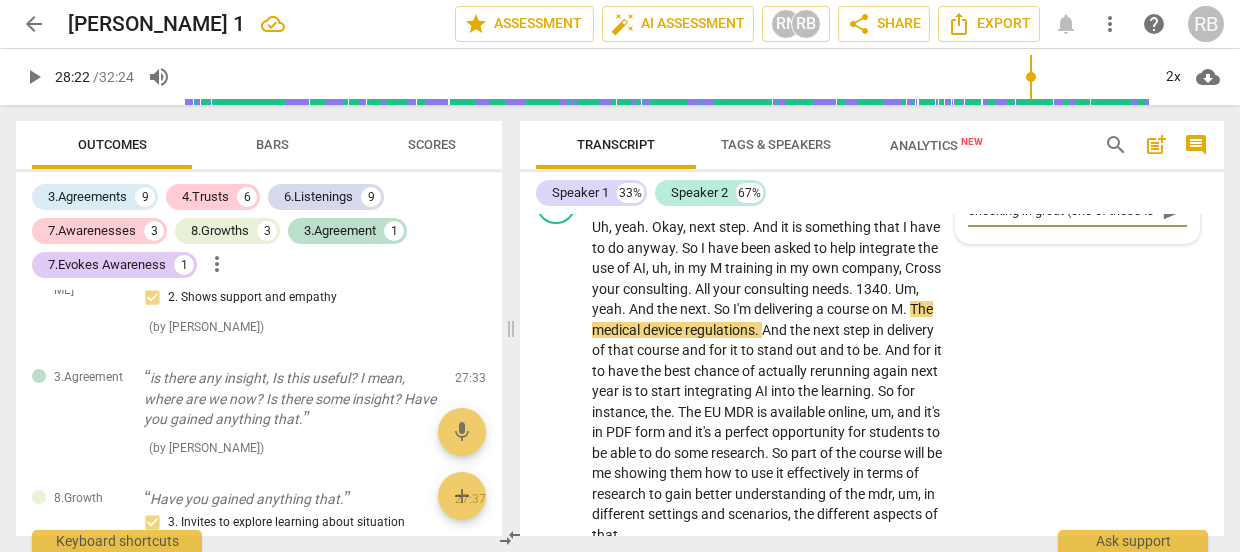 scroll, scrollTop: 18, scrollLeft: 0, axis: vertical 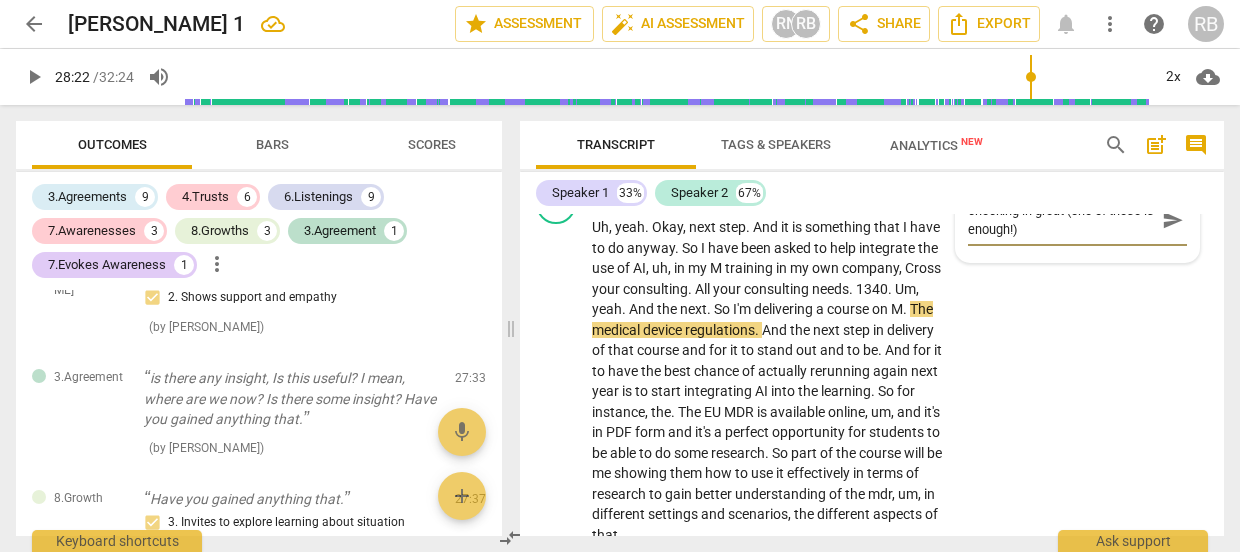click on "send" at bounding box center (1173, 220) 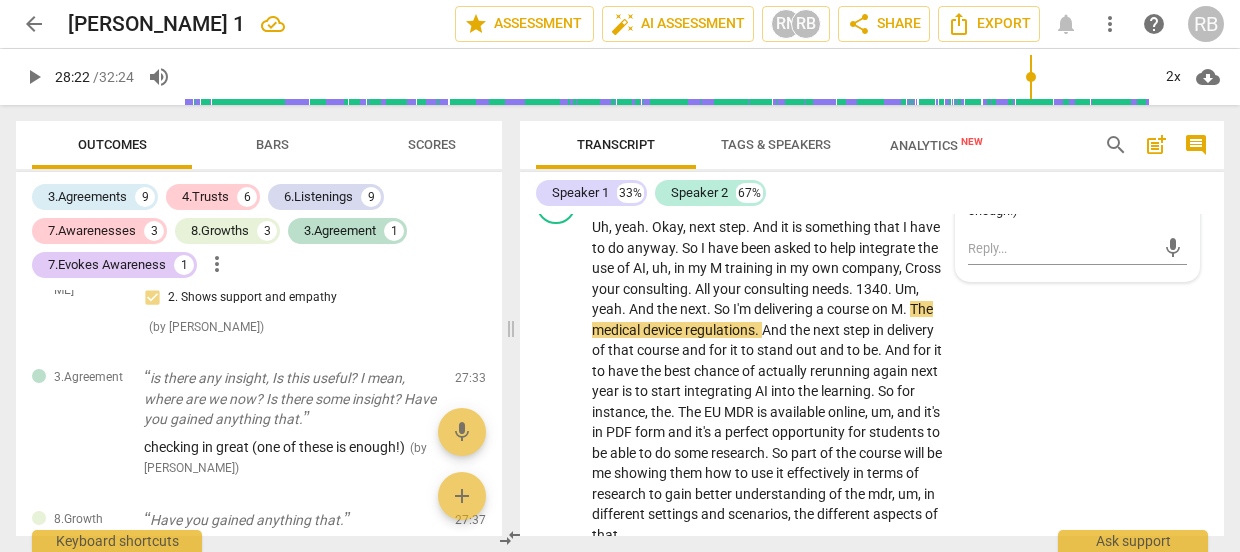 click on "play_arrow" at bounding box center [34, 77] 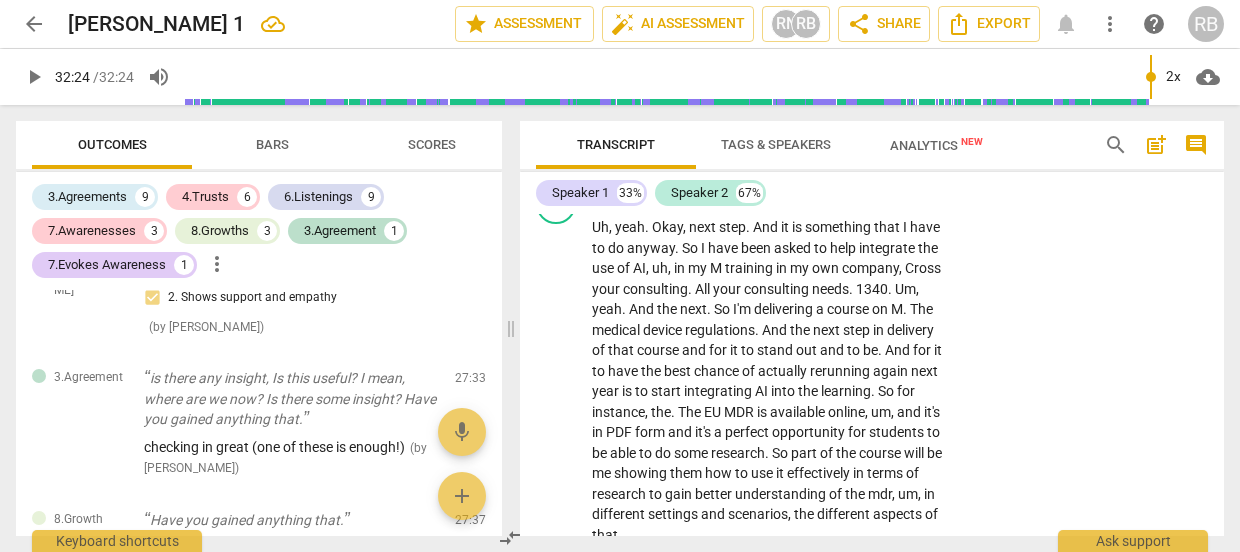 scroll, scrollTop: 17767, scrollLeft: 0, axis: vertical 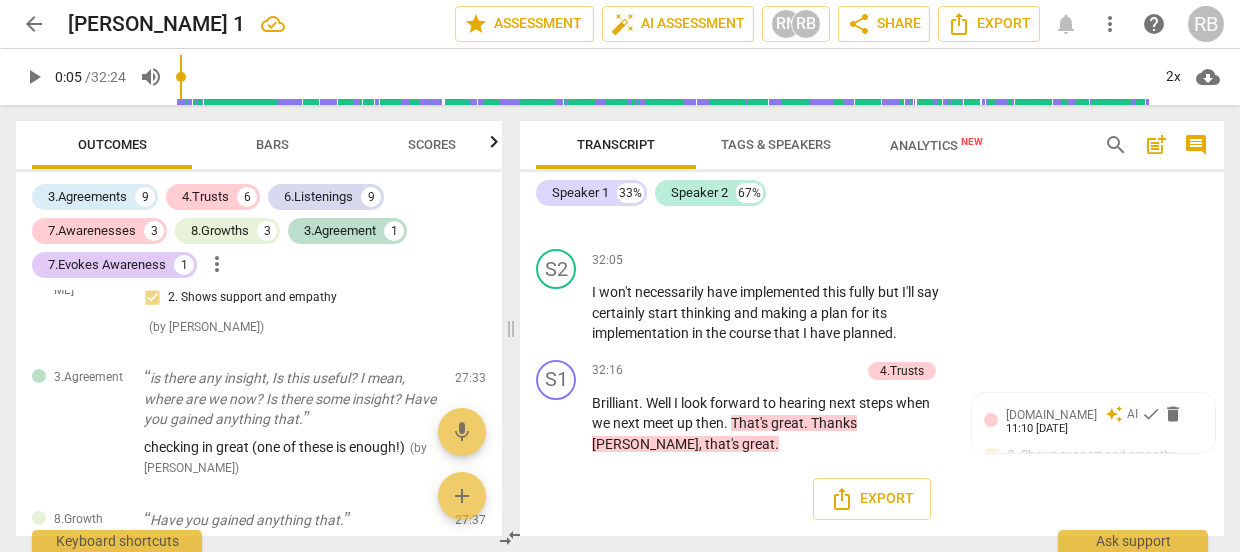 click at bounding box center (663, 77) 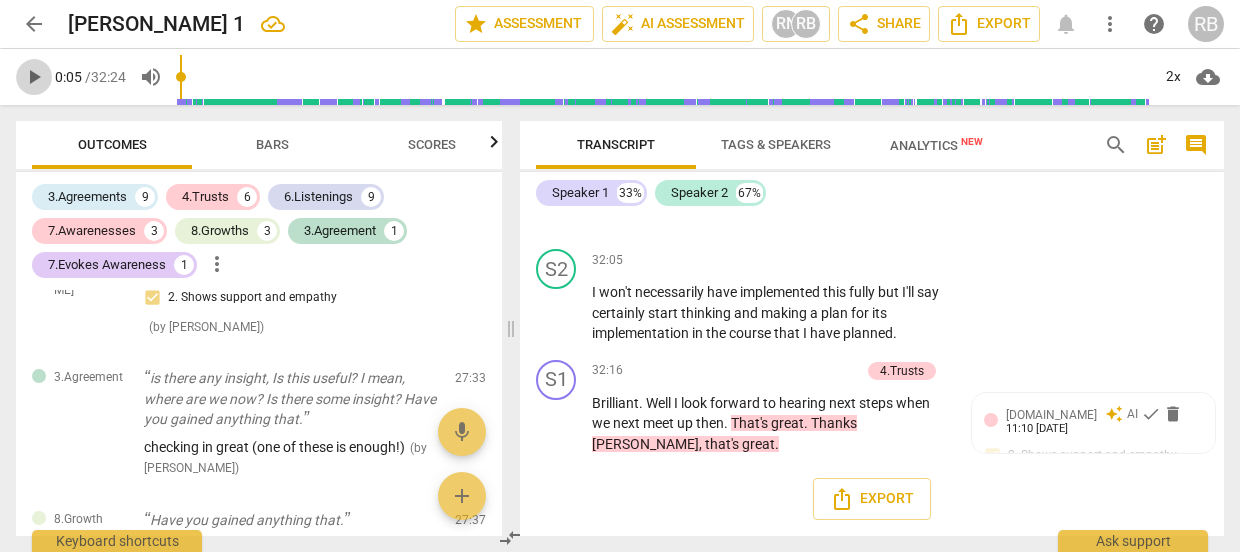 click on "play_arrow" at bounding box center (34, 77) 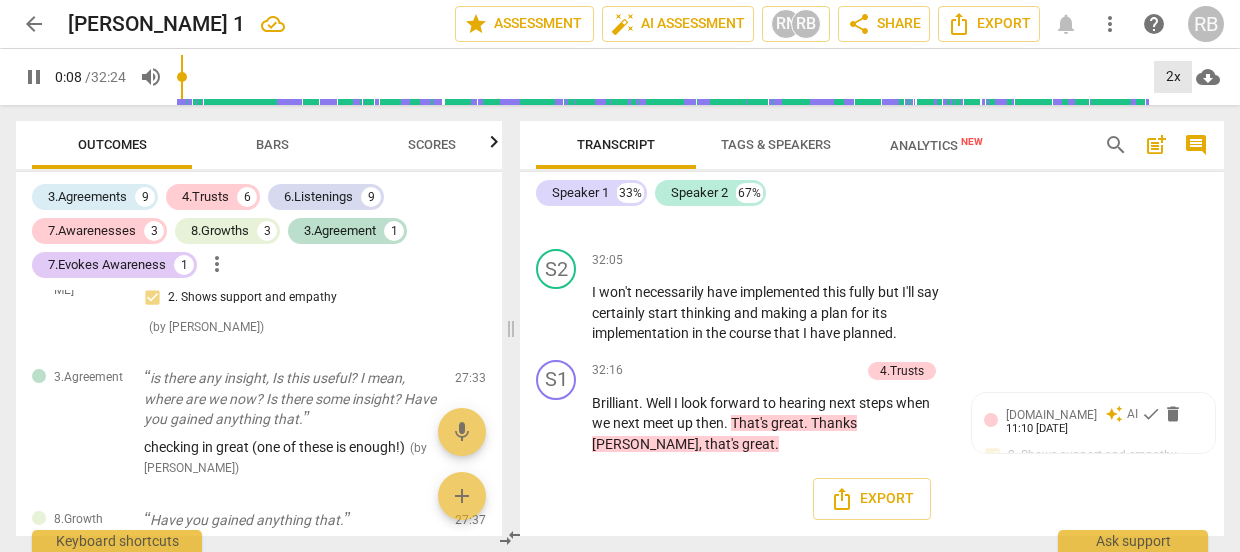 click on "2x" at bounding box center [1173, 77] 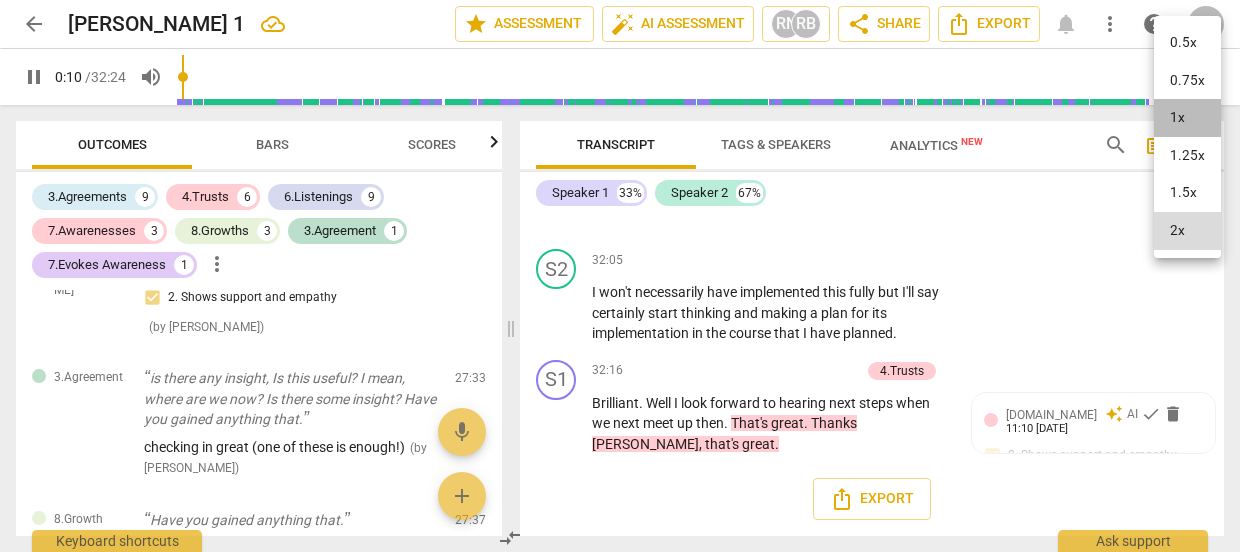 click on "1x" at bounding box center [1187, 118] 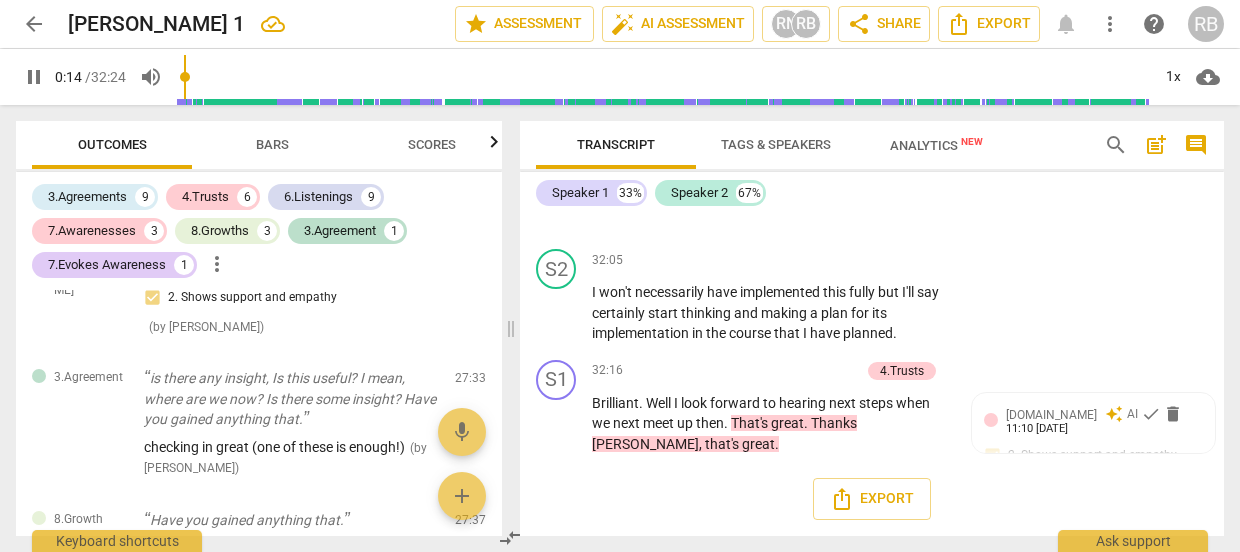 scroll, scrollTop: 84, scrollLeft: 0, axis: vertical 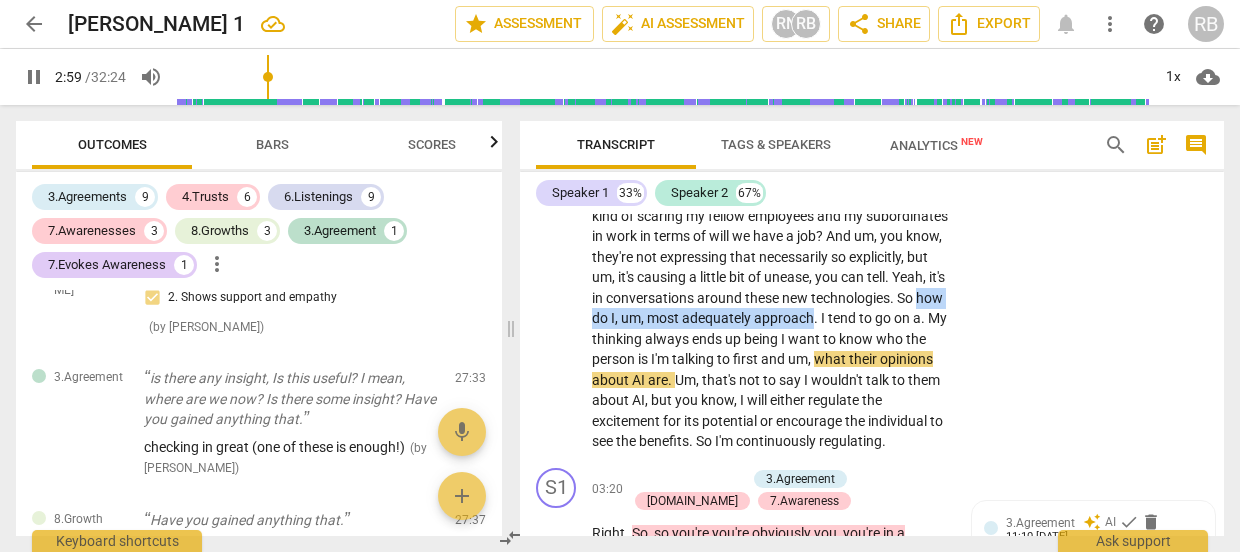 drag, startPoint x: 699, startPoint y: 313, endPoint x: 651, endPoint y: 335, distance: 52.801514 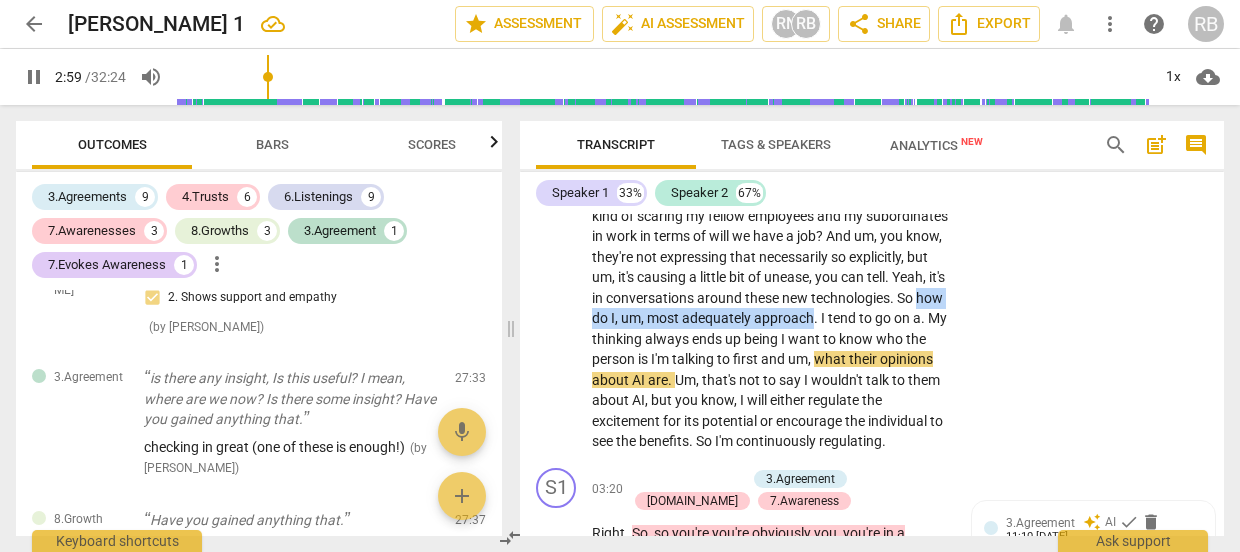 click on "There's   some ,   some   bold   changes   to   policy   of   uh ,   what   technology   that   we   use .   And   I'm   generally   regarded   and   seen   as   somebody   who   is   an   advocate   for   AI   in   the   workplace ,   uh ,   so   how   it's   being   implemented .   Different   people   have   different   ideas   of   what   its   capabilities   are ,   uh ,   how   we   can   use   it .   Our   business   have   been   giving   us   a ,   a   kind   of   objective   to   save   at   least   30   minutes   a   day .   How   they   all   quantify   that ,   I   don't   know .   So   I   have   people   coming   to   me ,   asking   me   my   opinions .   Um ,   like   many   people ,   I   haven't   been   officially   trained   in   AI .   Uh ,   understanding   of   AI   from   say   an   engineer ,   a   software   coder ,   a   builder   of   artificial   intelligence   is   very   much   a   different   question   to   the   people   who   are   going   to   use   the   products .   And" at bounding box center [771, 134] 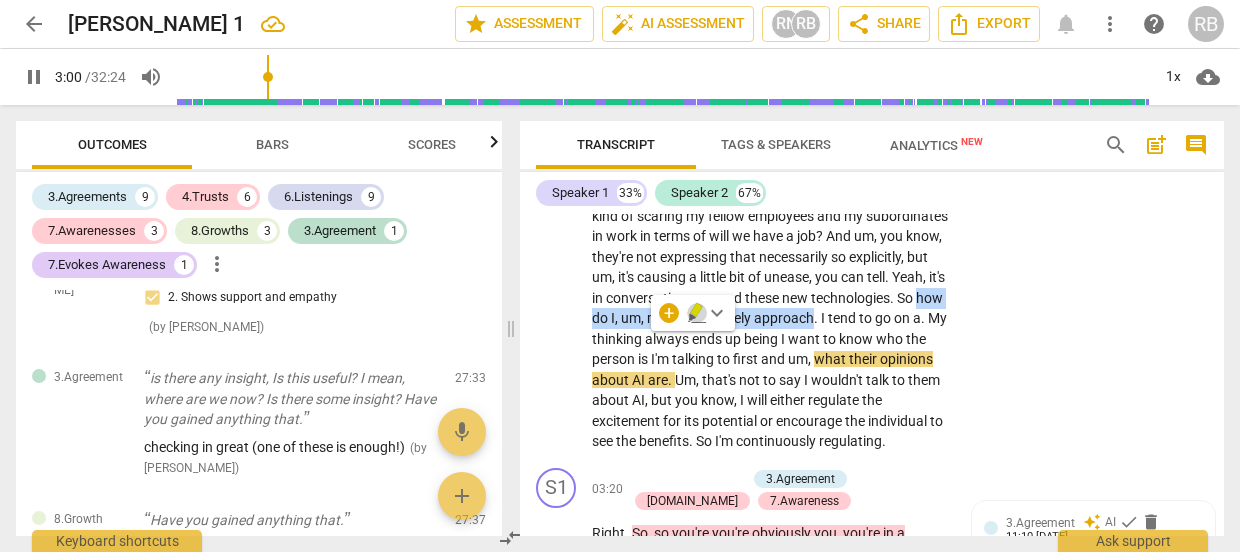 click 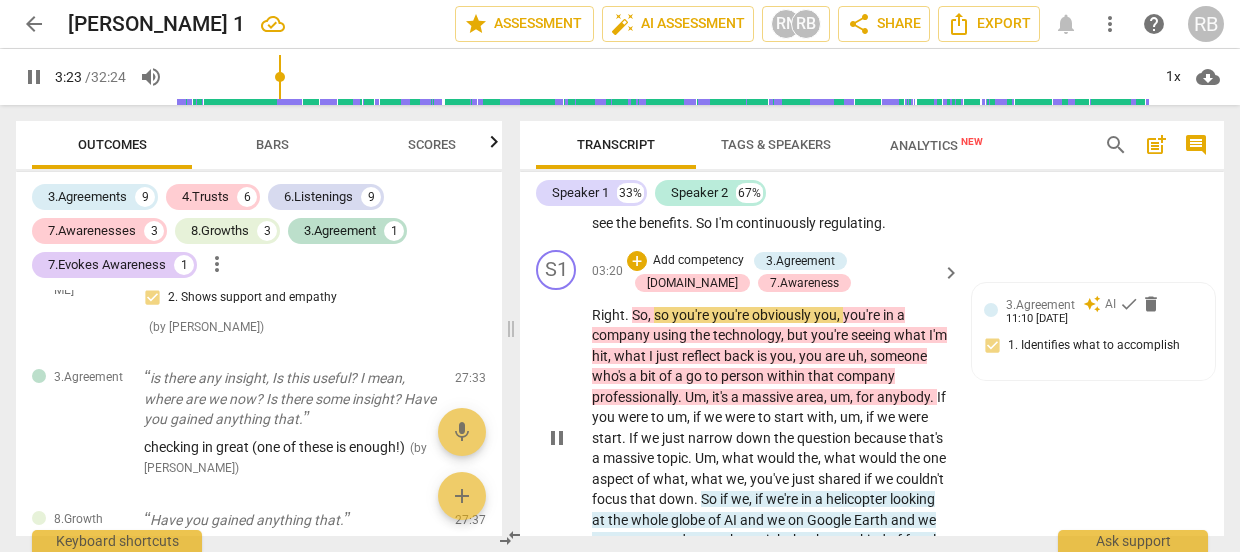 scroll, scrollTop: 1367, scrollLeft: 0, axis: vertical 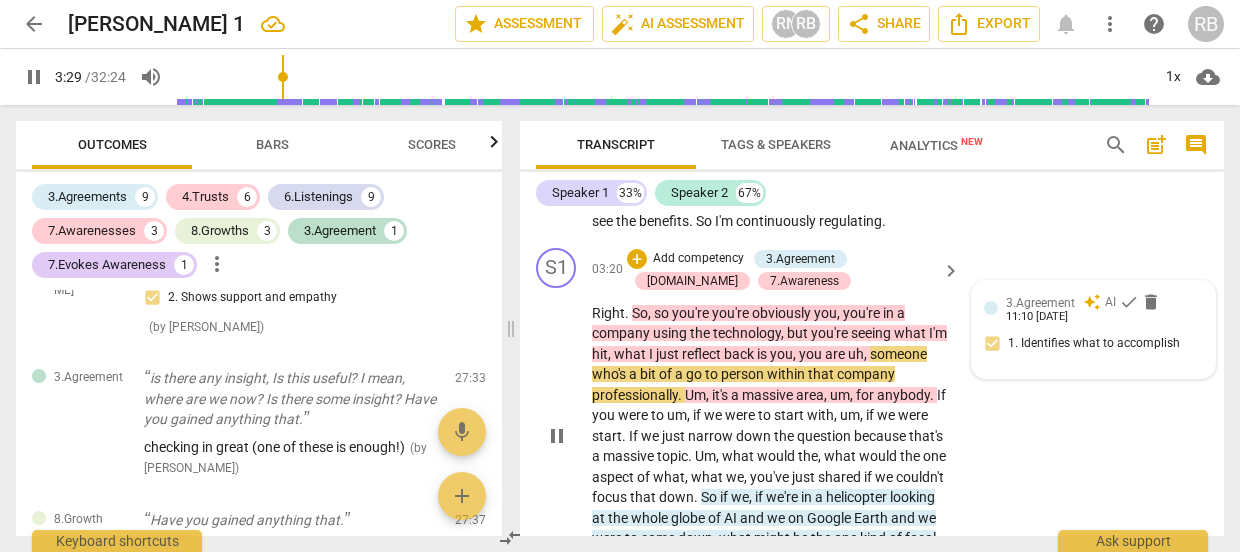 click on "3.Agreement auto_awesome AI check delete 11:10 [DATE] 1. Identifies what to accomplish" at bounding box center (1093, 329) 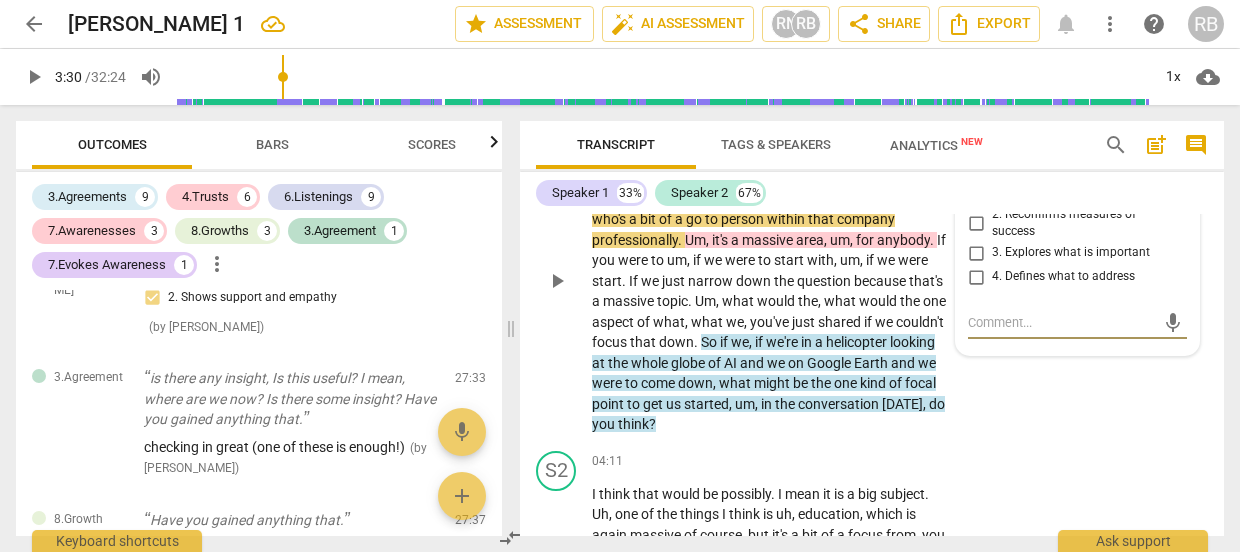 scroll, scrollTop: 1524, scrollLeft: 0, axis: vertical 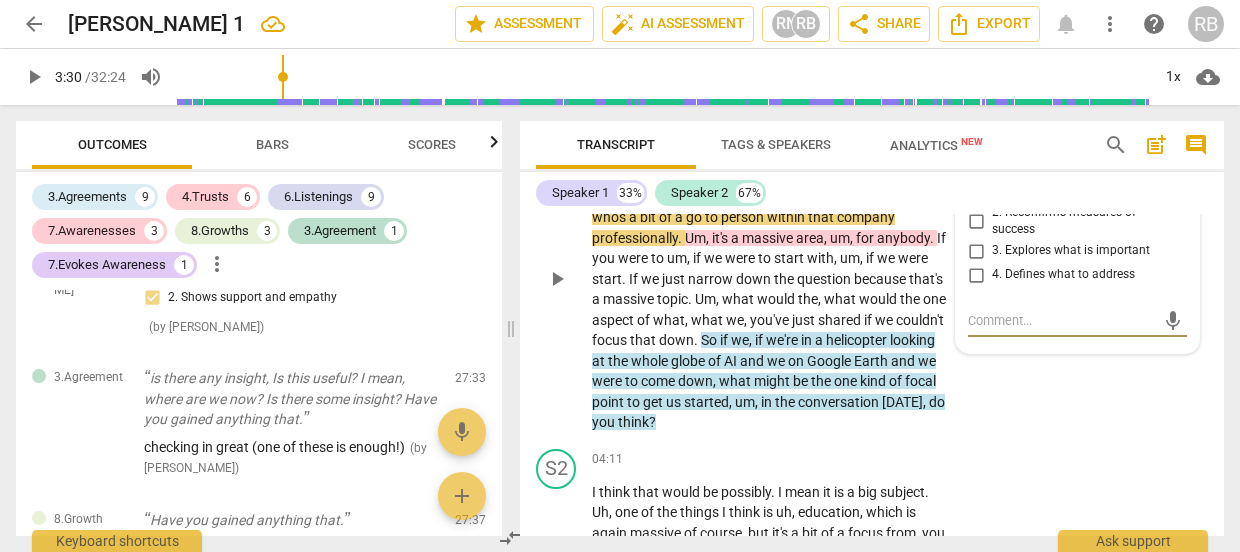 click on "massive" at bounding box center [769, 238] 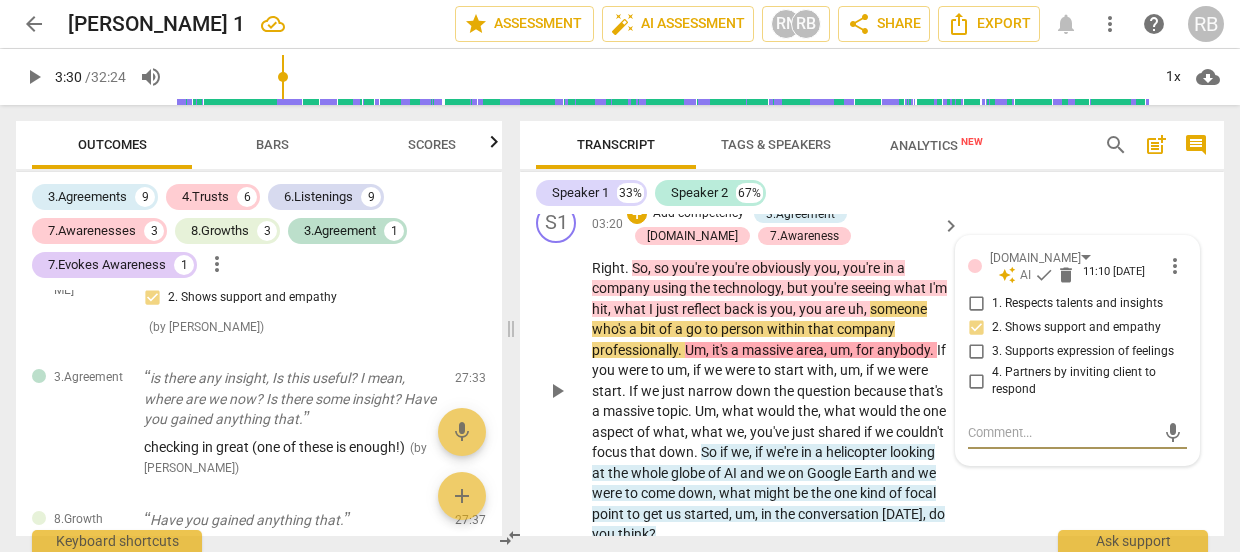 scroll, scrollTop: 1410, scrollLeft: 0, axis: vertical 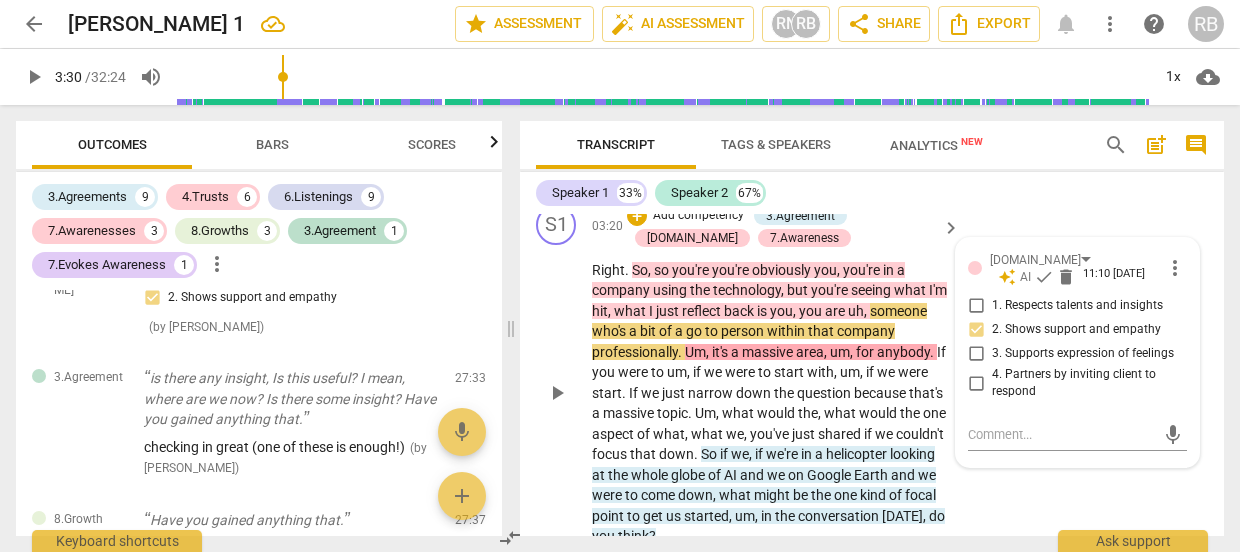 click on "S1 play_arrow pause 03:20 + Add competency 3.Agreement [DOMAIN_NAME] 7.Awareness keyboard_arrow_right Right .   So ,   so   you're   you're   obviously   you ,   you're   in   a   company   using   the   technology ,   but   you're   seeing   what   I'm   hit ,   what   I   just   reflect   back   is   you ,   you   are   uh ,   someone   who's   a   bit   of   a   go   to   person   within   that   company   professionally .   Um ,   it's   a   massive   area ,   um ,   for   anybody .   If   you   were   to   um ,   if   we   were   to   start   with ,   um ,   if   we   were   start .   If   we   just   narrow   down   the   question   because   that's   a   massive   topic .   Um ,   what   would   the ,   what   would   the   one   aspect   of   what ,   what   we ,   you've   just   shared   if   we   couldn't   focus   that   down .   So   if   we ,   if   we're   in   a   helicopter   looking   at   the   whole   globe   of   AI   and   we   on   Google   Earth   and   we   were   to   come   down ,   what" at bounding box center [872, 376] 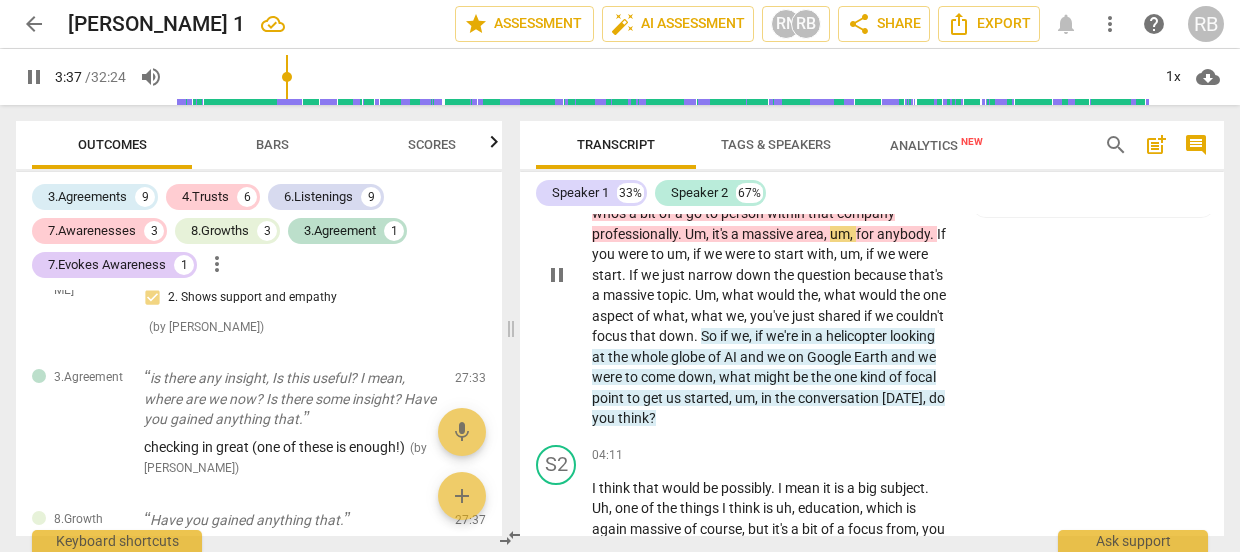 scroll, scrollTop: 1471, scrollLeft: 0, axis: vertical 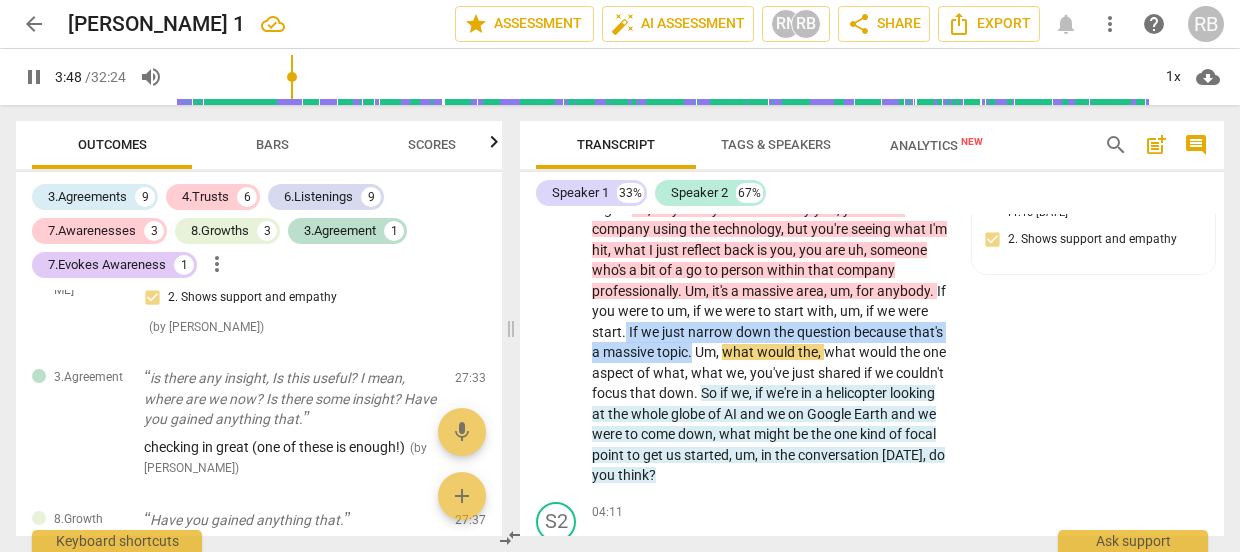 drag, startPoint x: 787, startPoint y: 375, endPoint x: 693, endPoint y: 357, distance: 95.707886 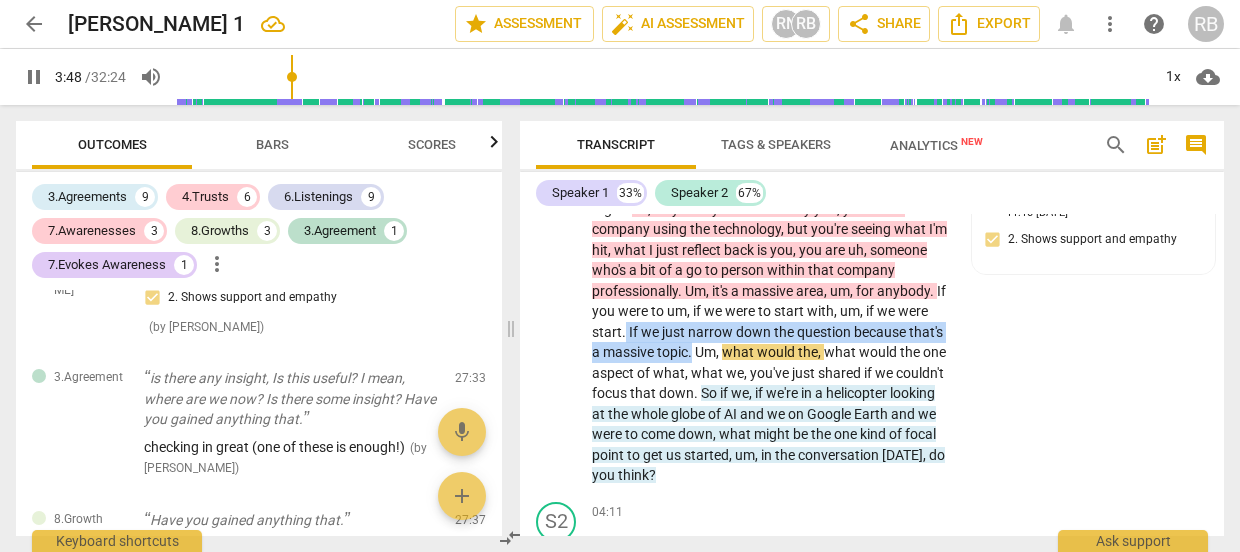 click on "Right .   So ,   so   you're   you're   obviously   you ,   you're   in   a   company   using   the   technology ,   but   you're   seeing   what   I'm   hit ,   what   I   just   reflect   back   is   you ,   you   are   uh ,   someone   who's   a   bit   of   a   go   to   person   within   that   company   professionally .   Um ,   it's   a   massive   area ,   um ,   for   anybody .   If   you   were   to   um ,   if   we   were   to   start   with ,   um ,   if   we   were   start .   If   we   just   narrow   down   the   question   because   that's   a   massive   topic .   Um ,   what   would   the ,   what   would   the   one   aspect   of   what ,   what   we ,   you've   just   shared   if   we   couldn't   focus   that   down .   So   if   we ,   if   we're   in   a   helicopter   looking   at   the   whole   globe   of   AI   and   we   on   Google   Earth   and   we   were   to   come   down ,   what   might   be   the   one   kind   of   focal   point   to   get   us   started ,   um ,   in" at bounding box center [771, 342] 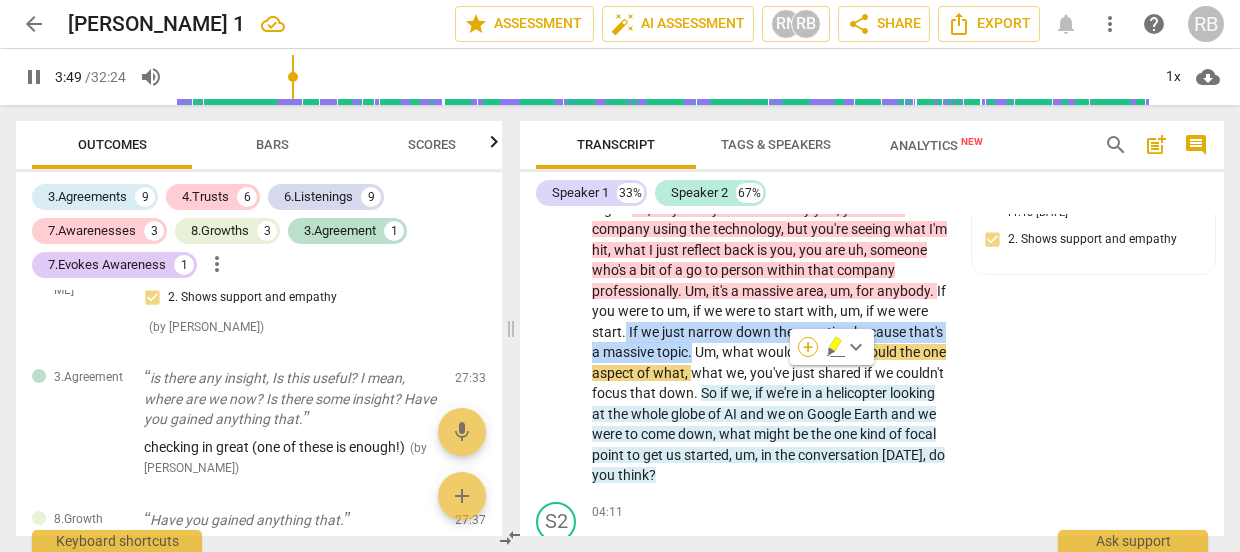 click on "+" at bounding box center [808, 347] 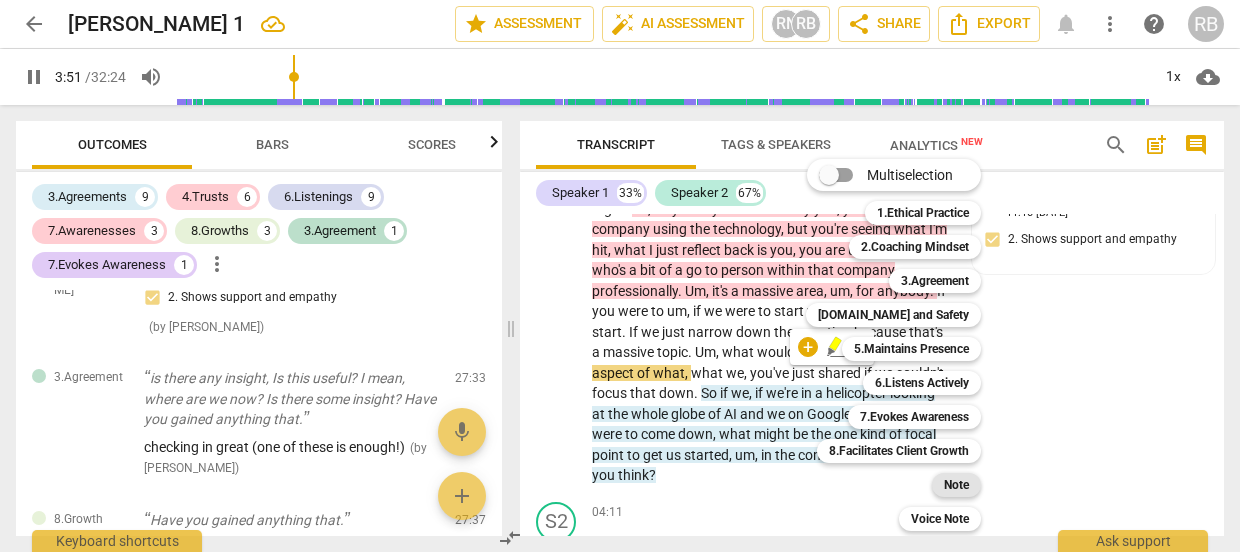 click on "Note" at bounding box center [956, 485] 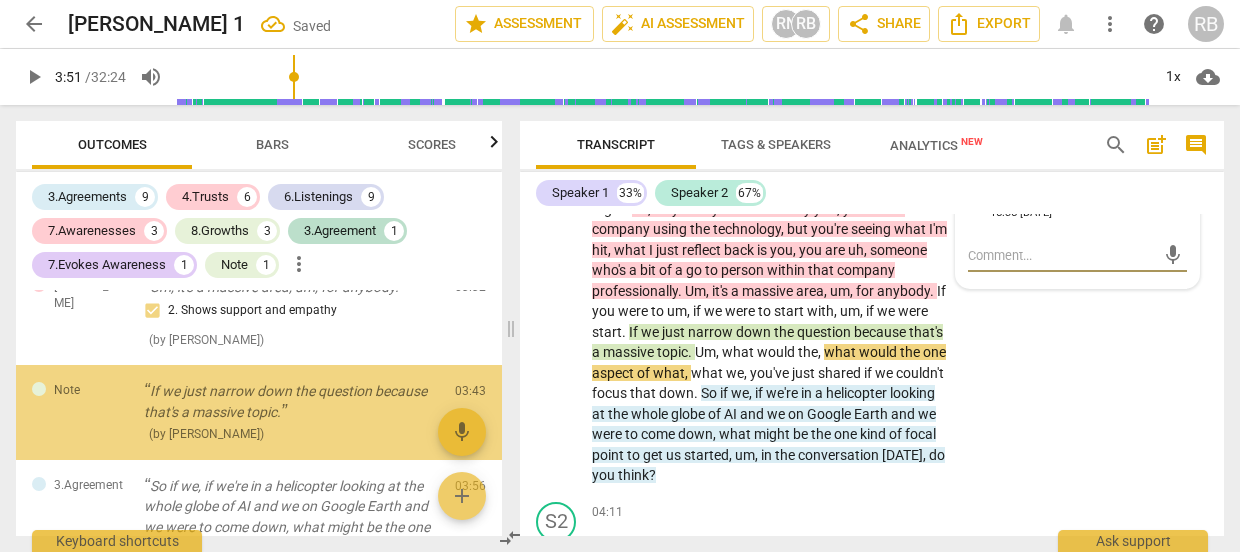 scroll, scrollTop: 578, scrollLeft: 0, axis: vertical 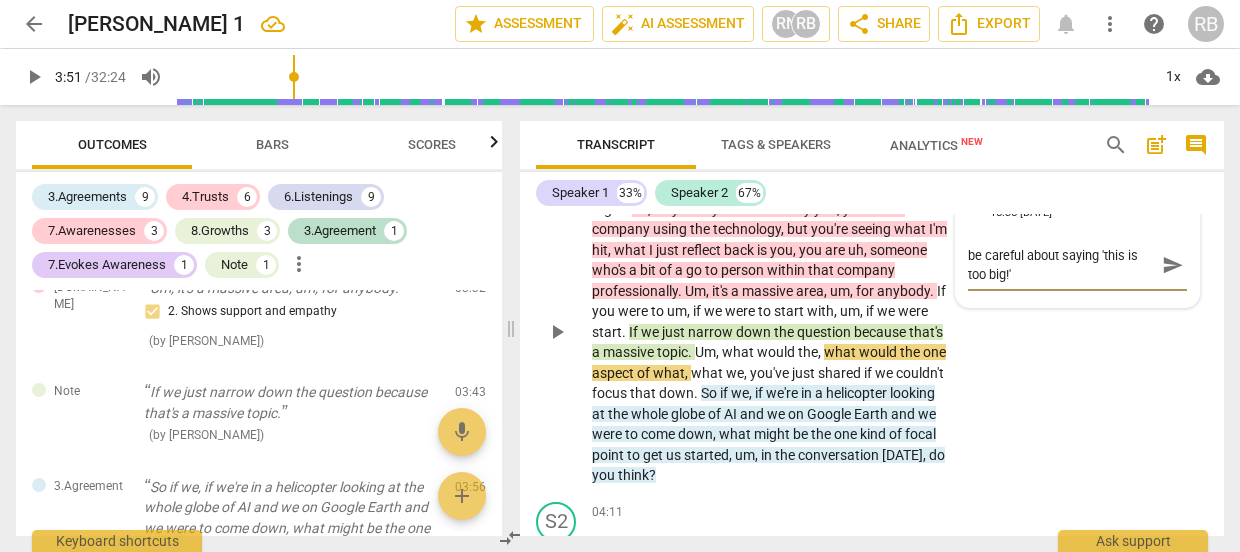 click on "be careful about saying 'this is too big!'" at bounding box center [1061, 265] 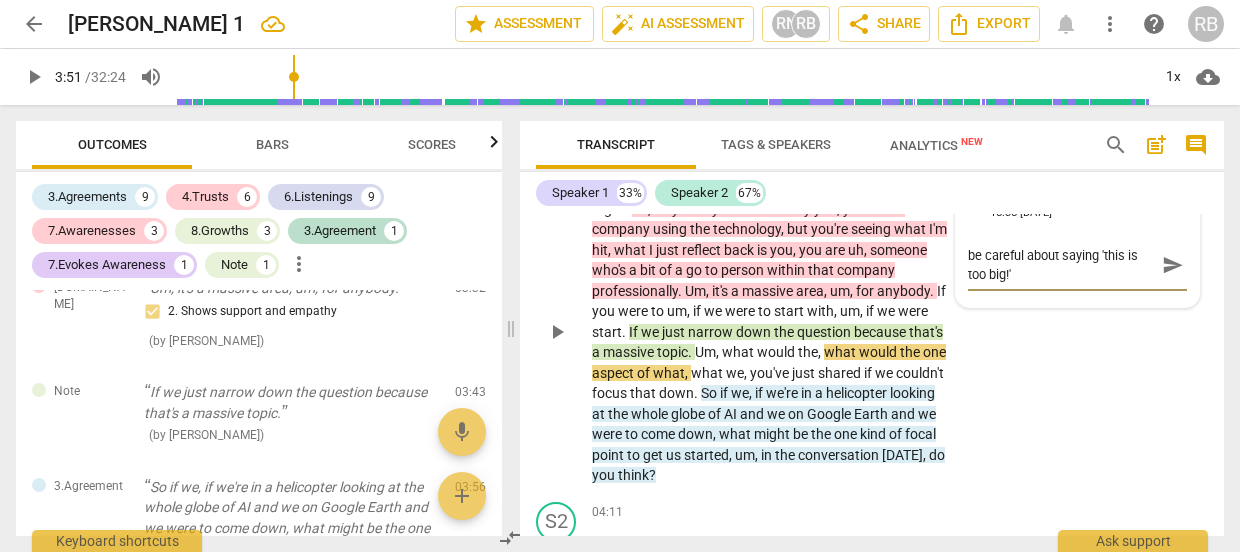 drag, startPoint x: 1098, startPoint y: 277, endPoint x: 1026, endPoint y: 279, distance: 72.02777 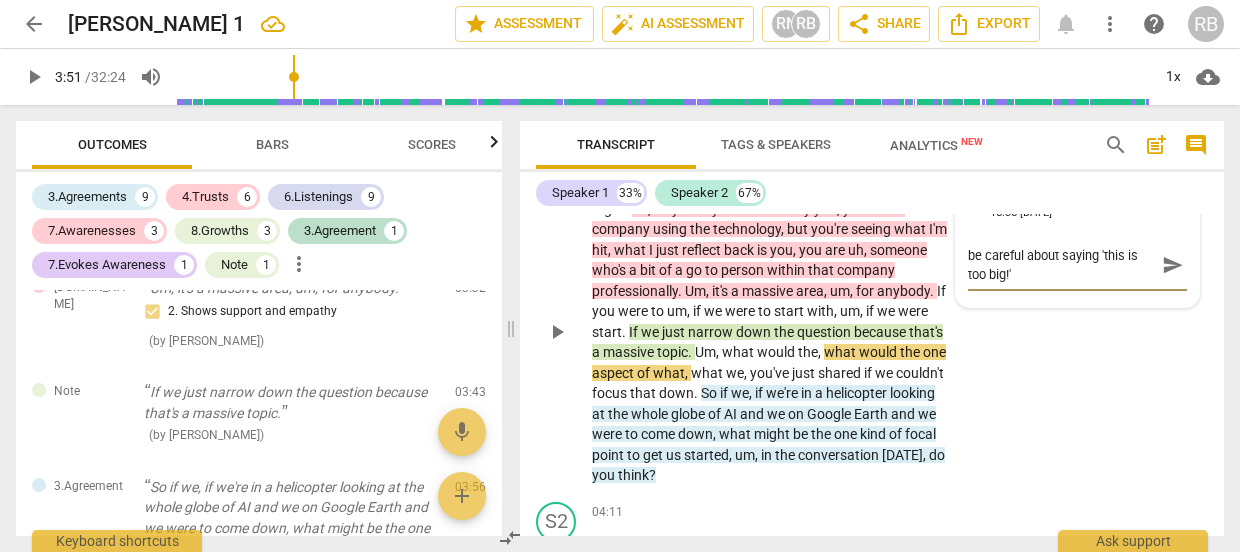 click on "be careful about saying 'this is too big!'" at bounding box center (1061, 265) 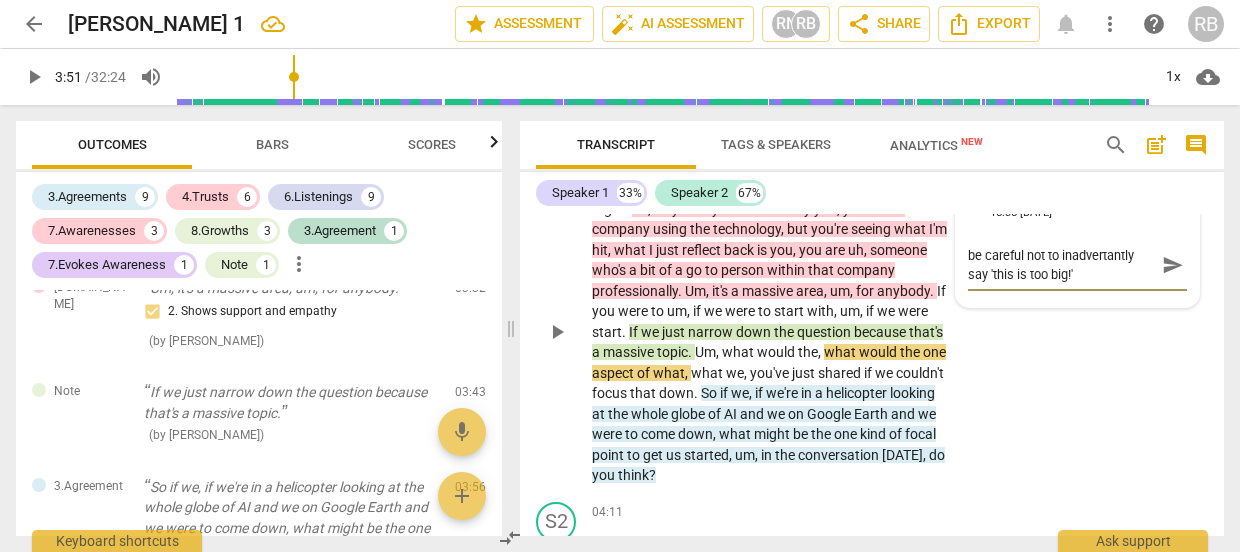 drag, startPoint x: 1112, startPoint y: 274, endPoint x: 1161, endPoint y: 300, distance: 55.470715 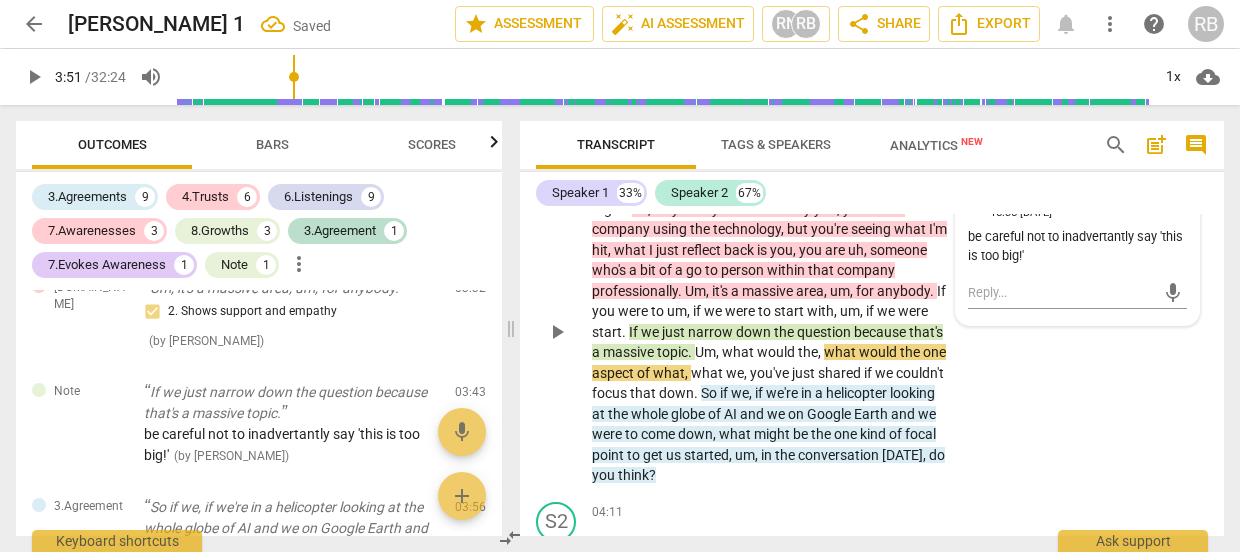 click on "play_arrow" at bounding box center (557, 332) 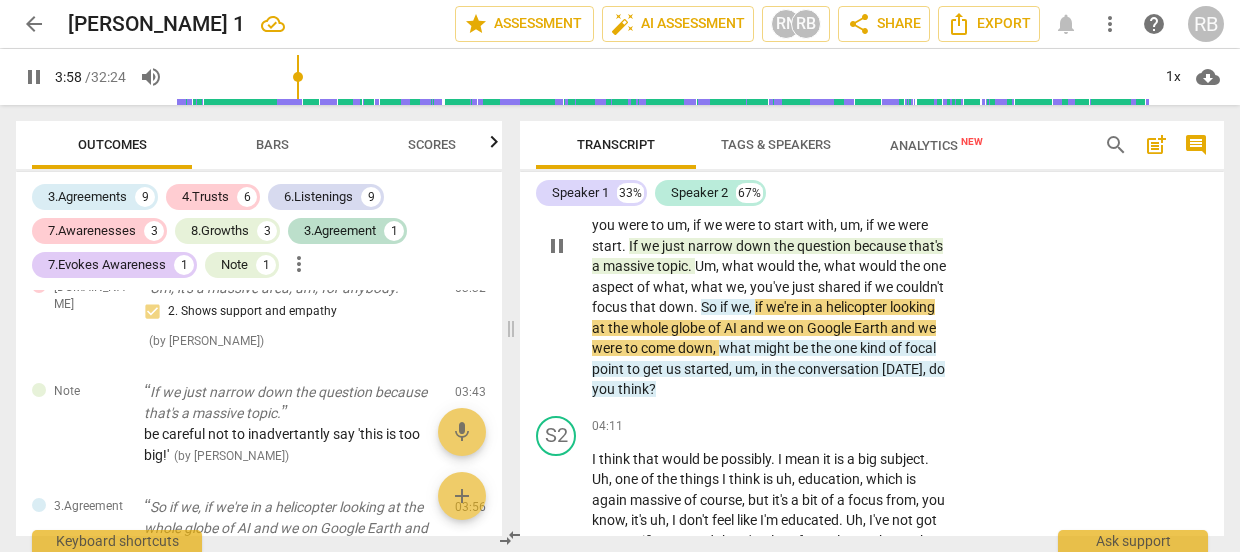 scroll, scrollTop: 1582, scrollLeft: 0, axis: vertical 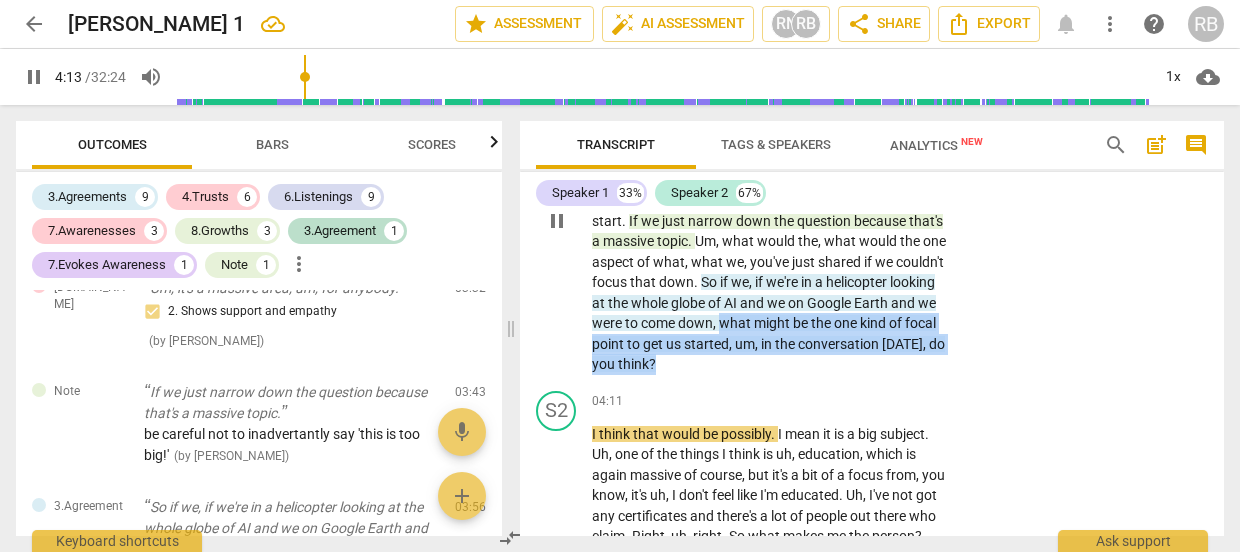 drag, startPoint x: 856, startPoint y: 346, endPoint x: 852, endPoint y: 380, distance: 34.234486 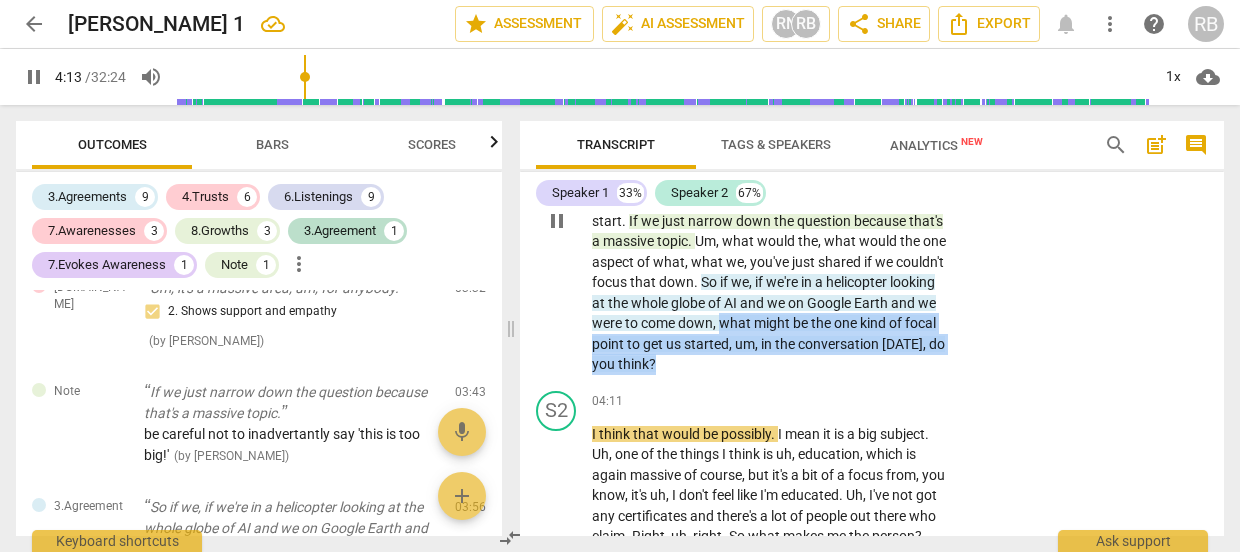 click on "Right .   So ,   so   you're   you're   obviously   you ,   you're   in   a   company   using   the   technology ,   but   you're   seeing   what   I'm   hit ,   what   I   just   reflect   back   is   you ,   you   are   uh ,   someone   who's   a   bit   of   a   go   to   person   within   that   company   professionally .   Um ,   it's   a   massive   area ,   um ,   for   anybody .   If   you   were   to   um ,   if   we   were   to   start   with ,   um ,   if   we   were   start .   If   we   just   narrow   down   the   question   because   that's   a   massive   topic .   Um ,   what   would   the ,   what   would   the   one   aspect   of   what ,   what   we ,   you've   just   shared   if   we   couldn't   focus   that   down .   So   if   we ,   if   we're   in   a   helicopter   looking   at   the   whole   globe   of   AI   and   we   on   Google   Earth   and   we   were   to   come   down ,   what   might   be   the   one   kind   of   focal   point   to   get   us   started ,   um ,   in" at bounding box center [771, 231] 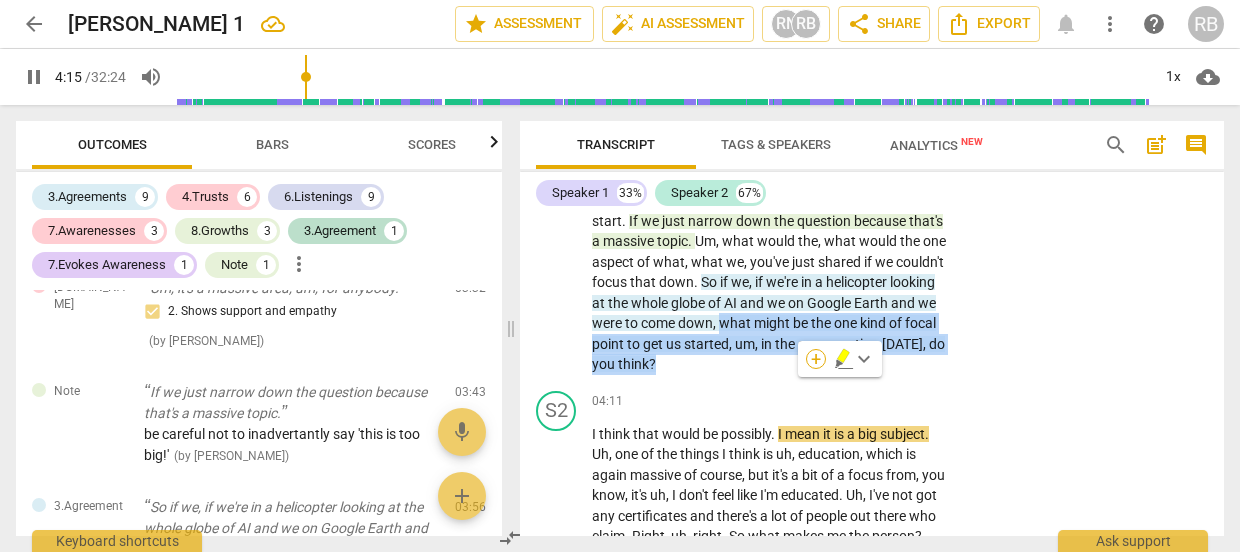 click on "+" at bounding box center [816, 359] 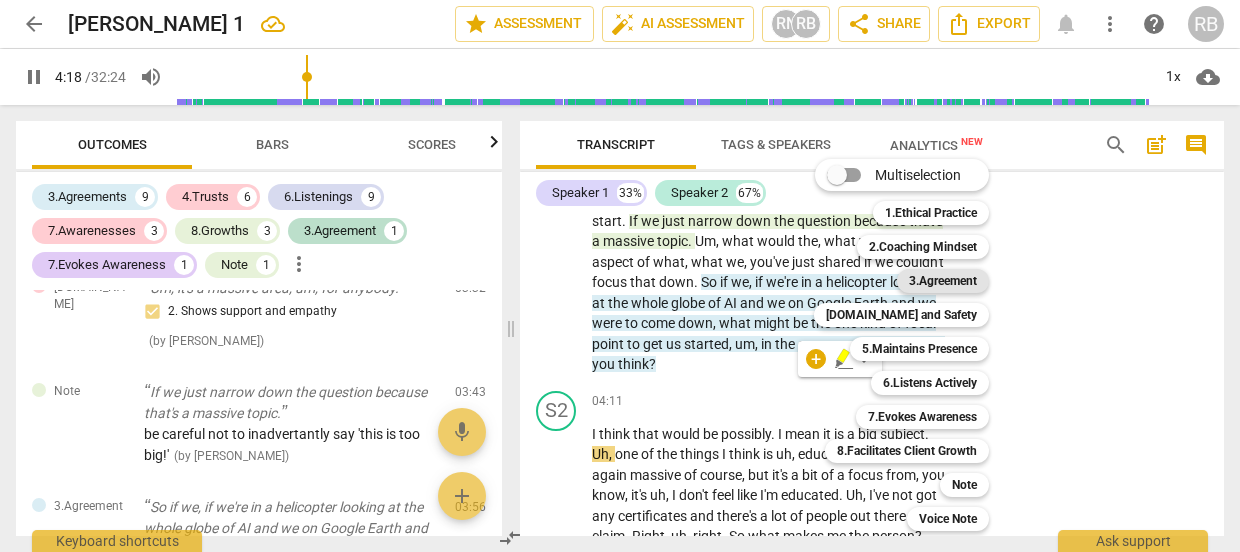 click on "3.Agreement" at bounding box center [943, 281] 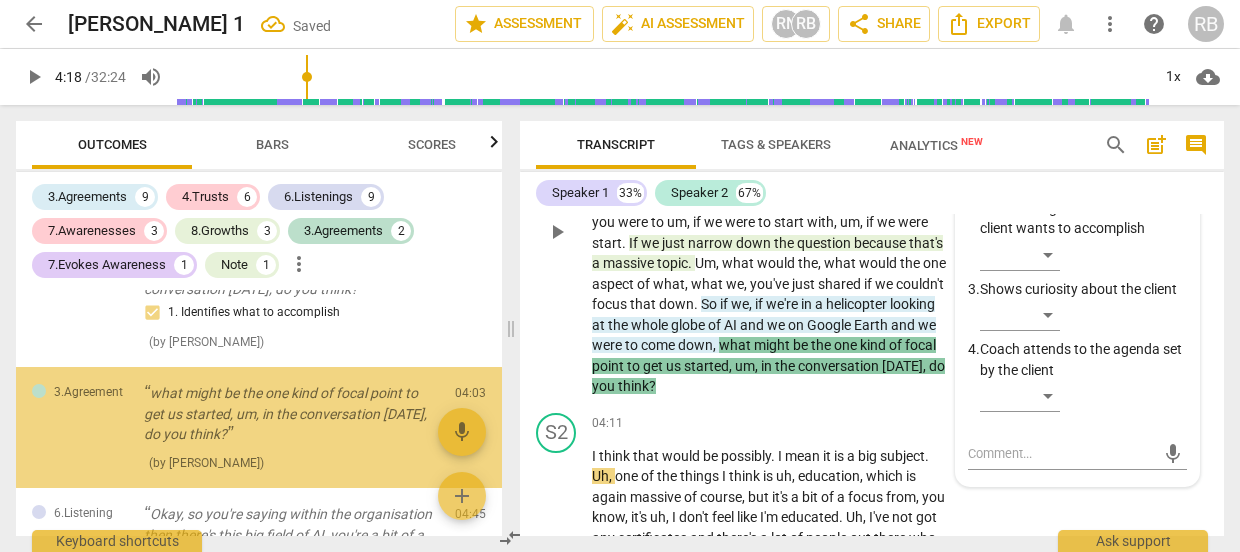 scroll, scrollTop: 893, scrollLeft: 0, axis: vertical 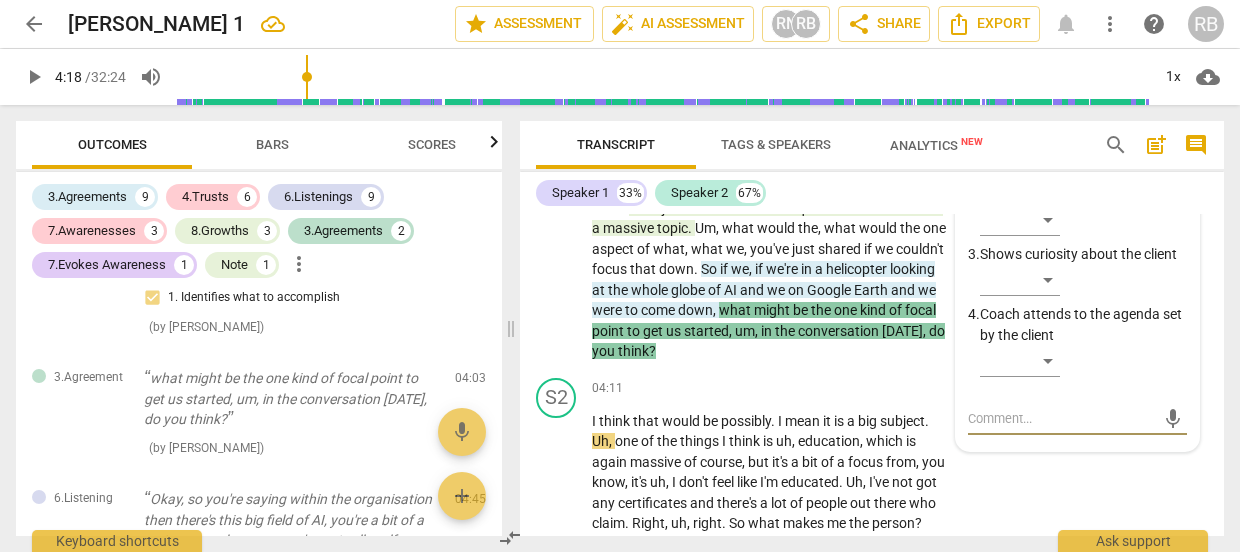 click at bounding box center (1061, 418) 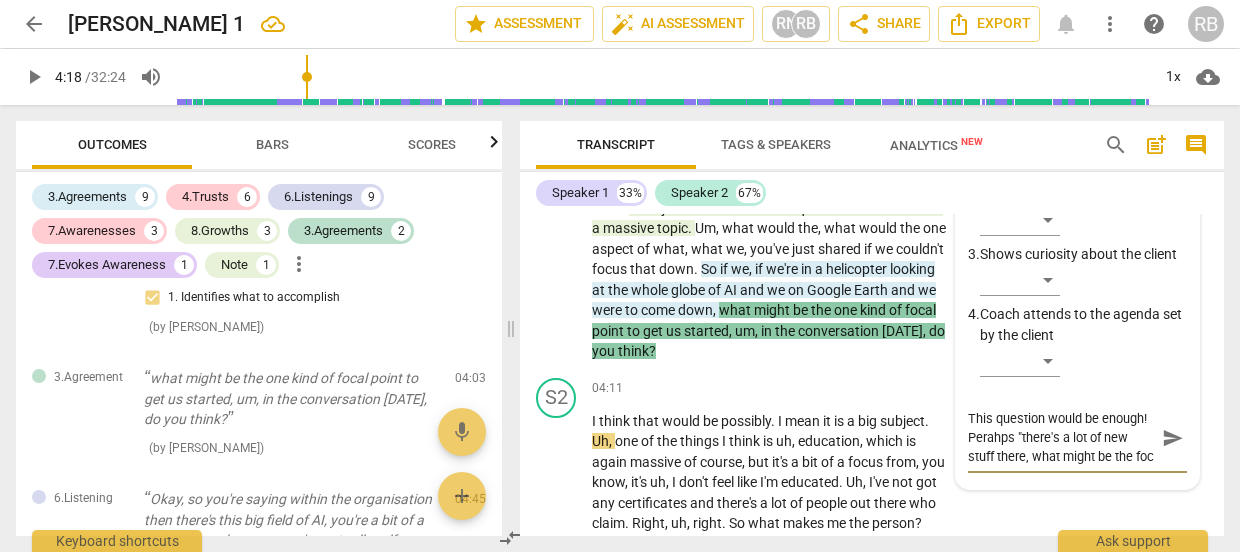 scroll, scrollTop: 17, scrollLeft: 0, axis: vertical 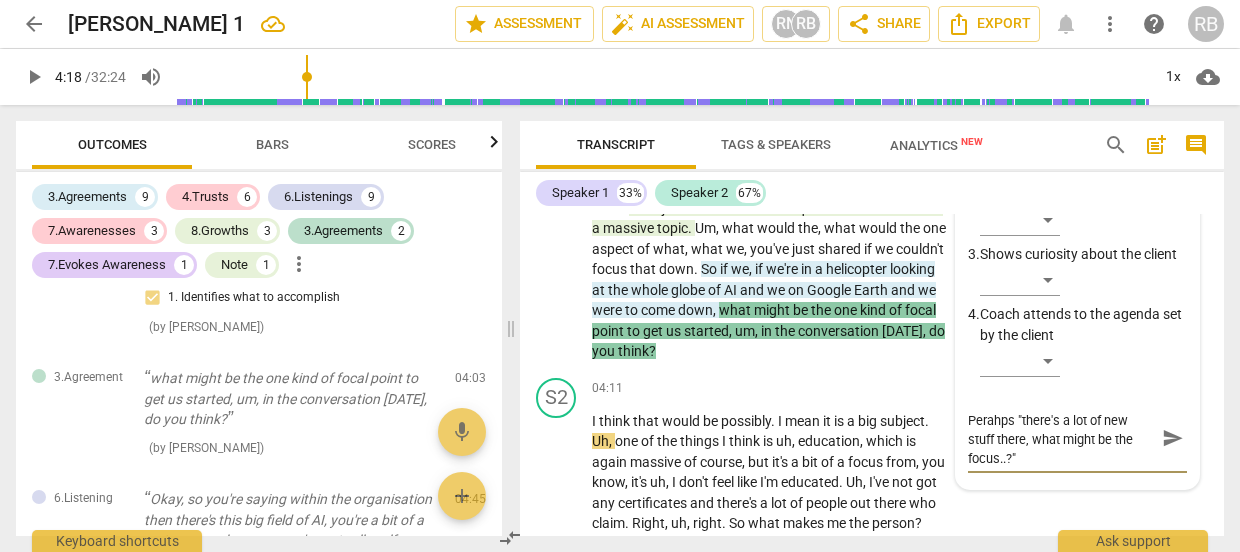 drag, startPoint x: 1042, startPoint y: 441, endPoint x: 1058, endPoint y: 468, distance: 31.38471 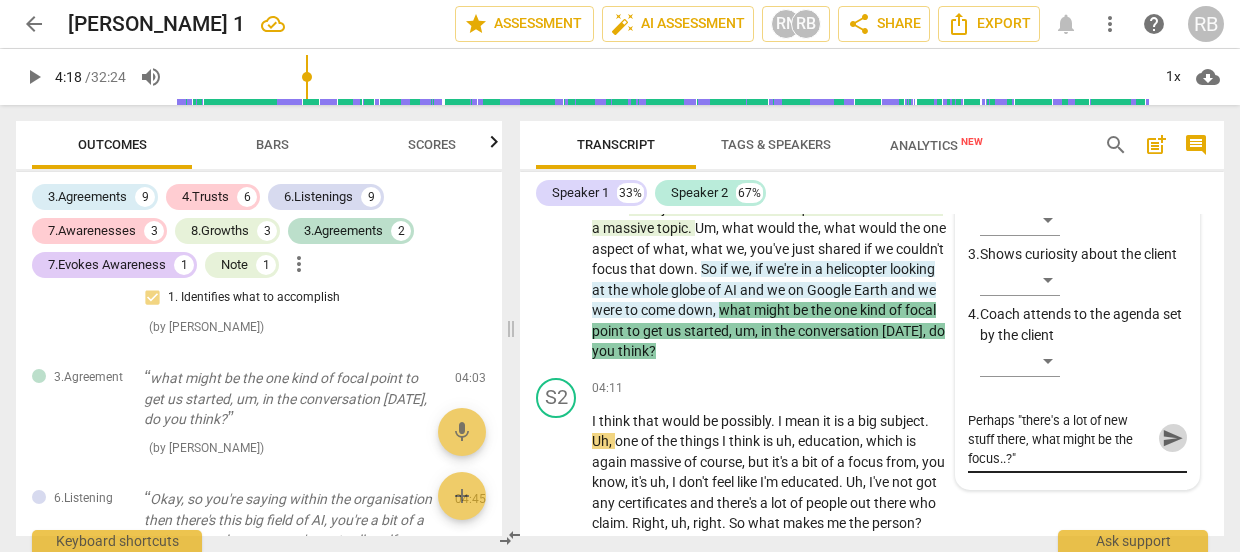 click on "send" at bounding box center (1173, 438) 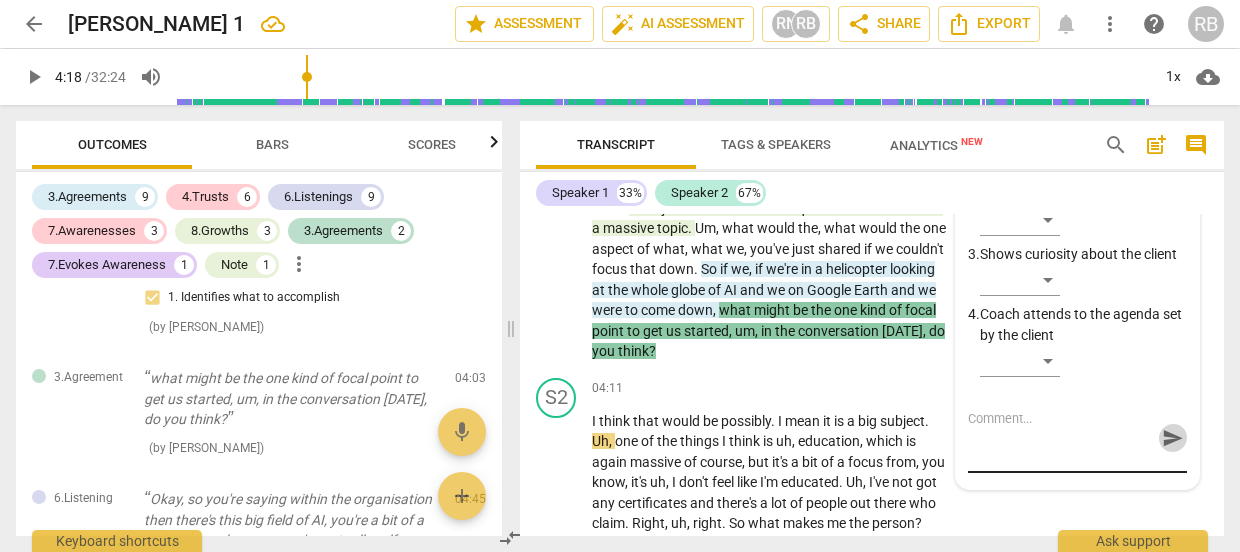 scroll, scrollTop: 0, scrollLeft: 0, axis: both 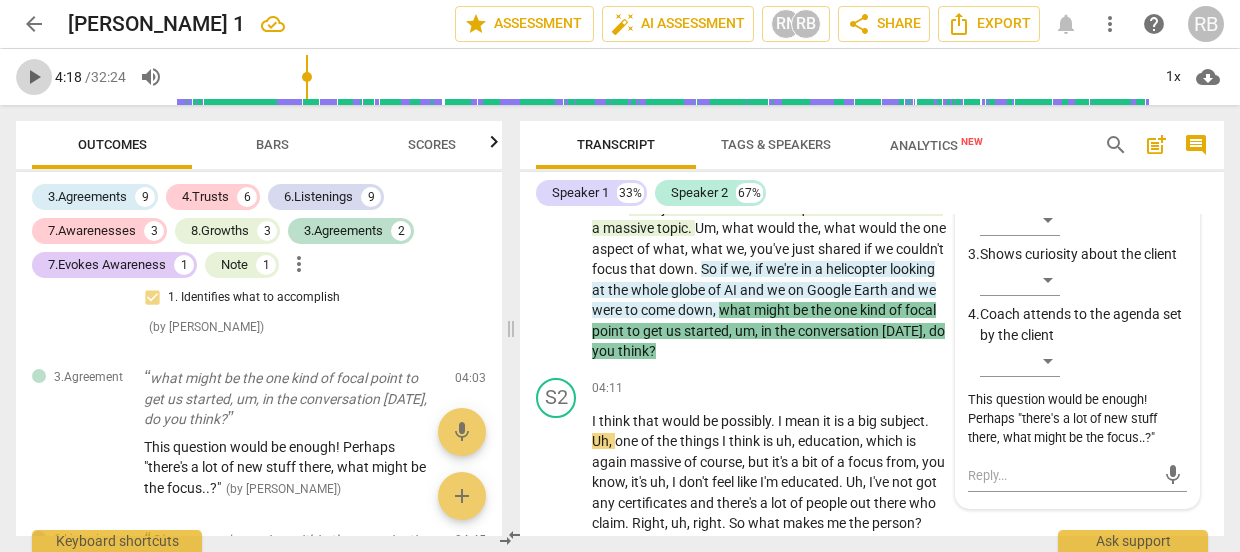 click on "play_arrow" at bounding box center (34, 77) 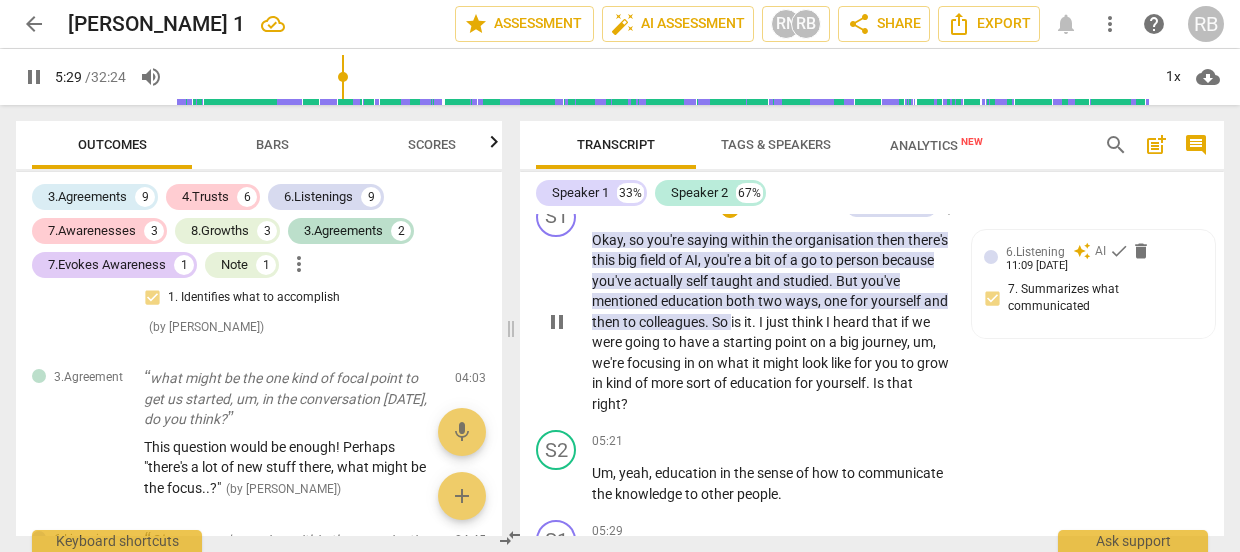 scroll, scrollTop: 2330, scrollLeft: 0, axis: vertical 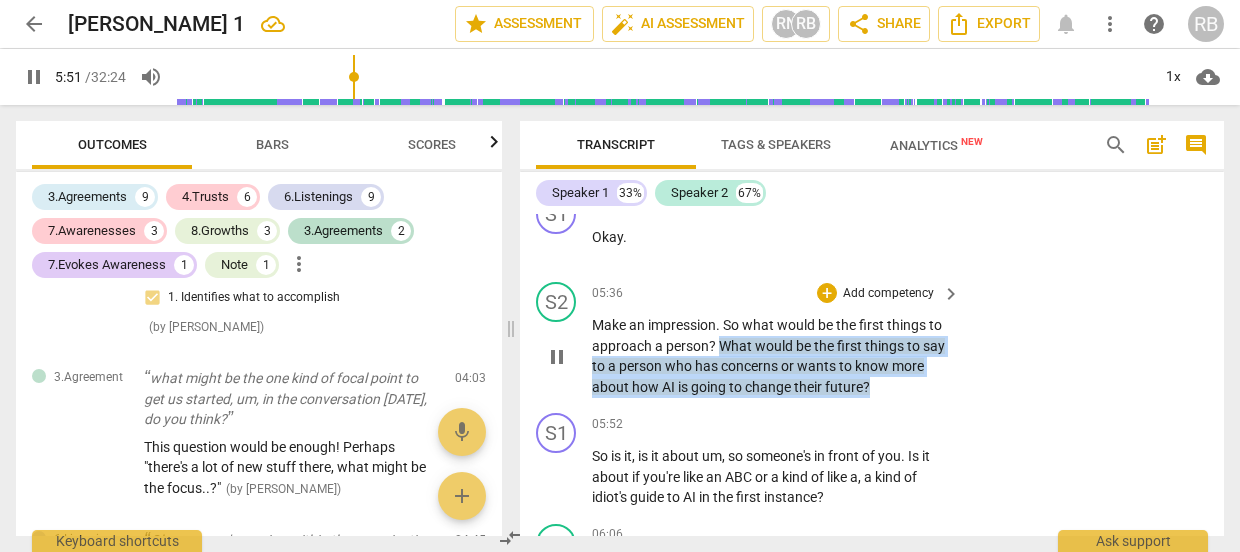 drag, startPoint x: 878, startPoint y: 405, endPoint x: 719, endPoint y: 372, distance: 162.38843 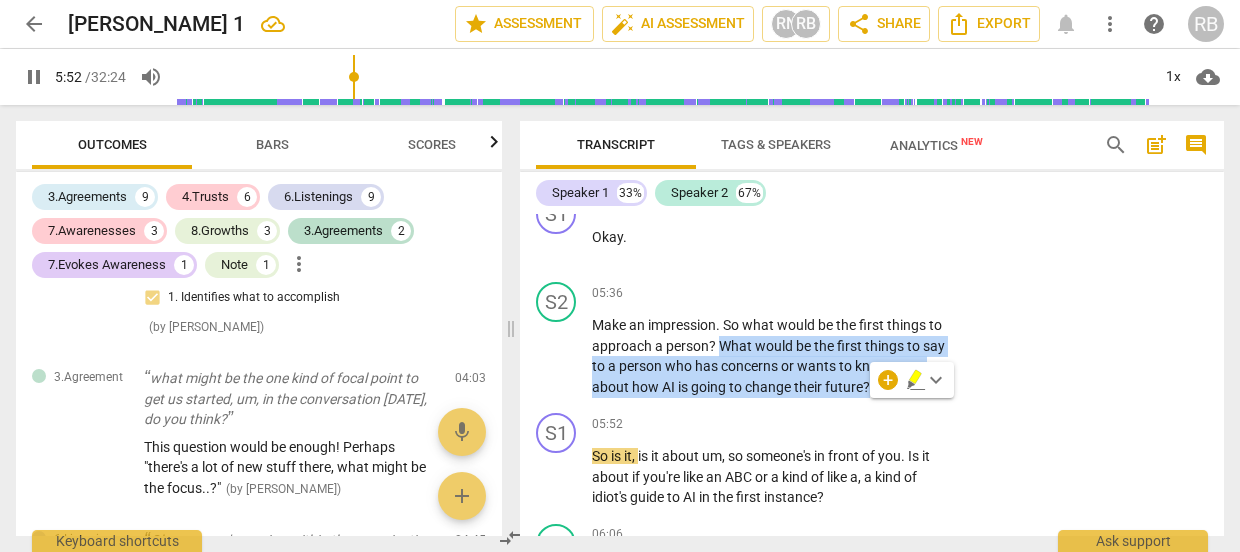 click 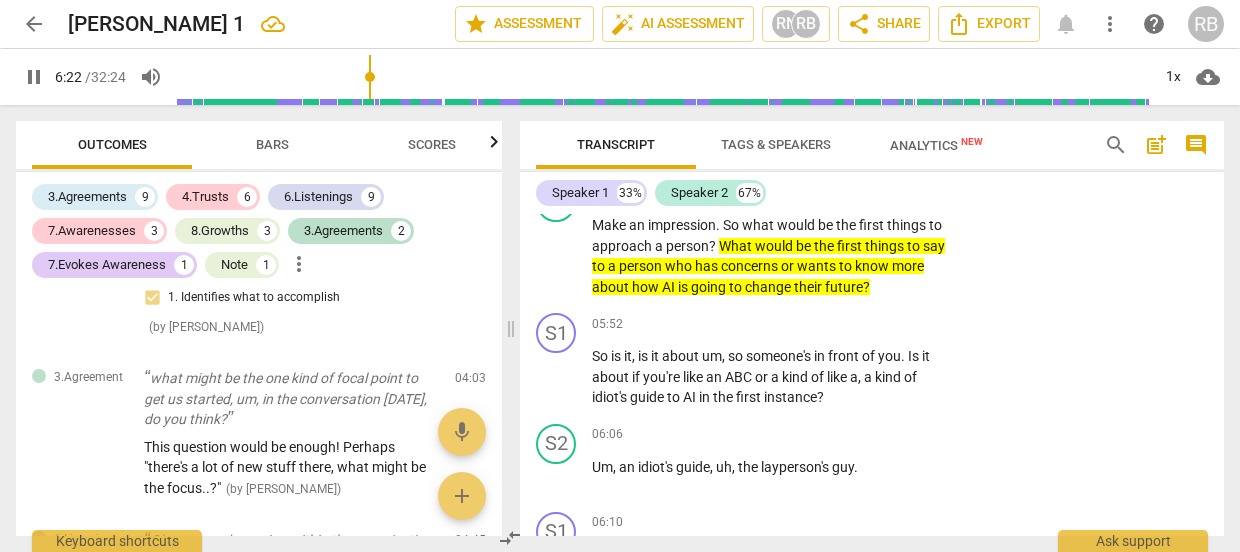 scroll, scrollTop: 2582, scrollLeft: 0, axis: vertical 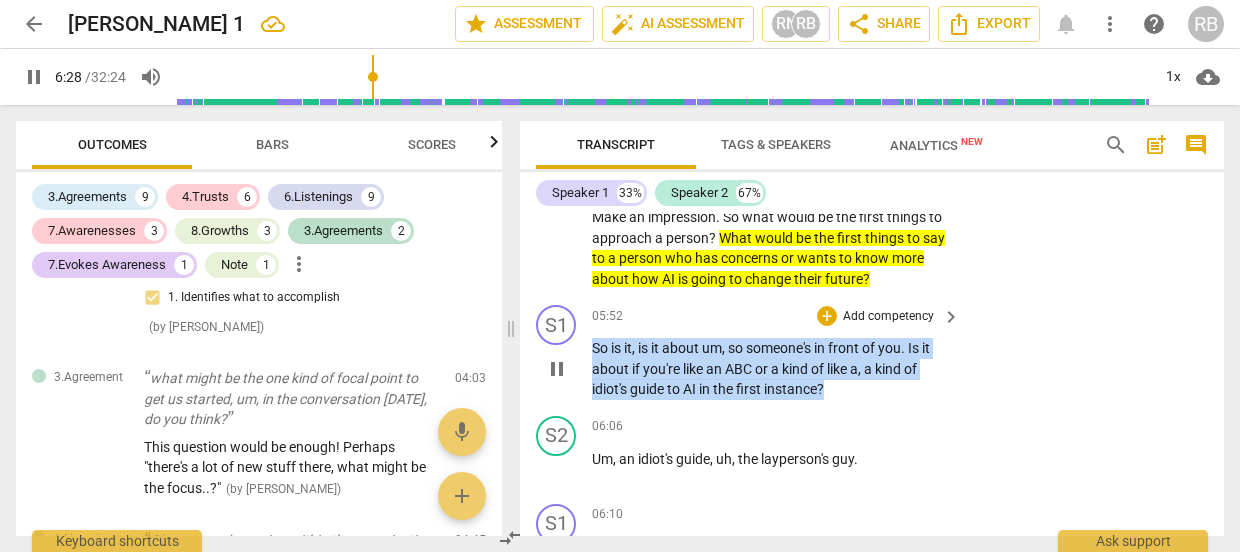 drag, startPoint x: 826, startPoint y: 411, endPoint x: 589, endPoint y: 376, distance: 239.57045 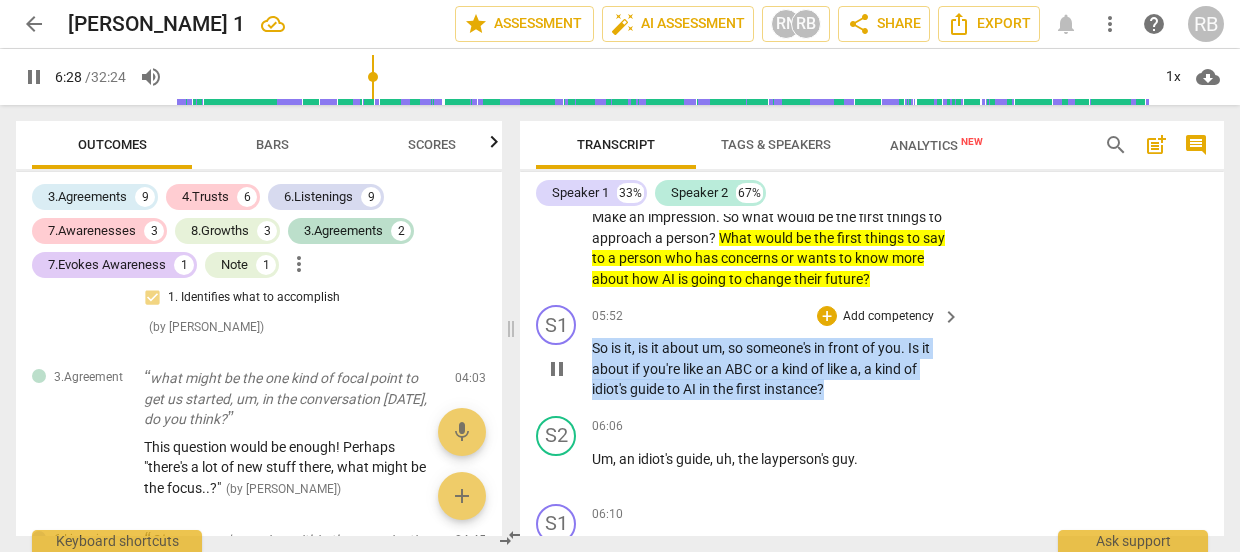 click on "S1 play_arrow pause 05:52 + Add competency keyboard_arrow_right So   is   it ,   is   it   about   um ,   so   someone's   in   front   of   you .   Is   it   about   if   you're   like   an   ABC   or   a   kind   of   like   a ,   a   kind   of   idiot's   guide   to   AI   in   the   first   instance ?" at bounding box center [872, 352] 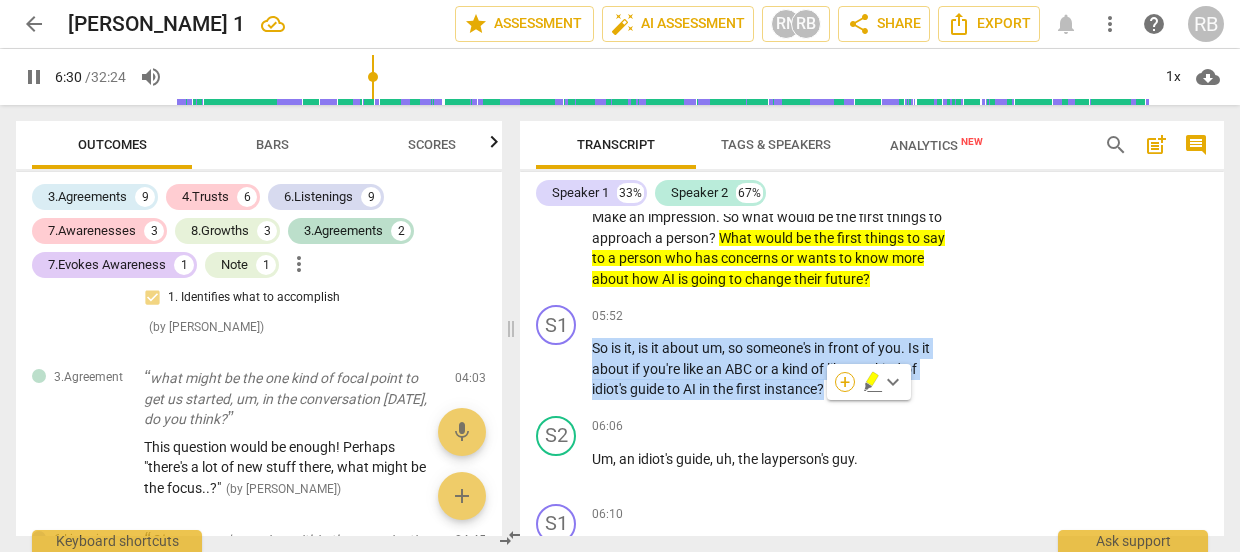 click on "+" at bounding box center (845, 382) 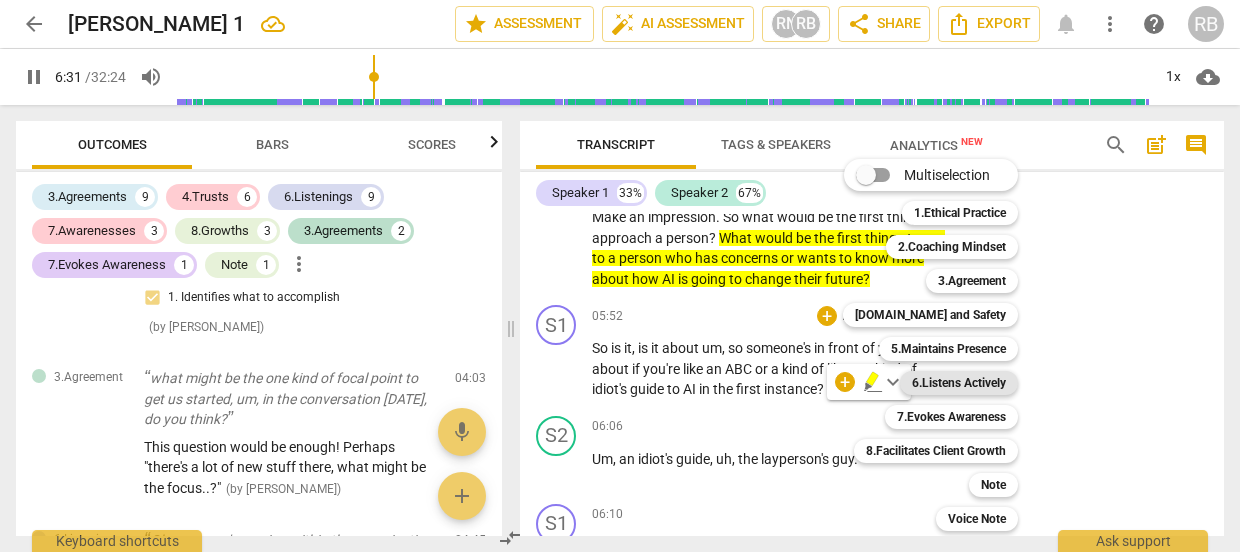 click on "6.Listens Actively" at bounding box center (959, 383) 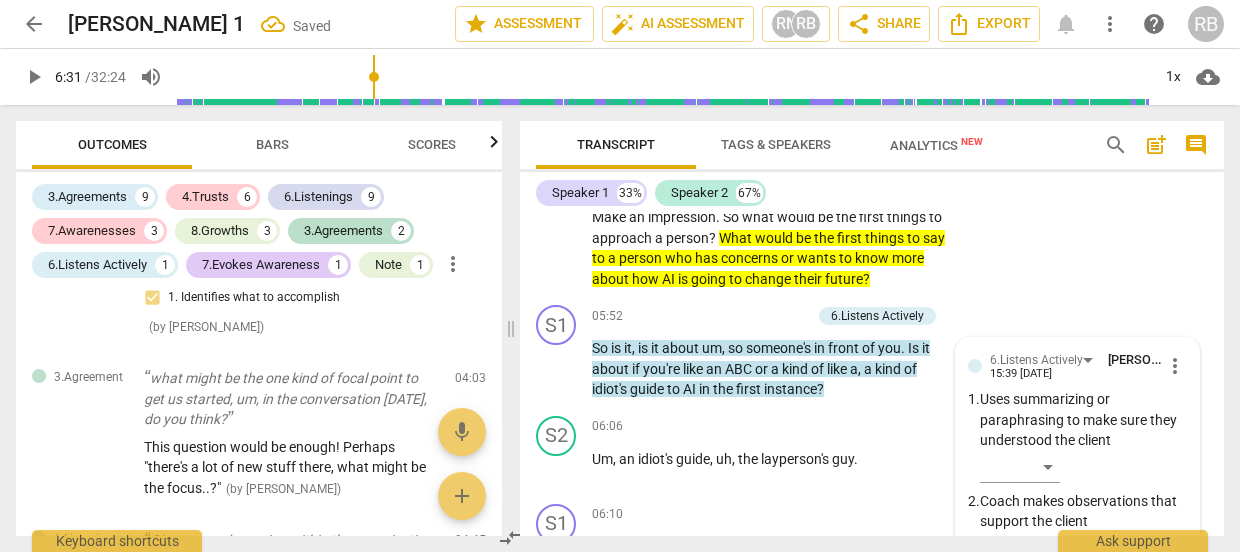 scroll, scrollTop: 2912, scrollLeft: 0, axis: vertical 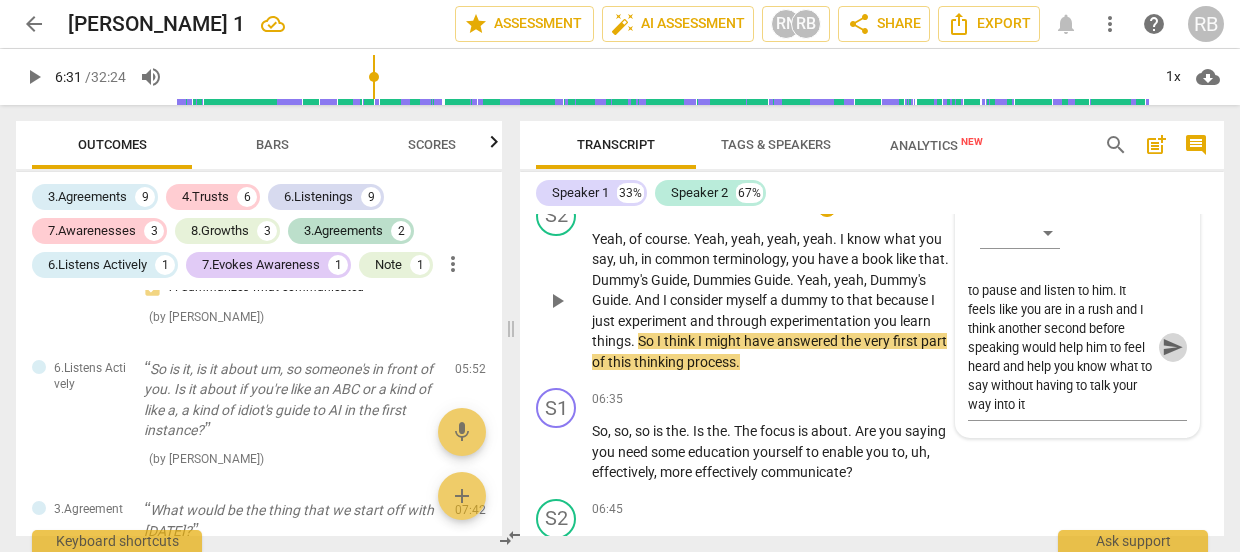 drag, startPoint x: 1164, startPoint y: 361, endPoint x: 1106, endPoint y: 364, distance: 58.077534 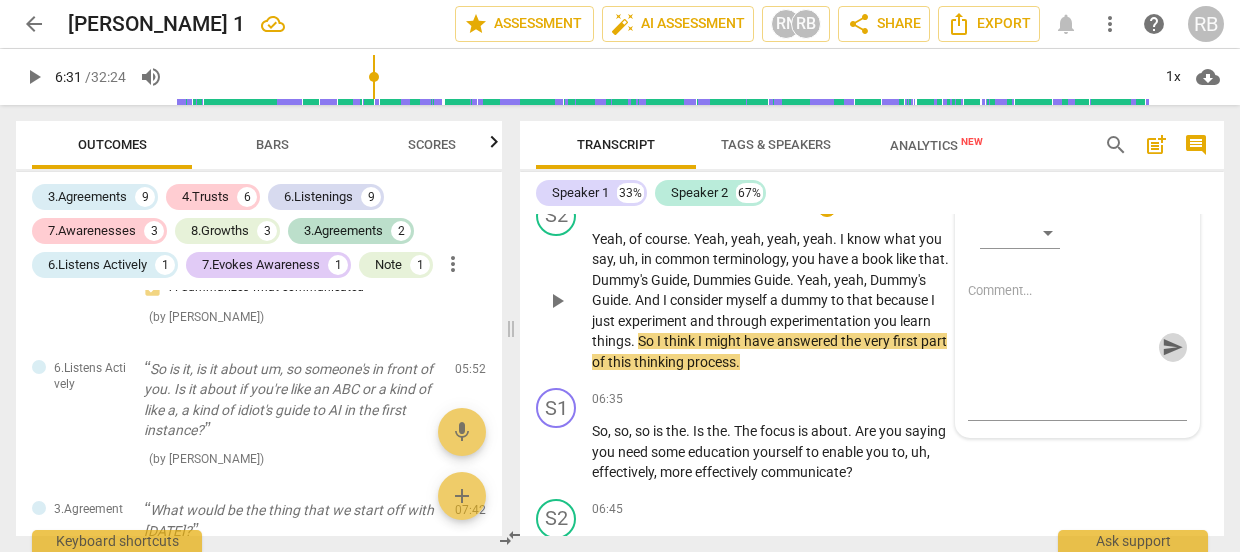 scroll, scrollTop: 0, scrollLeft: 0, axis: both 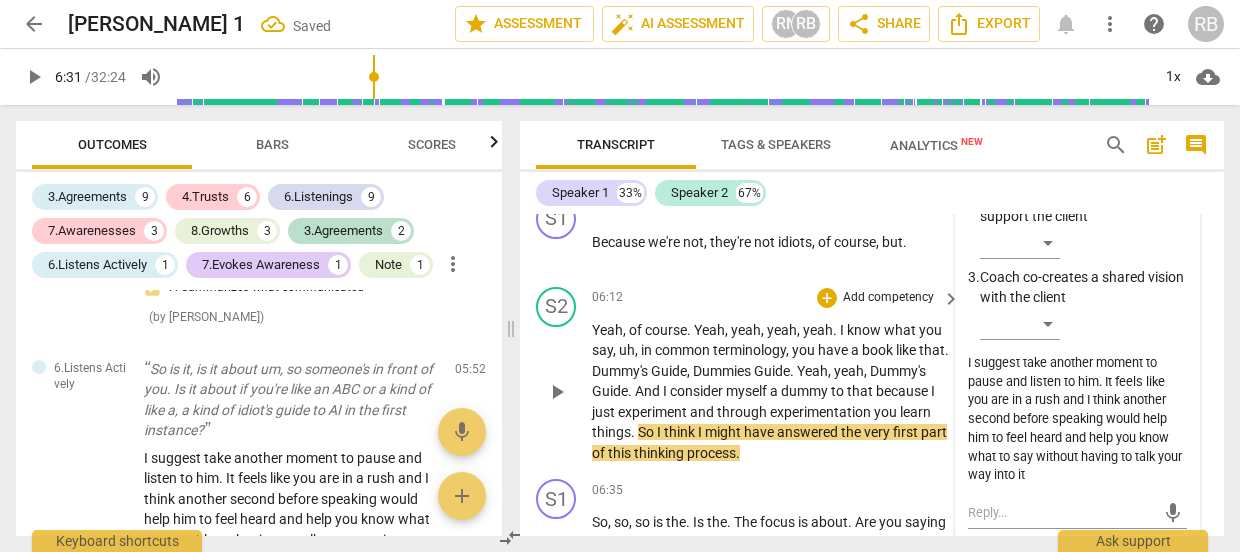 click on "play_arrow" at bounding box center (557, 392) 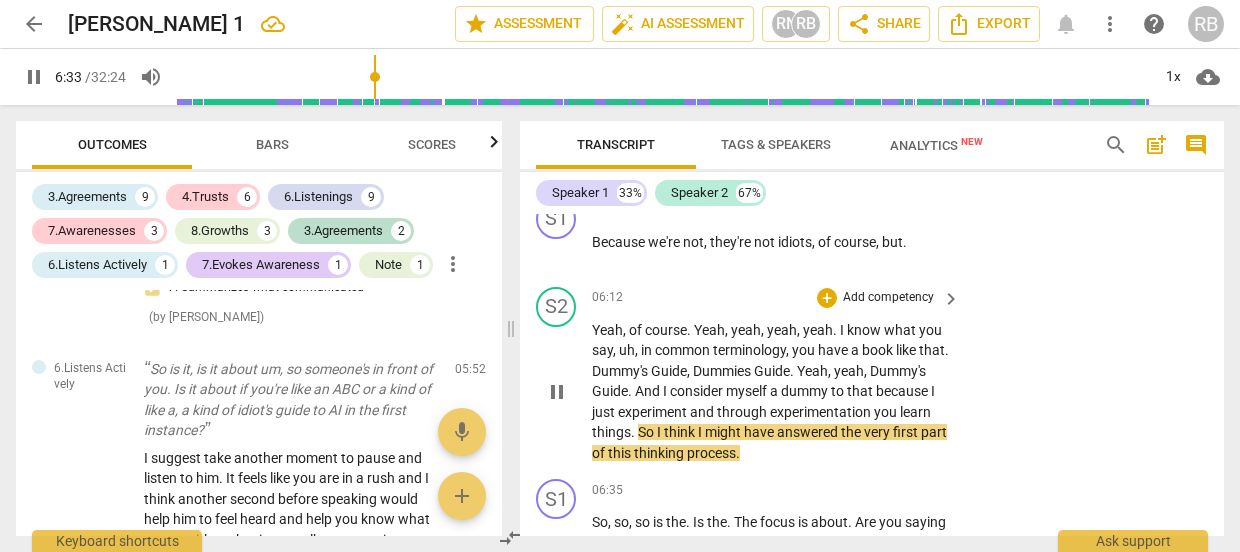 click on "And" at bounding box center (649, 391) 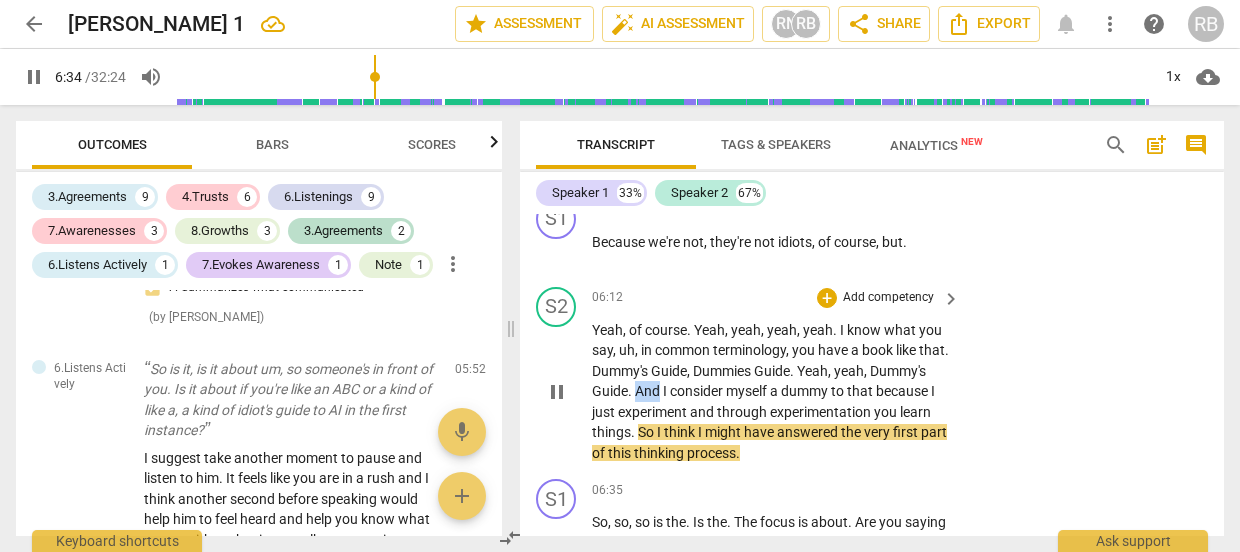 click on "And" at bounding box center [649, 391] 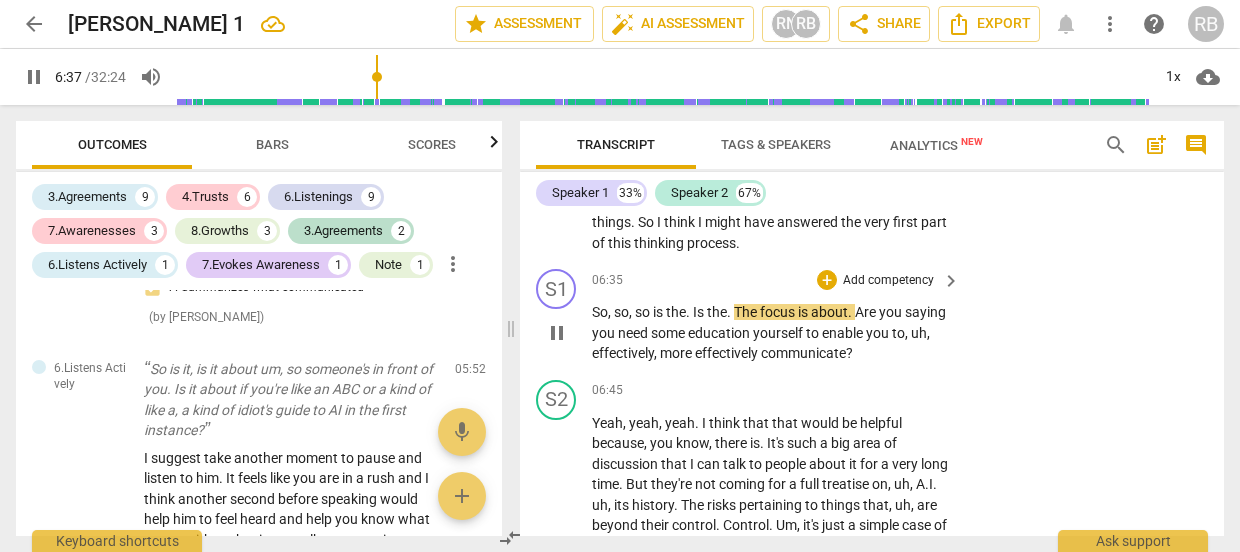 scroll, scrollTop: 3098, scrollLeft: 0, axis: vertical 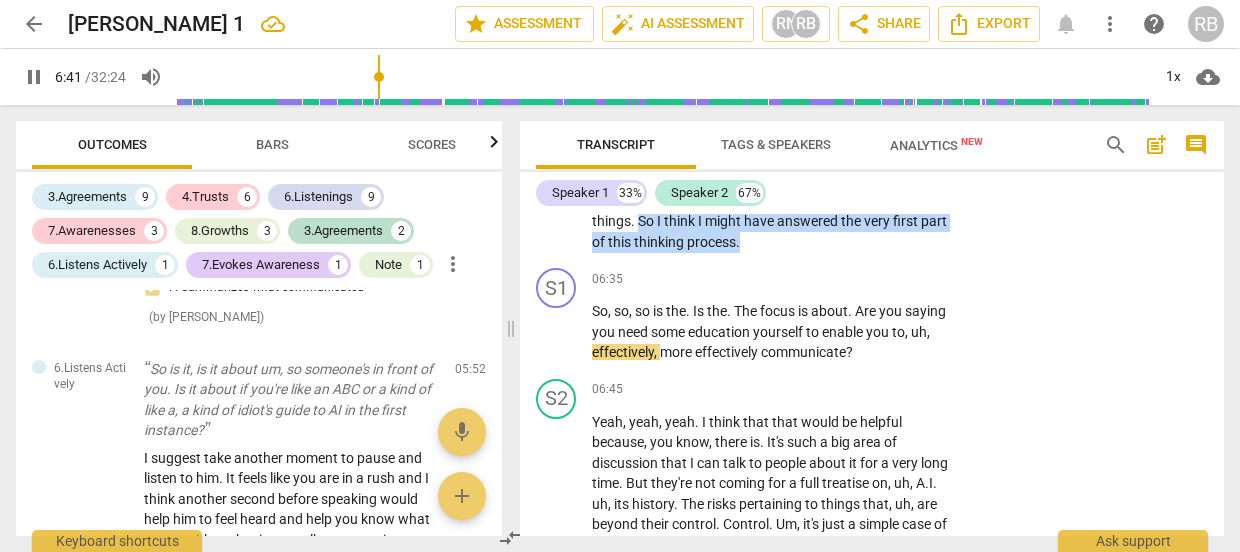 drag, startPoint x: 699, startPoint y: 243, endPoint x: 826, endPoint y: 259, distance: 128.0039 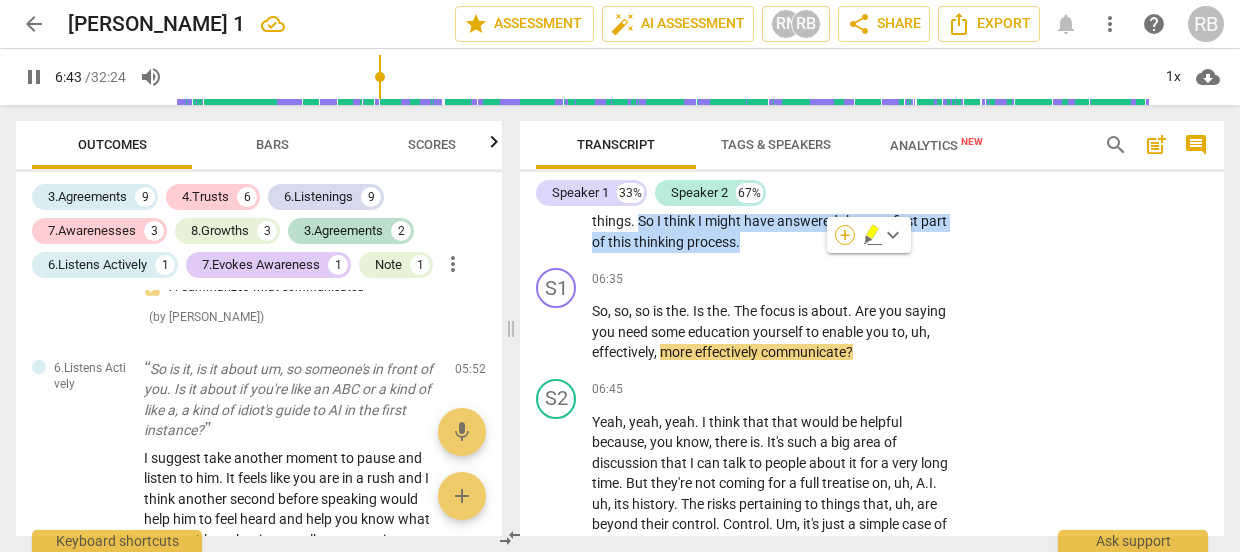 click on "+" at bounding box center (845, 235) 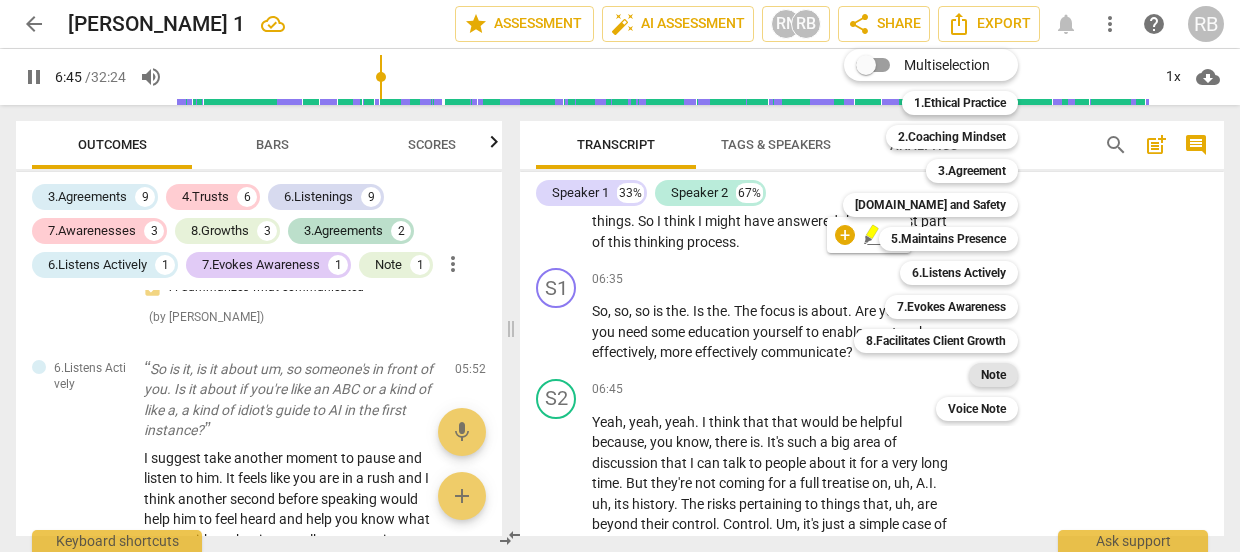 click on "Note" at bounding box center [993, 375] 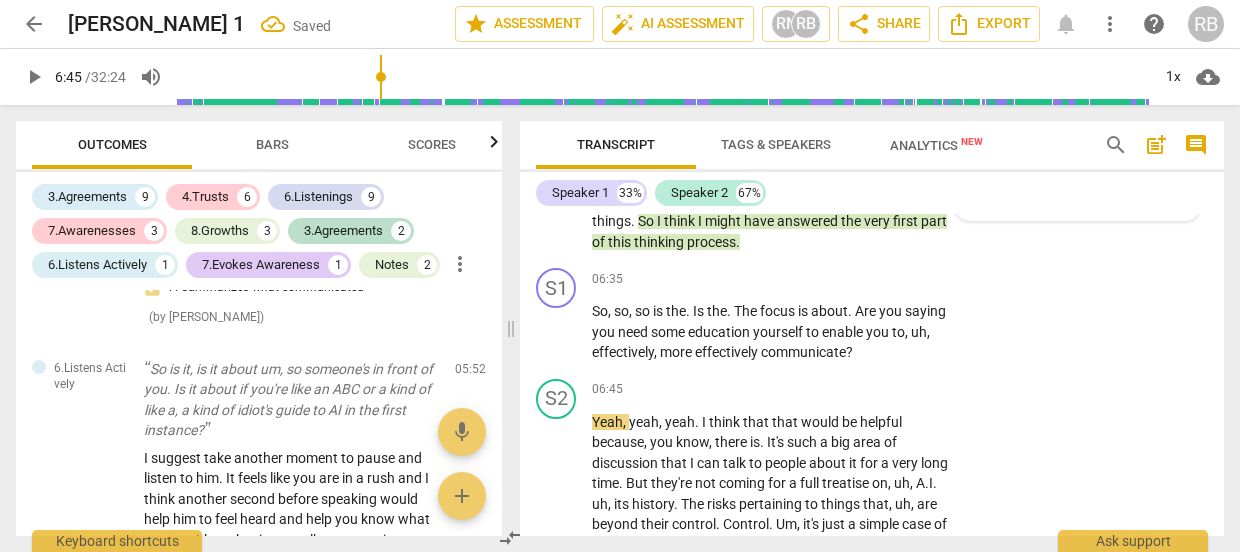 scroll, scrollTop: 2929, scrollLeft: 0, axis: vertical 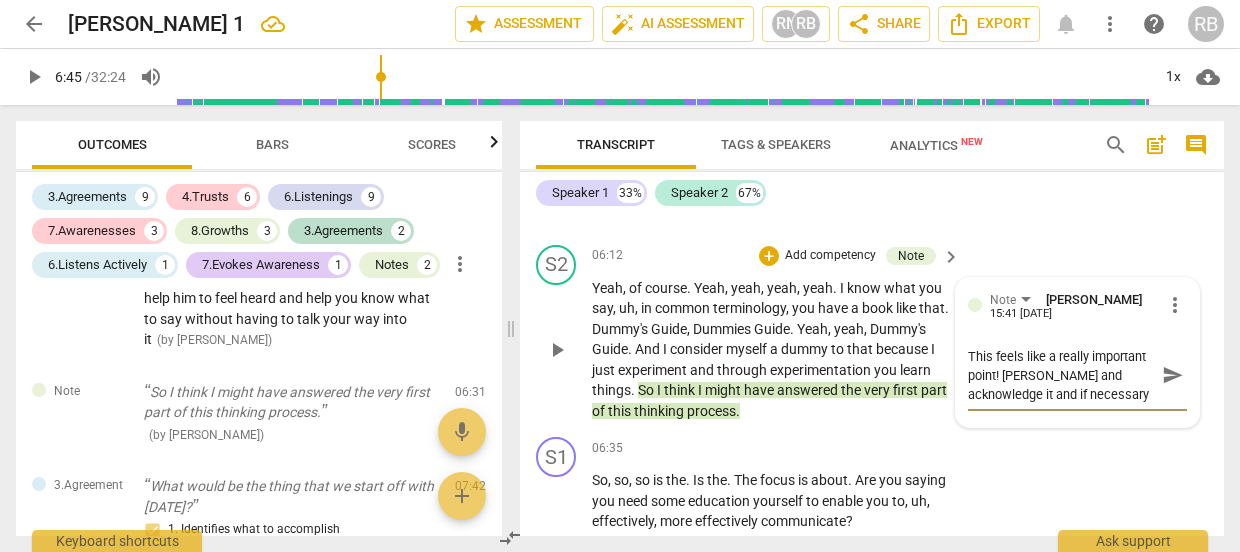 drag, startPoint x: 1141, startPoint y: 412, endPoint x: 933, endPoint y: 367, distance: 212.81212 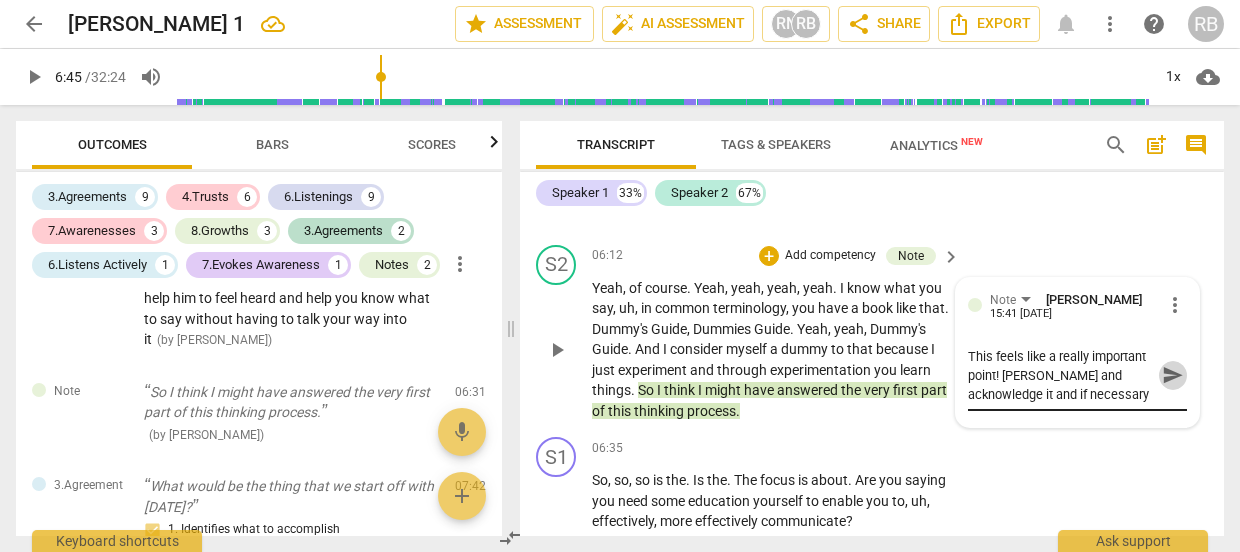 drag, startPoint x: 1163, startPoint y: 399, endPoint x: 1080, endPoint y: 367, distance: 88.95505 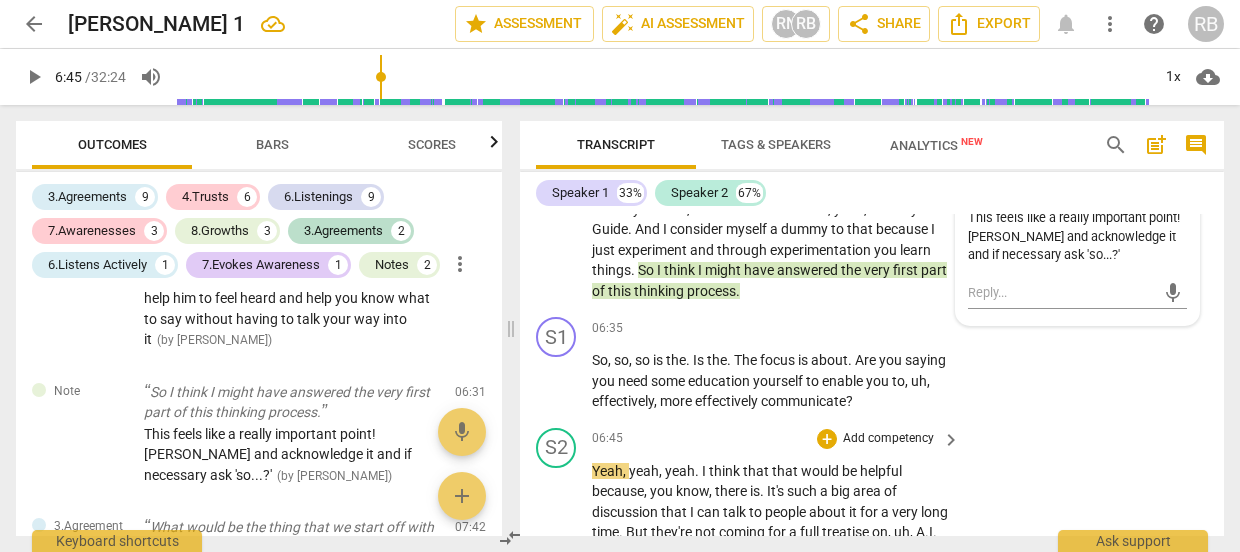 scroll, scrollTop: 3058, scrollLeft: 0, axis: vertical 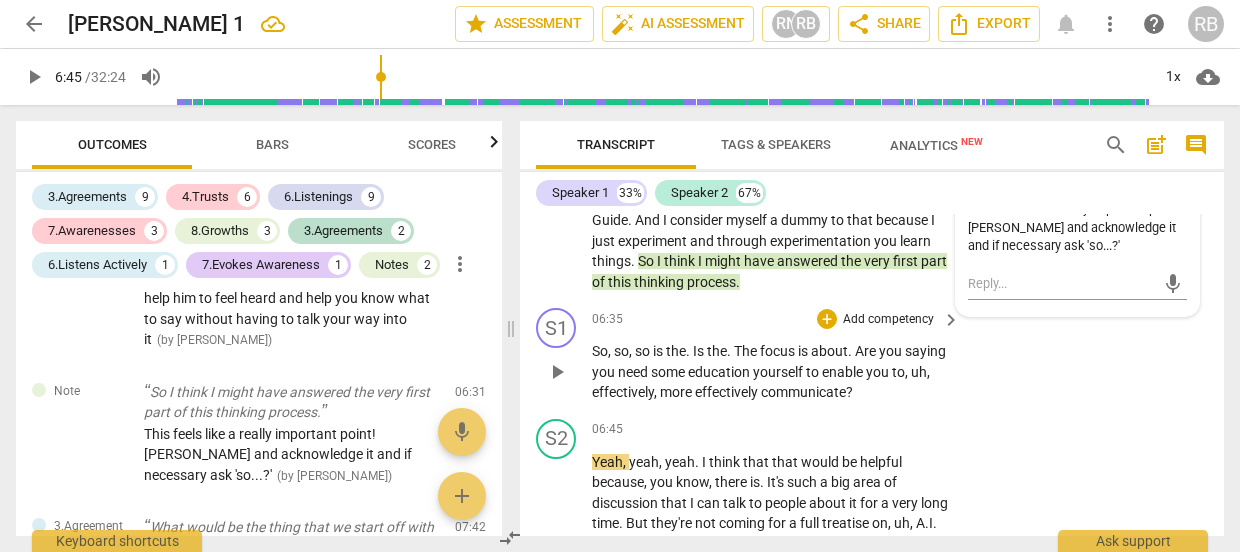 drag, startPoint x: 561, startPoint y: 396, endPoint x: 584, endPoint y: 407, distance: 25.495098 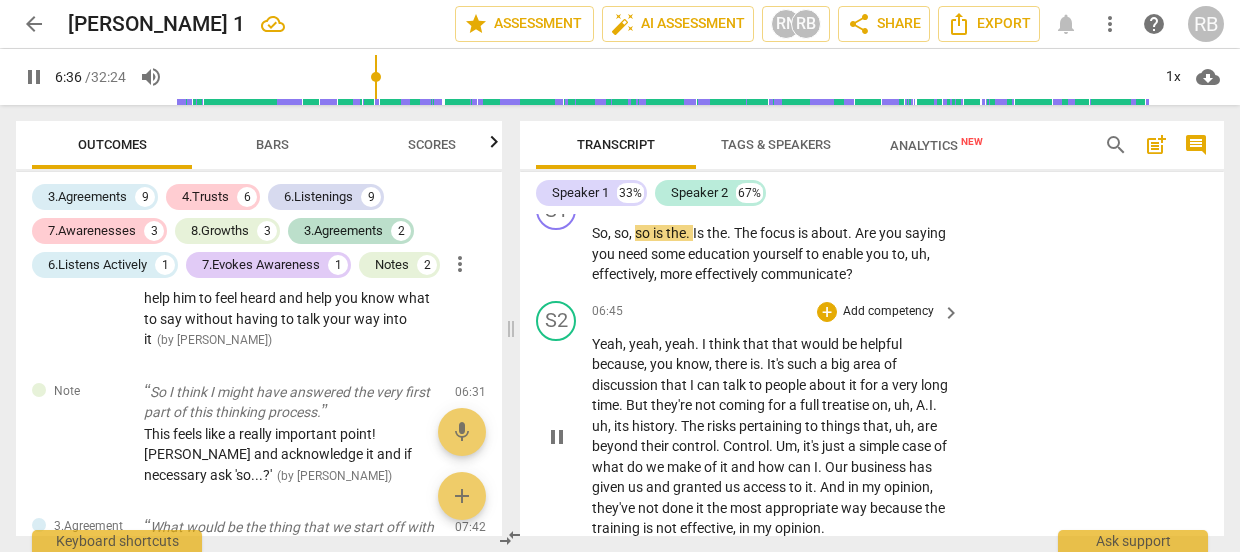 scroll, scrollTop: 3192, scrollLeft: 0, axis: vertical 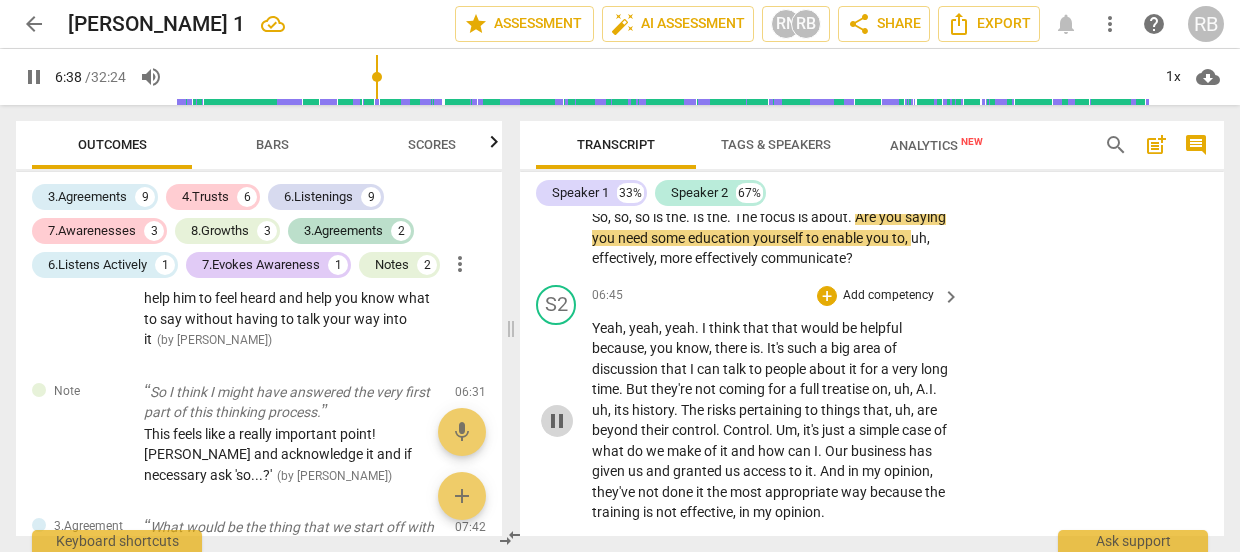 click on "pause" at bounding box center [557, 421] 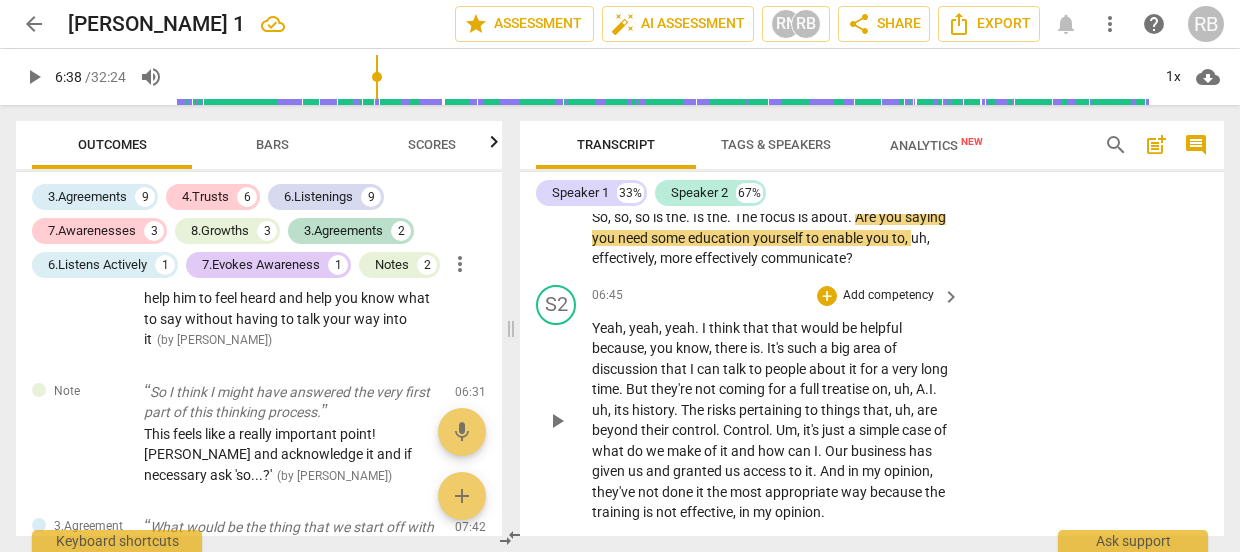 click on "play_arrow" at bounding box center [557, 421] 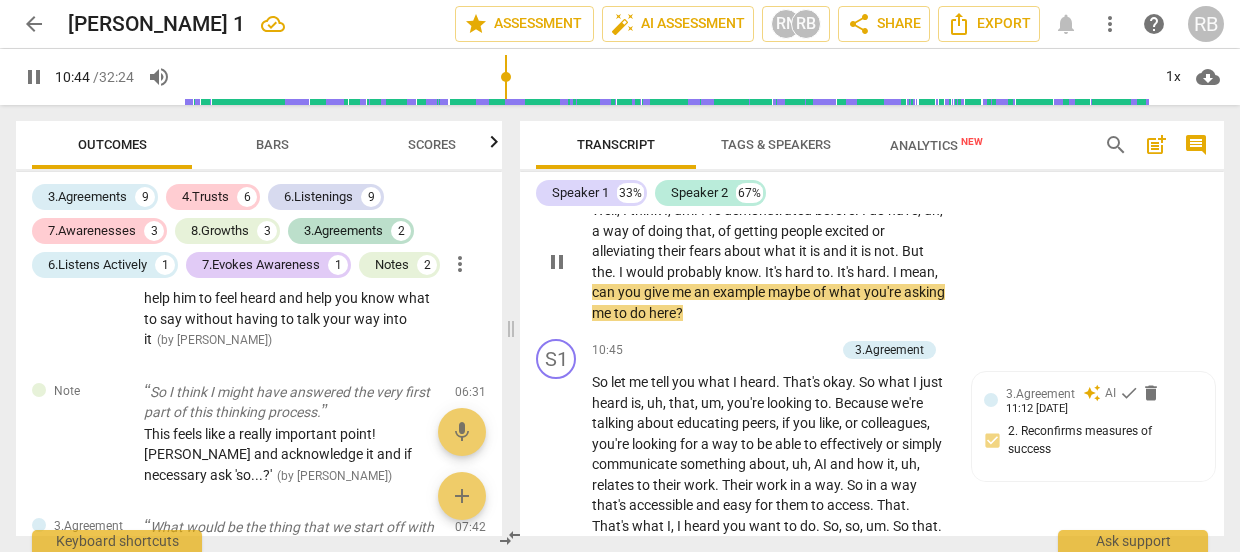 scroll, scrollTop: 5118, scrollLeft: 0, axis: vertical 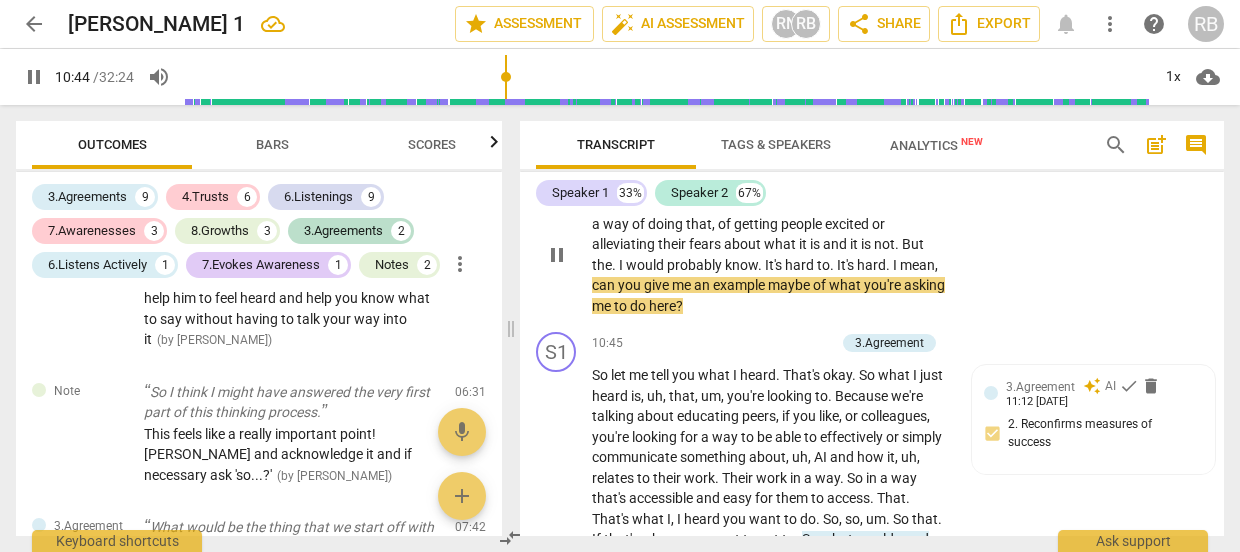 click on "Well ,   I   think   I ,   um .   I've   demonstrated   before .   I   do   have ,   uh ,   a   way   of   doing   that ,   of   getting   people   excited   or   alleviating   their   fears   about   what   it   is   and   it   is   not .   But   the .   I   would   probably   know .   It's   hard   to .   It's   hard .   I   mean ,   can   you   give   me   an   example   maybe   of   what   you're   asking   me   to   do   here ?" at bounding box center [771, 254] 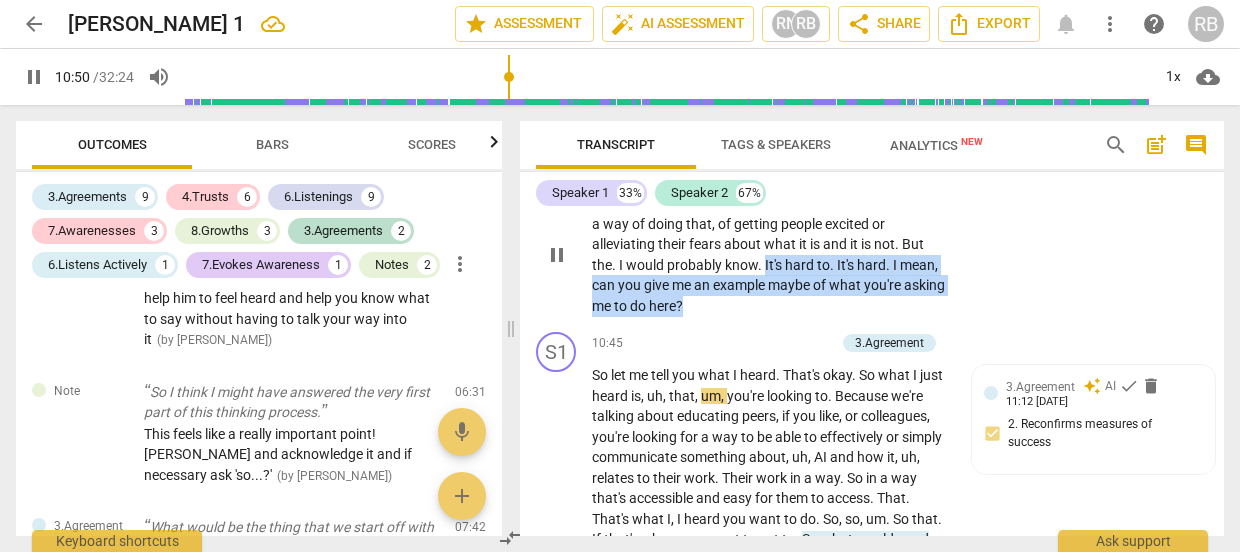 drag, startPoint x: 742, startPoint y: 328, endPoint x: 762, endPoint y: 286, distance: 46.518814 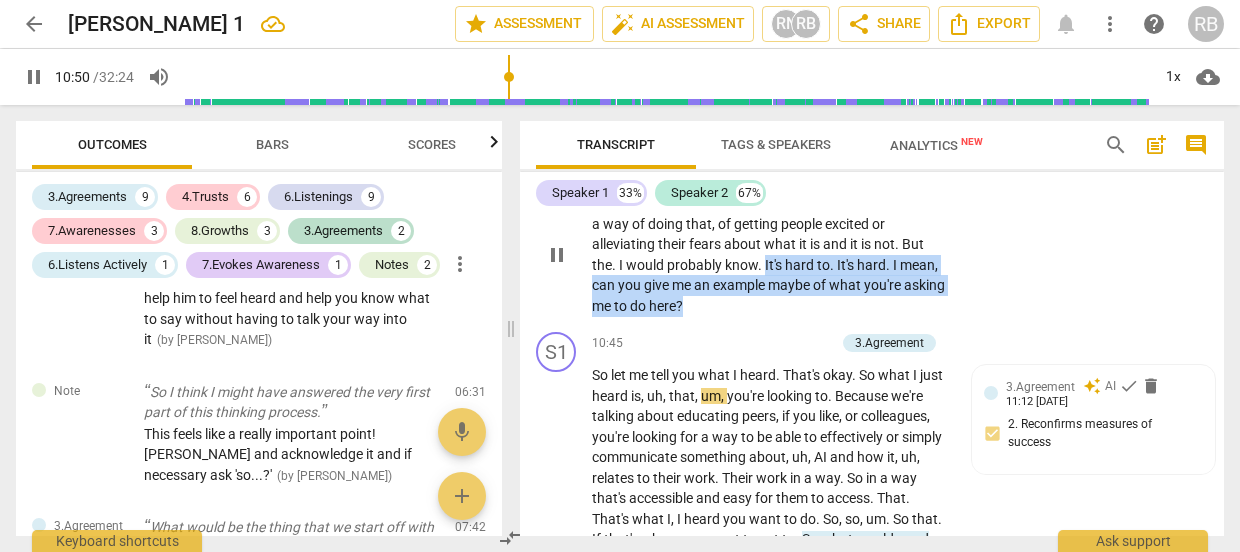 click on "Well ,   I   think   I ,   um .   I've   demonstrated   before .   I   do   have ,   uh ,   a   way   of   doing   that ,   of   getting   people   excited   or   alleviating   their   fears   about   what   it   is   and   it   is   not .   But   the .   I   would   probably   know .   It's   hard   to .   It's   hard .   I   mean ,   can   you   give   me   an   example   maybe   of   what   you're   asking   me   to   do   here ?" at bounding box center (771, 254) 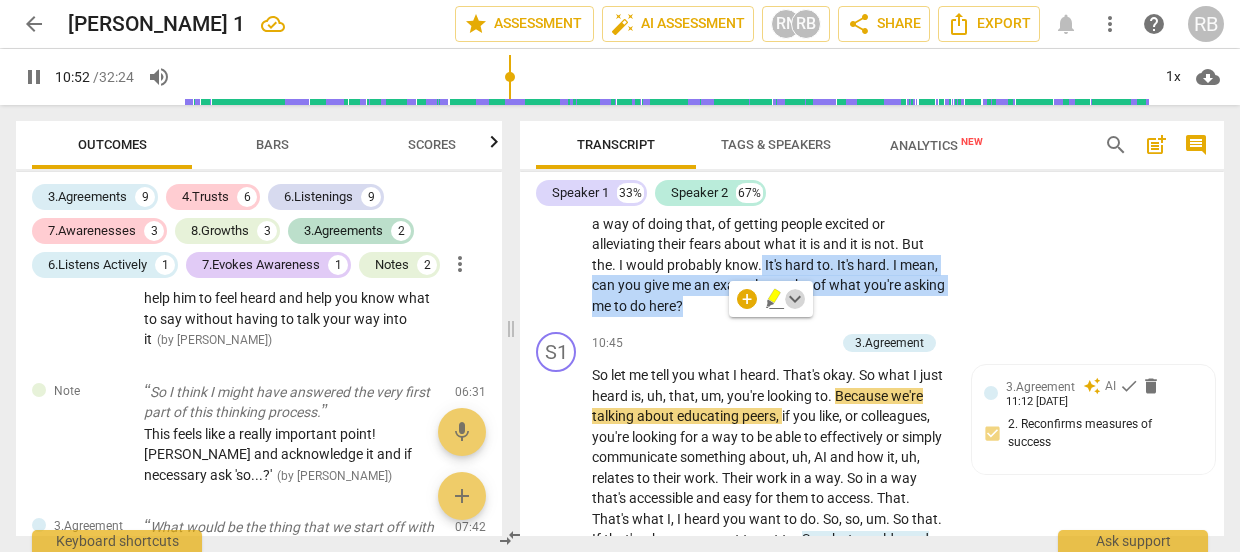 click on "keyboard_arrow_down" at bounding box center [795, 299] 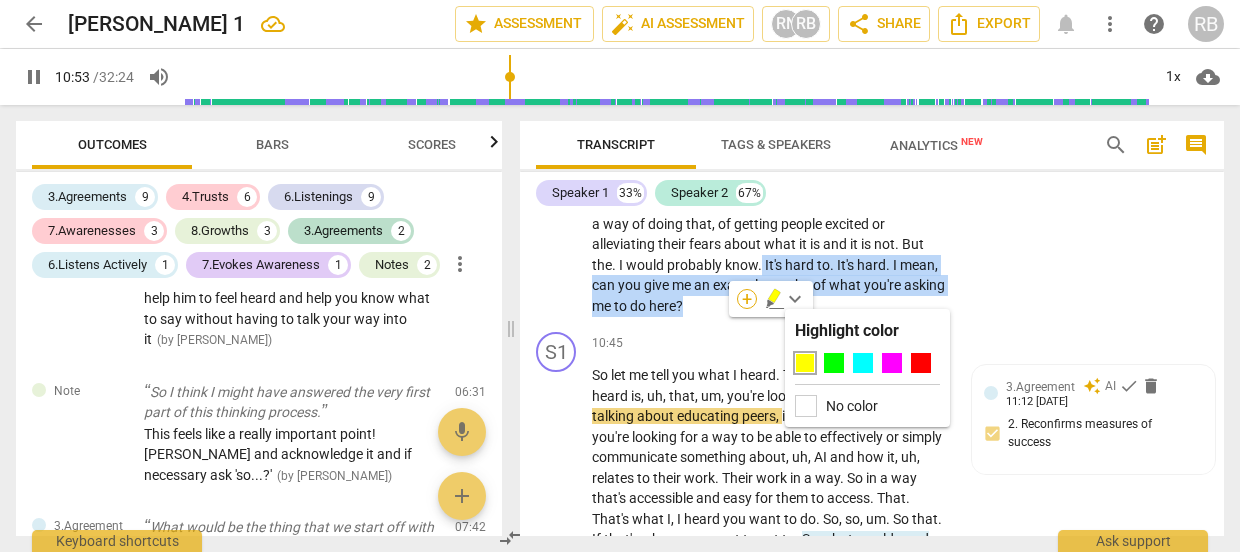 click on "+" at bounding box center (747, 299) 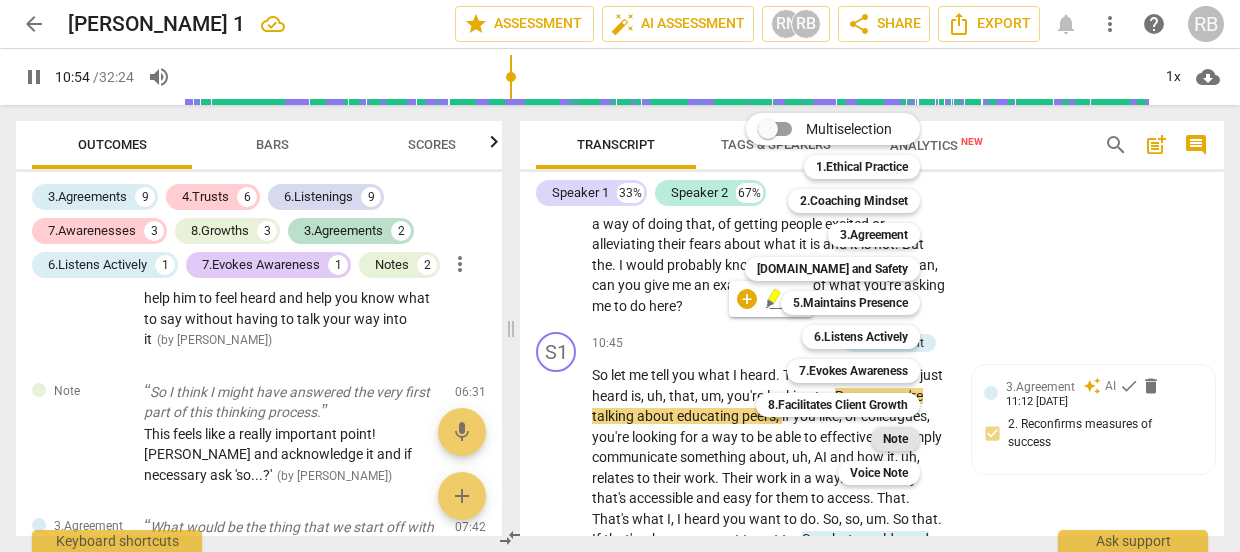 click on "Note" at bounding box center [895, 439] 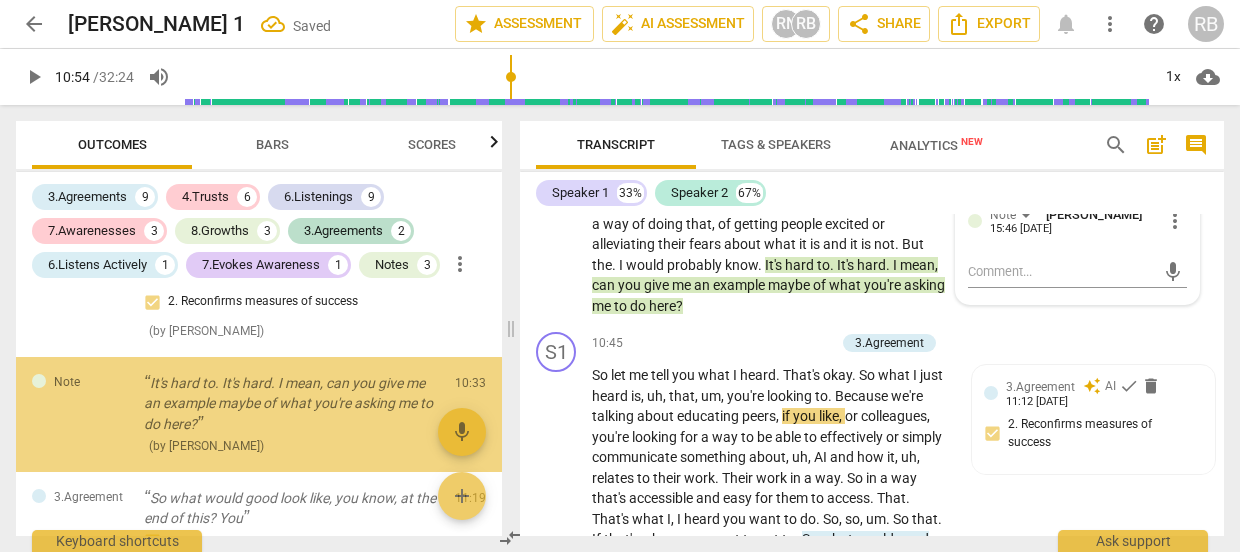 scroll, scrollTop: 2301, scrollLeft: 0, axis: vertical 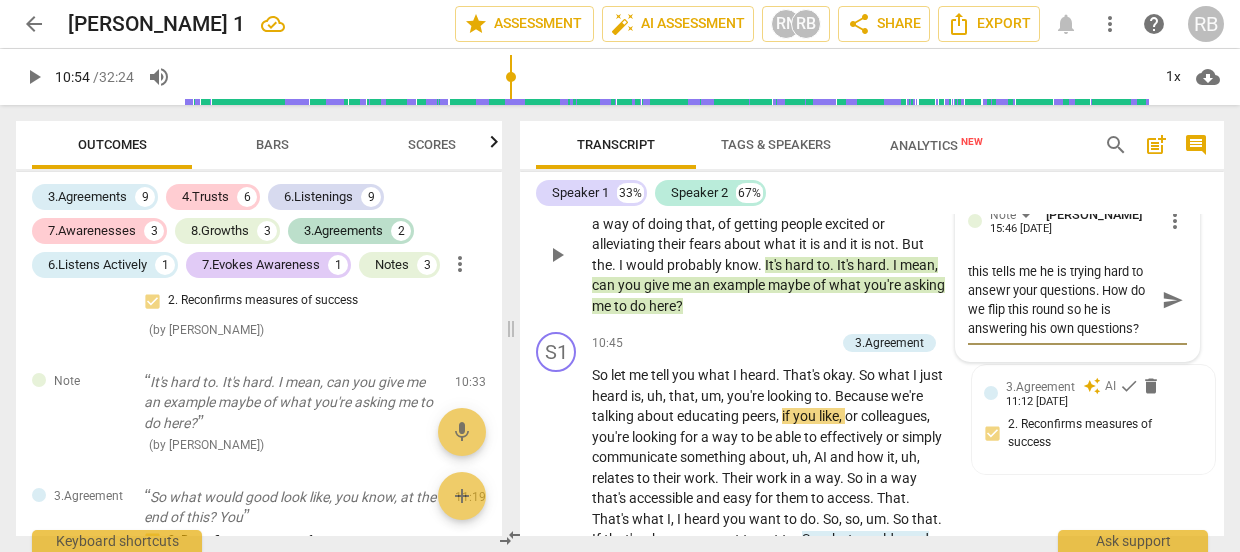 click on "this tells me he is trying hard to ansewr your questions. How do we flip this round so he is answering his own questions?" at bounding box center [1061, 300] 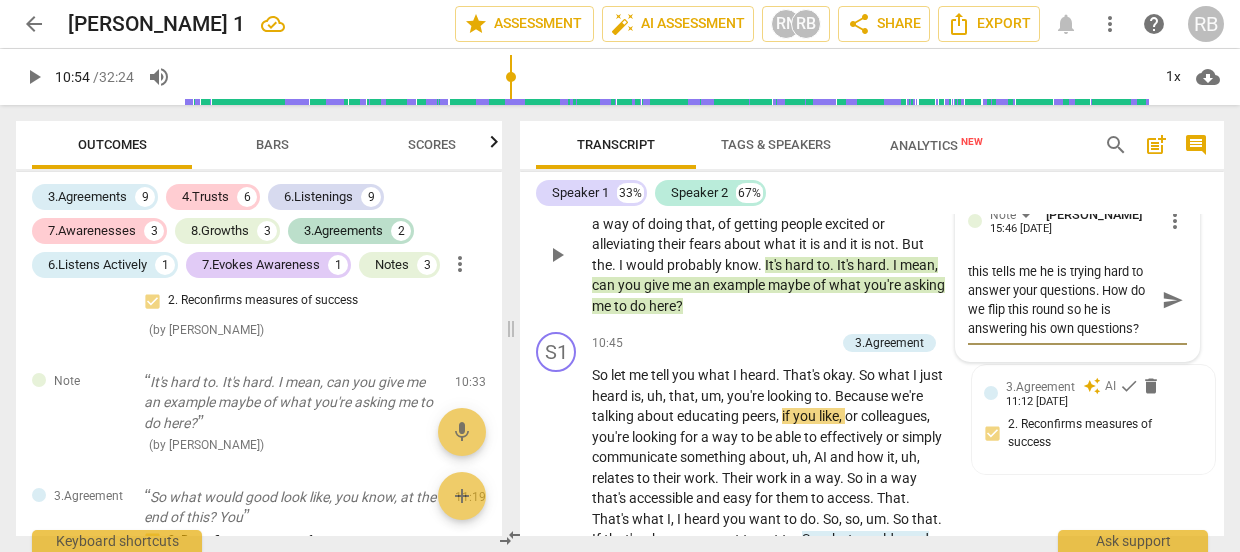 click on "send" at bounding box center [1173, 300] 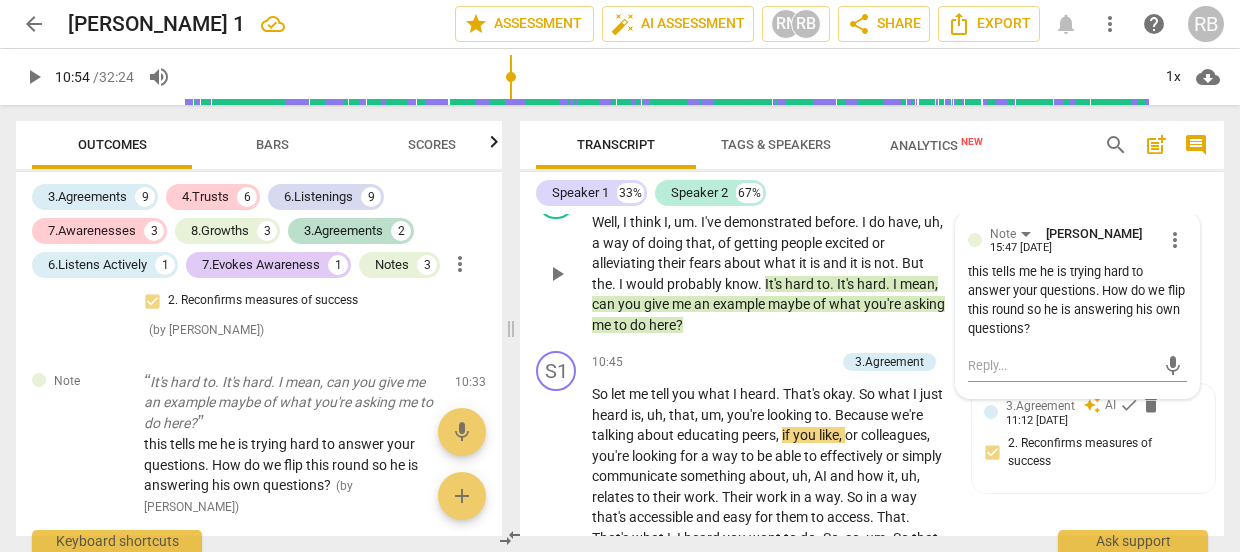 scroll, scrollTop: 5103, scrollLeft: 0, axis: vertical 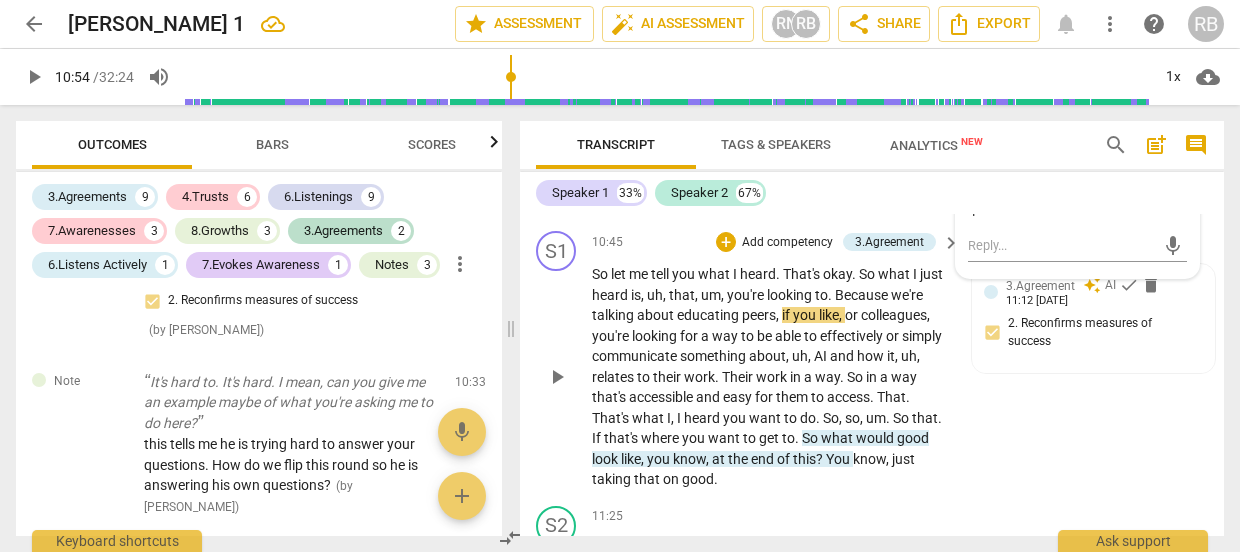 click on "play_arrow" at bounding box center [557, 377] 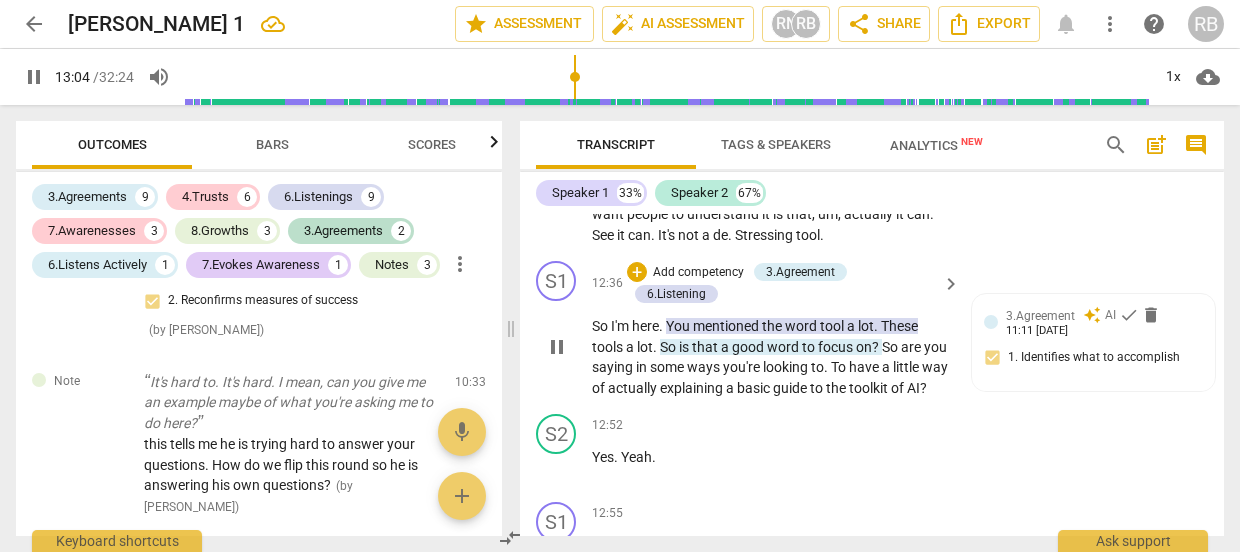 scroll, scrollTop: 5777, scrollLeft: 0, axis: vertical 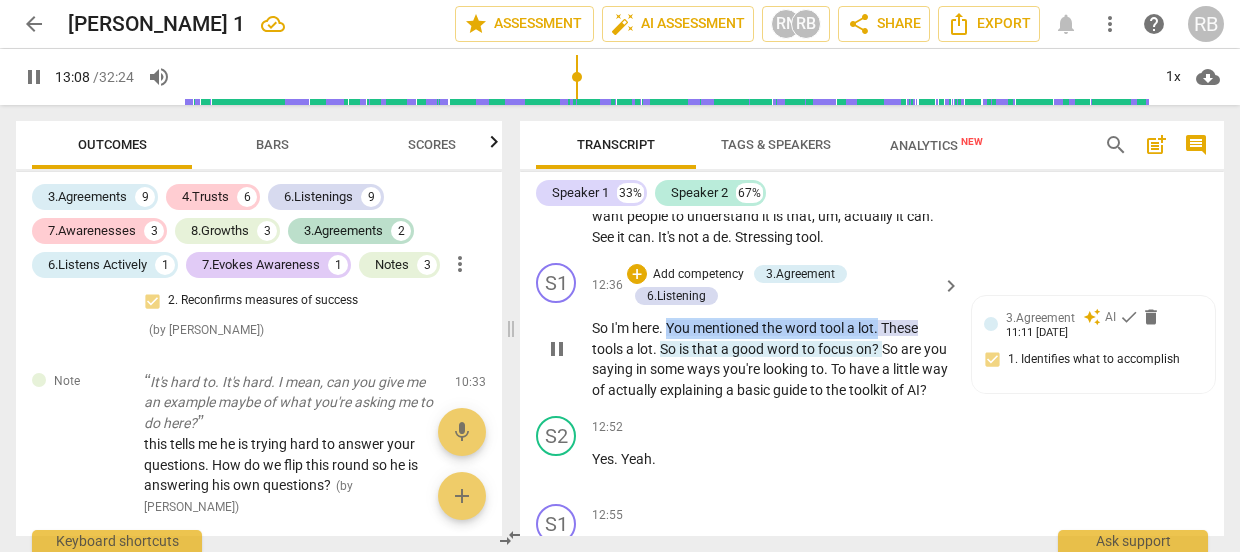 drag, startPoint x: 882, startPoint y: 345, endPoint x: 671, endPoint y: 354, distance: 211.19185 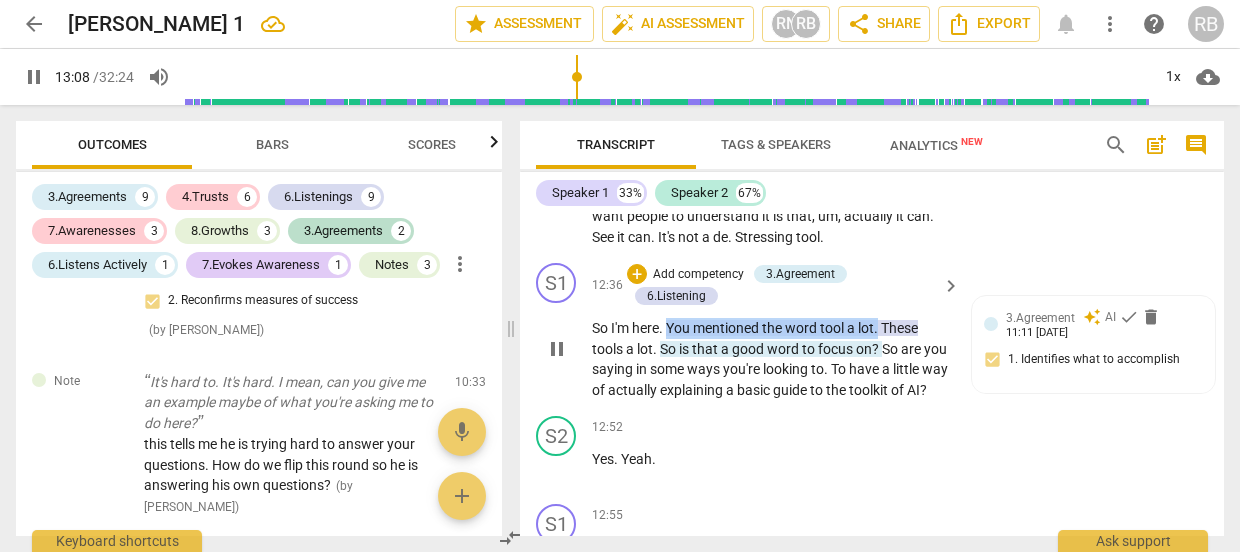 click on "So   I'm   here .   You   mentioned   the   word   tool   a   lot .   These   tools   a   lot .   So   is   that   a   good   word   to   focus   on ?   So   are   you   saying   in   some   ways   you're   looking   to .   To   have   a   little   way   of   actually   explaining   a   basic   guide   to   the   toolkit   of   AI ?" at bounding box center (771, 359) 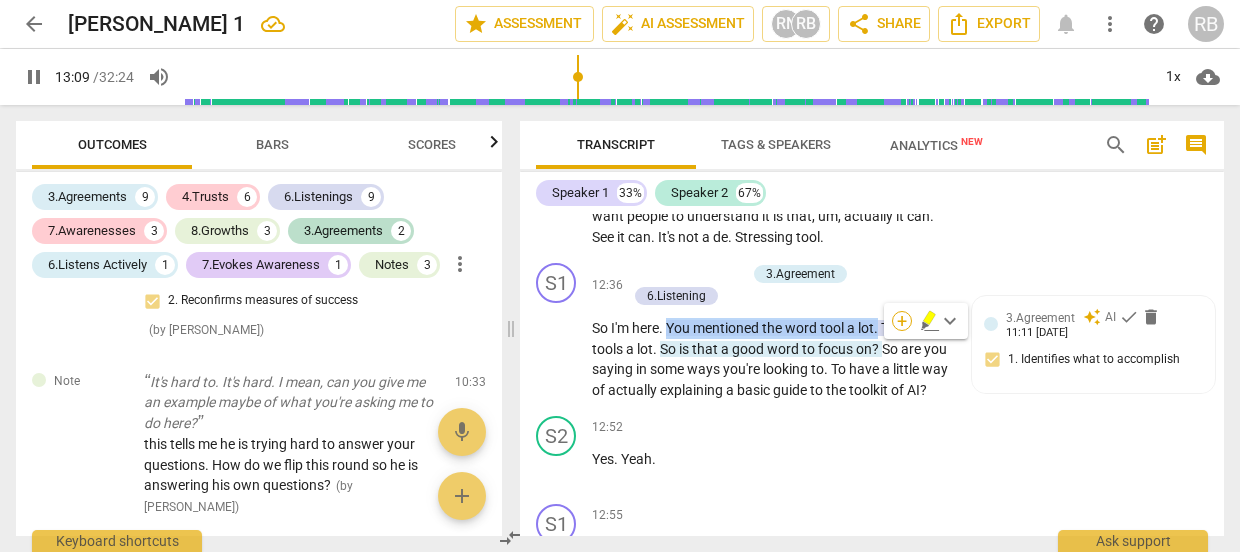 click on "+" at bounding box center [902, 321] 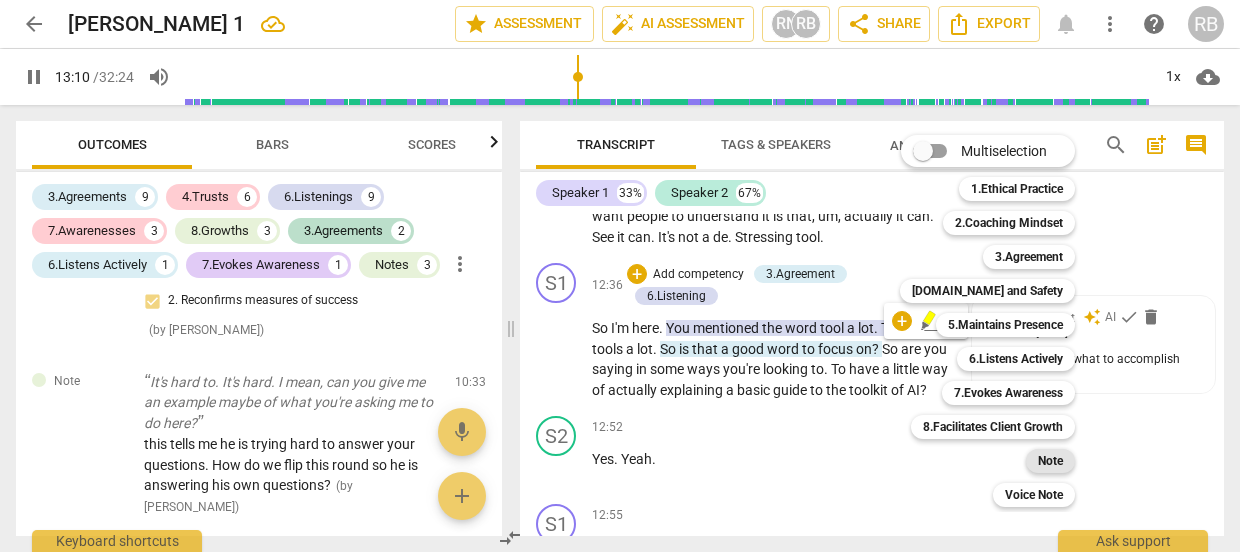 click on "Note" at bounding box center [1050, 461] 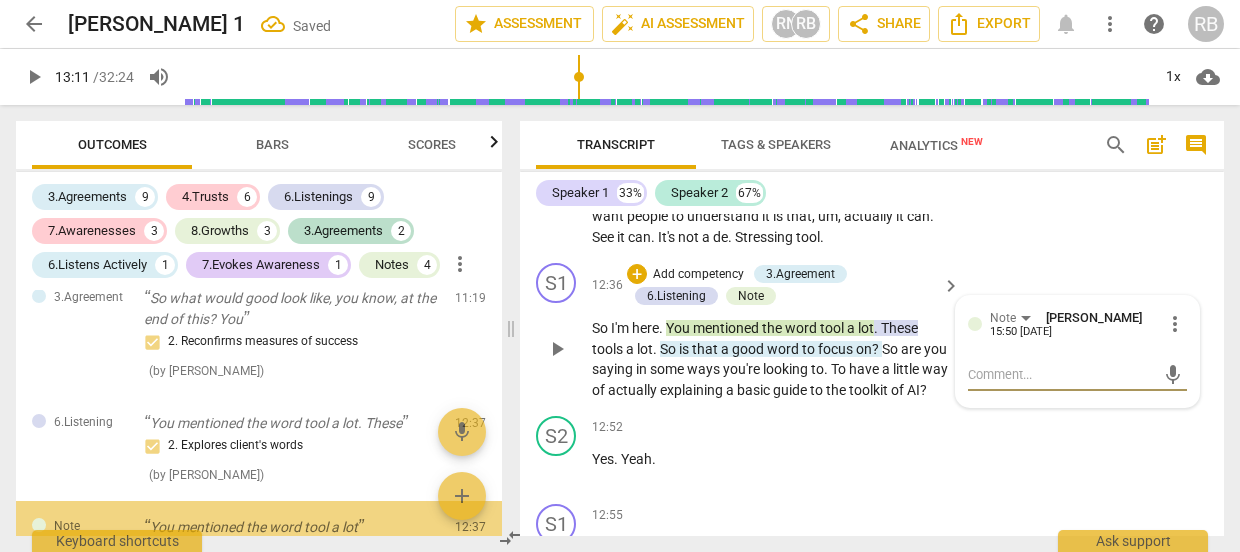 scroll, scrollTop: 2665, scrollLeft: 0, axis: vertical 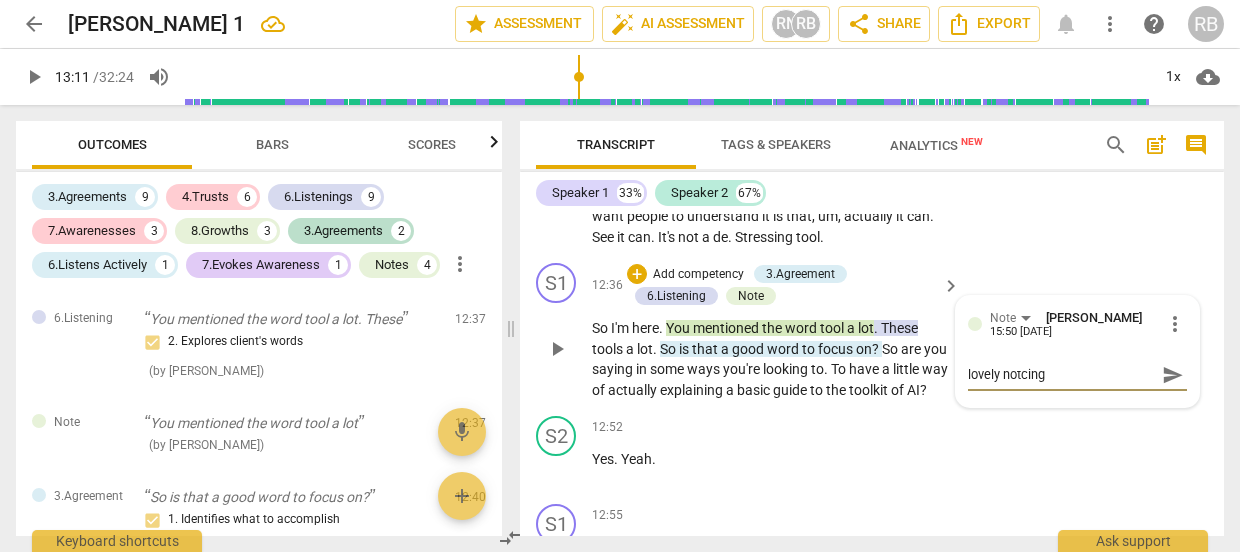 drag, startPoint x: 1074, startPoint y: 398, endPoint x: 931, endPoint y: 384, distance: 143.68369 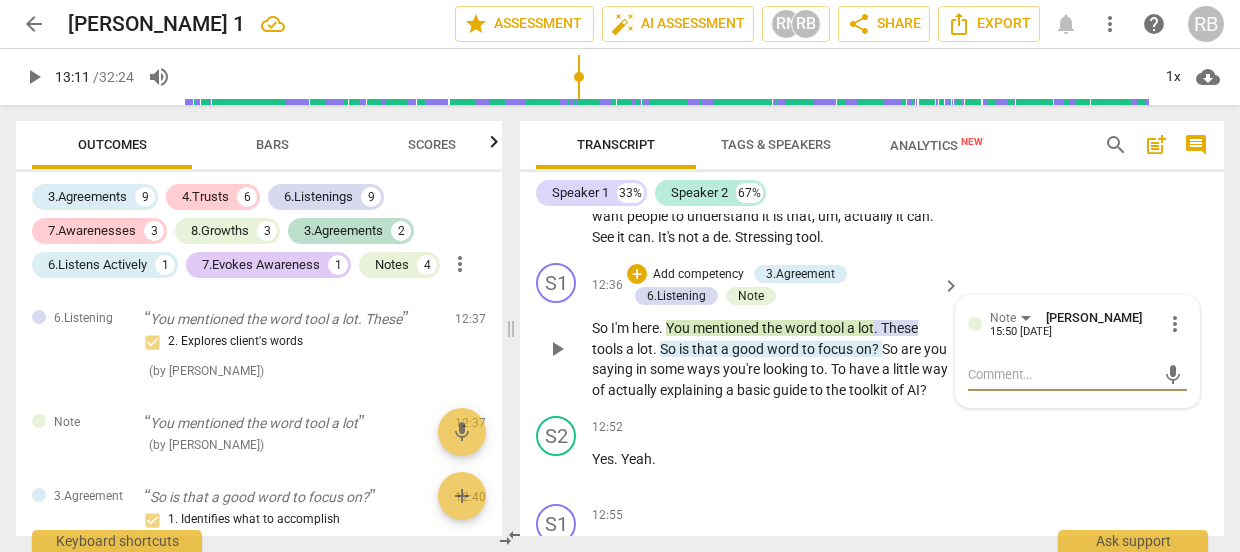 click on "more_vert" at bounding box center [1175, 324] 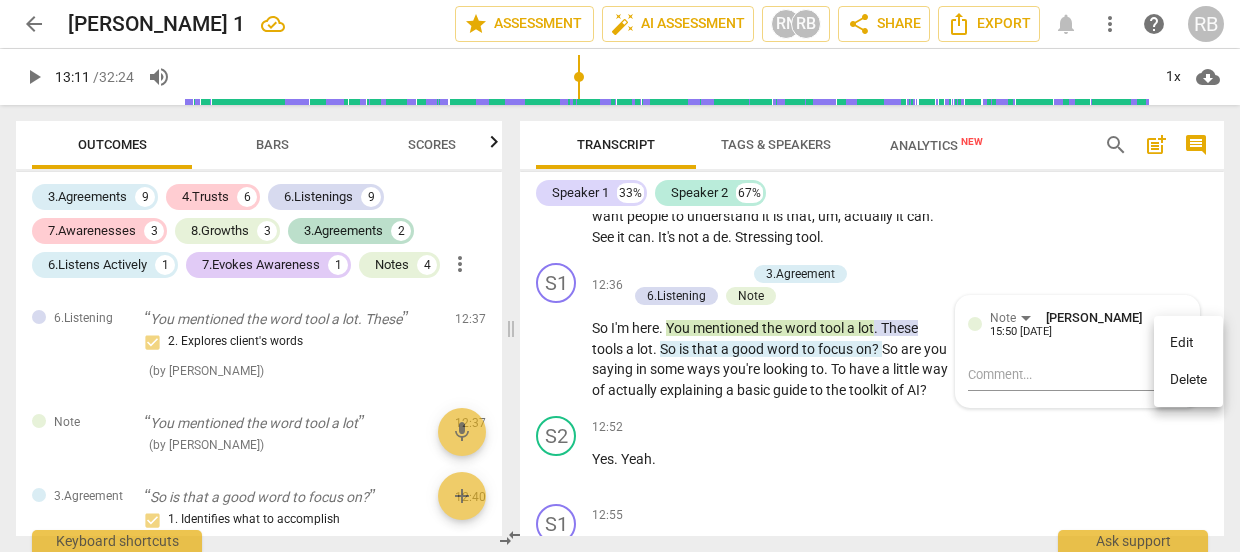 click on "Delete" at bounding box center [1188, 380] 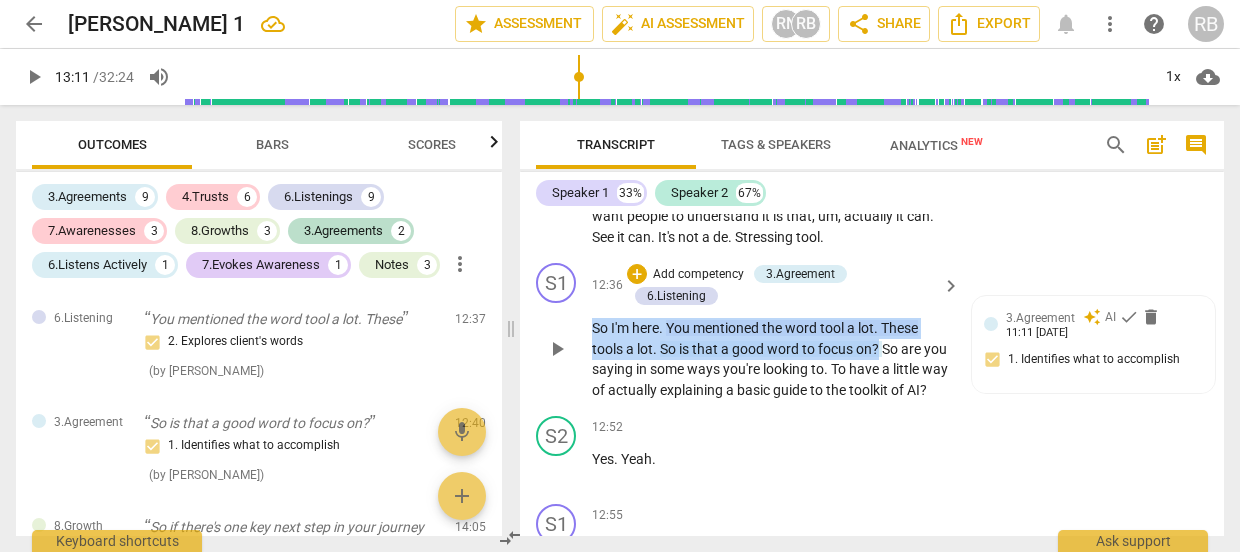 drag, startPoint x: 591, startPoint y: 341, endPoint x: 879, endPoint y: 371, distance: 289.5583 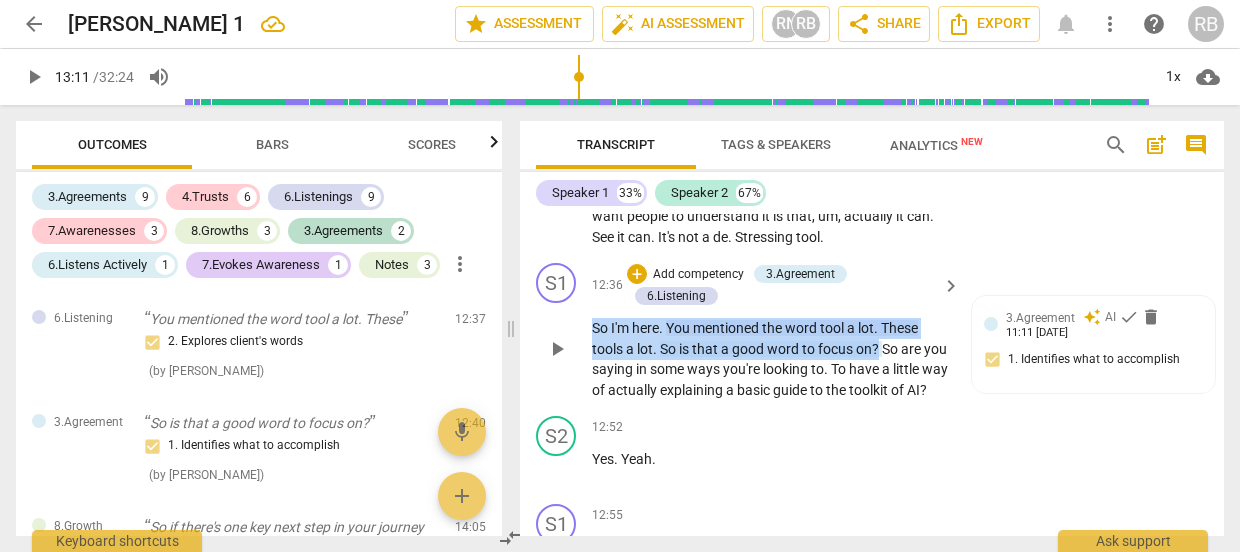 click on "So   I'm   here .   You   mentioned   the   word   tool   a   lot .   These   tools   a   lot .   So   is   that   a   good   word   to   focus   on ?   So   are   you   saying   in   some   ways   you're   looking   to .   To   have   a   little   way   of   actually   explaining   a   basic   guide   to   the   toolkit   of   AI ?" at bounding box center (771, 359) 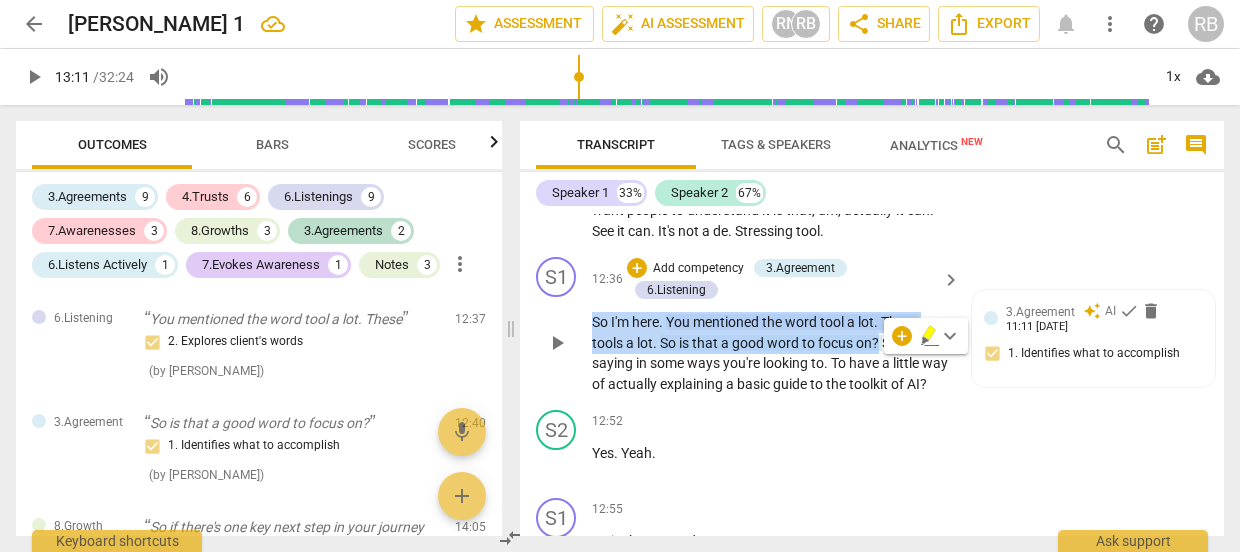 click on "Add competency" at bounding box center [698, 269] 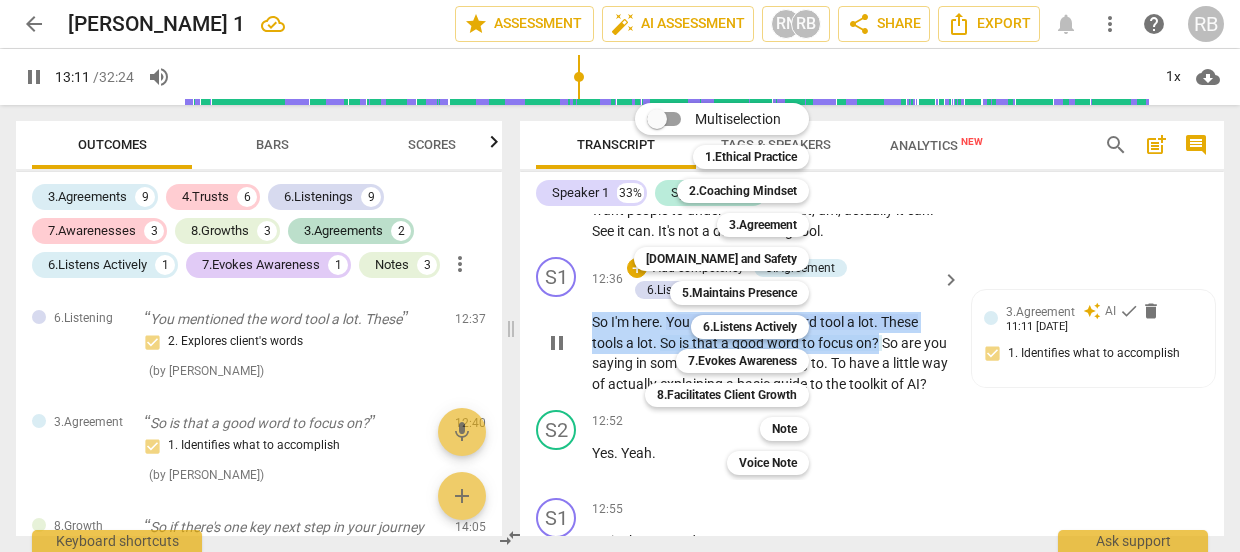 scroll, scrollTop: 5781, scrollLeft: 0, axis: vertical 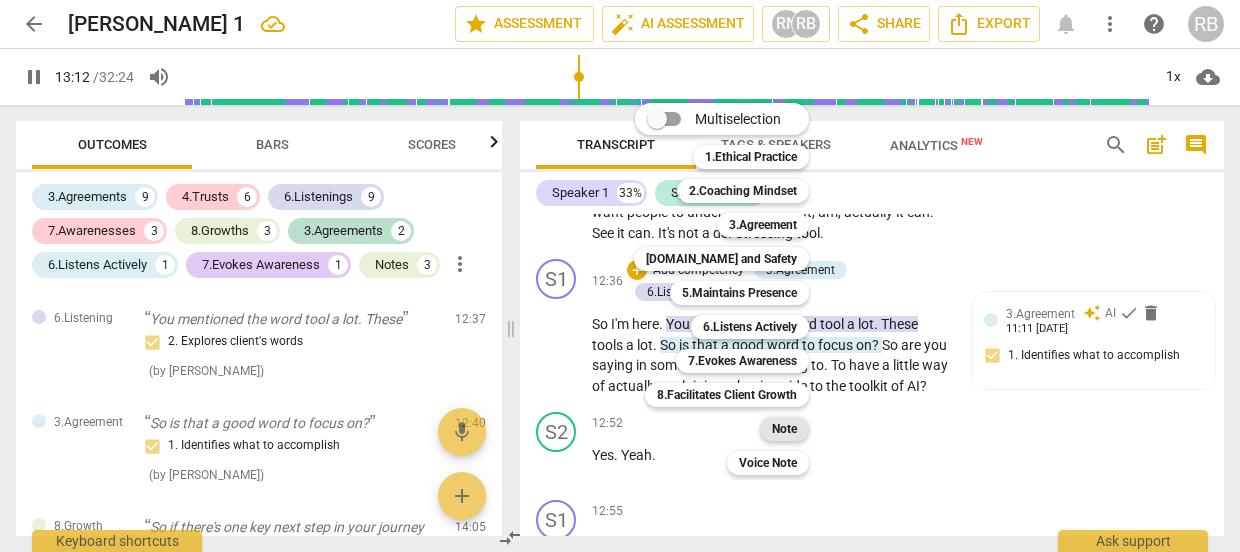 click on "Note" at bounding box center [784, 429] 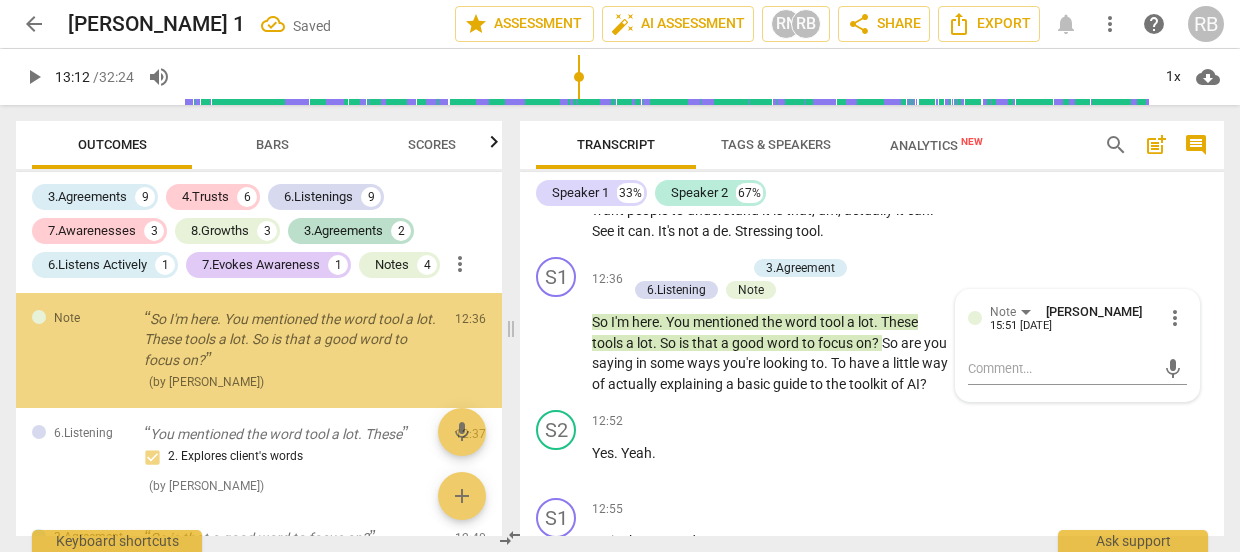 scroll, scrollTop: 2582, scrollLeft: 0, axis: vertical 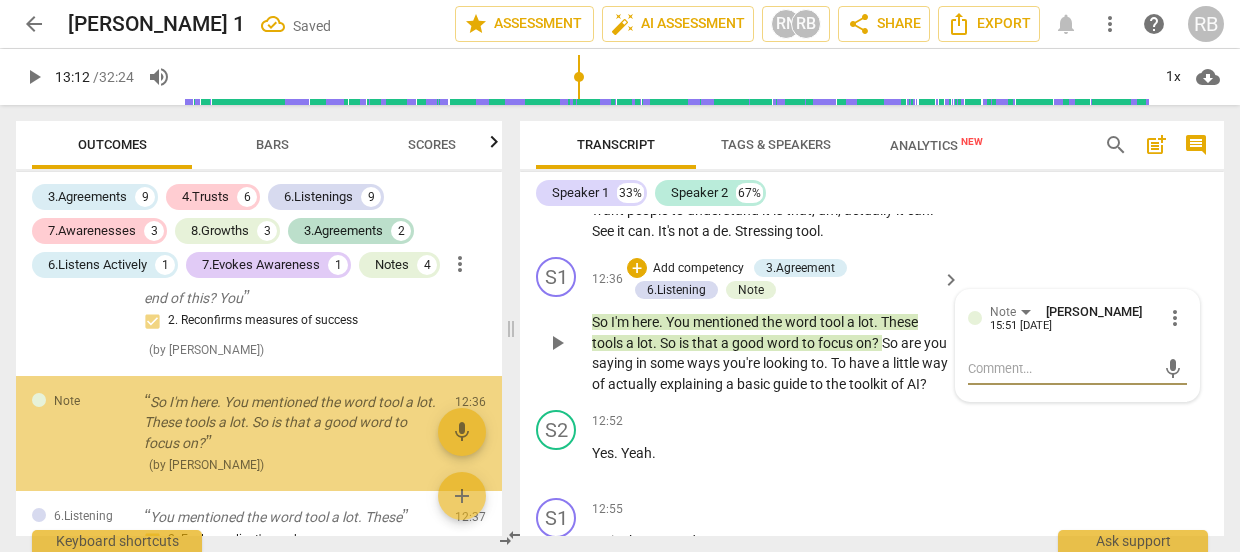 paste on "lovely notcing" 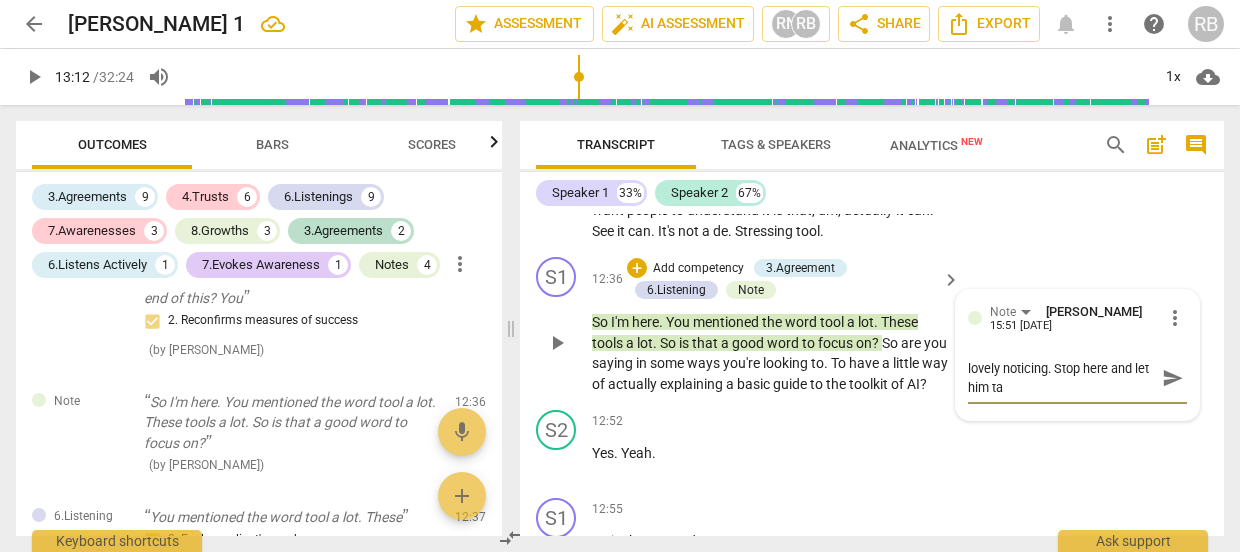 scroll, scrollTop: 0, scrollLeft: 0, axis: both 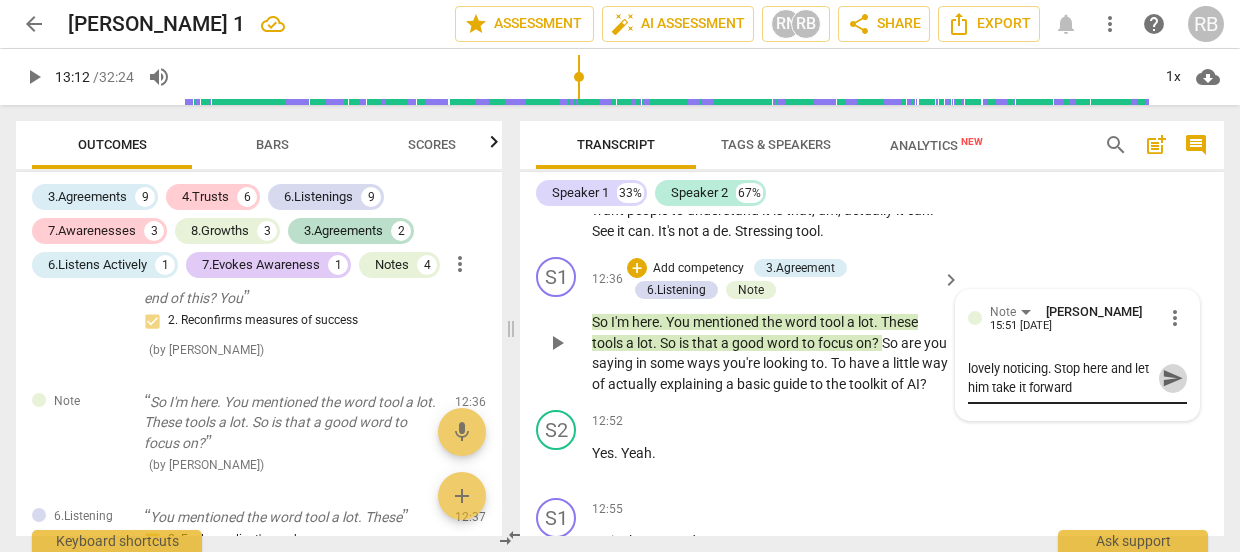 click on "send" at bounding box center (1173, 378) 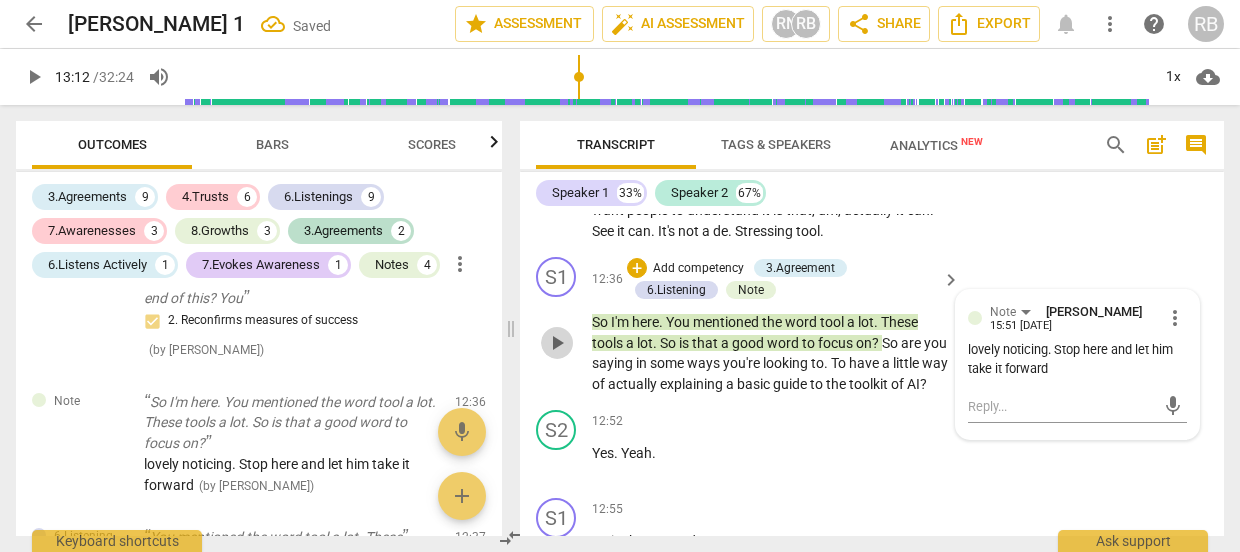 click on "play_arrow" at bounding box center [557, 343] 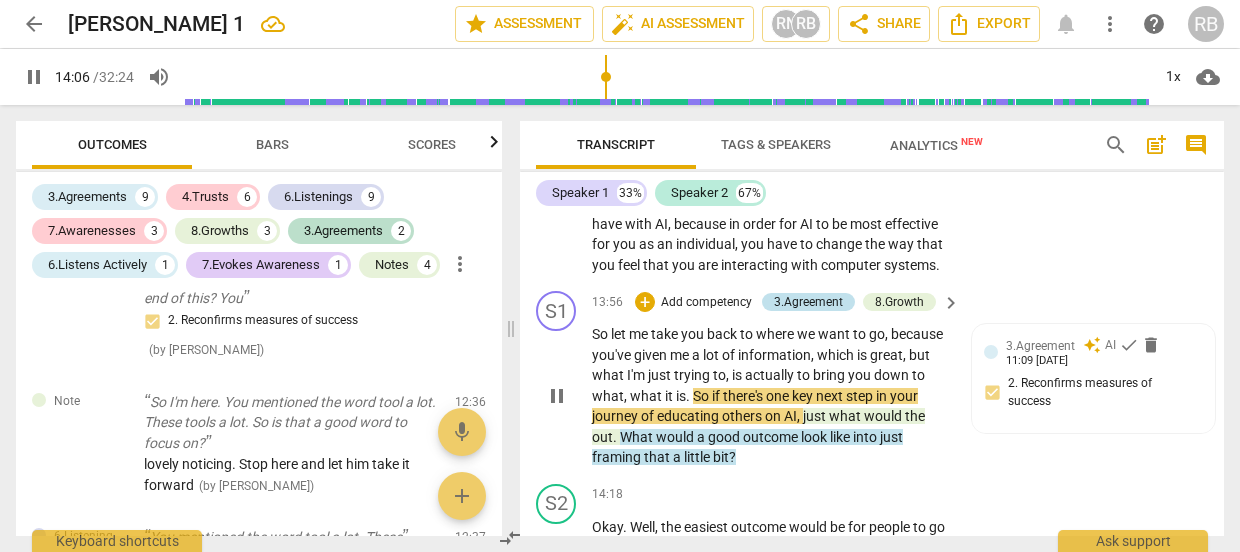 scroll, scrollTop: 6787, scrollLeft: 0, axis: vertical 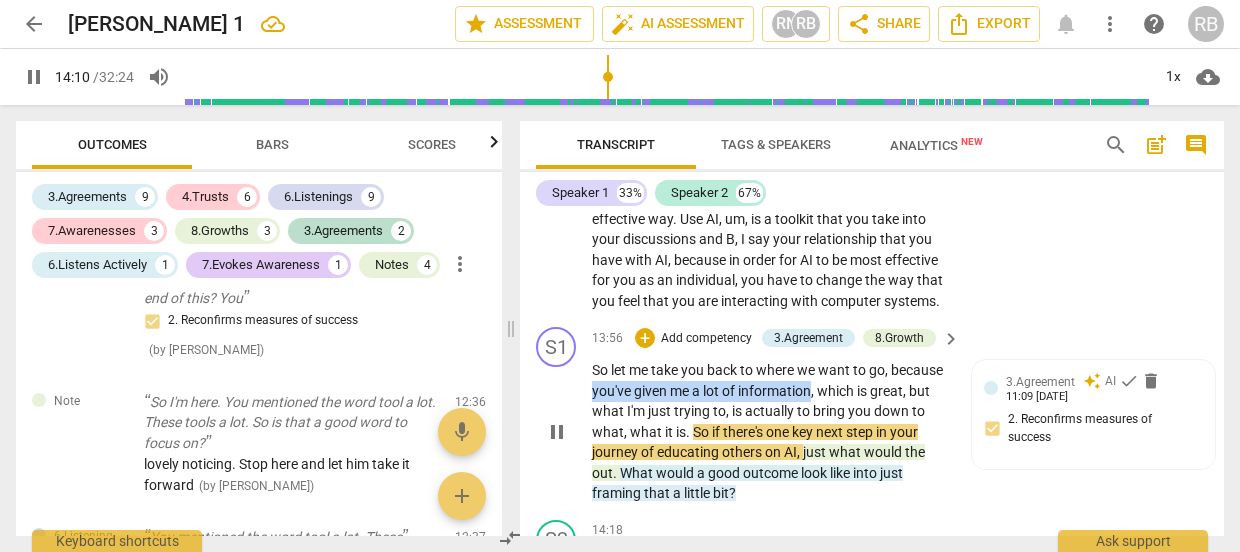 drag, startPoint x: 870, startPoint y: 452, endPoint x: 648, endPoint y: 458, distance: 222.08107 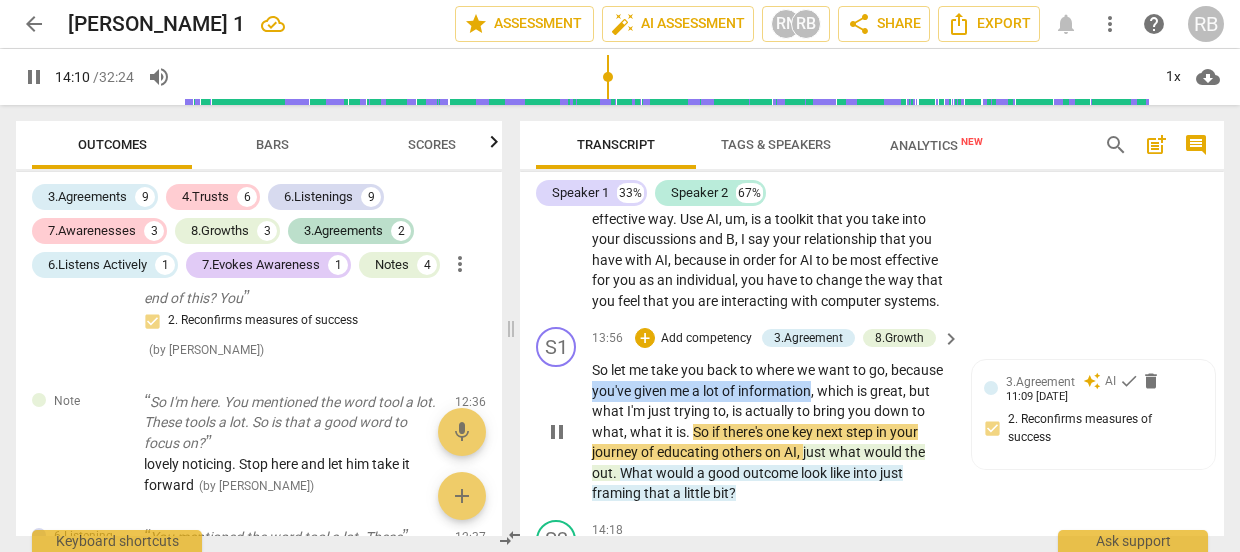 click on "So   let   me   take   you   back   to   where   we   want   to   go ,   because   you've   given   me   a   lot   of   information ,   which   is   great ,   but   what   I'm   just   trying   to ,   is   actually   to   bring   you   down   to   what ,   what   it   is .   So   if   there's   one   key   next   step   in   your   journey   of   educating   others   on   AI ,   just   what   would   the   out .   What   would   a   good   outcome   look   like   into   just   framing   that   a   little   bit ?" at bounding box center [771, 432] 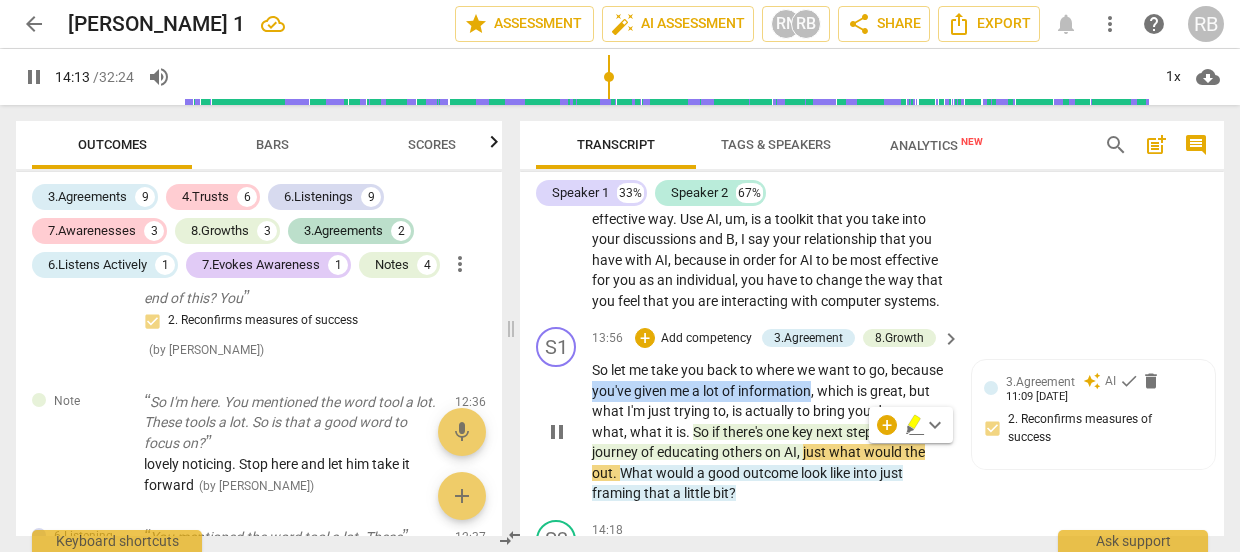 click on "Add competency" at bounding box center (706, 339) 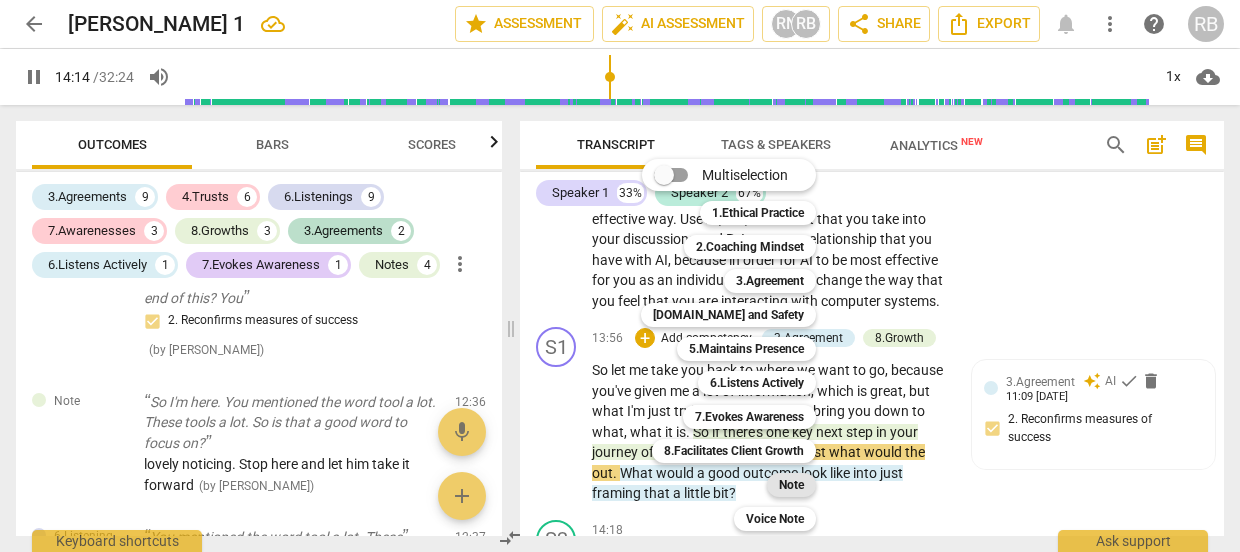 click on "Note" at bounding box center [791, 485] 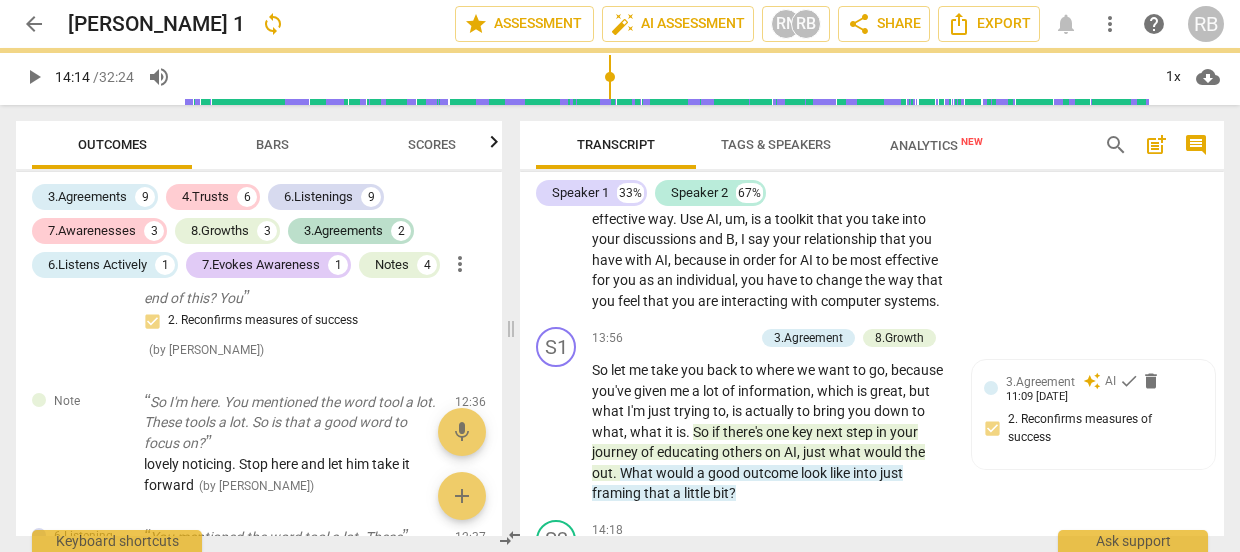 scroll, scrollTop: 6887, scrollLeft: 0, axis: vertical 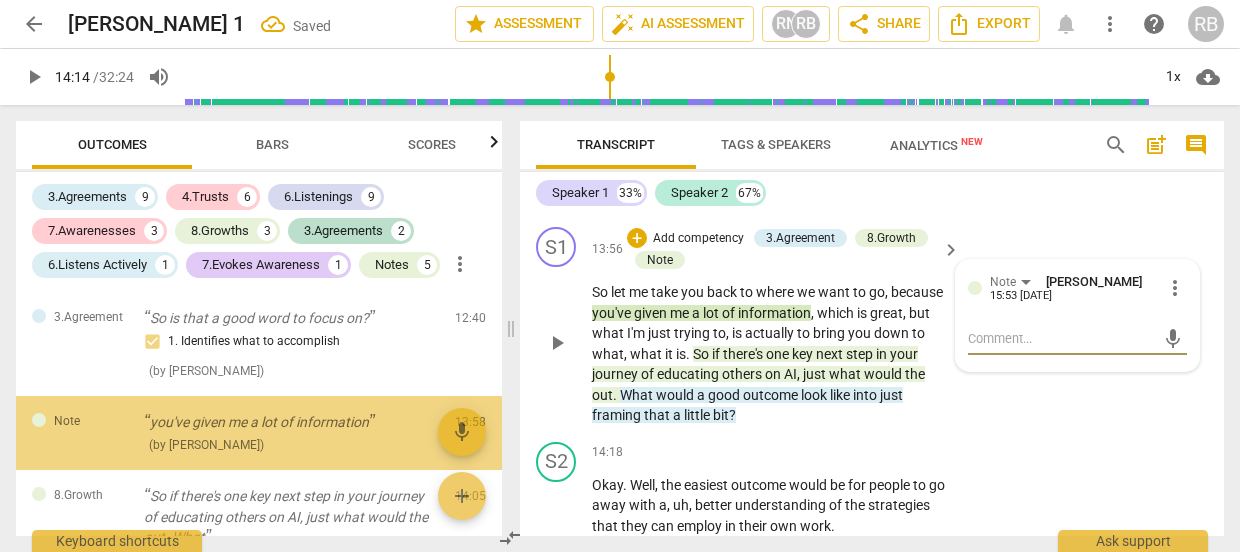 click at bounding box center (1061, 338) 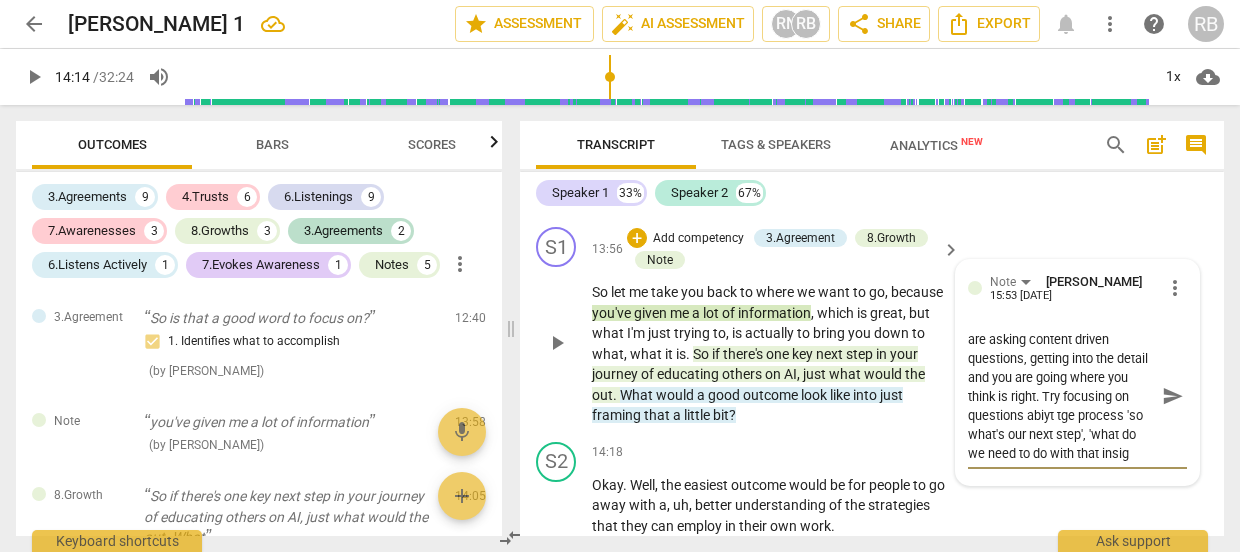 scroll, scrollTop: 19, scrollLeft: 0, axis: vertical 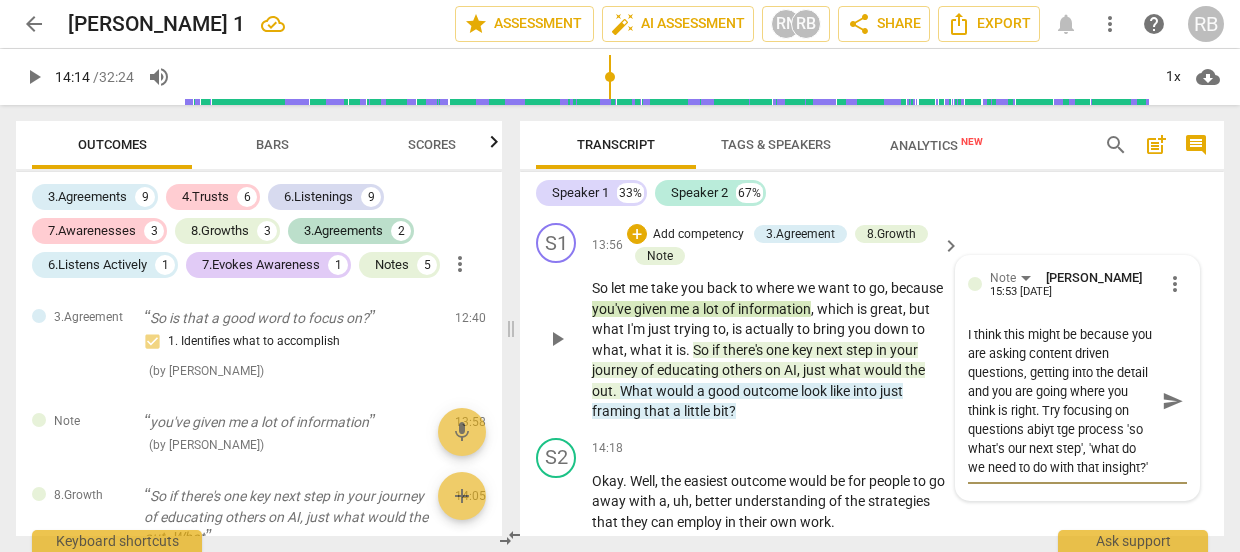 drag, startPoint x: 1063, startPoint y: 473, endPoint x: 1094, endPoint y: 500, distance: 41.109608 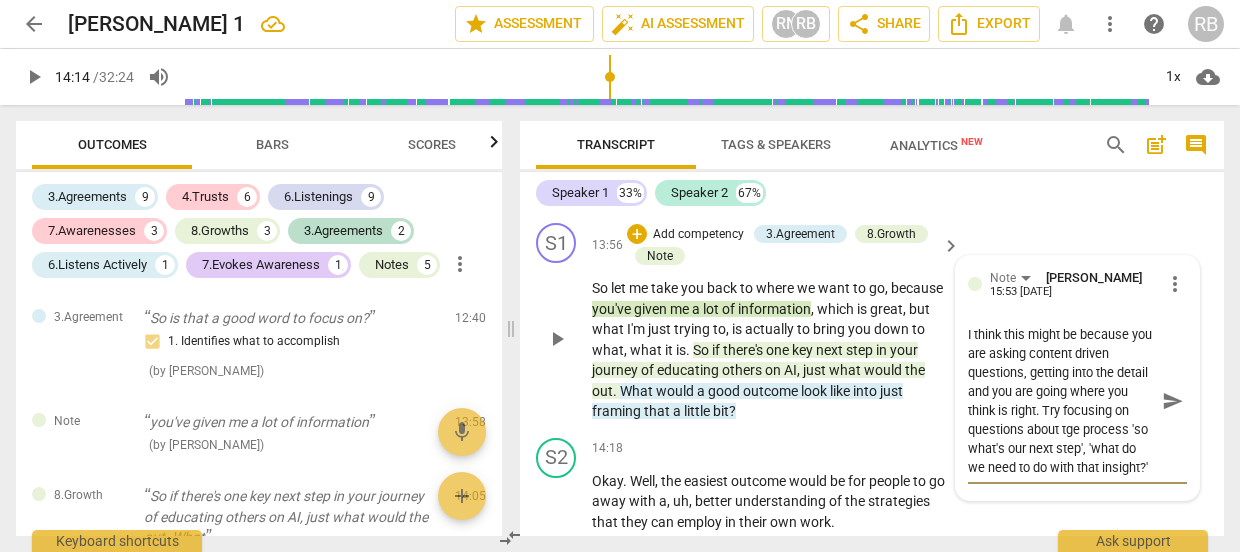 click on "I think this might be because you are asking content driven questions, getting into the detail and you are going where you think is right. Try focusing on questions about tge process 'so what's our next step', 'what do we need to do with that insight?'" at bounding box center (1061, 401) 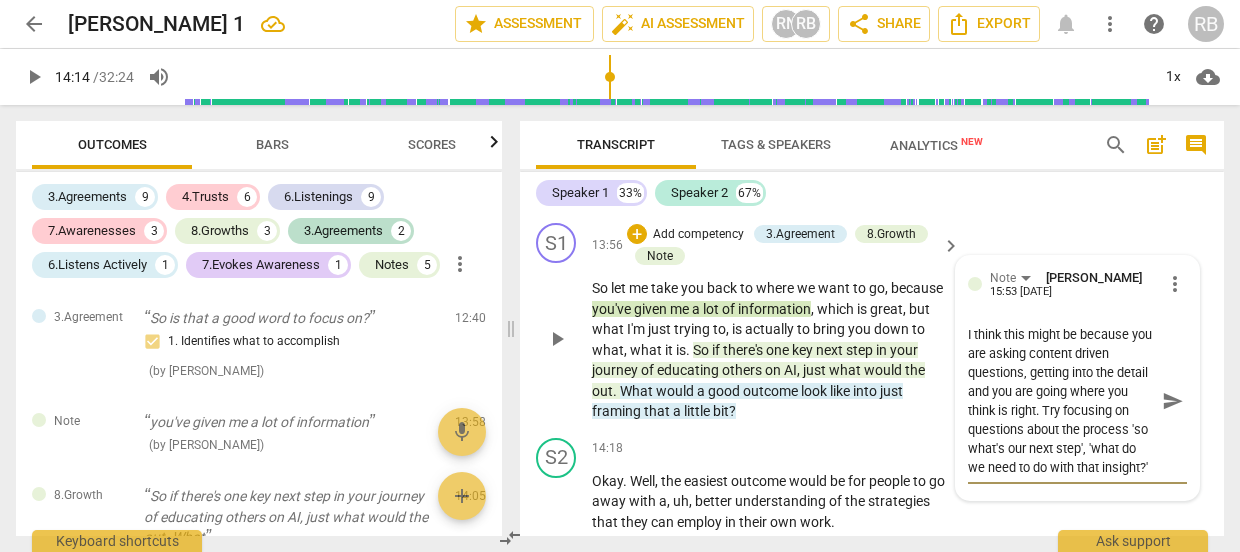 click on "send" at bounding box center [1173, 401] 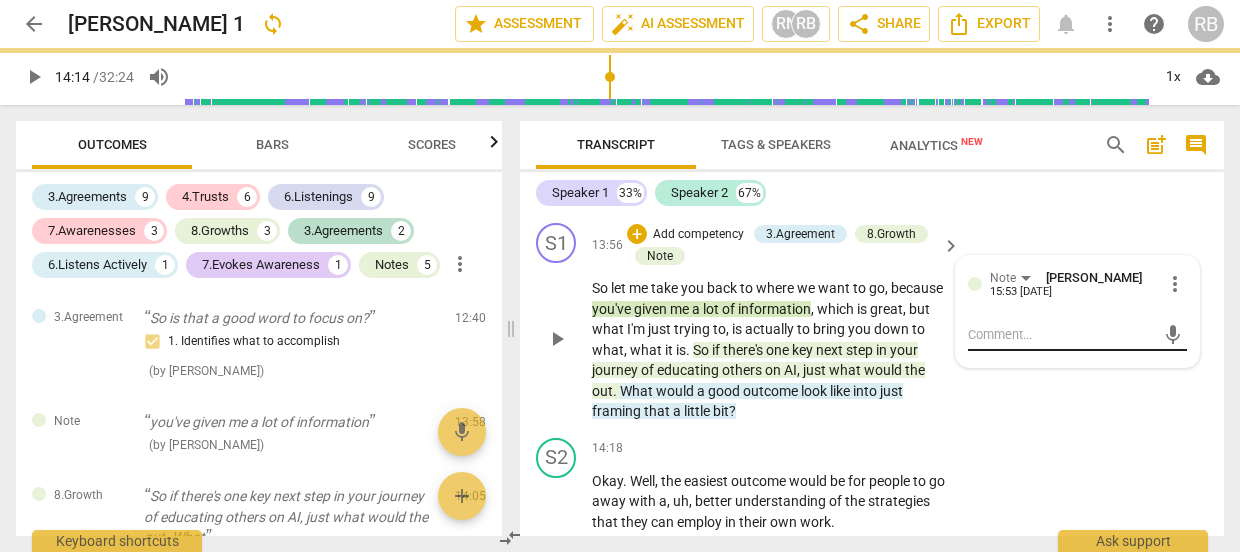scroll, scrollTop: 0, scrollLeft: 0, axis: both 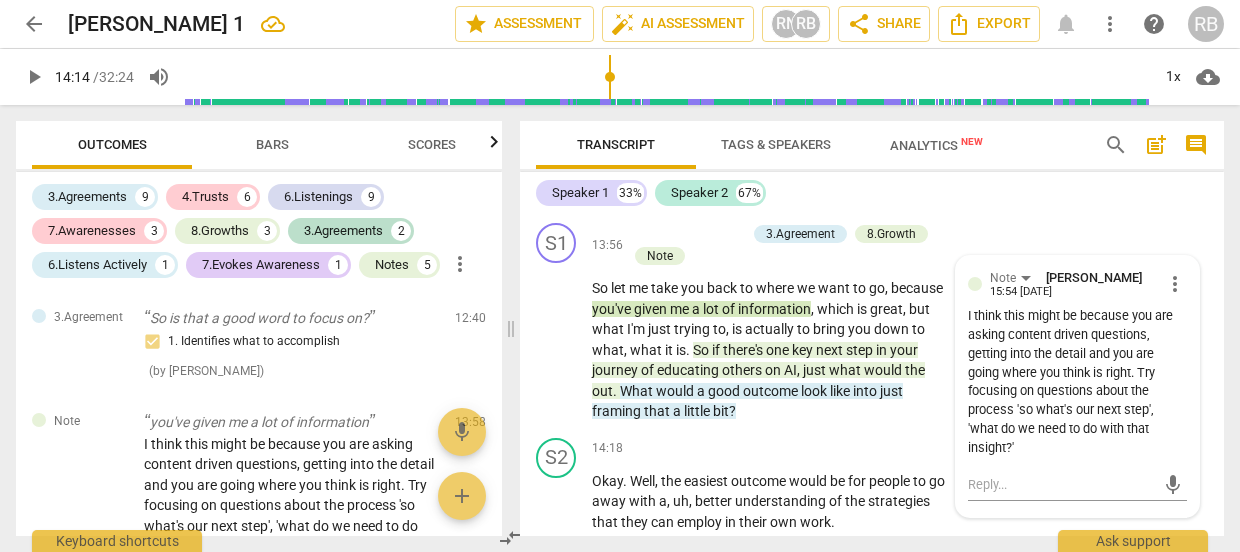click on "play_arrow" at bounding box center (34, 77) 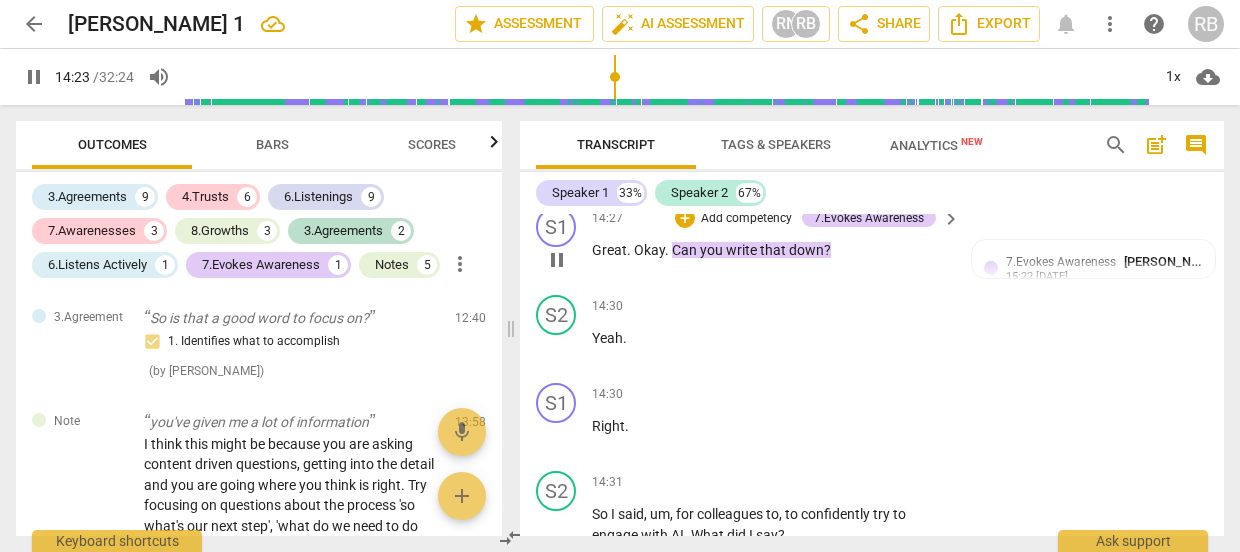 scroll, scrollTop: 7240, scrollLeft: 0, axis: vertical 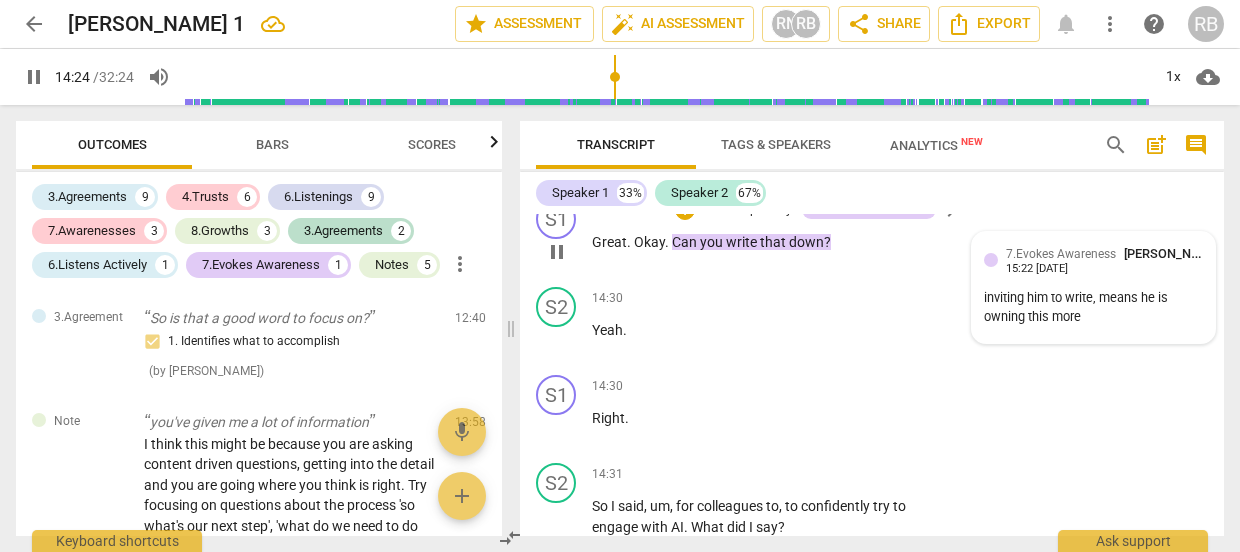 click on "7.Evokes Awareness" at bounding box center (1061, 254) 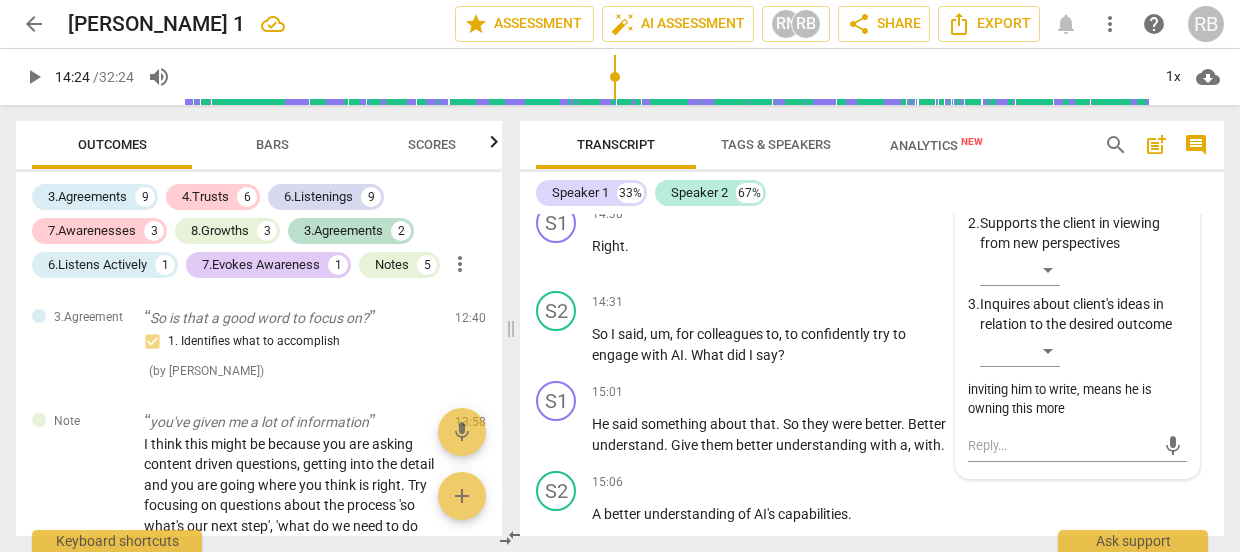 scroll, scrollTop: 7433, scrollLeft: 0, axis: vertical 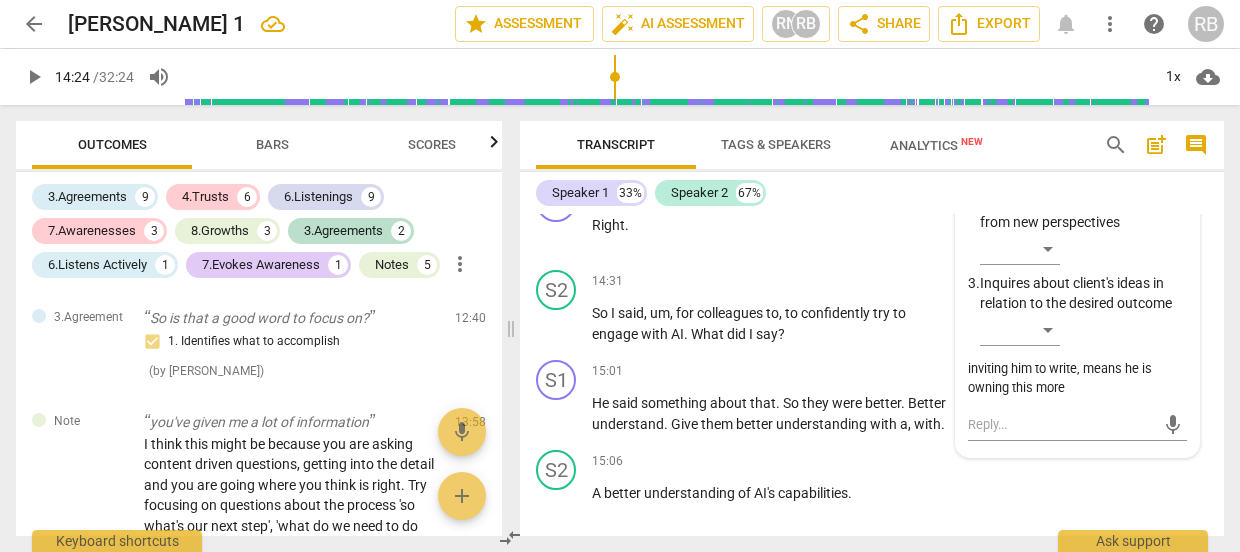 click on "inviting him to write, means he is owning this more" at bounding box center (1077, 379) 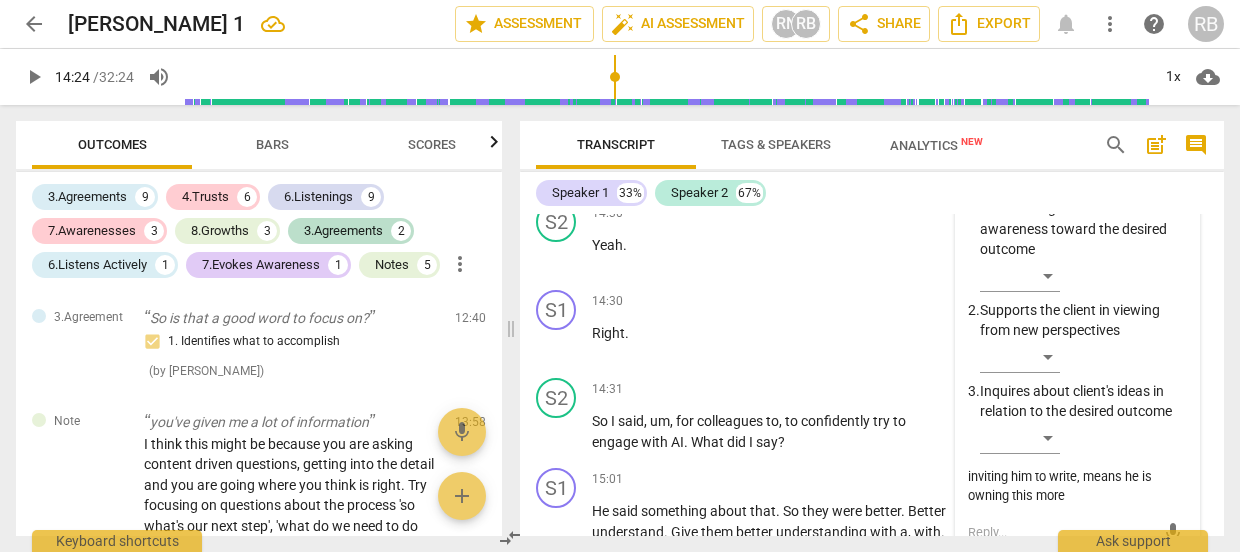 scroll, scrollTop: 7308, scrollLeft: 0, axis: vertical 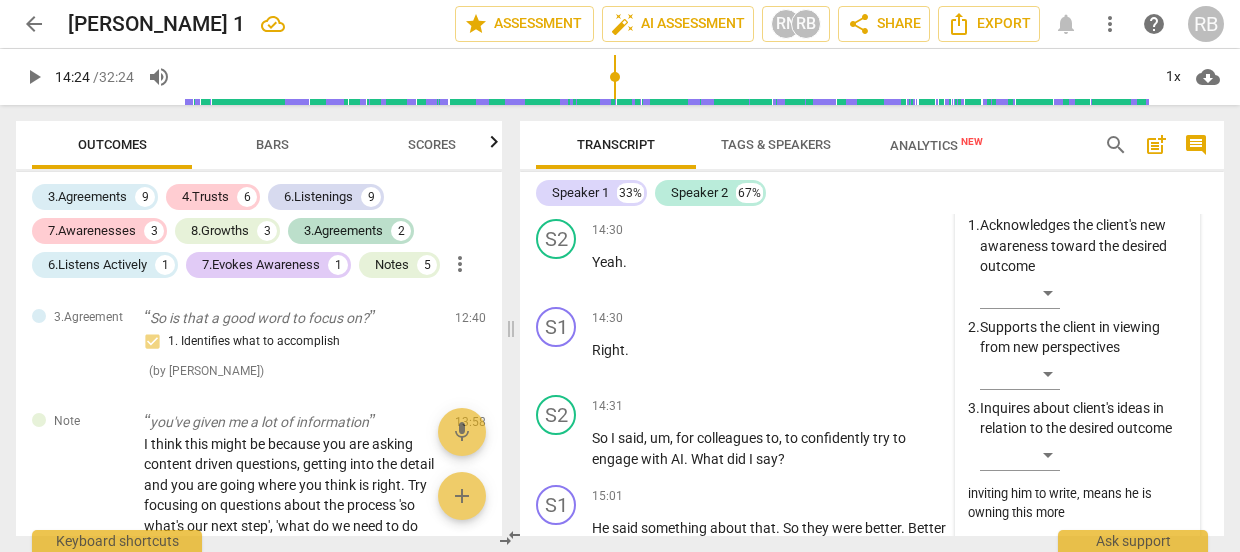 click on "more_vert" at bounding box center (1175, 192) 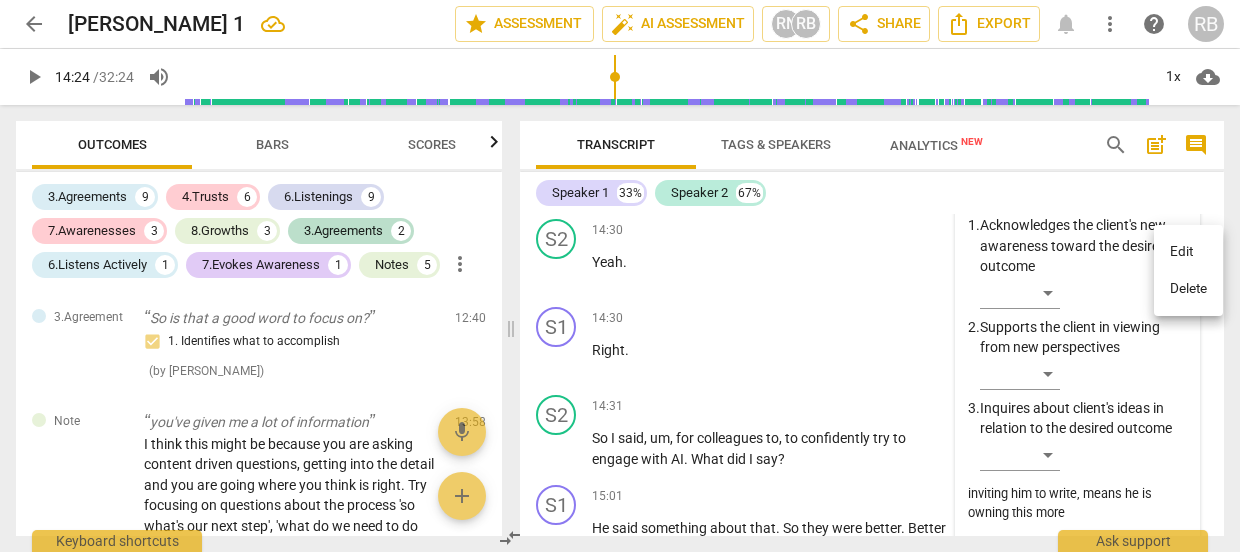 click on "Edit" at bounding box center [1188, 252] 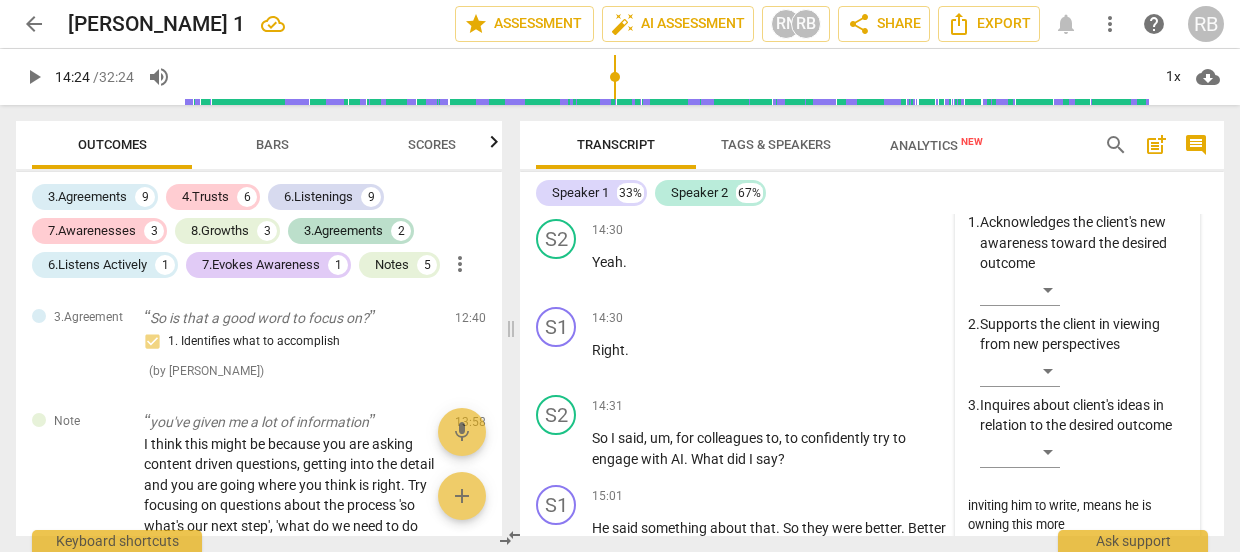 scroll, scrollTop: 7498, scrollLeft: 0, axis: vertical 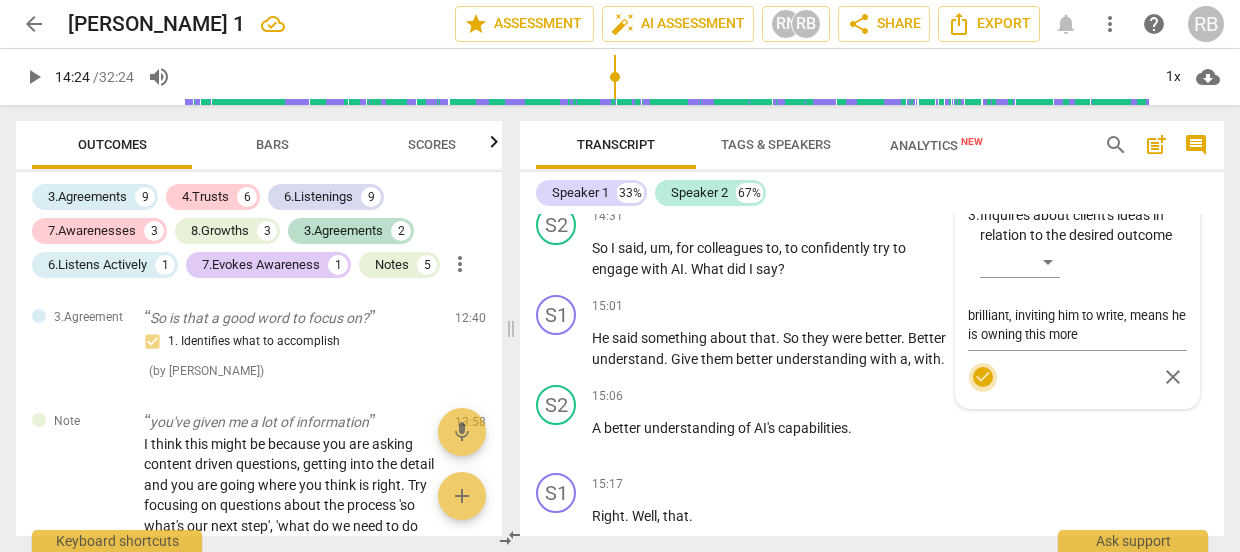 click on "check_circle" at bounding box center (983, 377) 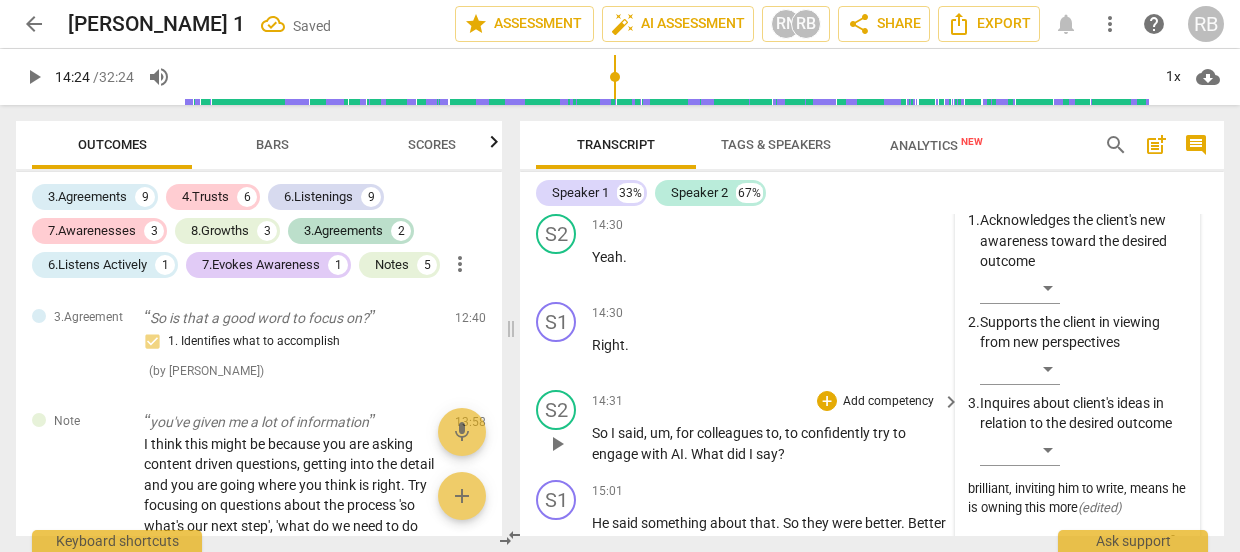 scroll, scrollTop: 7221, scrollLeft: 0, axis: vertical 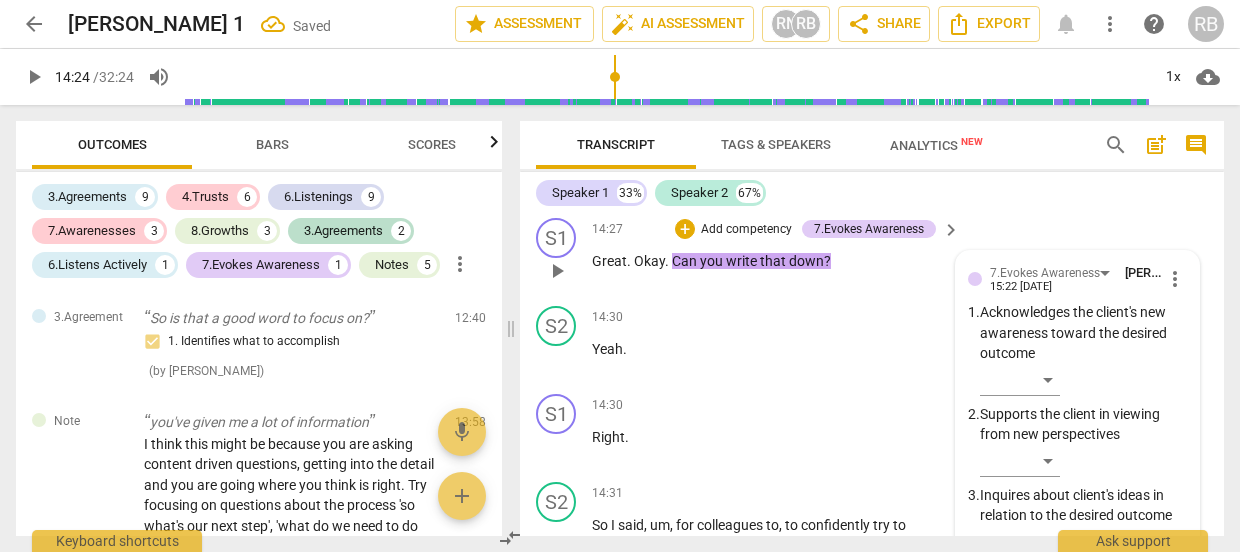 click on "play_arrow" at bounding box center [557, 271] 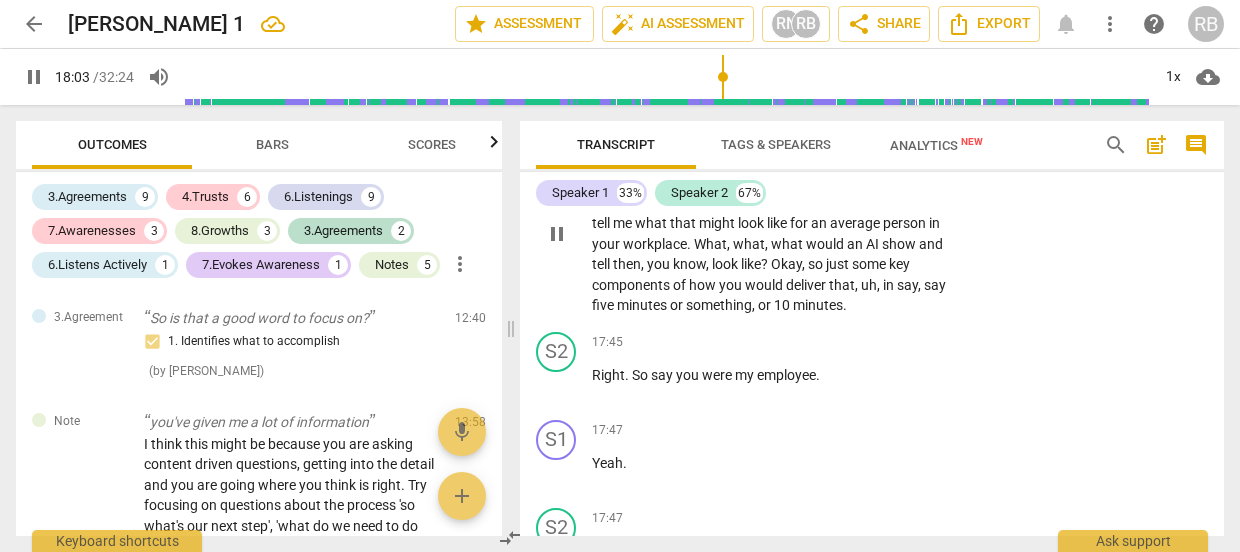 scroll, scrollTop: 8996, scrollLeft: 0, axis: vertical 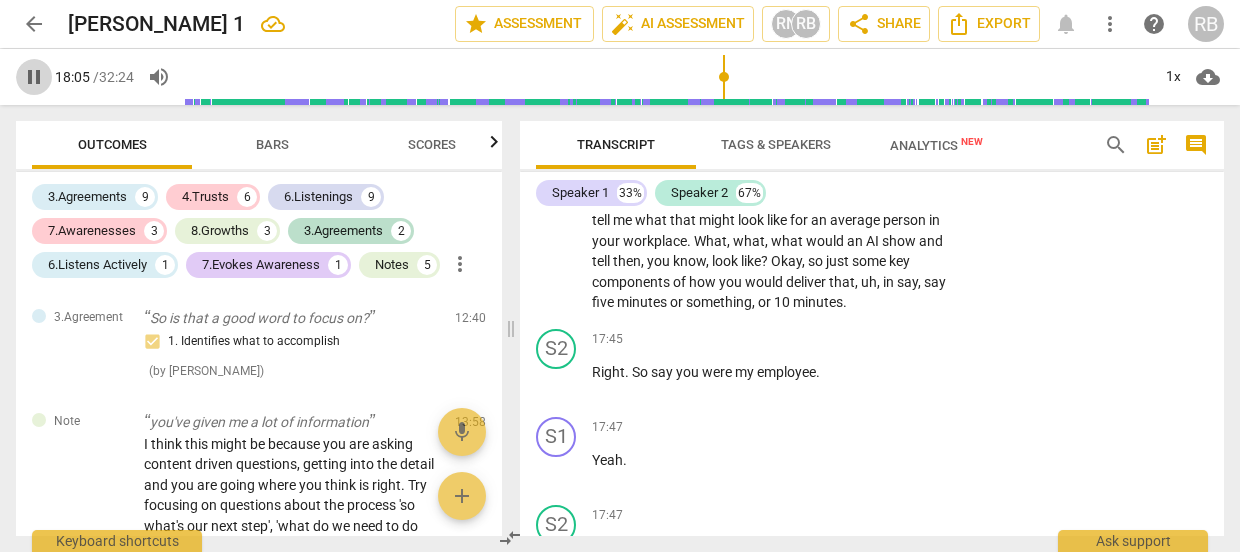 click on "pause" at bounding box center [34, 77] 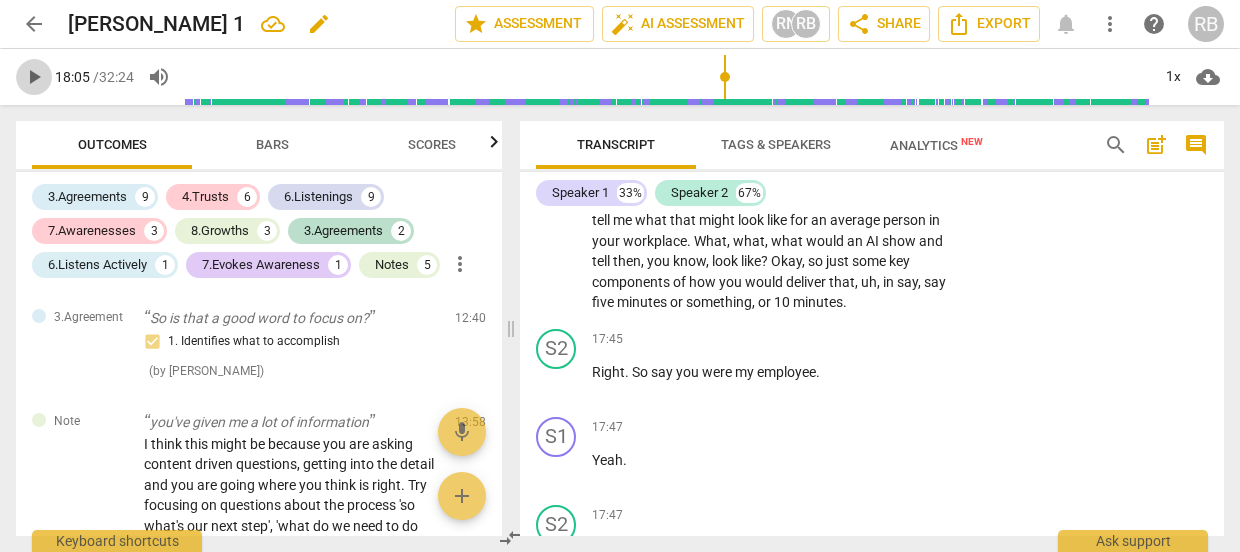 drag, startPoint x: 36, startPoint y: 76, endPoint x: 183, endPoint y: 24, distance: 155.92627 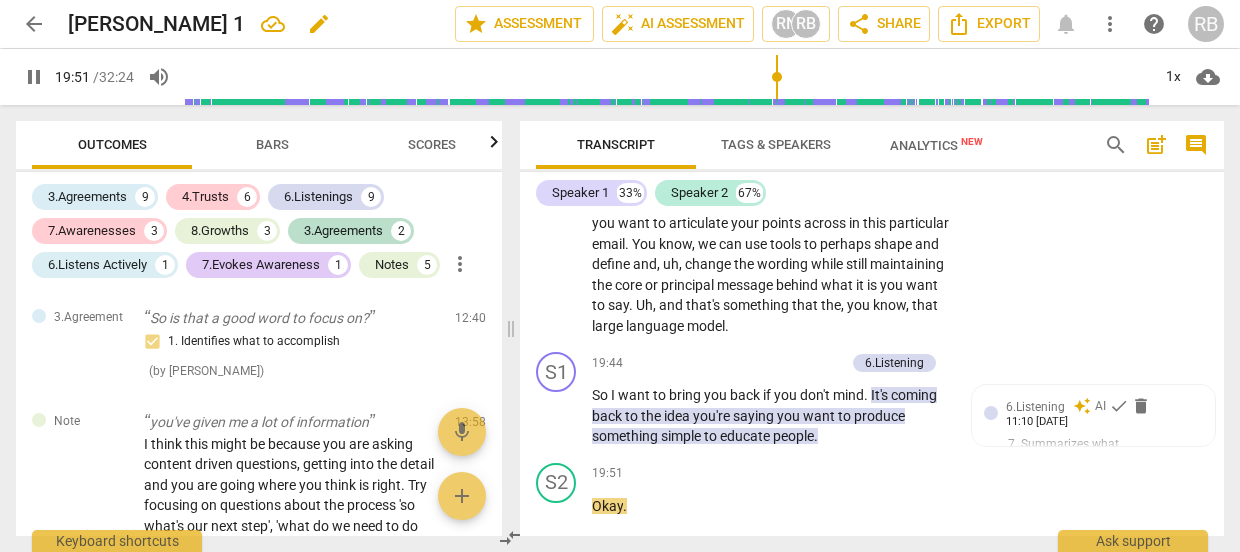 scroll, scrollTop: 10451, scrollLeft: 0, axis: vertical 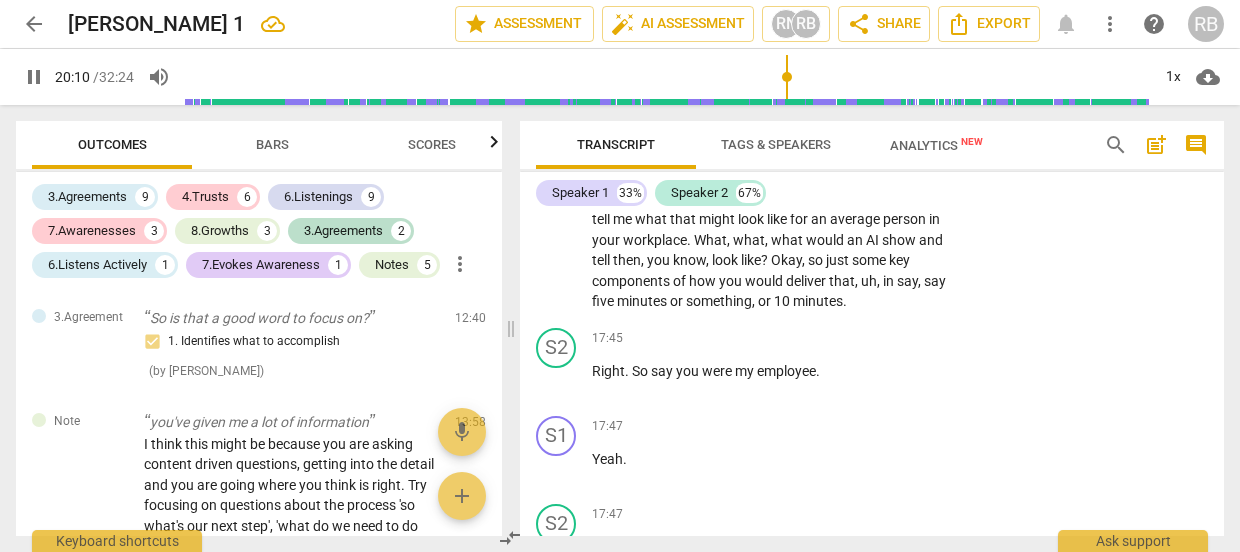 click on "pause" at bounding box center [34, 77] 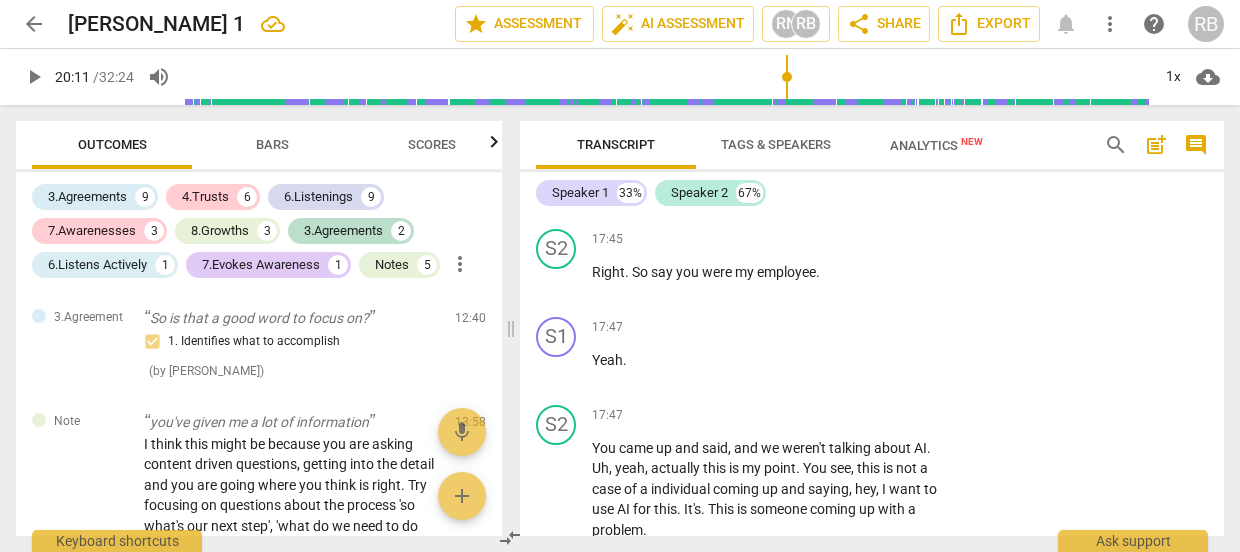 scroll, scrollTop: 9104, scrollLeft: 0, axis: vertical 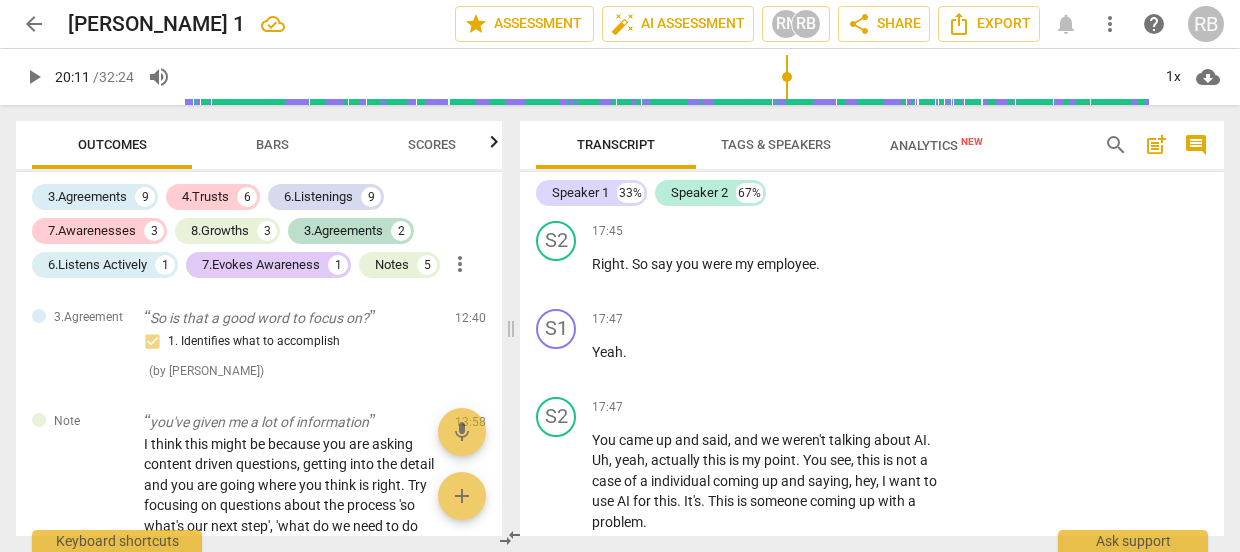 click on "play_arrow" at bounding box center [34, 77] 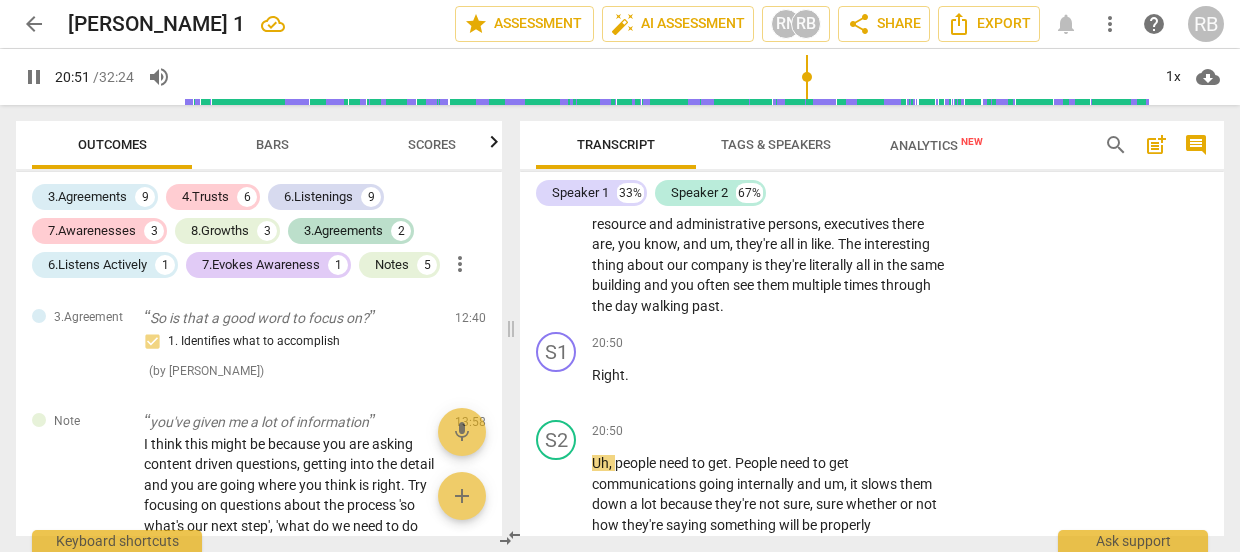 scroll, scrollTop: 11053, scrollLeft: 0, axis: vertical 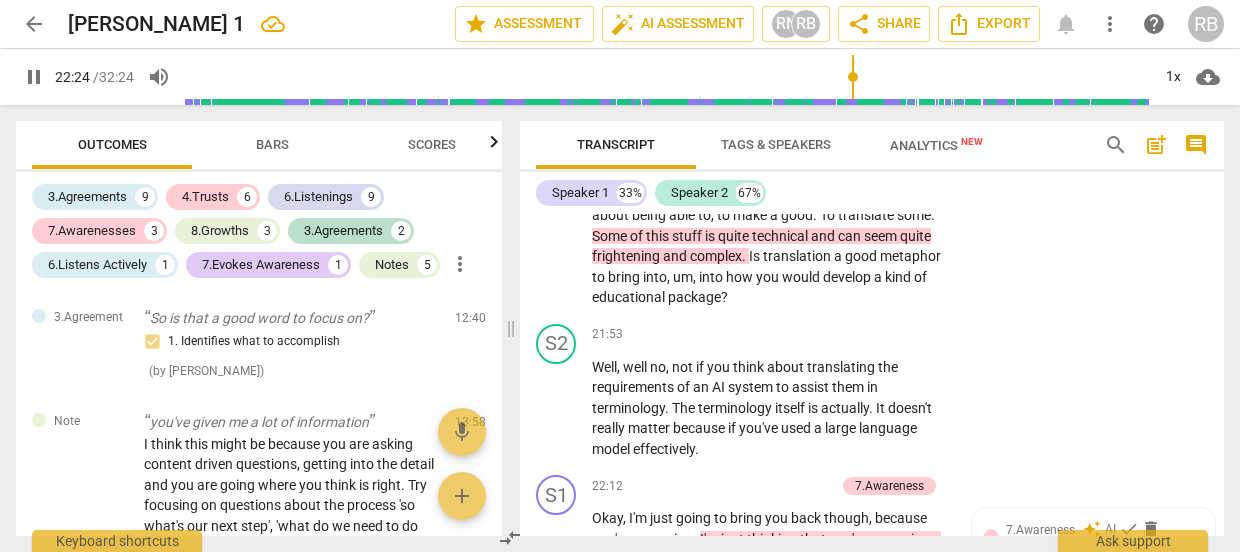 drag, startPoint x: 679, startPoint y: 315, endPoint x: 708, endPoint y: 292, distance: 37.01351 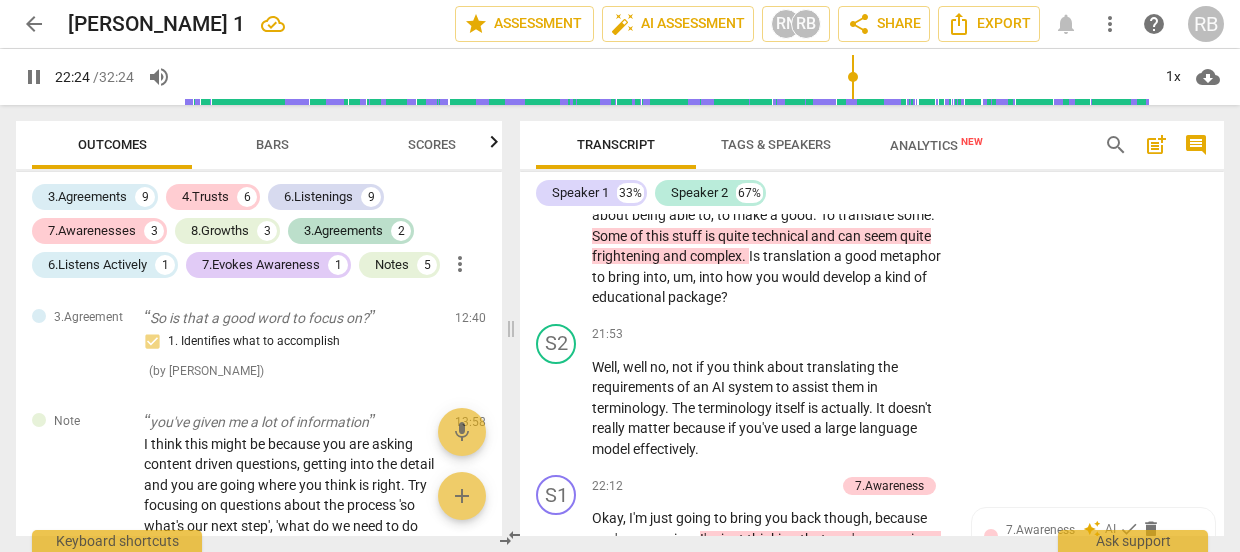 click on "I've   just   said   a   couple   of   things   which   I   just   want   to   reflect   back   what   one   is .   Um ,   you   talked   about ,   um .   We've   talked   about .   We've   got   education   there ,   simple   way   of   accessing   it .   And   you   talked   about   the   language ,   the   language   of   AI ,   the   lang   and   the   different   languages .   So   I'm   just   thinking   the   word   that's   popped   into   my   head   is   translation .   So   um ,   so   are   we   talking ,   are   you   talking   about   being   able   to ,   to   make   a   good .   To   translate   some .   Some   of   this   stuff   is   quite   technical   and   can   seem   quite   frightening   and   complex .   Is   translation   a   good   metaphor   to   bring   into ,   um ,   into   how   you   would   develop   a   kind   of   educational   package ?" at bounding box center [771, 185] 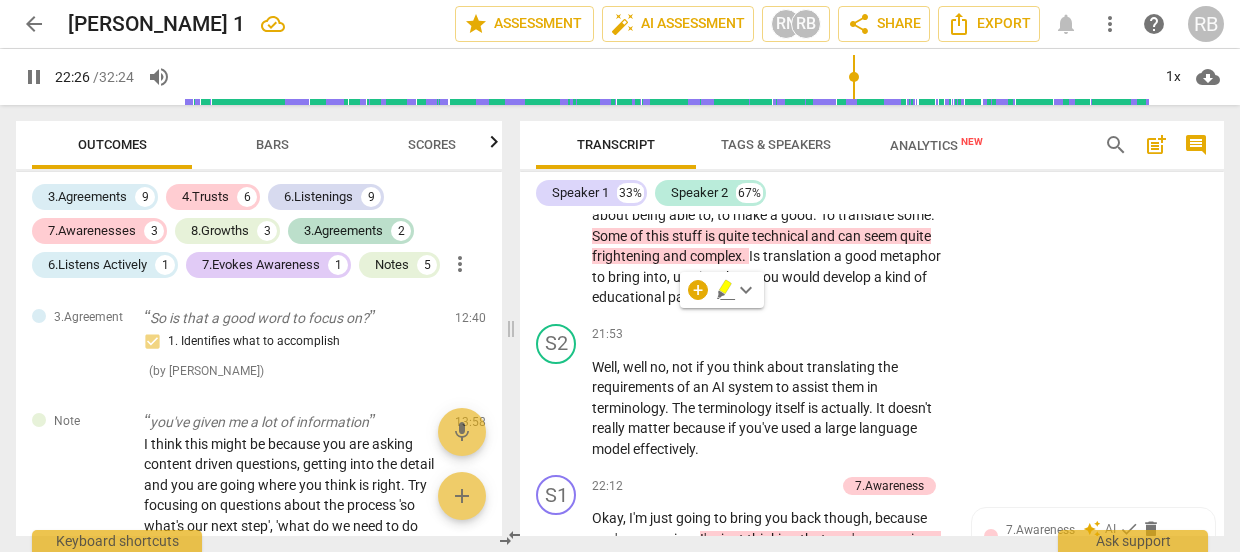 click on "keyboard_arrow_down" at bounding box center (746, 290) 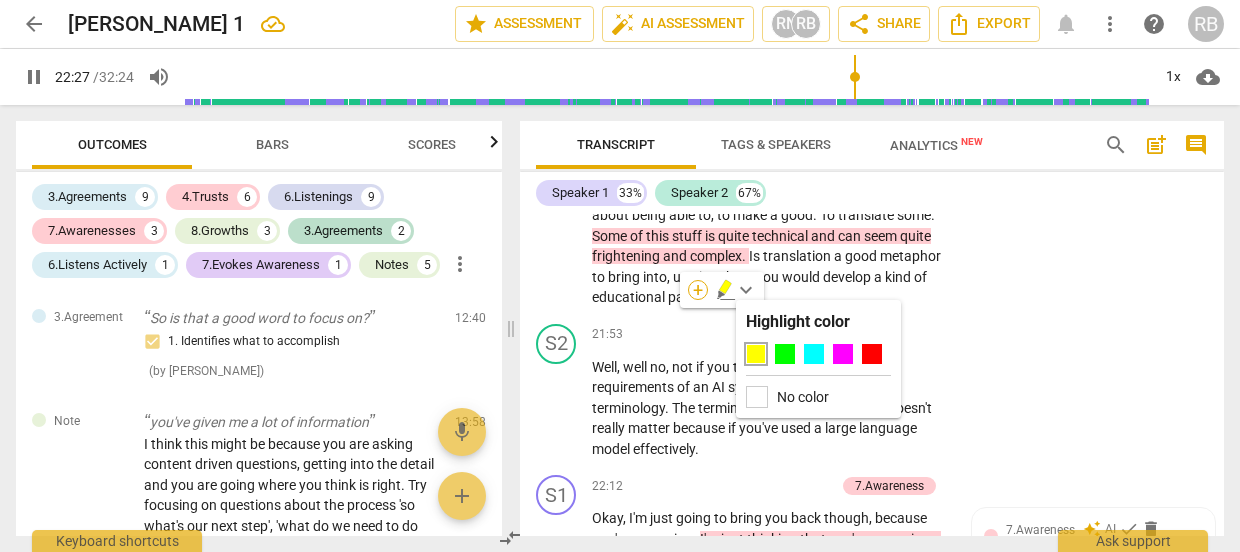 click on "+" at bounding box center [698, 290] 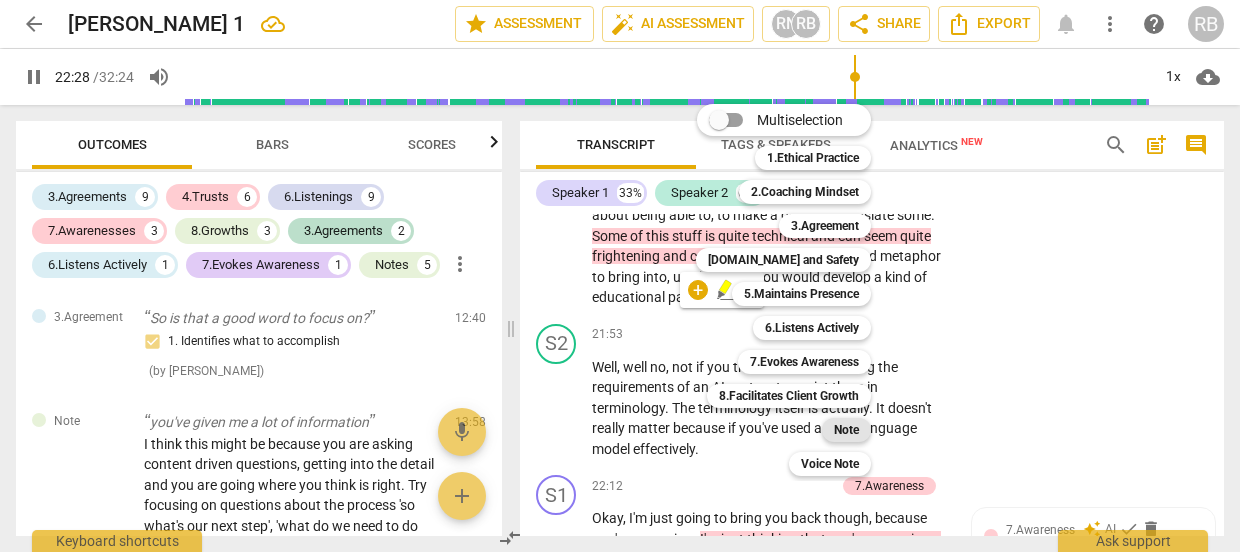 click on "Note" at bounding box center [846, 430] 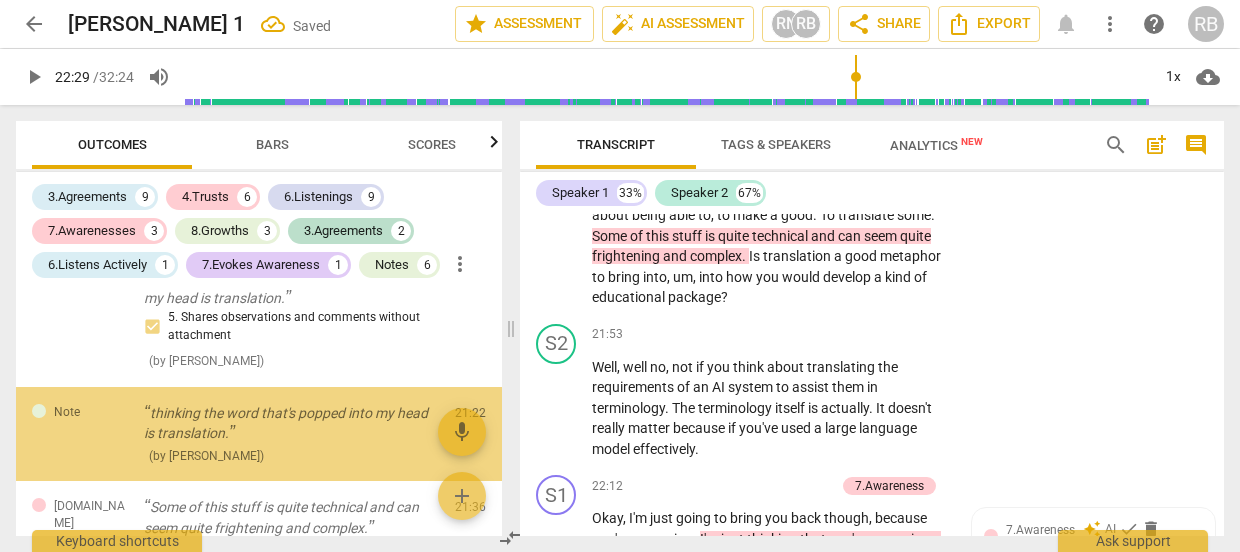 scroll, scrollTop: 4012, scrollLeft: 0, axis: vertical 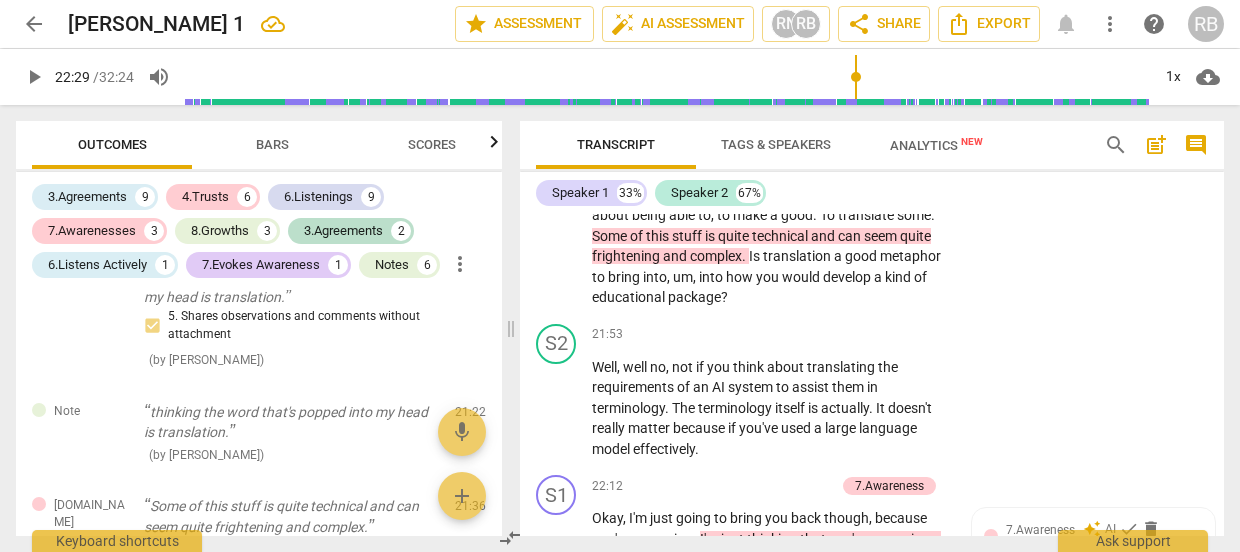 click on "this is really good. Try offering it on its own. Is there somethign about translation?" at bounding box center (1061, 137) 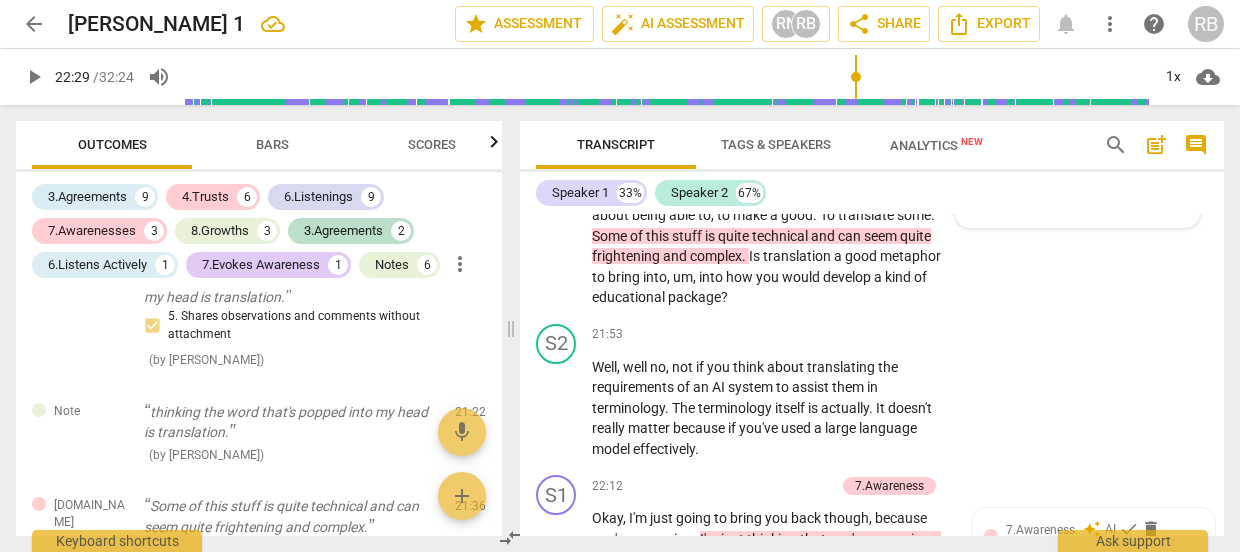 scroll, scrollTop: 1, scrollLeft: 0, axis: vertical 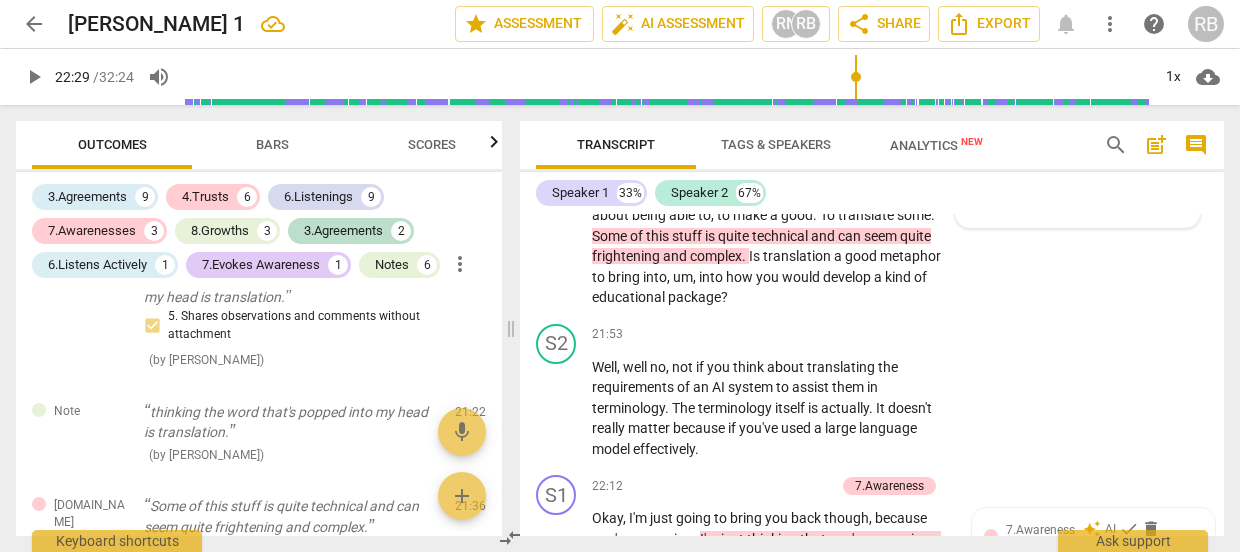 click on "this is really good. Try offering it on its own. Is there something about translation? I think a shorter bit from you here as a question will help him think more than talk" at bounding box center (1061, 156) 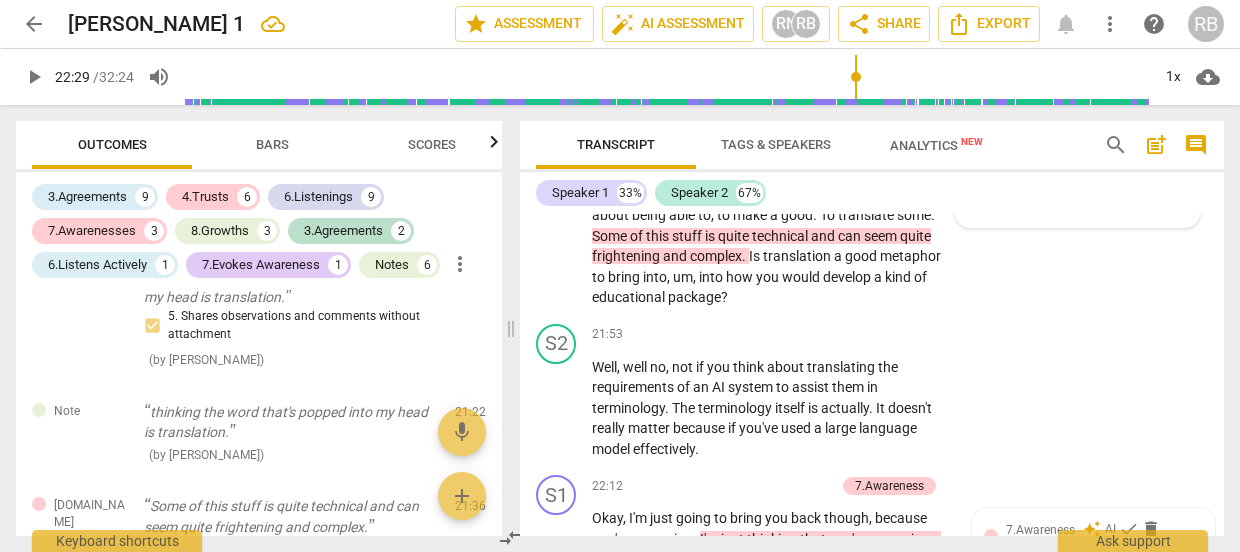 scroll, scrollTop: 0, scrollLeft: 0, axis: both 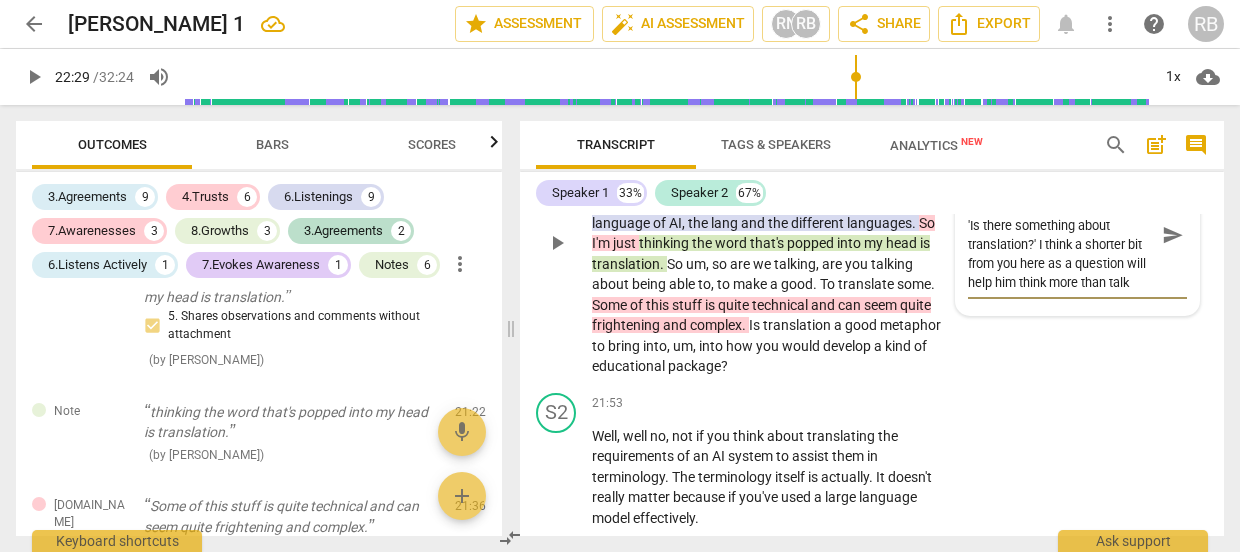 click on "this is a really good thing to notice. Try offering it on its own. 'Is there something about translation?' I think a shorter bit from you here as a question will help him think more than talk" at bounding box center [1061, 235] 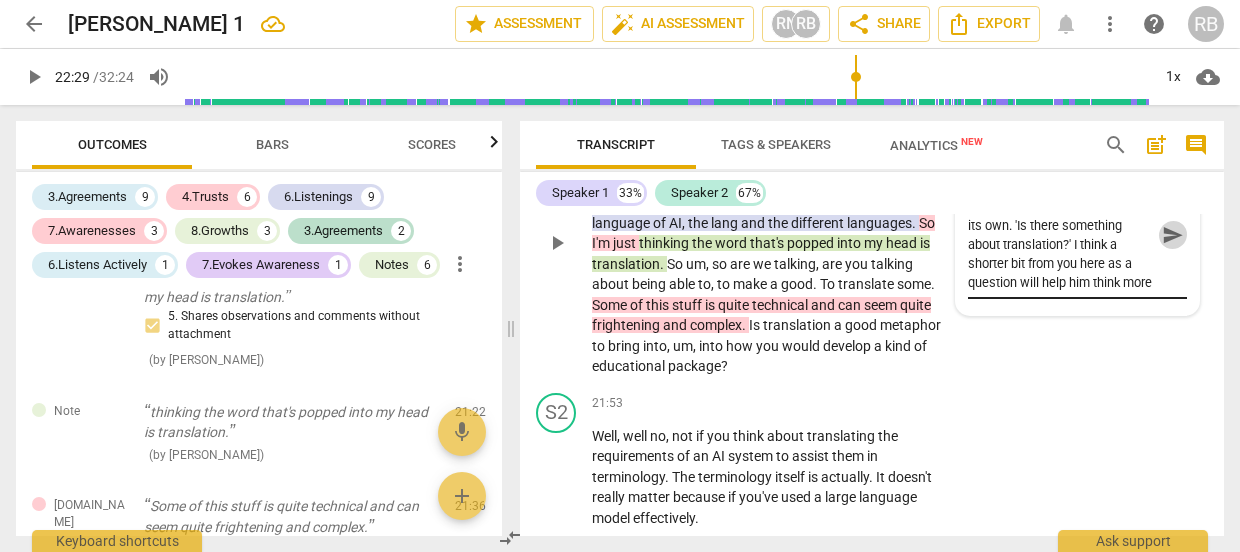 click on "send" at bounding box center [1173, 235] 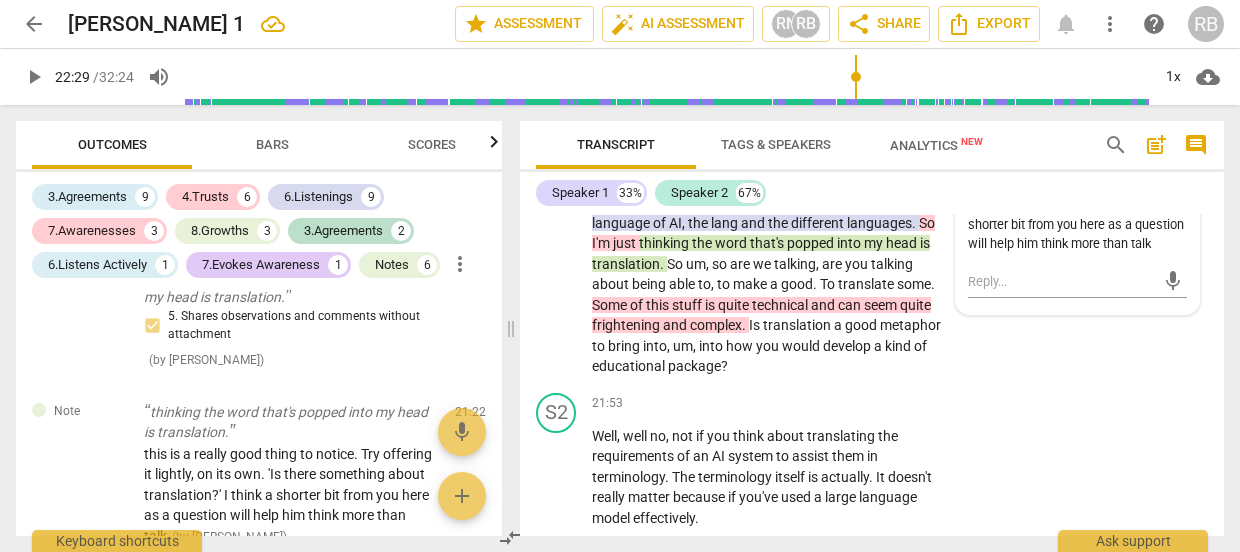 click on "play_arrow" at bounding box center (34, 77) 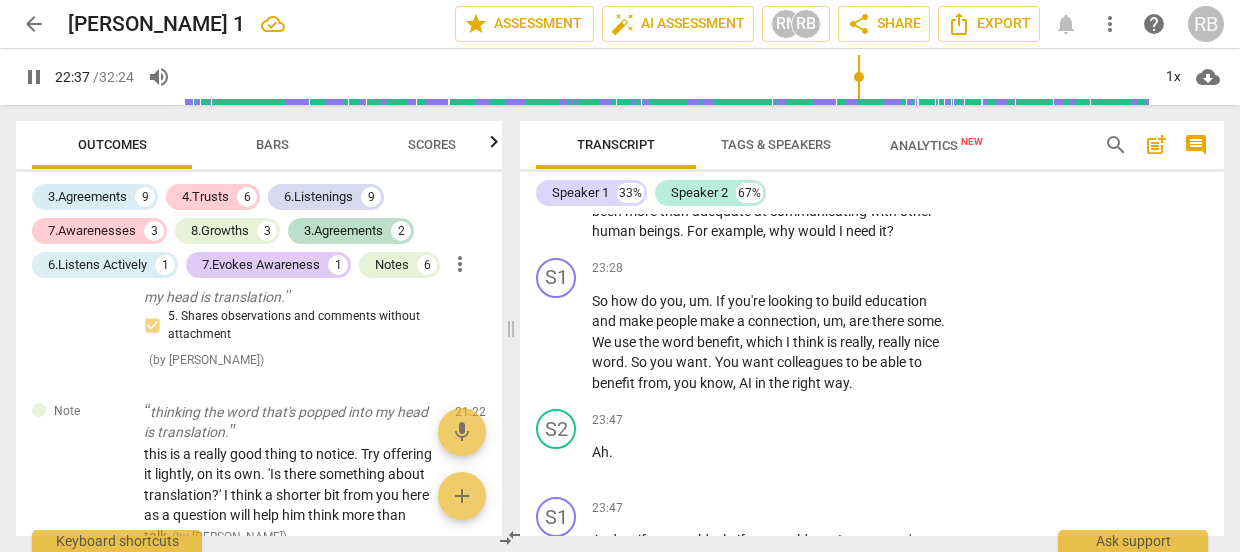 scroll, scrollTop: 12009, scrollLeft: 0, axis: vertical 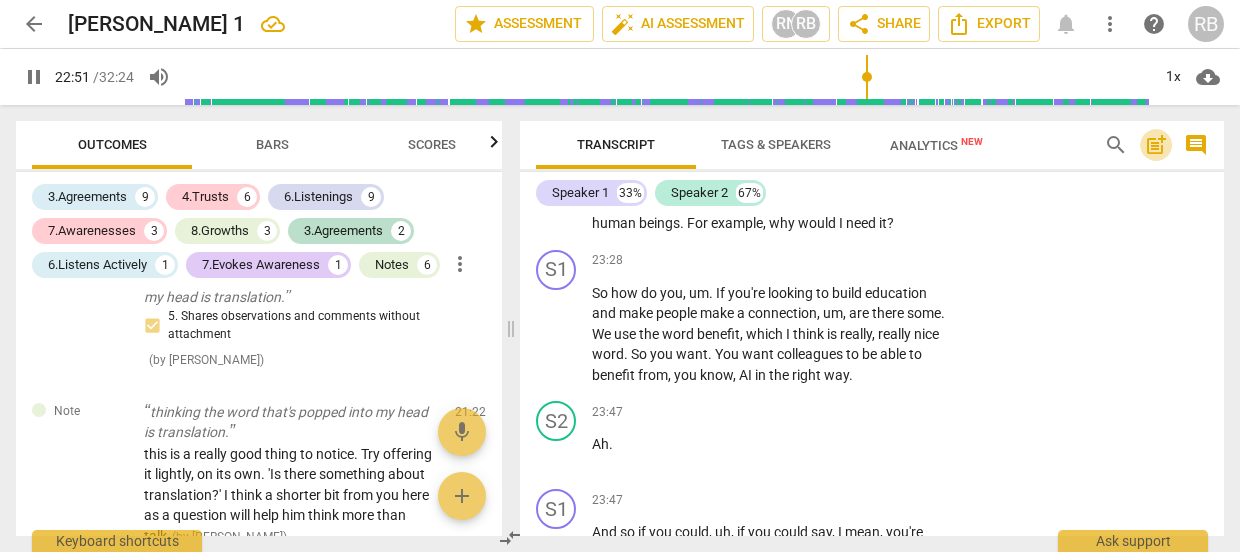 click on "post_add" at bounding box center [1156, 145] 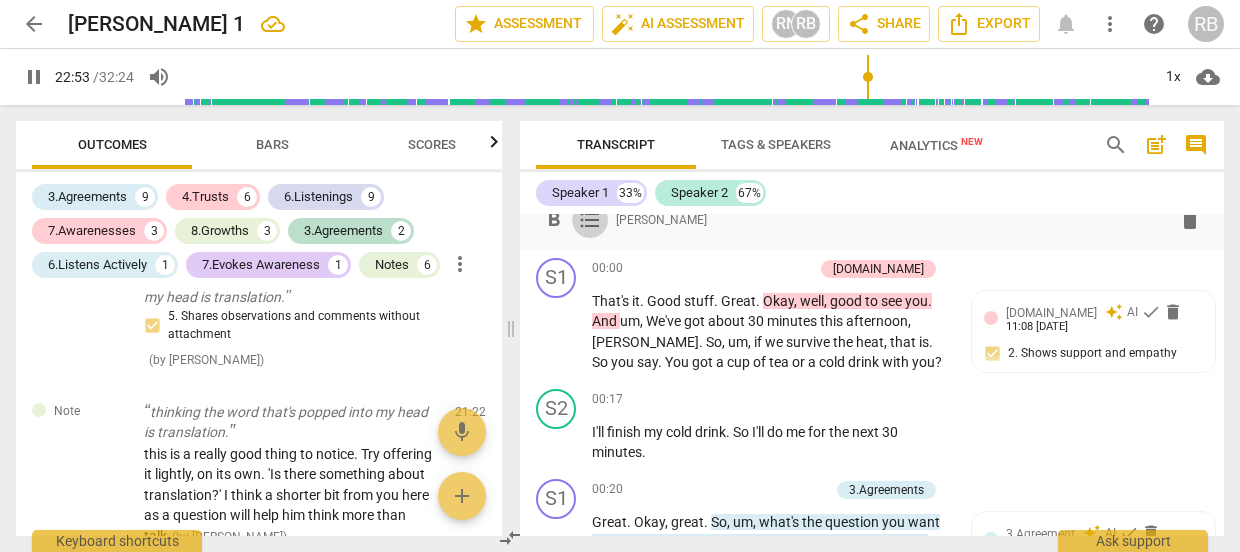 click on "format_list_bulleted" at bounding box center [590, 220] 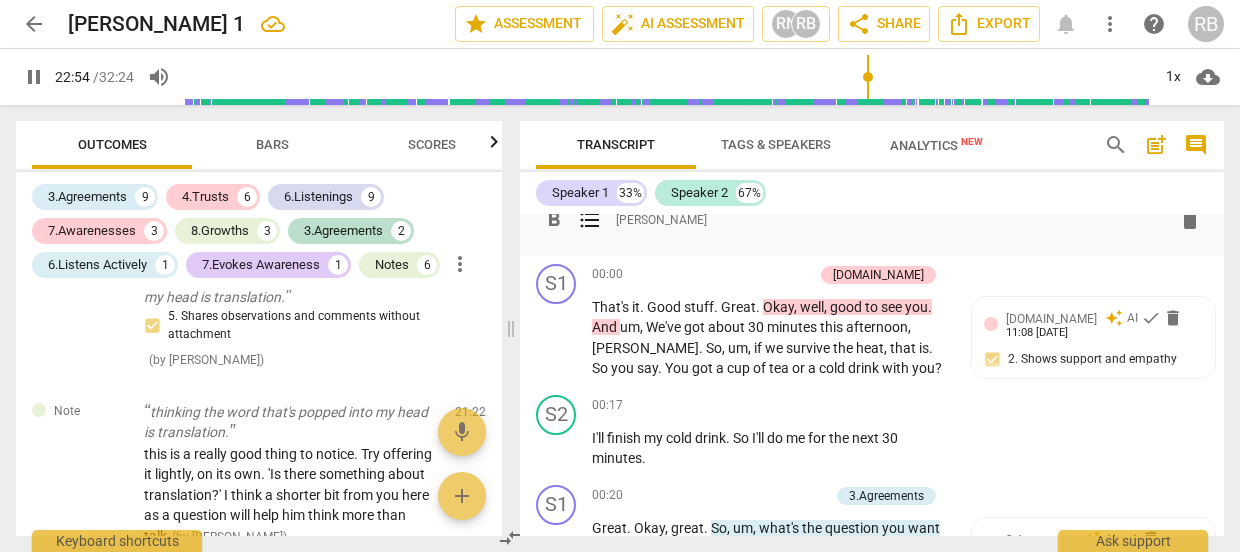click on "format_bold format_list_bulleted [PERSON_NAME] delete" at bounding box center (872, 220) 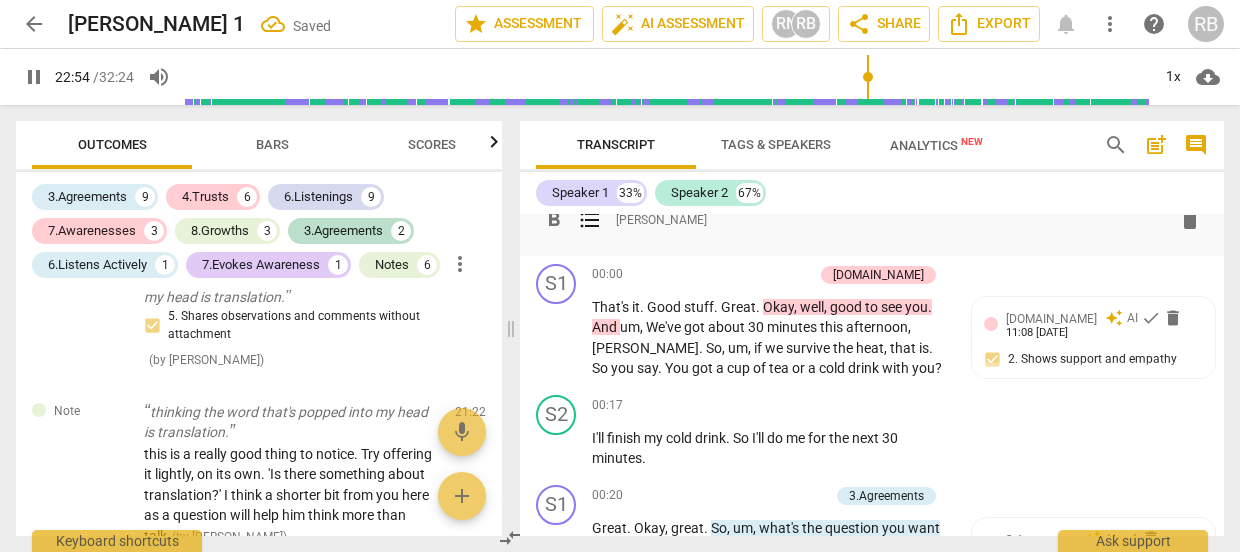 click on "[PERSON_NAME]" at bounding box center (661, 219) 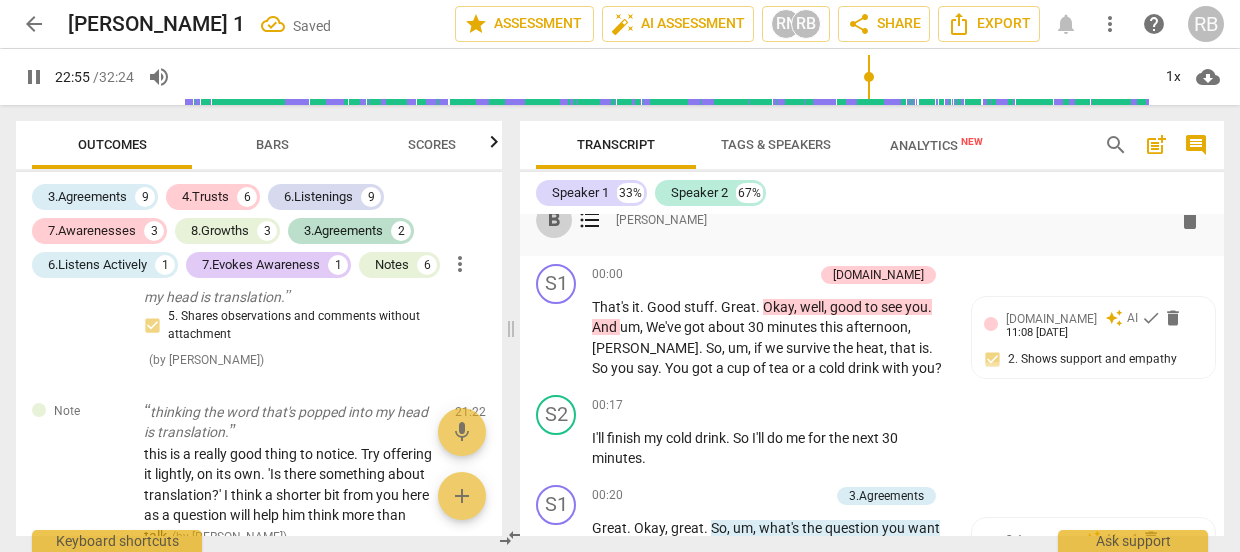 click on "format_bold" at bounding box center (554, 220) 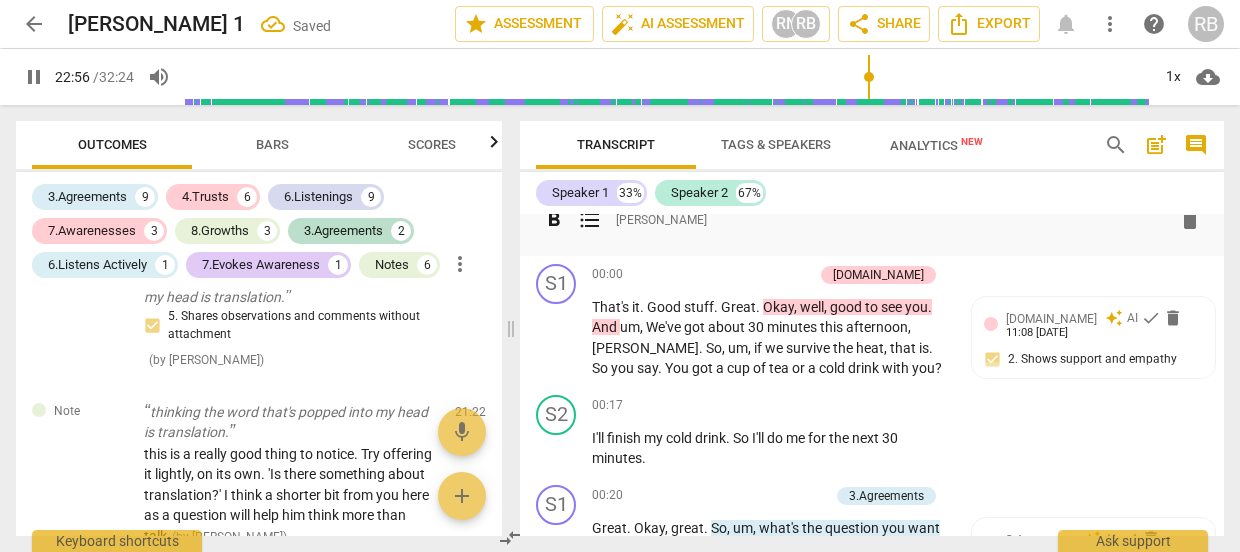 scroll, scrollTop: 0, scrollLeft: 0, axis: both 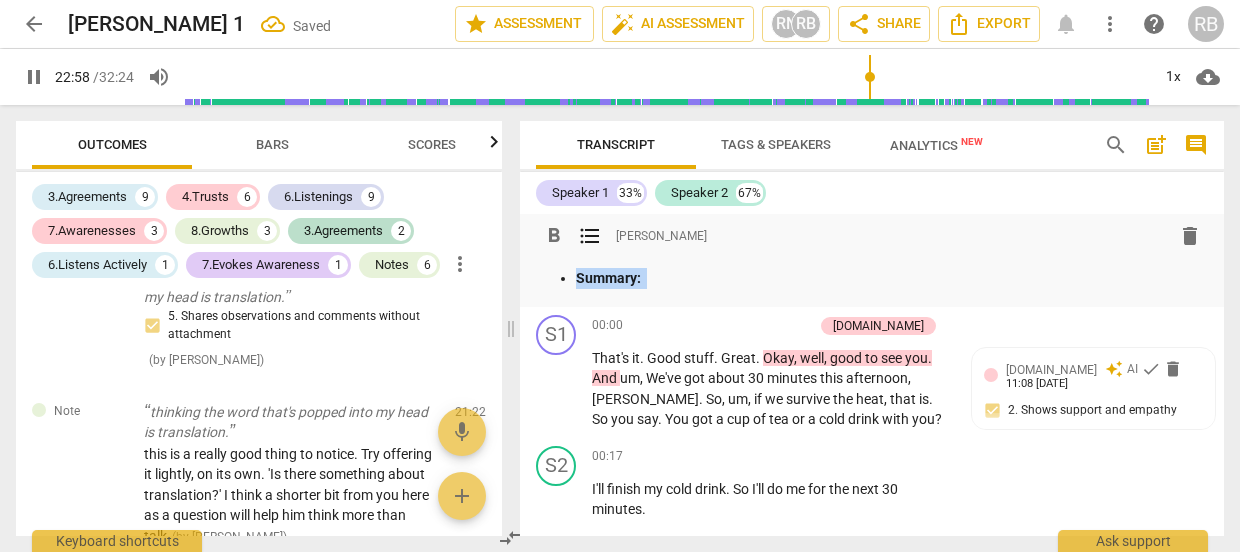 drag, startPoint x: 649, startPoint y: 276, endPoint x: 532, endPoint y: 274, distance: 117.01709 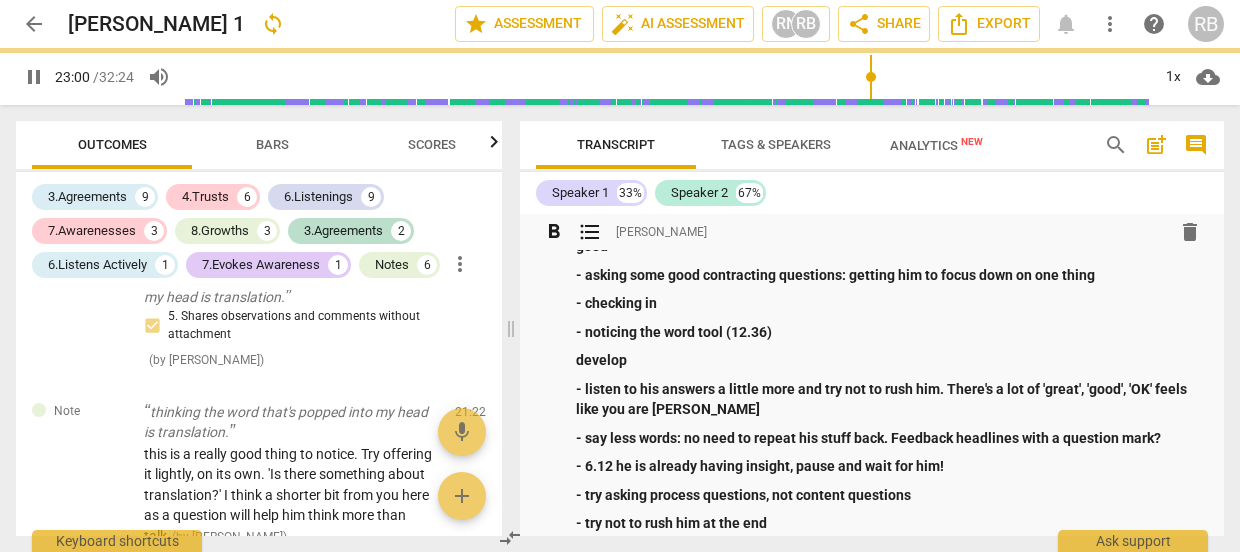 scroll, scrollTop: 0, scrollLeft: 0, axis: both 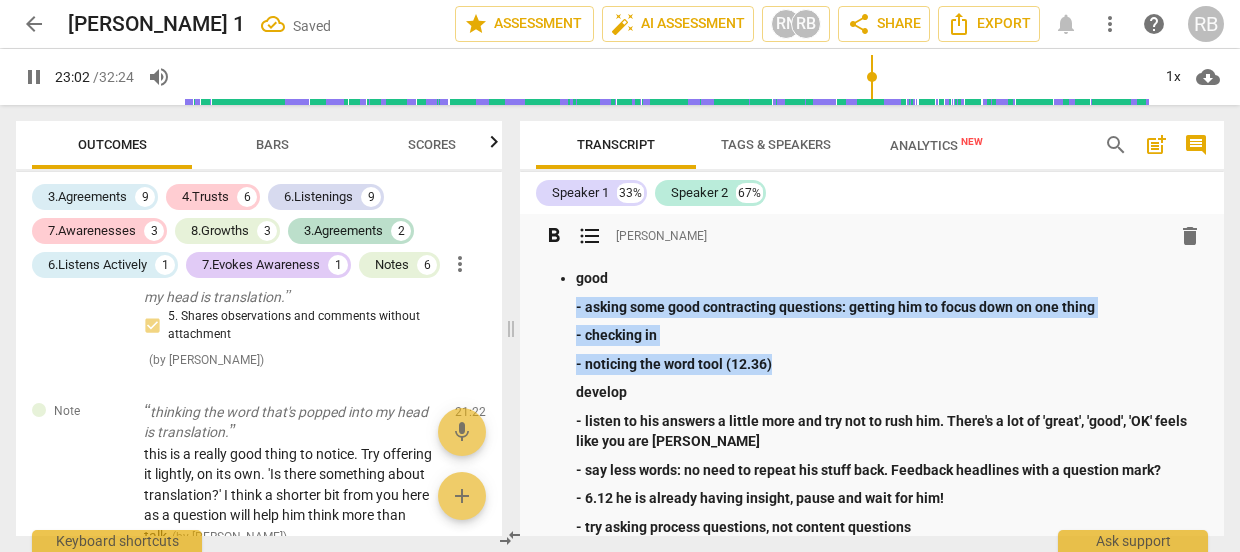 drag, startPoint x: 798, startPoint y: 367, endPoint x: 556, endPoint y: 310, distance: 248.62221 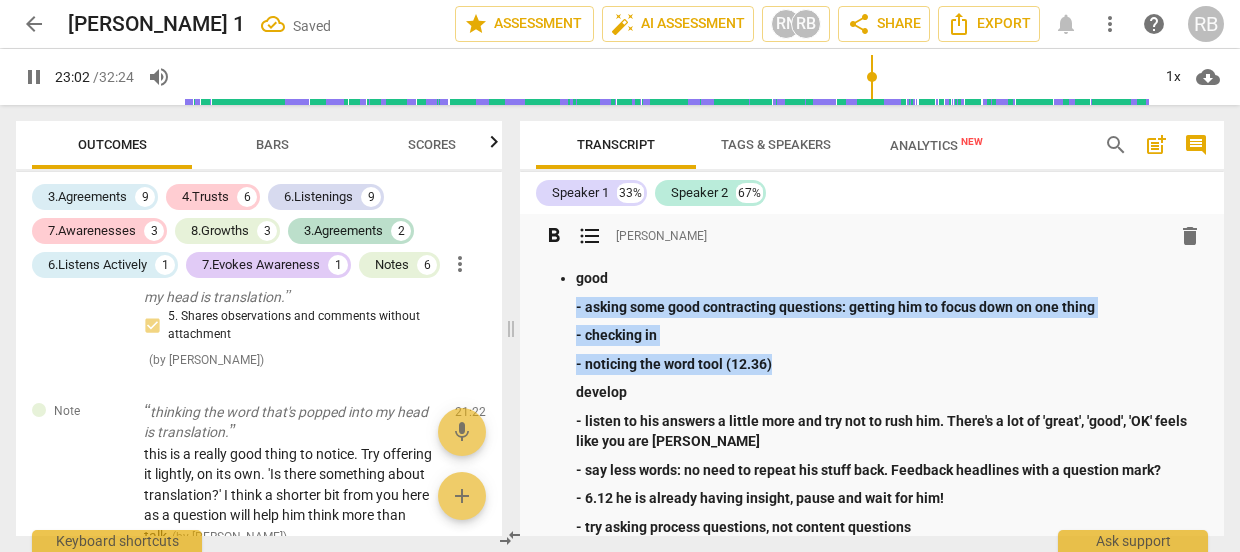 click on "good - asking some good contracting questions: getting him to focus down on one thing - checking in - noticing the word tool (12.36) develop - listen to his answers a little more and try not to rush him. There's a lot of 'great', 'good', 'OK' feels like you are [PERSON_NAME] - say less words: no need to repeat his stuff back. Feedback headlines with a question mark? - 6.12 he is already having insight, pause and wait for him! - try asking process questions, not content questions - try not to rush him at the end" at bounding box center (872, 417) 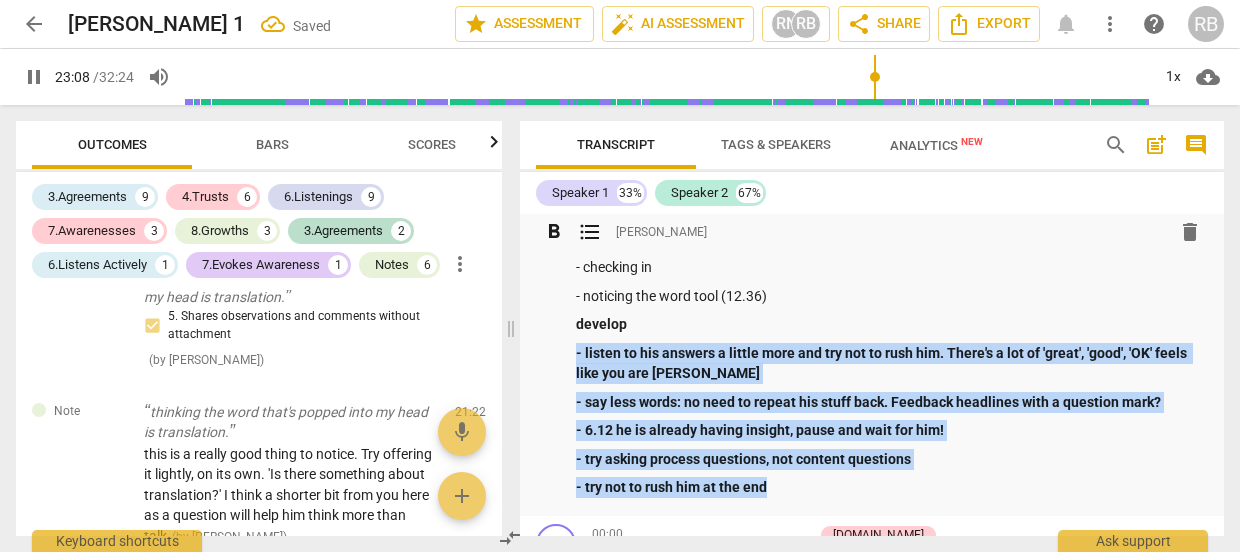 drag, startPoint x: 861, startPoint y: 492, endPoint x: 561, endPoint y: 360, distance: 327.756 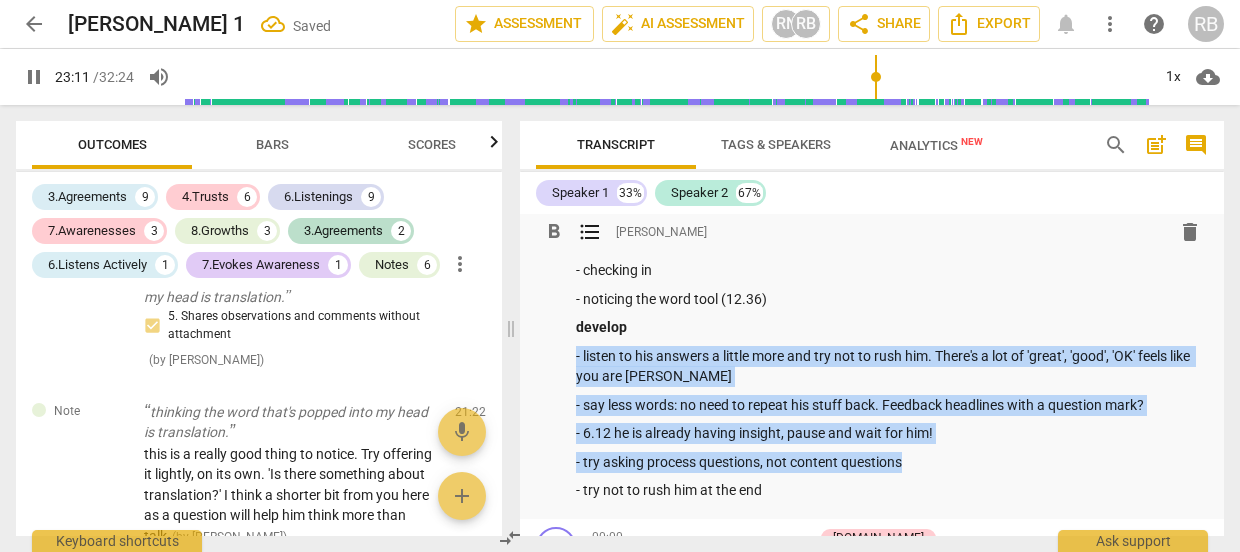click on "- listen to his answers a little more and try not to rush him. There's a lot of 'great', 'good', 'OK' feels like you are [PERSON_NAME]" at bounding box center [892, 366] 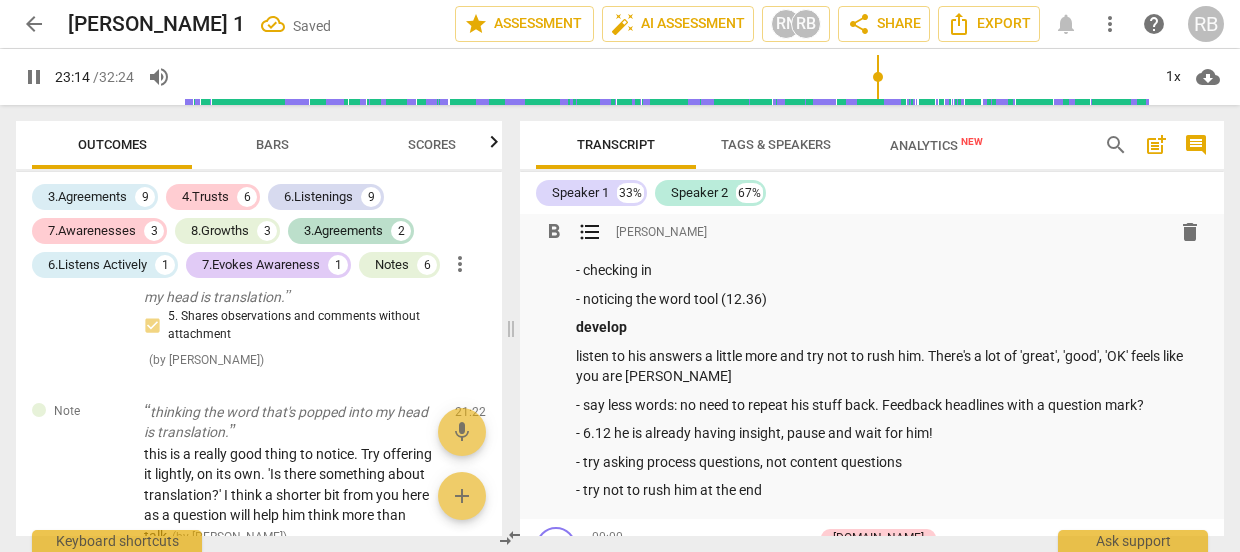 scroll, scrollTop: 0, scrollLeft: 0, axis: both 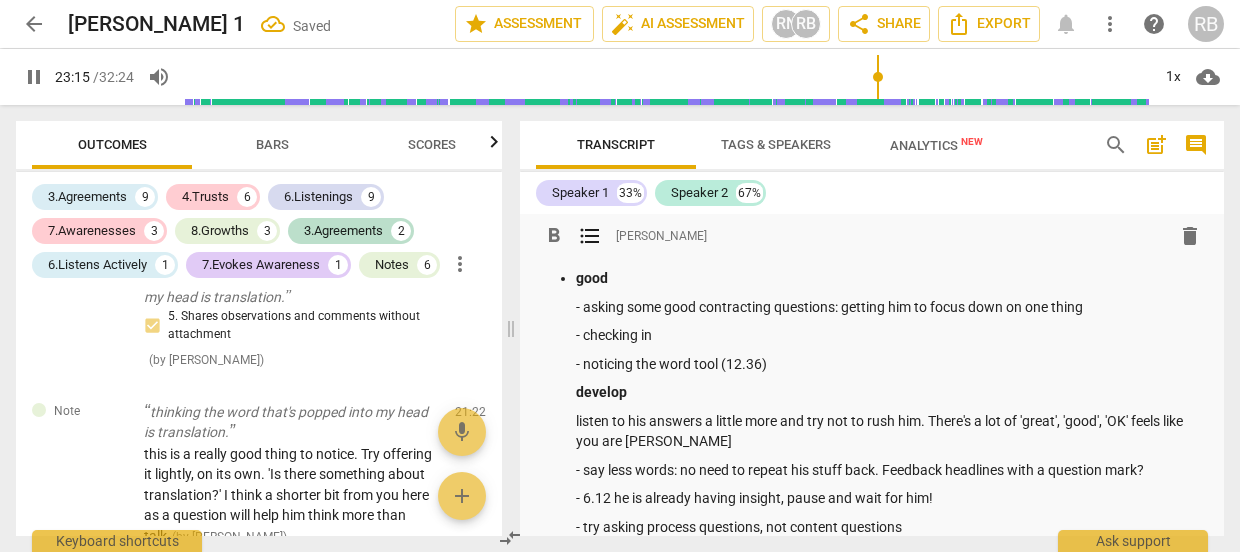 click on "format_list_bulleted" at bounding box center [590, 236] 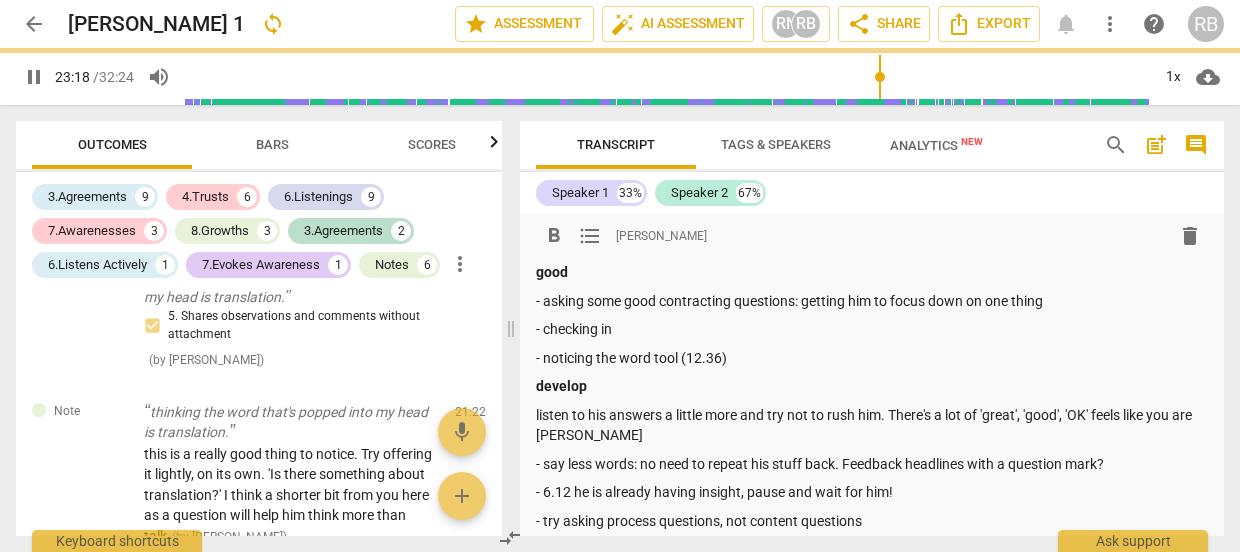 click on "format_list_bulleted" at bounding box center (590, 236) 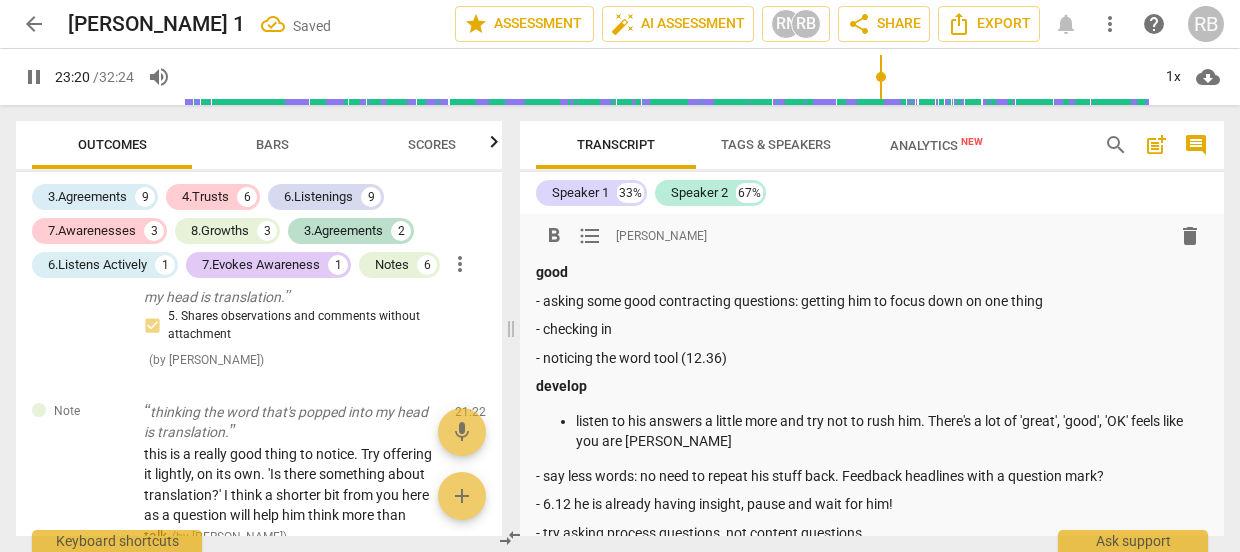click on "- say less words: no need to repeat his stuff back. Feedback headlines with a question mark?" at bounding box center [872, 476] 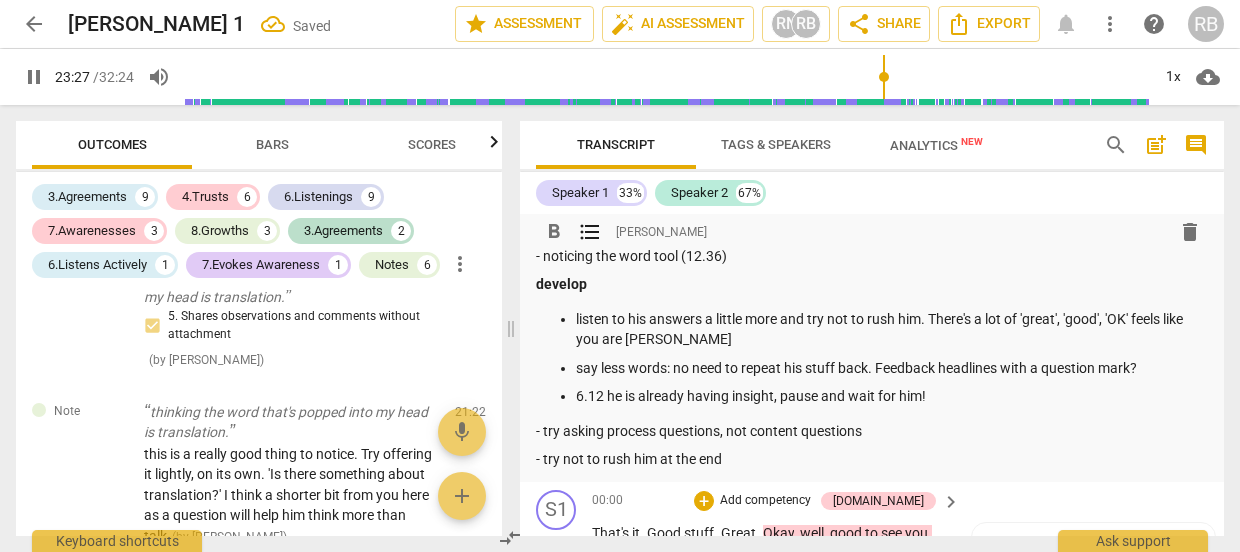 scroll, scrollTop: 71, scrollLeft: 0, axis: vertical 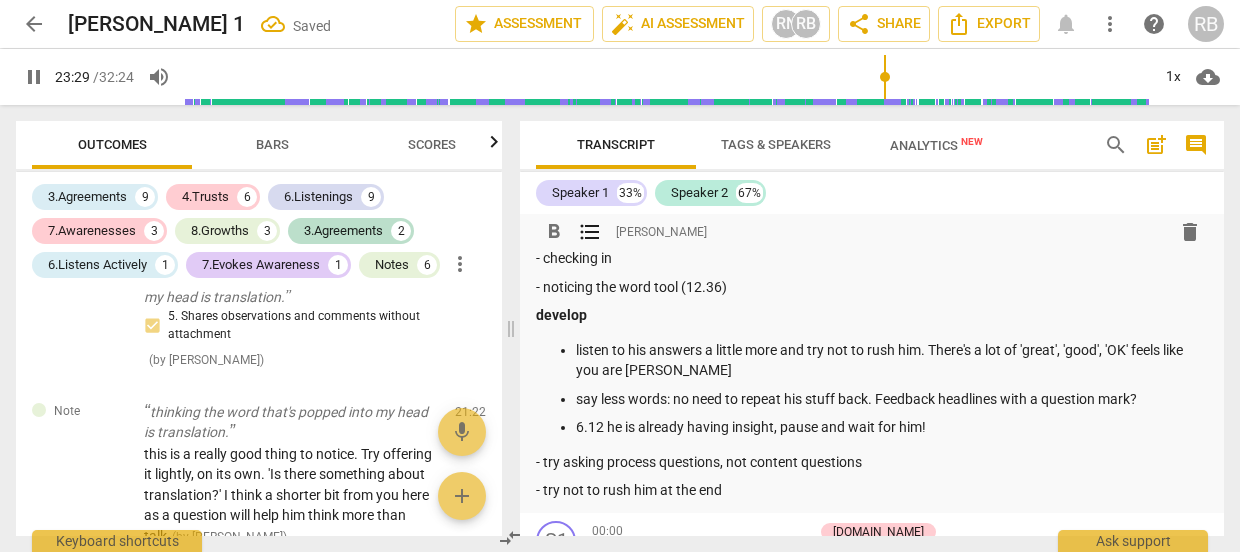 click on "- try asking process questions, not content questions" at bounding box center (872, 462) 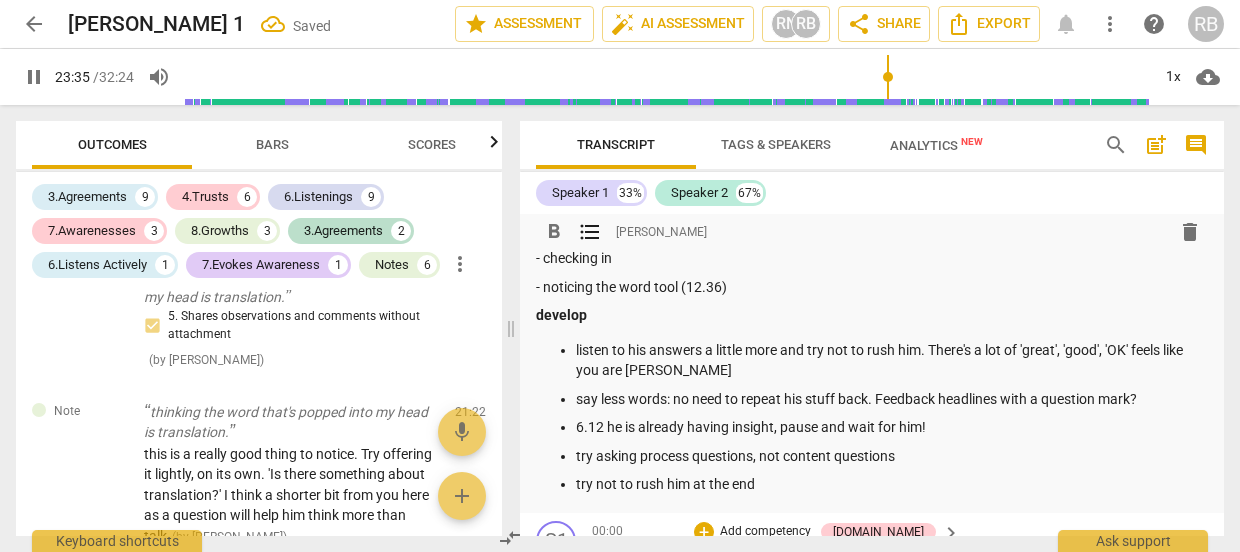scroll, scrollTop: 0, scrollLeft: 0, axis: both 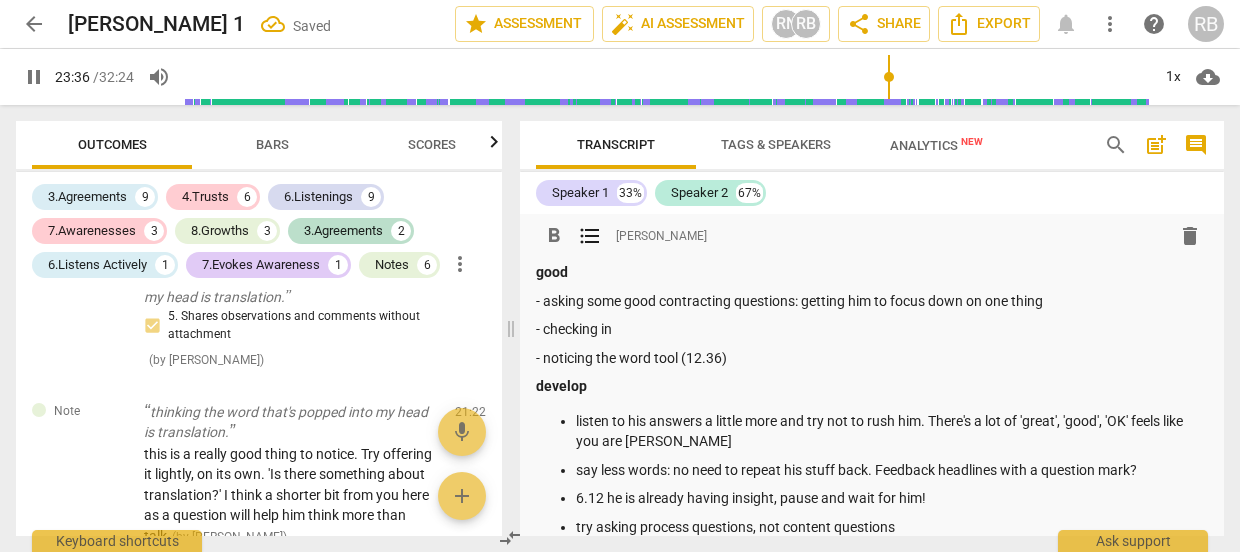 click on "- asking some good contracting questions: getting him to focus down on one thing" at bounding box center (872, 301) 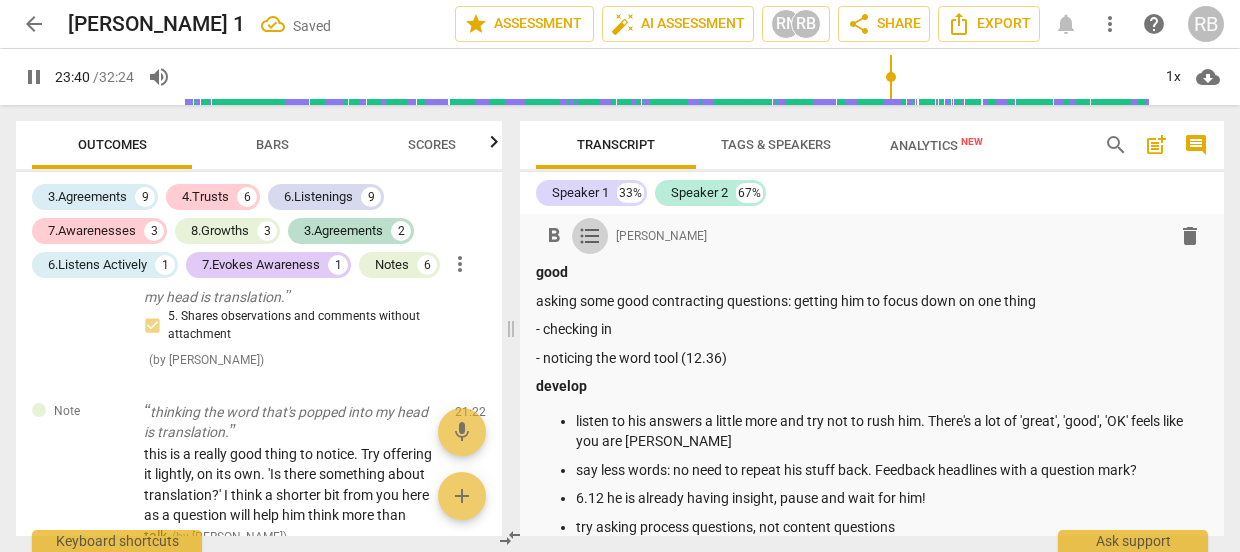 click on "format_list_bulleted" at bounding box center (590, 236) 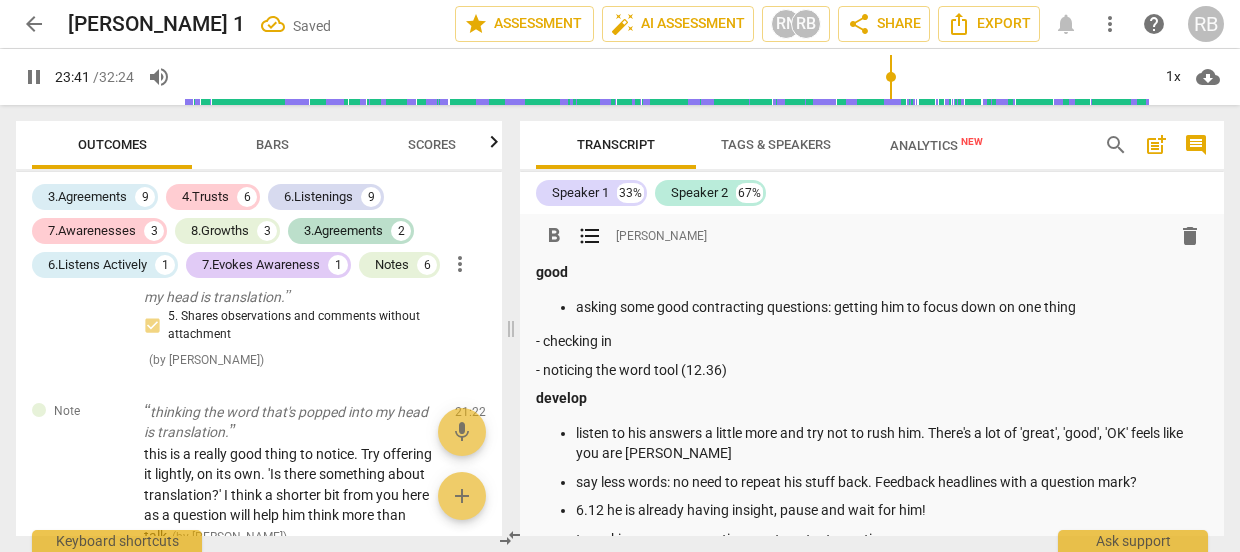 click on "- checking in" at bounding box center (872, 341) 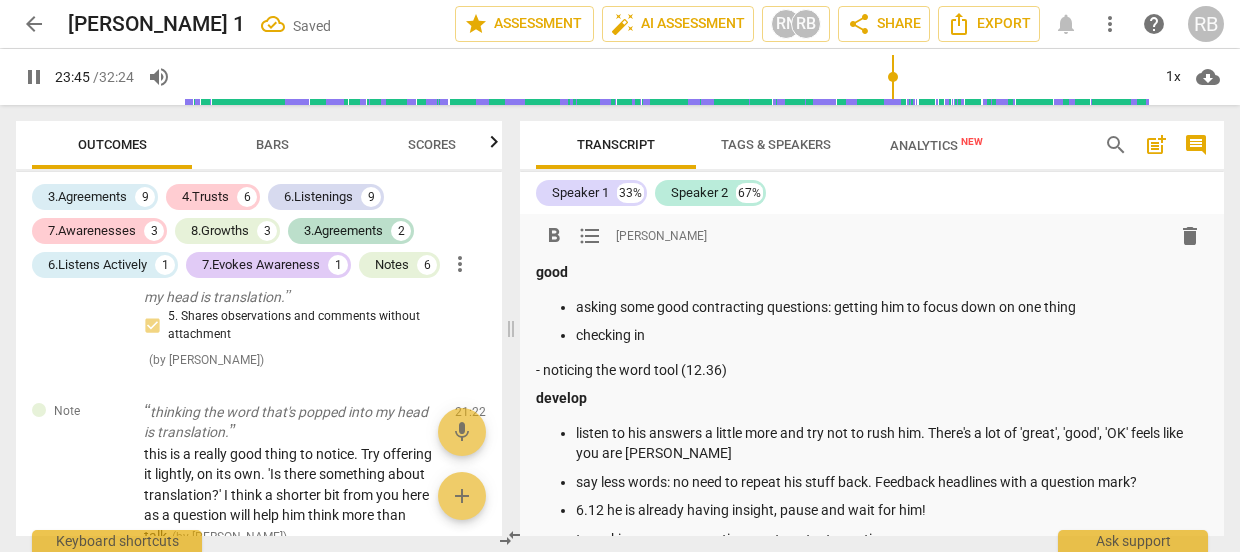 scroll, scrollTop: 0, scrollLeft: 0, axis: both 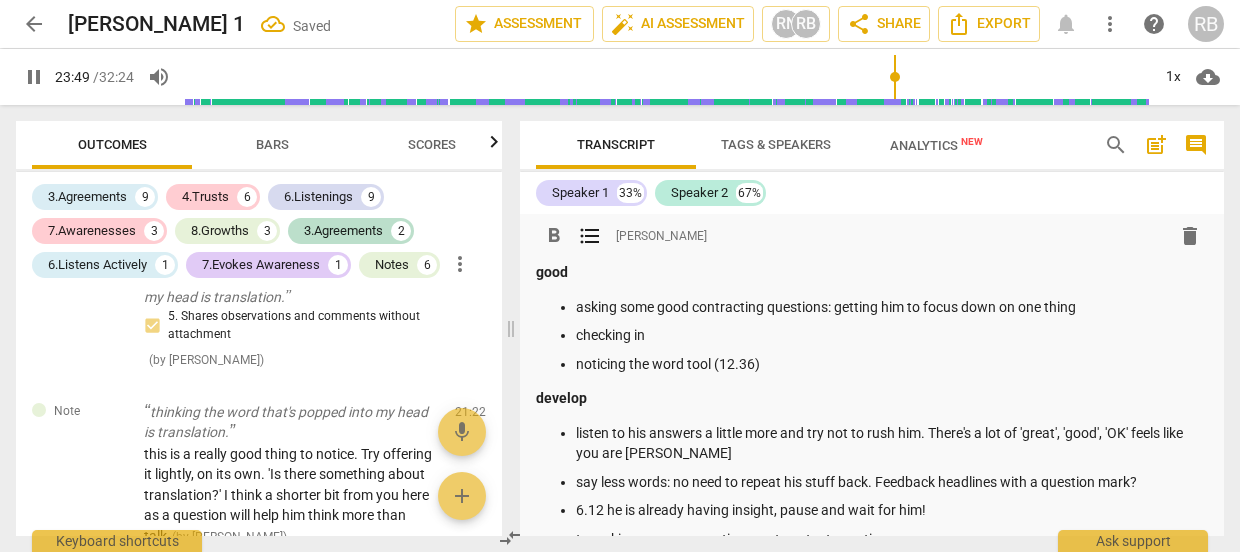 click on "noticing the word tool (12.36)" at bounding box center [892, 364] 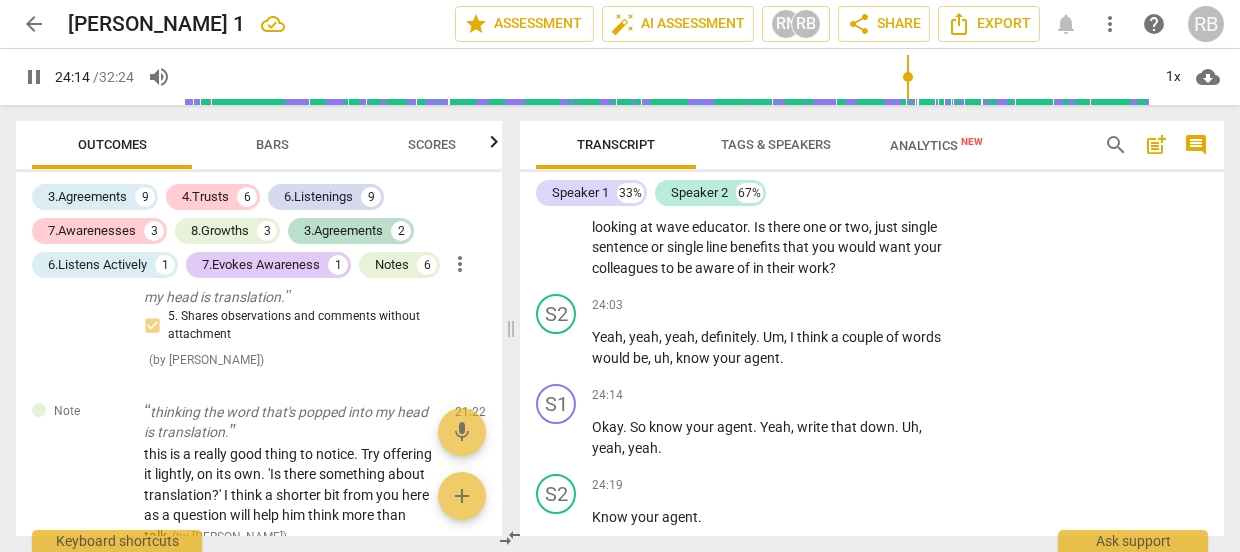 scroll, scrollTop: 12800, scrollLeft: 0, axis: vertical 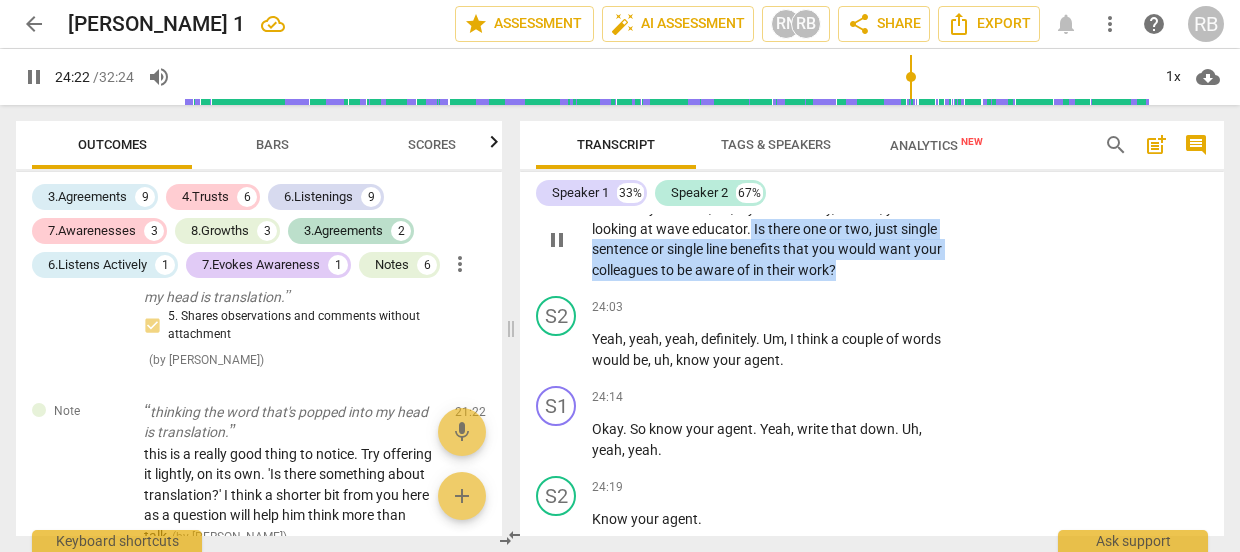 drag, startPoint x: 844, startPoint y: 389, endPoint x: 752, endPoint y: 353, distance: 98.79271 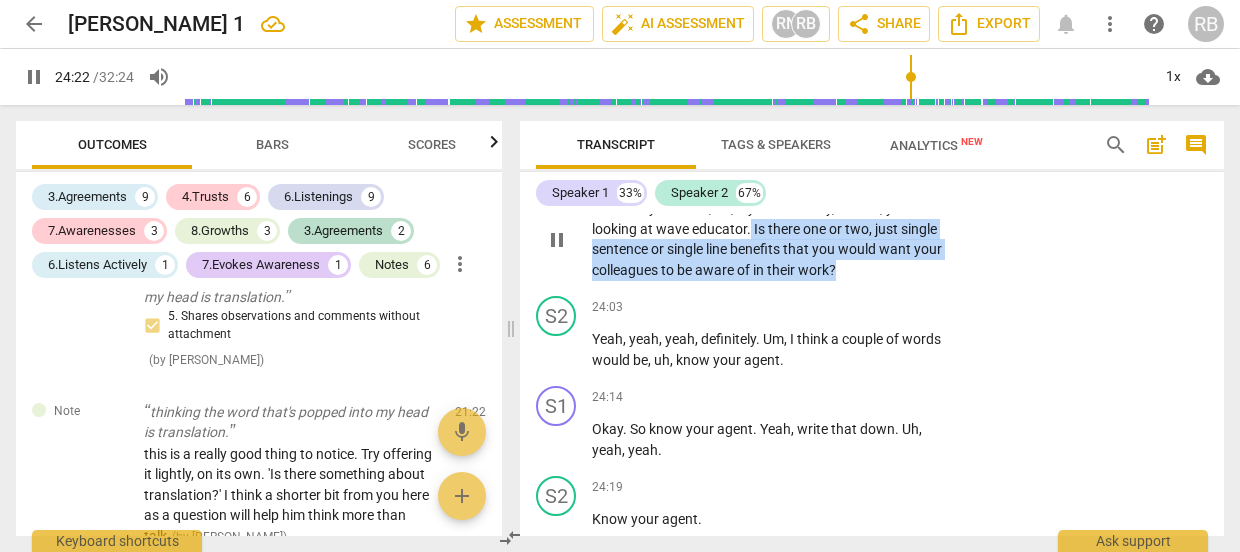 click on "And   so   if   you   could ,   uh ,   if   you   could   say ,   I   mean ,   you're   looking   at   wave   educator .   Is   there   one   or   two ,   just   single   sentence   or   single   line   benefits   that   you   would   want   your   colleagues   to   be   aware   of   in   their   work ?" at bounding box center [771, 239] 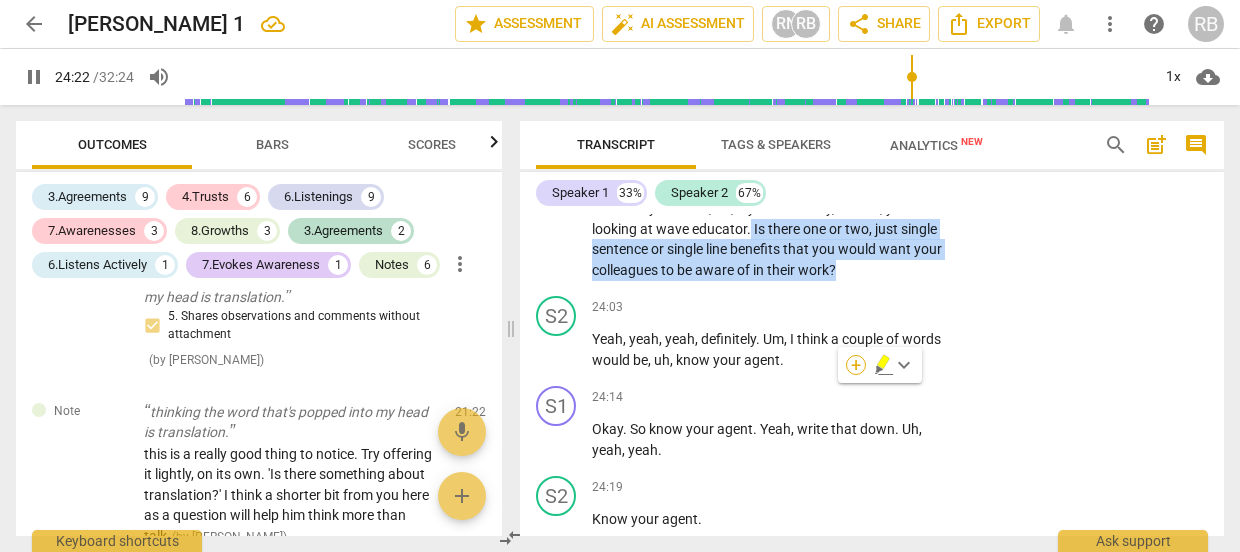 click on "+" at bounding box center [856, 365] 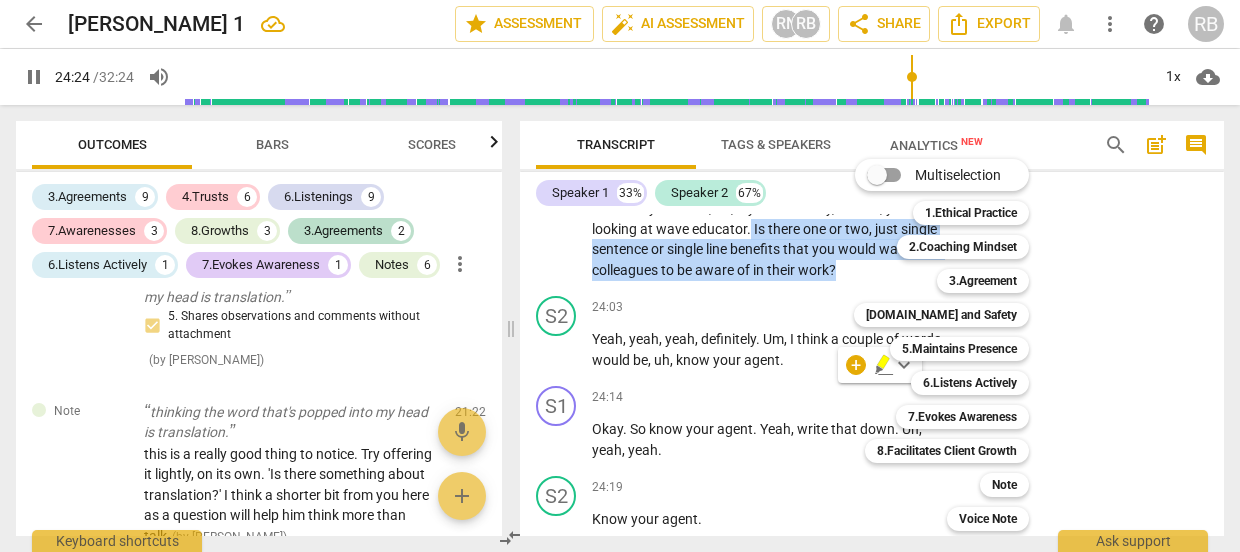 scroll, scrollTop: 13395, scrollLeft: 0, axis: vertical 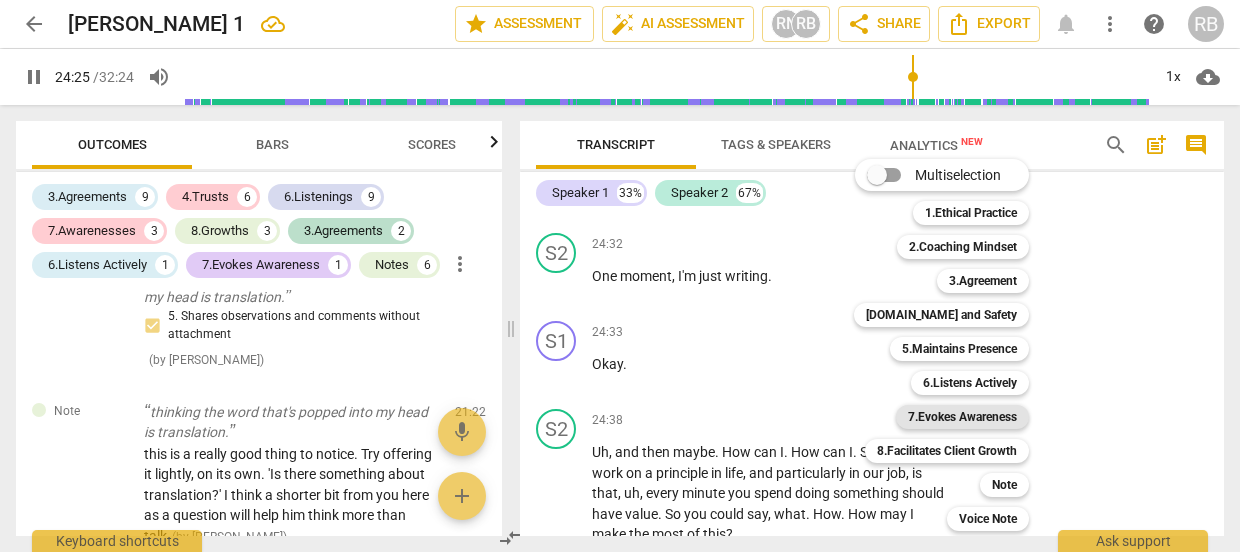 click on "7.Evokes Awareness" at bounding box center (962, 417) 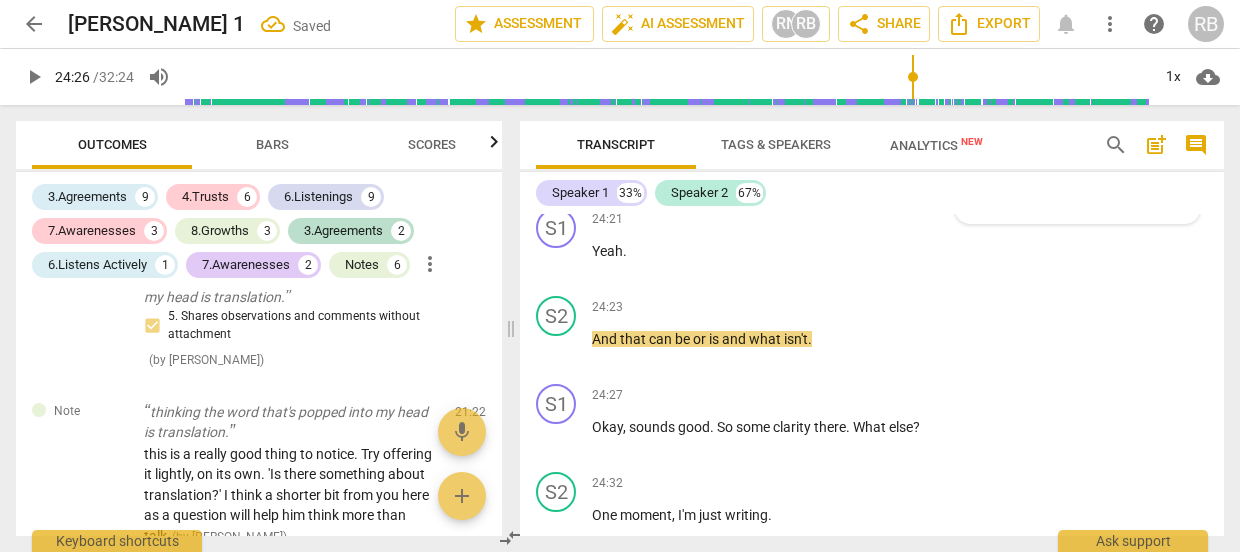 scroll, scrollTop: 12769, scrollLeft: 0, axis: vertical 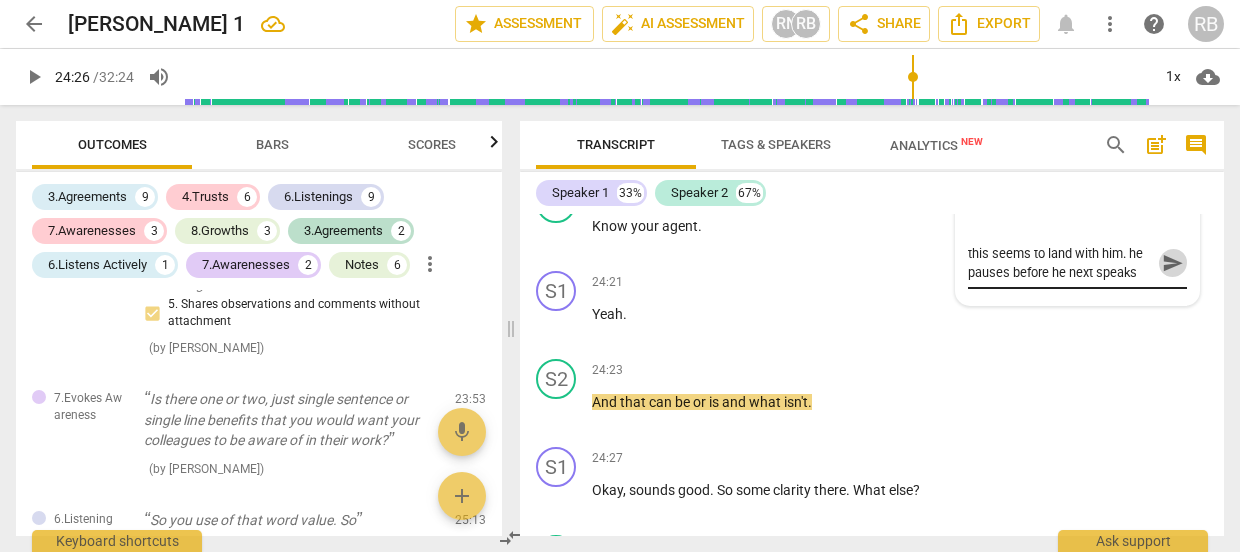 click on "send" at bounding box center [1173, 263] 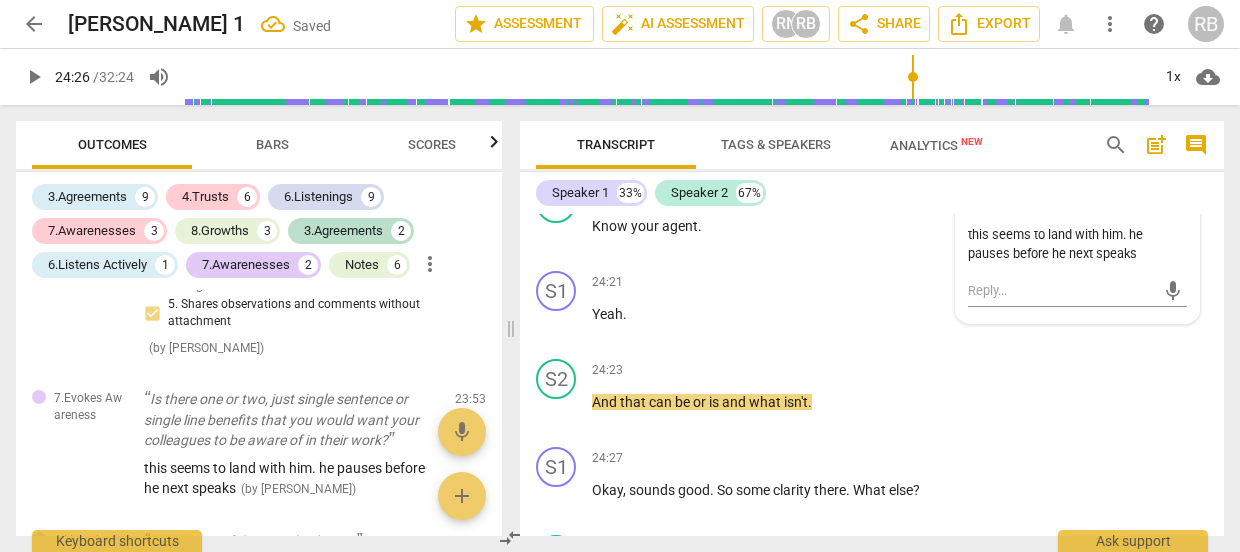 click on "play_arrow" at bounding box center (34, 77) 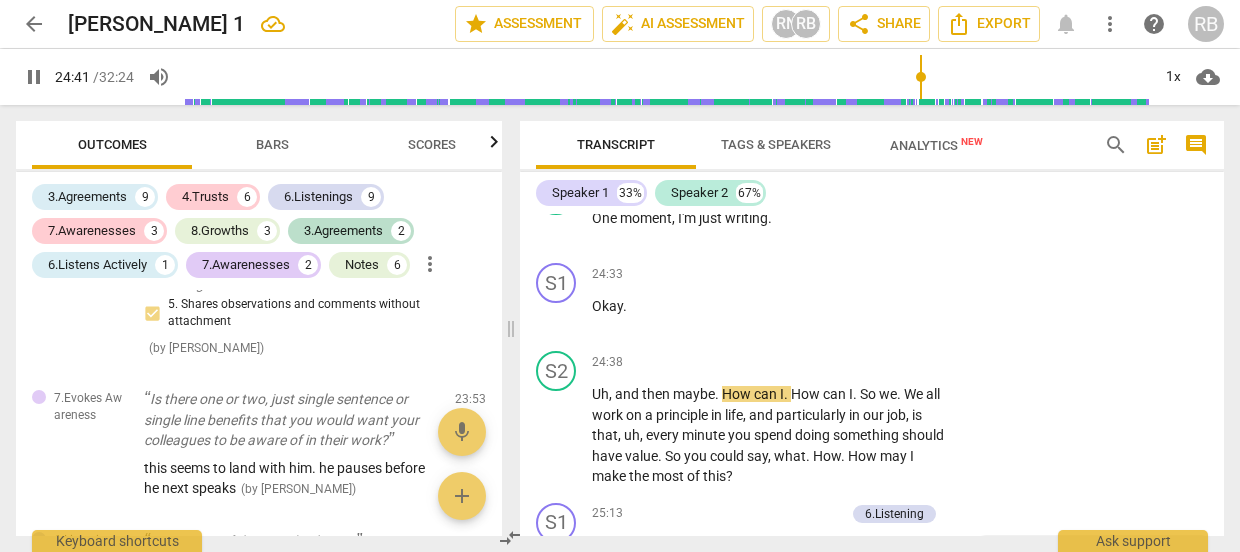 scroll, scrollTop: 13455, scrollLeft: 0, axis: vertical 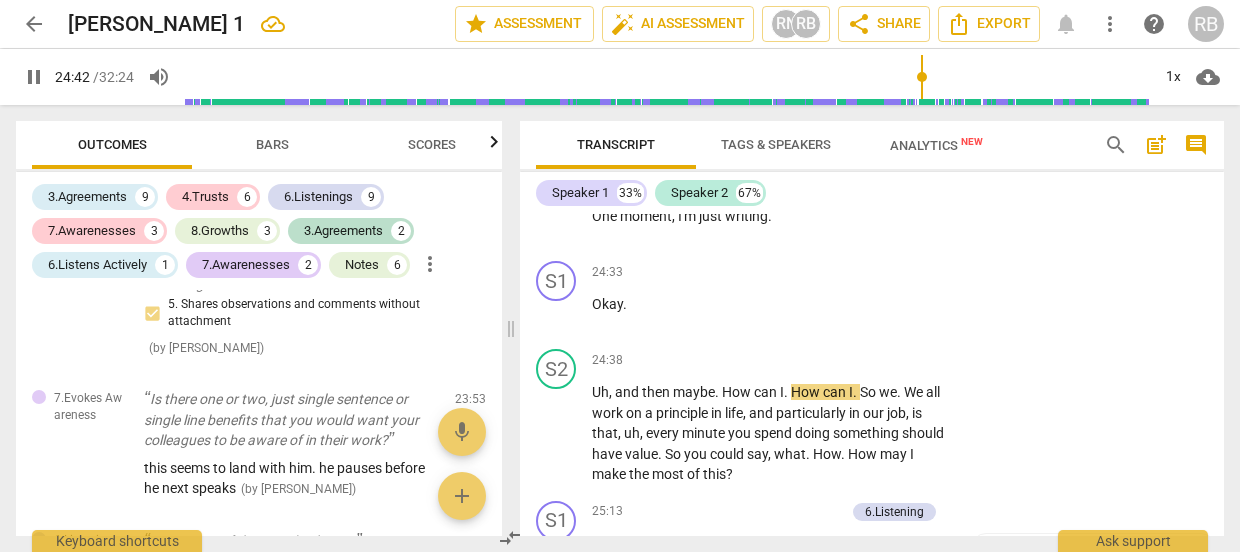 drag, startPoint x: 932, startPoint y: 254, endPoint x: 859, endPoint y: 252, distance: 73.02739 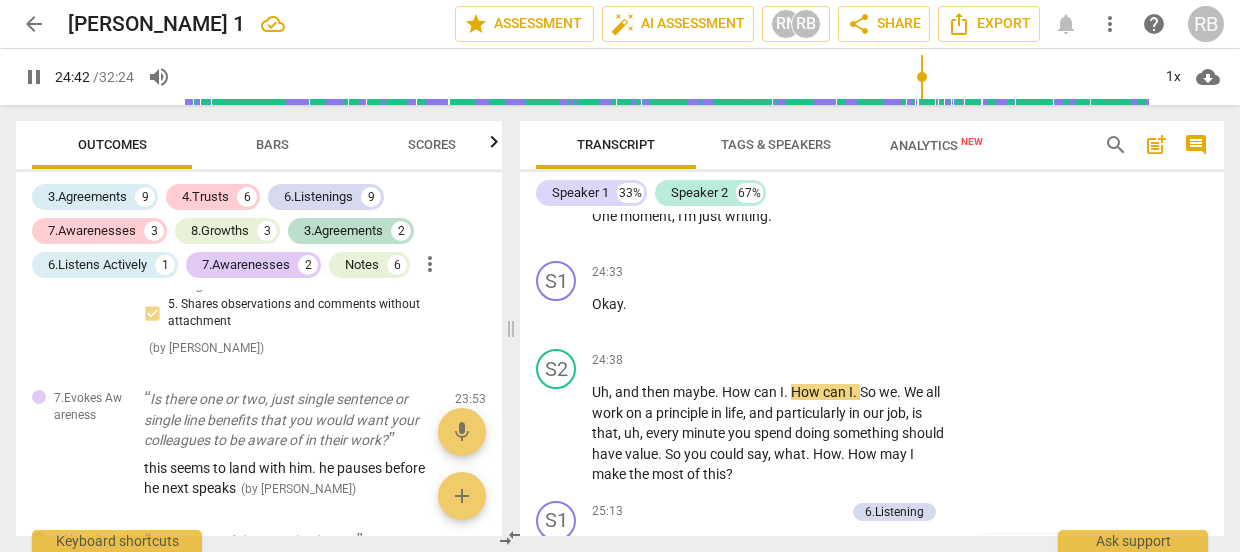 click on "Okay ,   sounds   good .   So   some   clarity   there .   What   else ?" at bounding box center (771, 128) 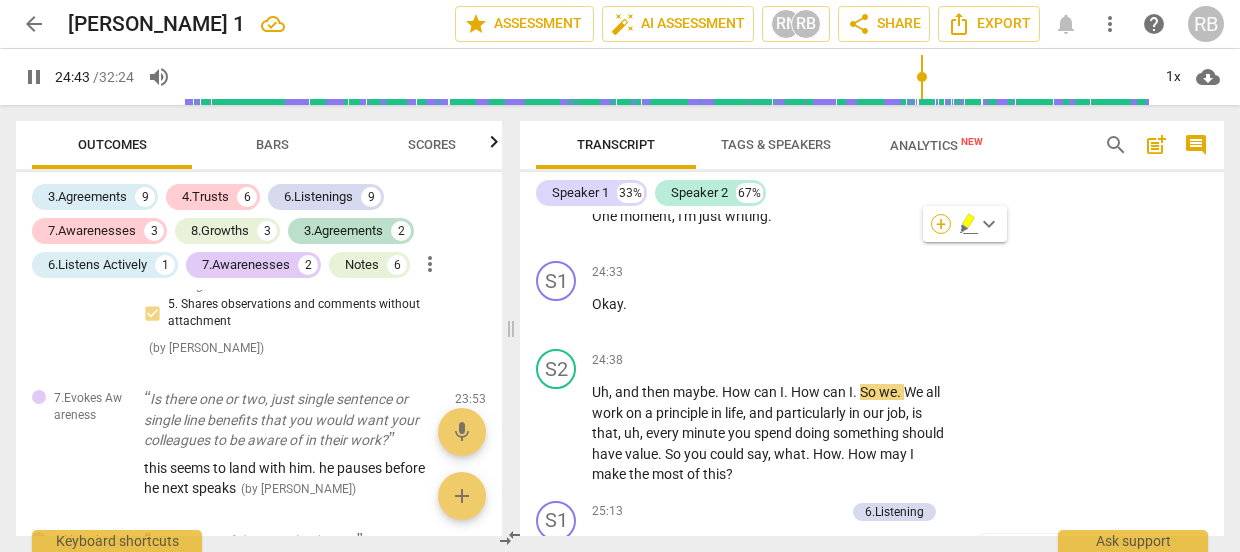 click on "+" at bounding box center [941, 224] 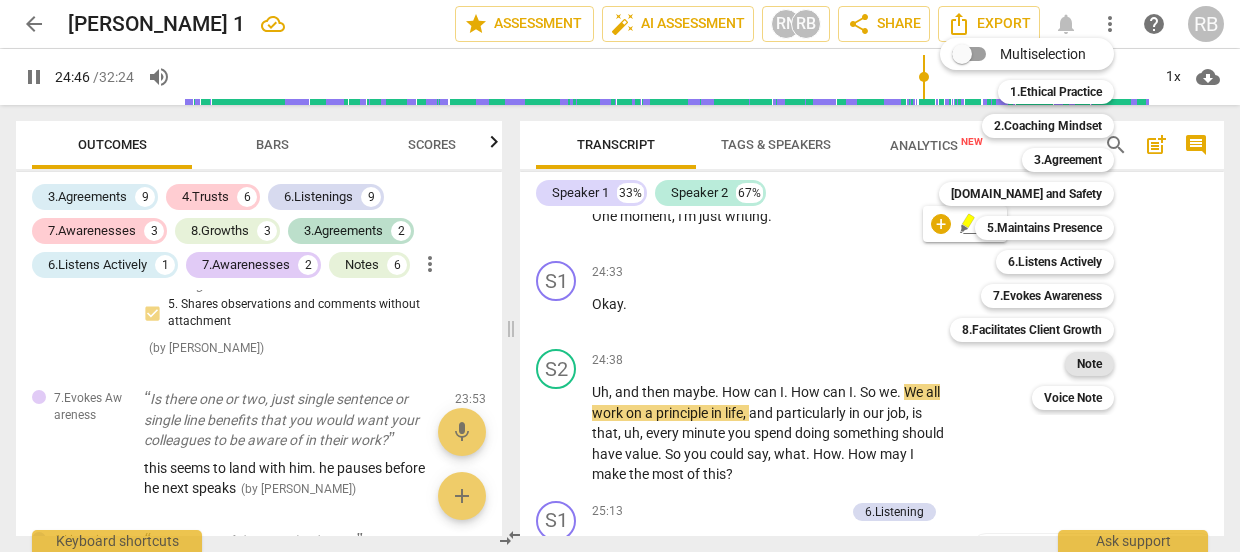 click on "Note" at bounding box center [1089, 364] 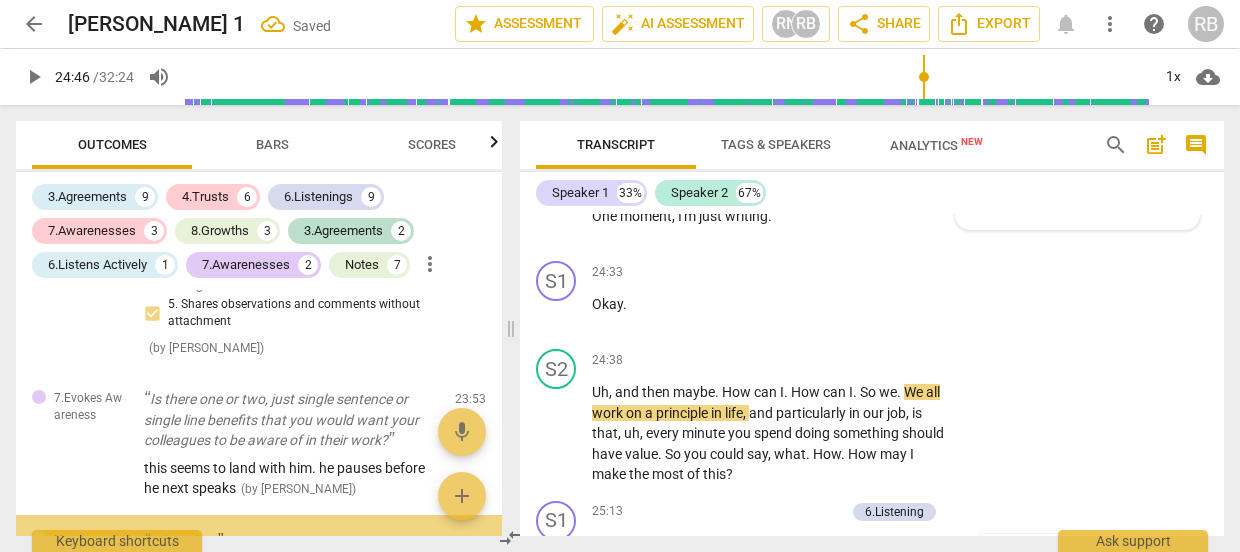 scroll, scrollTop: 4579, scrollLeft: 0, axis: vertical 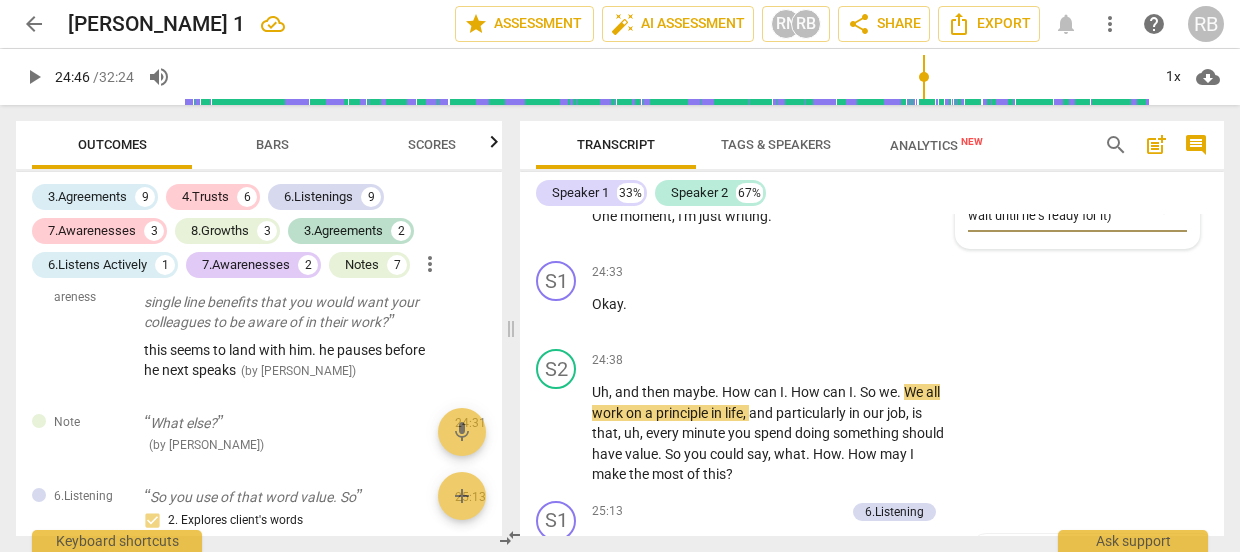 drag, startPoint x: 967, startPoint y: 313, endPoint x: 1007, endPoint y: 338, distance: 47.169907 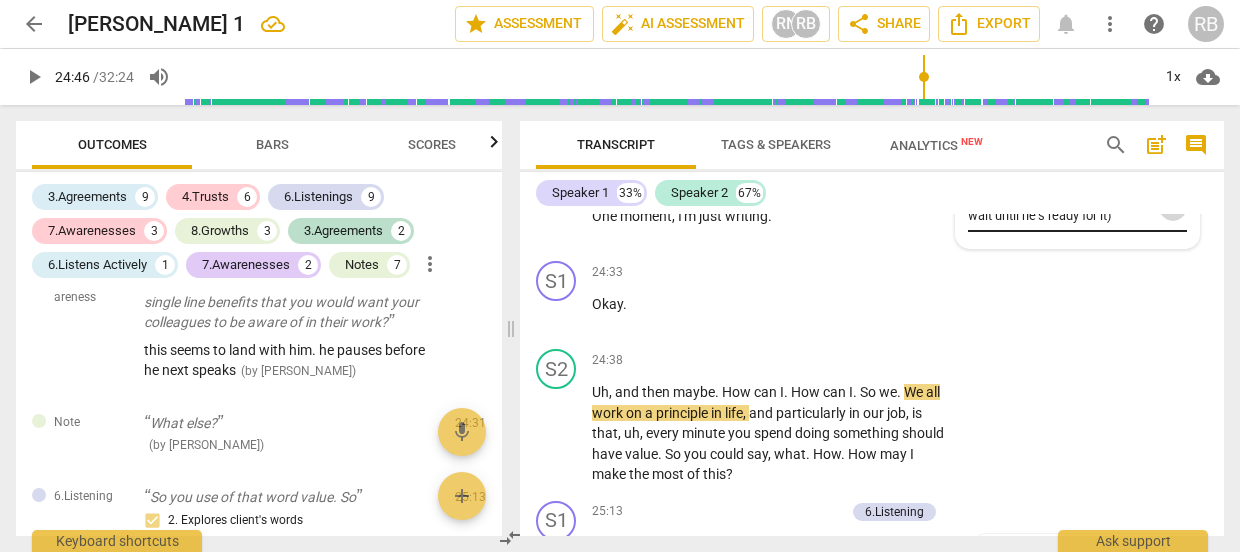 click on "send" at bounding box center (1173, 206) 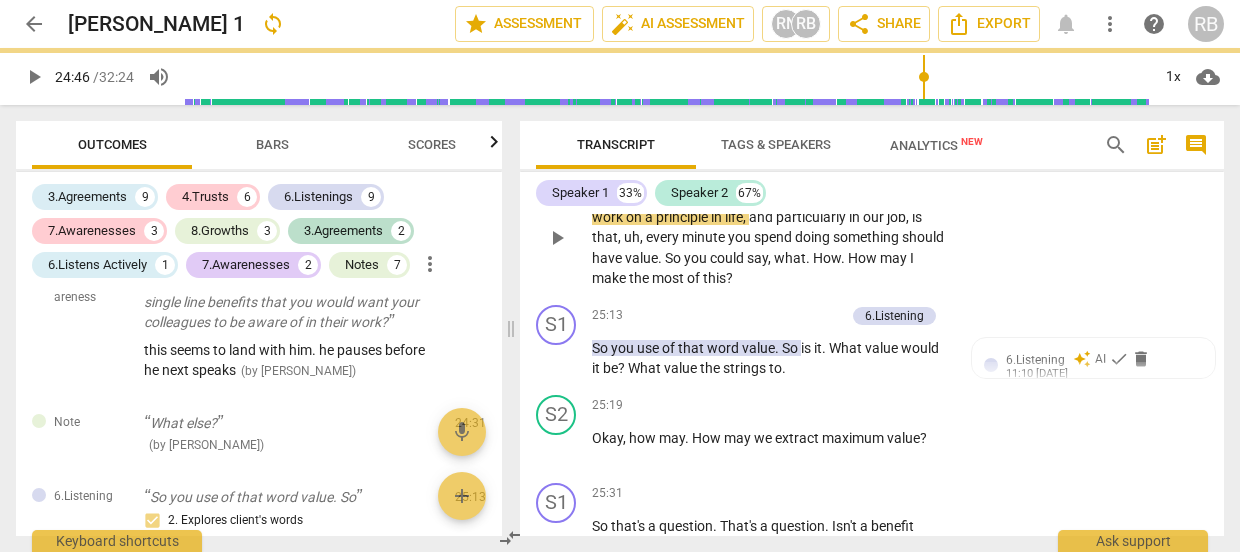 scroll, scrollTop: 13653, scrollLeft: 0, axis: vertical 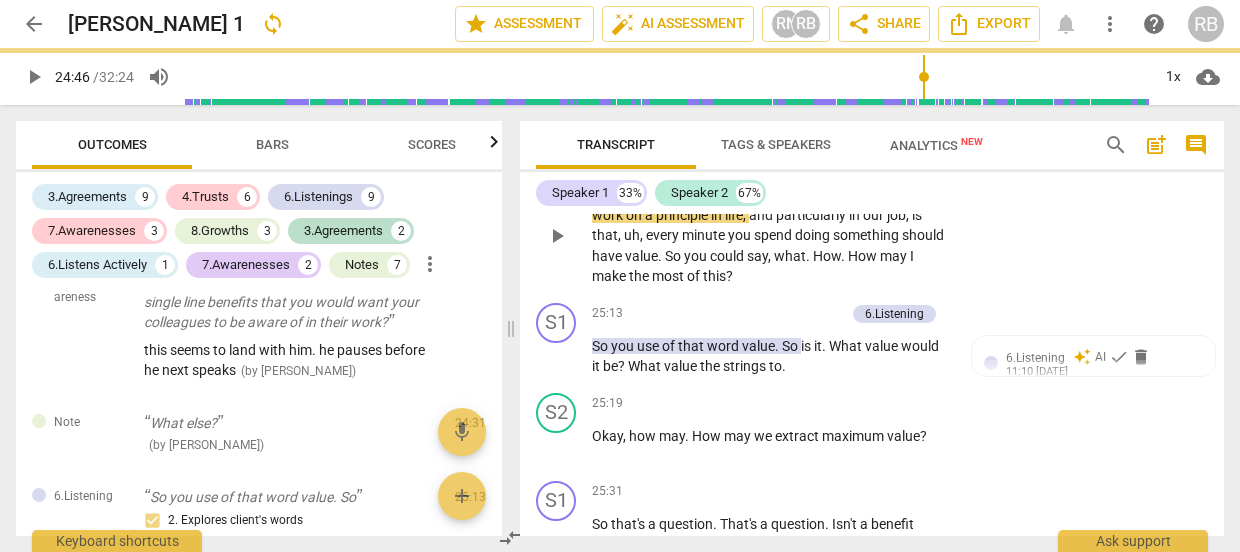 click on "play_arrow" at bounding box center [557, 236] 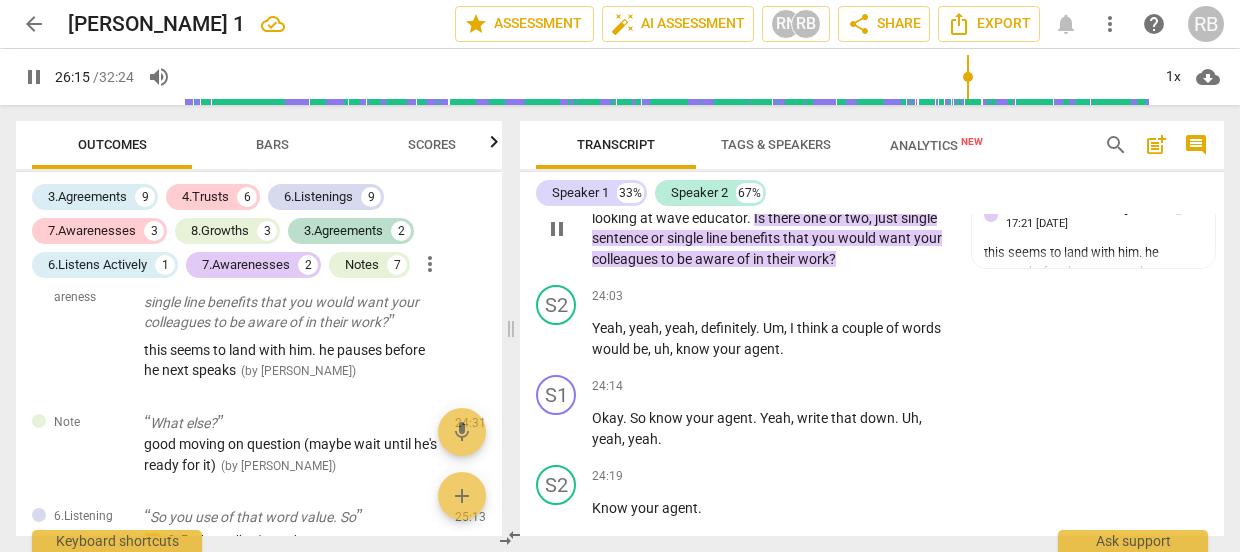 scroll, scrollTop: 15054, scrollLeft: 0, axis: vertical 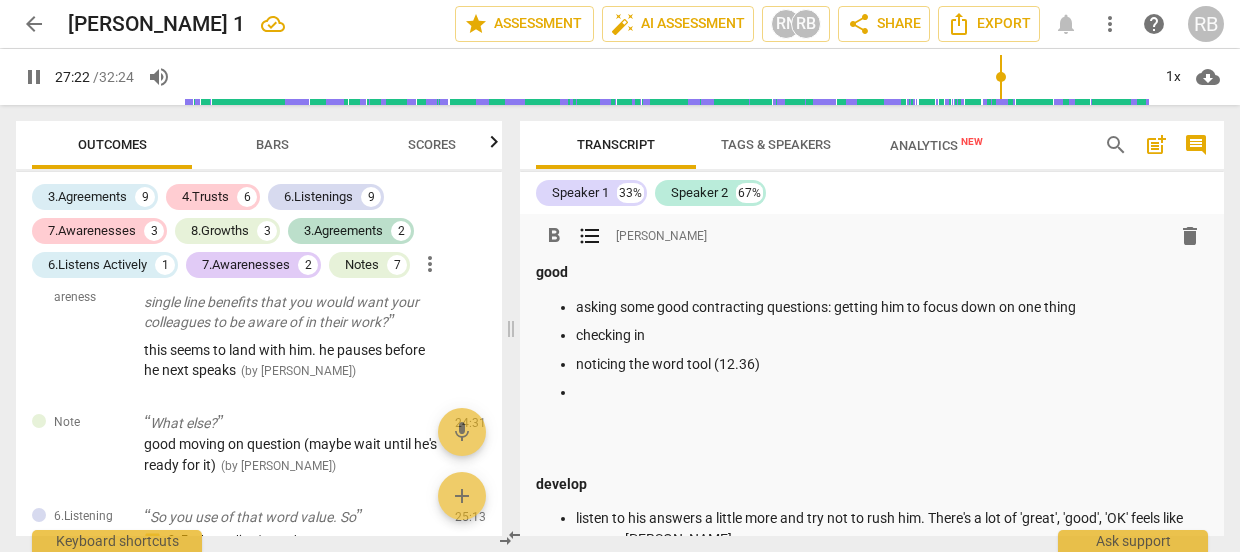 click at bounding box center (892, 392) 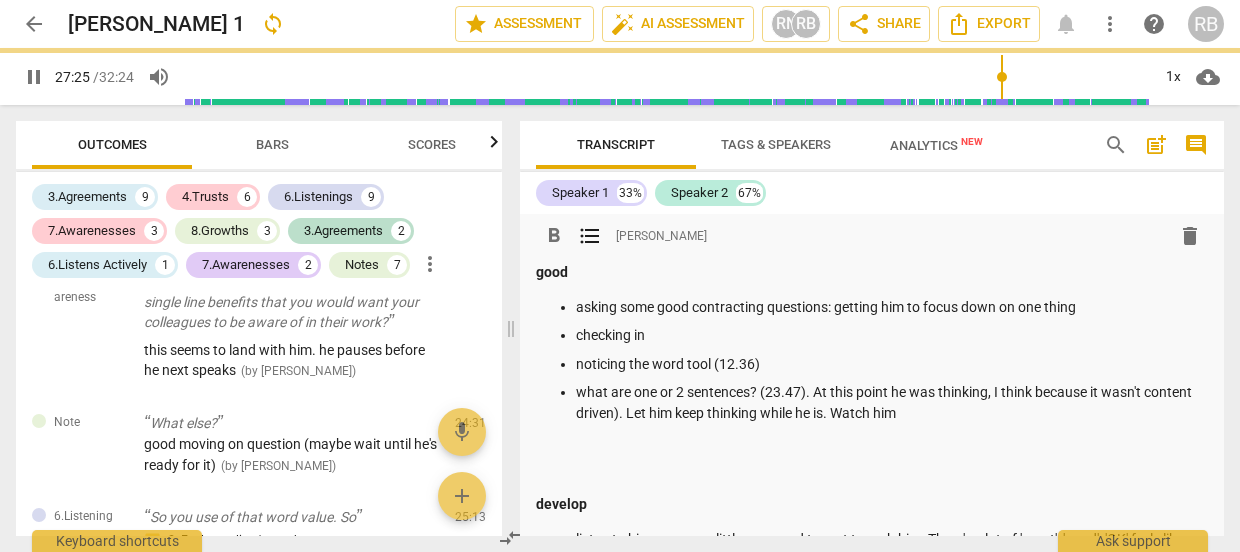 click on "noticing the word tool (12.36)" at bounding box center (892, 364) 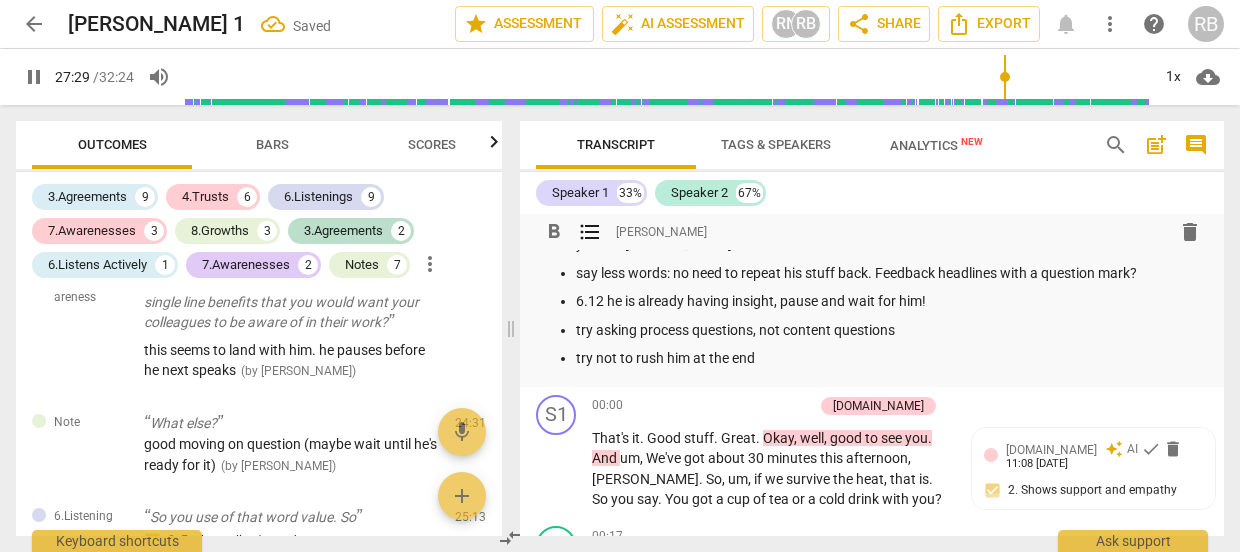 scroll, scrollTop: 318, scrollLeft: 0, axis: vertical 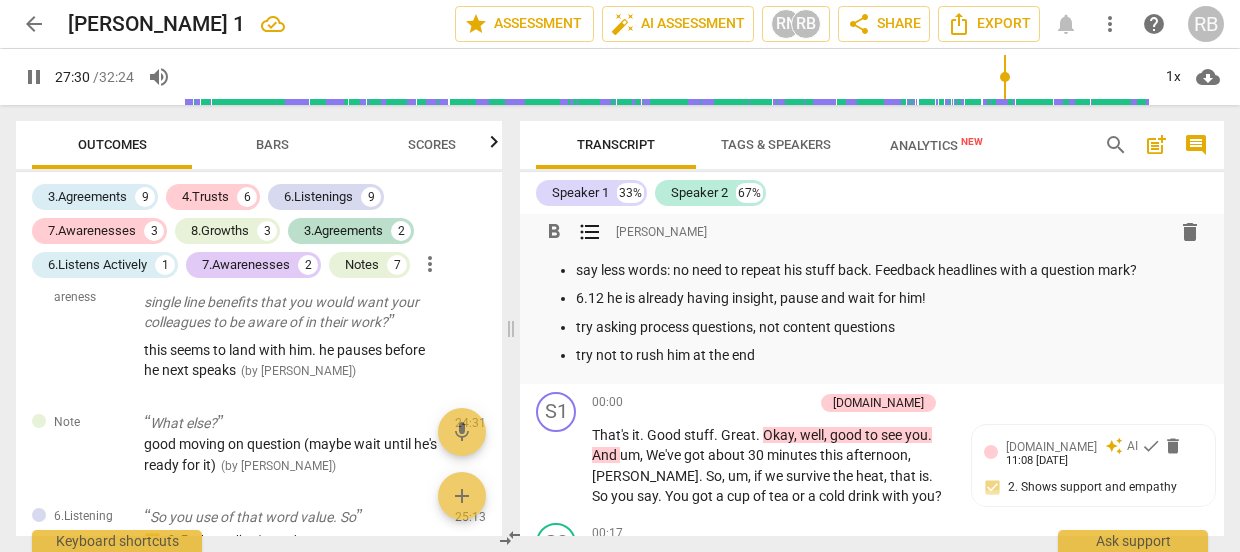click on "try not to rush him at the end" at bounding box center [892, 355] 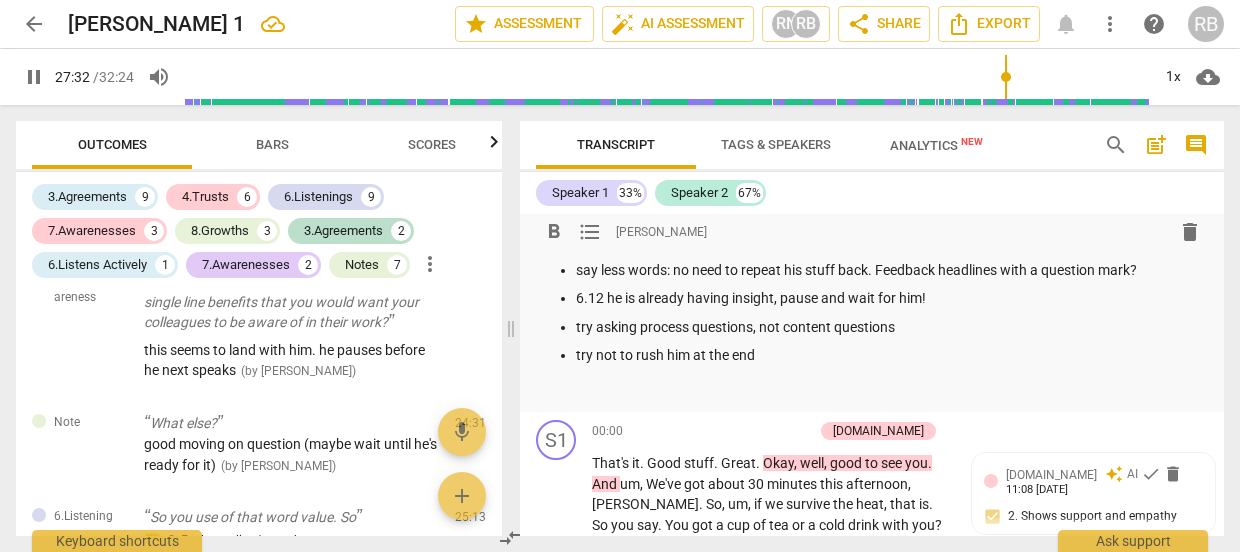 type on "1653" 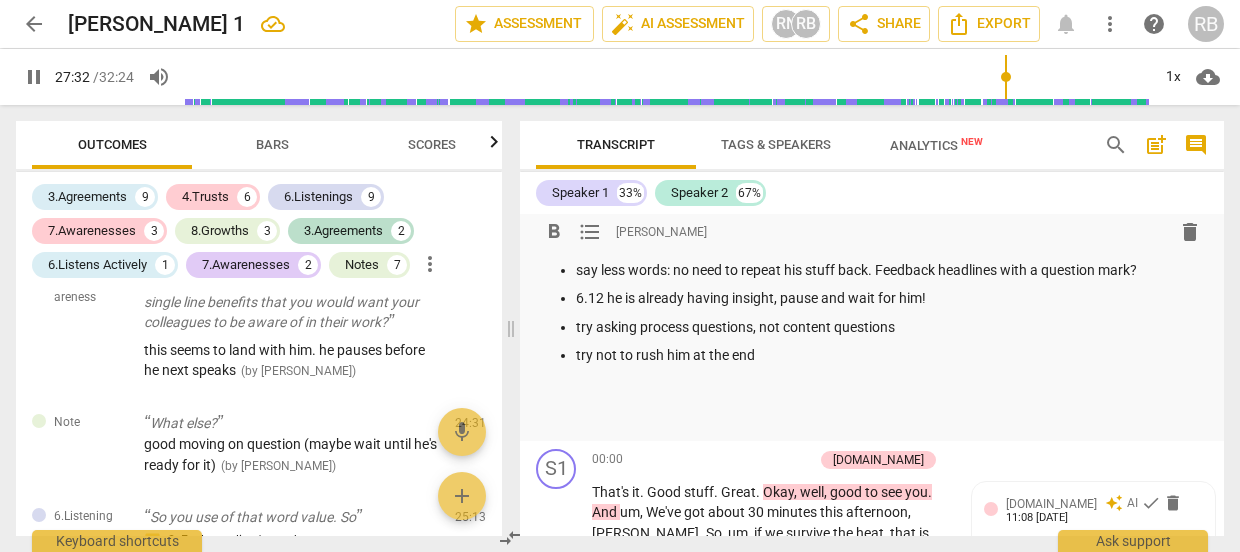 type 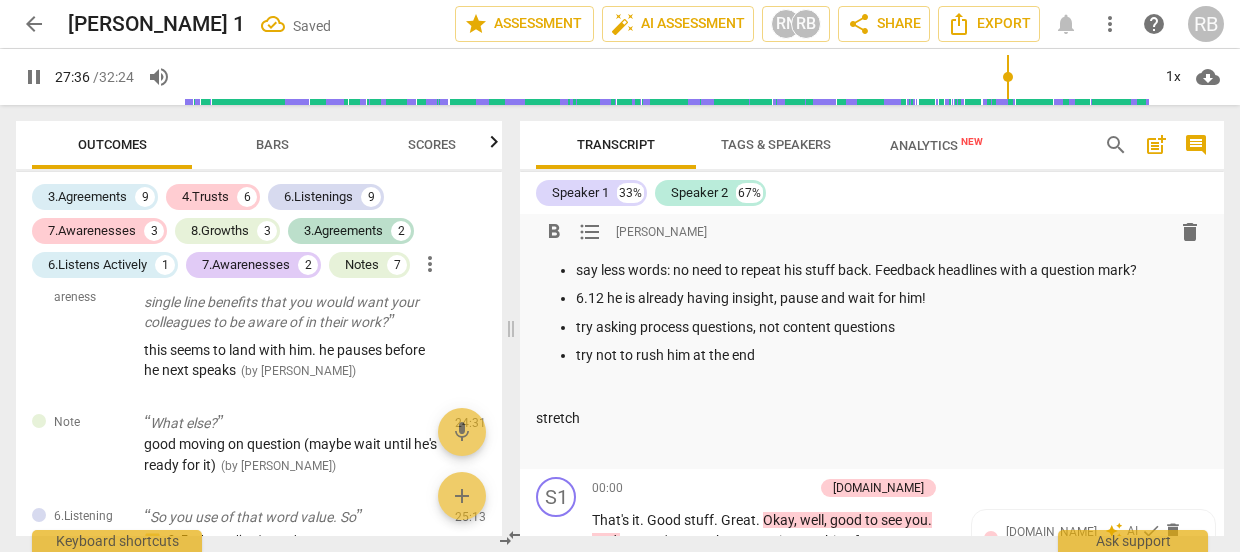 click on "format_list_bulleted" at bounding box center (590, 232) 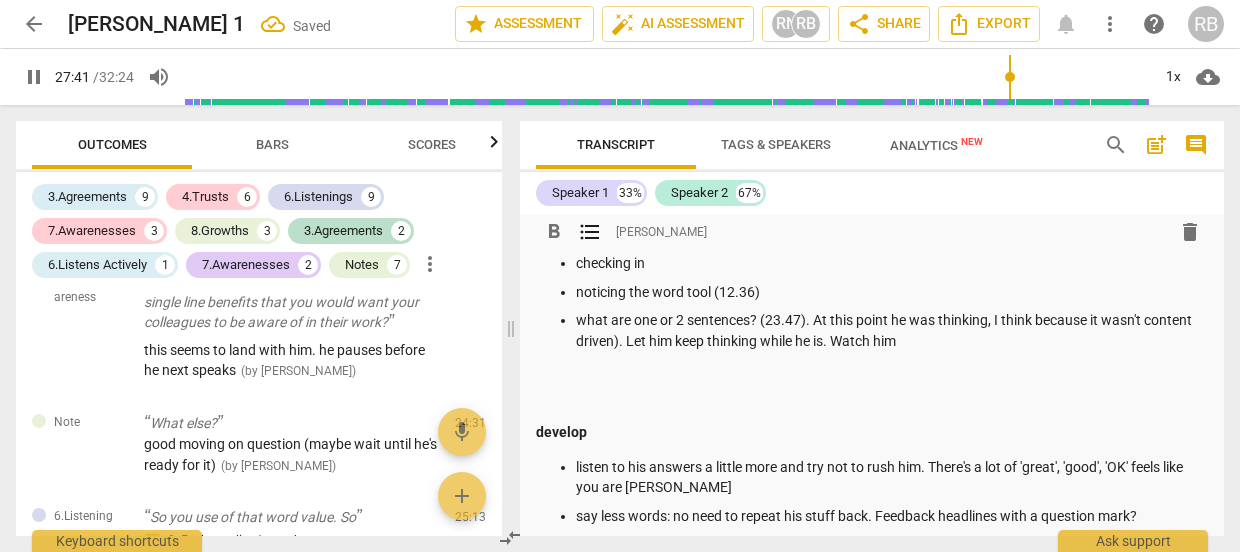 scroll, scrollTop: 74, scrollLeft: 0, axis: vertical 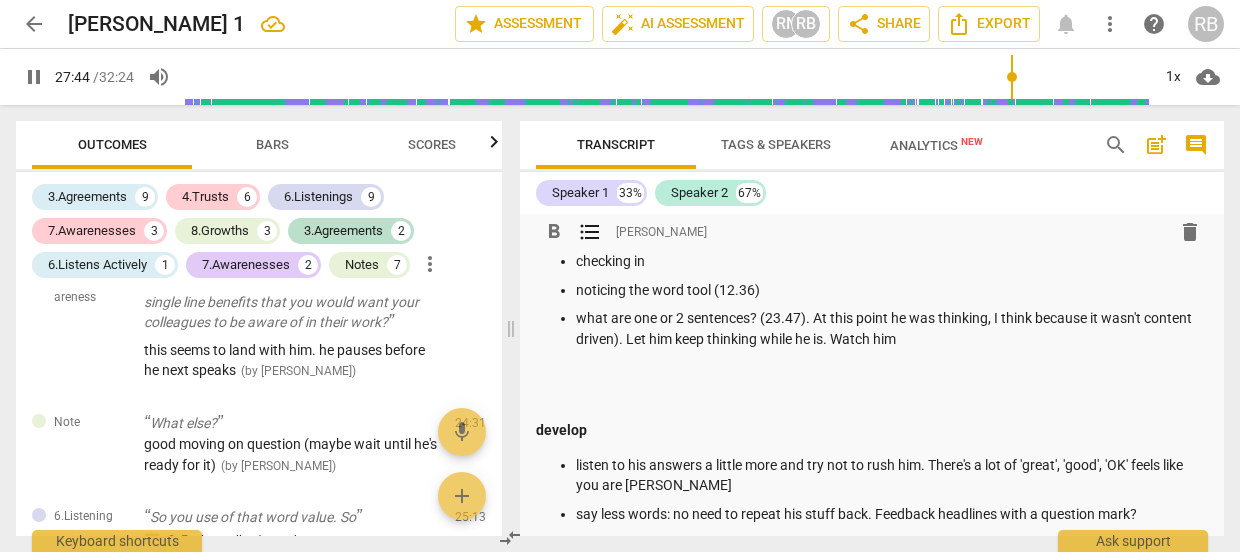 click on "pause" at bounding box center [34, 77] 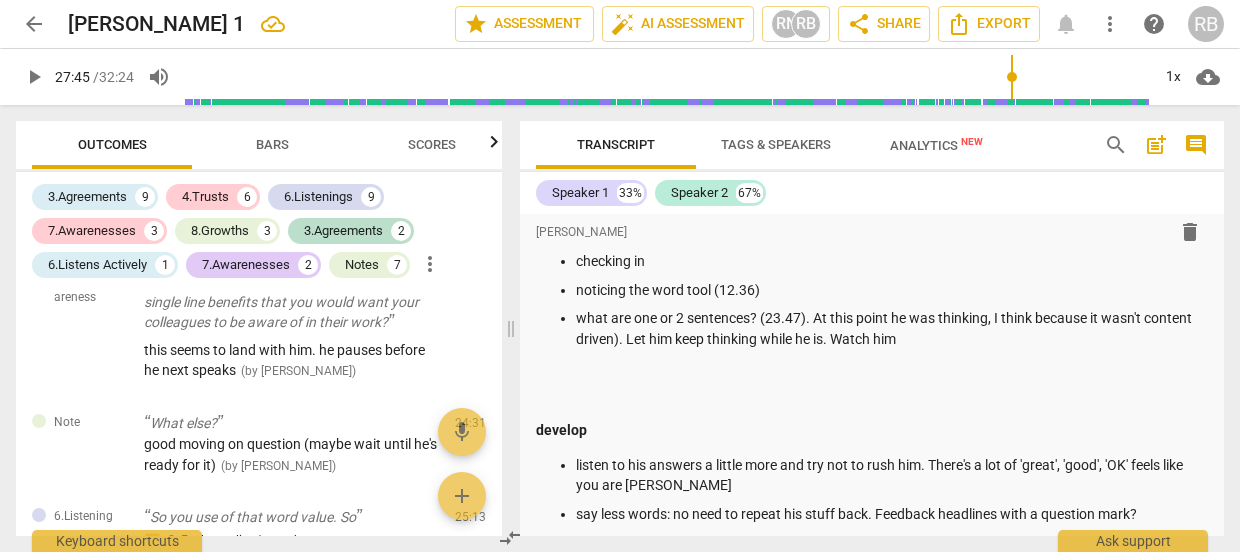 click on "play_arrow" at bounding box center [34, 77] 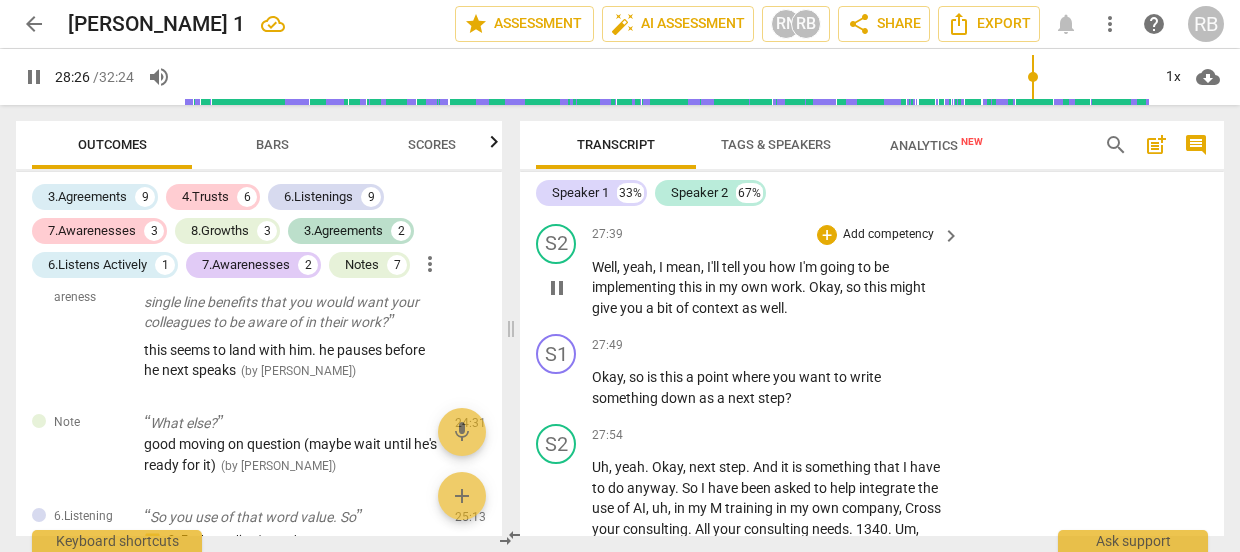 scroll, scrollTop: 16074, scrollLeft: 0, axis: vertical 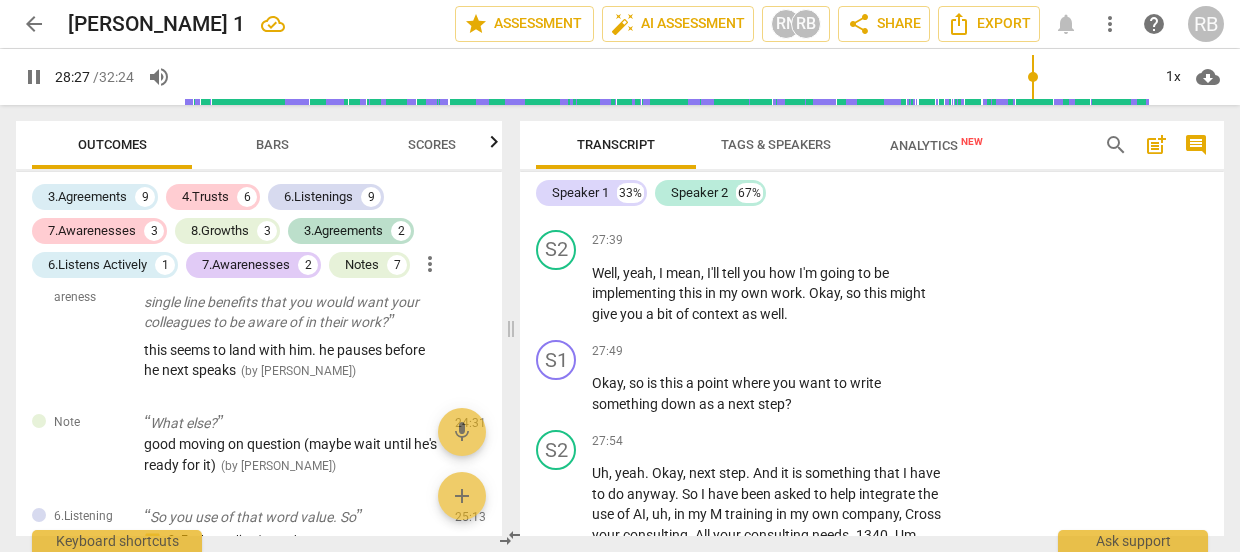 click on "checking in great (one of these is enough!)" at bounding box center (1093, 145) 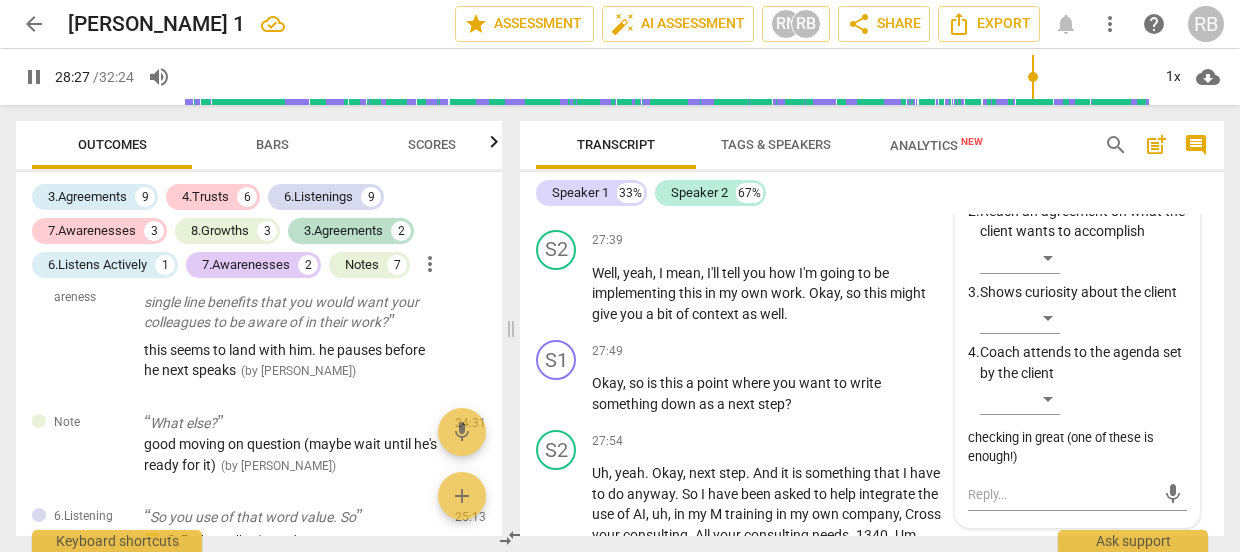 type on "1708" 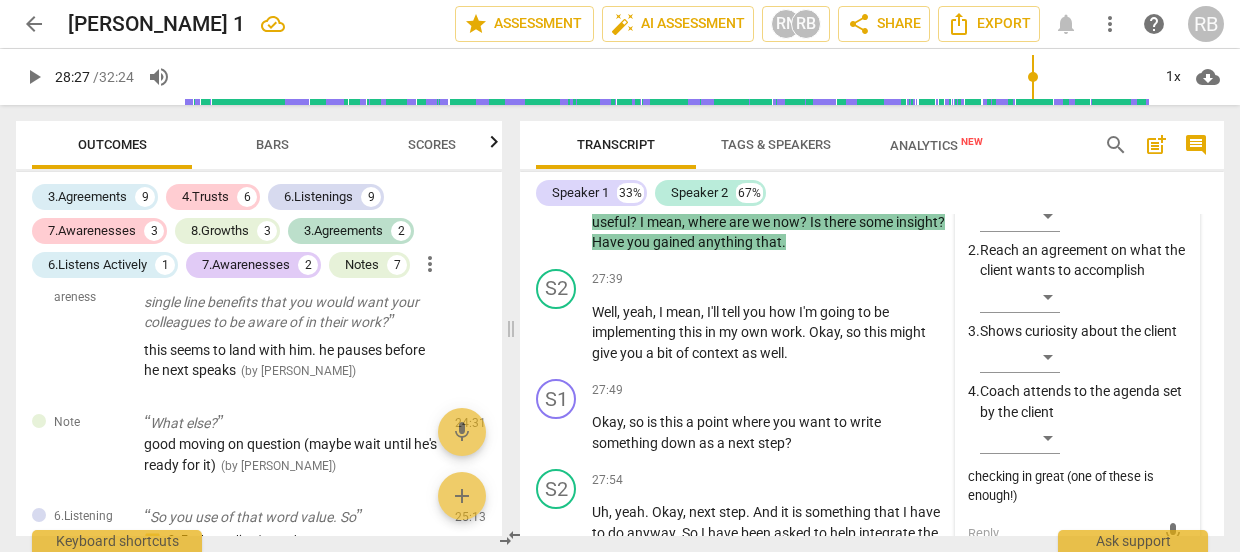 scroll, scrollTop: 16029, scrollLeft: 0, axis: vertical 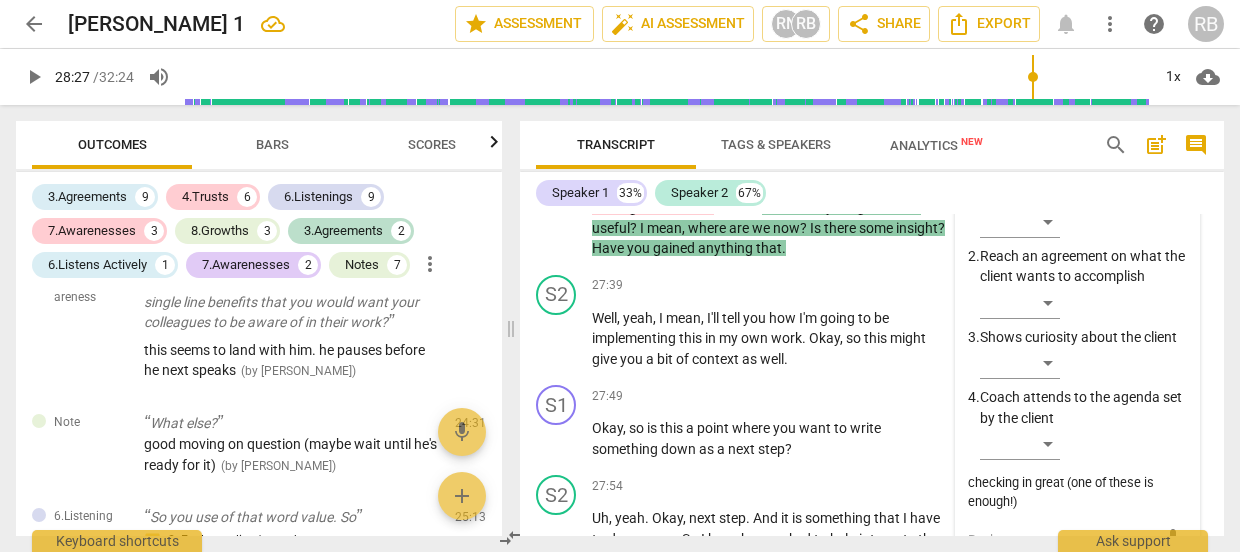 click on "more_vert" at bounding box center (1175, 141) 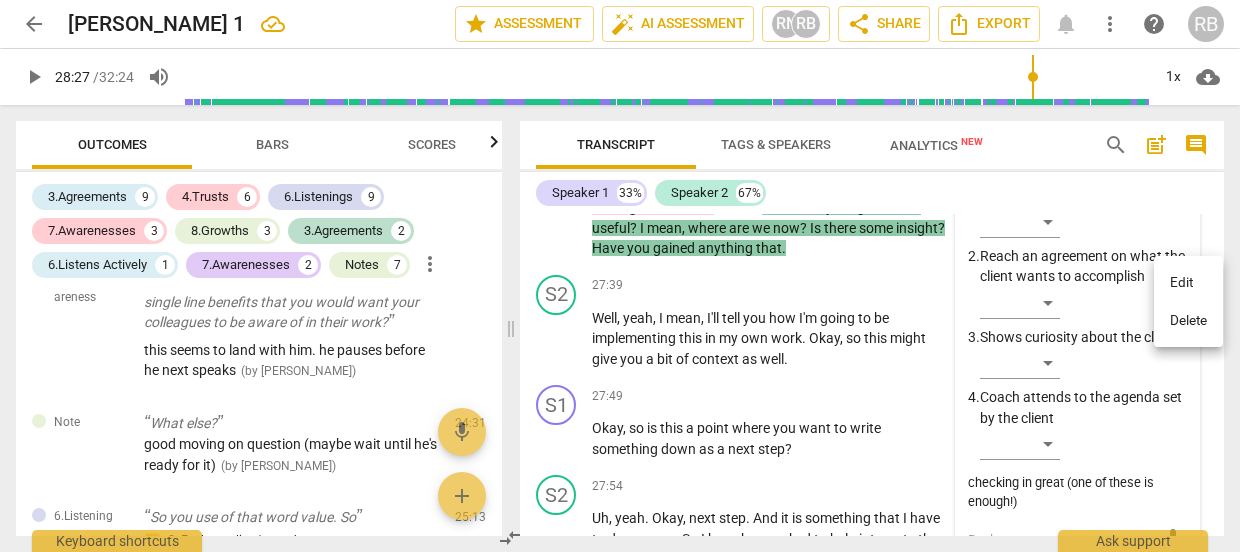 click on "Edit" at bounding box center (1188, 283) 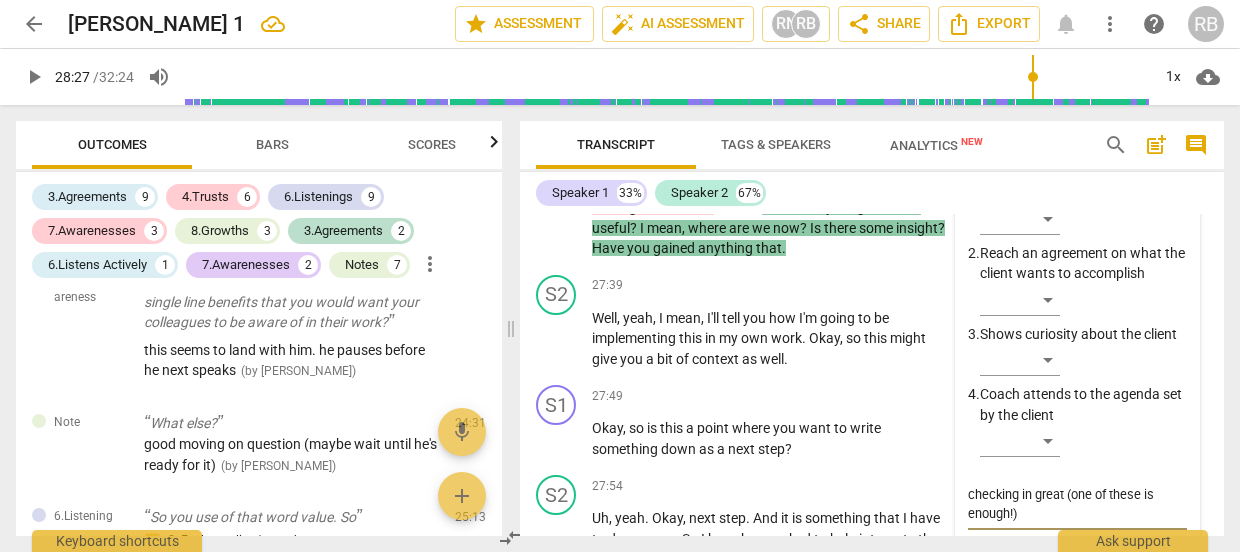 scroll, scrollTop: 16291, scrollLeft: 0, axis: vertical 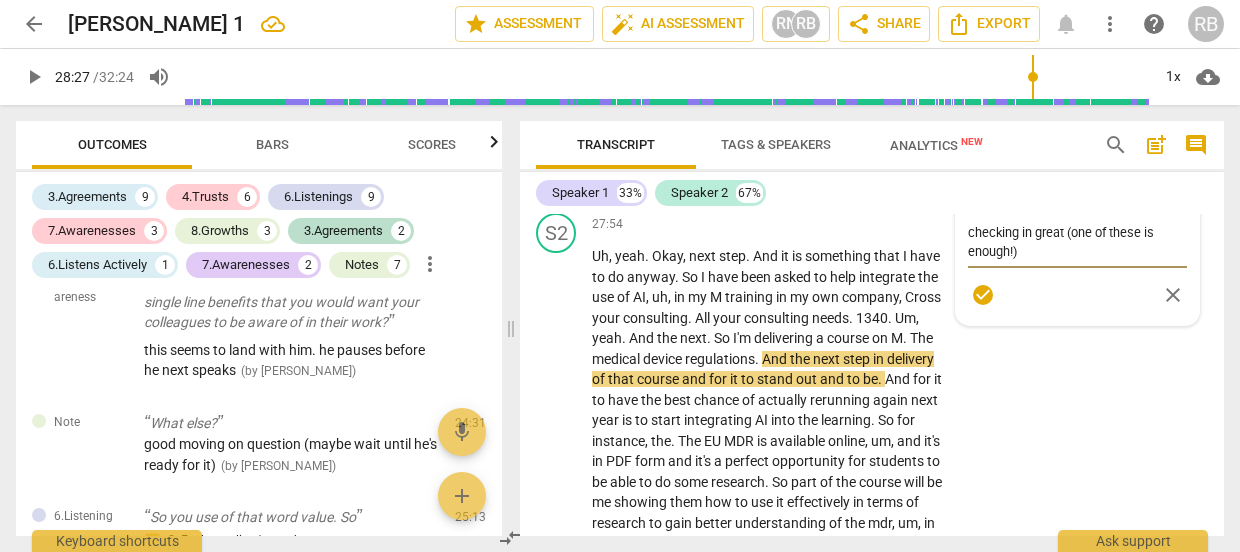 click on "checking in great (one of these is enough!)" at bounding box center (1077, 242) 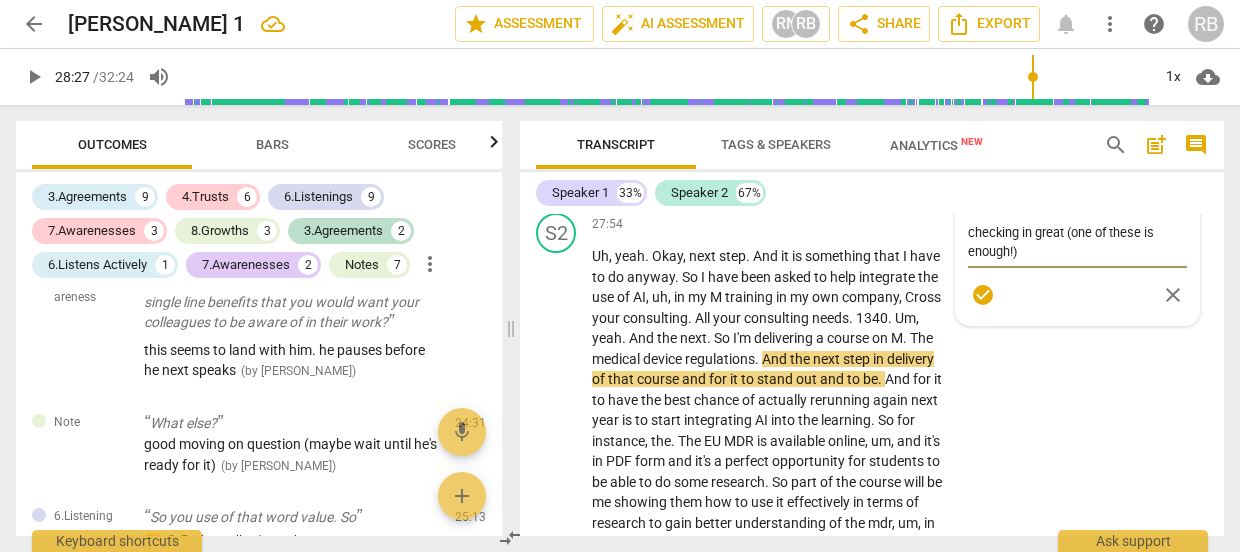 type on "checking in great (one of these is enough!)" 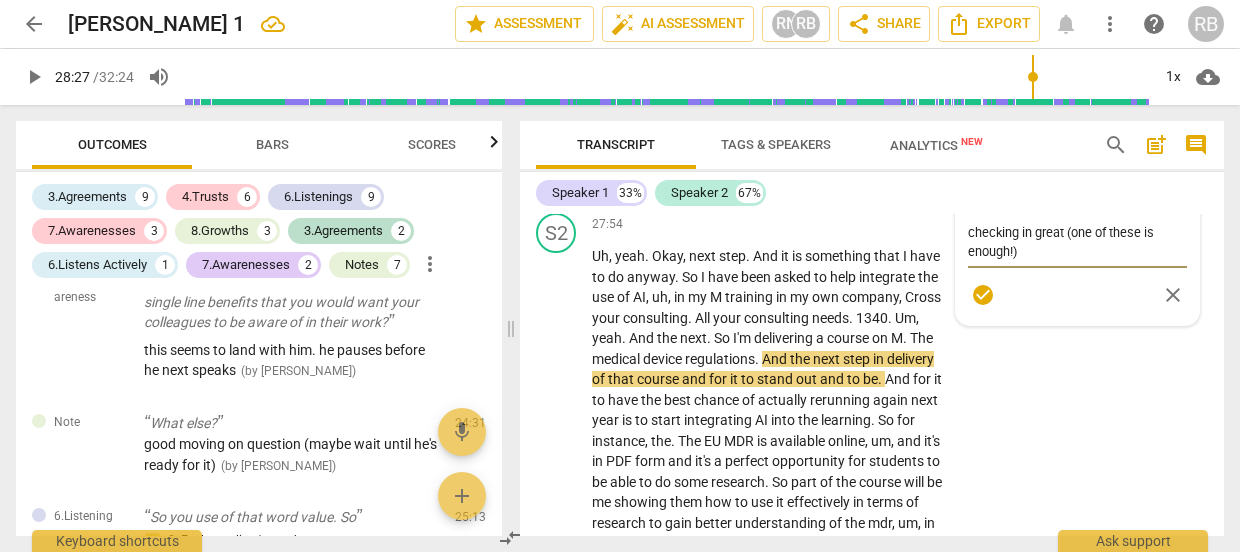 type on "checking in great (one of these is enough!)" 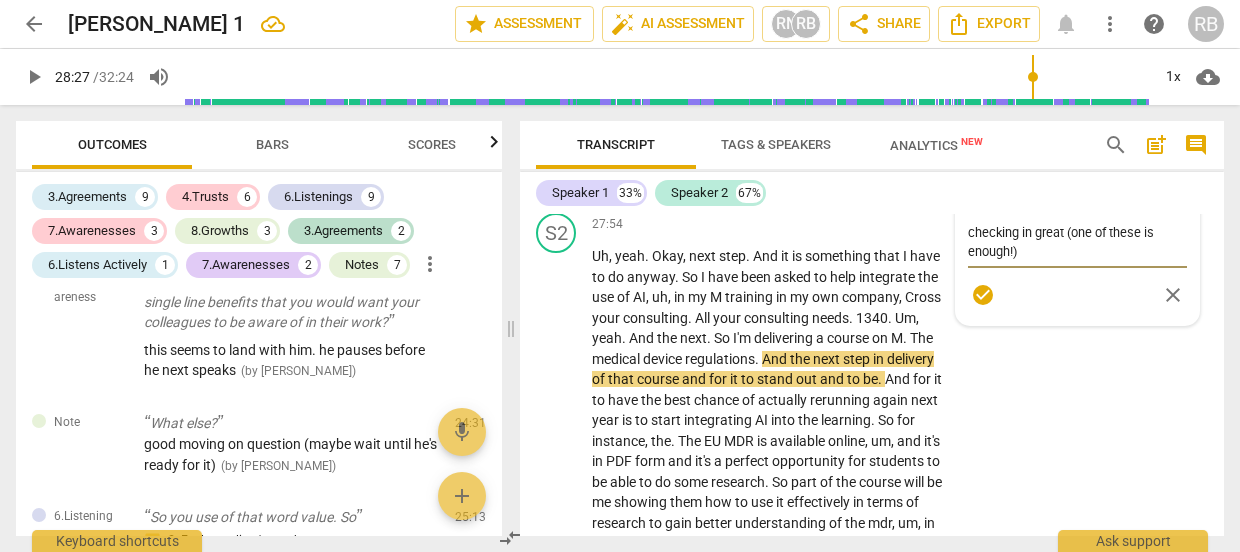 type on "checking in great (one of these is enough!) A" 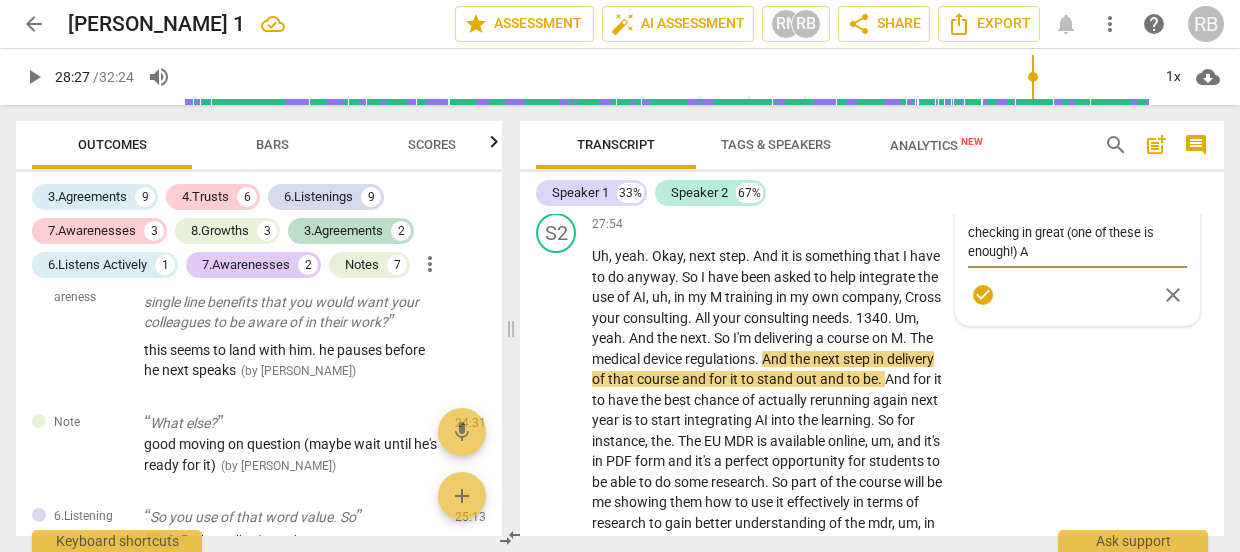 type on "checking in great (one of these is enough!) Al" 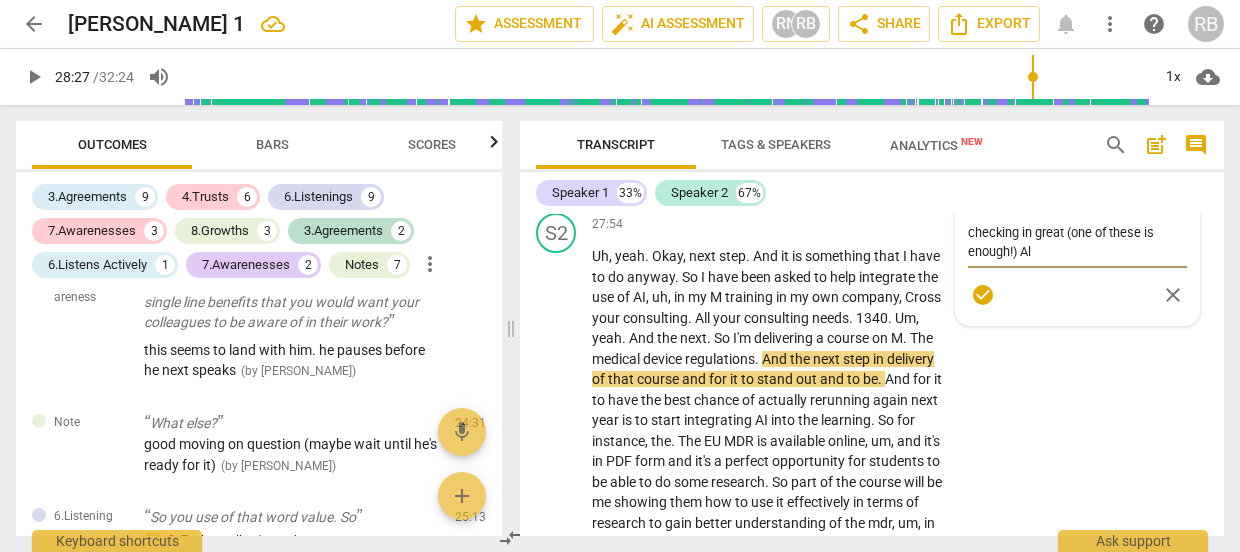 type on "checking in great (one of these is enough!) Alt" 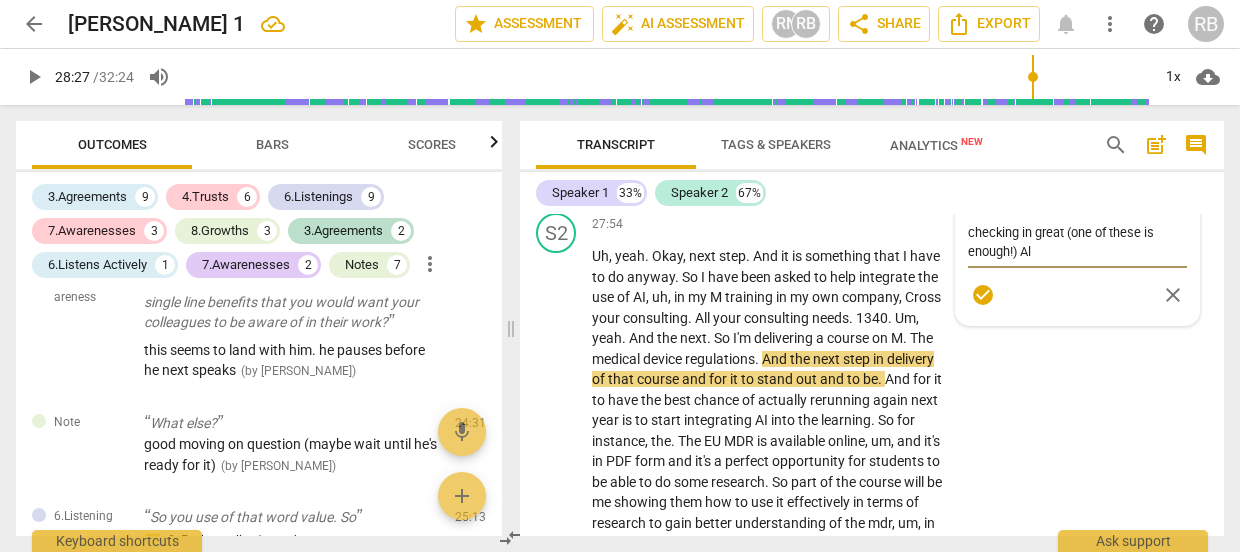 type on "checking in great (one of these is enough!) Alt" 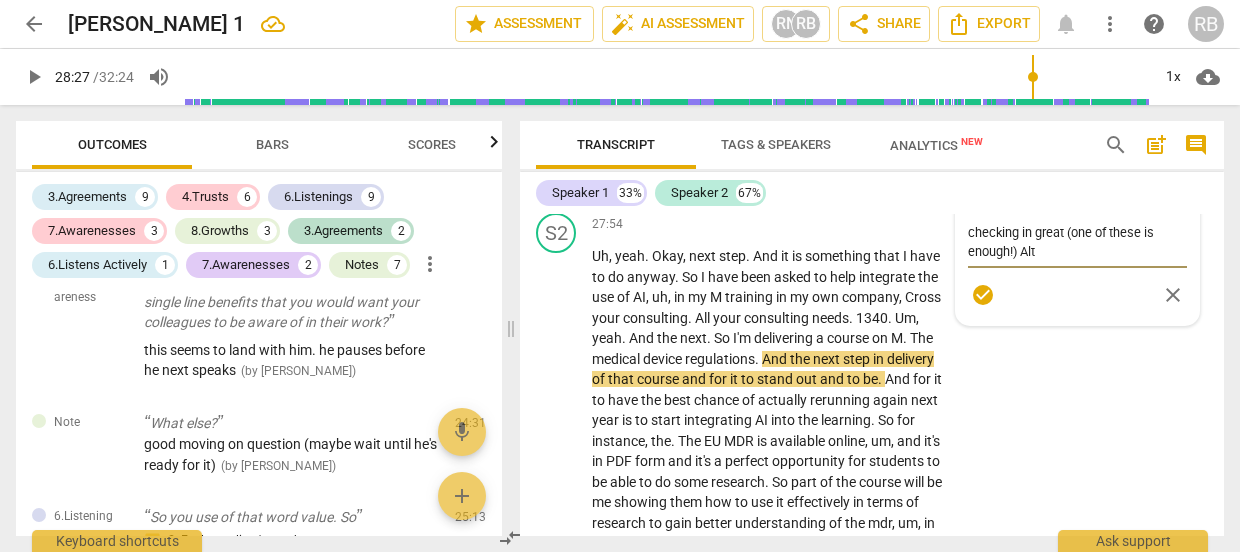 type on "checking in great (one of these is enough!) Alth" 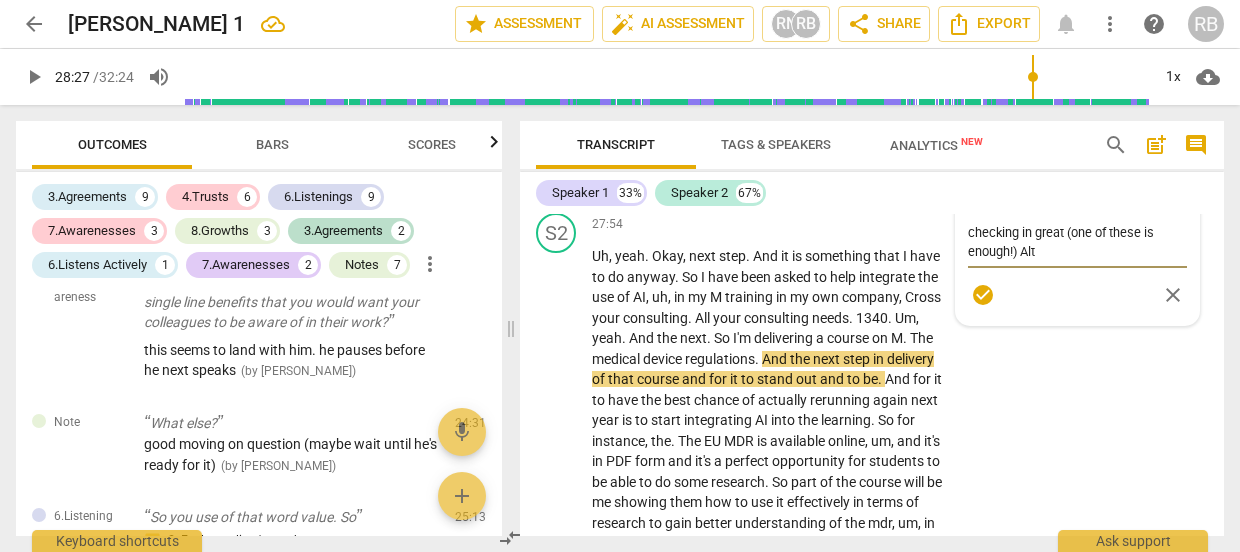 type on "checking in great (one of these is enough!) Alth" 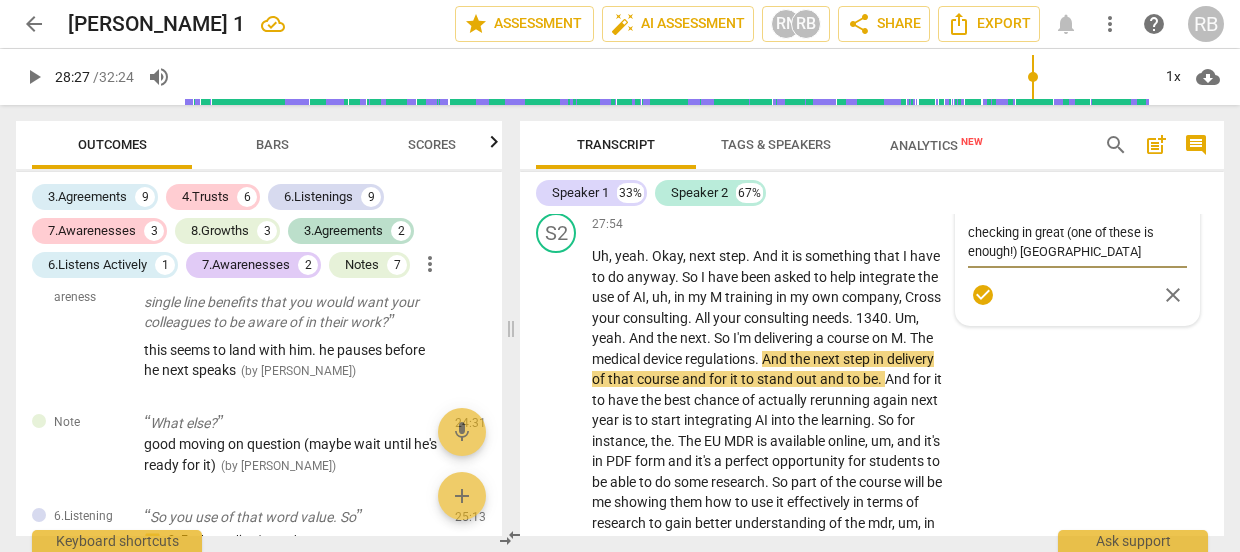 type on "checking in great (one of these is enough!) Altho" 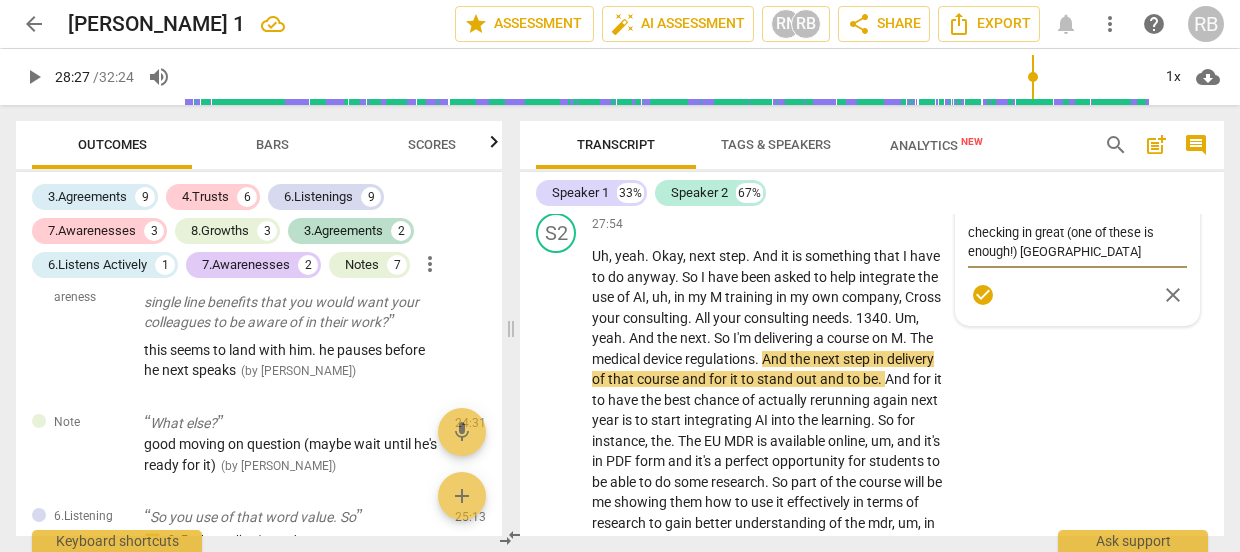 type on "checking in great (one of these is enough!) Altho" 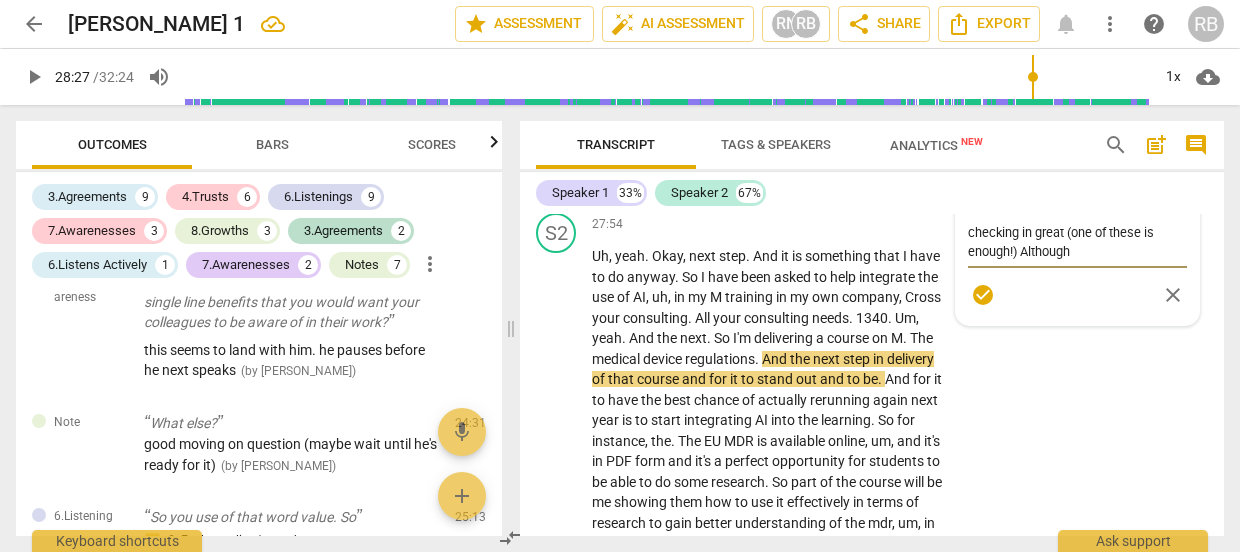 type on "checking in great (one of these is enough!) Although" 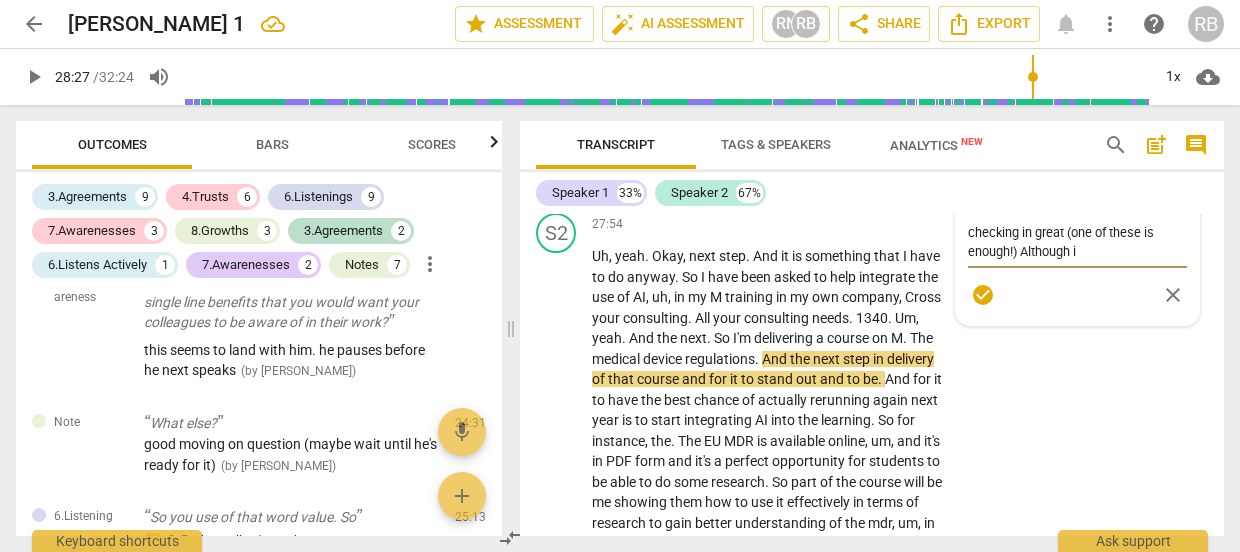 type on "checking in great (one of these is enough!) Although iu" 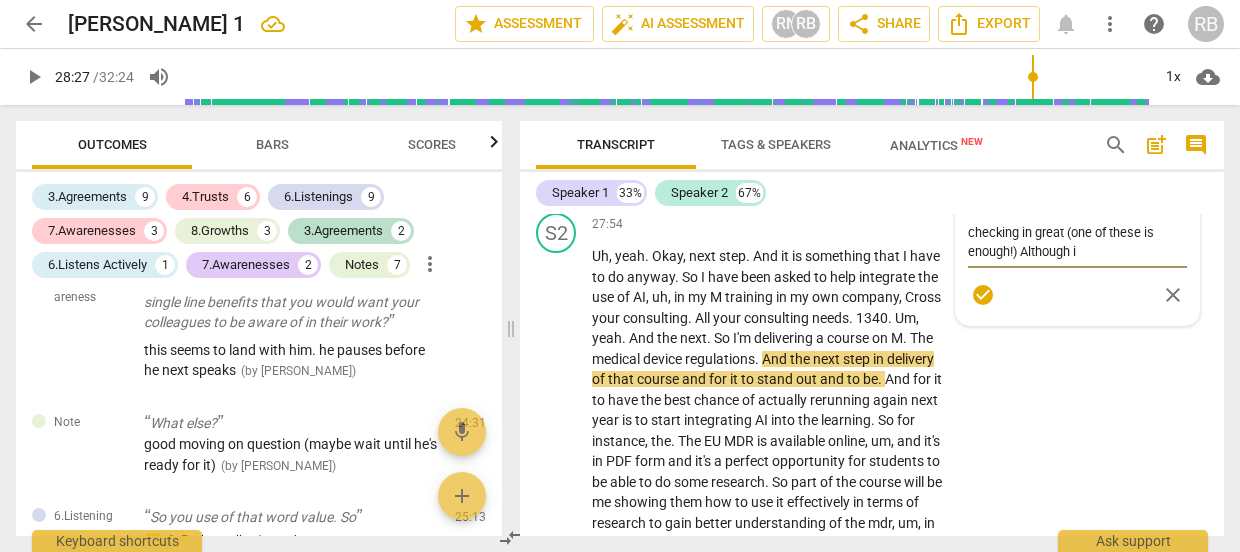 type on "checking in great (one of these is enough!) Although iu" 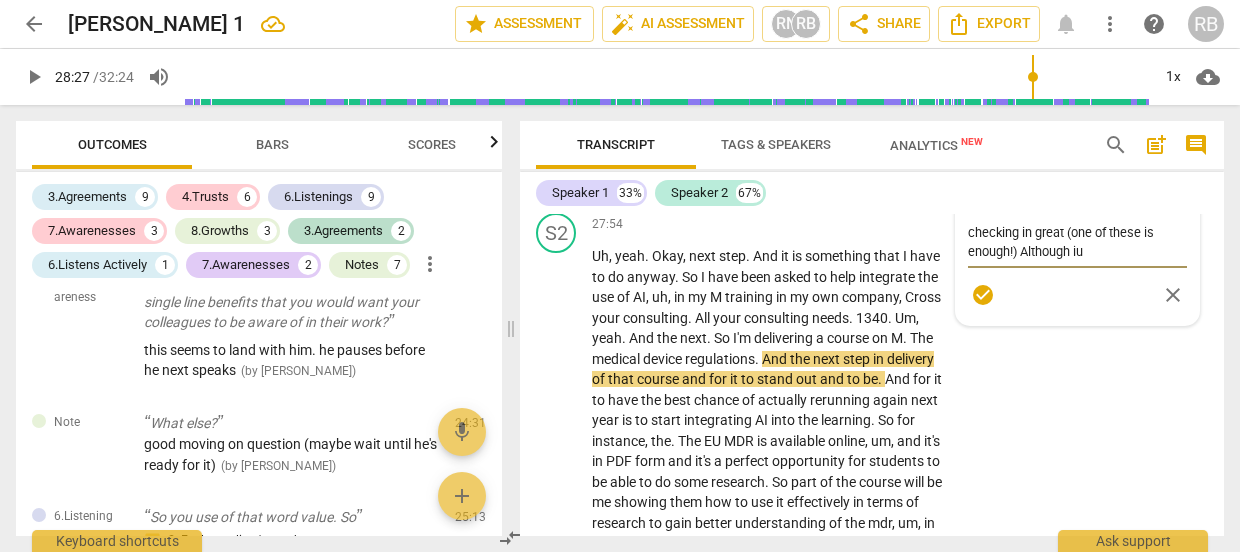 type on "checking in great (one of these is enough!) Although iut" 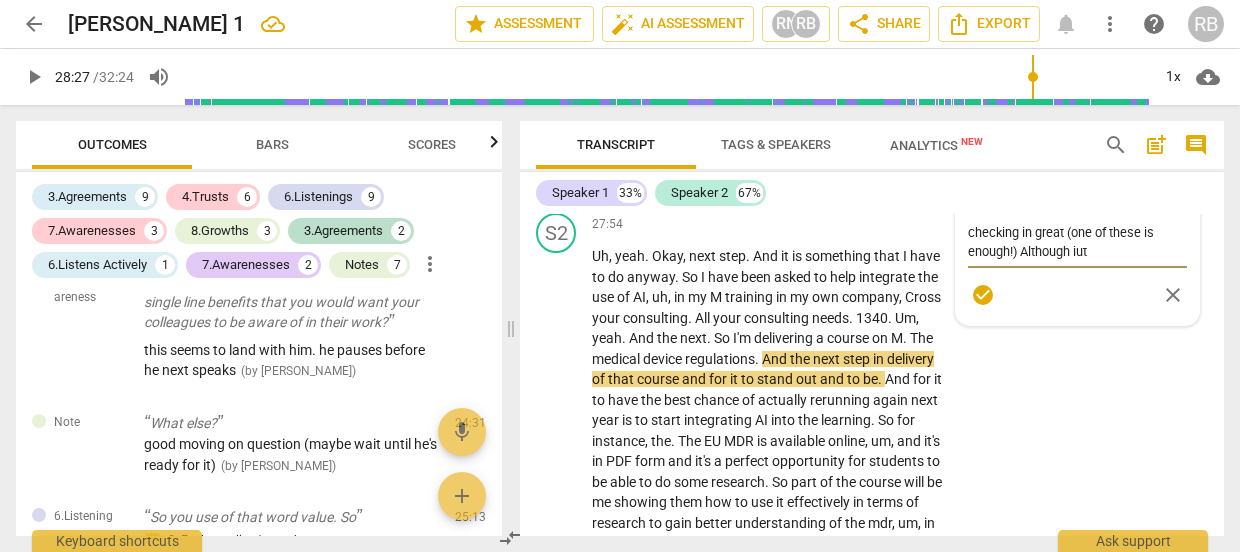 type on "checking in great (one of these is enough!) Although iu" 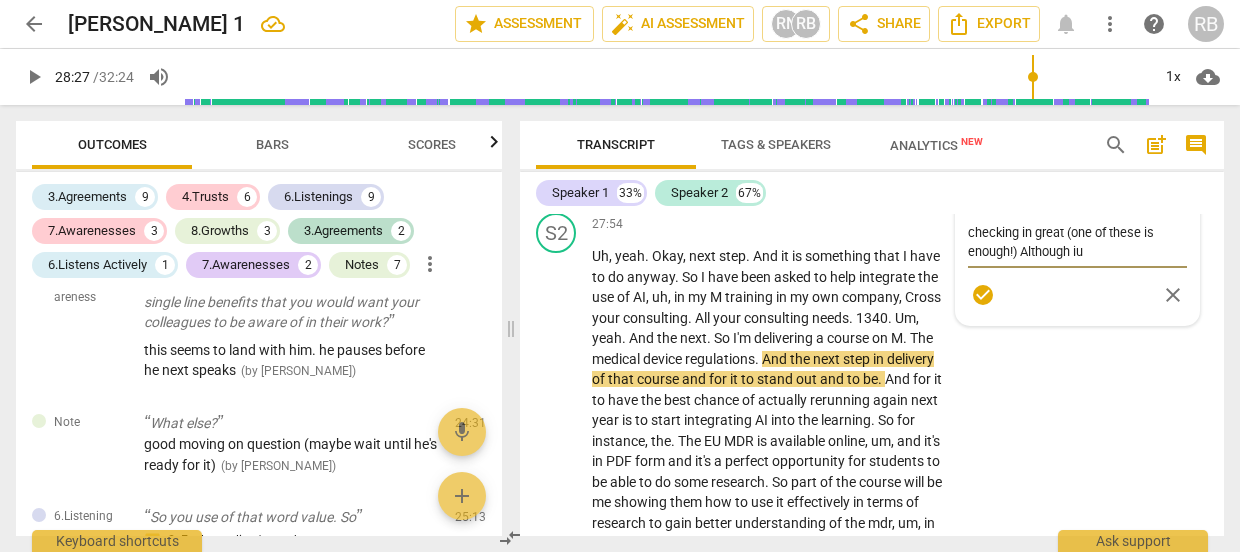 type on "checking in great (one of these is enough!) Although i" 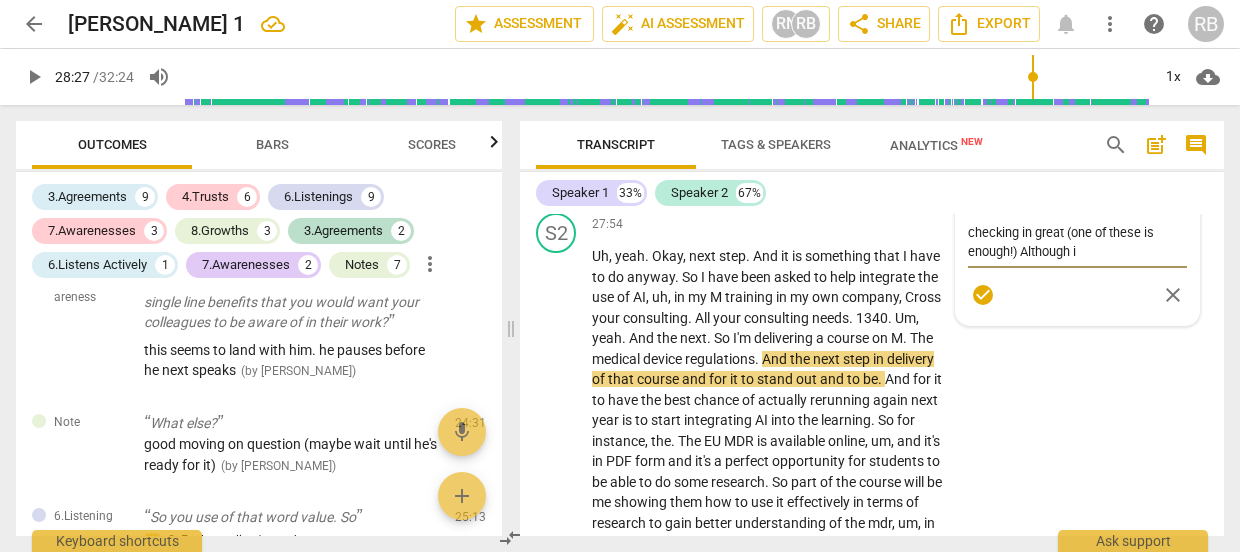 type on "checking in great (one of these is enough!) Although it" 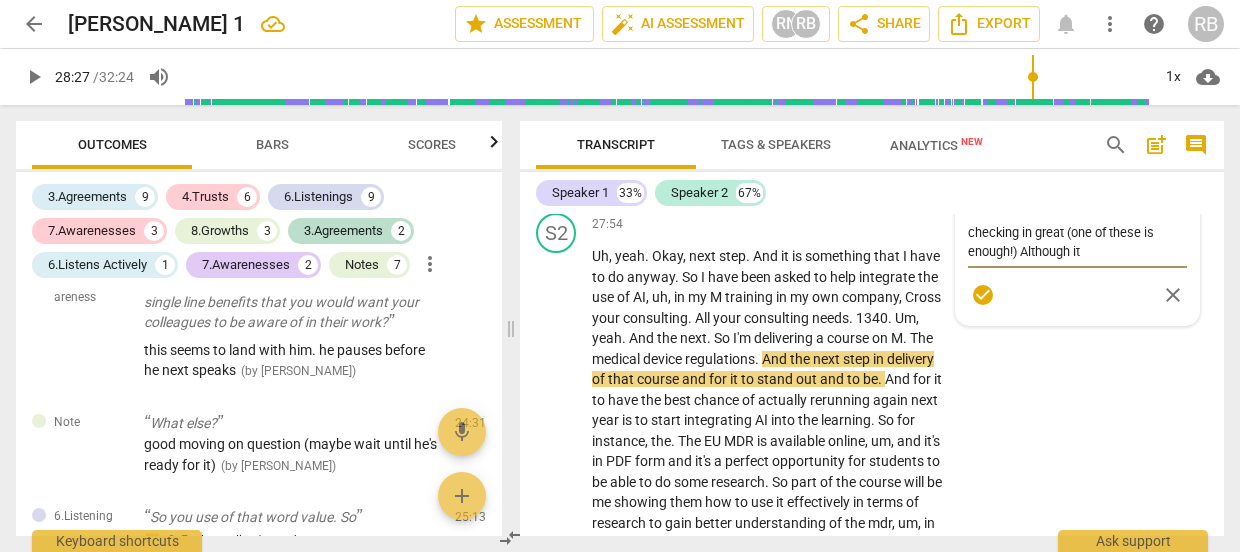 type on "checking in great (one of these is enough!) Although it'" 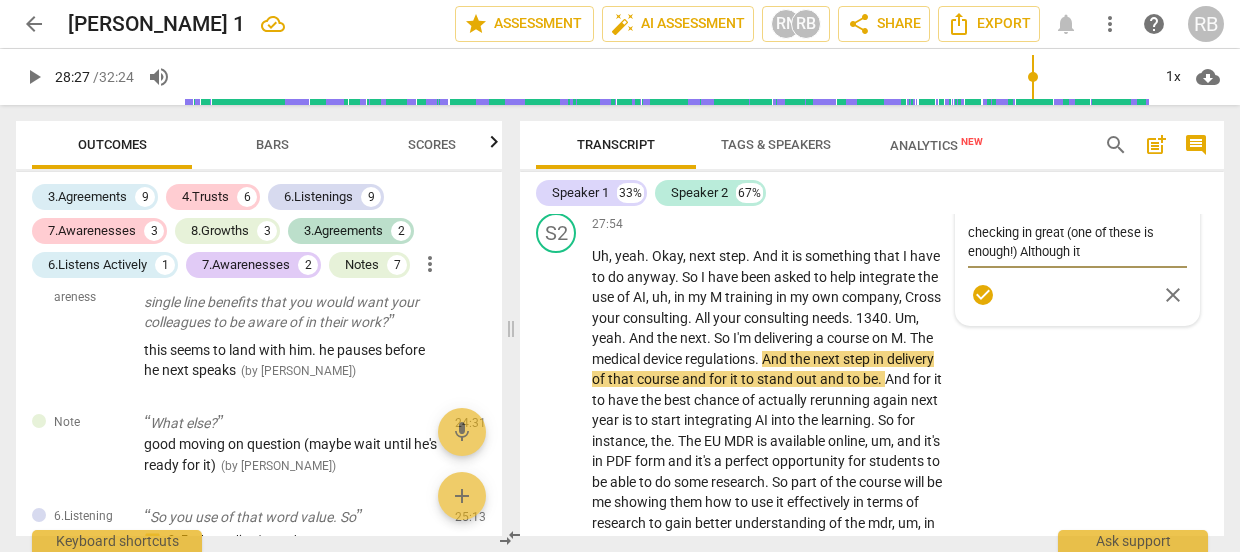 type on "checking in great (one of these is enough!) Although it'" 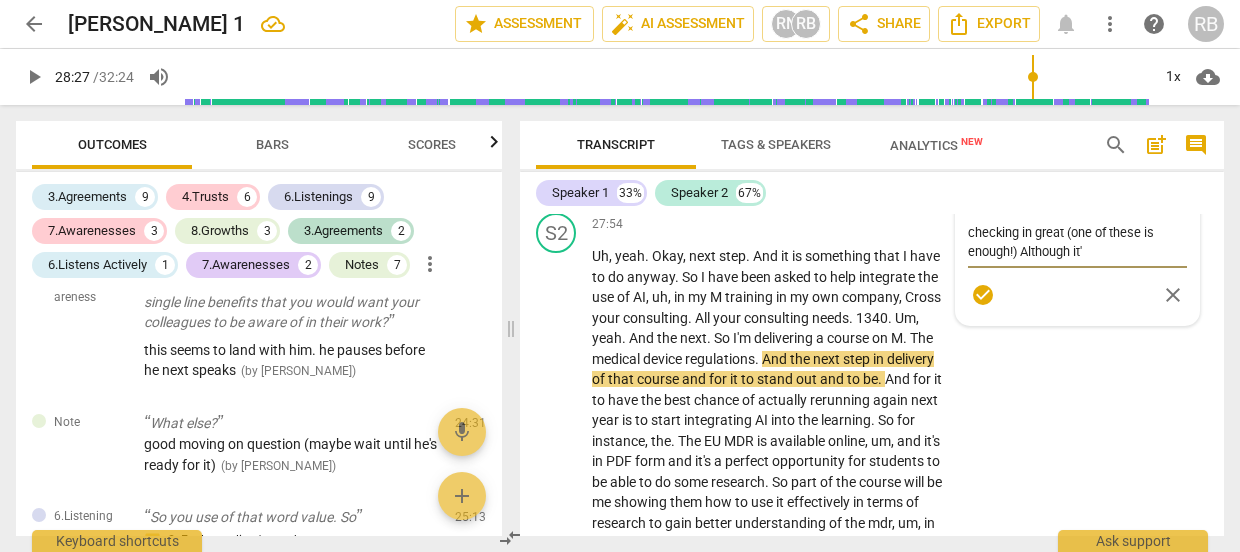type on "checking in great (one of these is enough!) Although it's" 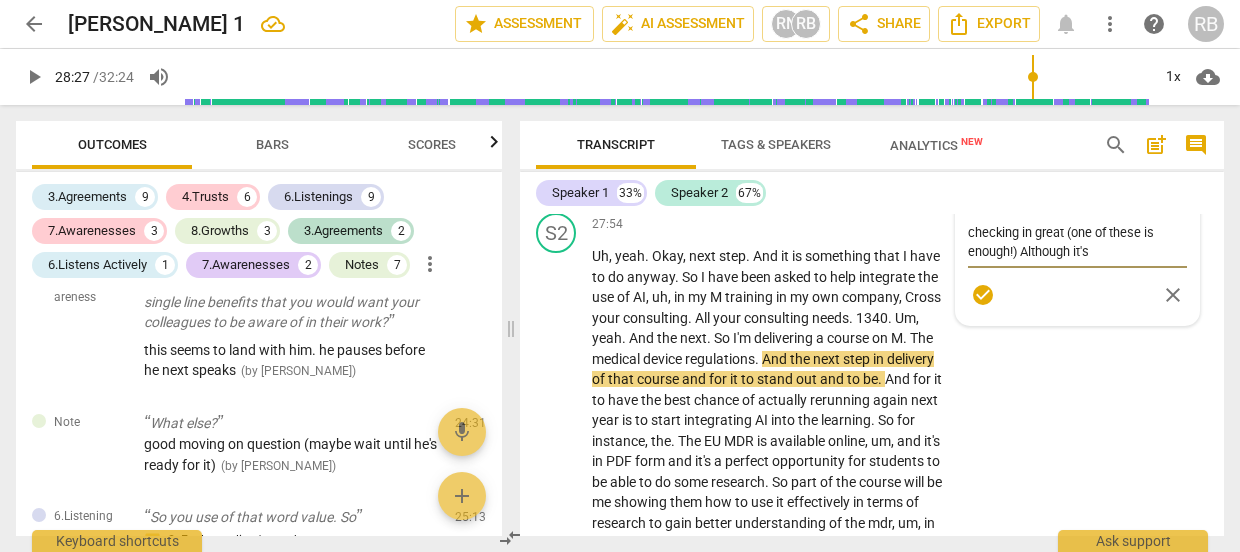 type on "checking in great (one of these is enough!) Although it's" 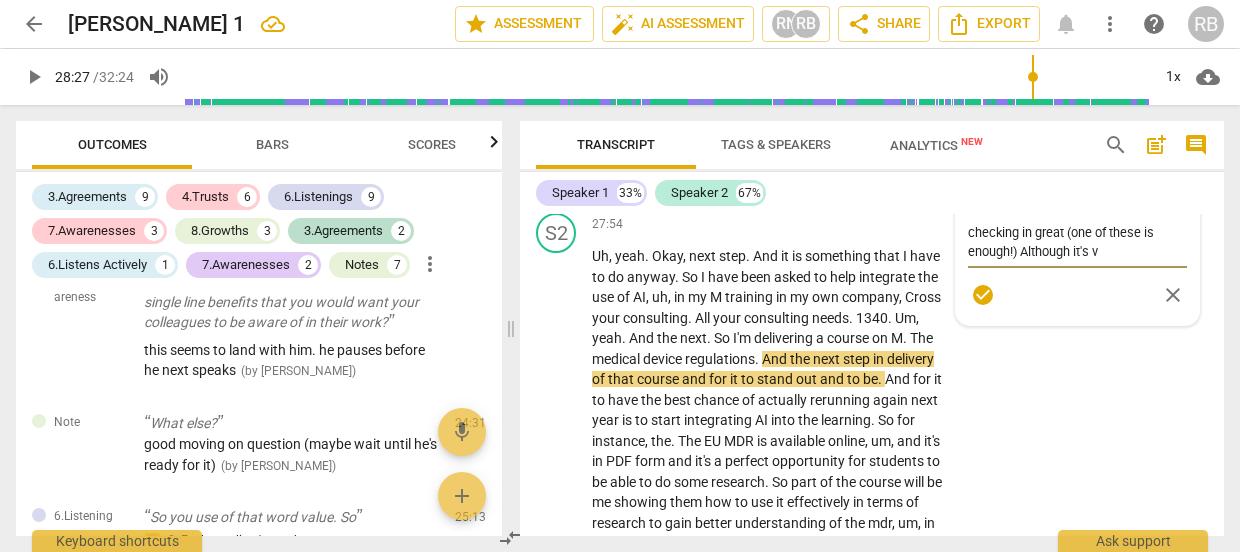 type on "checking in great (one of these is enough!) Although it's ve" 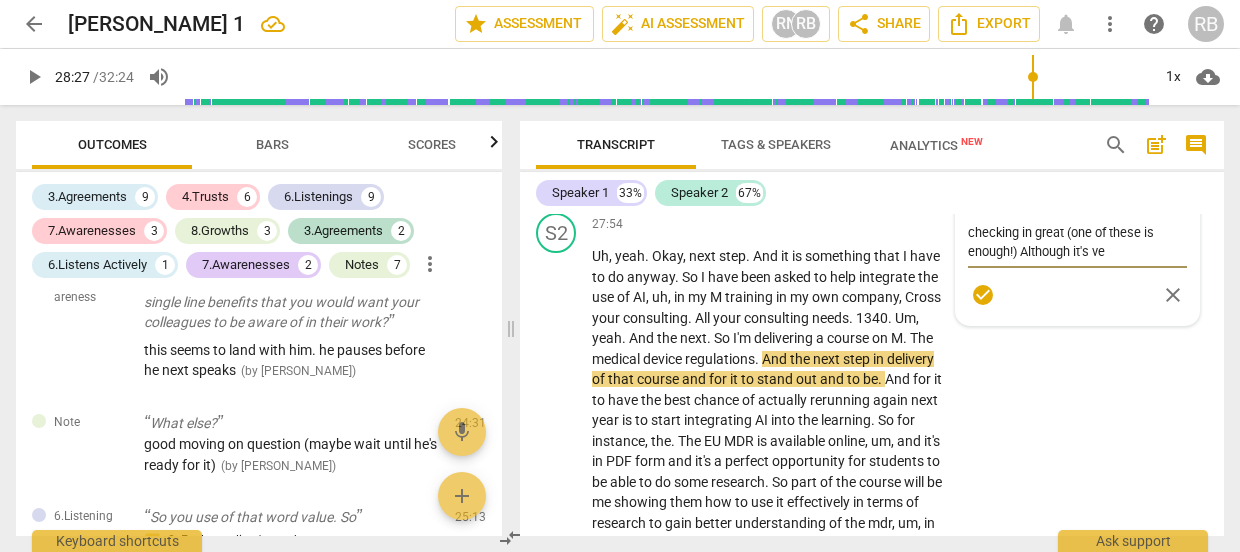 type on "checking in great (one of these is enough!) Although it's ver" 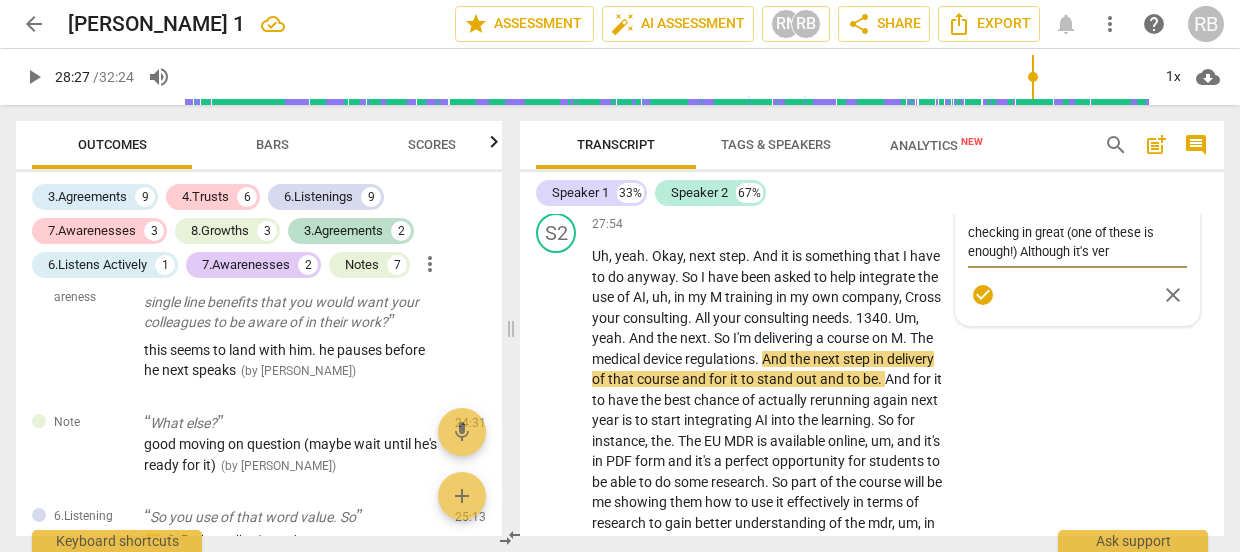 type on "checking in great (one of these is enough!) Although it's very" 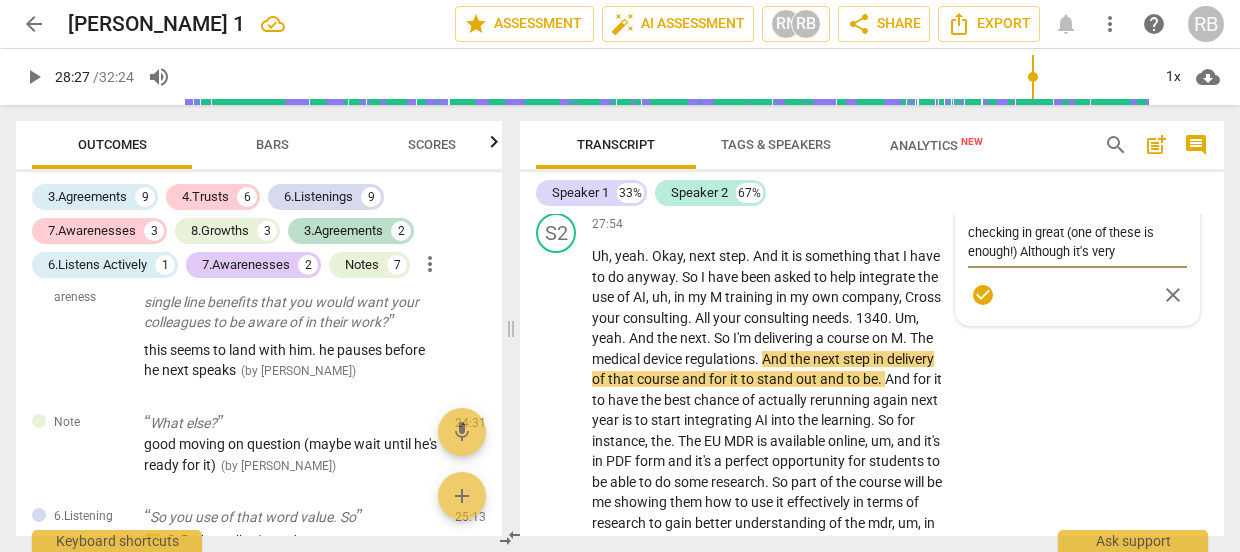 type on "checking in great (one of these is enough!) Although it's very" 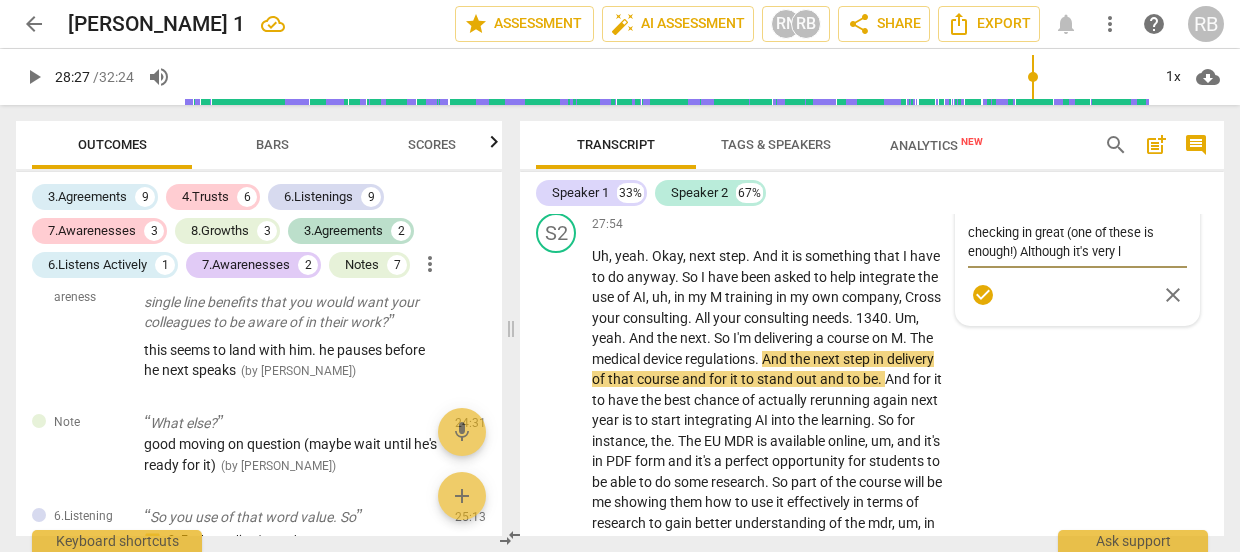 type on "checking in great (one of these is enough!) Although it's very la" 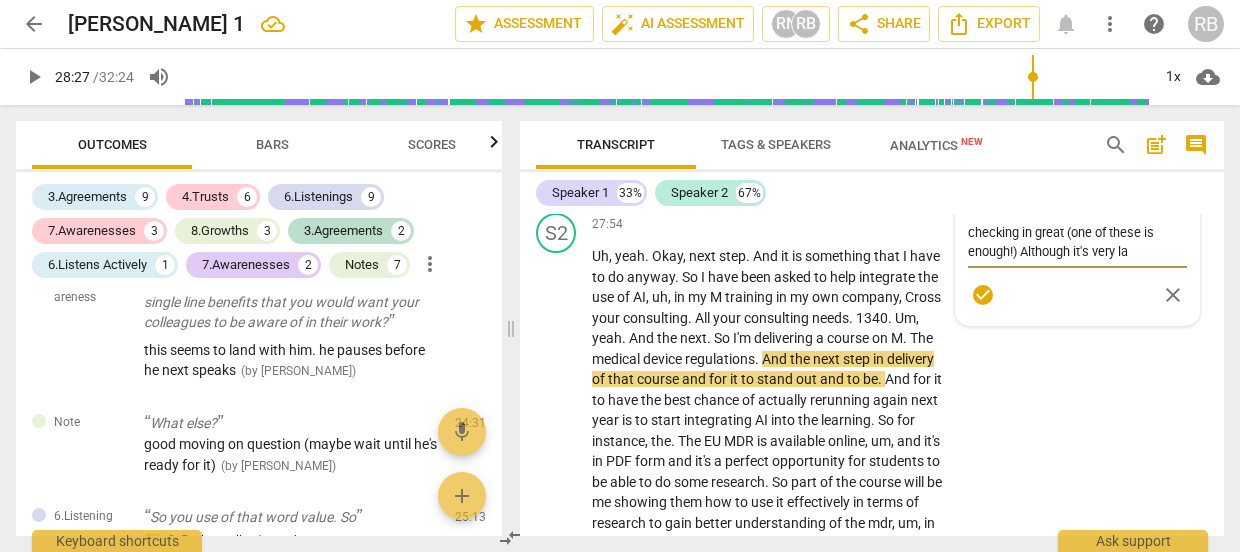 type on "checking in great (one of these is enough!) Although it's very lat" 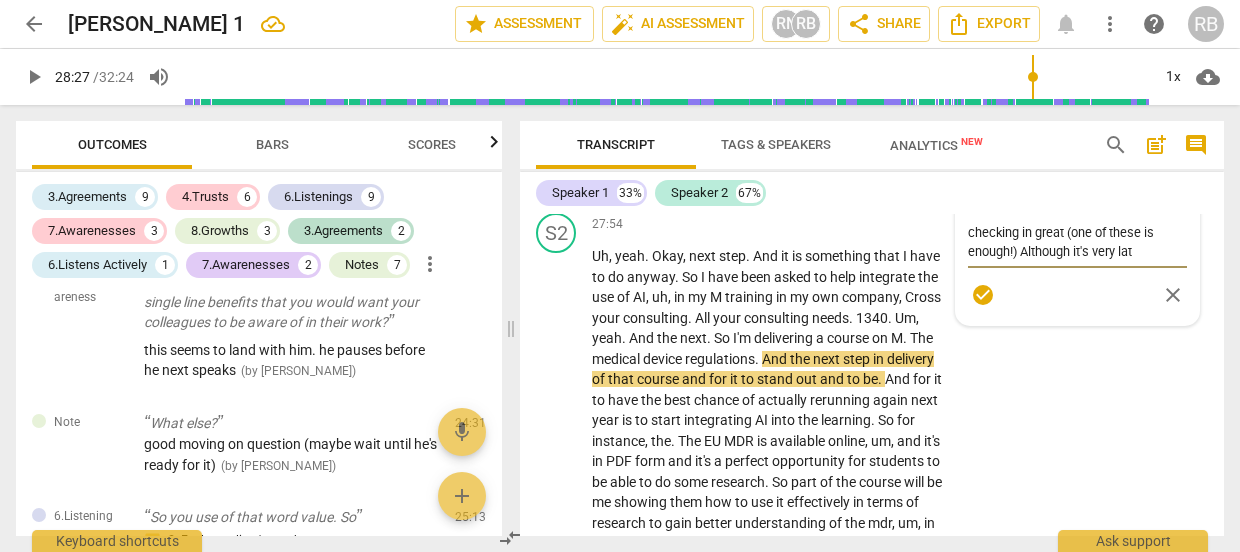 type on "checking in great (one of these is enough!) Although it's very late" 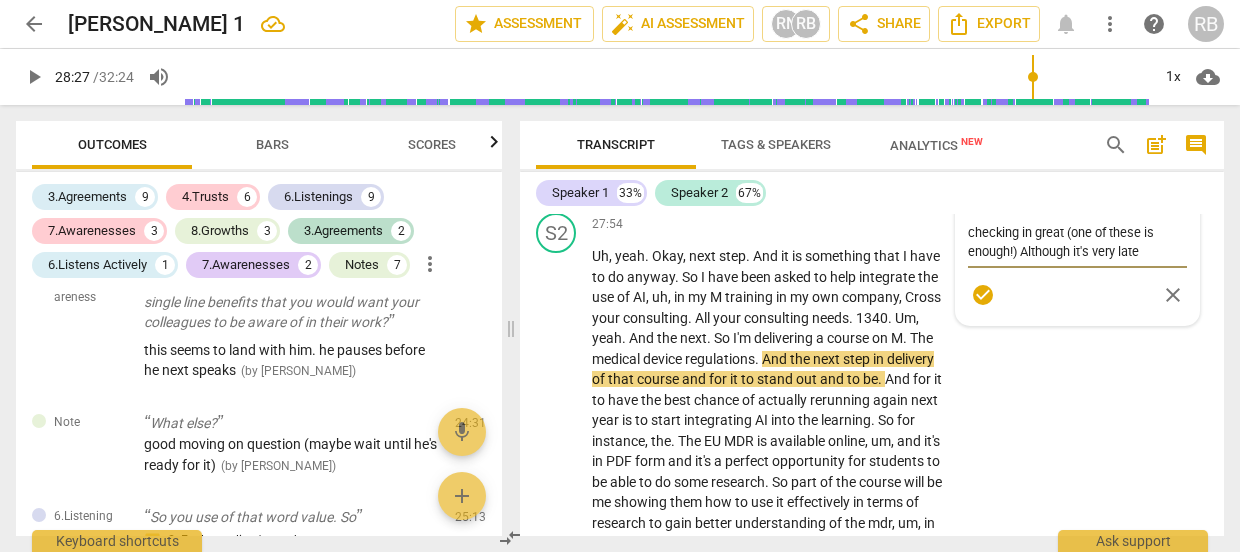 type on "checking in great (one of these is enough!) Although it's very late" 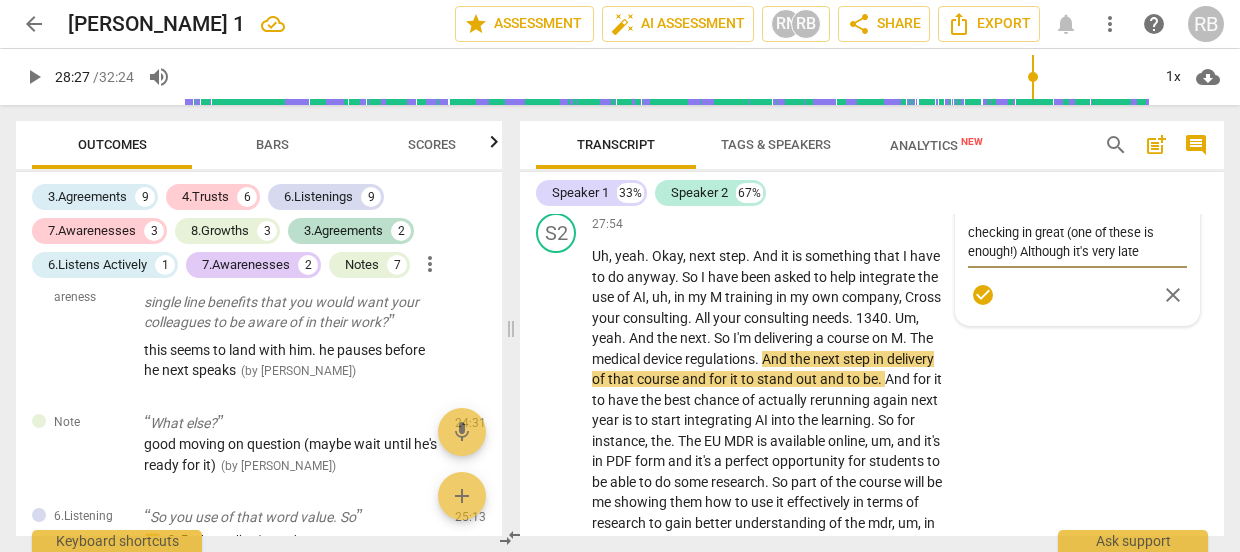 type on "checking in great (one of these is enough!) Although it's very late i" 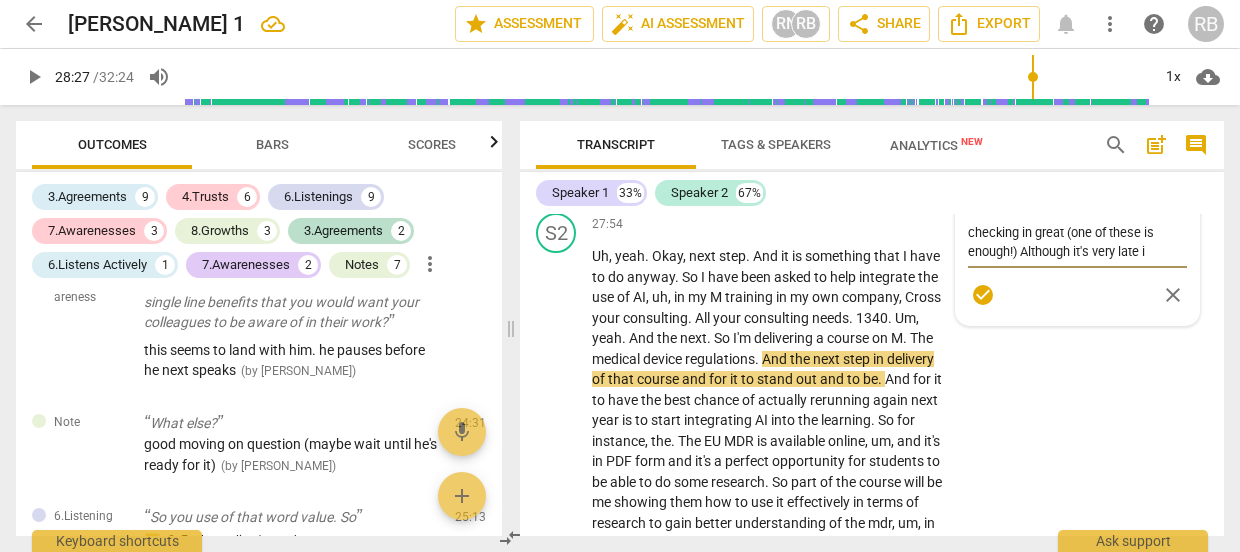 type on "checking in great (one of these is enough!) Although it's very late in" 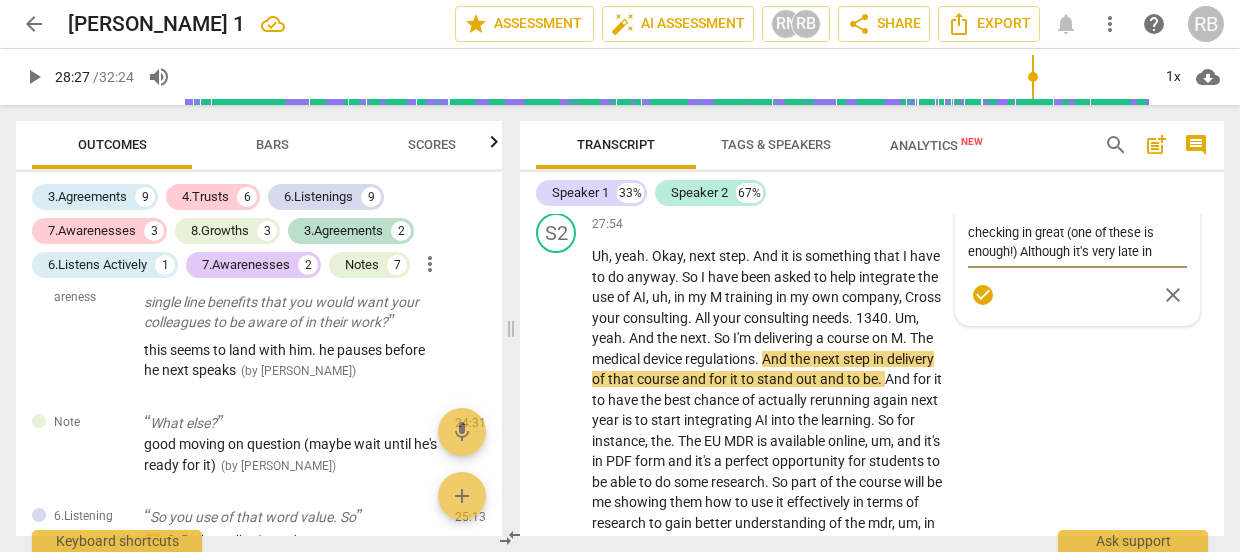 type on "checking in great (one of these is enough!) Although it's very late in" 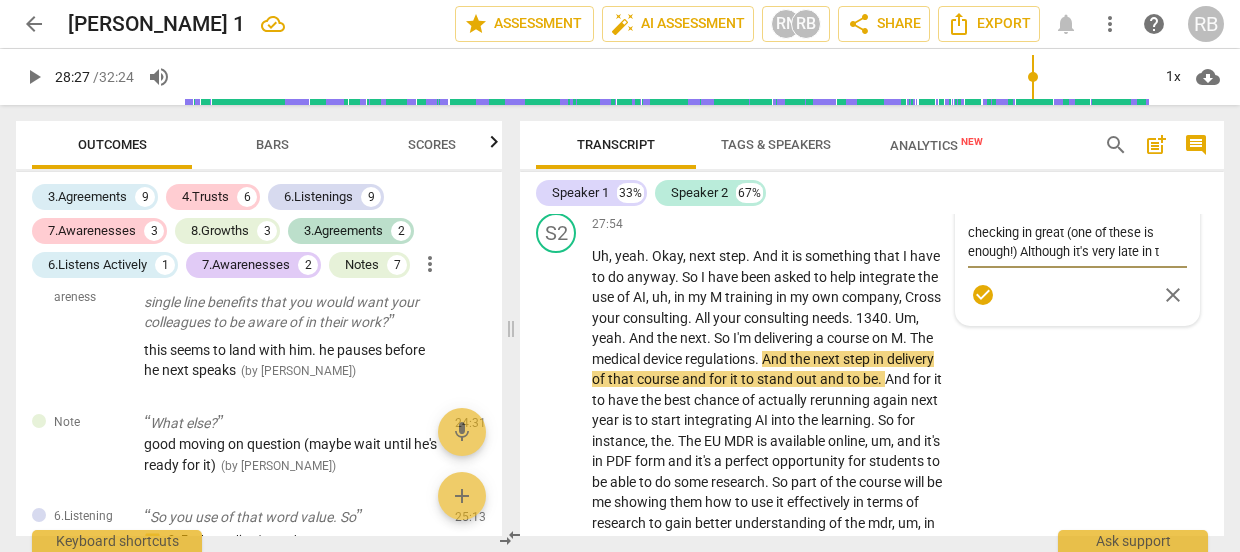type on "checking in great (one of these is enough!) Although it's very late in th" 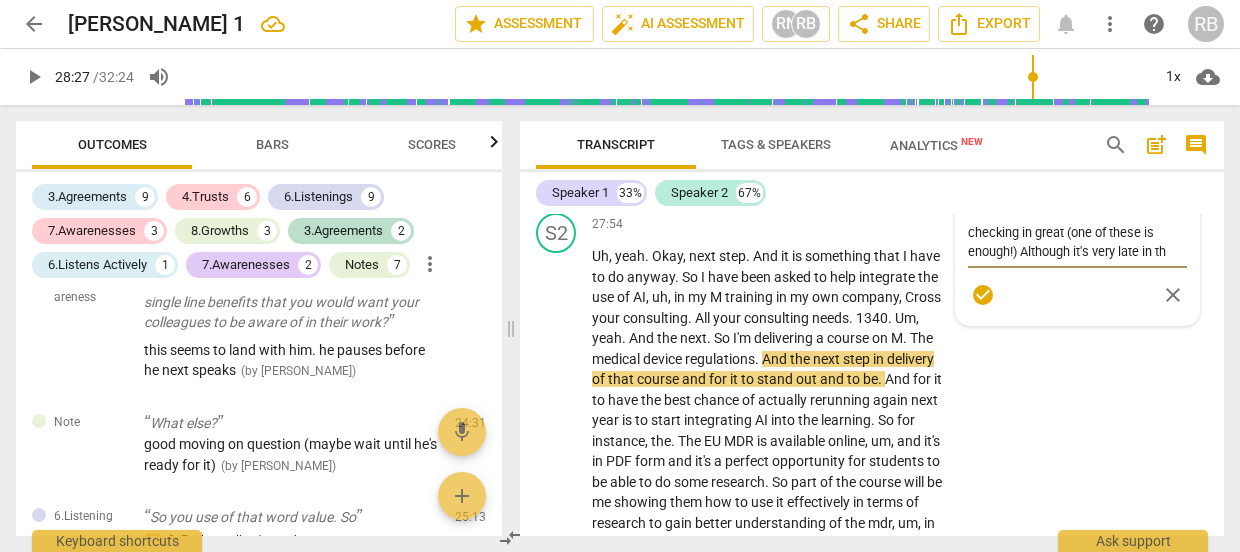 type on "checking in great (one of these is enough!) Although it's very late in the" 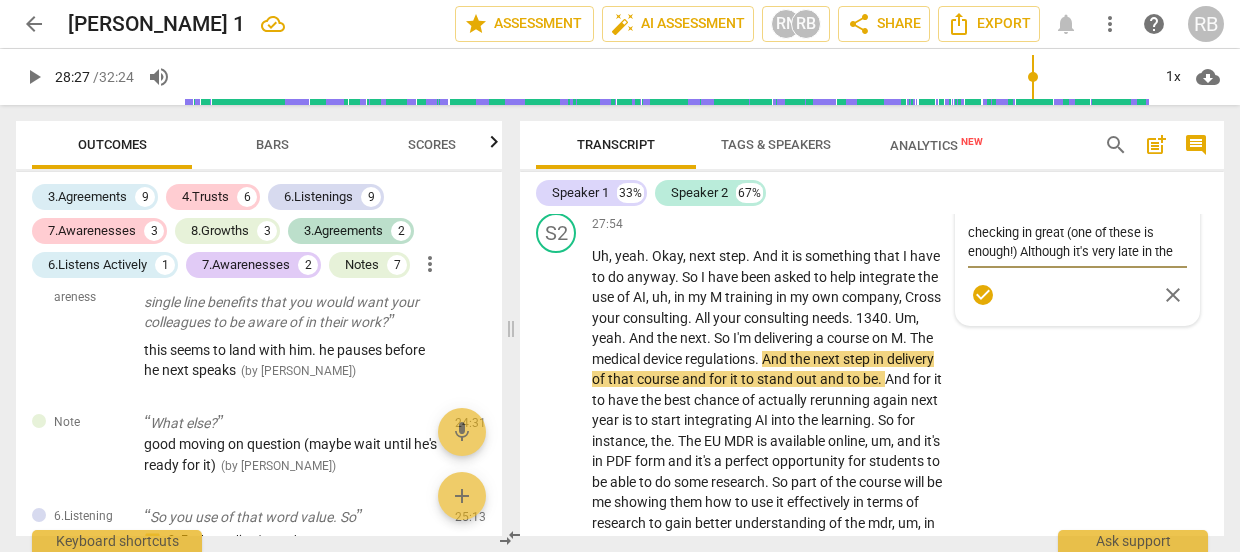 type on "checking in great (one of these is enough!) Although it's very late in the" 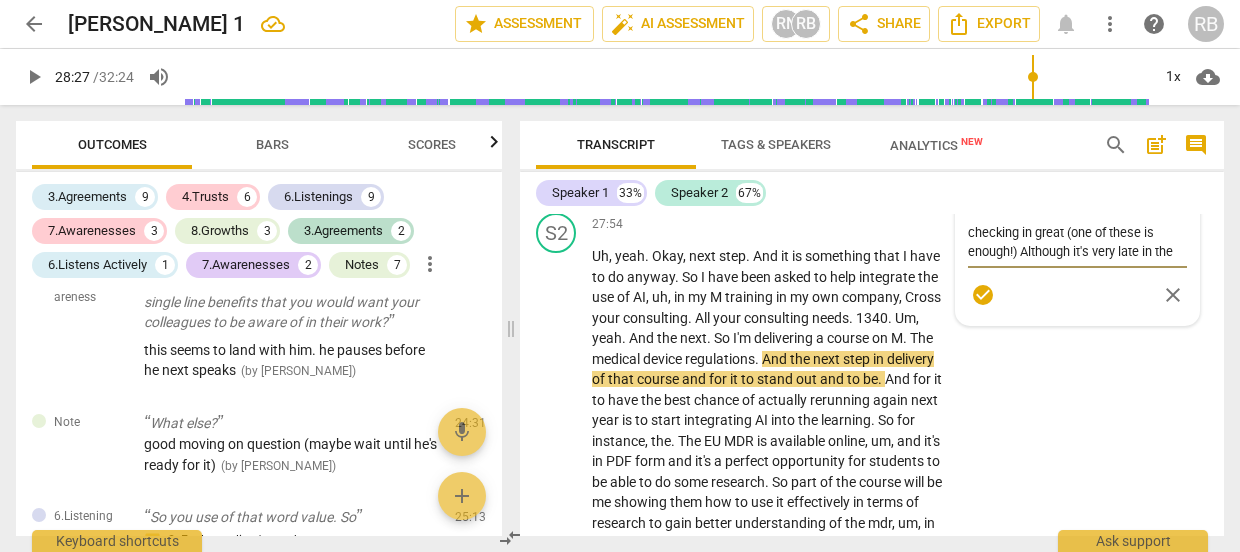 type on "checking in great (one of these is enough!) Although it's very late in the s" 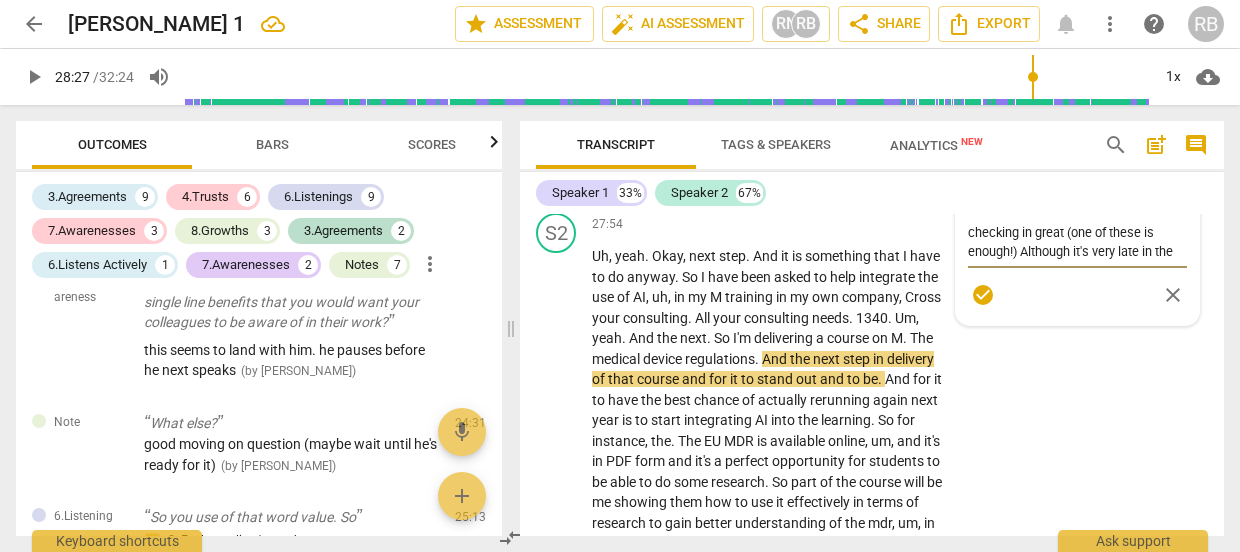 type on "checking in great (one of these is enough!) Although it's very late in the s" 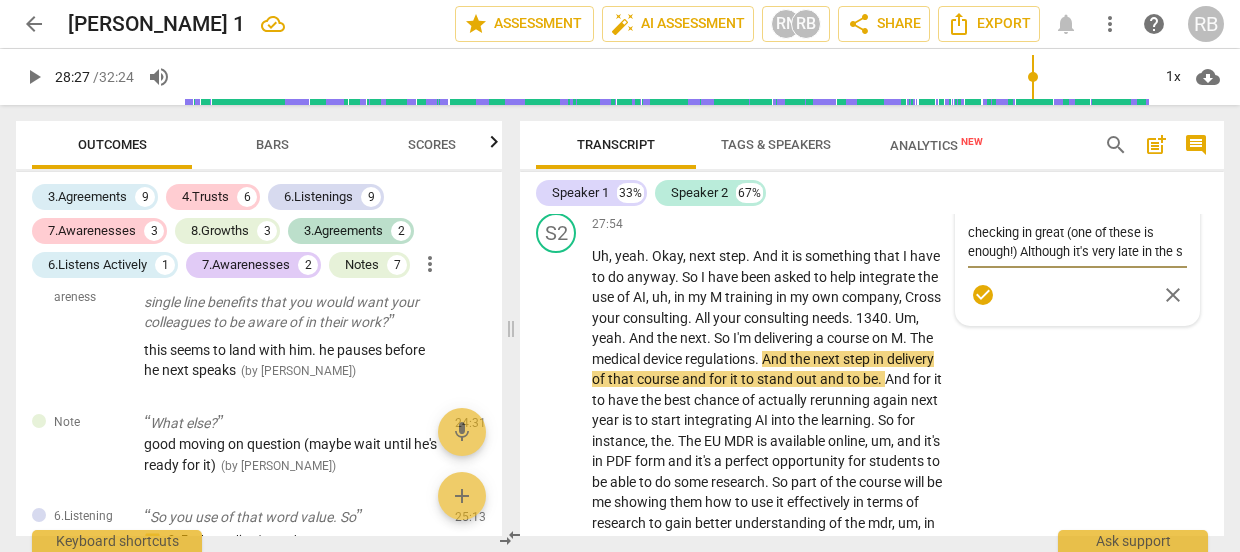 type on "checking in great (one of these is enough!) Although it's very late in the se" 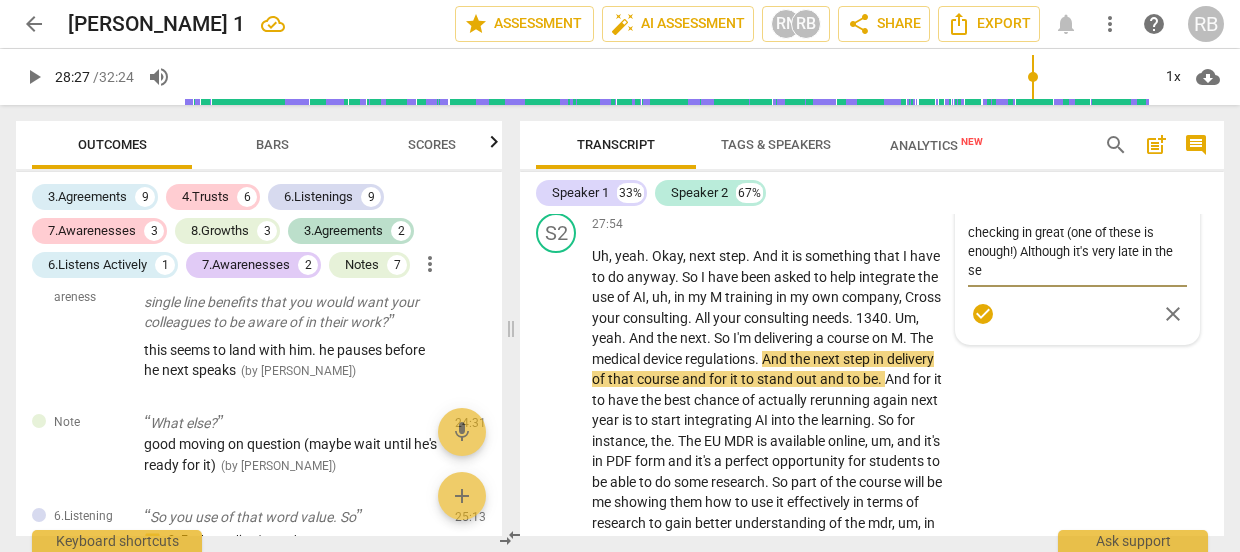 type on "checking in great (one of these is enough!) Although it's very late in the ses" 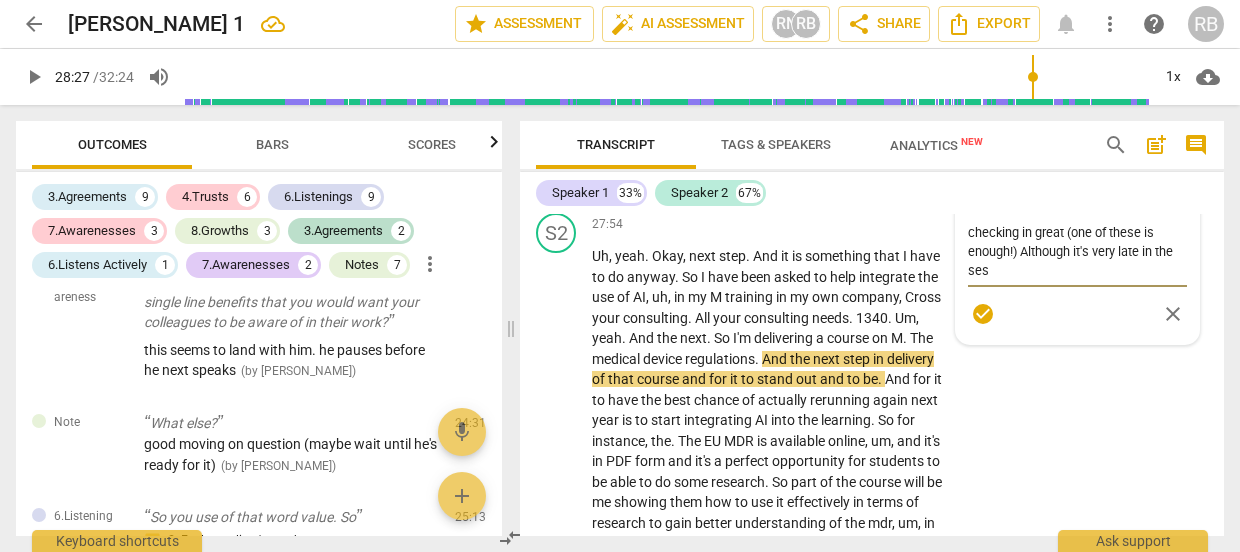 type on "checking in great (one of these is enough!) Although it's very late in the sess" 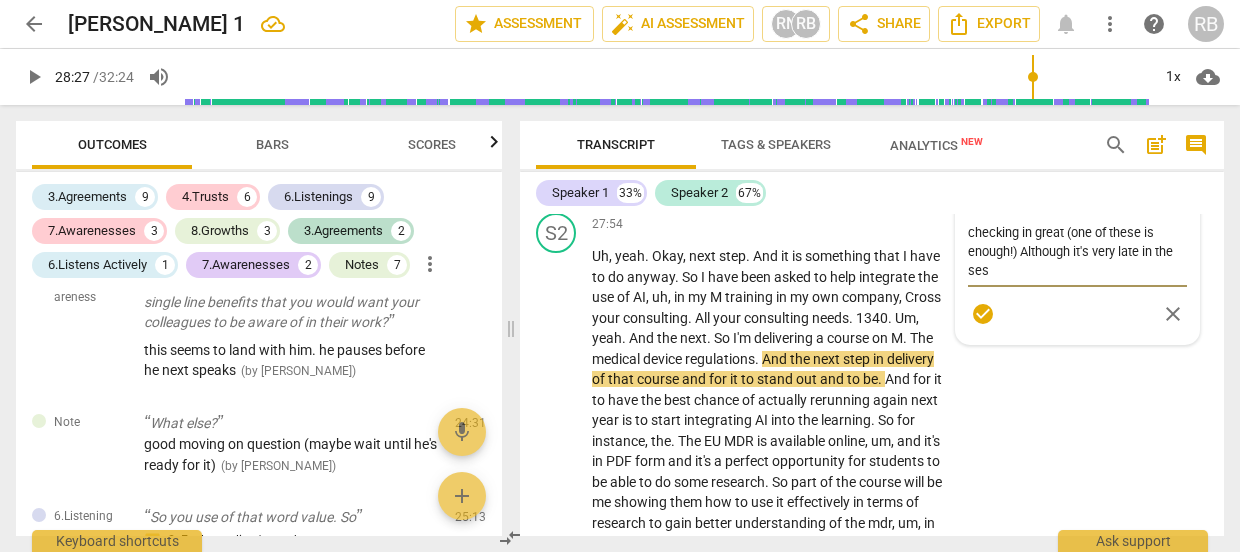 type on "checking in great (one of these is enough!) Although it's very late in the sess" 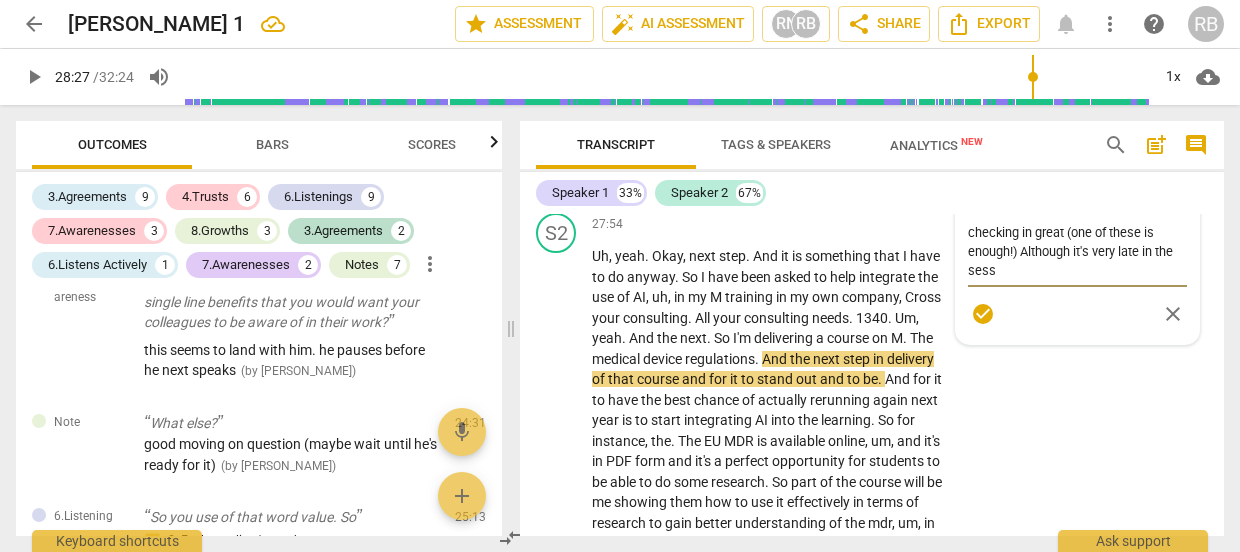type on "checking in great (one of these is enough!) Although it's very late in the sessi" 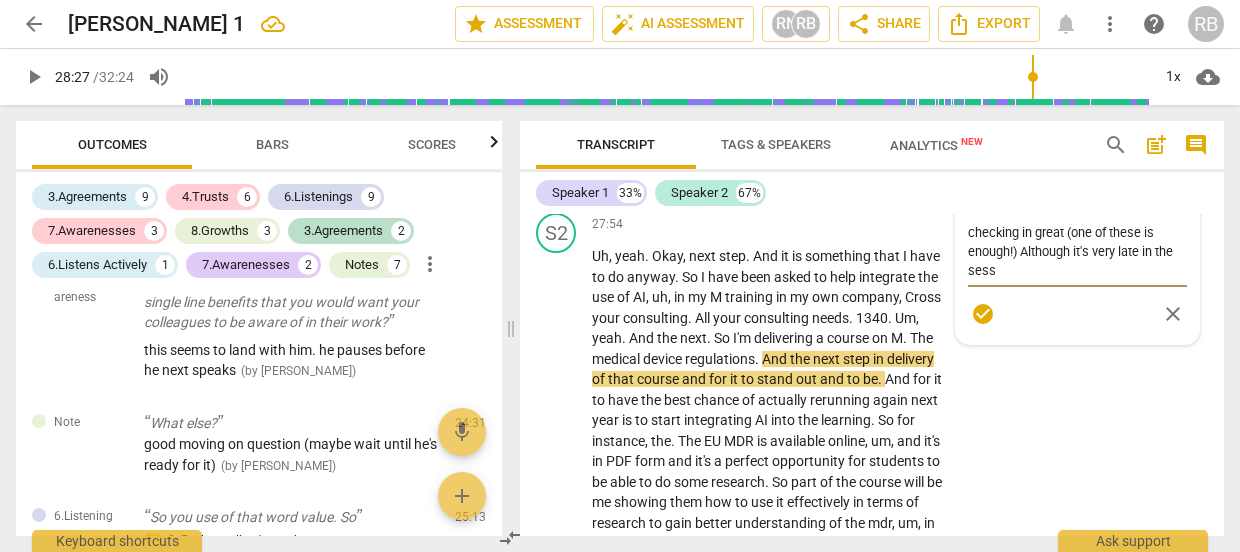 type on "checking in great (one of these is enough!) Although it's very late in the sessi" 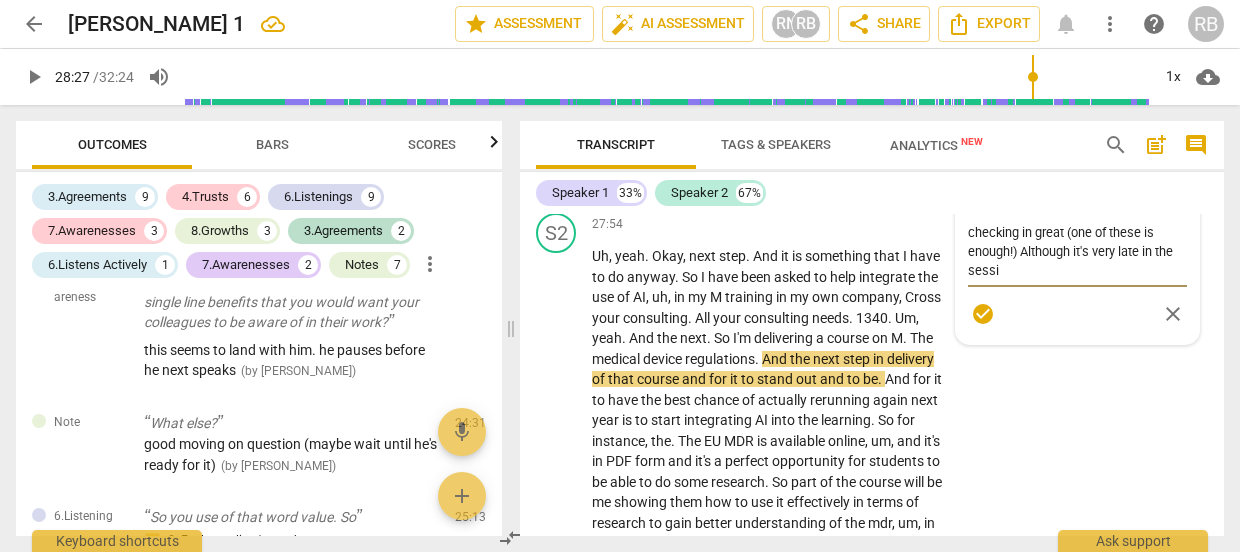 type on "checking in great (one of these is enough!) Although it's very late in the sessio" 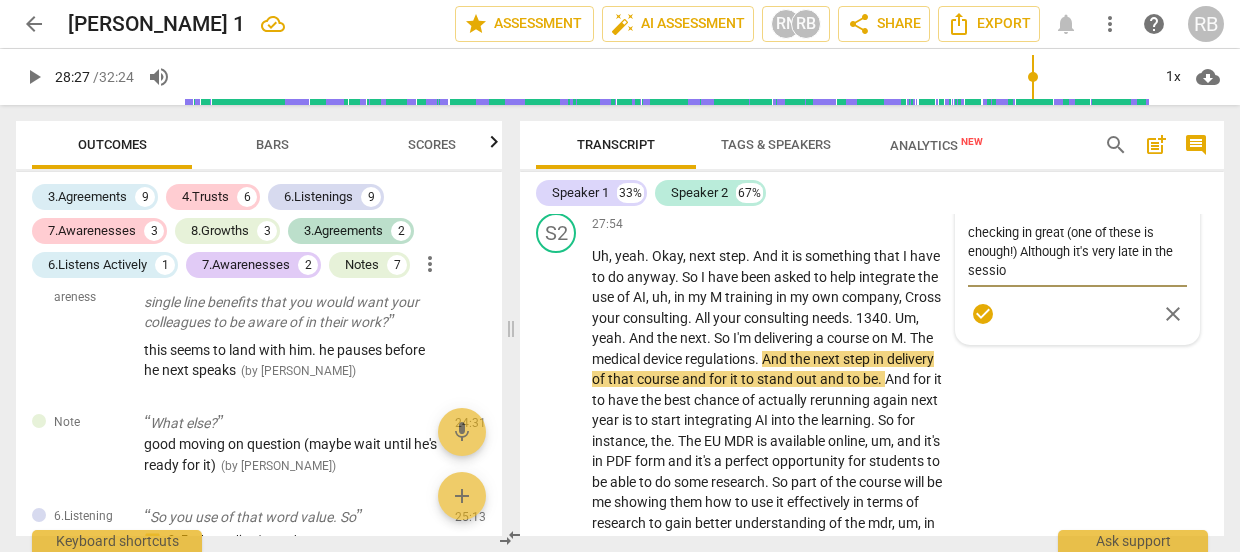 type on "checking in great (one of these is enough!) Although it's very late in the session" 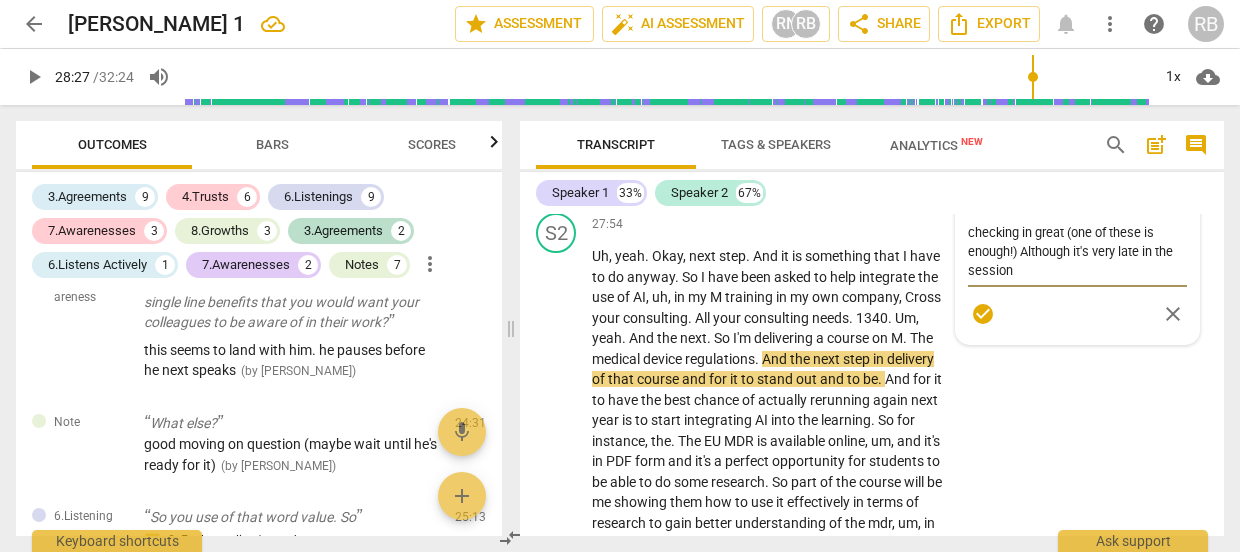 type on "checking in great (one of these is enough!) Although it's very late in the session" 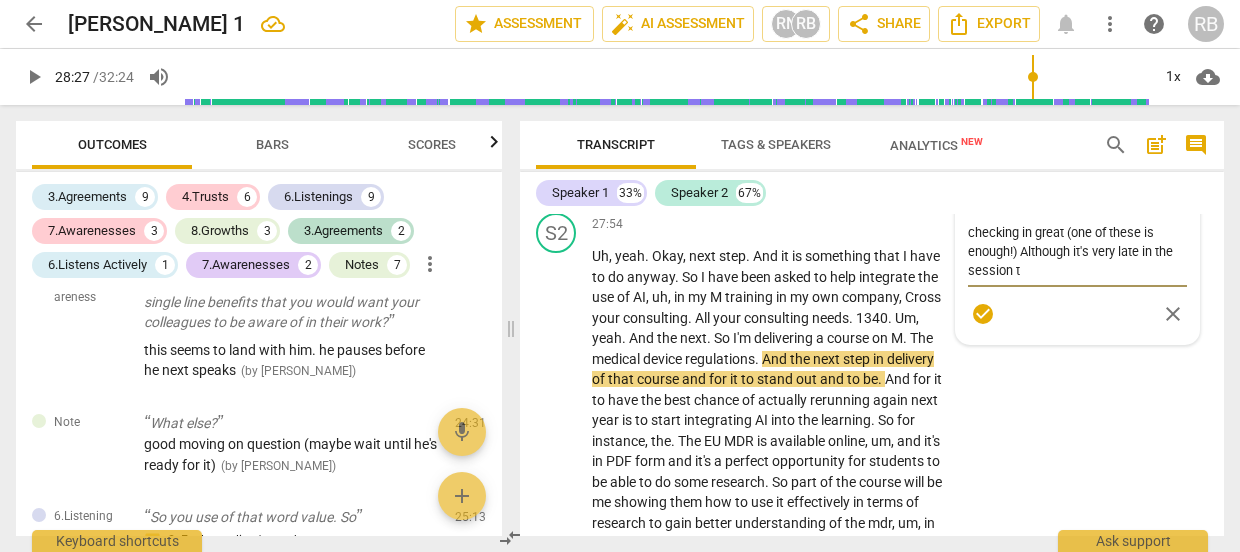 type on "checking in great (one of these is enough!) Although it's very late in the session to" 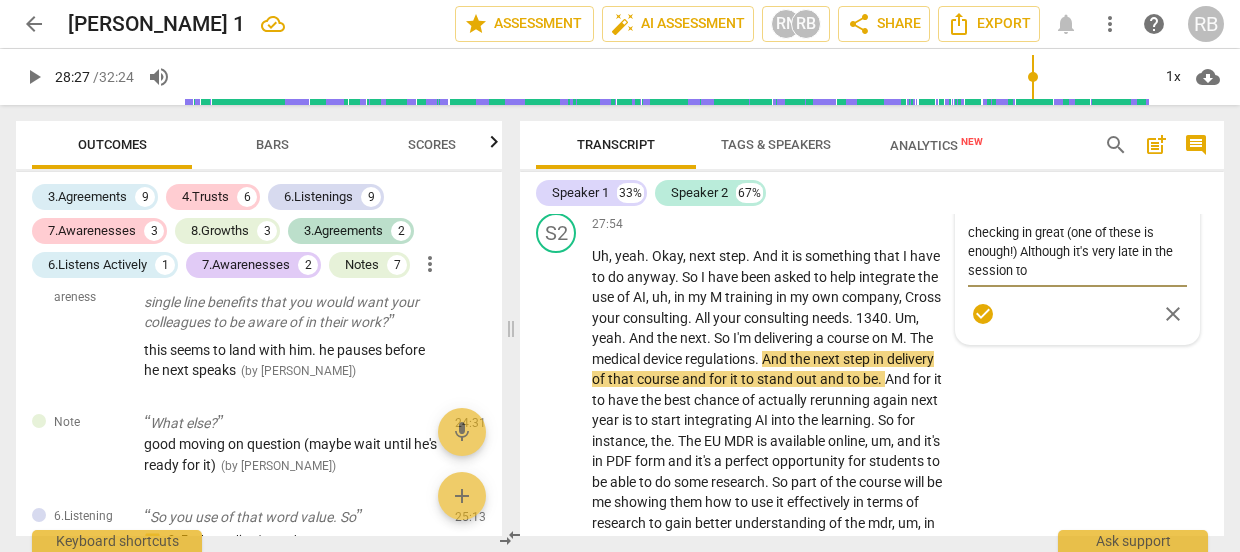 type on "checking in great (one of these is enough!) Although it's very late in the session to" 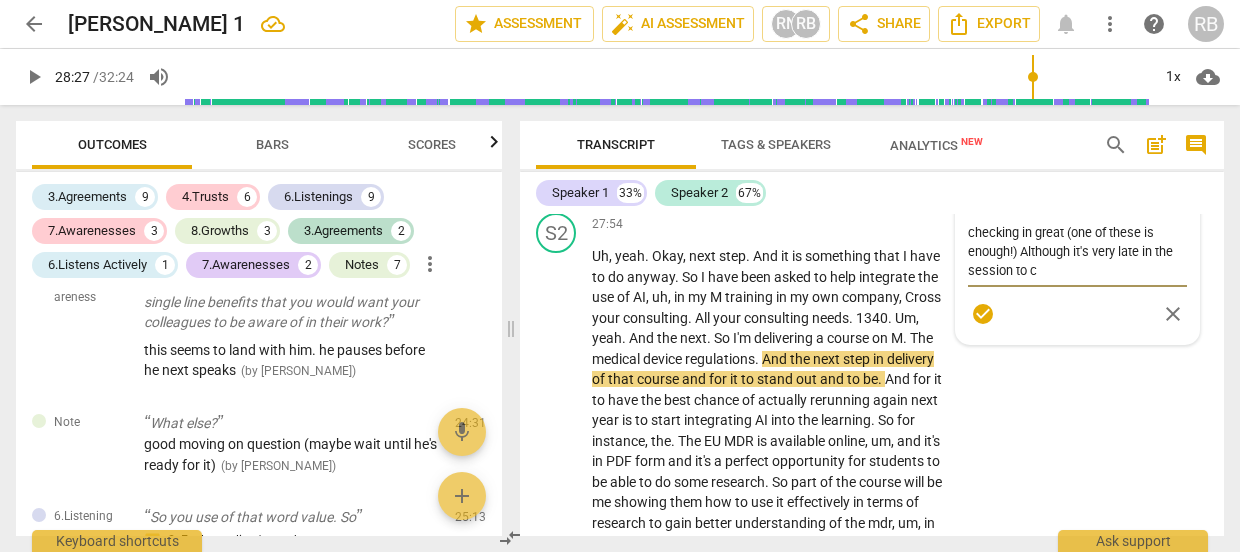 type on "checking in great (one of these is enough!) Although it's very late in the session to ch" 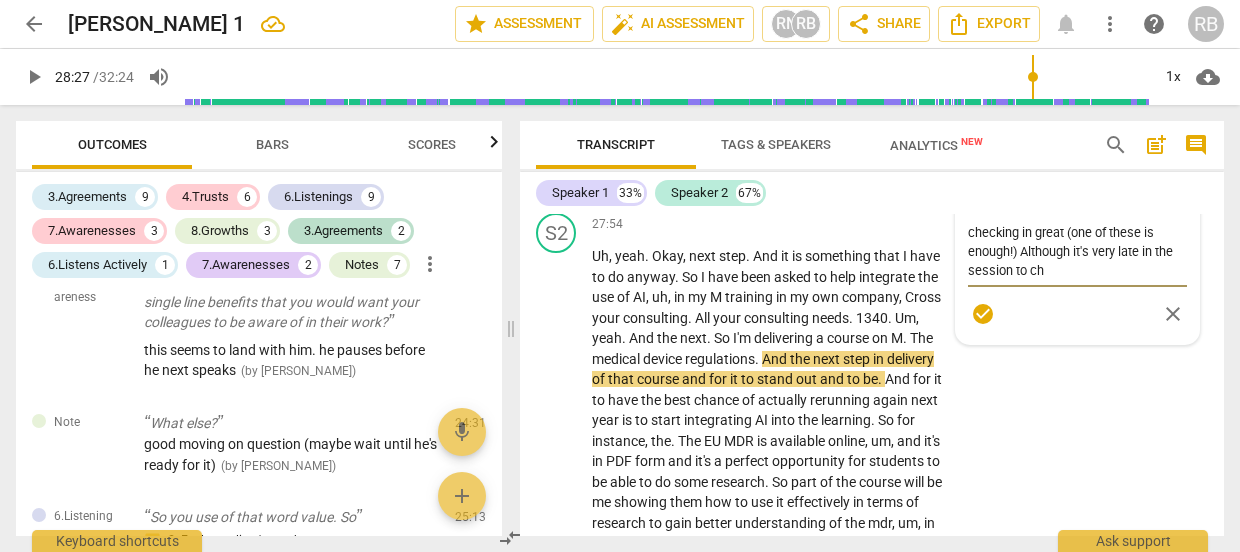 type on "checking in great (one of these is enough!) Although it's very late in the session to che" 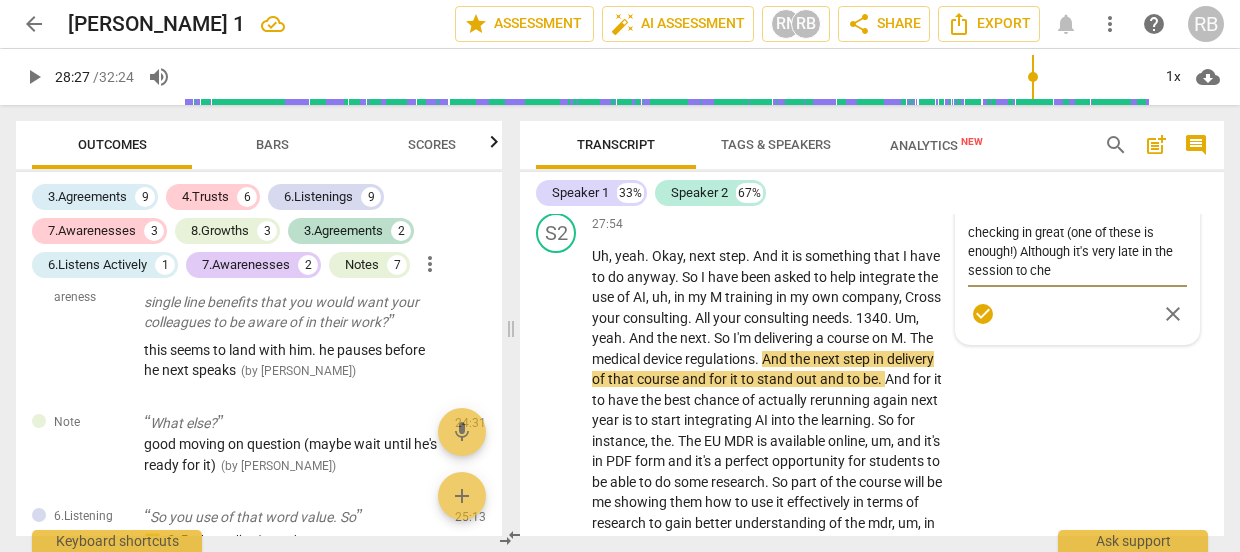 type on "checking in great (one of these is enough!) Although it's very late in the session to chec" 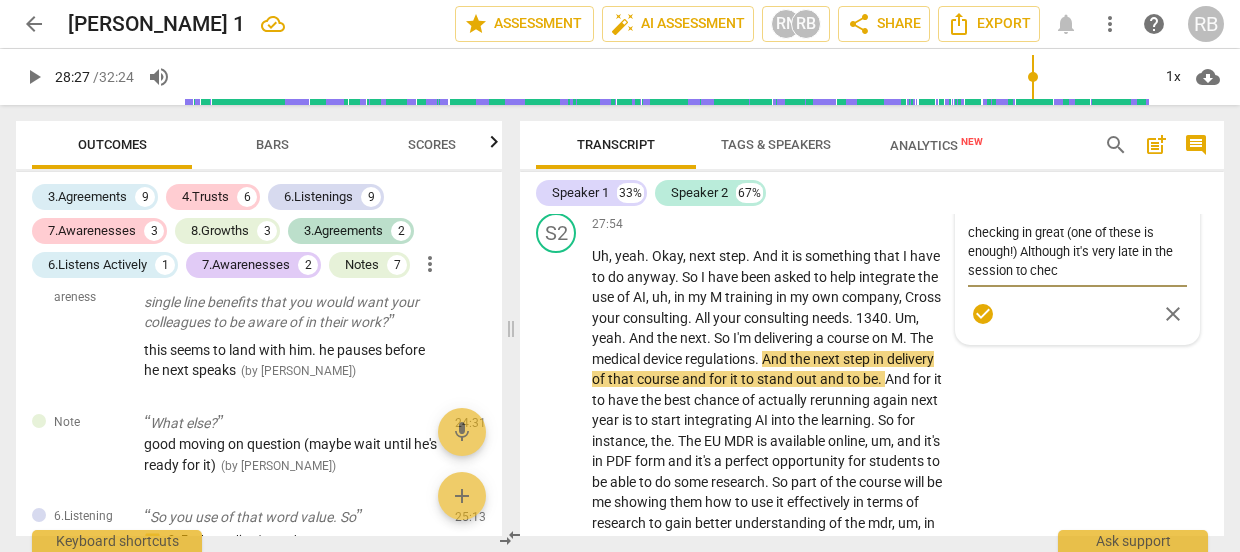 type on "checking in great (one of these is enough!) Although it's very late in the session to check" 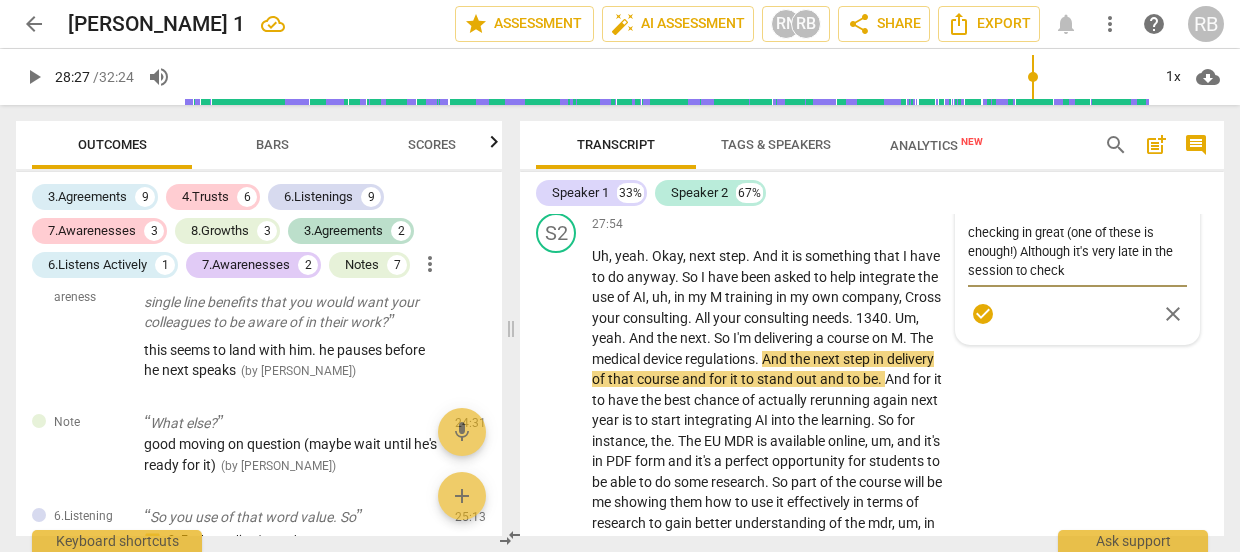type on "checking in great (one of these is enough!) Although it's very late in the session to check" 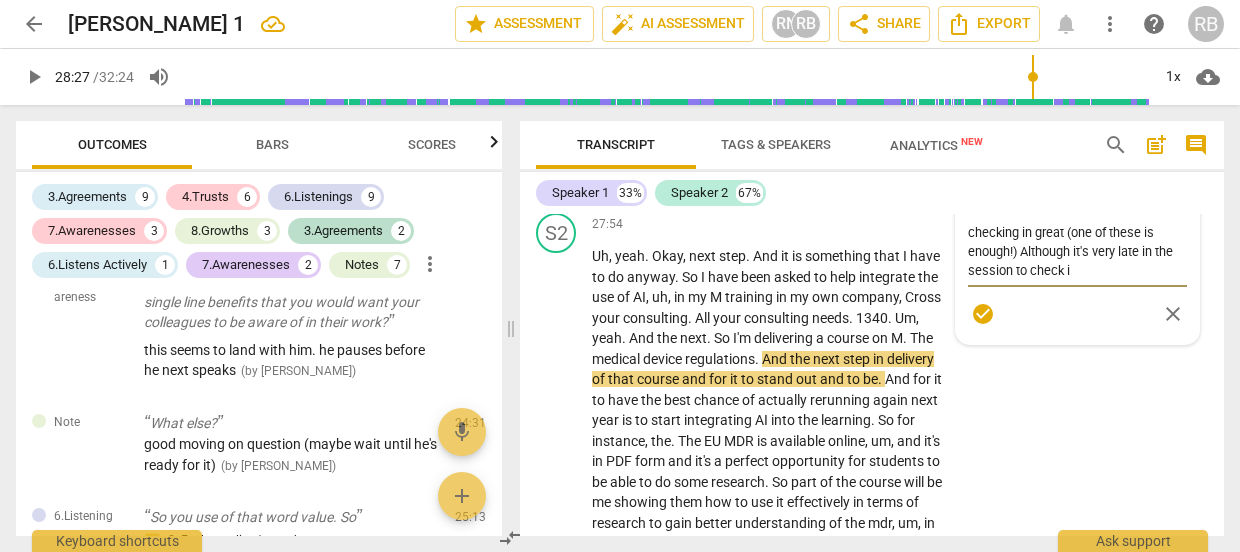 type on "checking in great (one of these is enough!) Although it's very late in the session to check in" 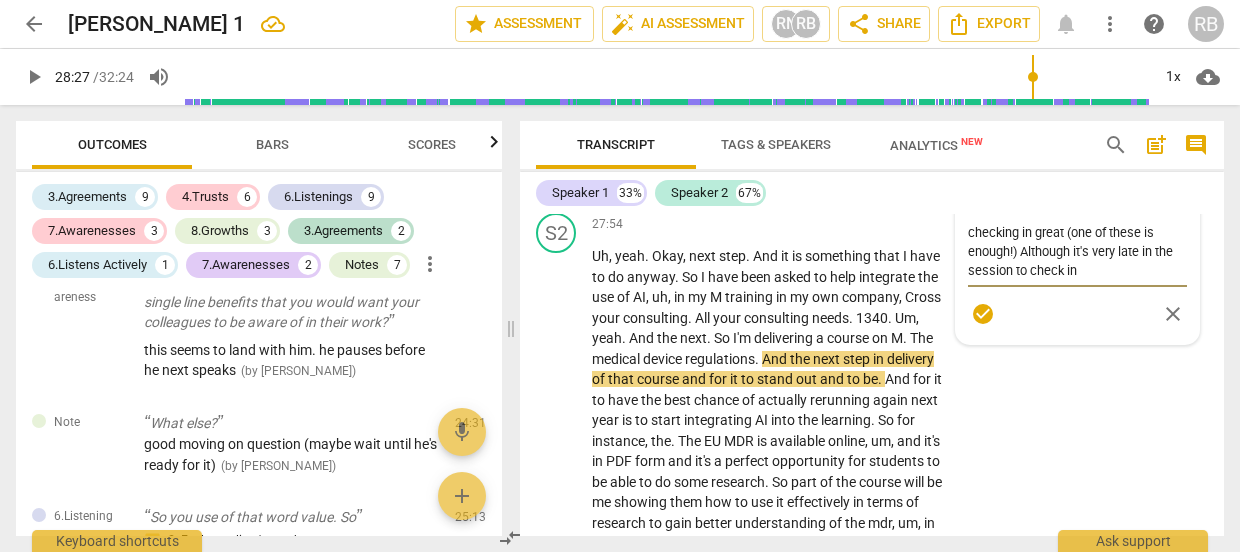 type on "checking in great (one of these is enough!) Although it's very late in the session to check in" 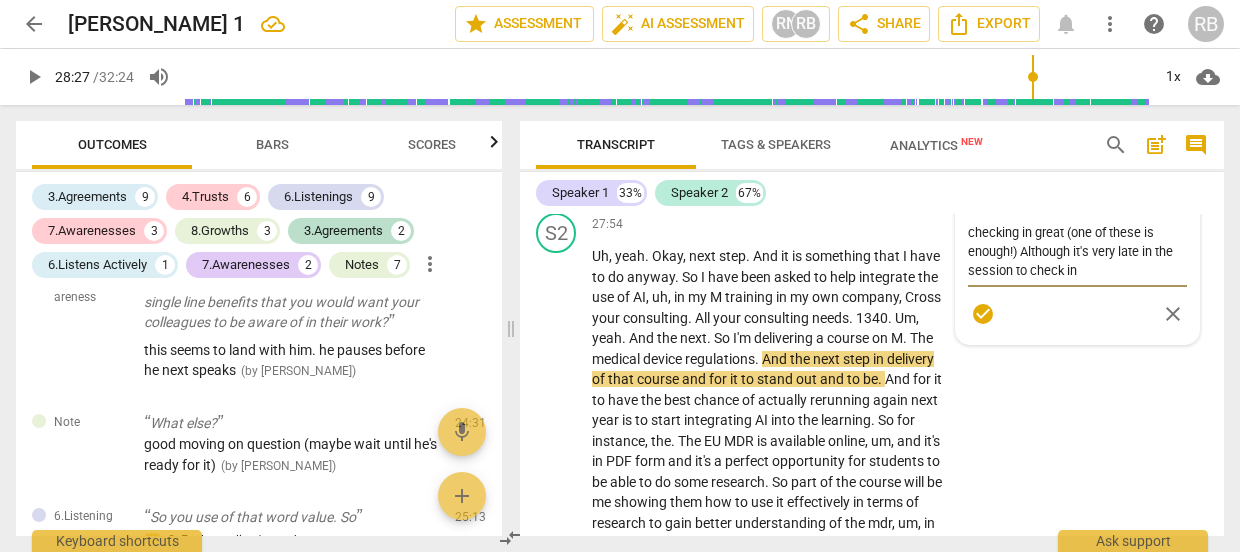 type on "checking in great (one of these is enough!) Although it's very late in the session to check in a" 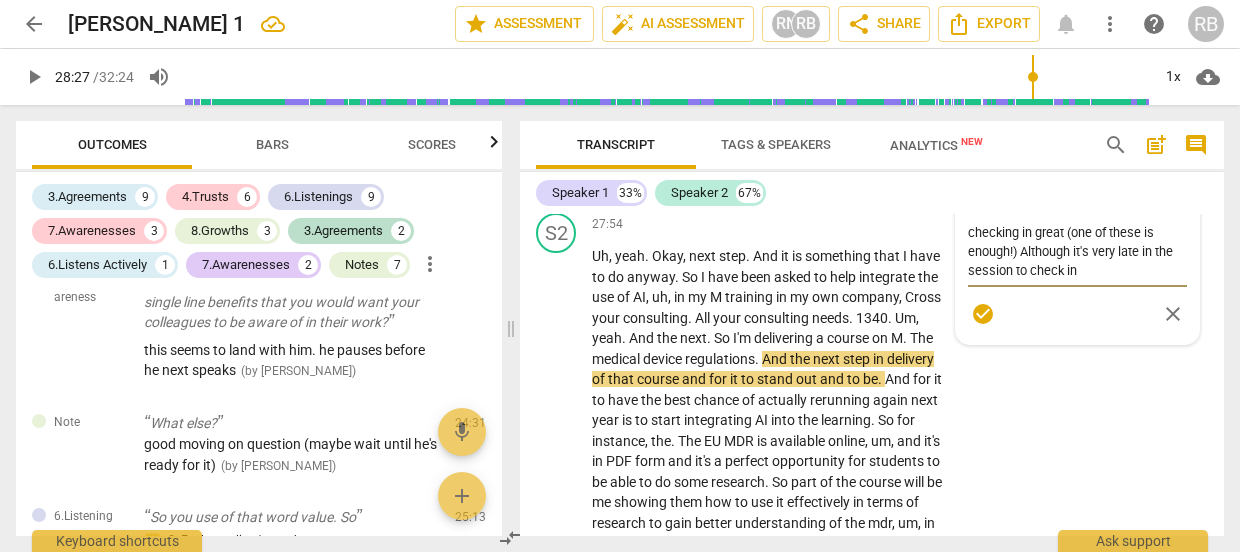 type on "checking in great (one of these is enough!) Although it's very late in the session to check in a" 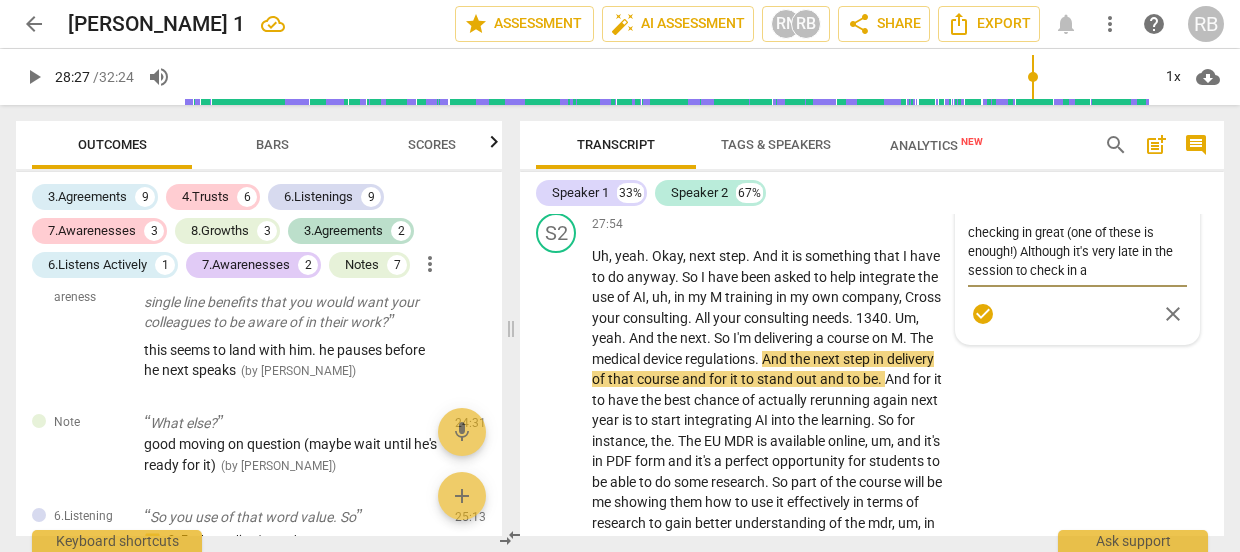 type on "checking in great (one of these is enough!) Although it's very late in the session to check in as" 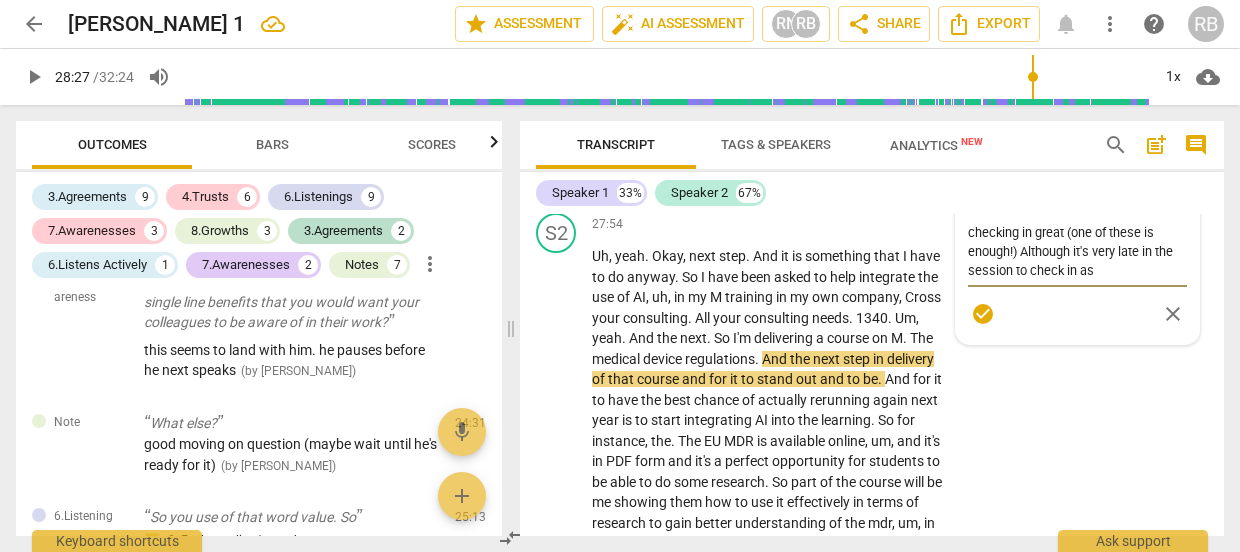 type on "checking in great (one of these is enough!) Although it's very late in the session to check in as" 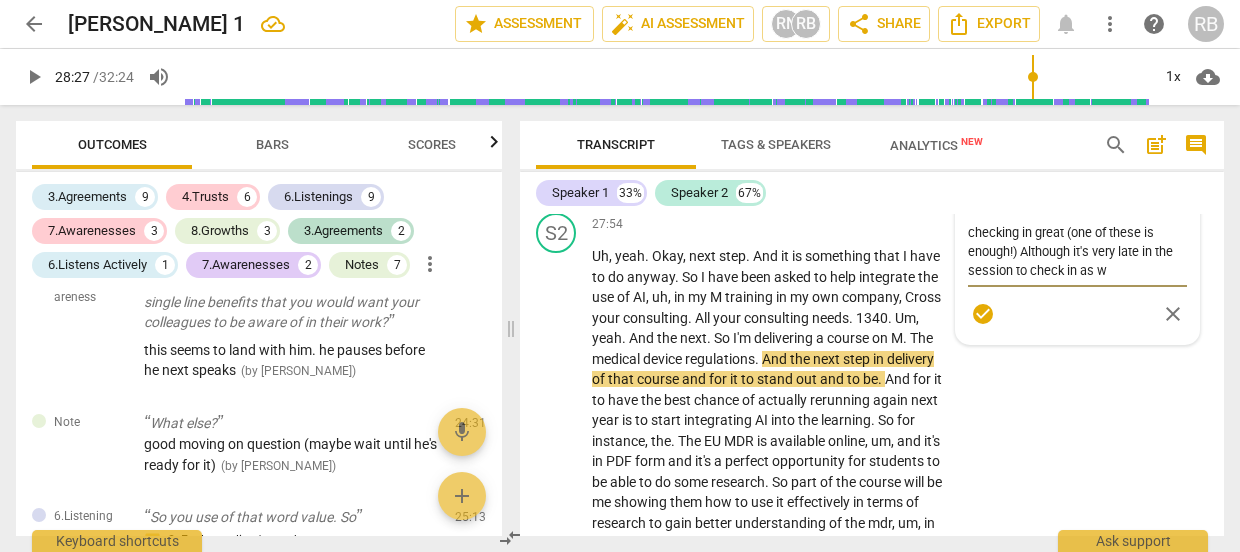 type on "checking in great (one of these is enough!) Although it's very late in the session to check in as we" 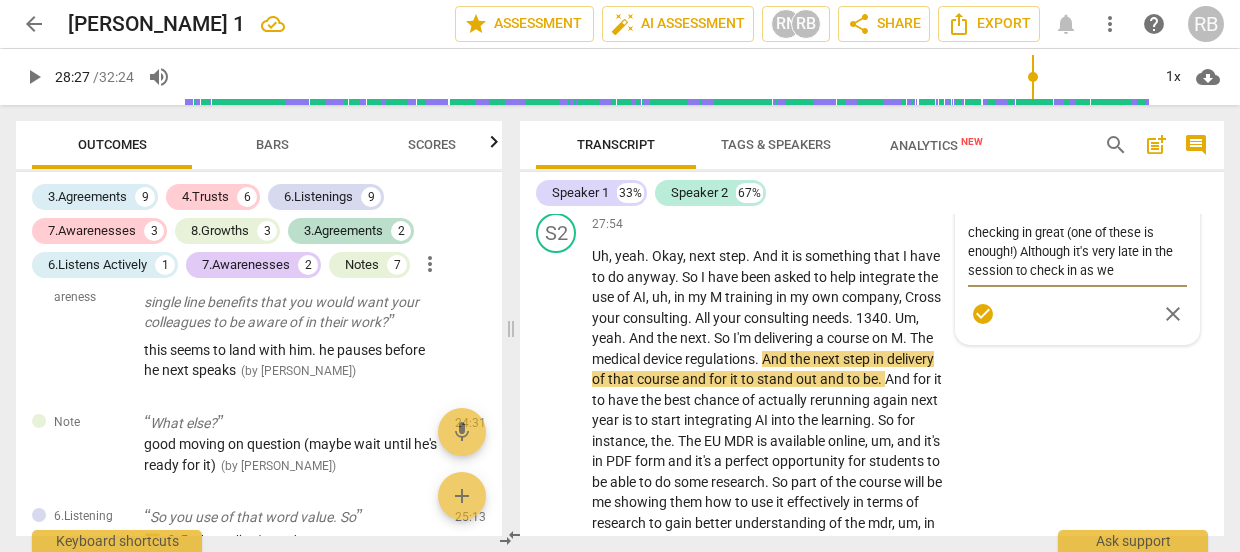 type on "checking in great (one of these is enough!) Although it's very late in the session to check in as we" 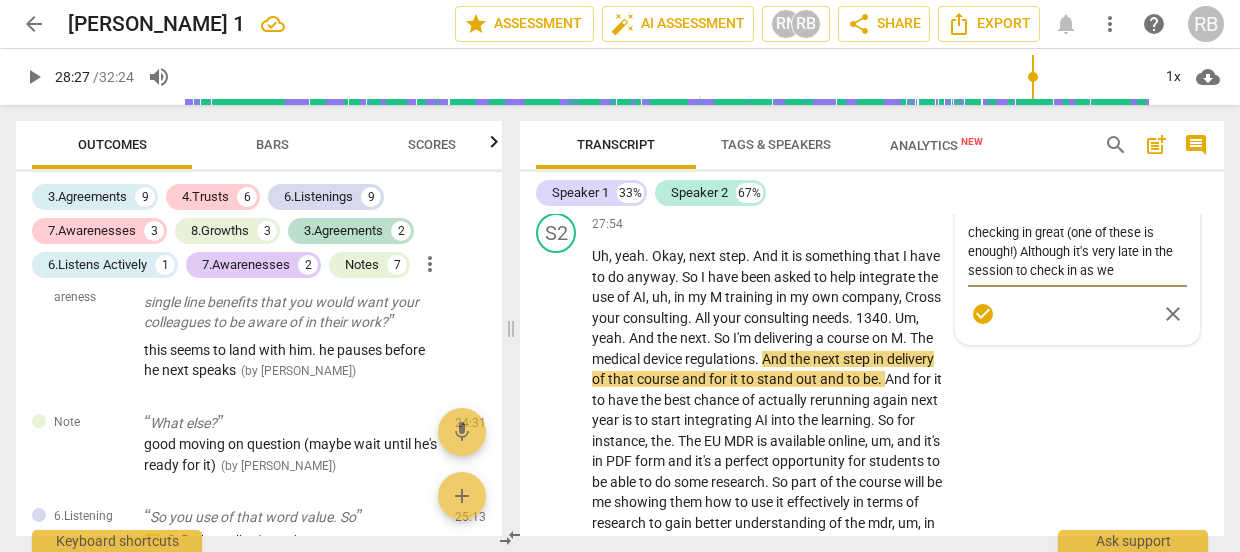 type on "checking in great (one of these is enough!) Although it's very late in the session to check in as we a" 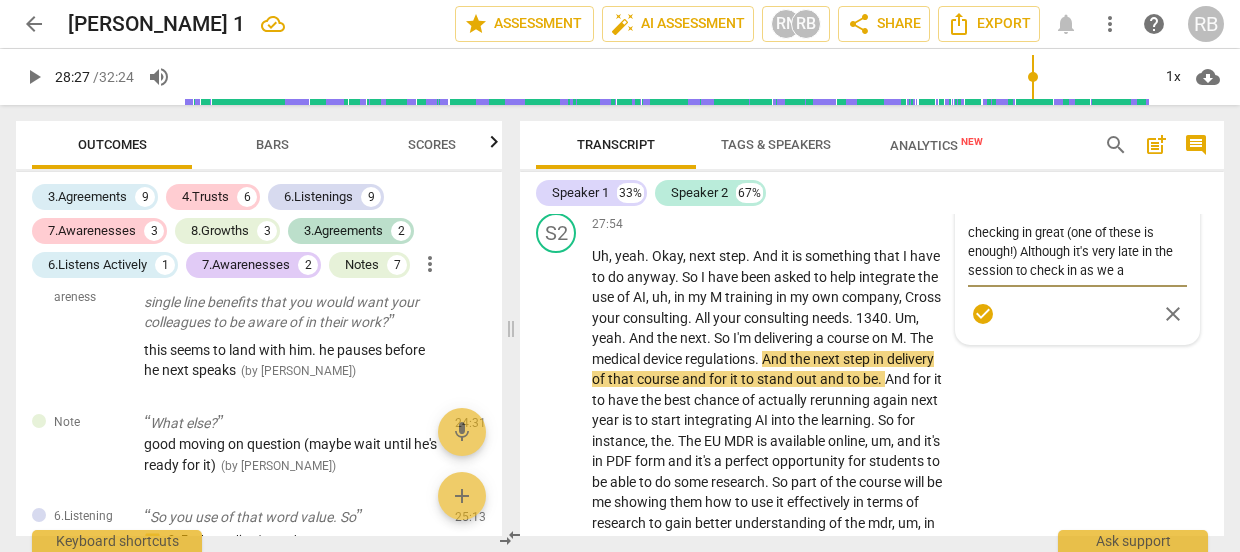 type on "checking in great (one of these is enough!) Although it's very late in the session to check in as we ar" 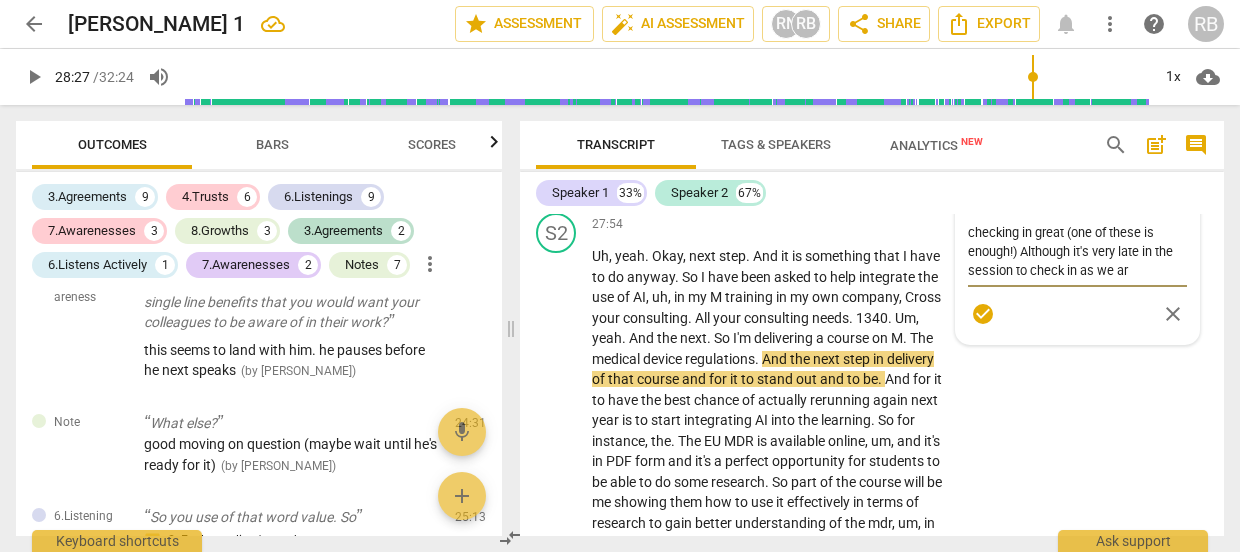 type on "checking in great (one of these is enough!) Although it's very late in the session to check in as we are" 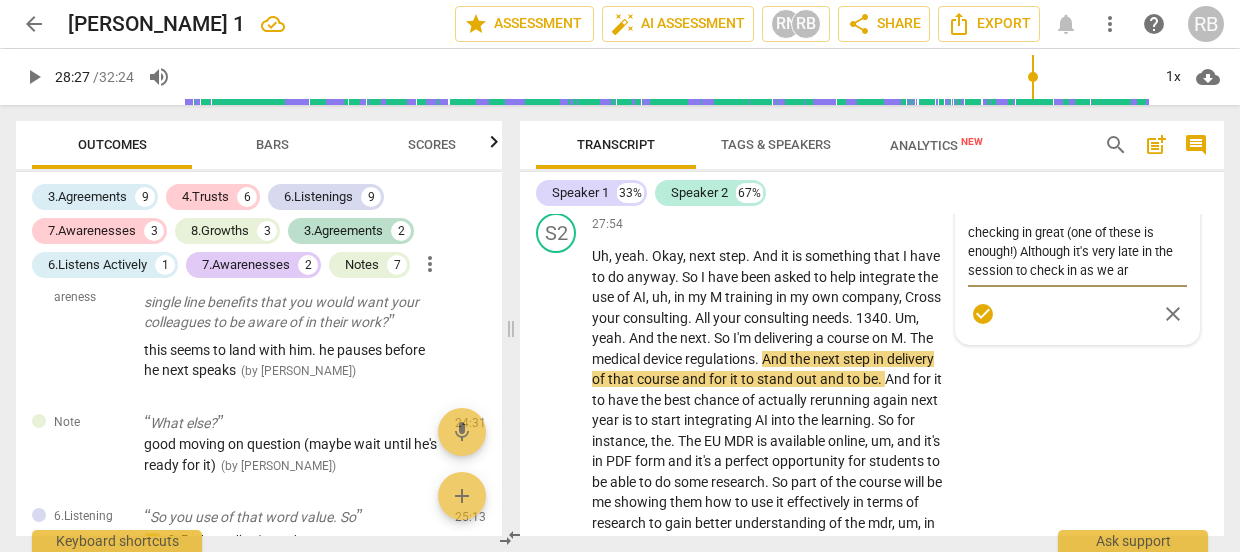 type on "checking in great (one of these is enough!) Although it's very late in the session to check in as we are" 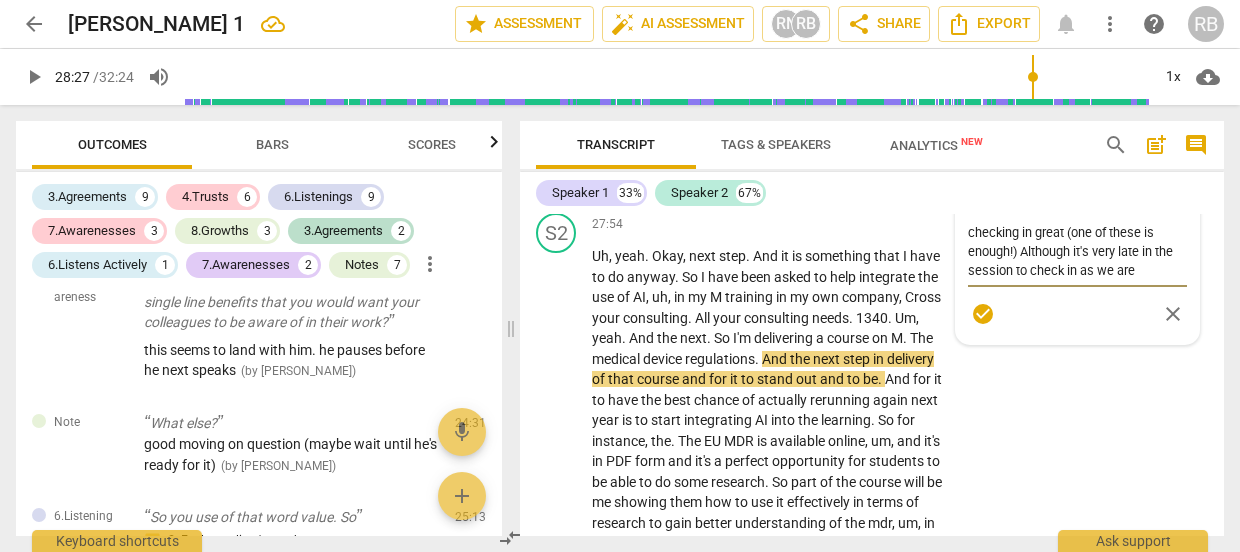 type on "checking in great (one of these is enough!) Although it's very late in the session to check in as we are" 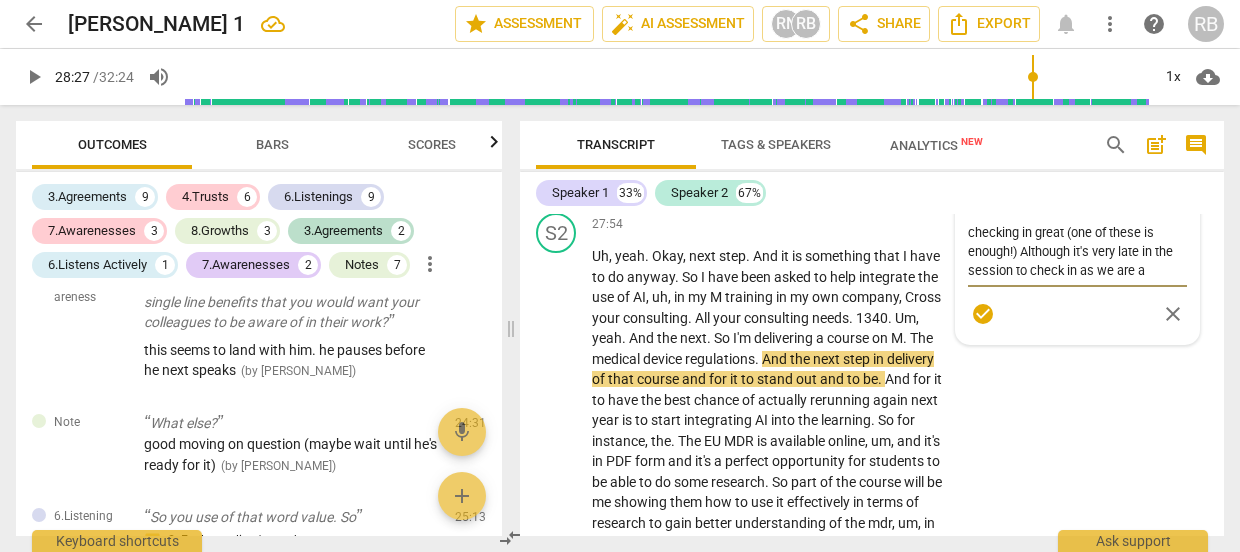 type on "checking in great (one of these is enough!) Although it's very late in the session to check in as we are at" 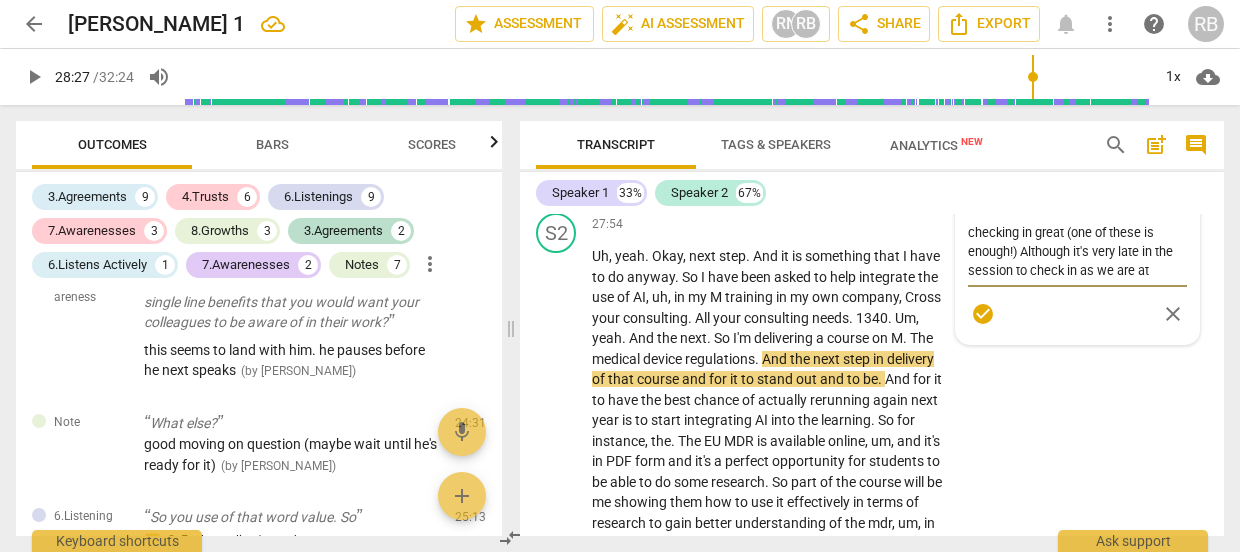 type on "checking in great (one of these is enough!) Although it's very late in the session to check in as we are at" 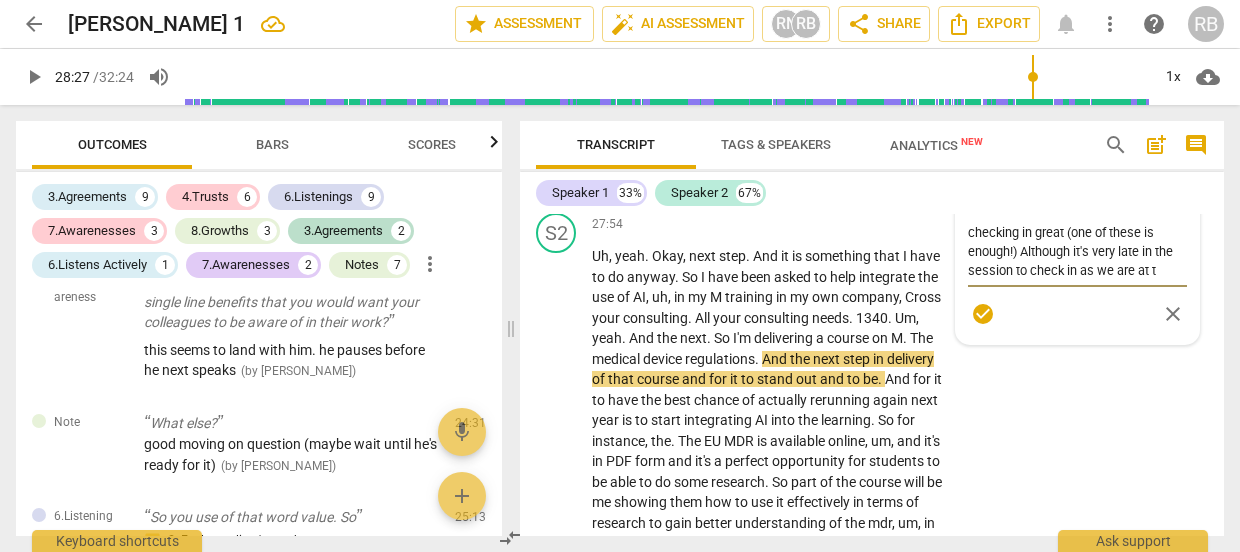 type on "checking in great (one of these is enough!) Although it's very late in the session to check in as we are at th" 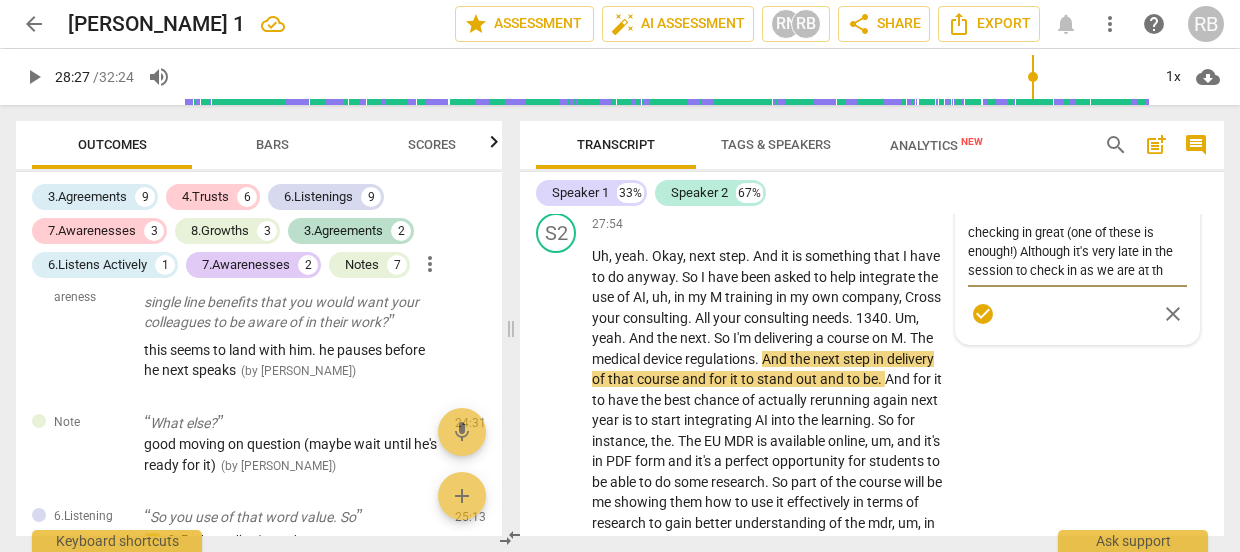 type on "checking in great (one of these is enough!) Although it's very late in the session to check in as we are at th" 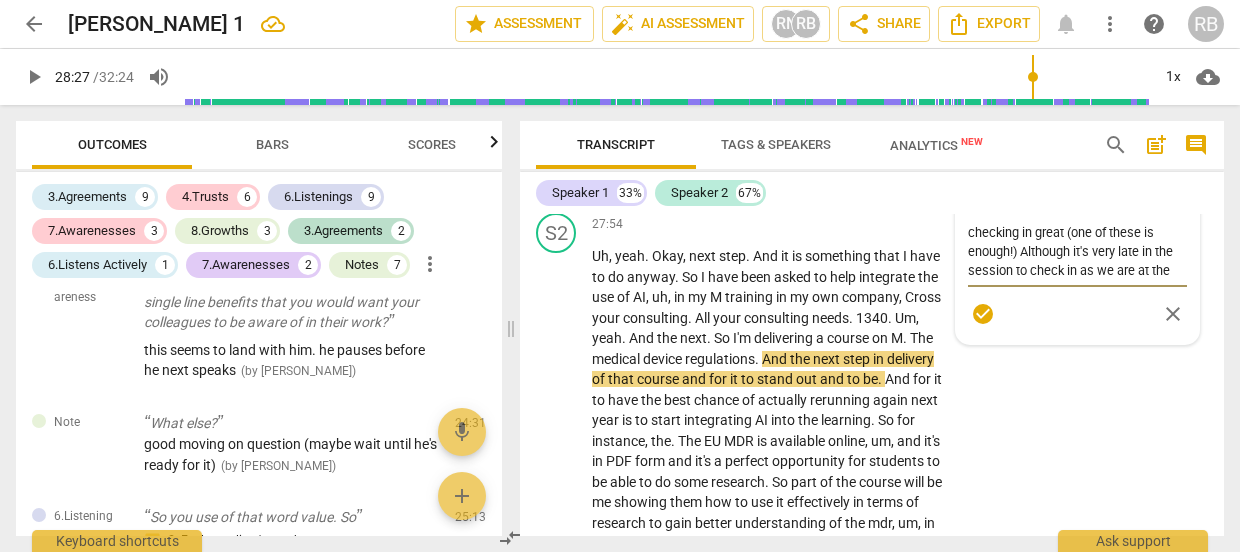 type on "checking in great (one of these is enough!) Although it's very late in the session to check in as we are at the" 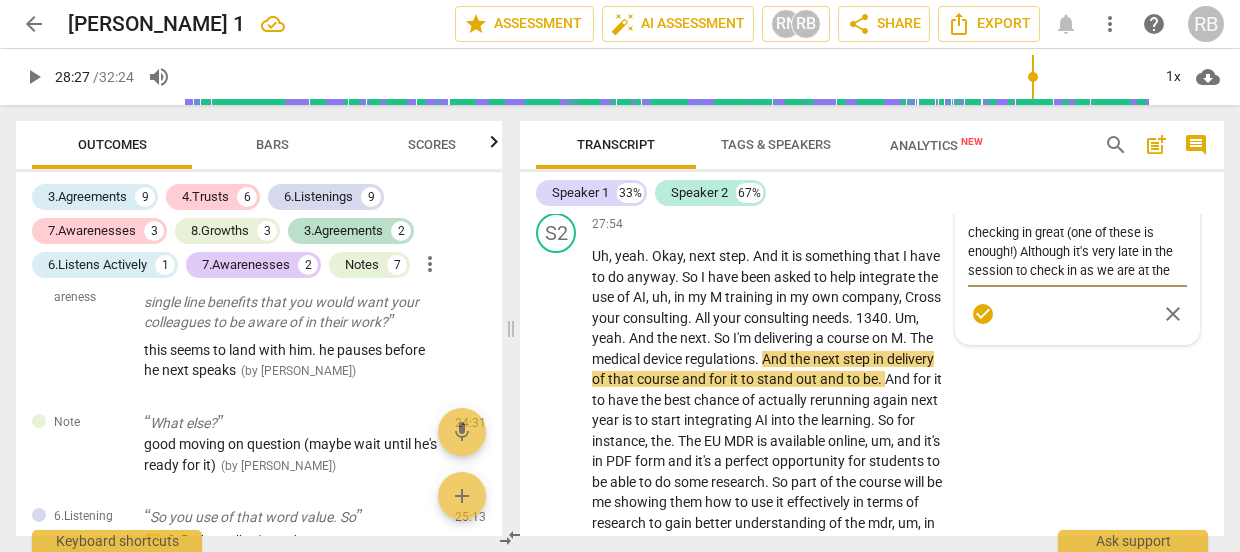 type on "checking in great (one of these is enough!) Although it's very late in the session to check in as we are at the e" 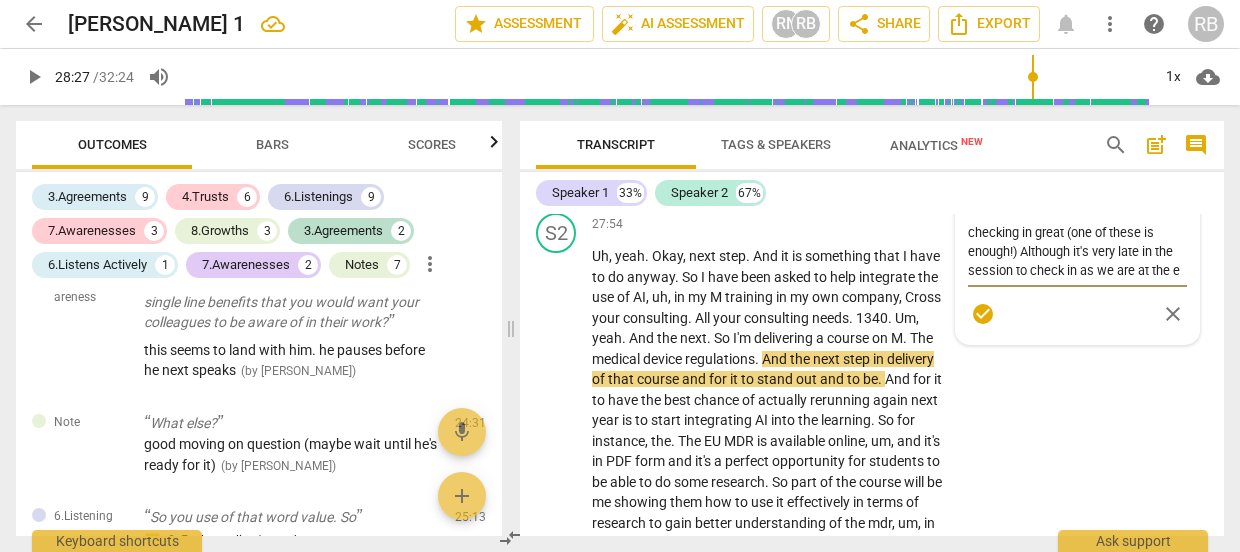 type on "checking in great (one of these is enough!) Although it's very late in the session to check in as we are at the en" 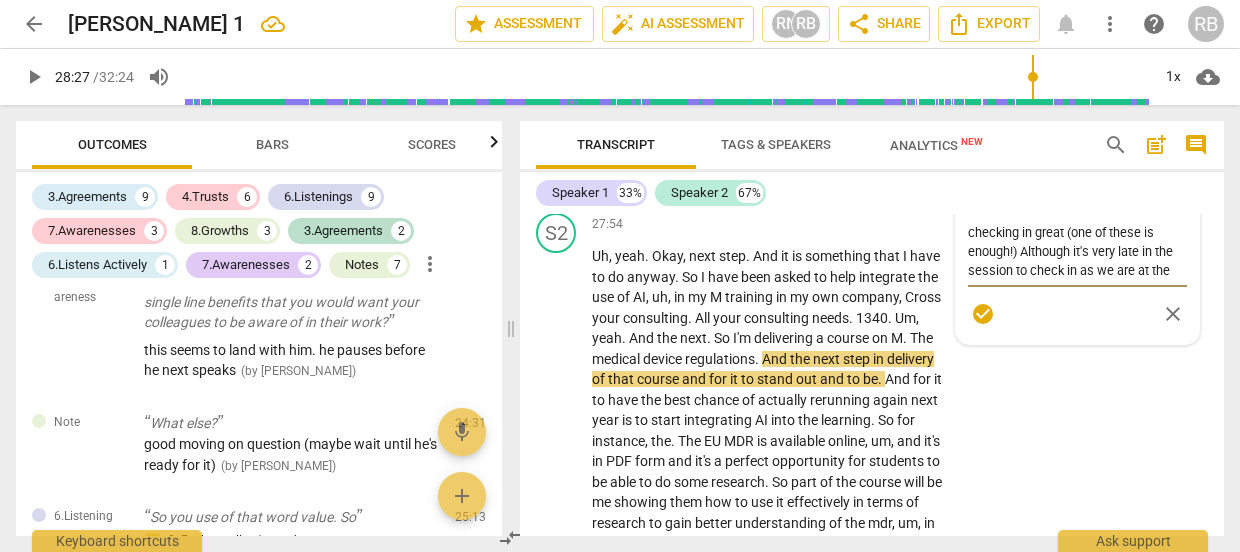 type on "checking in great (one of these is enough!) Although it's very late in the session to check in as we are at the end" 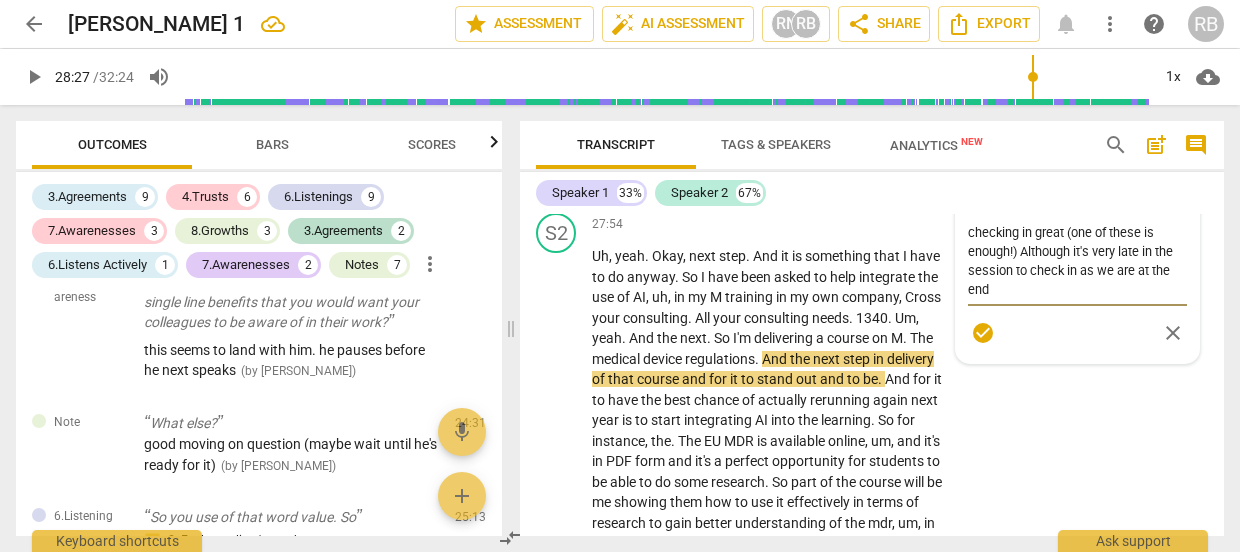 type on "checking in great (one of these is enough!) Although it's very late in the session to check in as we are at the end," 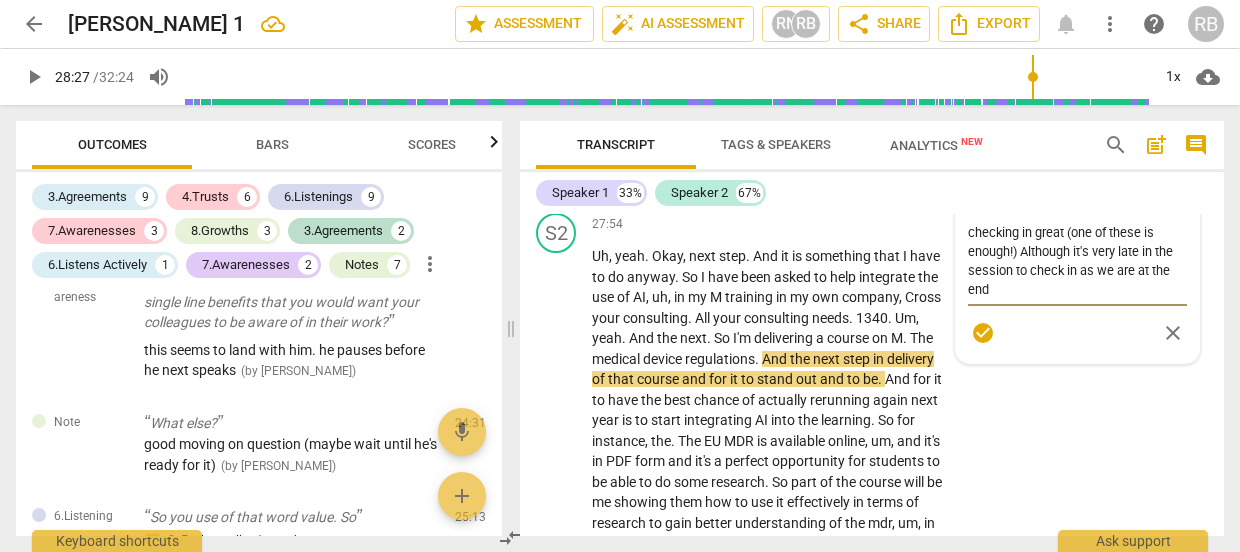 type on "checking in great (one of these is enough!) Although it's very late in the session to check in as we are at the end," 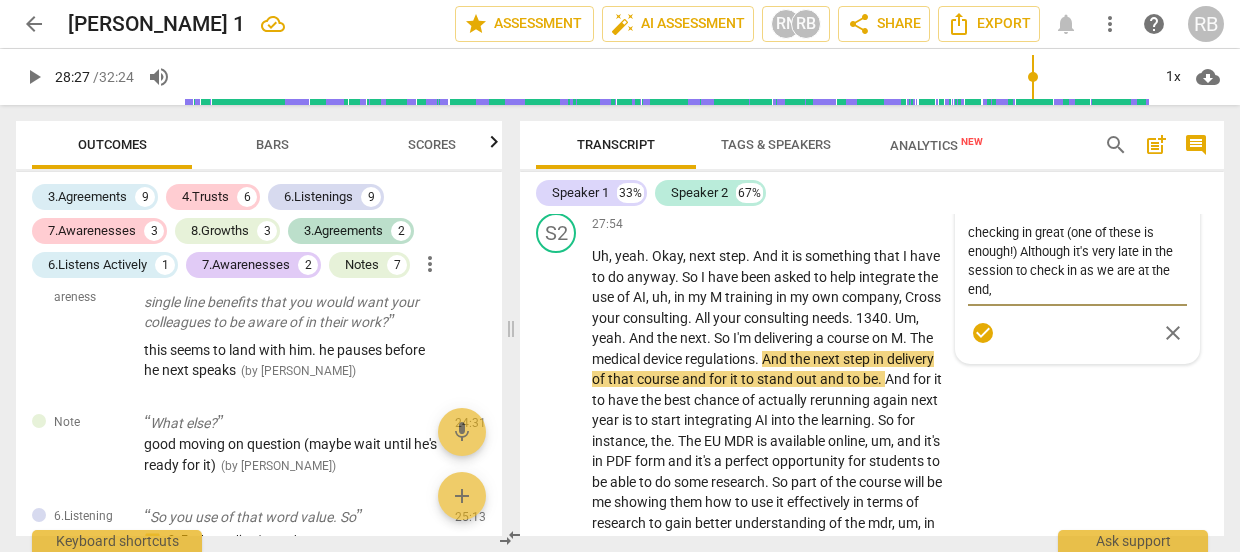 type on "checking in great (one of these is enough!) Although it's very late in the session to check in as we are at the end," 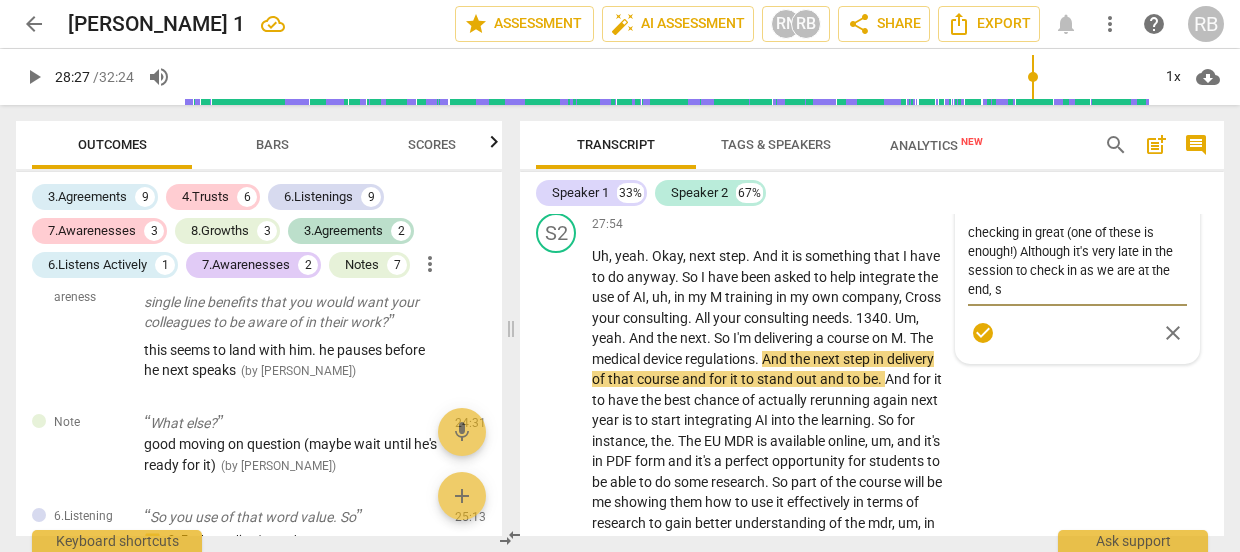 type on "checking in great (one of these is enough!) Although it's very late in the session to check in as we are at the end, so" 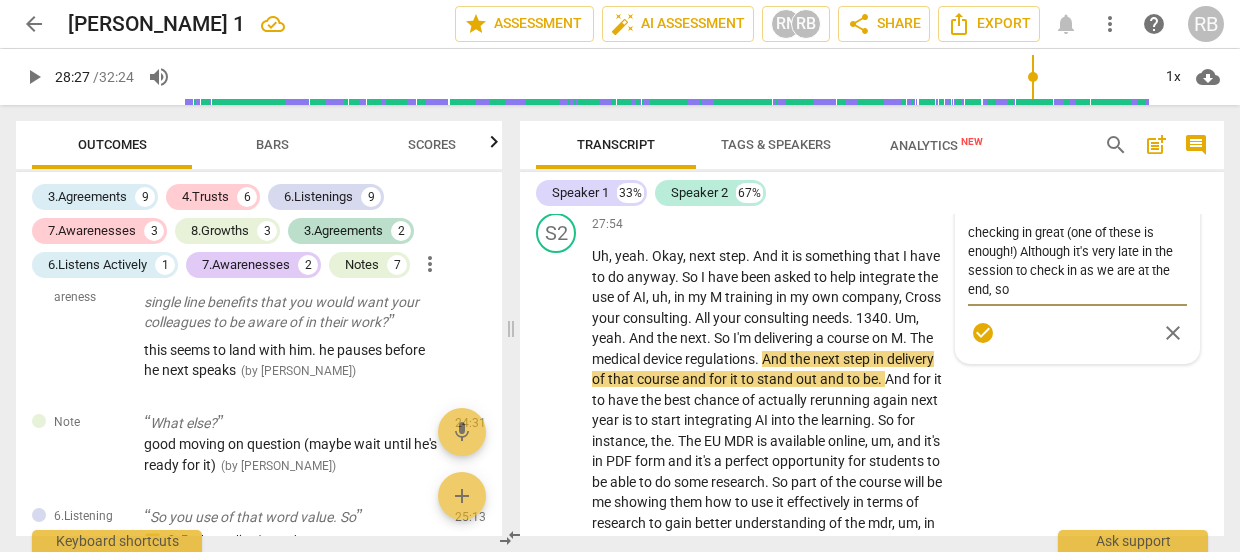 type on "checking in great (one of these is enough!) Although it's very late in the session to check in as we are at the end, so" 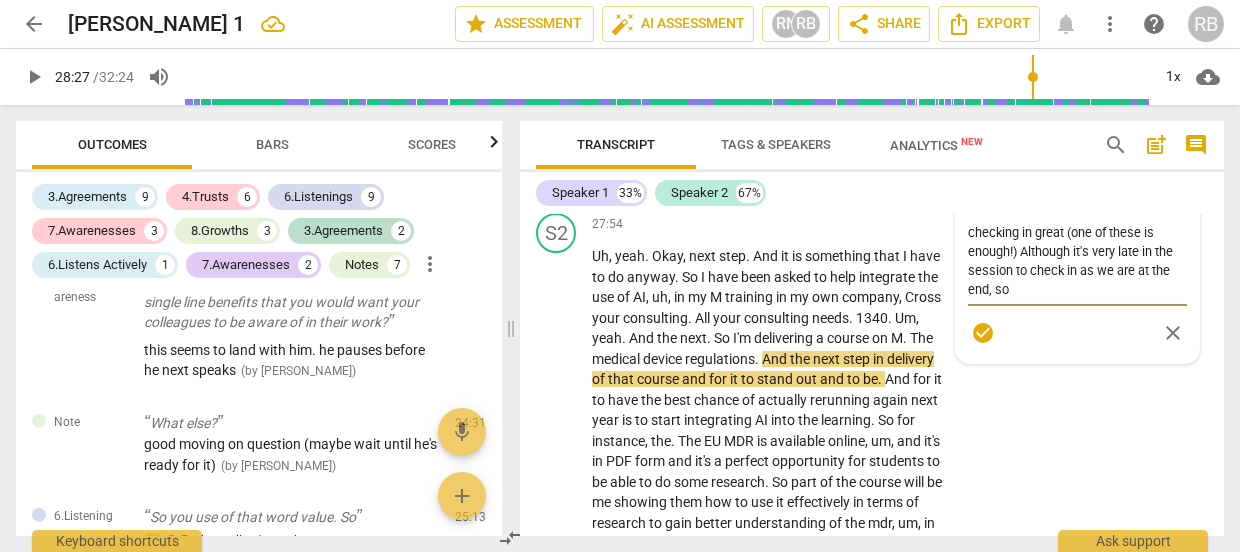 type on "checking in great (one of these is enough!) Although it's very late in the session to check in as we are at the end, so" 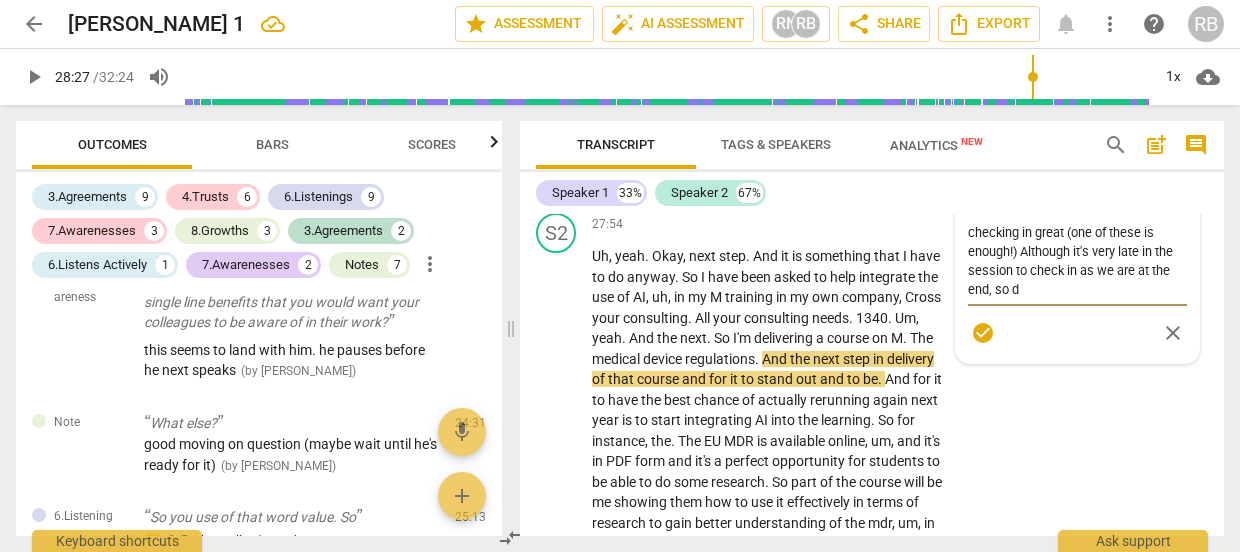 type on "checking in great (one of these is enough!) Although it's very late in the session to check in as we are at the end, so di" 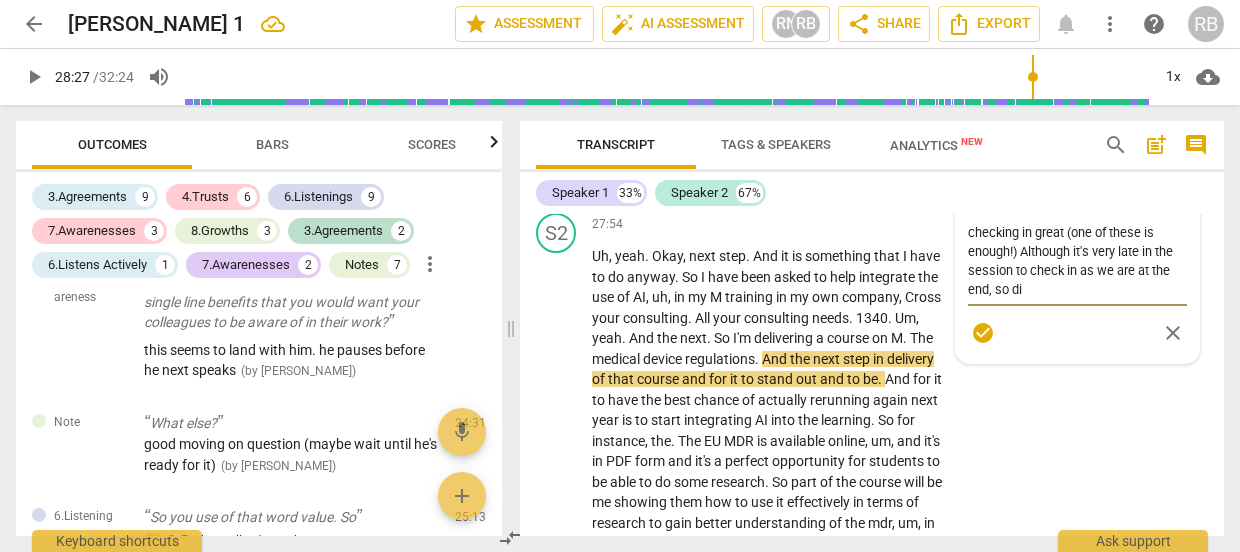 type on "checking in great (one of these is enough!) Although it's very late in the session to check in as we are at the end, so dif" 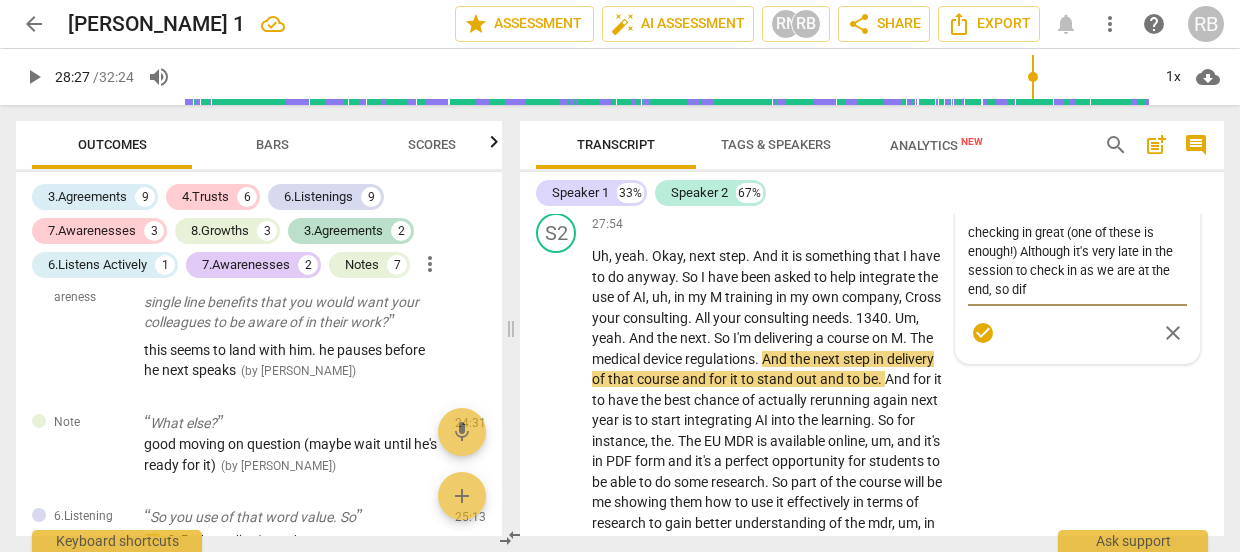 type on "checking in great (one of these is enough!) Although it's very late in the session to check in as we are at the end, so diff" 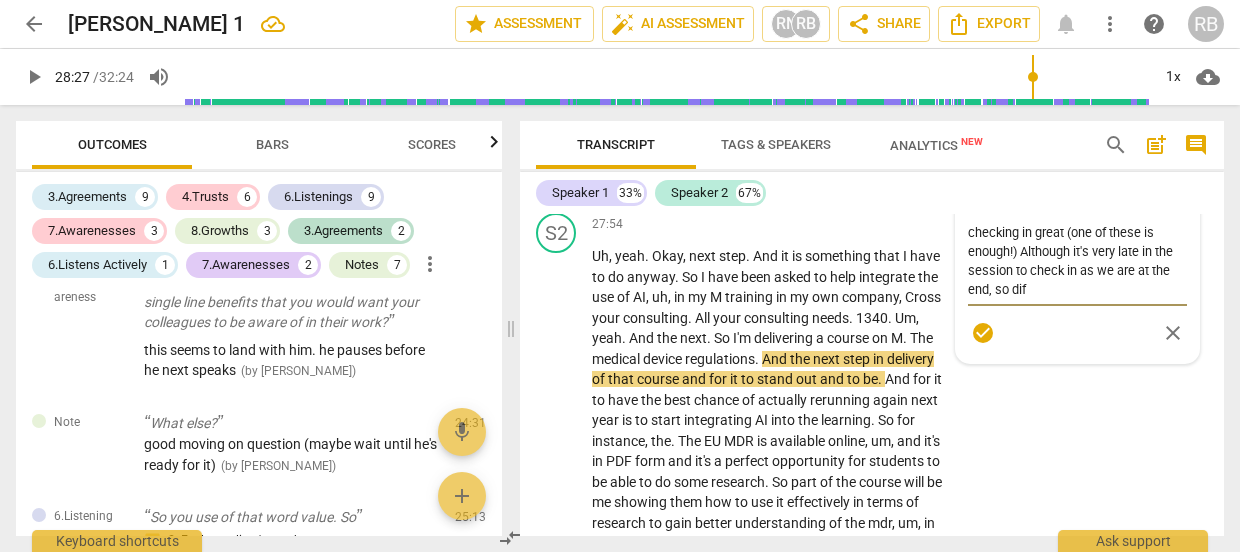 type on "checking in great (one of these is enough!) Although it's very late in the session to check in as we are at the end, so diff" 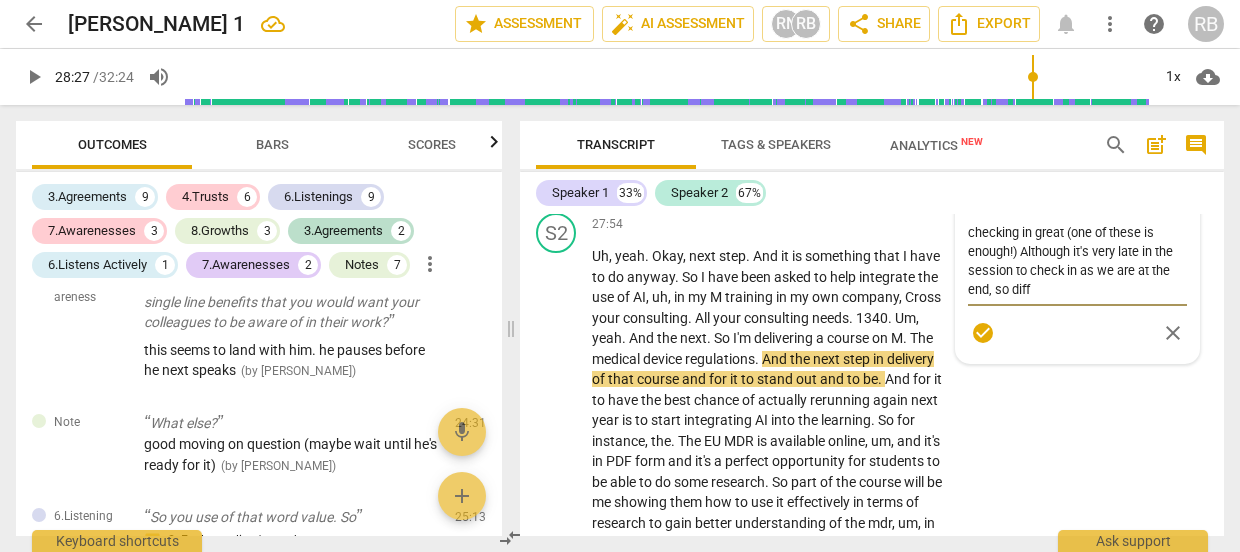 type on "checking in great (one of these is enough!) Although it's very late in the session to check in as we are at the end, so diffi" 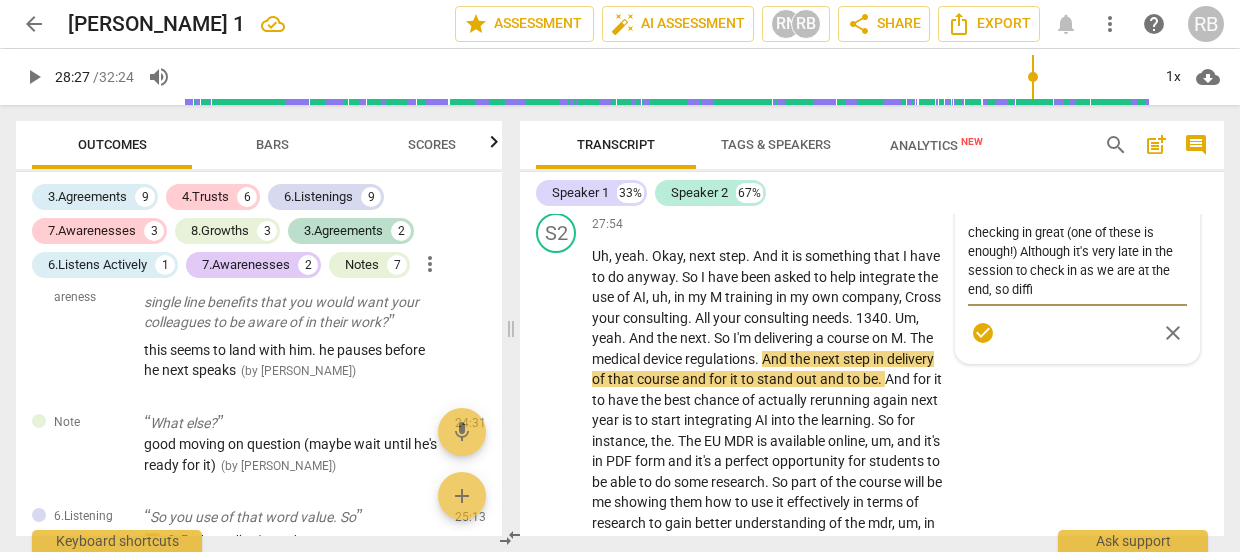 type on "checking in great (one of these is enough!) Although it's very late in the session to check in as we are at the end, so diffic" 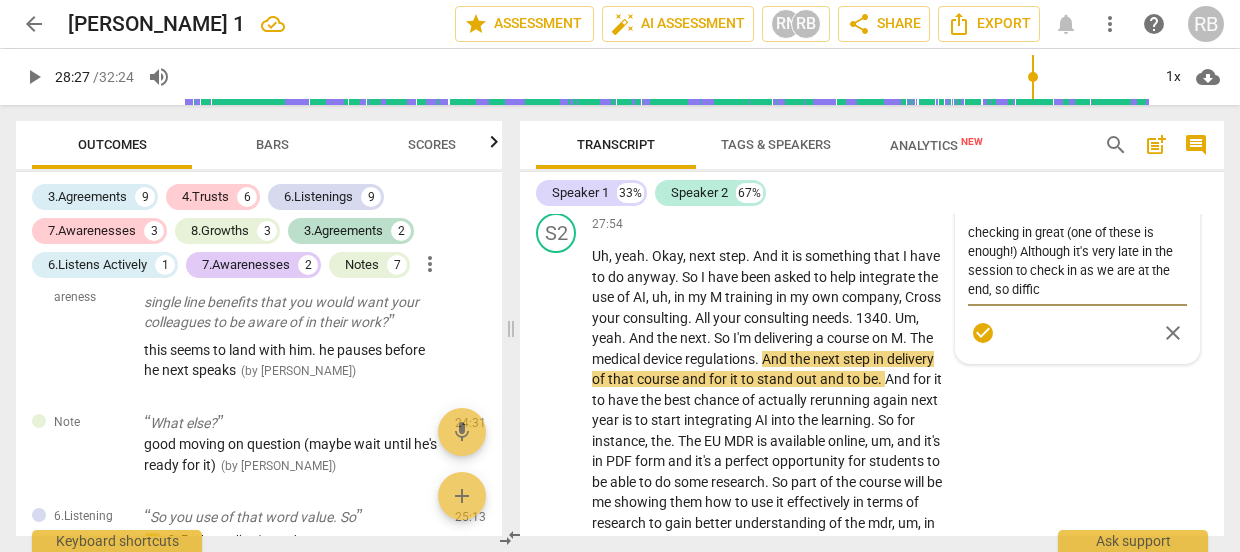 type on "checking in great (one of these is enough!) Although it's very late in the session to check in as we are at the end, so difficu" 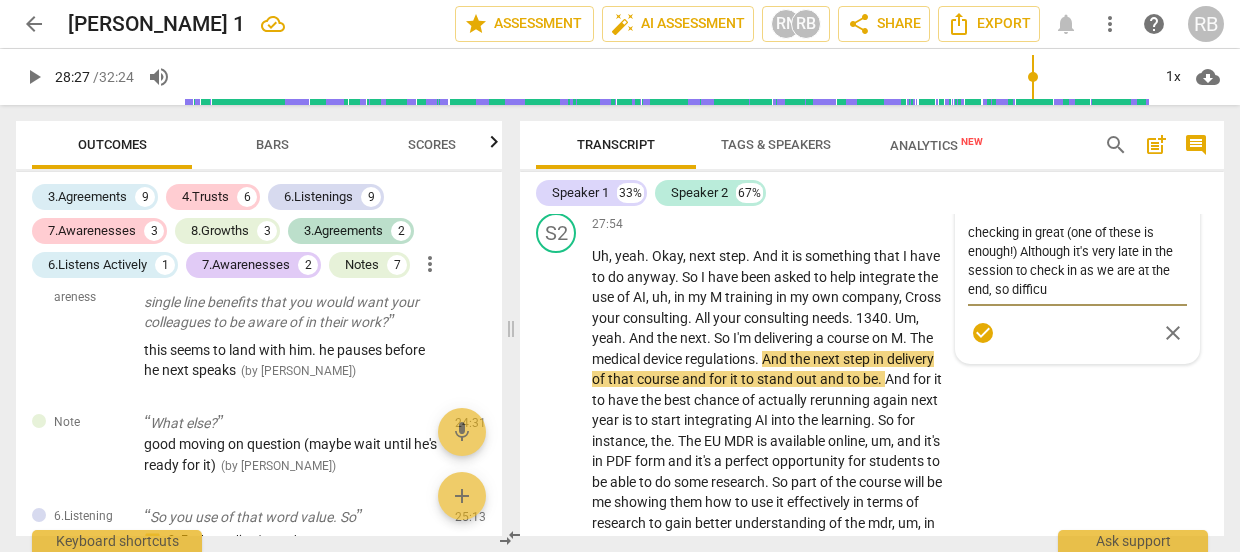 type on "checking in great (one of these is enough!) Although it's very late in the session to check in as we are at the end, so difficul" 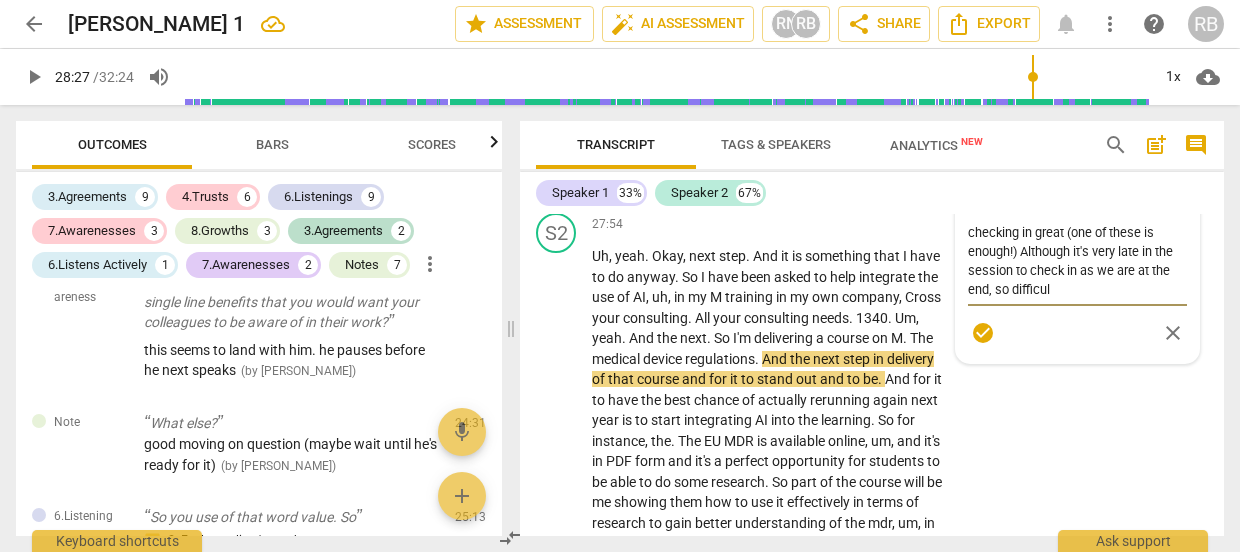 type on "checking in great (one of these is enough!) Although it's very late in the session to check in as we are at the end, so difficult" 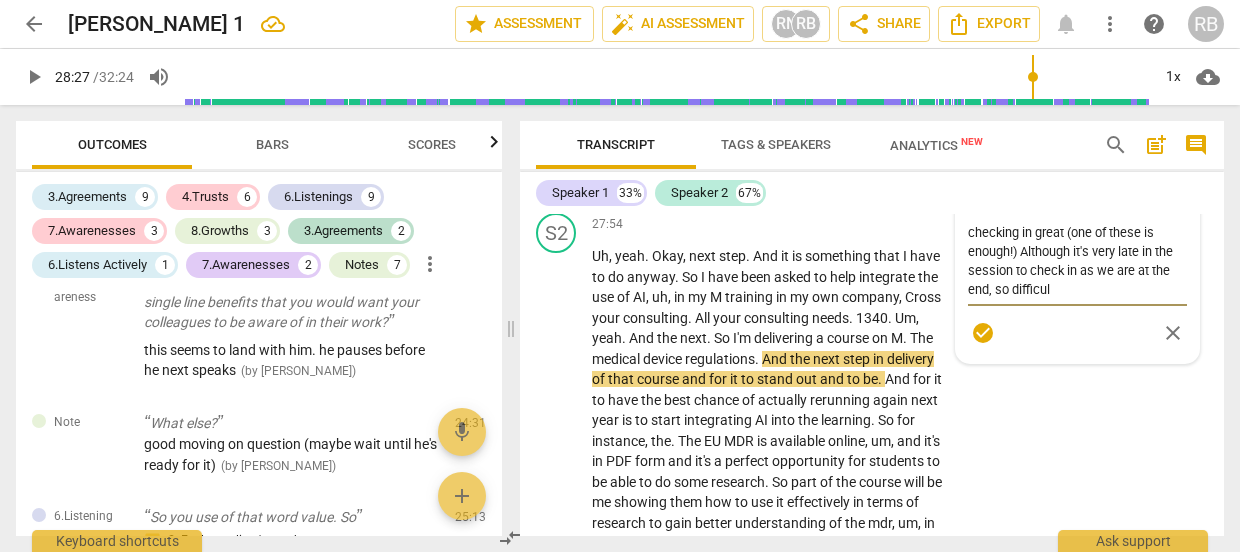 type on "checking in great (one of these is enough!) Although it's very late in the session to check in as we are at the end, so difficult" 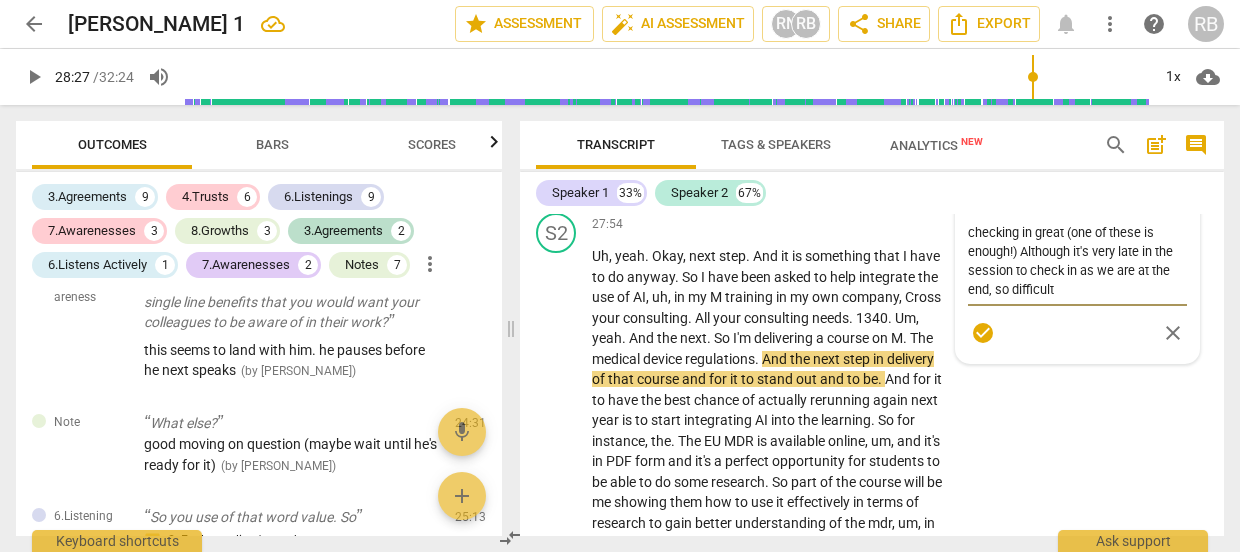 type on "checking in great (one of these is enough!) Although it's very late in the session to check in as we are at the end, so difficult" 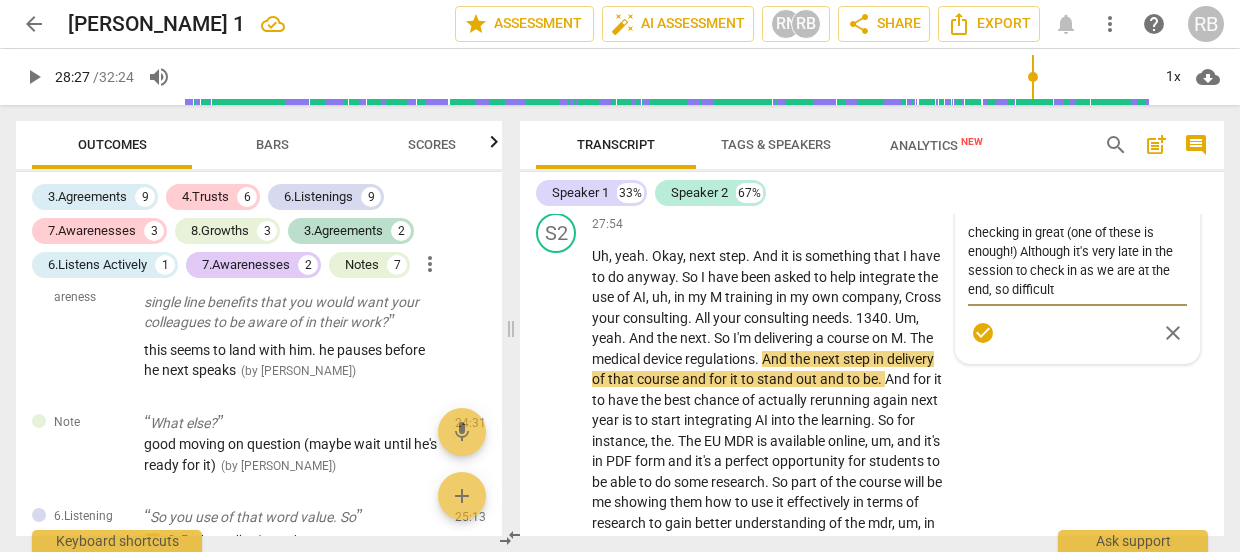 type on "checking in great (one of these is enough!) Although it's very late in the session to check in as we are at the end, so difficult" 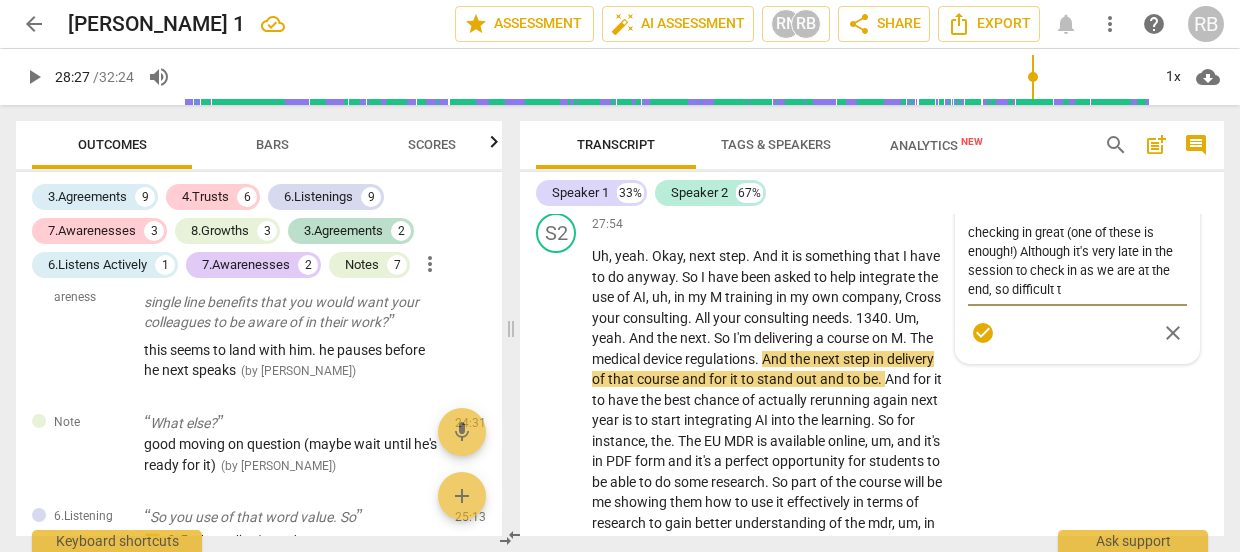 type on "checking in great (one of these is enough!) Although it's very late in the session to check in as we are at the end, so difficult to" 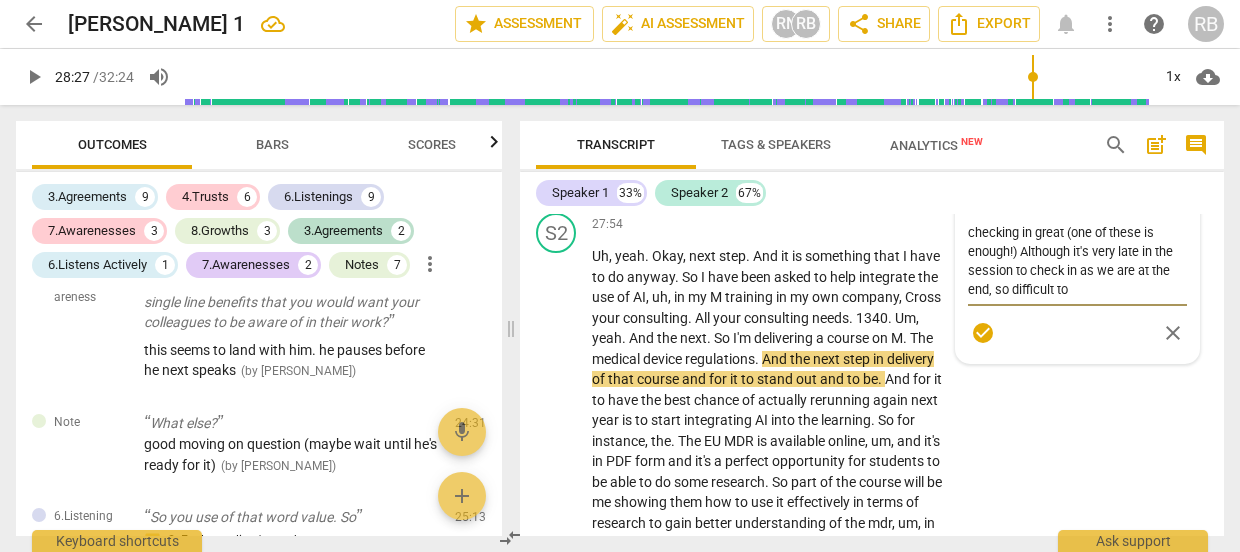 type on "checking in great (one of these is enough!) Although it's very late in the session to check in as we are at the end, so difficult to" 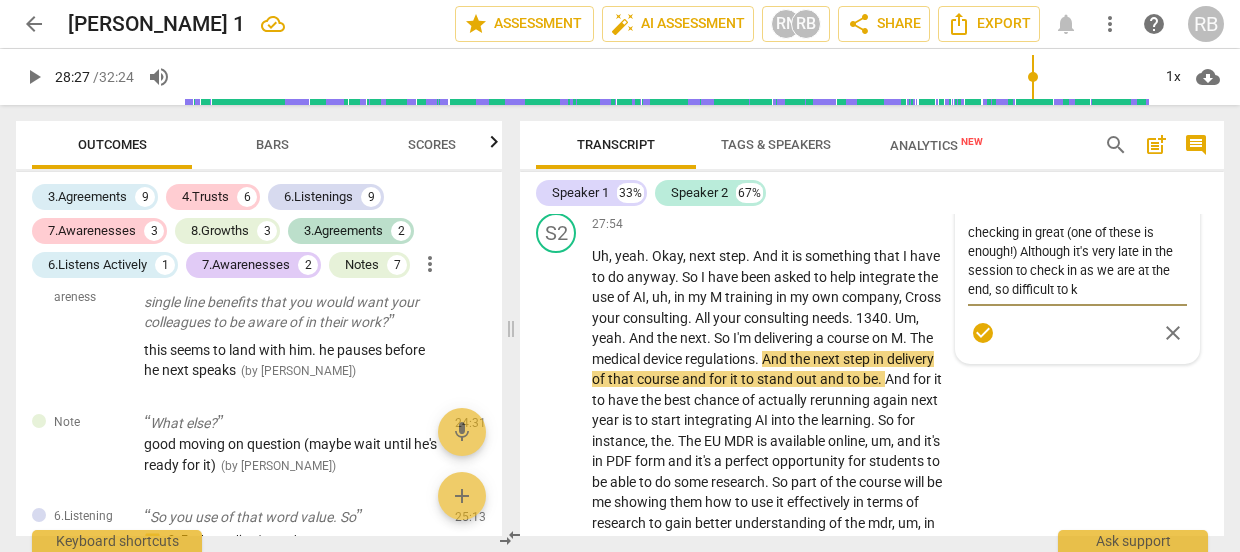 type on "checking in great (one of these is enough!) Although it's very late in the session to check in as we are at the end, so difficult to kn" 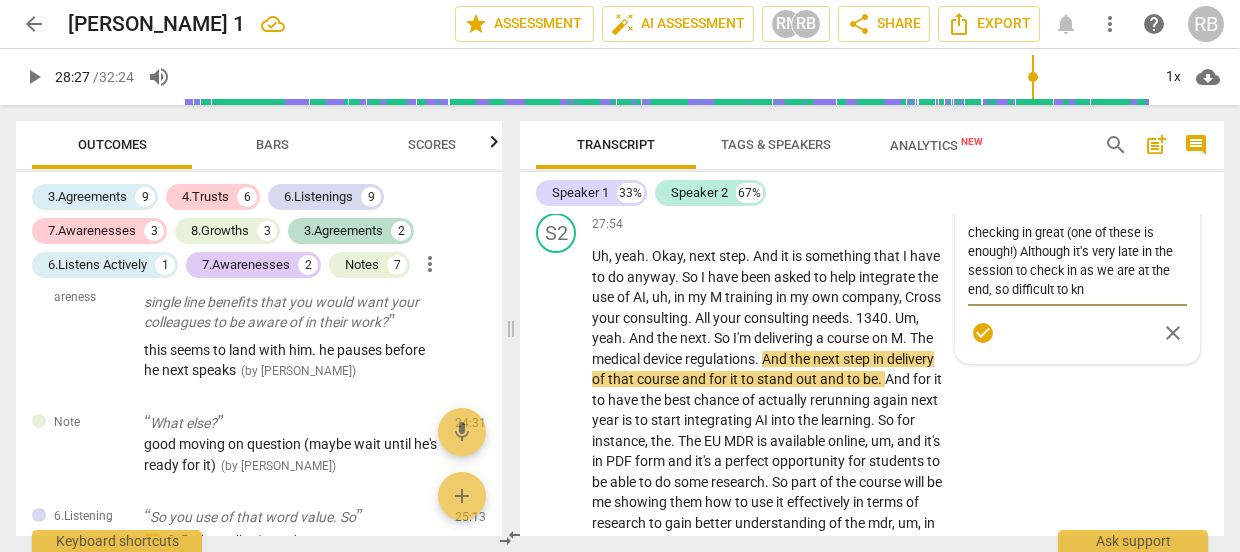 type on "checking in great (one of these is enough!) Although it's very late in the session to check in as we are at the end, so difficult to kno" 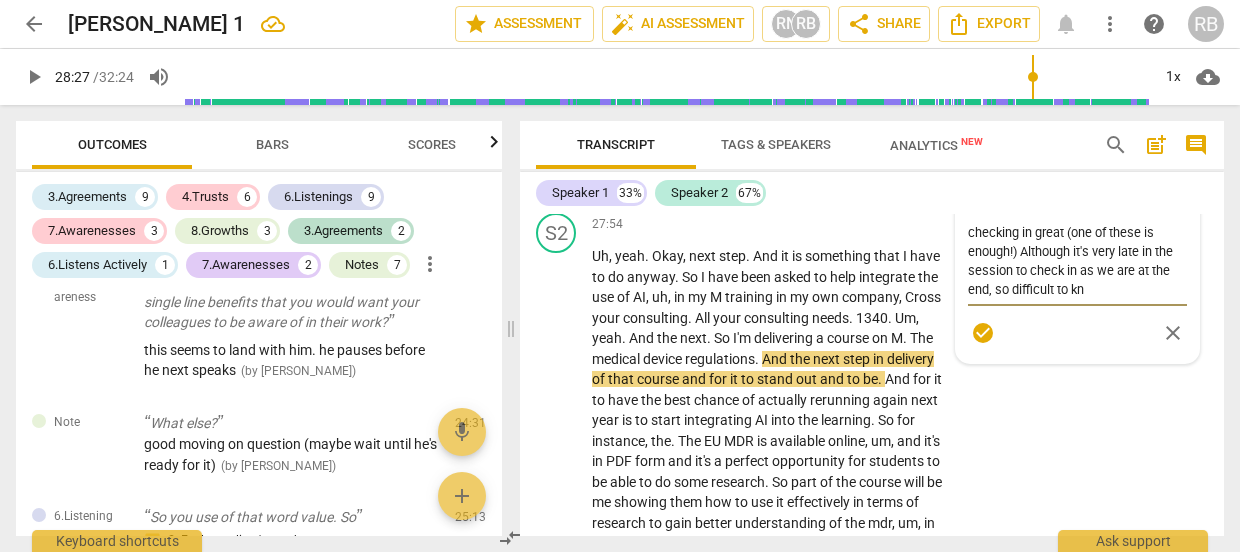 type on "checking in great (one of these is enough!) Although it's very late in the session to check in as we are at the end, so difficult to kno" 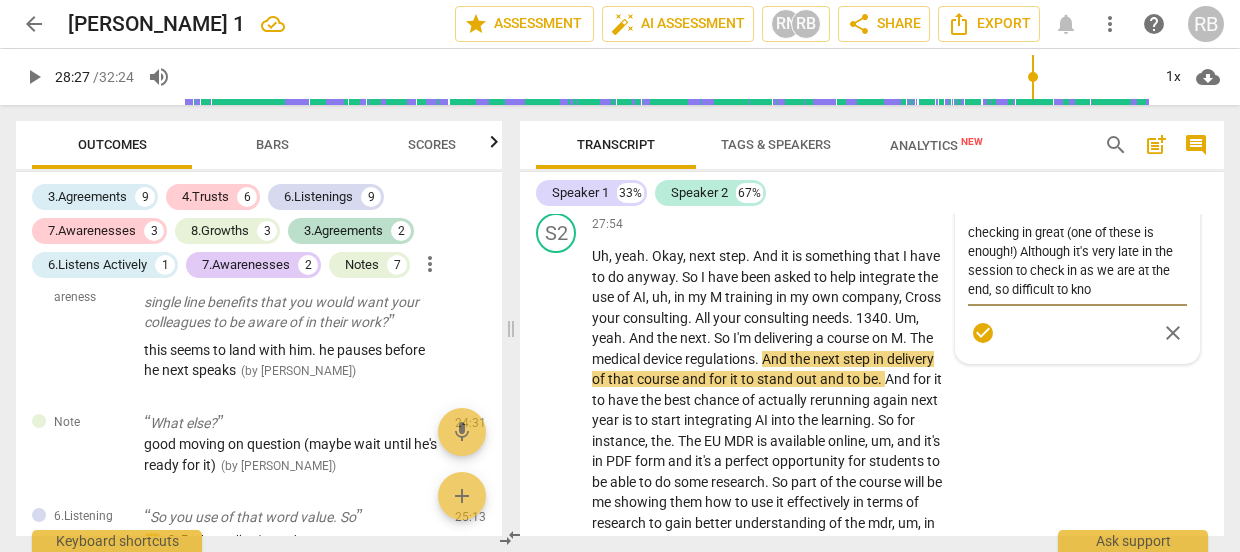 type on "checking in great (one of these is enough!) Although it's very late in the session to check in as we are at the end, so difficult to know" 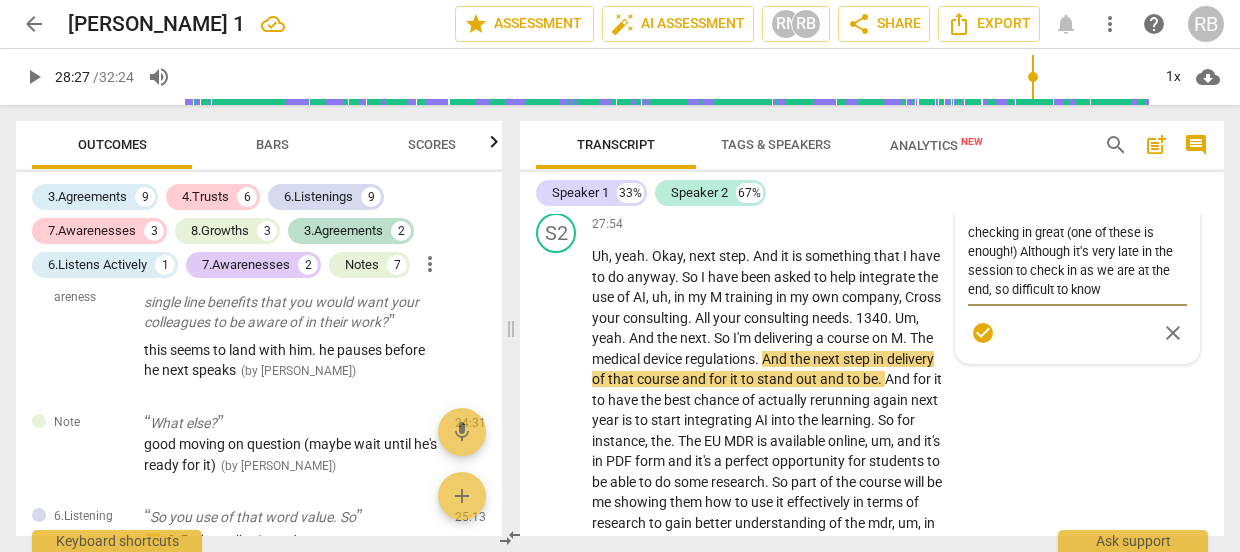 type on "checking in great (one of these is enough!) Although it's very late in the session to check in as we are at the end, so difficult to know" 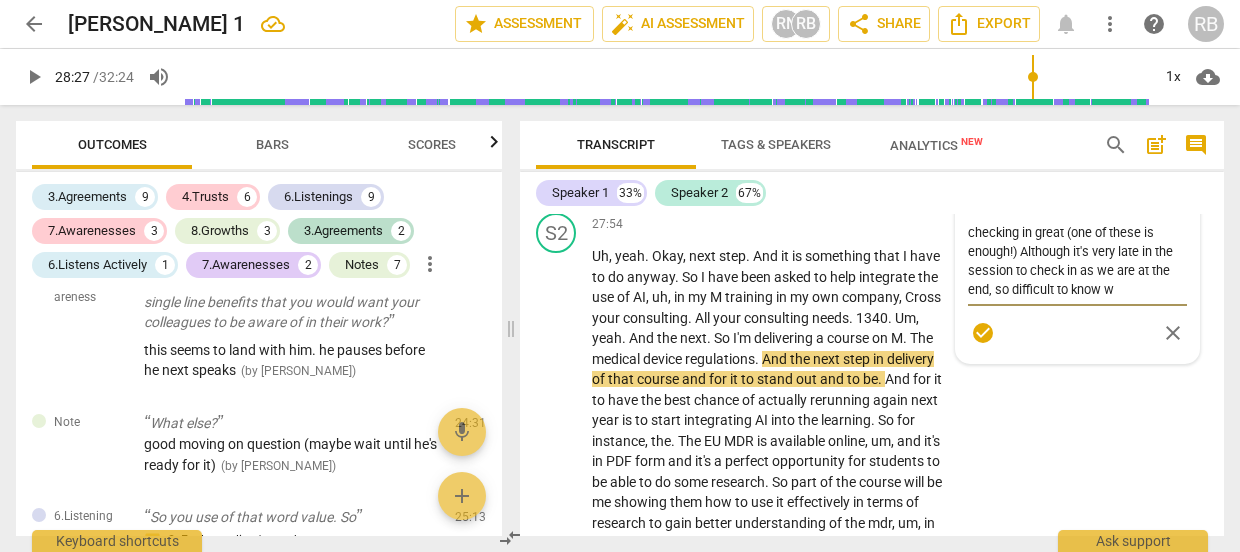 type on "checking in great (one of these is enough!) Although it's very late in the session to check in as we are at the end, so difficult to know wh" 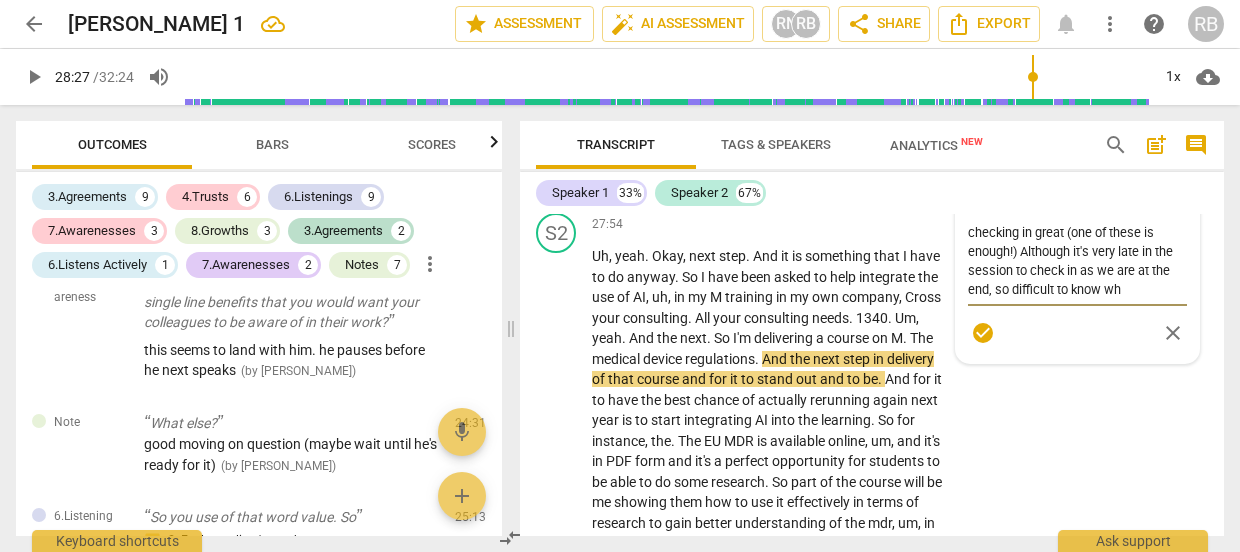 type on "checking in great (one of these is enough!) Although it's very late in the session to check in as we are at the end, so difficult to know whe" 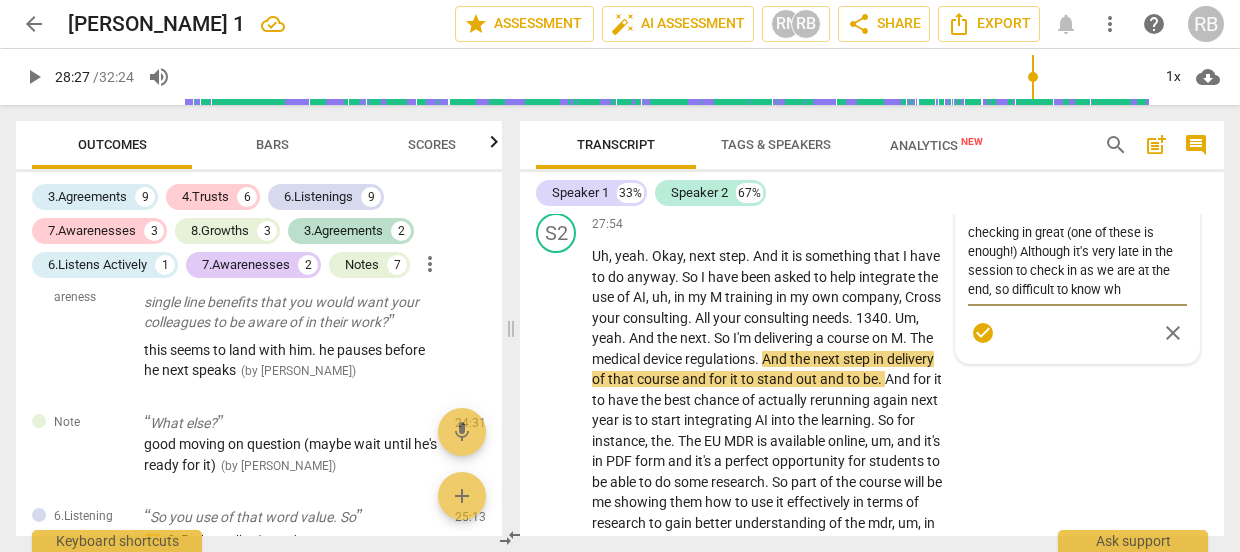 type on "checking in great (one of these is enough!) Although it's very late in the session to check in as we are at the end, so difficult to know whe" 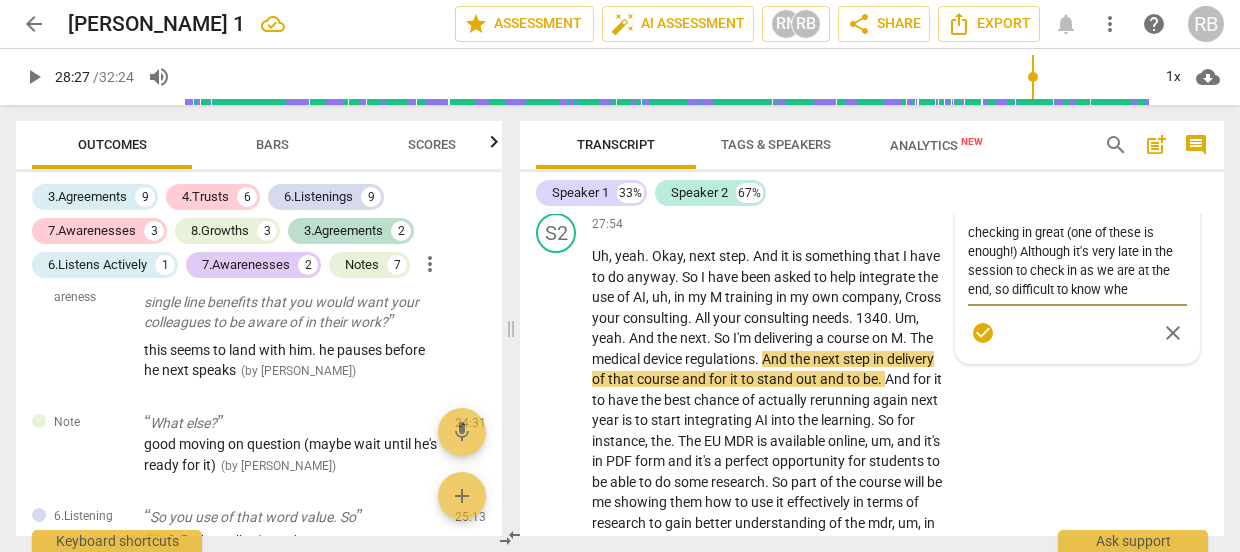 type on "checking in great (one of these is enough!) Although it's very late in the session to check in as we are at the end, so difficult to know wher" 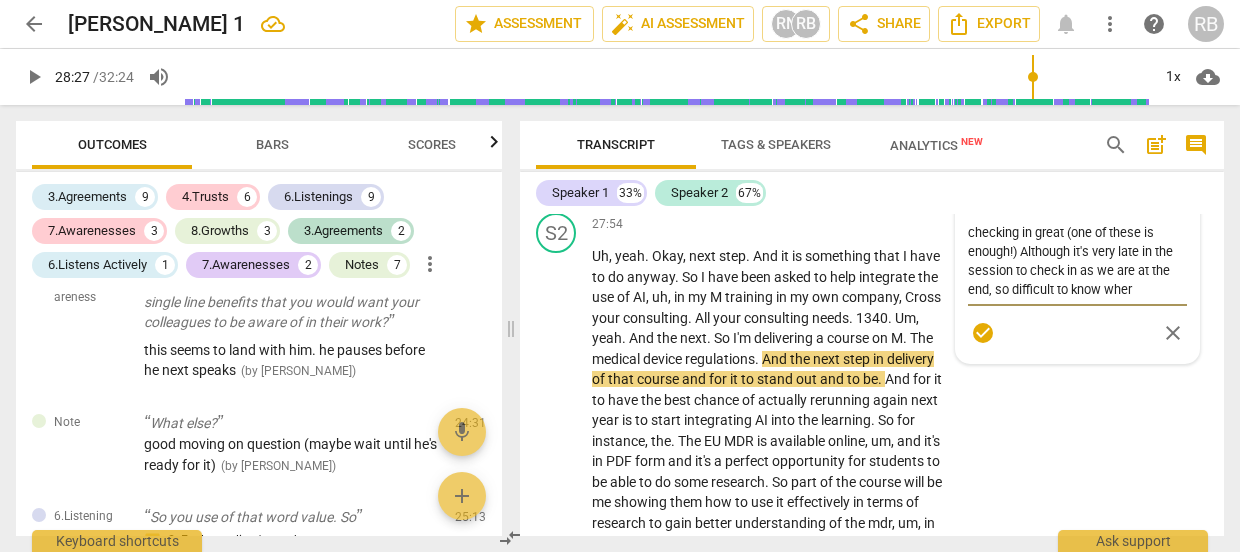 type on "checking in great (one of these is enough!) Although it's very late in the session to check in as we are at the end, so difficult to know where" 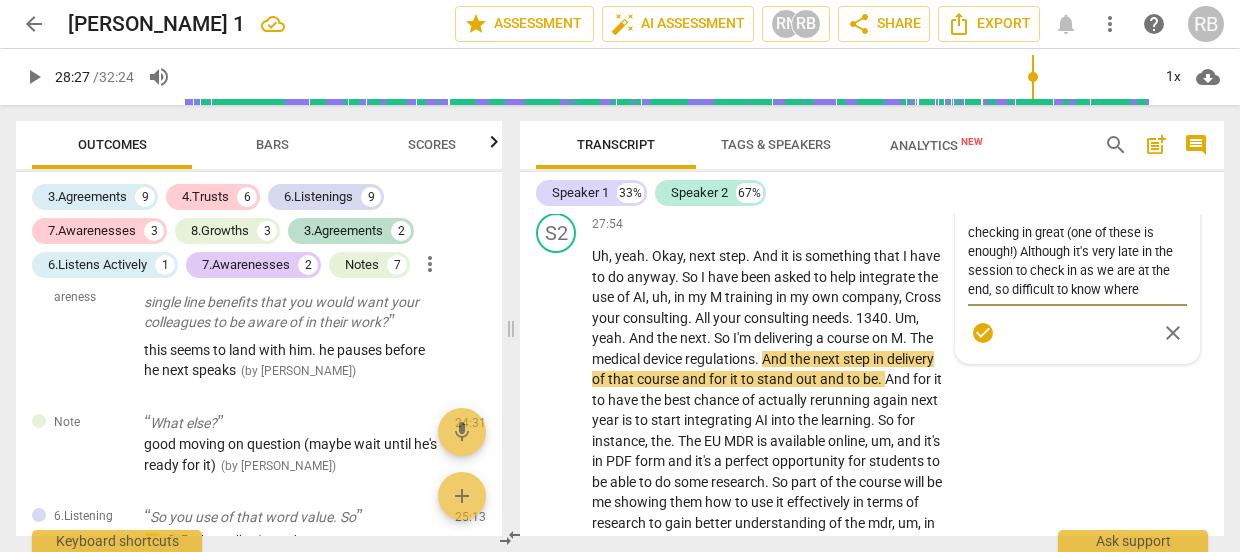 type on "checking in great (one of these is enough!) Although it's very late in the session to check in as we are at the end, so difficult to know where" 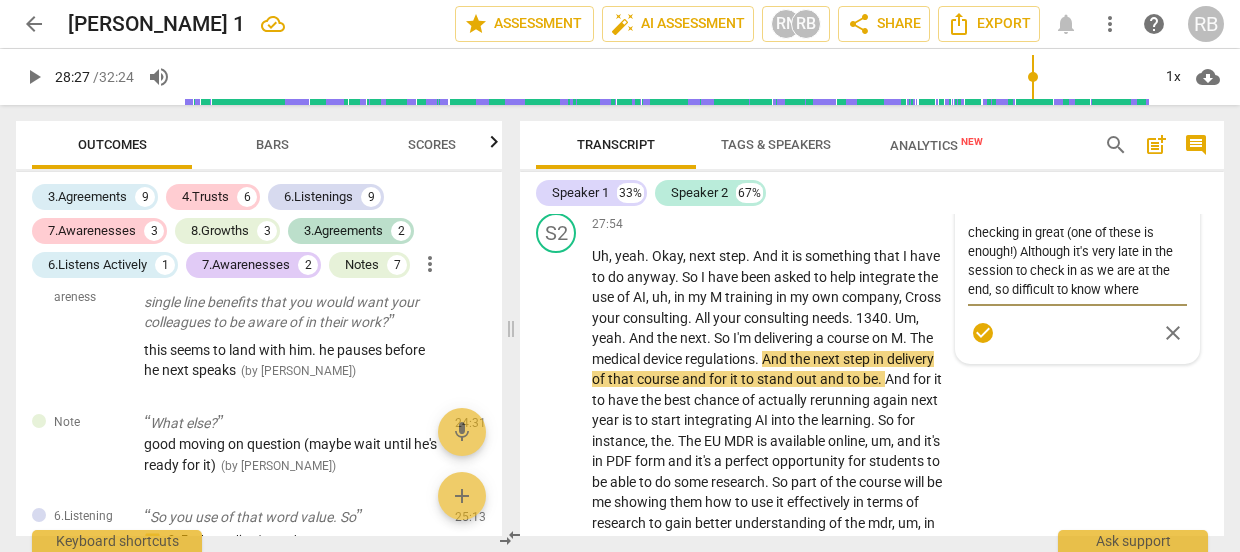 type on "checking in great (one of these is enough!) Although it's very late in the session to check in as we are at the end, so difficult to know where" 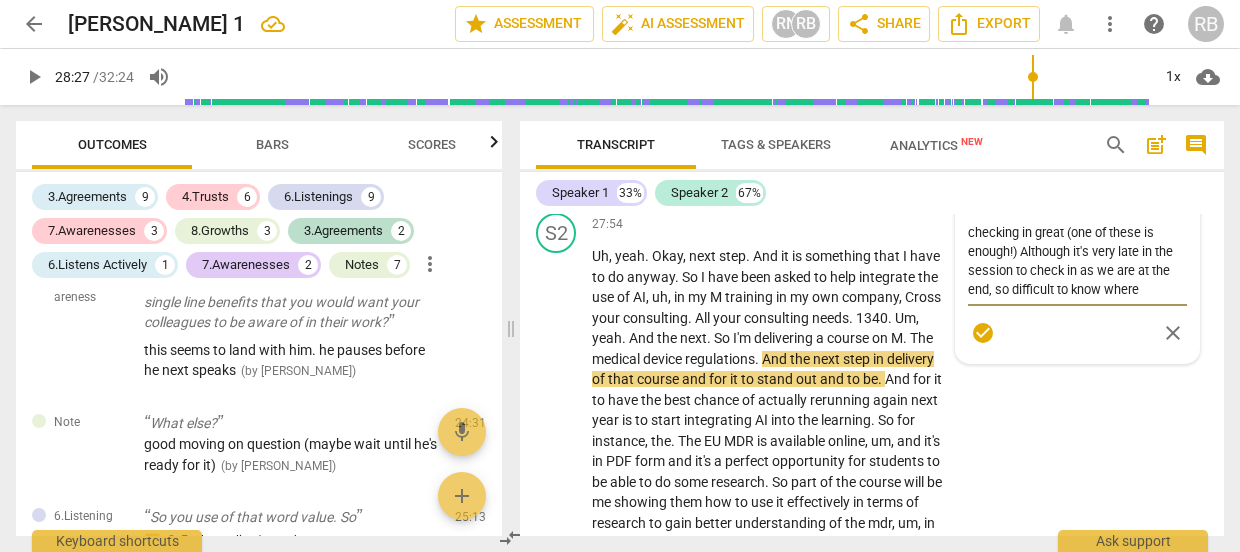type on "checking in great (one of these is enough!) Although it's very late in the session to check in as we are at the end, so difficult to know where w" 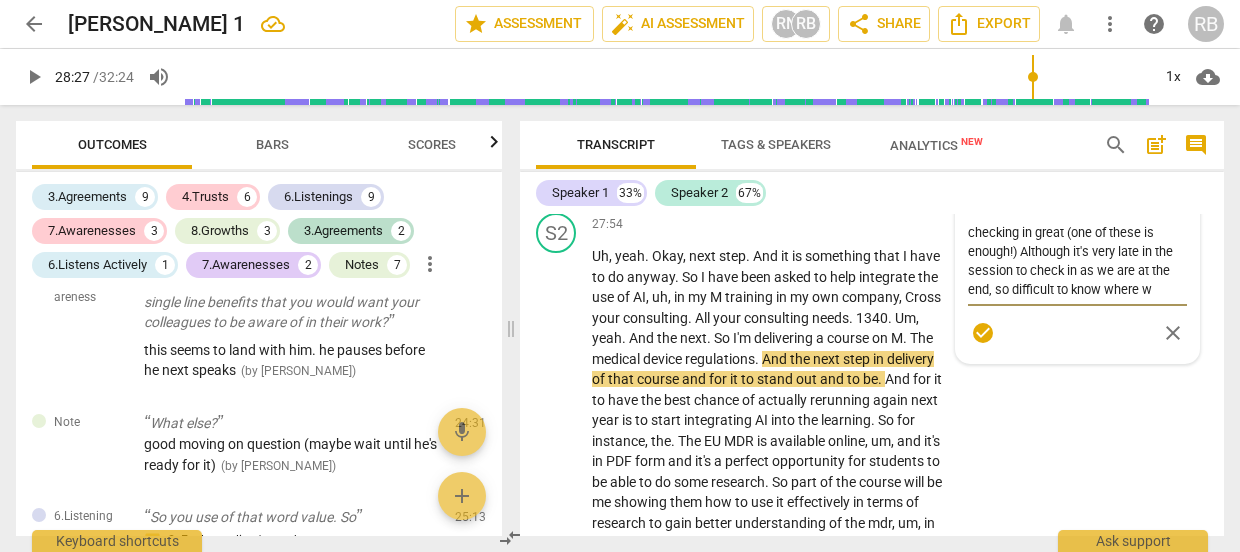 type on "checking in great (one of these is enough!) Although it's very late in the session to check in as we are at the end, so difficult to know where we" 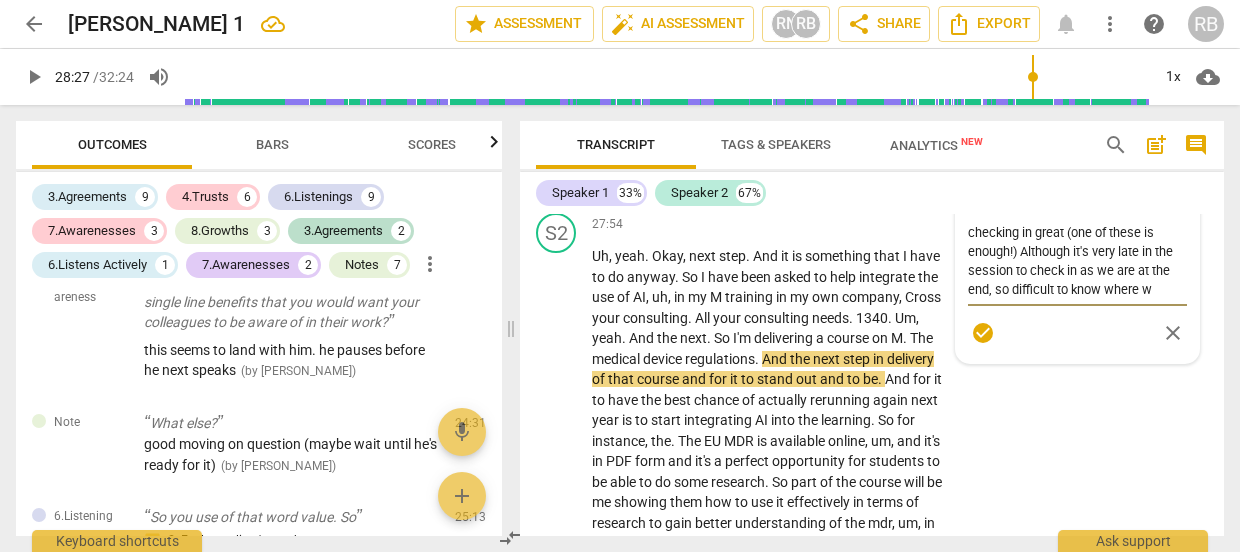 type on "checking in great (one of these is enough!) Although it's very late in the session to check in as we are at the end, so difficult to know where we" 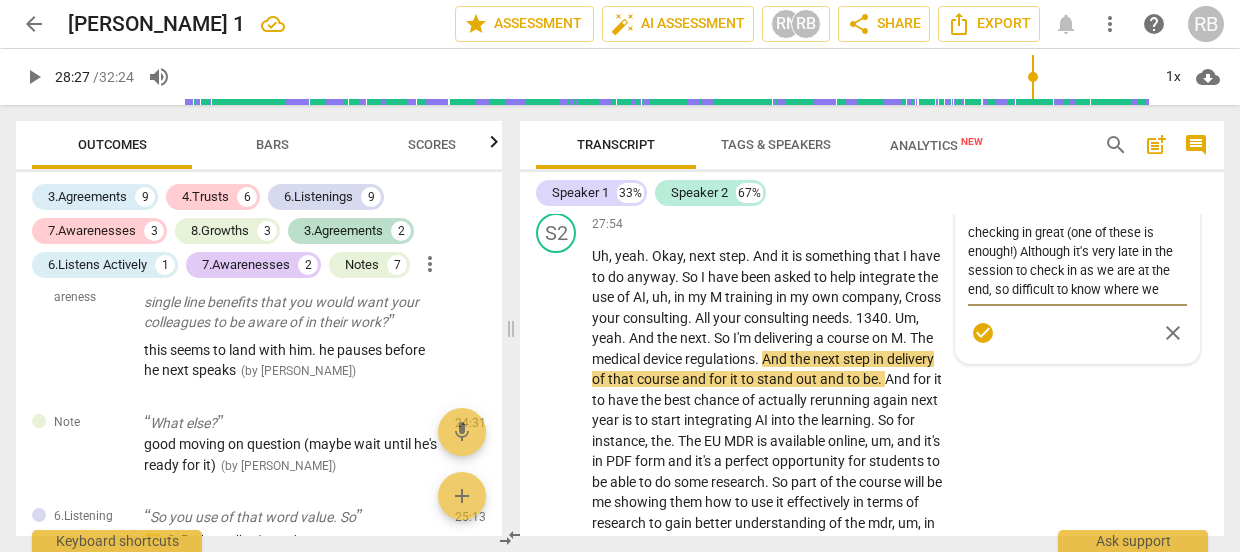 type on "checking in great (one of these is enough!) Although it's very late in the session to check in as we are at the end, so difficult to know where we" 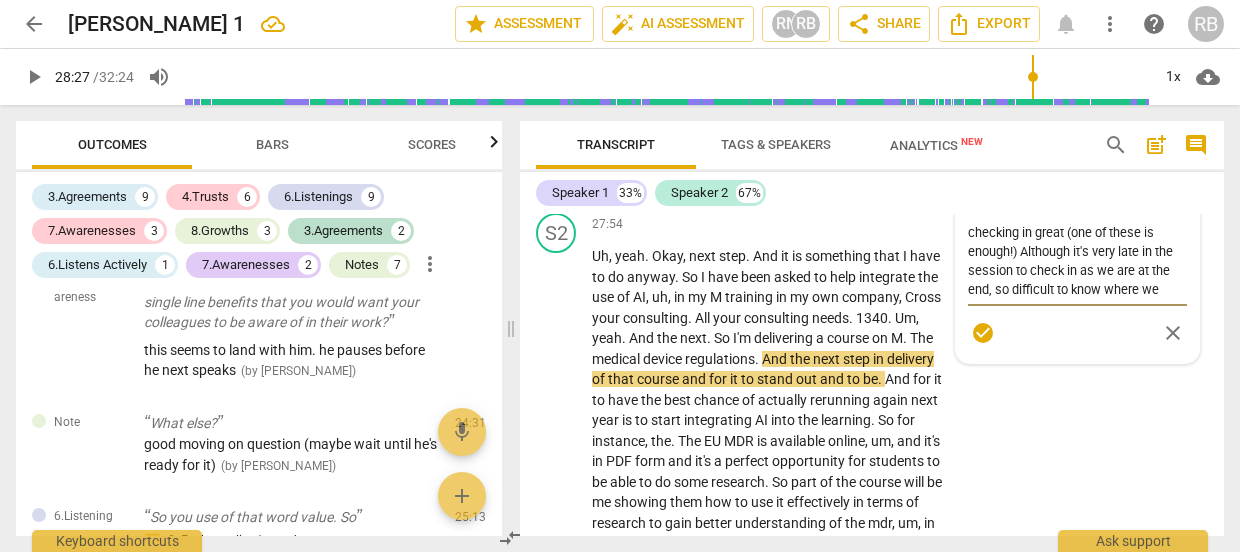 type on "checking in great (one of these is enough!) Although it's very late in the session to check in as we are at the end, so difficult to know where we" 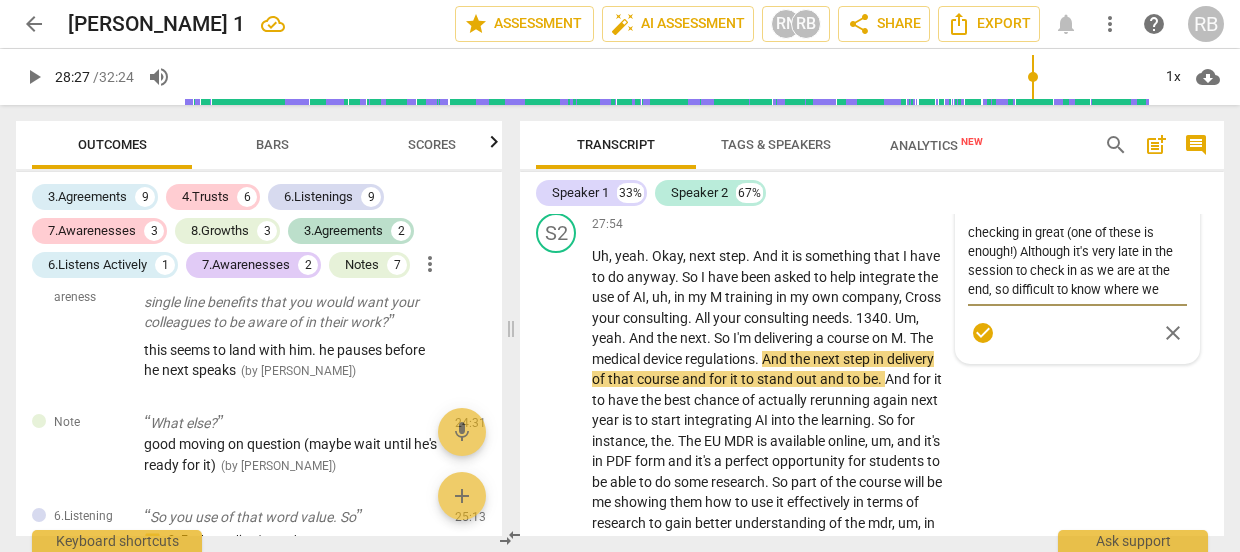 type on "checking in great (one of these is enough!) Although it's very late in the session to check in as we are at the end, so difficult to know where we c" 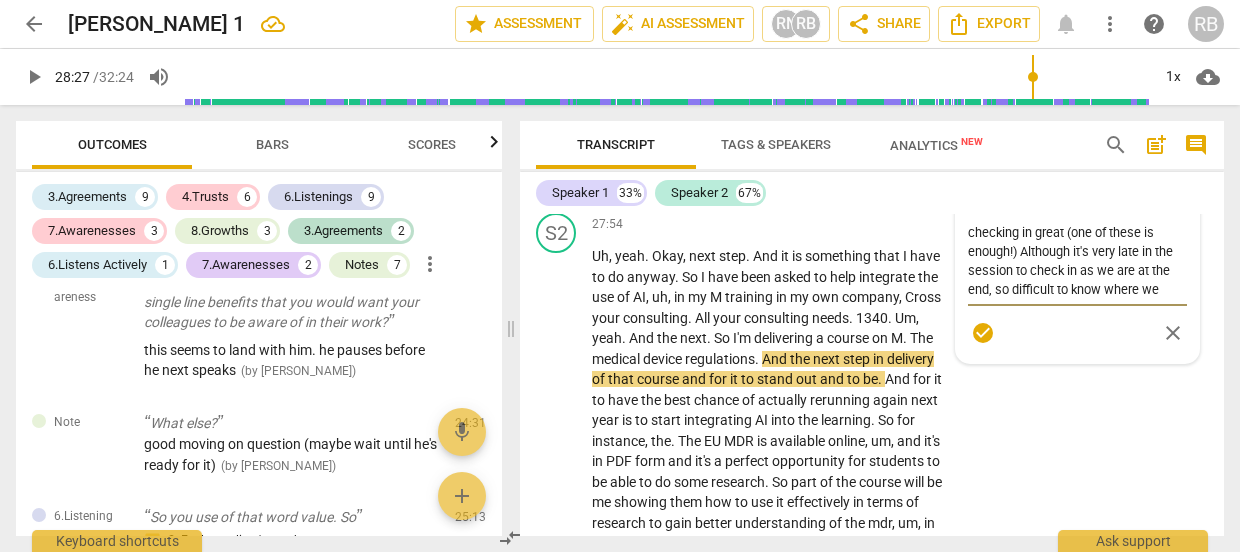 type on "checking in great (one of these is enough!) Although it's very late in the session to check in as we are at the end, so difficult to know where we c" 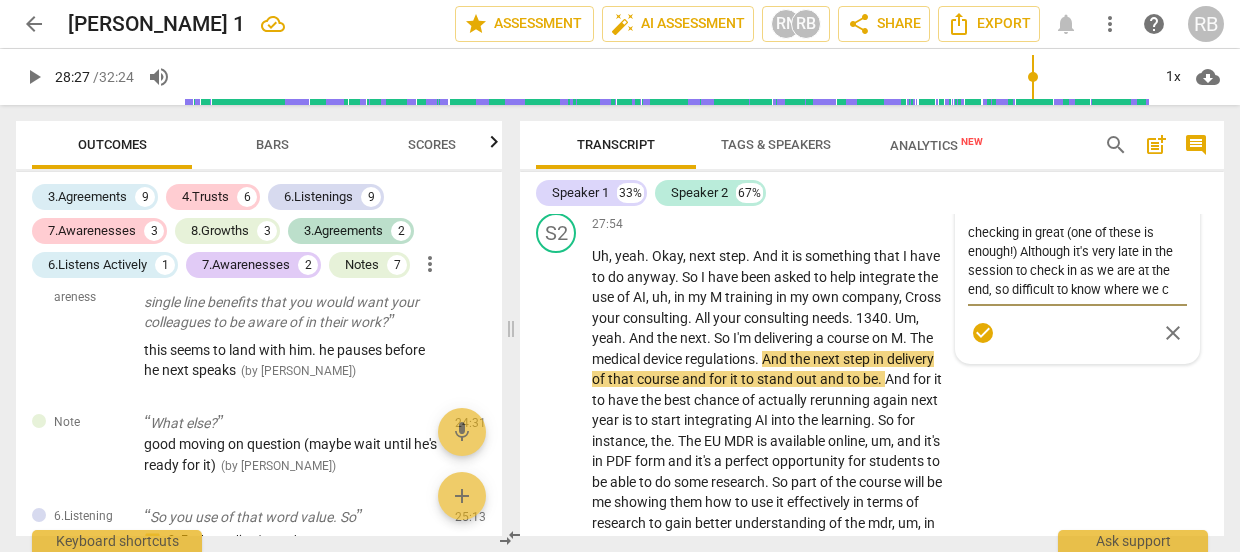 type on "checking in great (one of these is enough!) Although it's very late in the session to check in as we are at the end, so difficult to know where we ca" 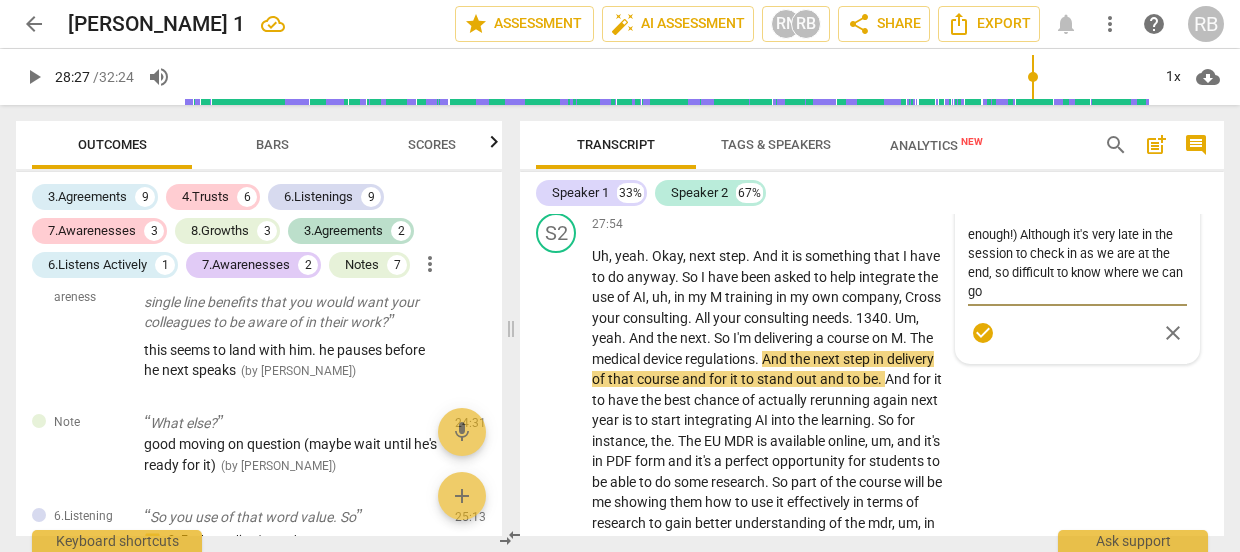 scroll, scrollTop: 0, scrollLeft: 0, axis: both 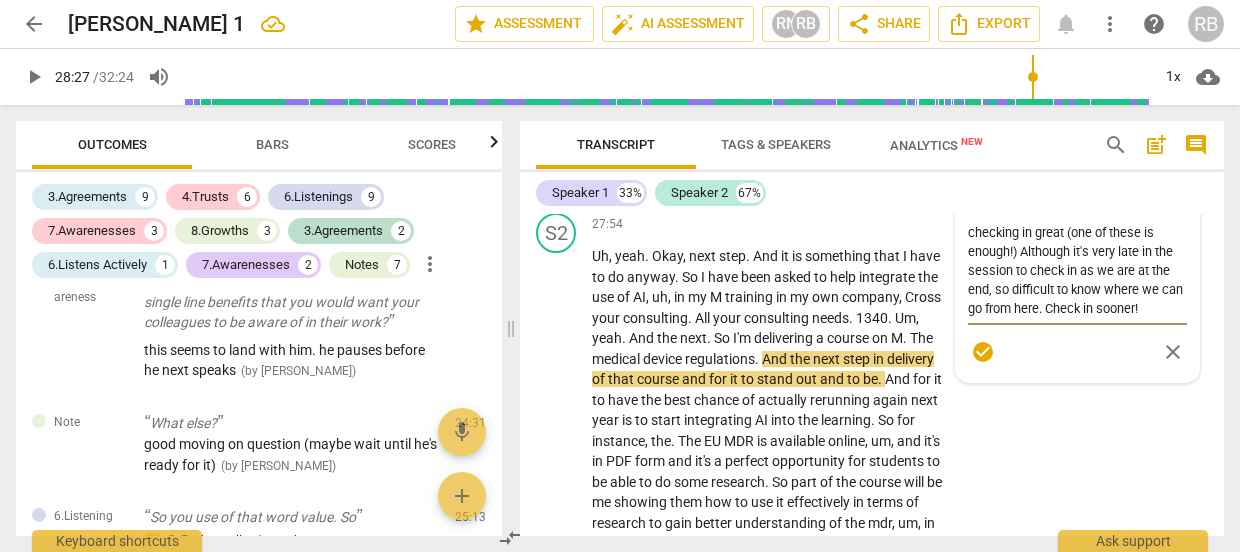 click on "check_circle" at bounding box center (983, 352) 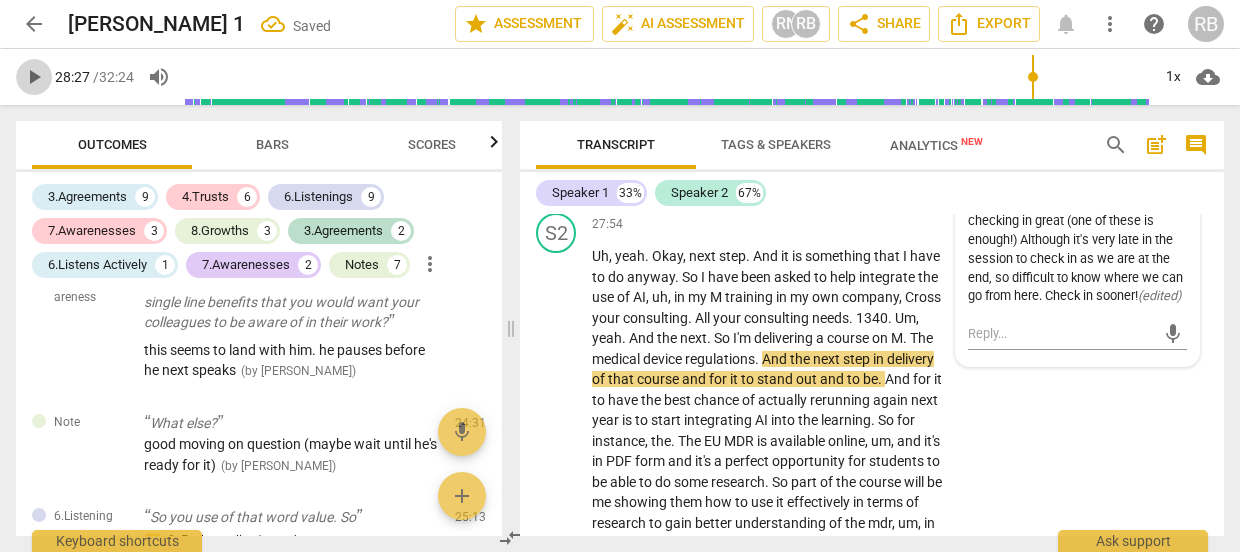 click on "play_arrow" at bounding box center [34, 77] 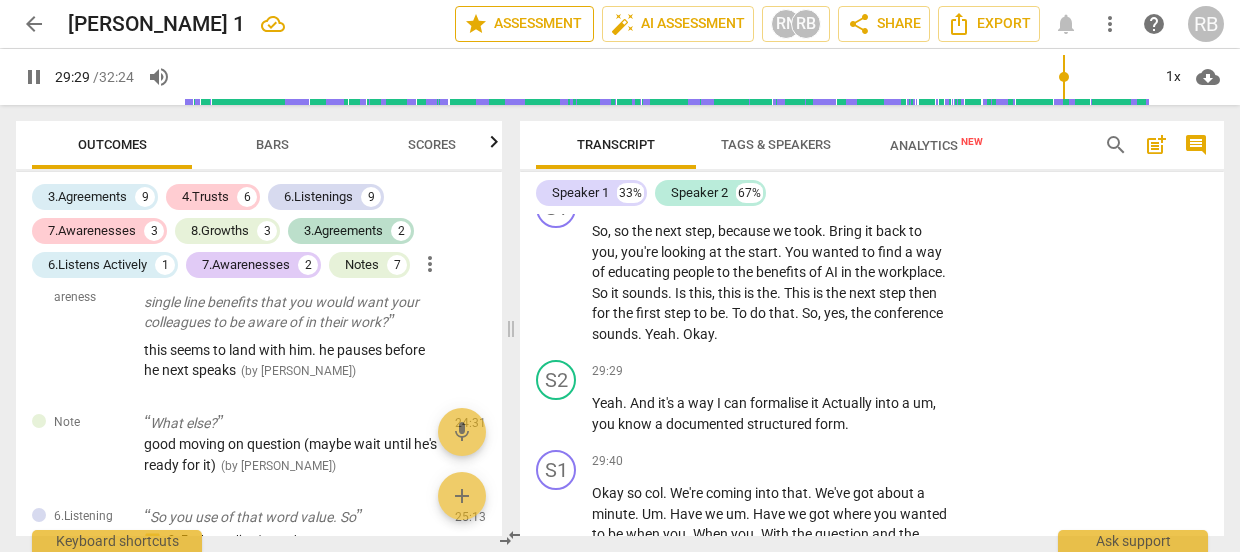 scroll, scrollTop: 17016, scrollLeft: 0, axis: vertical 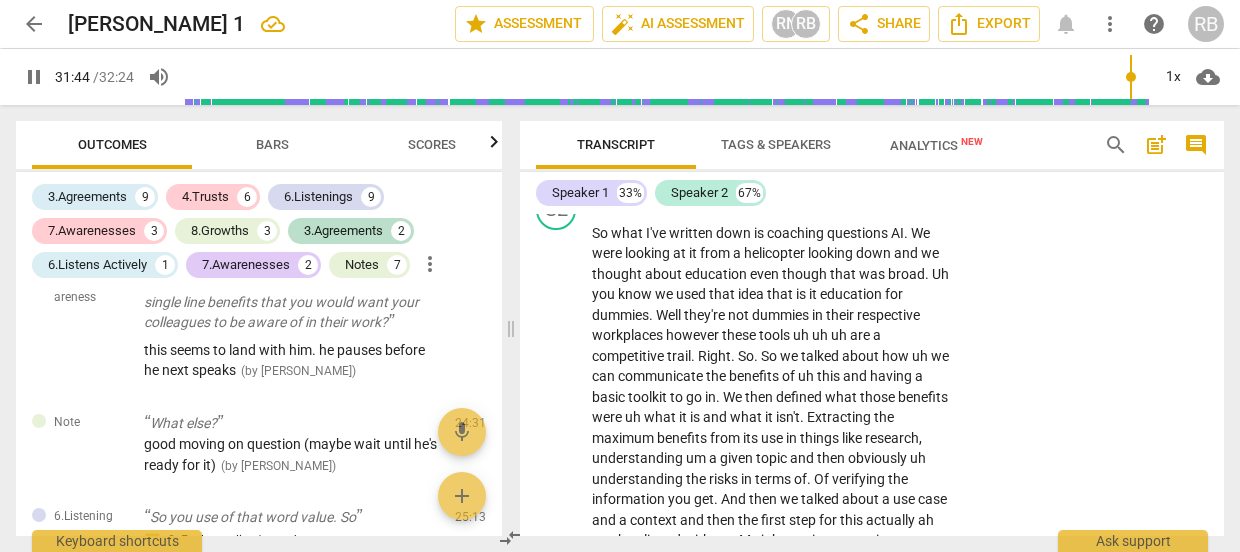 drag, startPoint x: 751, startPoint y: 289, endPoint x: 594, endPoint y: 284, distance: 157.0796 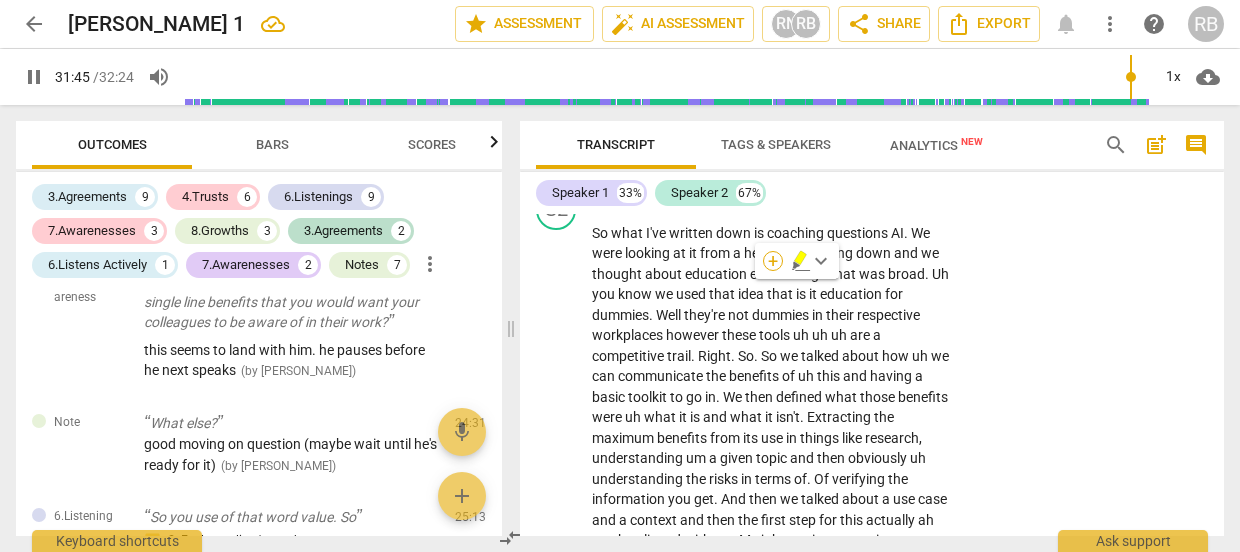 click on "+" at bounding box center [773, 261] 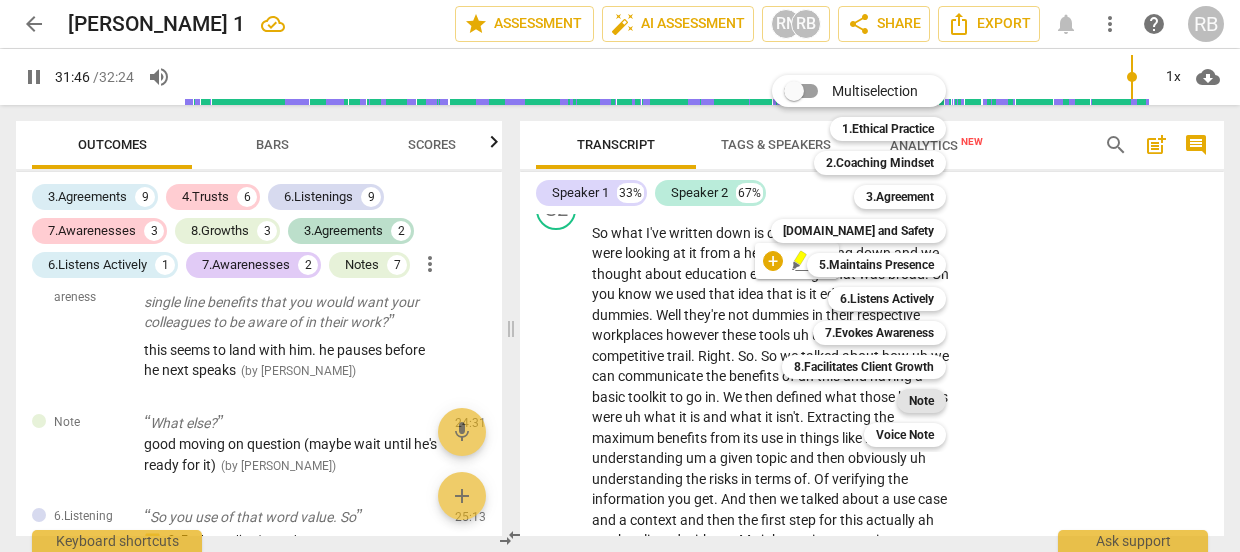 click on "Note" at bounding box center [921, 401] 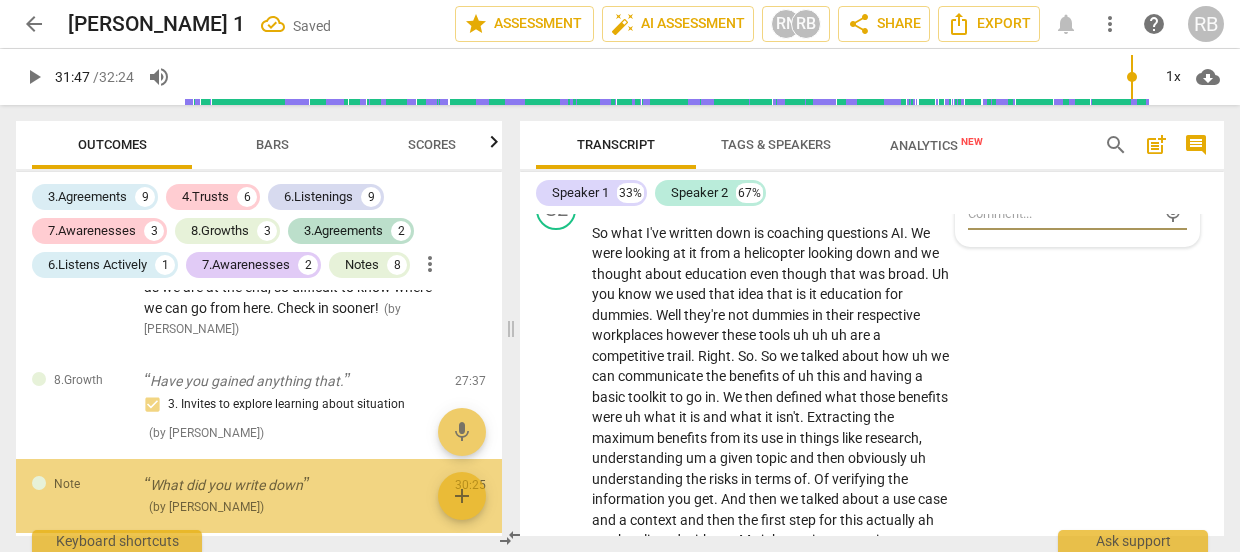 scroll, scrollTop: 5313, scrollLeft: 0, axis: vertical 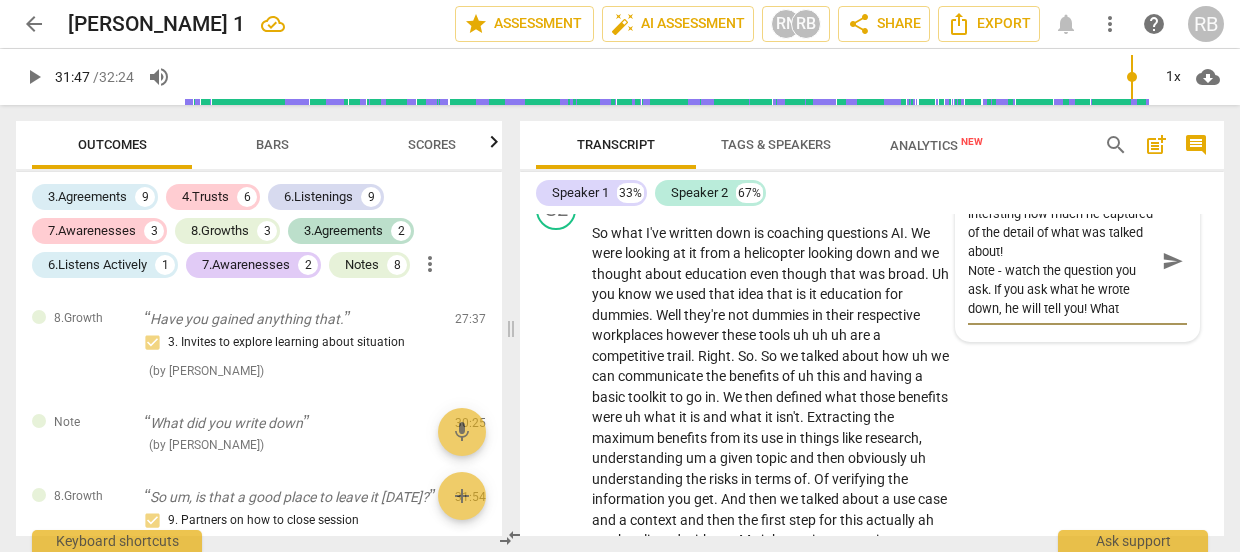 drag, startPoint x: 989, startPoint y: 361, endPoint x: 1018, endPoint y: 387, distance: 38.948685 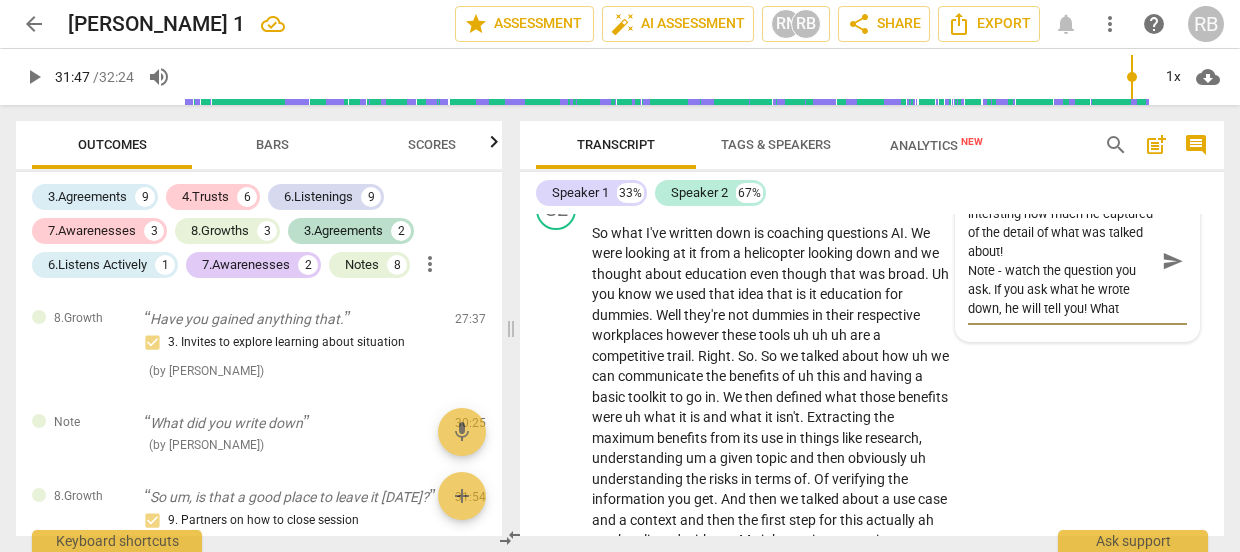 click on "intersting how much he captured of the detail of what was talked about!
Note - watch the question you ask. If you ask what he wrote down, he will tell you! What would be a more useful question here?" at bounding box center [1061, 261] 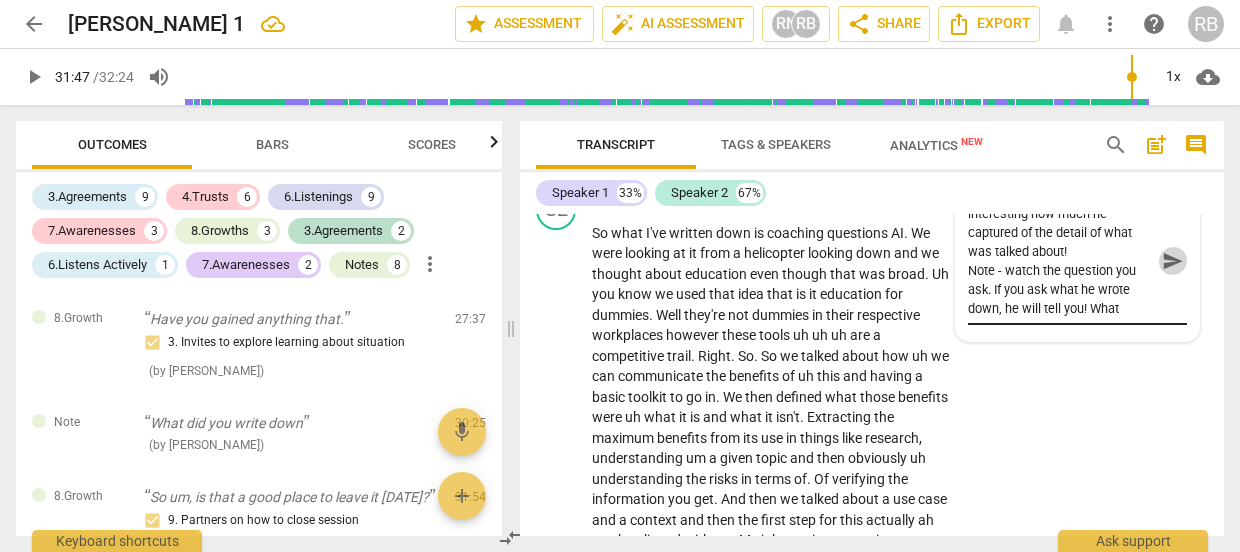 click on "send" at bounding box center (1173, 261) 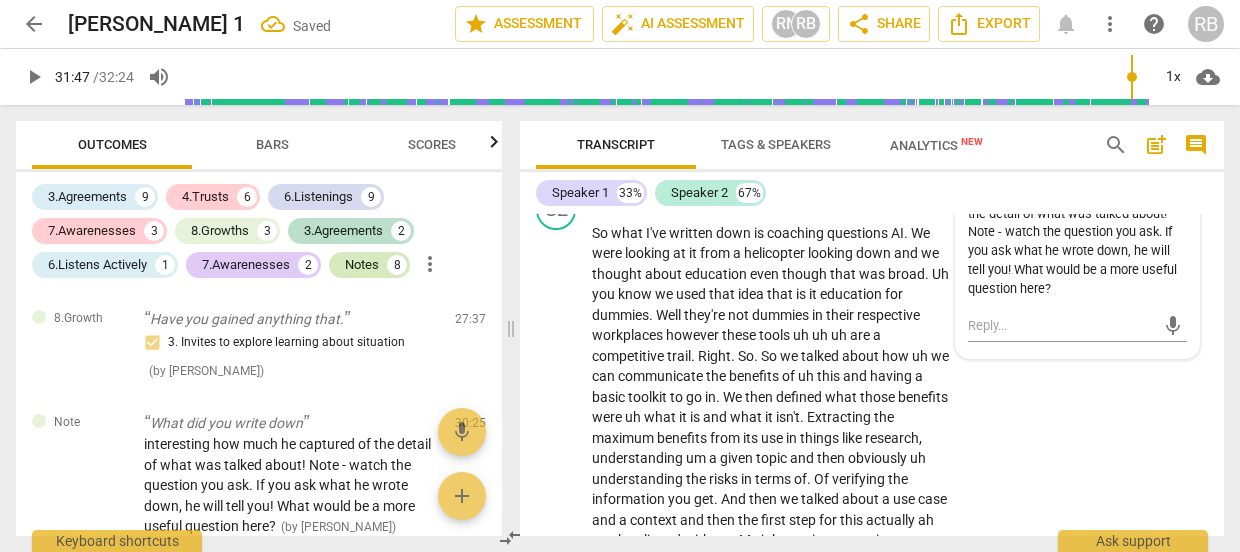 click on "Notes" at bounding box center (362, 265) 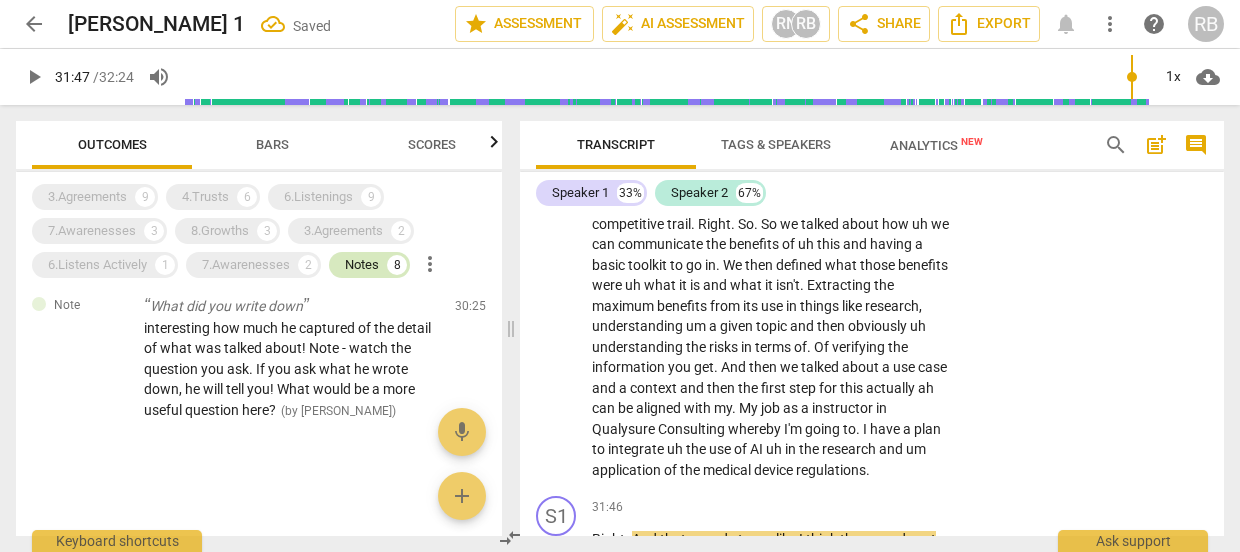 scroll, scrollTop: 904, scrollLeft: 0, axis: vertical 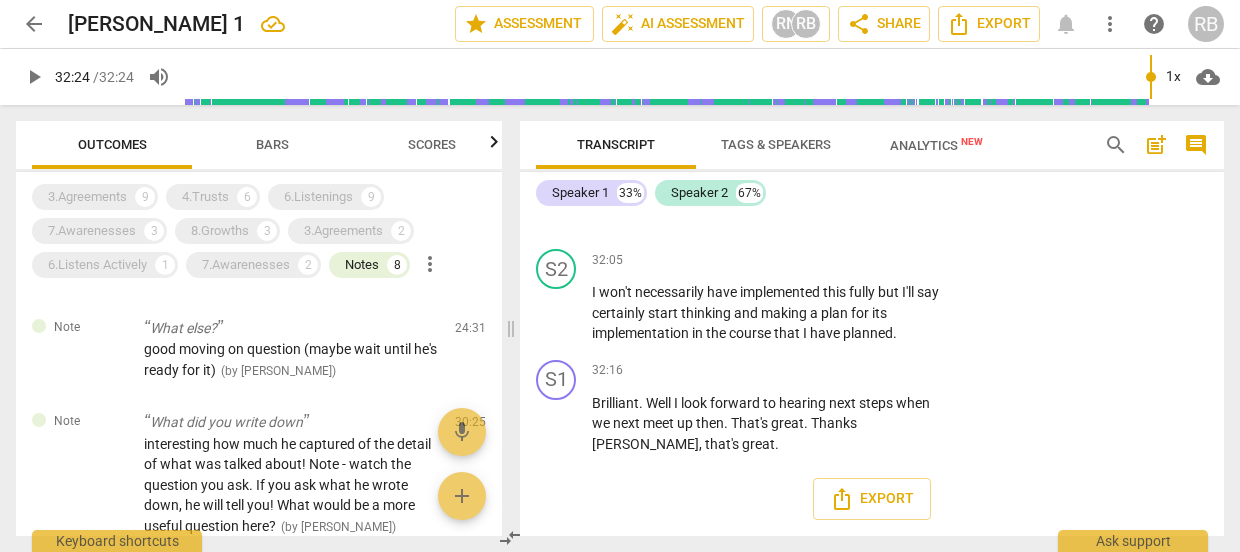 click on "arrow_back" at bounding box center (34, 24) 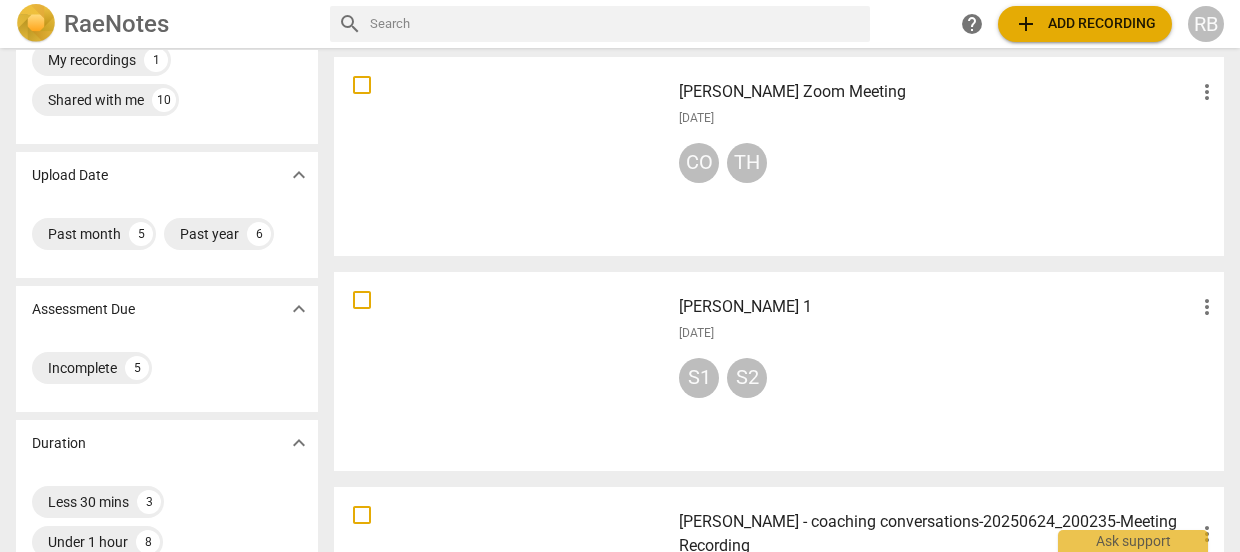 scroll, scrollTop: 0, scrollLeft: 0, axis: both 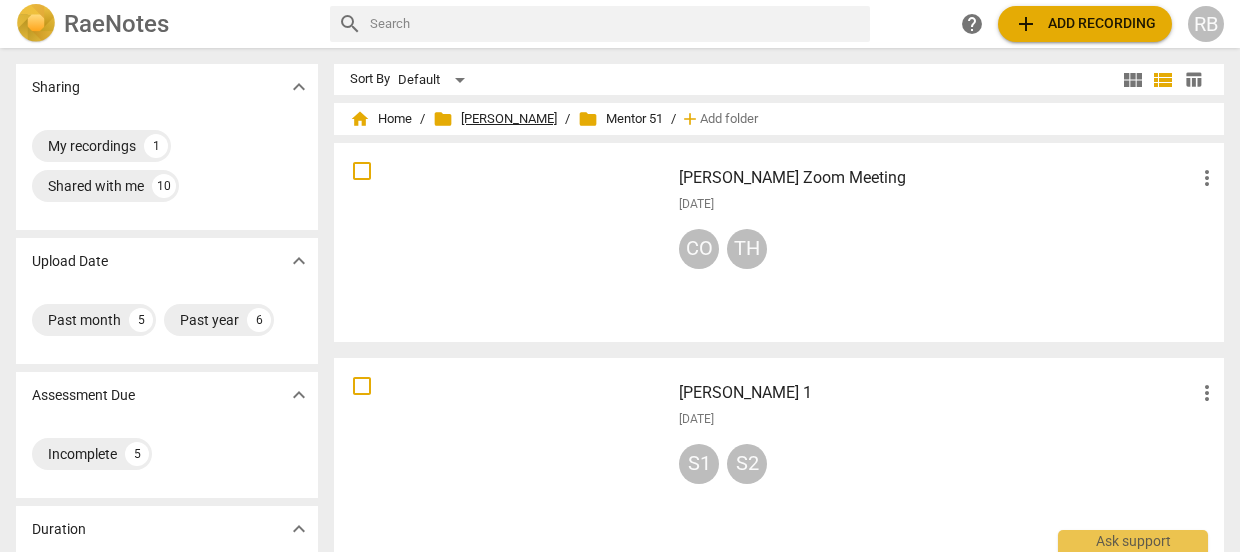 click on "folder Mentor [PERSON_NAME]" at bounding box center (495, 119) 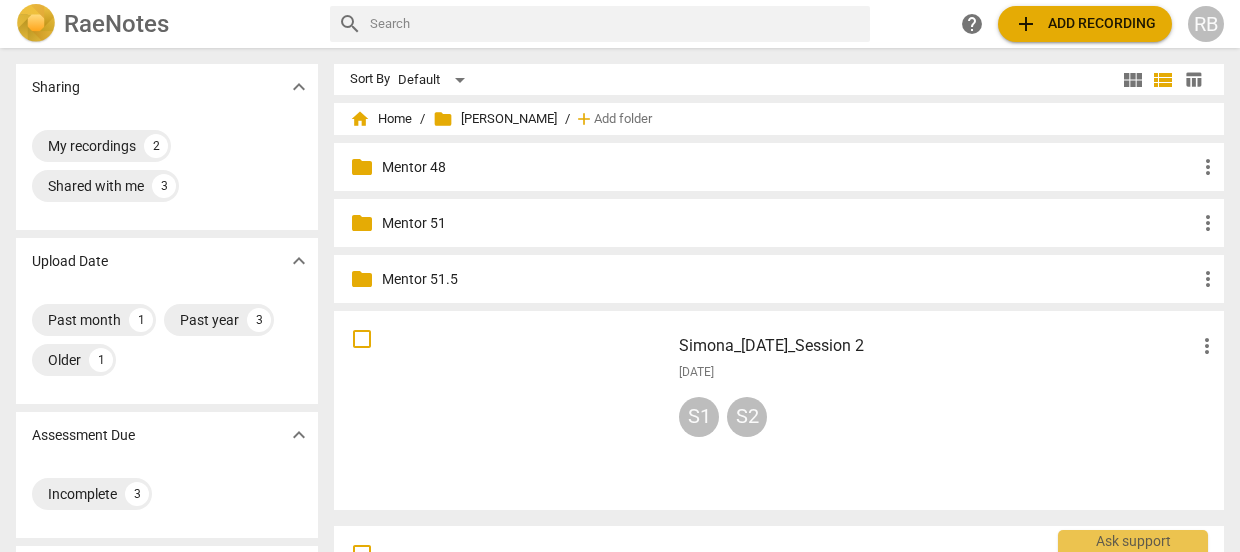 click on "Mentor 51.5" at bounding box center [789, 279] 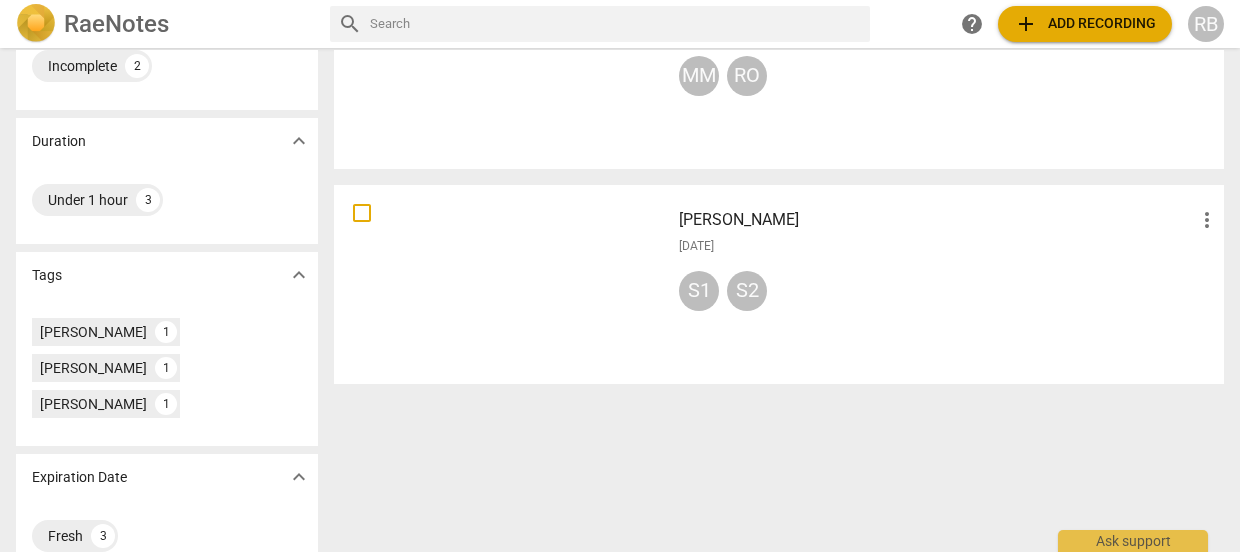 scroll, scrollTop: 0, scrollLeft: 0, axis: both 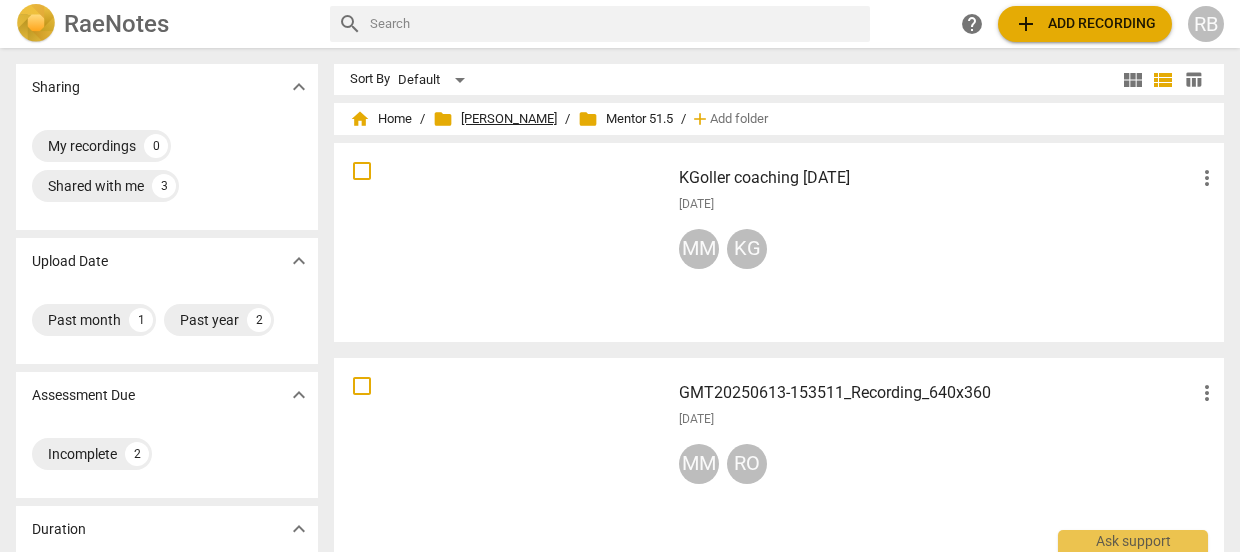 click on "folder Mentor [PERSON_NAME]" at bounding box center [495, 119] 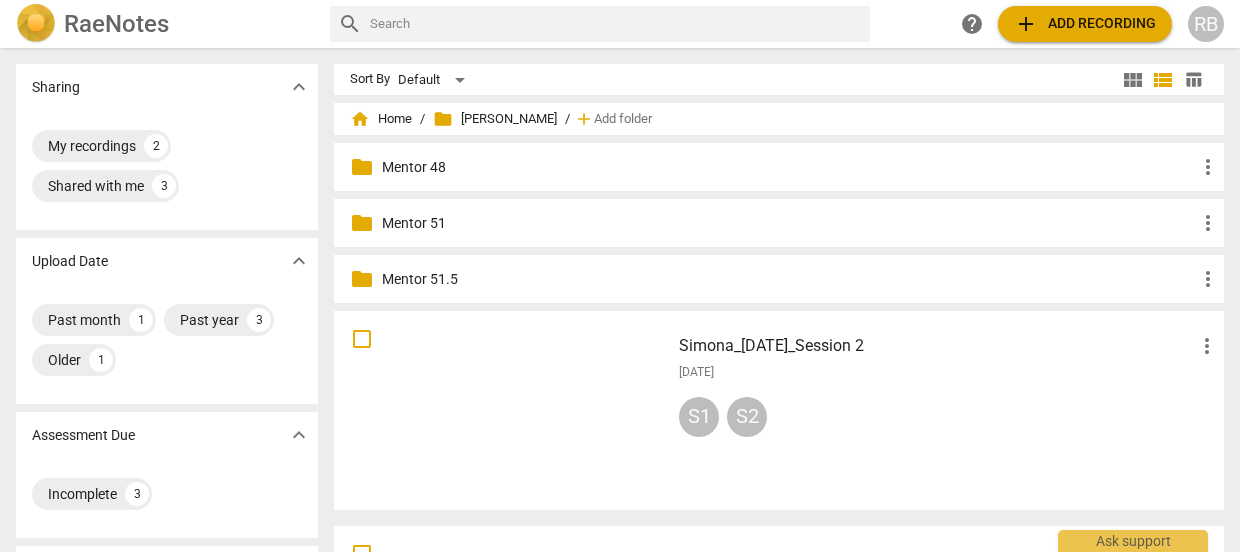 click on "Mentor 48" at bounding box center (789, 167) 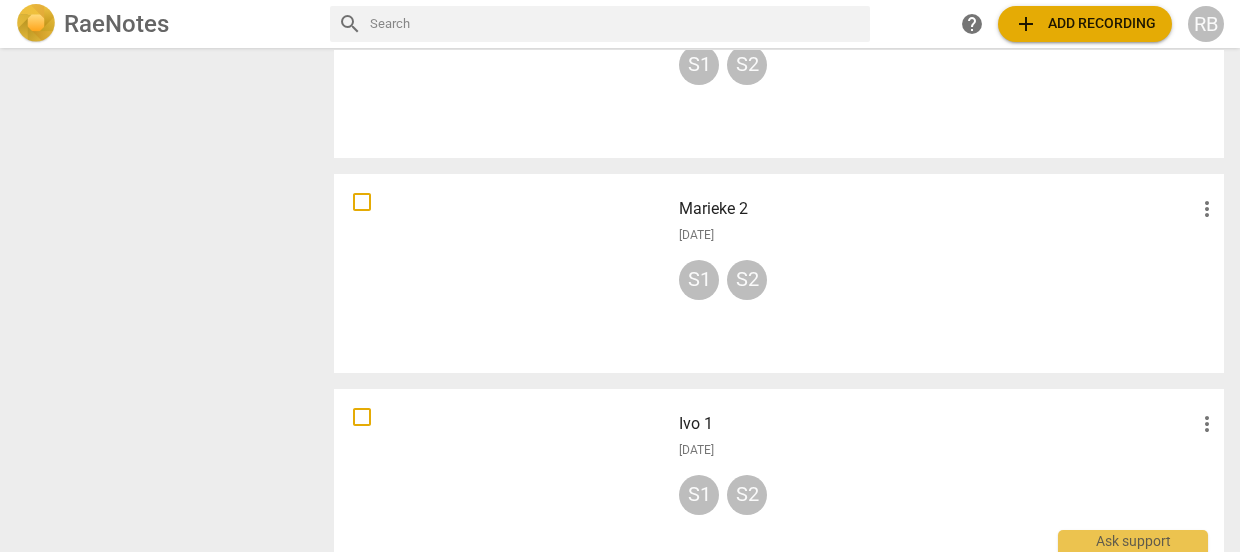 scroll, scrollTop: 1604, scrollLeft: 0, axis: vertical 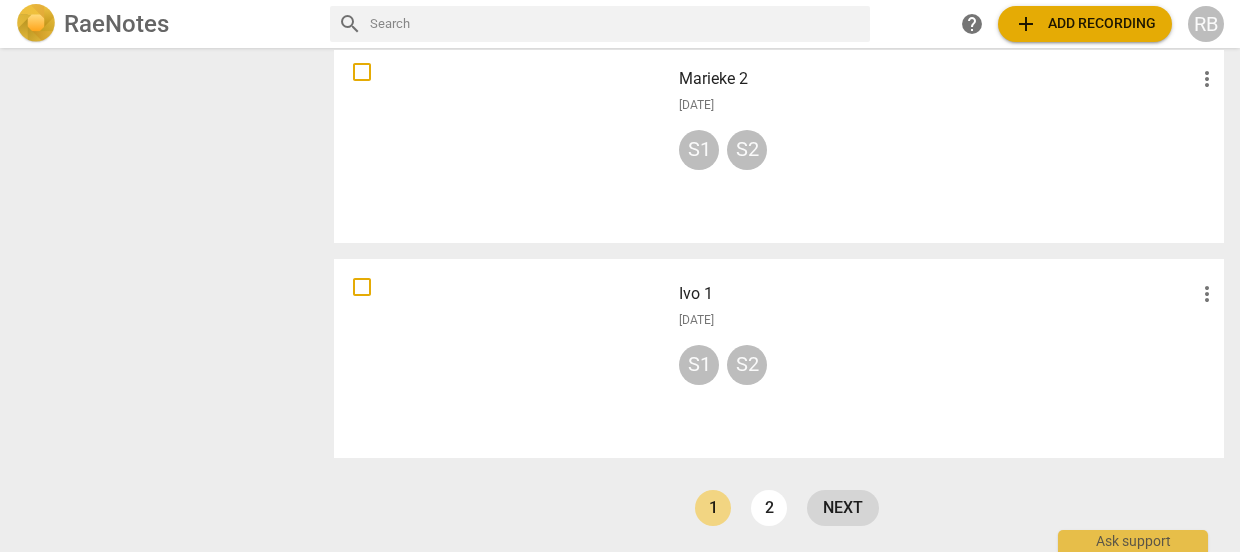 click on "next" at bounding box center (843, 508) 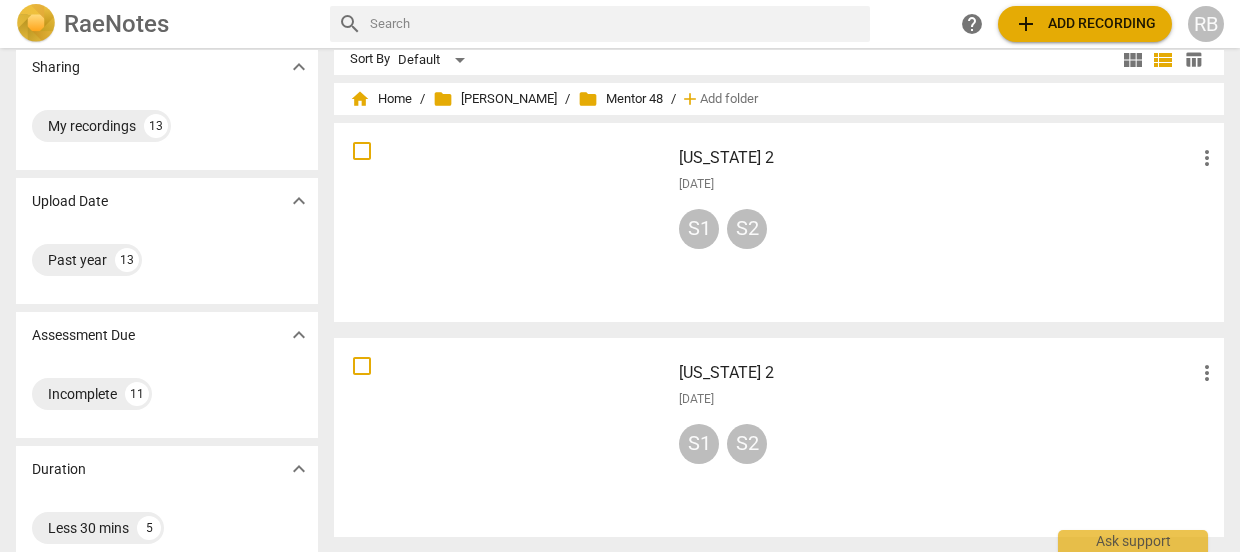 scroll, scrollTop: 0, scrollLeft: 0, axis: both 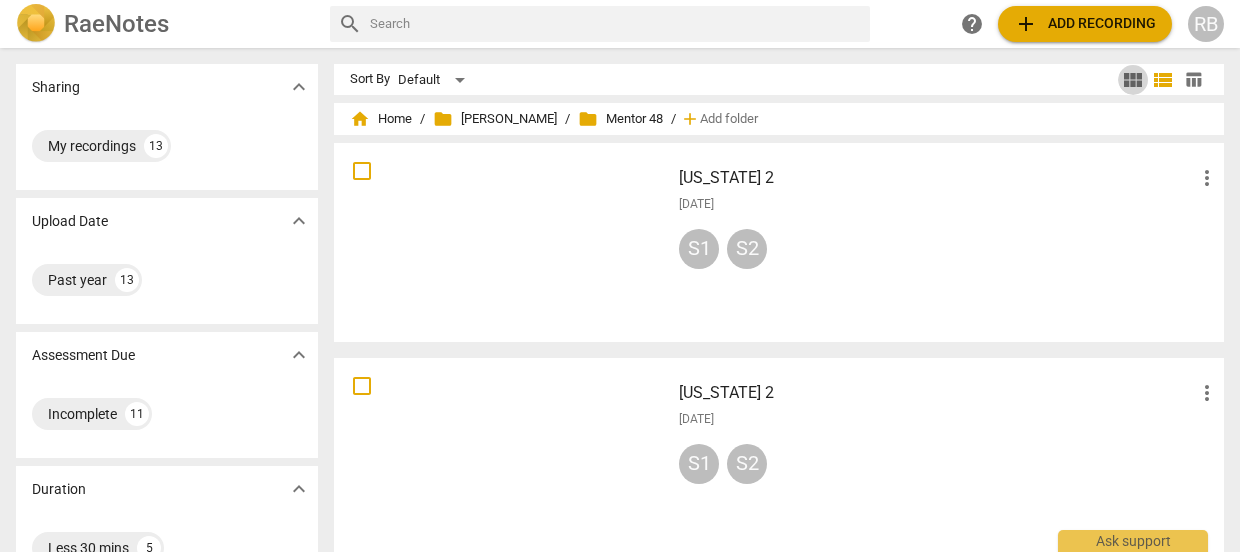 click on "view_module" at bounding box center [1133, 80] 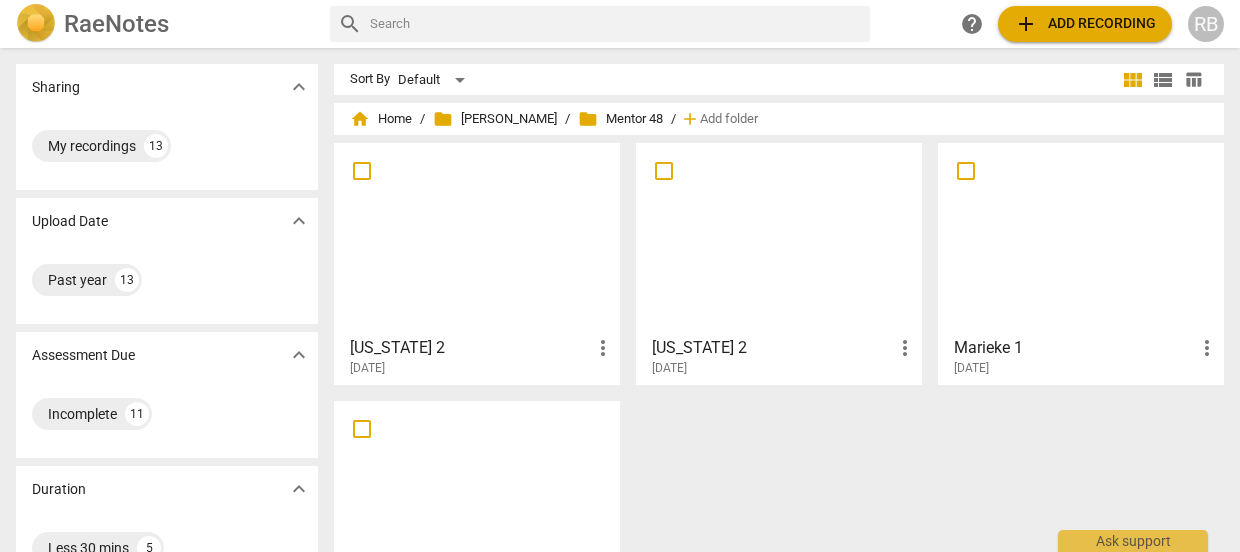 click on "table_chart" at bounding box center (1193, 79) 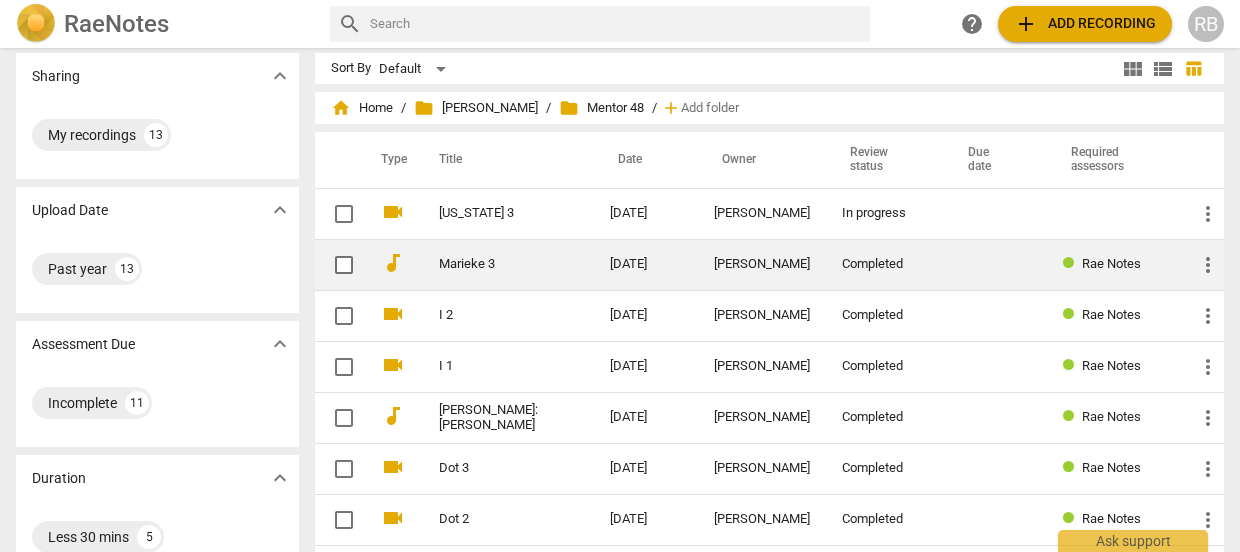 scroll, scrollTop: 0, scrollLeft: 0, axis: both 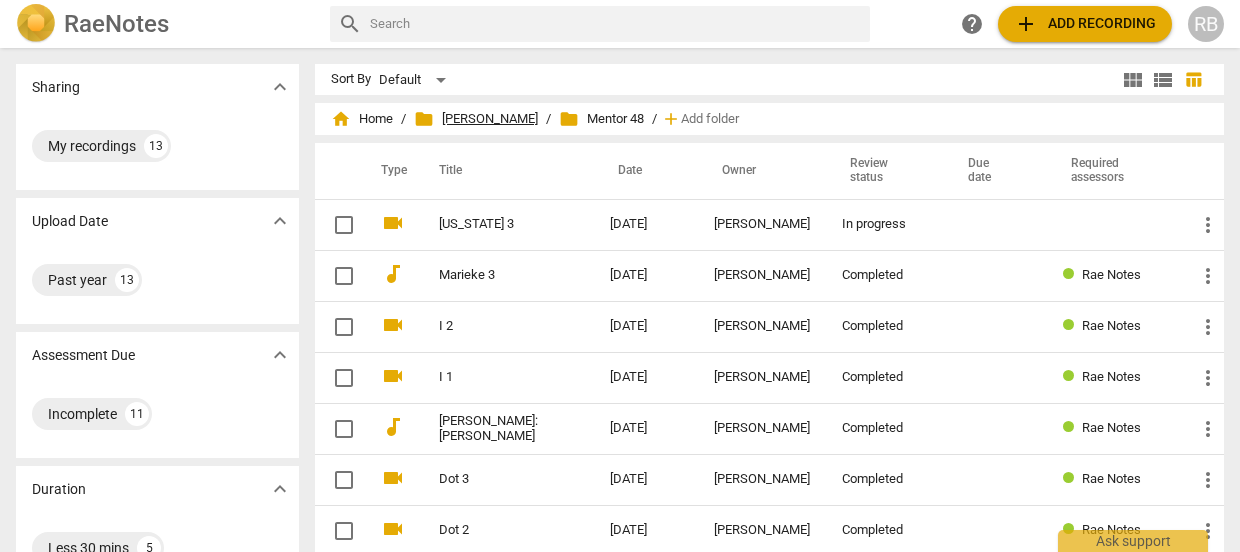 click on "folder Mentor [PERSON_NAME]" at bounding box center [476, 119] 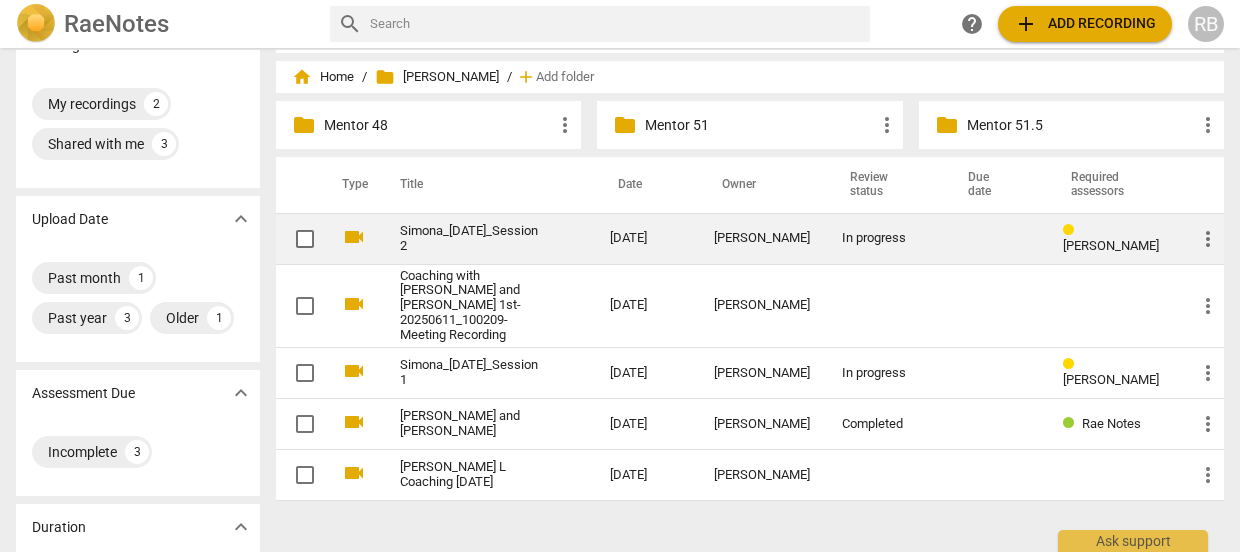 scroll, scrollTop: 46, scrollLeft: 0, axis: vertical 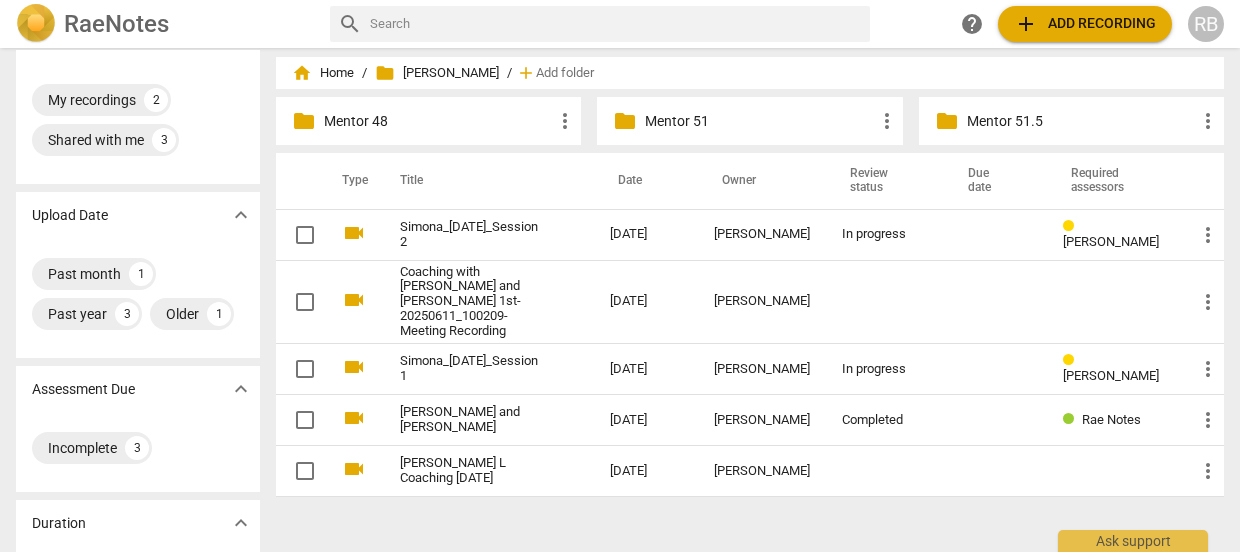 click on "Mentor 51" at bounding box center (759, 121) 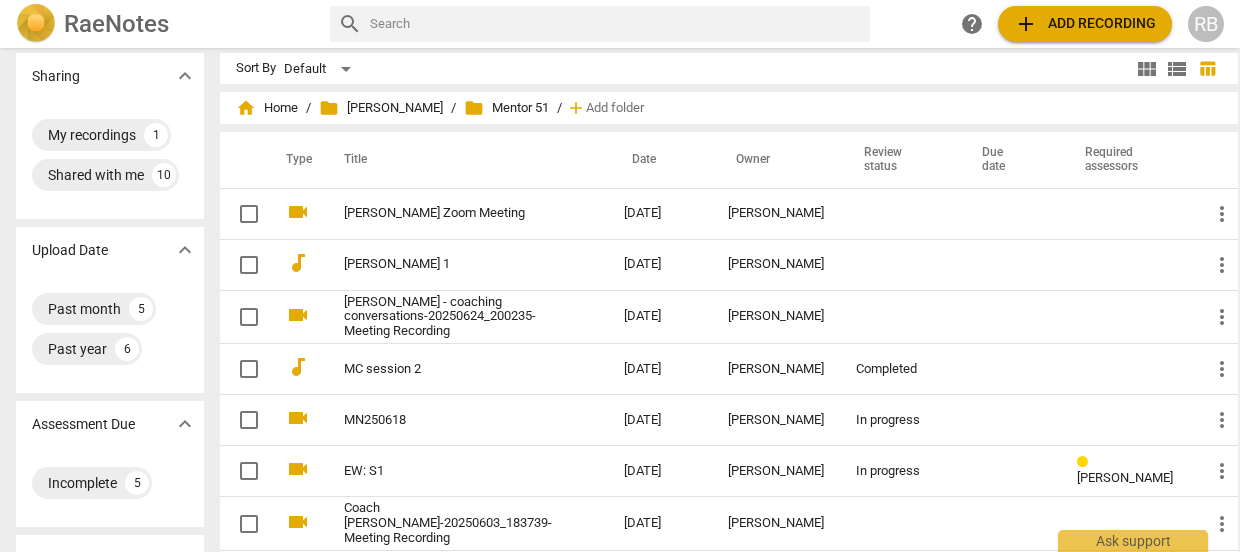 scroll, scrollTop: 0, scrollLeft: 0, axis: both 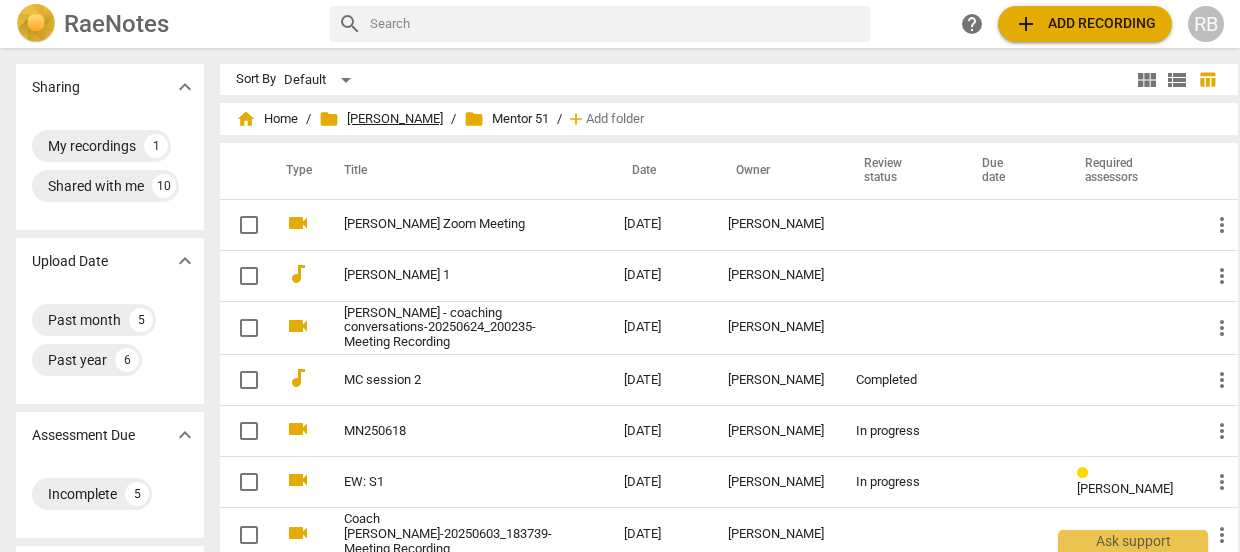 click on "home Home / folder Mentor Ruth / folder Mentor 51 / add Add folder" at bounding box center [729, 119] 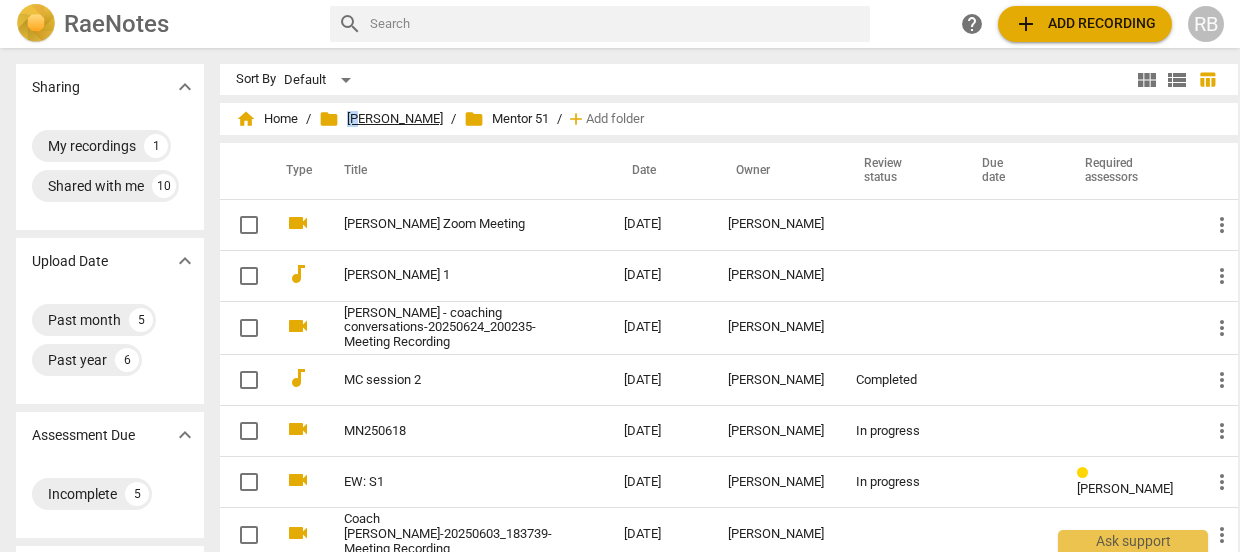 click on "folder Mentor [PERSON_NAME]" at bounding box center [381, 119] 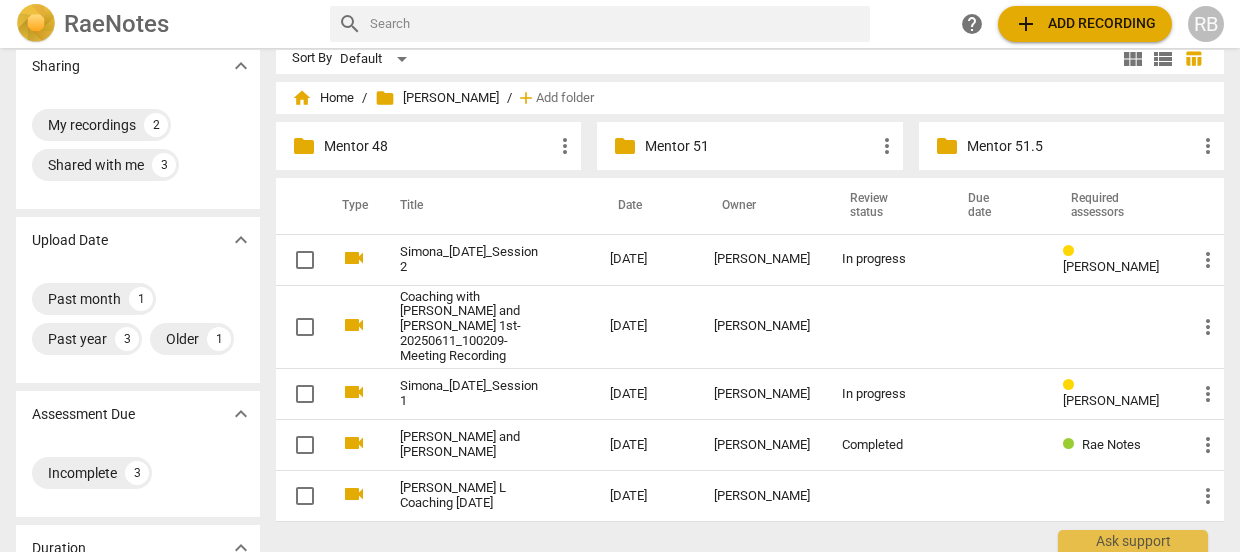 scroll, scrollTop: 0, scrollLeft: 0, axis: both 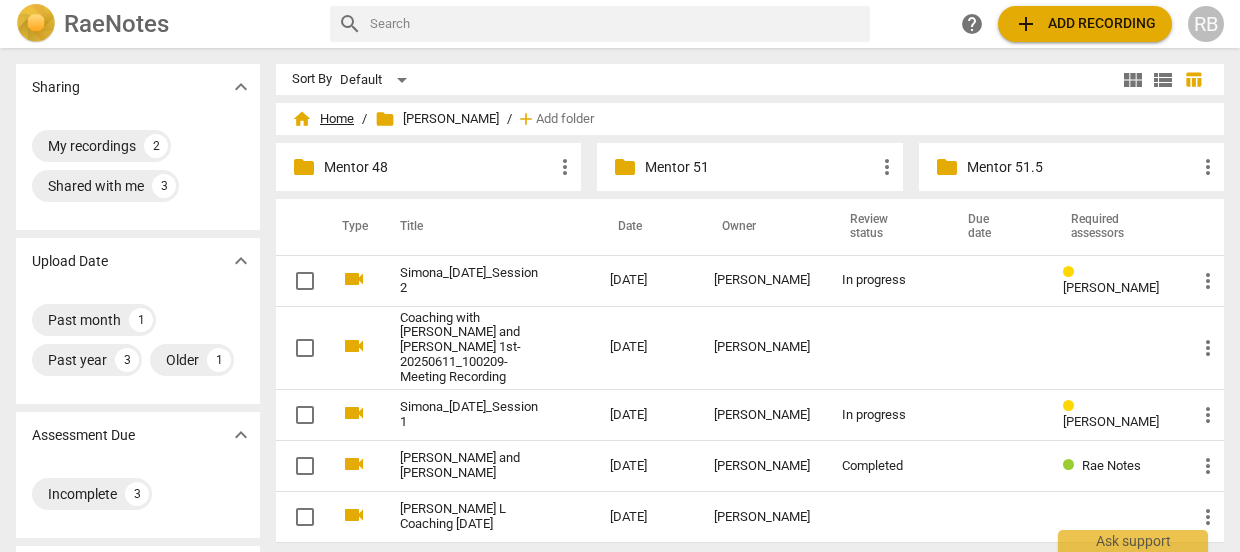 click on "home Home" at bounding box center (323, 119) 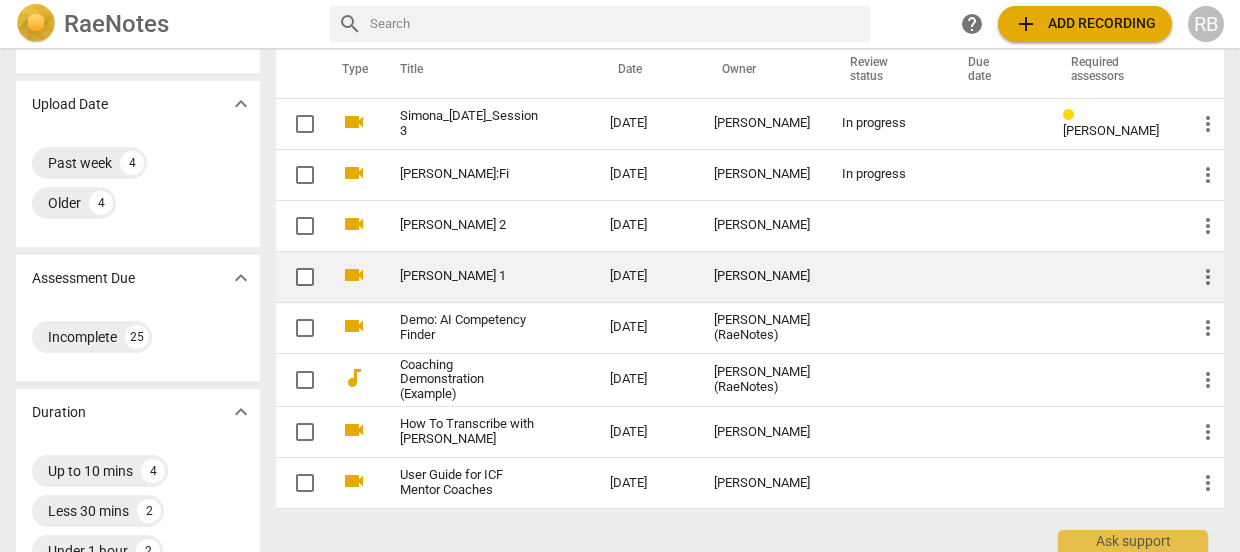 scroll, scrollTop: 161, scrollLeft: 0, axis: vertical 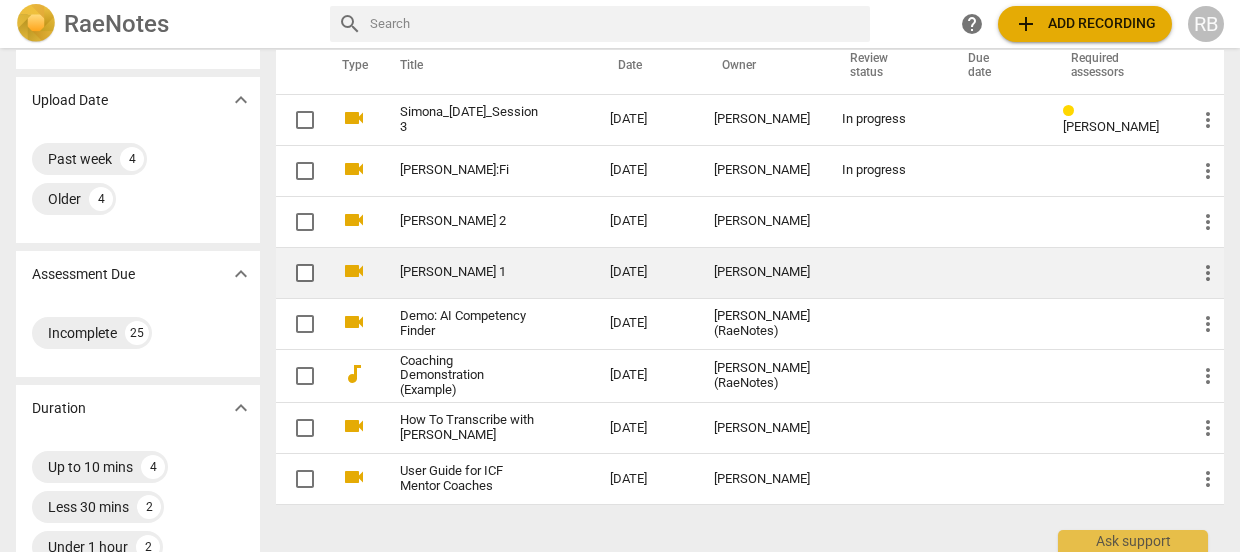 click on "[DATE]" at bounding box center [646, 272] 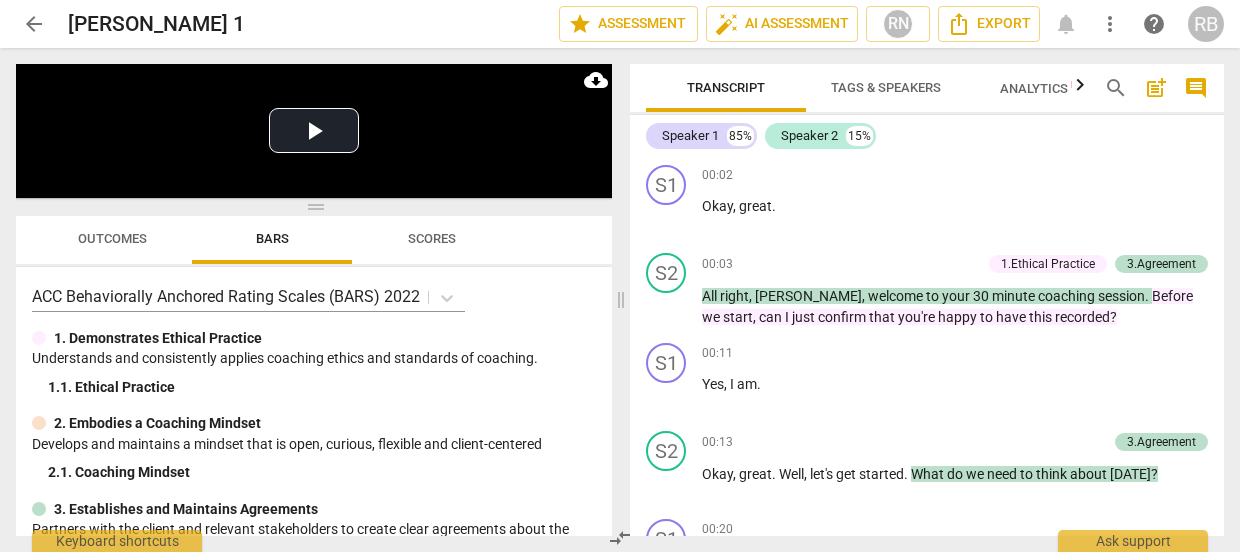 click on "Outcomes" at bounding box center (112, 239) 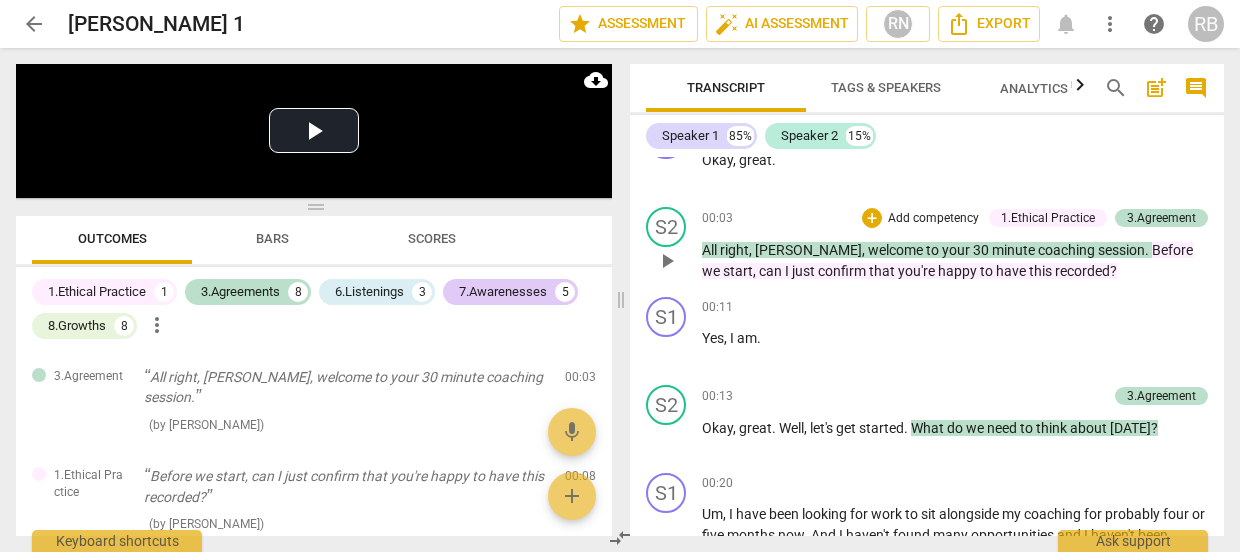 scroll, scrollTop: 48, scrollLeft: 0, axis: vertical 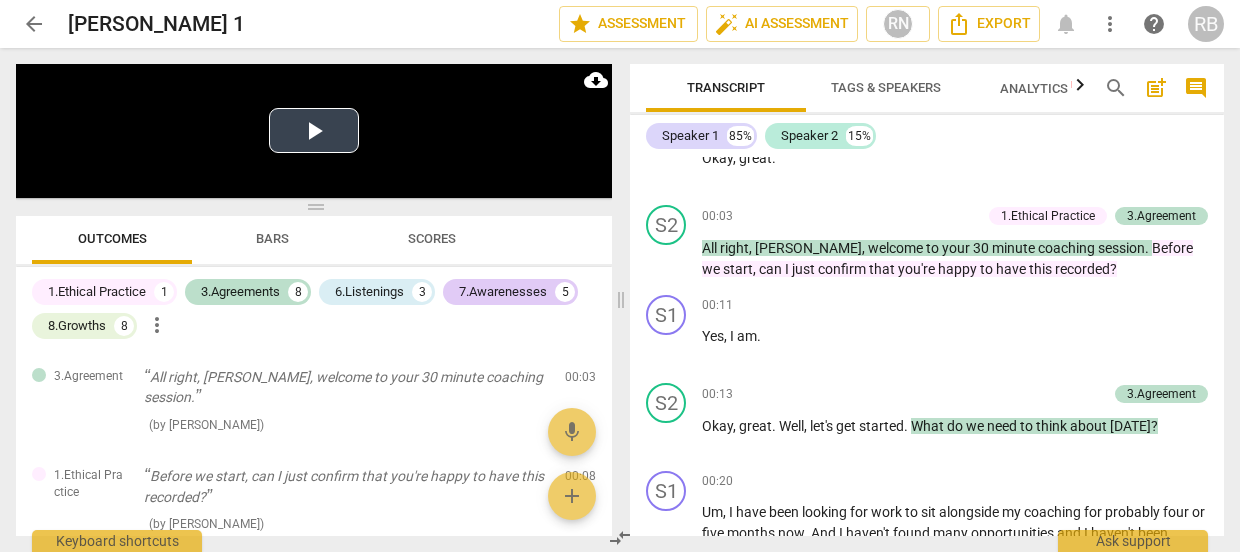 click on "Play Video" at bounding box center [314, 130] 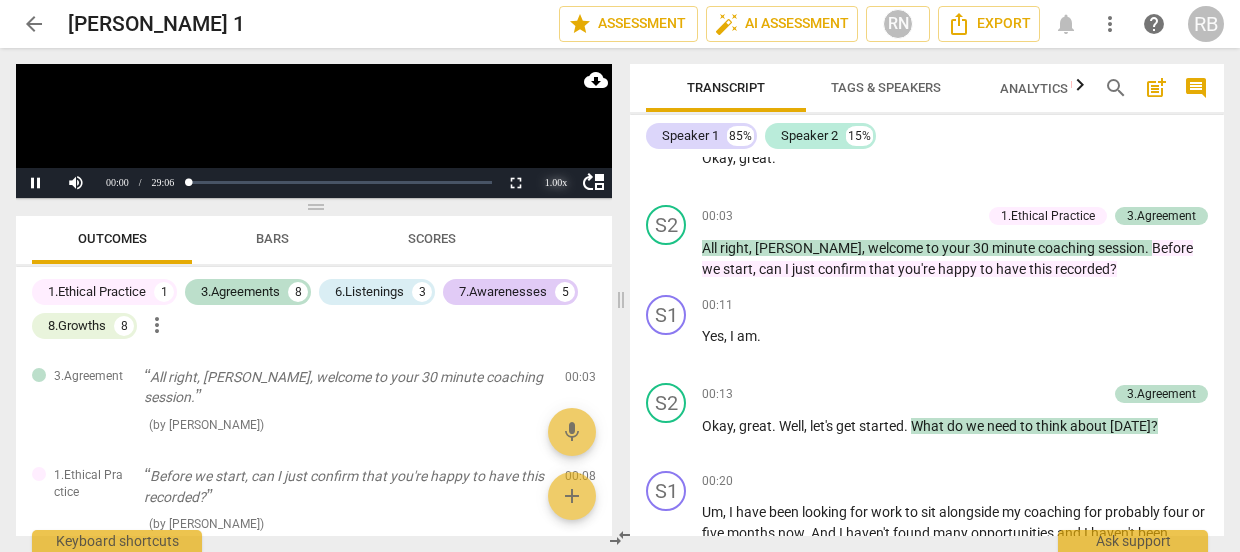 click on "1.00 x" at bounding box center (556, 183) 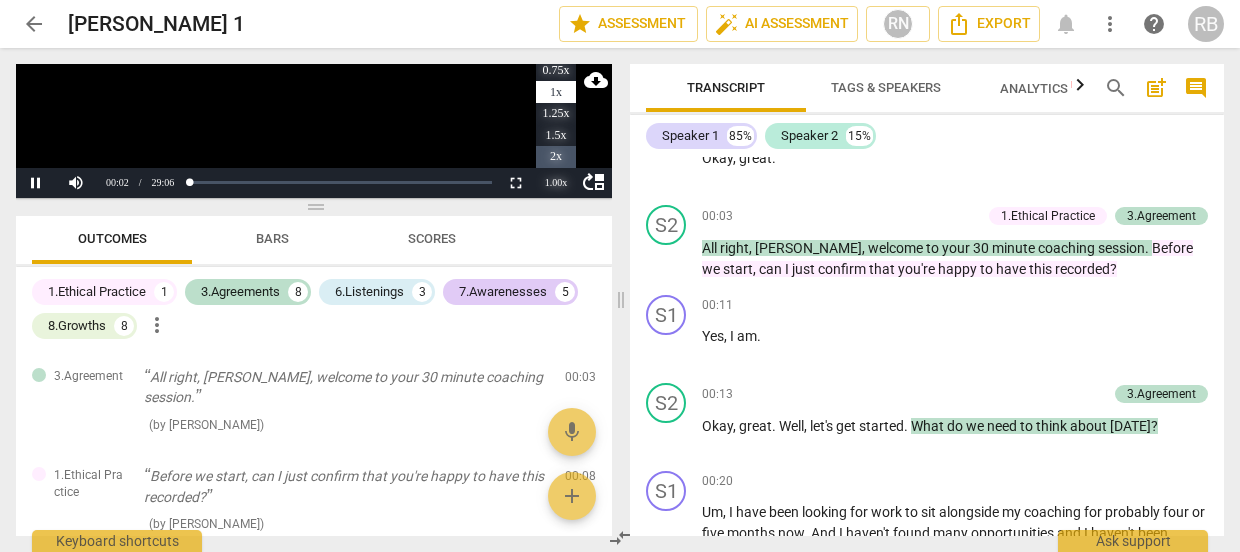 click on "2x" at bounding box center [556, 157] 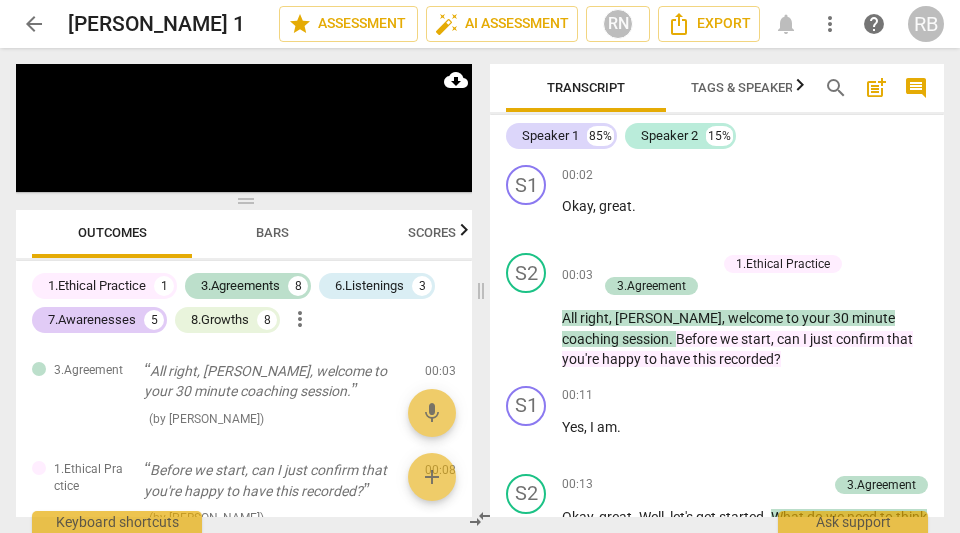 scroll, scrollTop: 440, scrollLeft: 0, axis: vertical 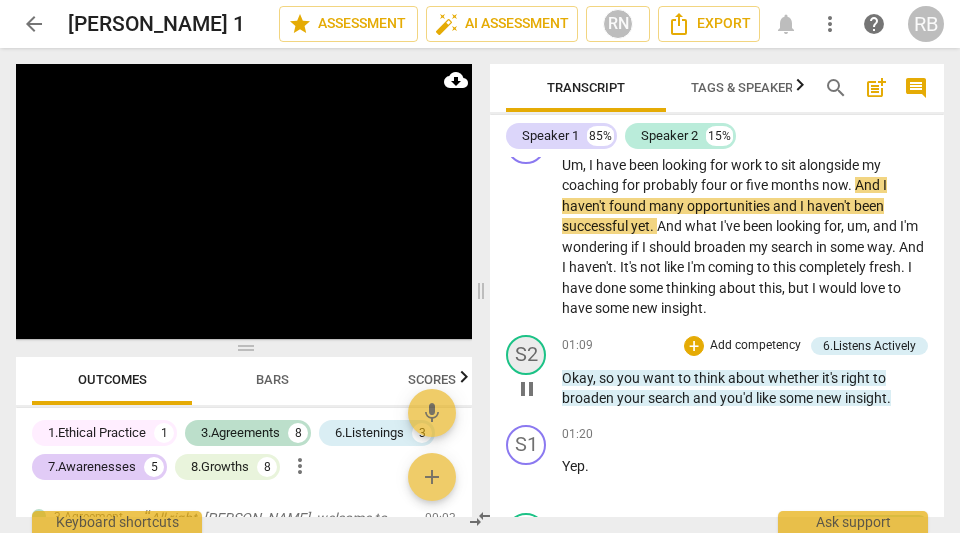 drag, startPoint x: 349, startPoint y: 194, endPoint x: 523, endPoint y: 337, distance: 225.2221 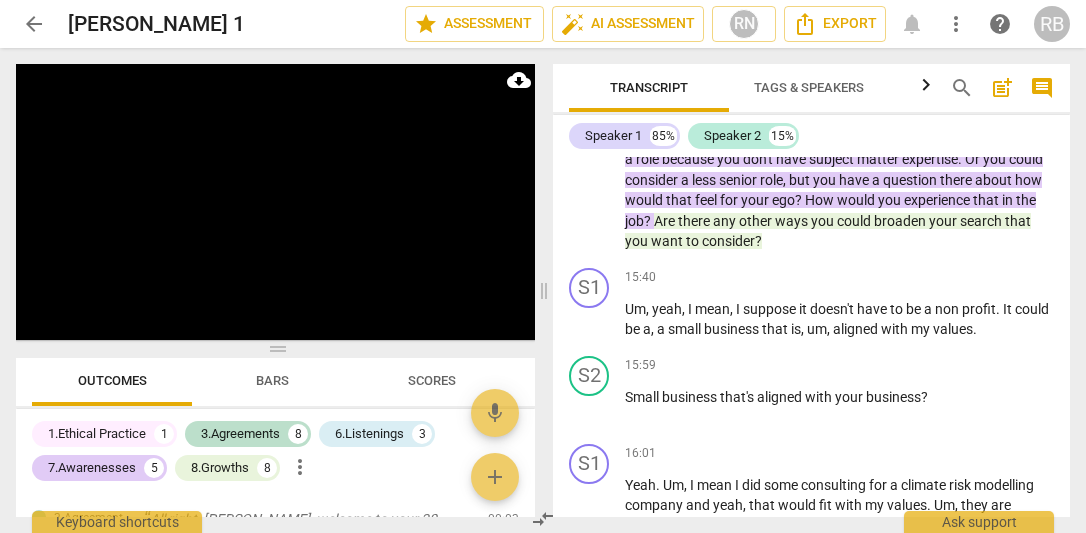 scroll, scrollTop: 4090, scrollLeft: 0, axis: vertical 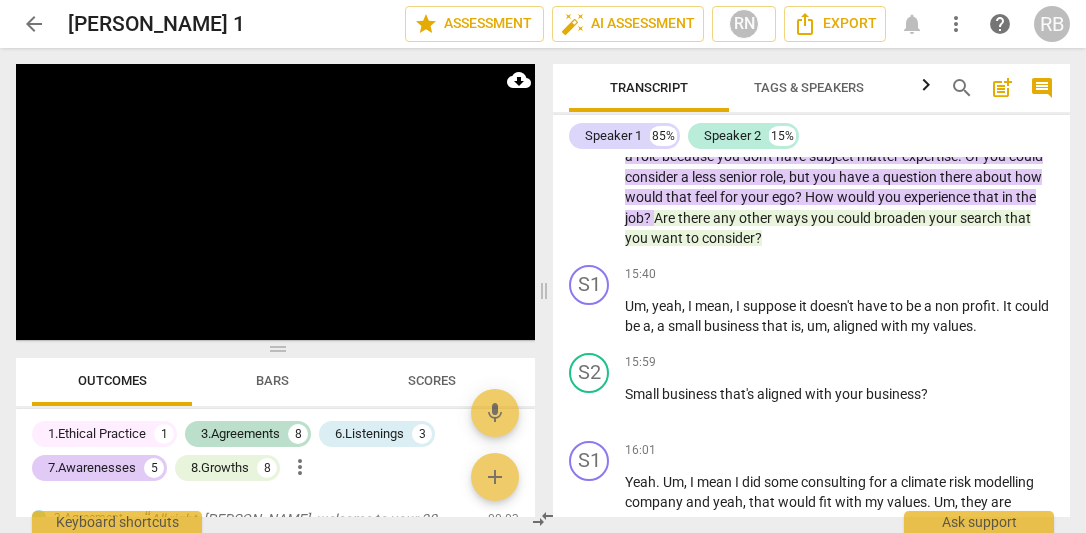click on "consider" at bounding box center [728, 238] 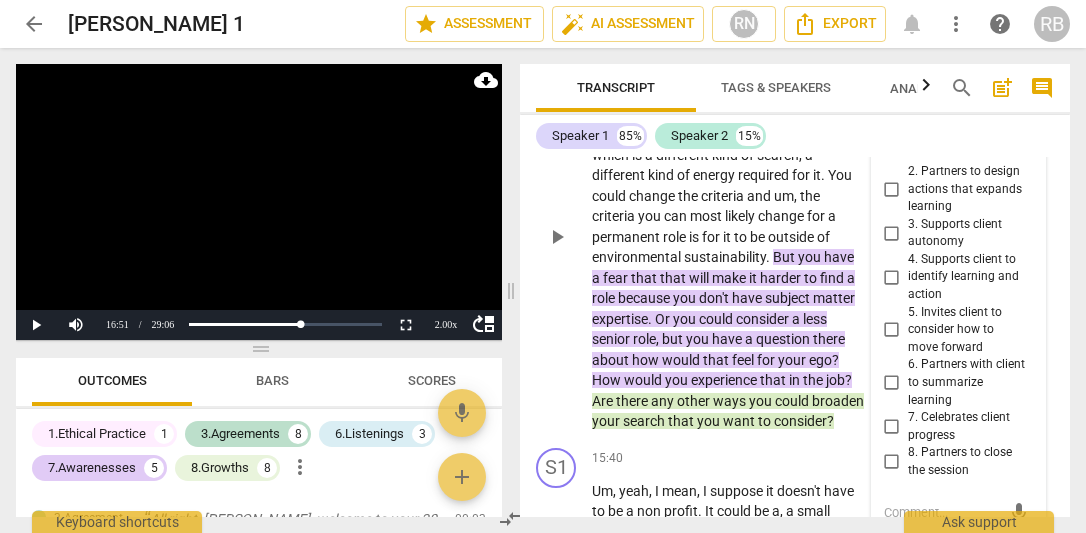 scroll, scrollTop: 5402, scrollLeft: 0, axis: vertical 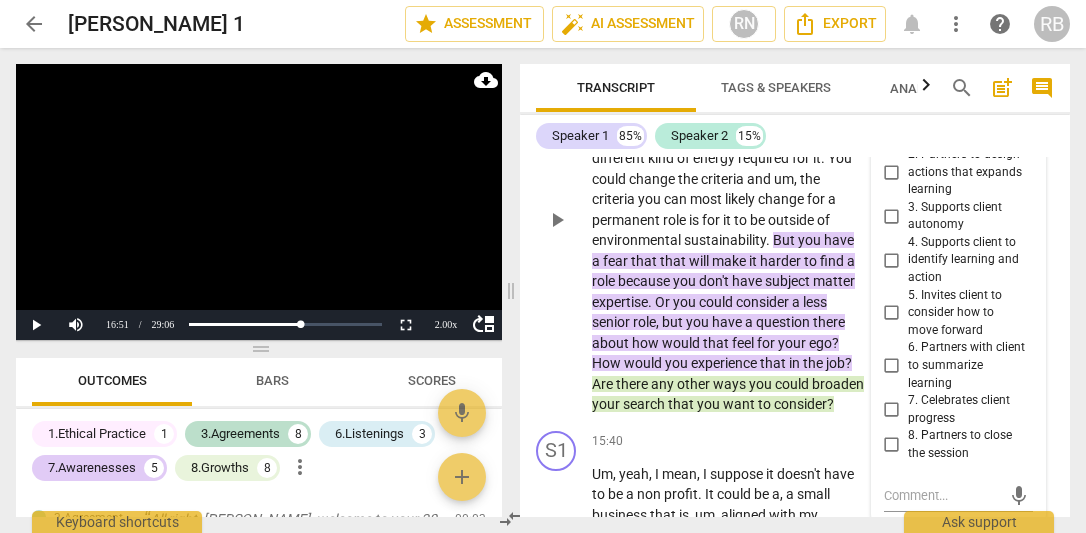 click on "harder" at bounding box center [782, 261] 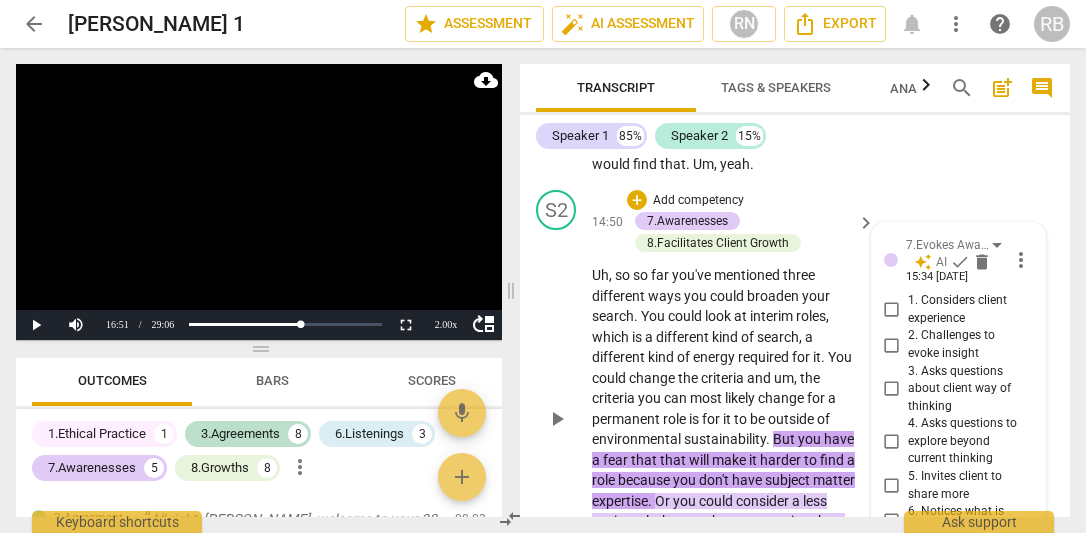 scroll, scrollTop: 5194, scrollLeft: 0, axis: vertical 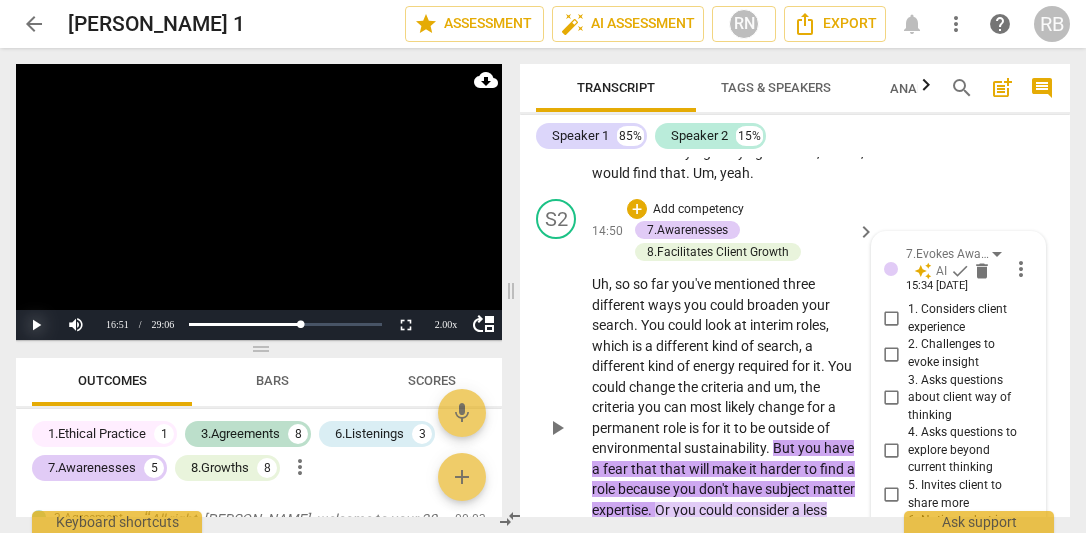 click on "Play" at bounding box center (36, 325) 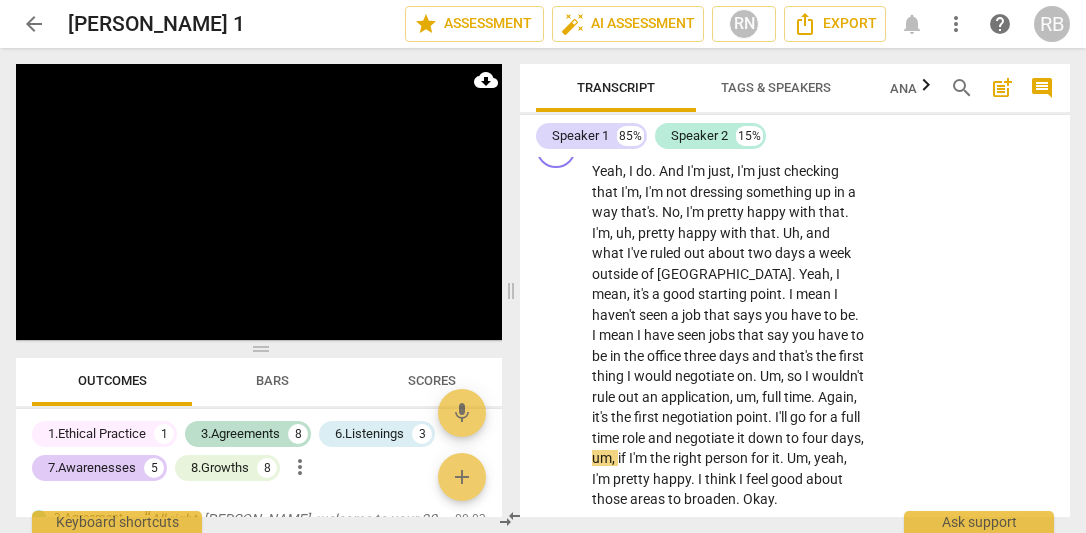 scroll, scrollTop: 10436, scrollLeft: 0, axis: vertical 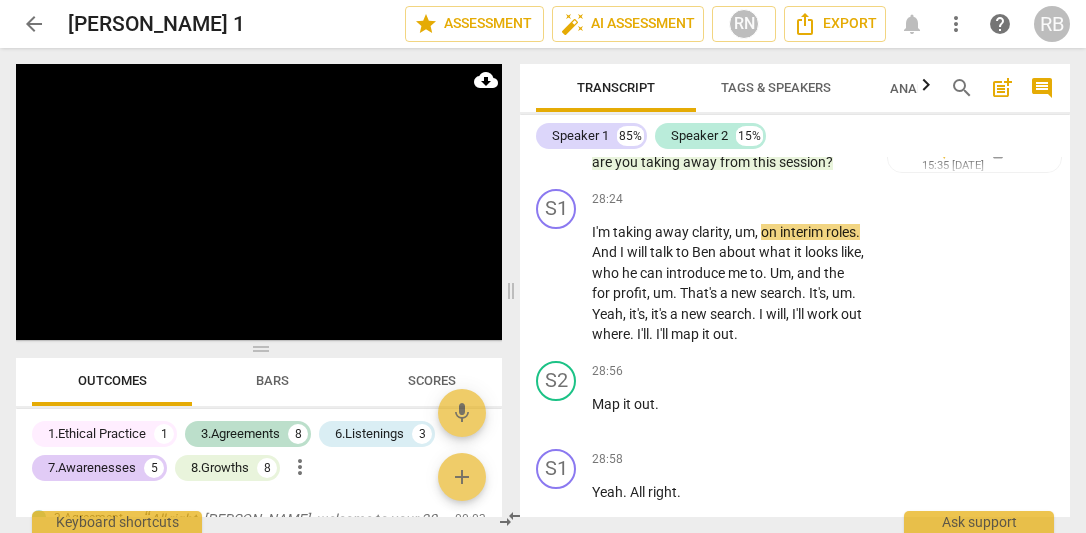 drag, startPoint x: 818, startPoint y: 220, endPoint x: 669, endPoint y: 226, distance: 149.12076 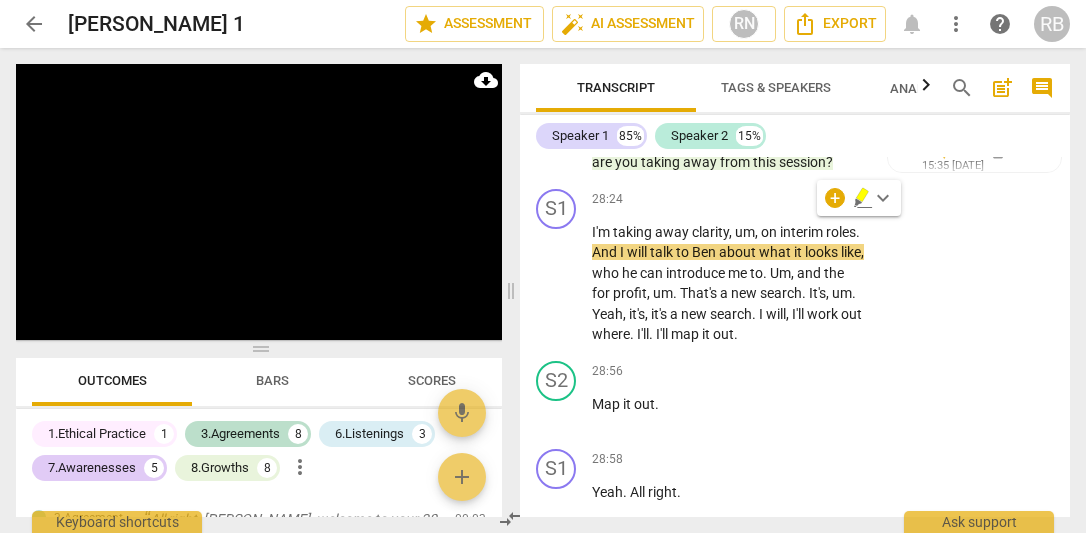 click on "keyboard_arrow_down" at bounding box center (883, 198) 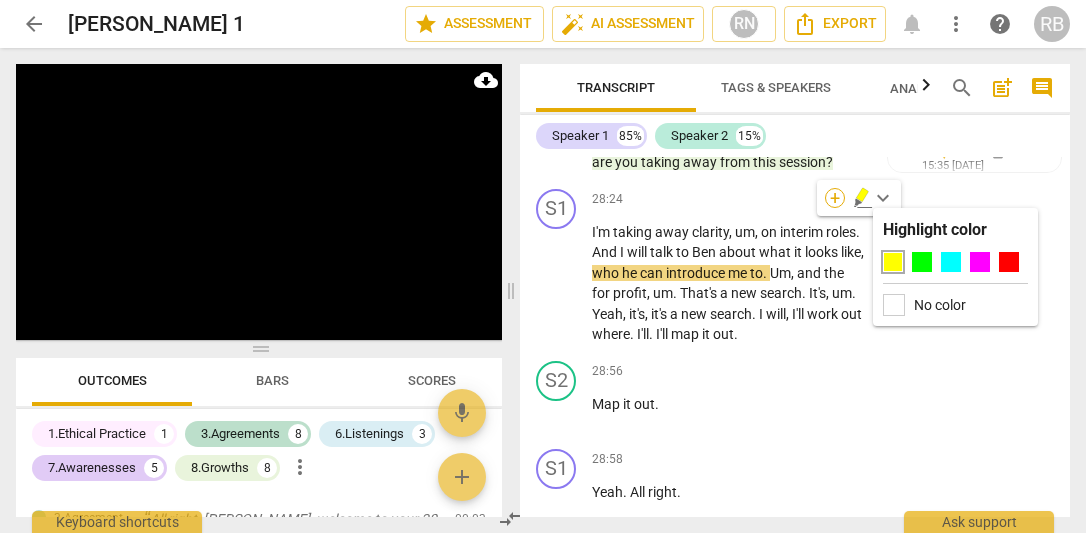 click on "+" at bounding box center (835, 198) 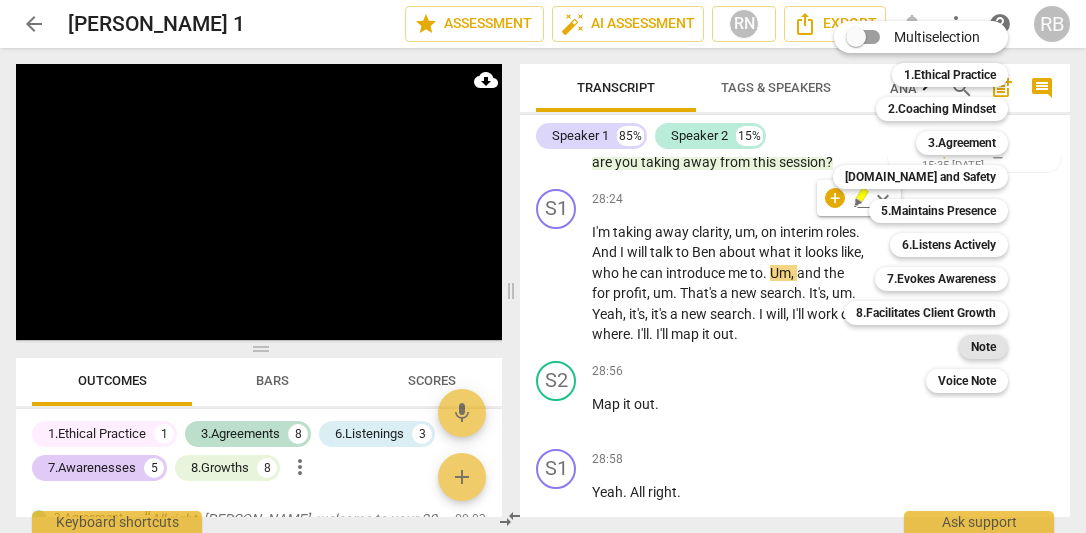 click on "Note" at bounding box center [983, 347] 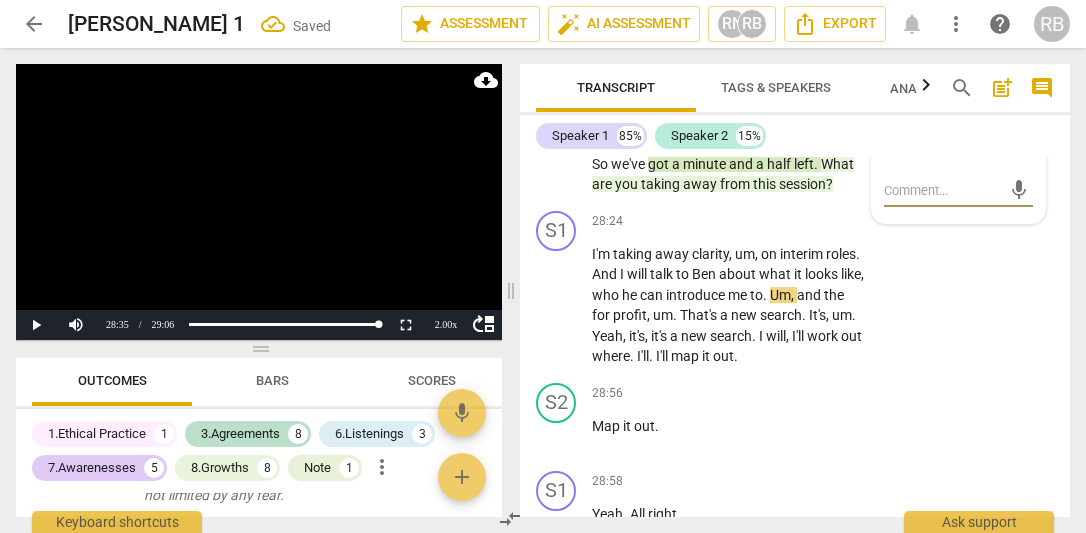 scroll, scrollTop: 2282, scrollLeft: 0, axis: vertical 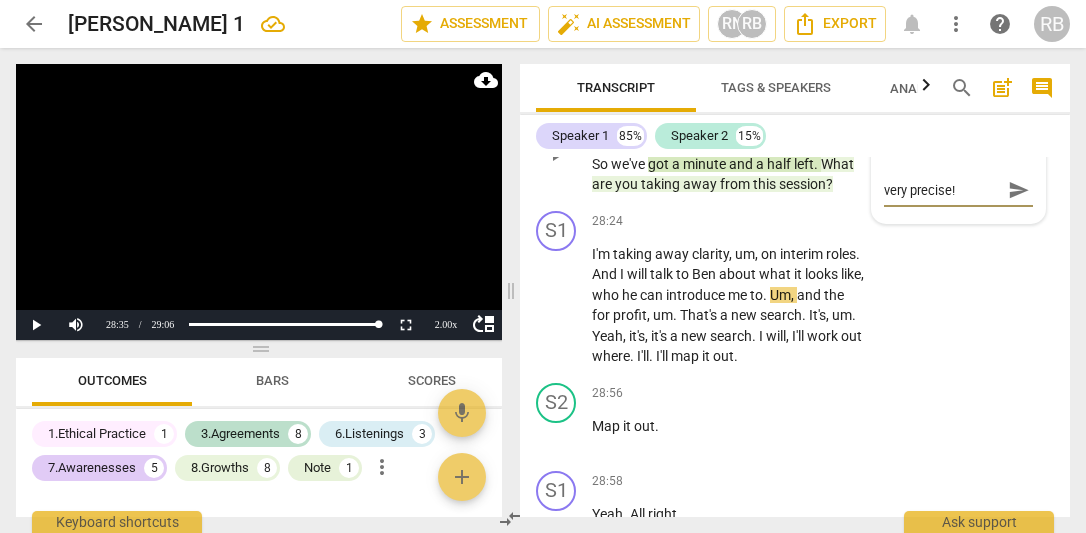 click on "send" at bounding box center [1019, 190] 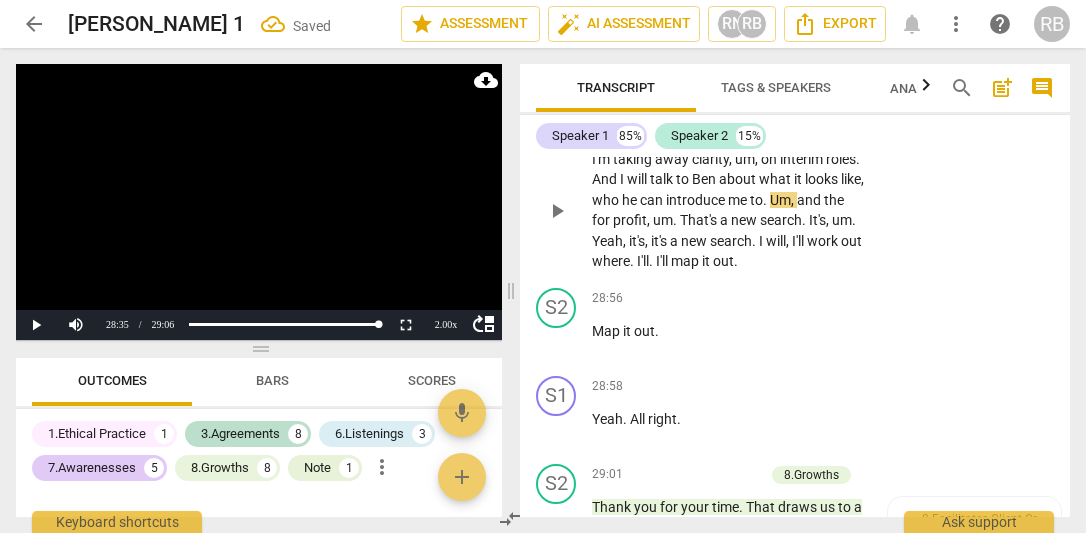scroll, scrollTop: 10611, scrollLeft: 0, axis: vertical 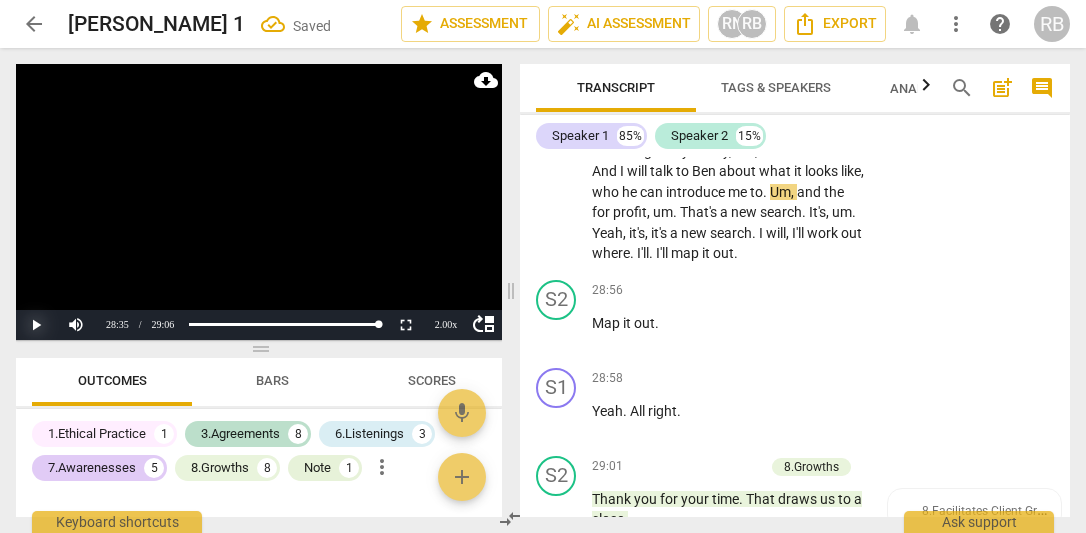 click on "Play" at bounding box center [36, 325] 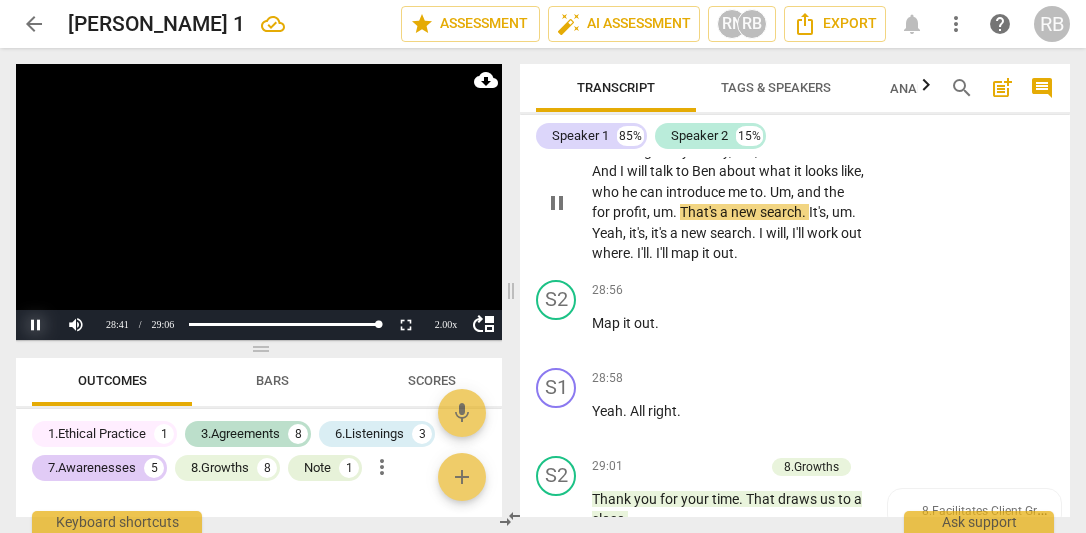 scroll, scrollTop: 10563, scrollLeft: 0, axis: vertical 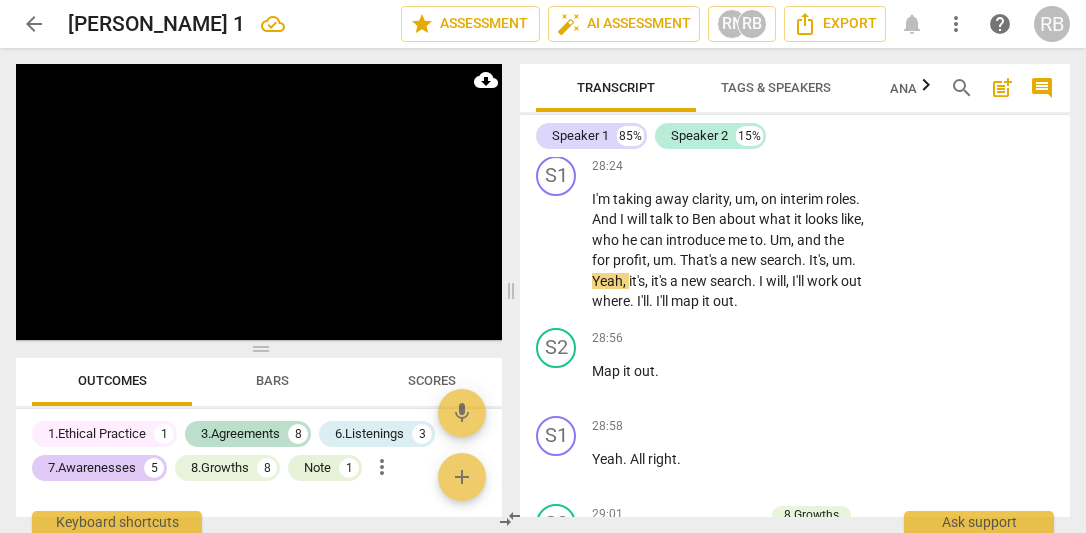 drag, startPoint x: 839, startPoint y: 207, endPoint x: 828, endPoint y: 197, distance: 14.866069 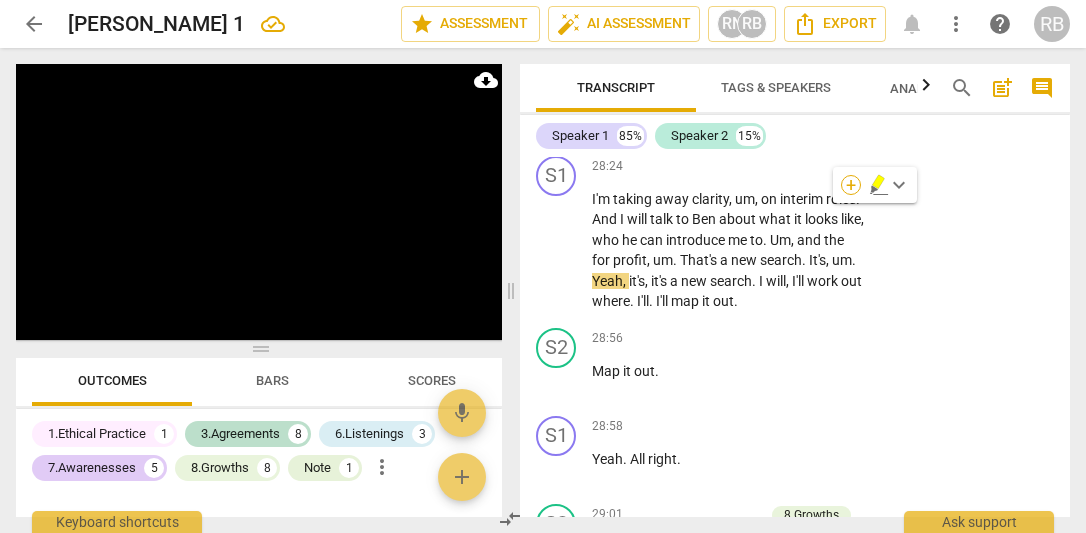 click on "+" at bounding box center (851, 185) 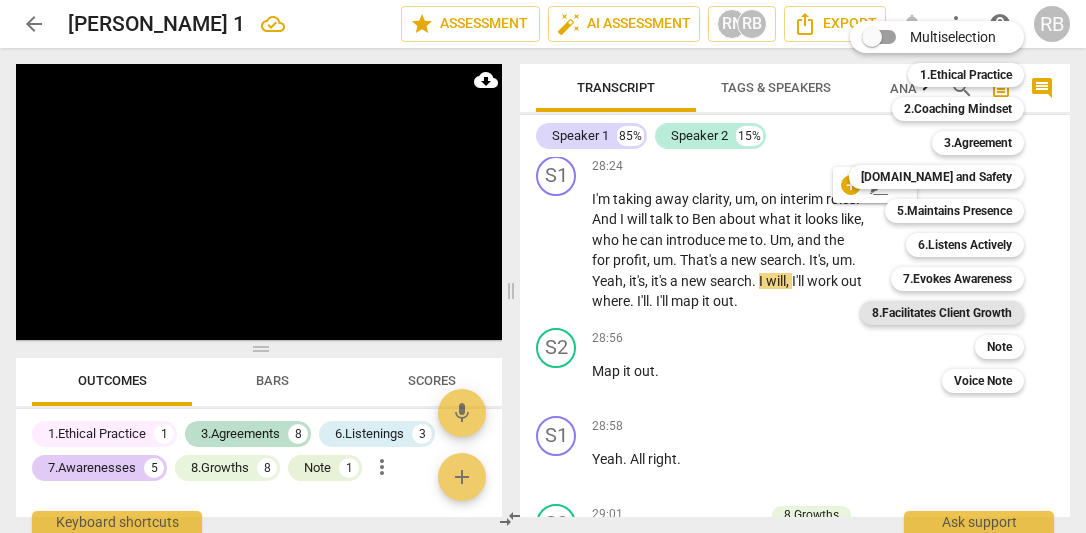 click on "8.Facilitates Client Growth" at bounding box center [942, 313] 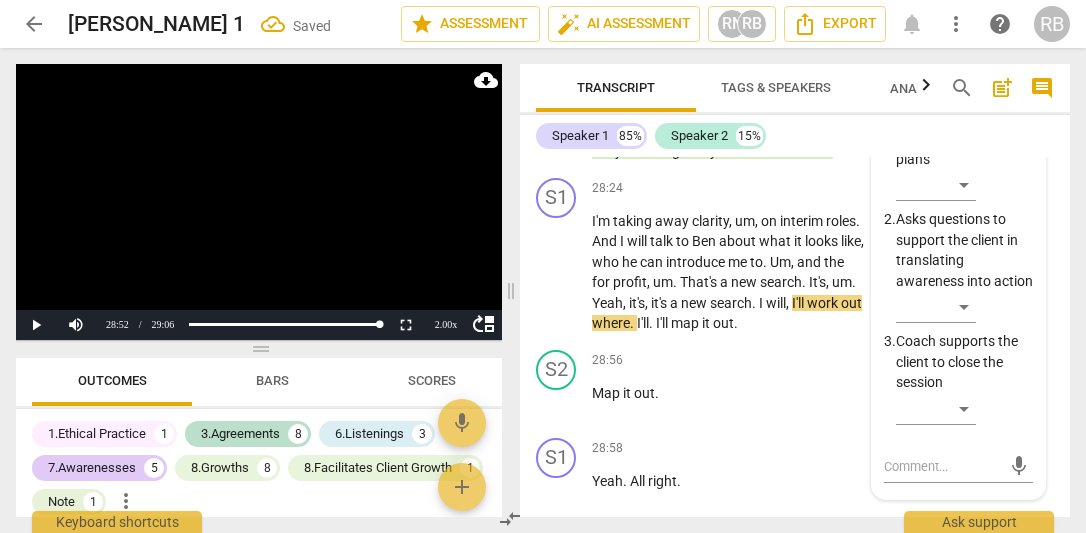 scroll, scrollTop: 10795, scrollLeft: 0, axis: vertical 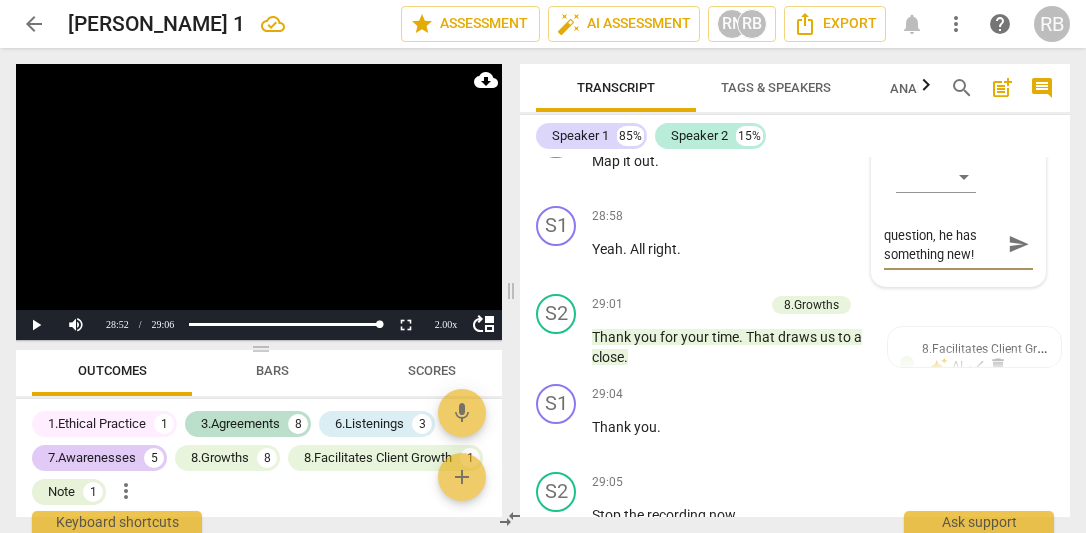click on "send" at bounding box center [1019, 244] 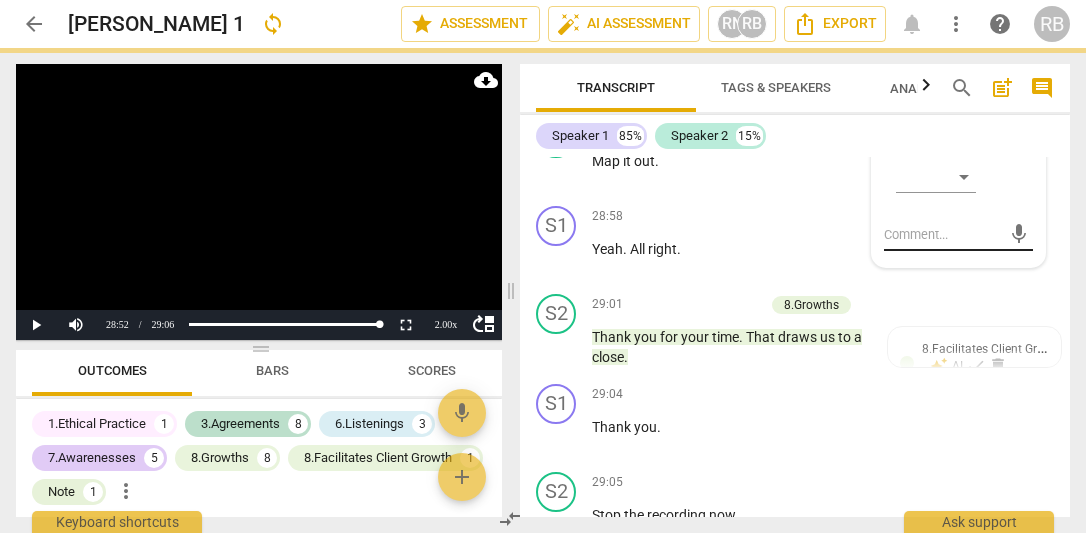 scroll, scrollTop: 0, scrollLeft: 0, axis: both 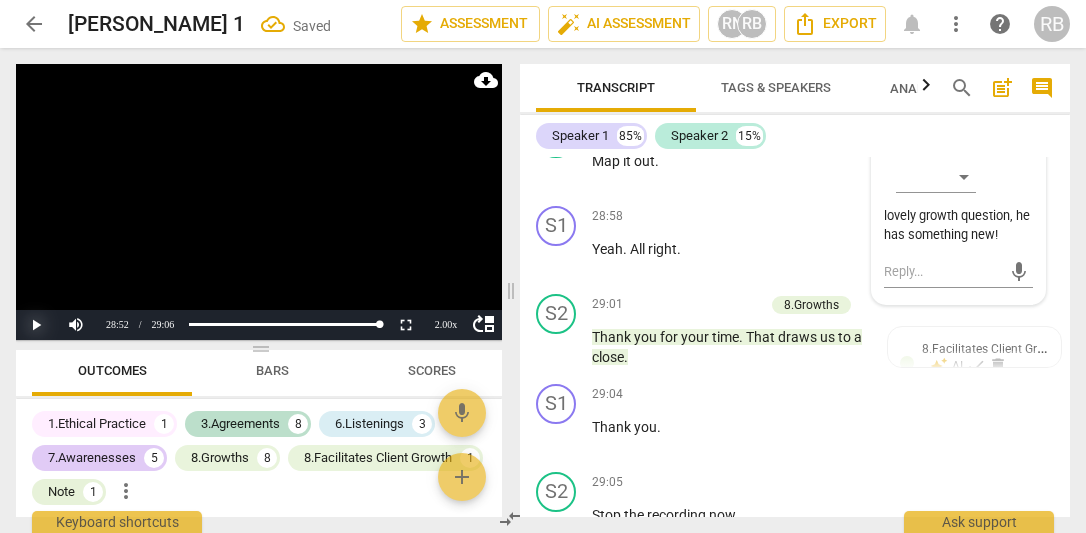click on "Play" at bounding box center [36, 325] 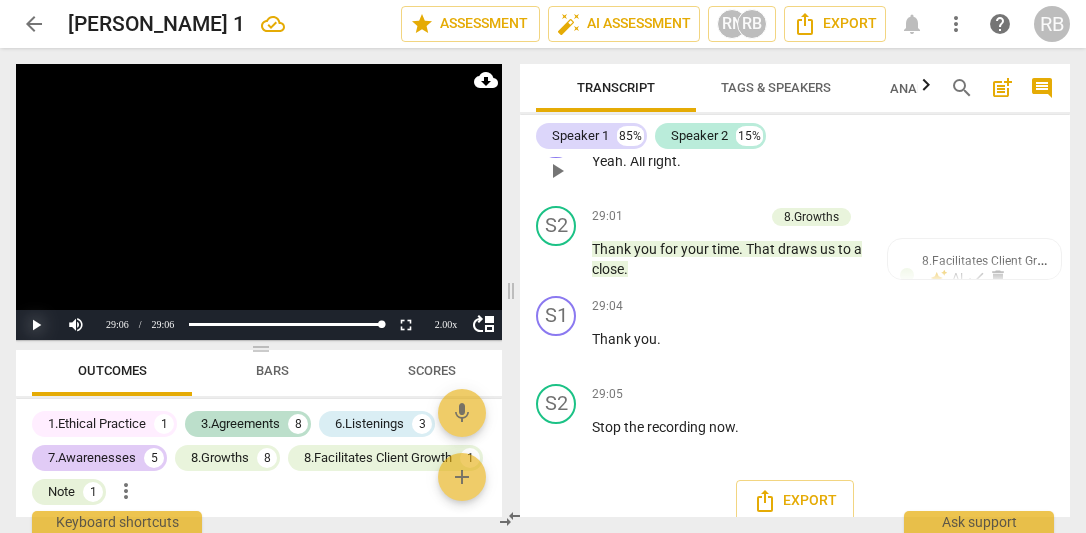 scroll, scrollTop: 10886, scrollLeft: 0, axis: vertical 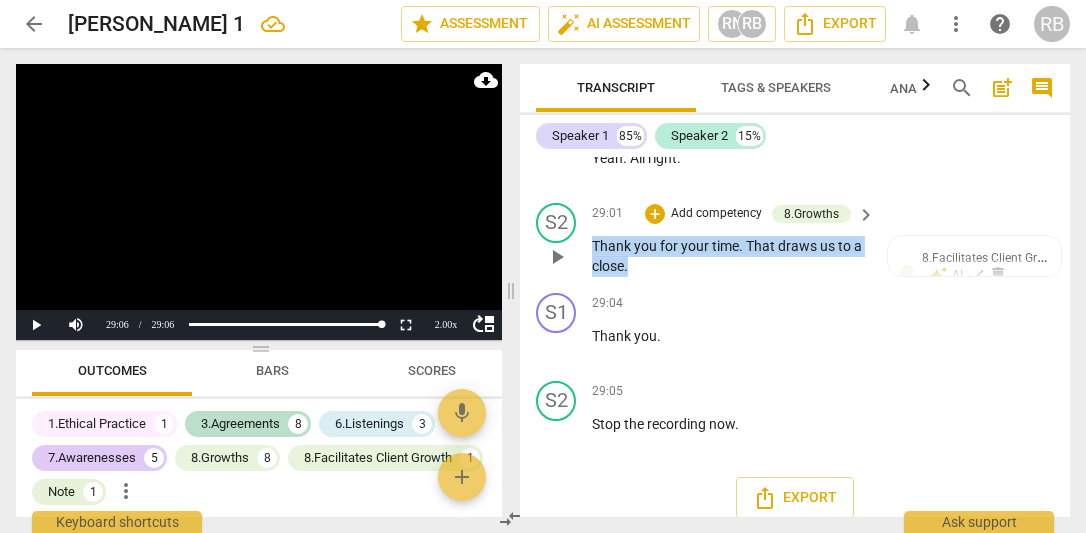 drag, startPoint x: 678, startPoint y: 347, endPoint x: 595, endPoint y: 331, distance: 84.5281 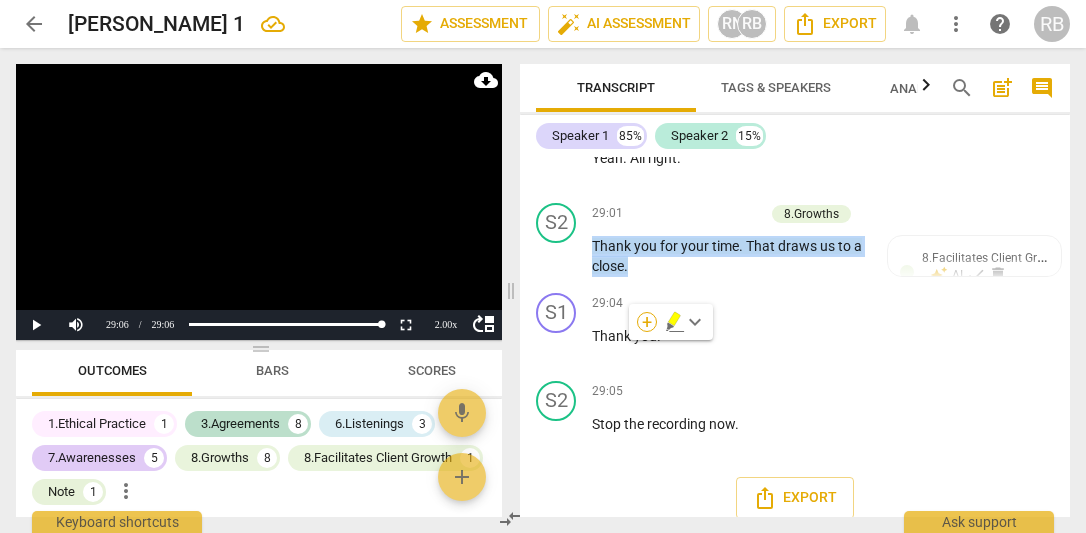 click on "+" at bounding box center [647, 322] 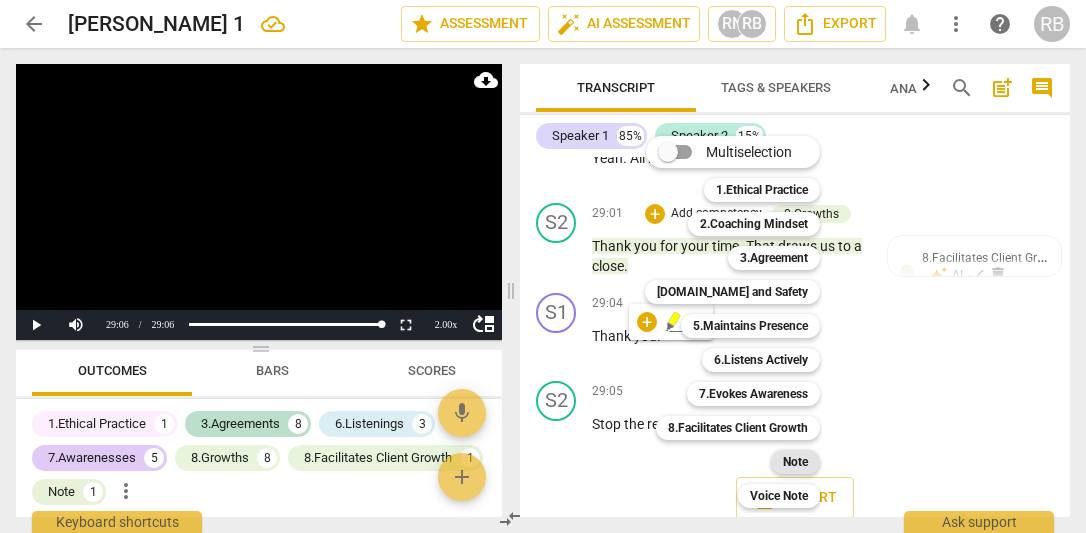 click on "Note" at bounding box center (795, 462) 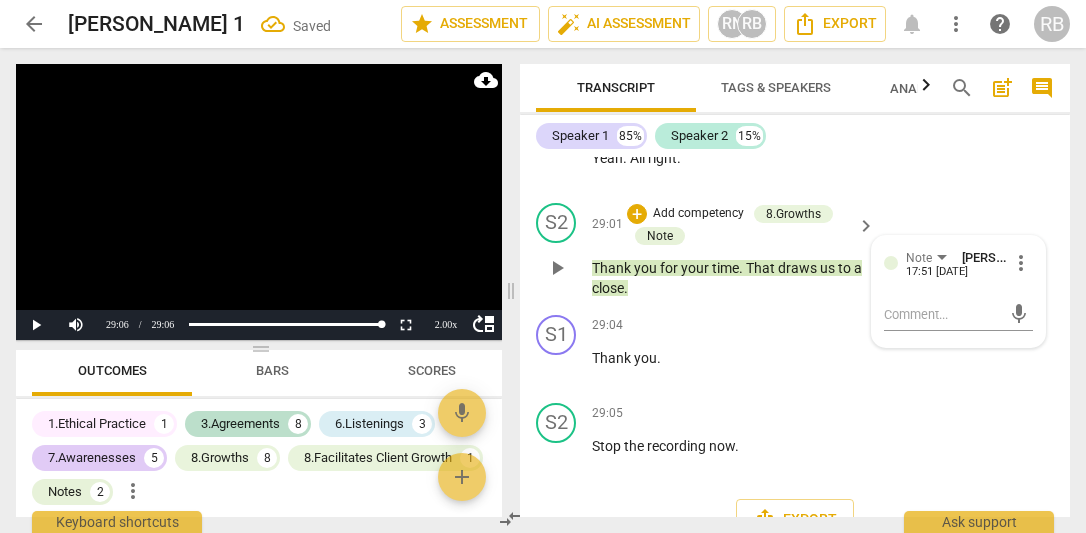 scroll, scrollTop: 2644, scrollLeft: 0, axis: vertical 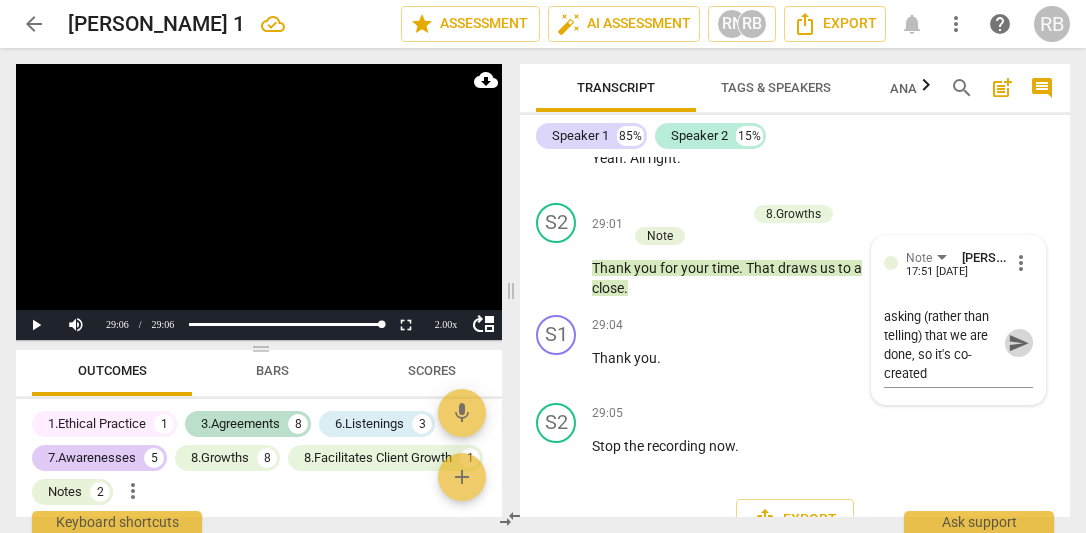 drag, startPoint x: 1015, startPoint y: 425, endPoint x: 1078, endPoint y: 382, distance: 76.27582 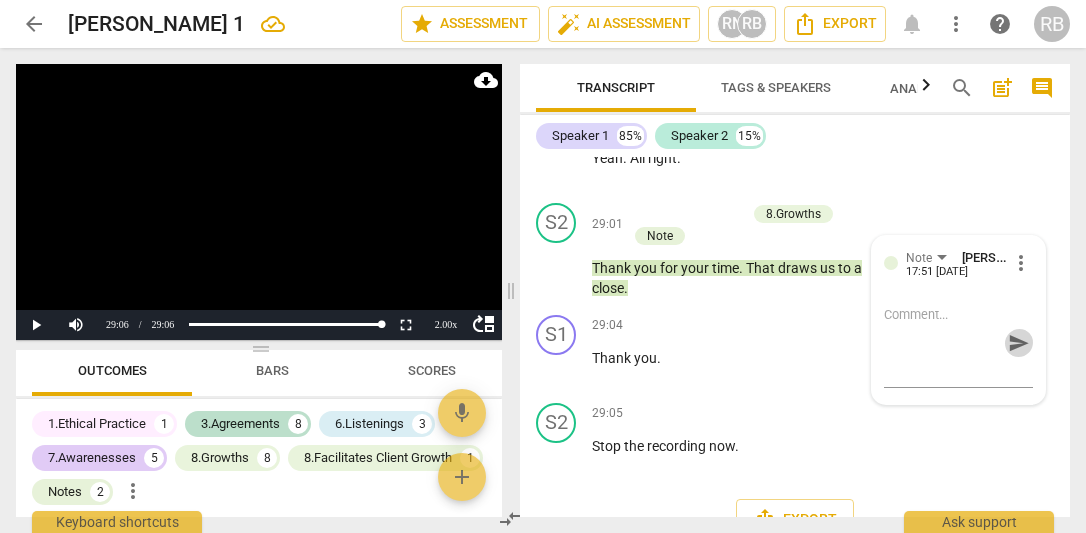 scroll, scrollTop: 0, scrollLeft: 0, axis: both 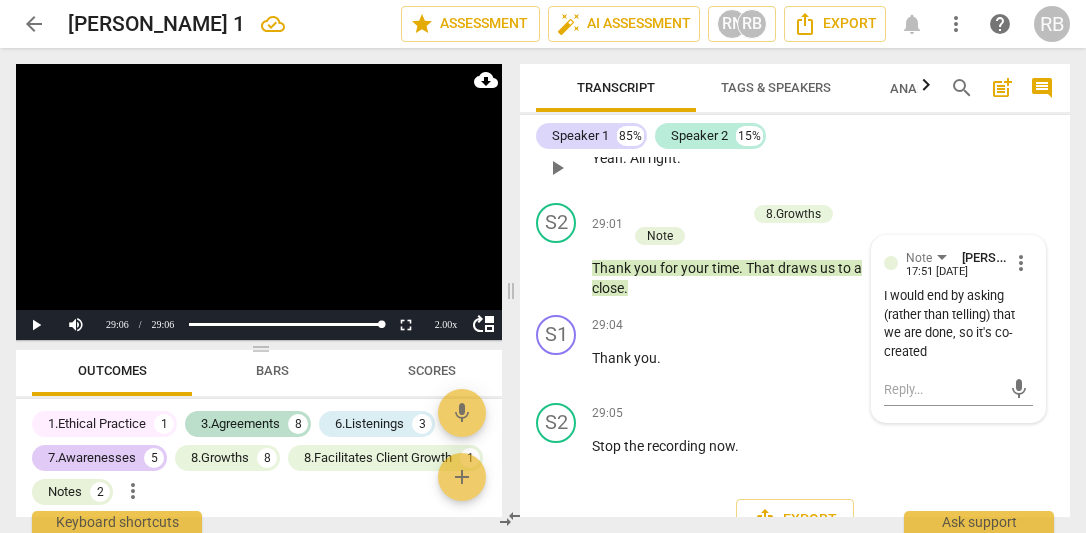 drag, startPoint x: 1061, startPoint y: 503, endPoint x: 1038, endPoint y: 249, distance: 255.03922 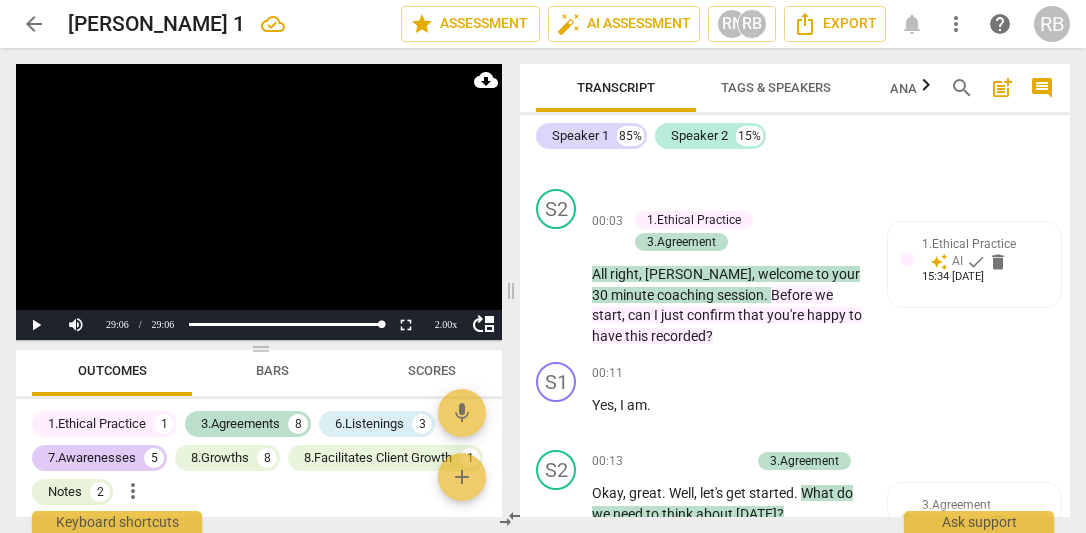 scroll, scrollTop: 0, scrollLeft: 0, axis: both 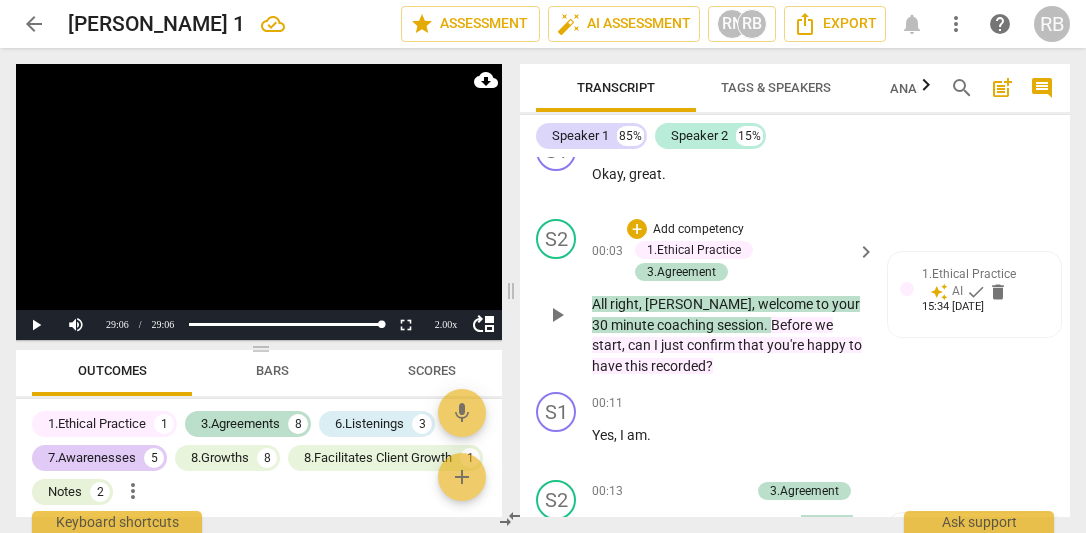click on "play_arrow" at bounding box center [557, 315] 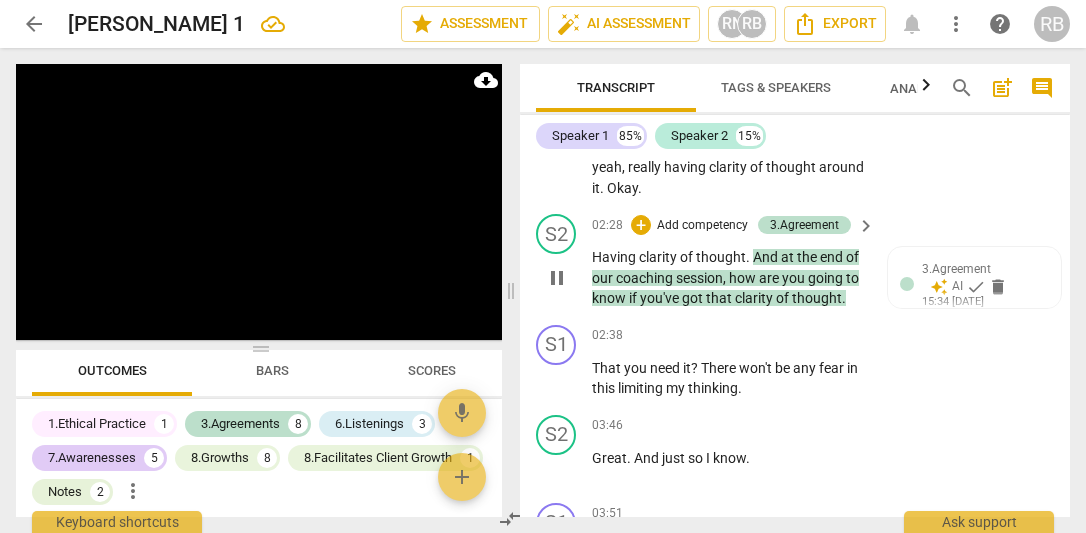 scroll, scrollTop: 995, scrollLeft: 0, axis: vertical 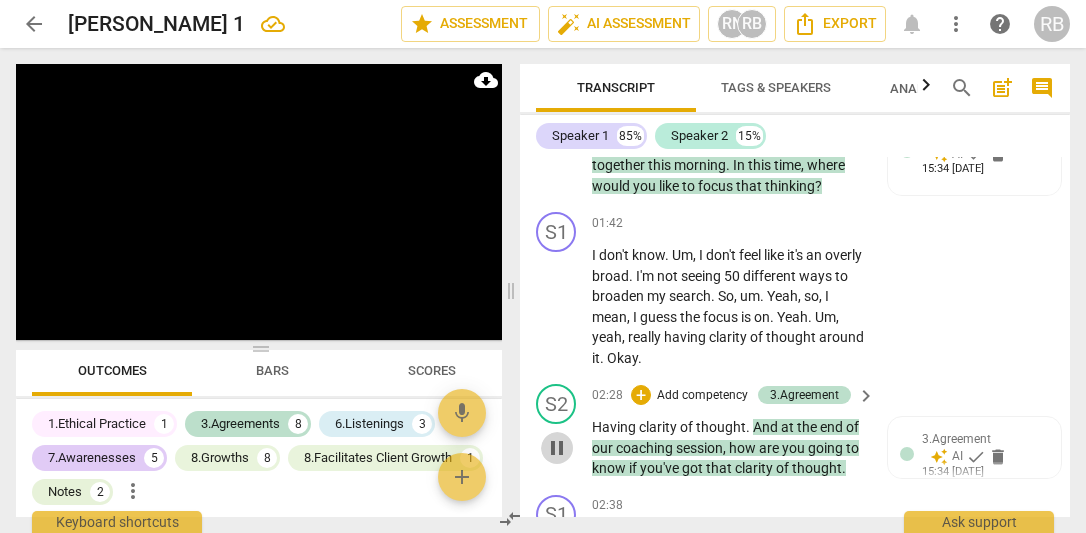 click on "pause" at bounding box center [557, 448] 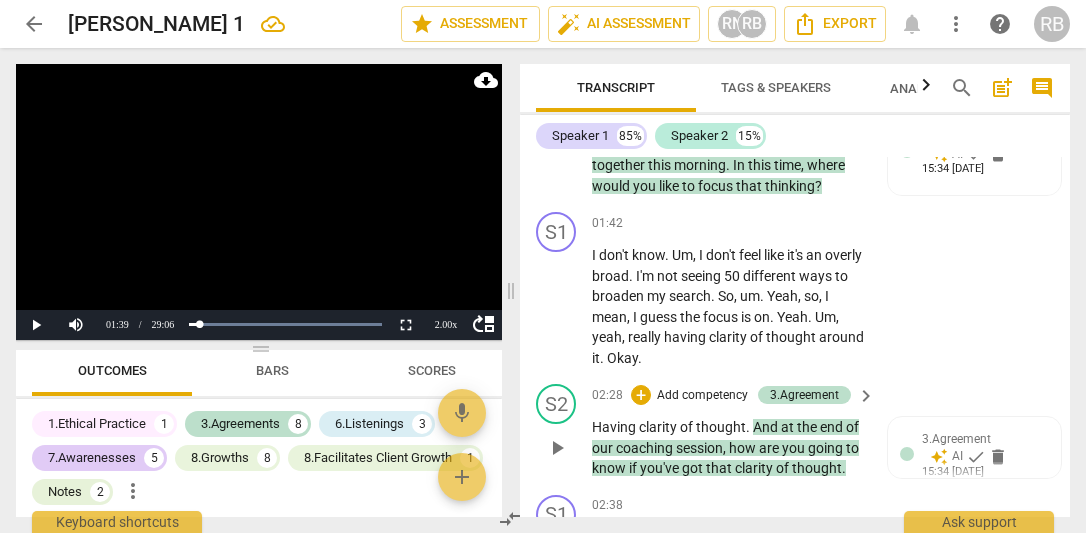 click on "play_arrow" at bounding box center [557, 448] 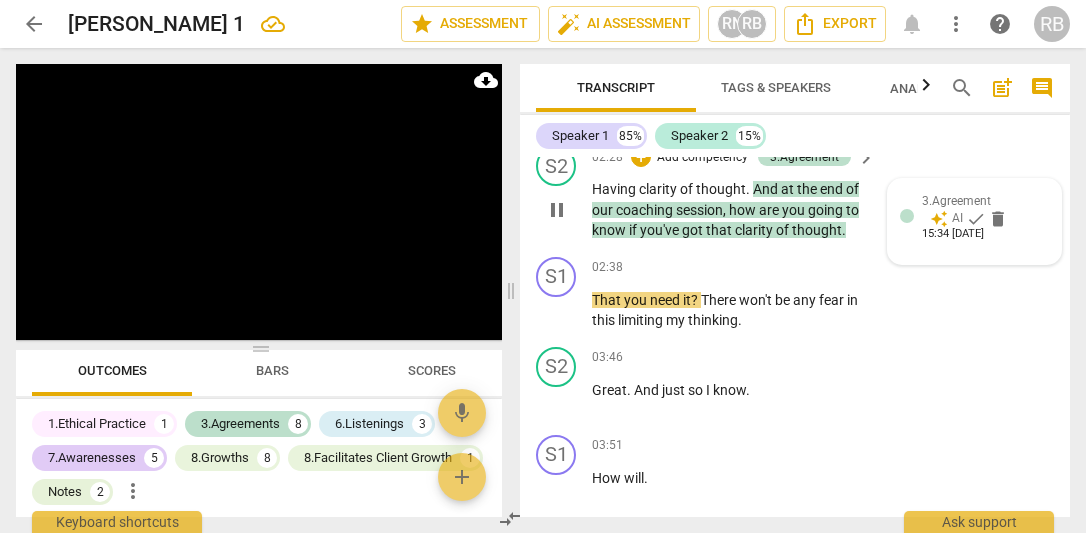 scroll, scrollTop: 1234, scrollLeft: 0, axis: vertical 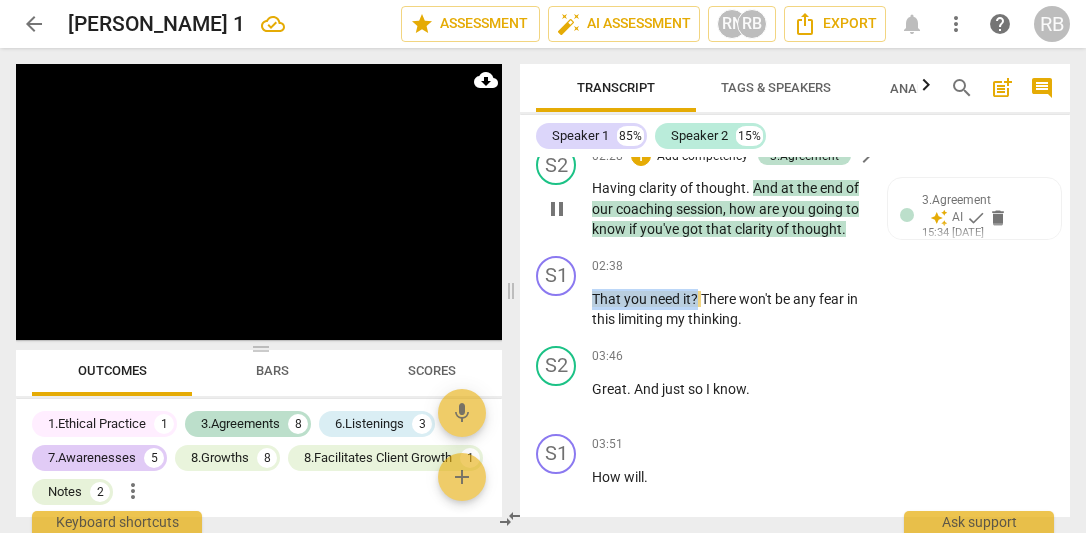 drag, startPoint x: 699, startPoint y: 302, endPoint x: 757, endPoint y: 187, distance: 128.7983 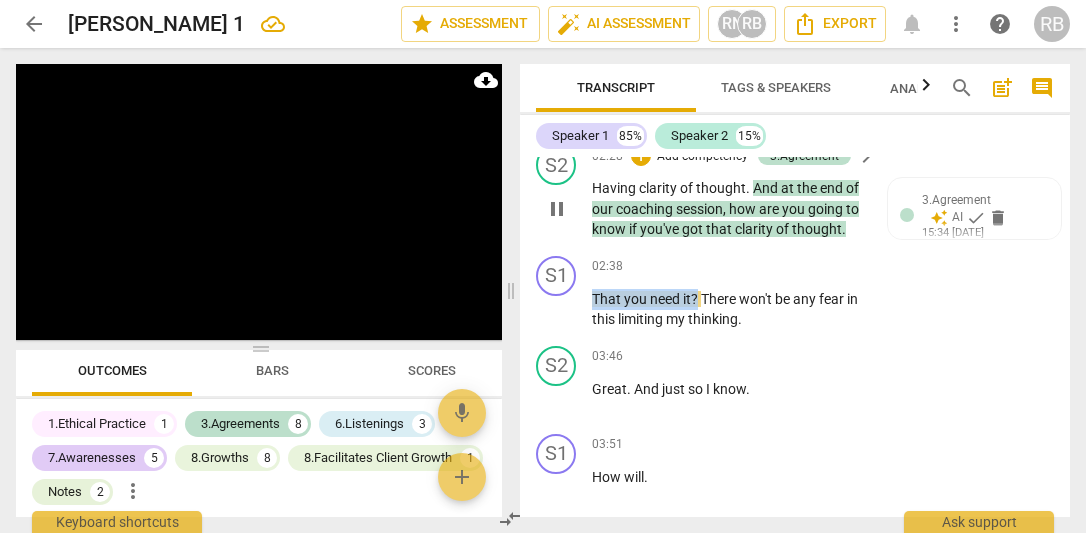 click on "S1 play_arrow pause 00:02 + Add competency keyboard_arrow_right Okay ,   great . S2 play_arrow pause 00:03 + Add competency 1.Ethical Practice 3.Agreement keyboard_arrow_right All   right ,   Marcus ,   welcome   to   your   30   minute   coaching   session .   Before   we   start ,   can   I   just   confirm   that   you're   happy   to   have   this   recorded ? 1.Ethical Practice auto_awesome AI check delete 15:34 07-08-2025 S1 play_arrow pause 00:11 + Add competency keyboard_arrow_right Yes ,   I   am . S2 play_arrow pause 00:13 + Add competency 3.Agreement keyboard_arrow_right Okay ,   great .   Well ,   let's   get   started .   What   do   we   need   to   think   about   today ? 3.Agreement auto_awesome AI check delete 15:35 07-08-2025 S1 play_arrow pause 00:20 + Add competency keyboard_arrow_right Um ,   I   have   been   looking   for   work   to   sit   alongside   my   coaching   for   probably   four   or   five   months   now .   And   I   haven't   found   many   opportunities   and   I" at bounding box center [795, 337] 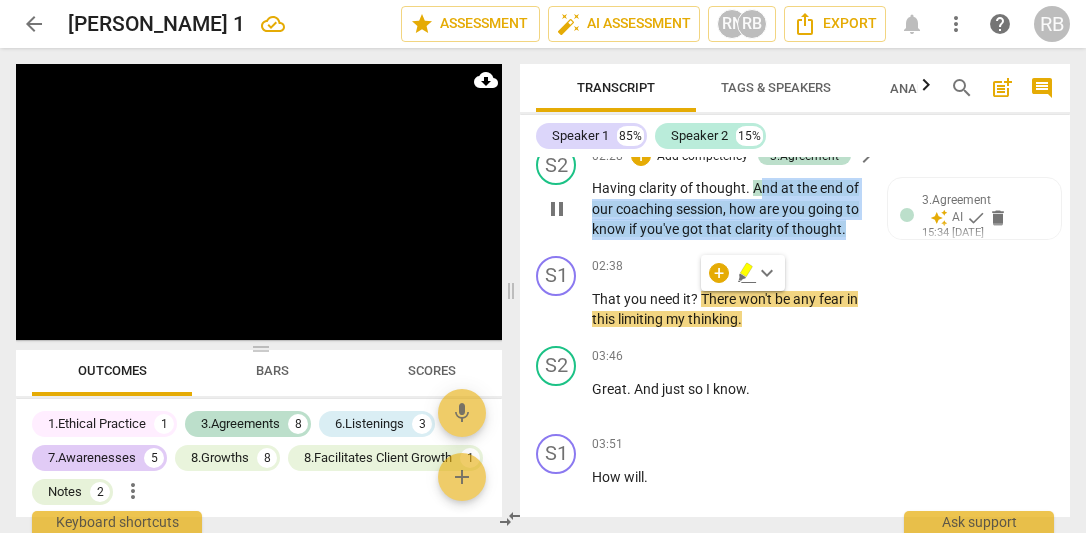 drag, startPoint x: 757, startPoint y: 184, endPoint x: 848, endPoint y: 231, distance: 102.4207 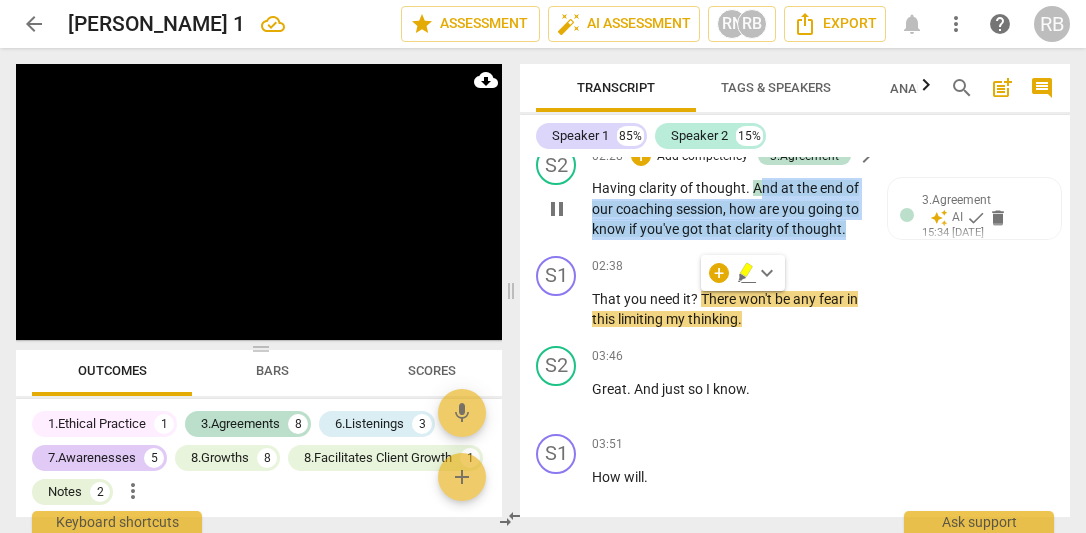 click on "Having   clarity   of   thought .   And   at   the   end   of   our   coaching   session ,   how   are   you   going   to   know   if   you've   got   that   clarity   of   thought ." at bounding box center (728, 209) 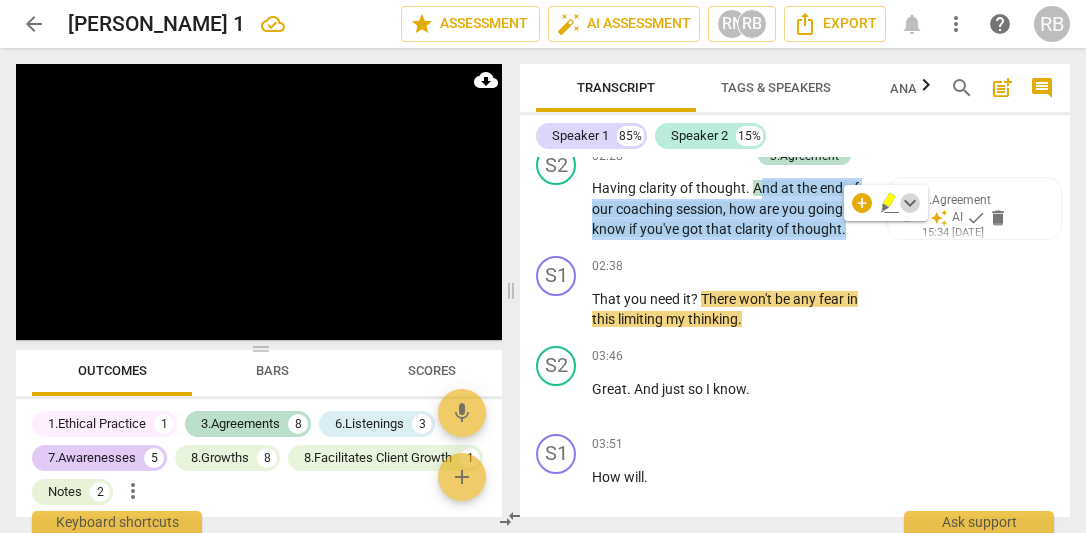 click on "keyboard_arrow_down" at bounding box center (910, 203) 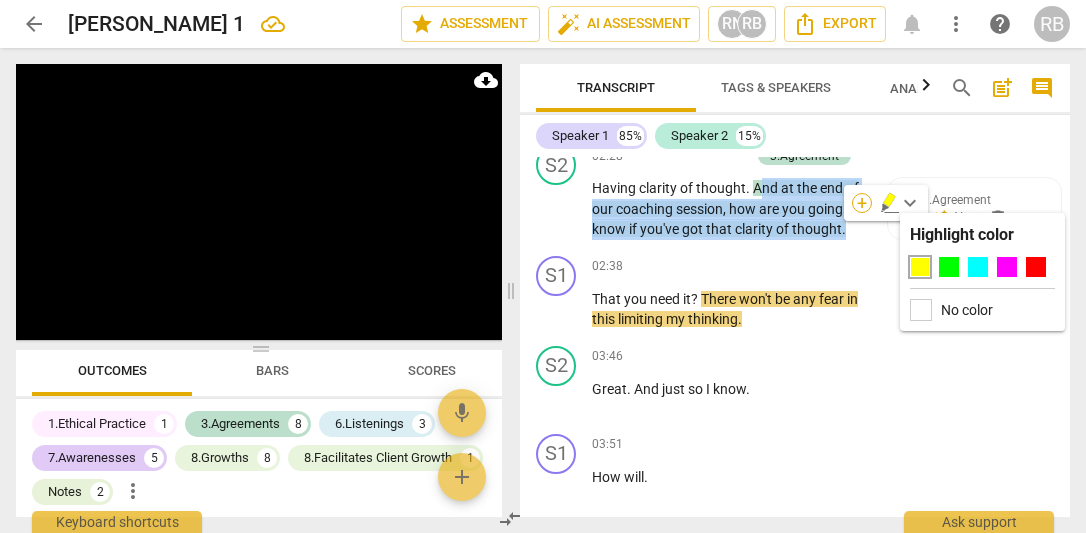 click on "+" at bounding box center (862, 203) 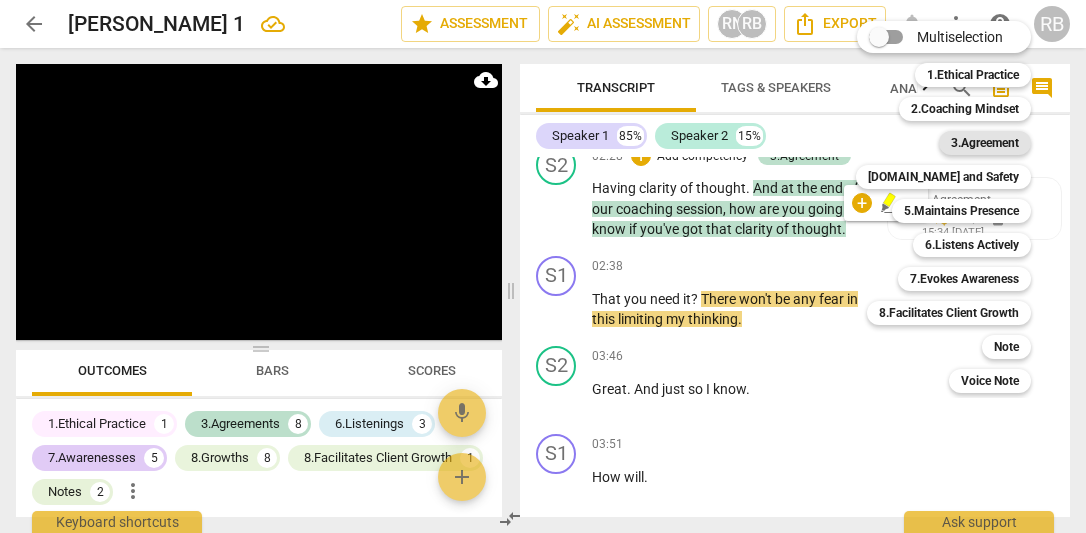 click on "3.Agreement" at bounding box center [985, 143] 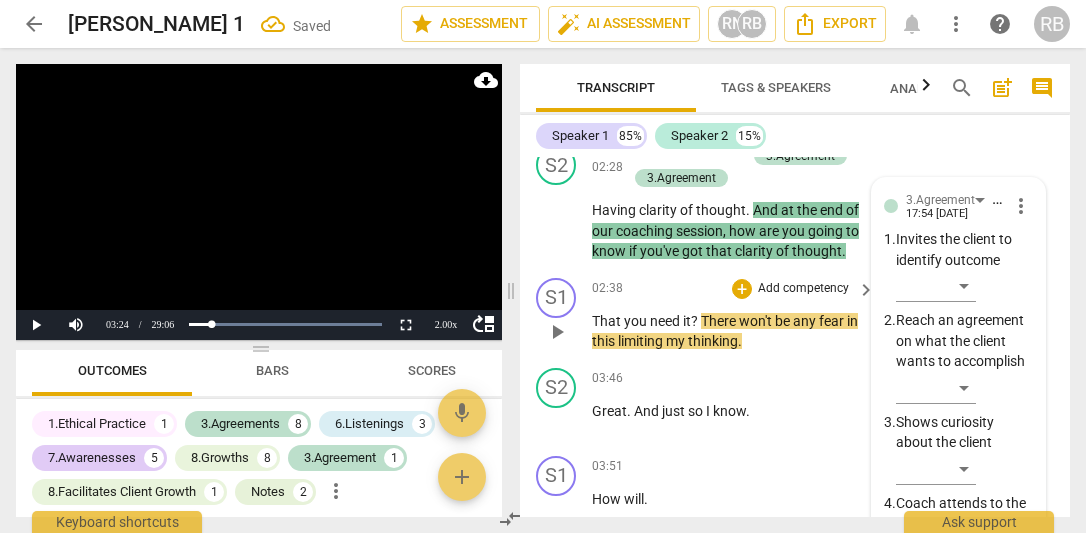 scroll, scrollTop: 1525, scrollLeft: 0, axis: vertical 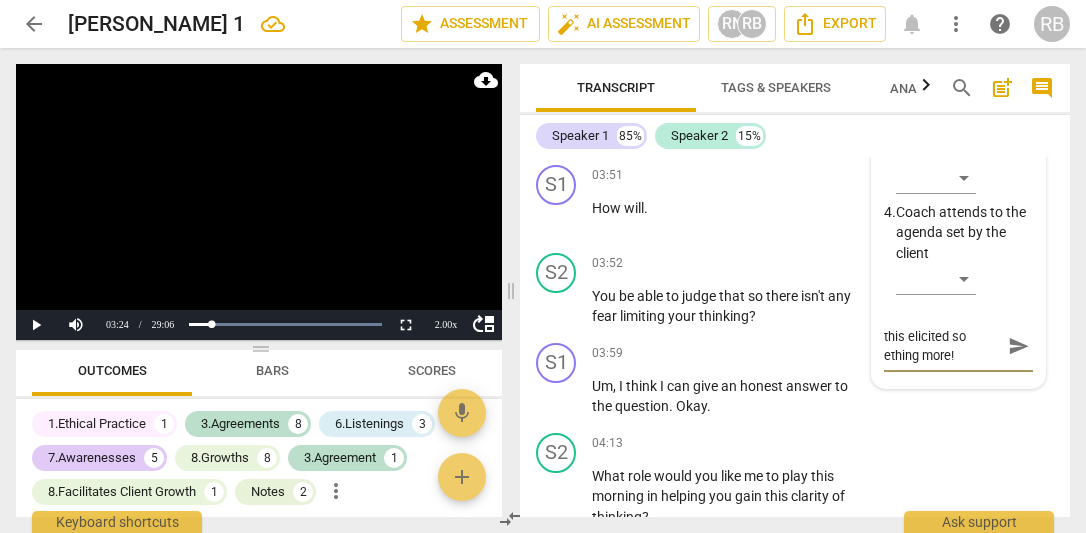 click on "this elicited so ething more!" at bounding box center (943, 346) 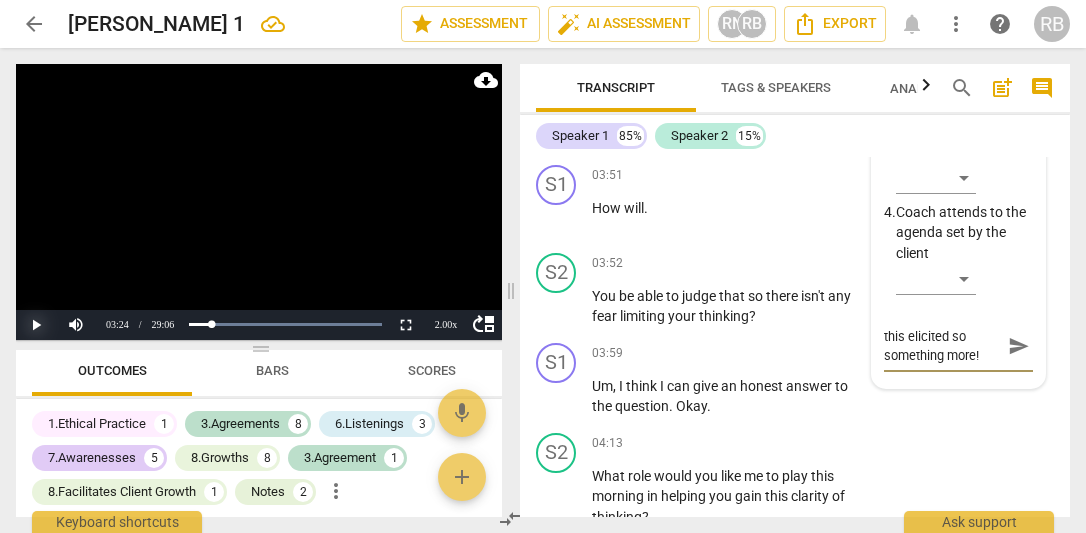 click on "Play" at bounding box center (36, 325) 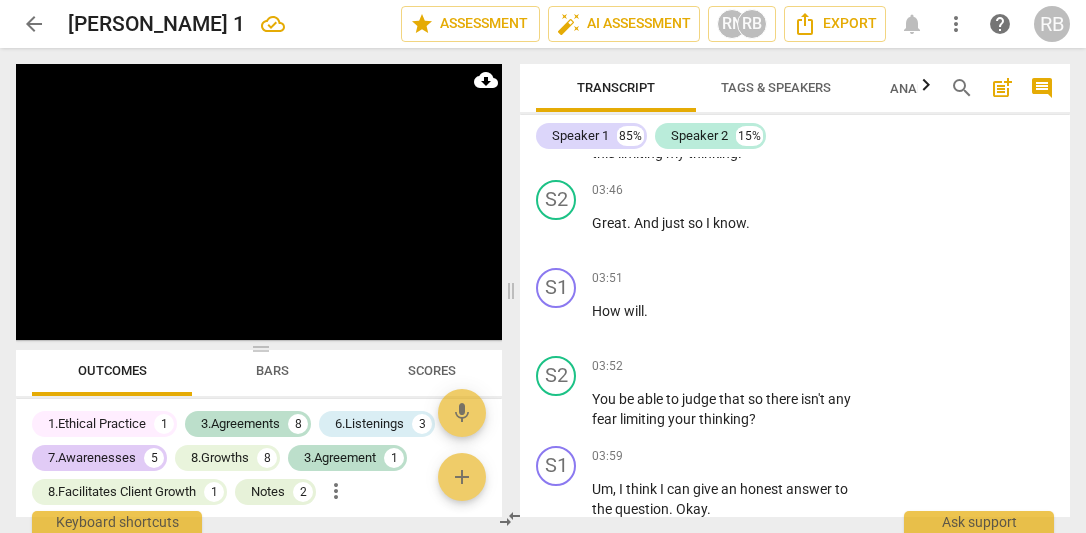 scroll, scrollTop: 1417, scrollLeft: 0, axis: vertical 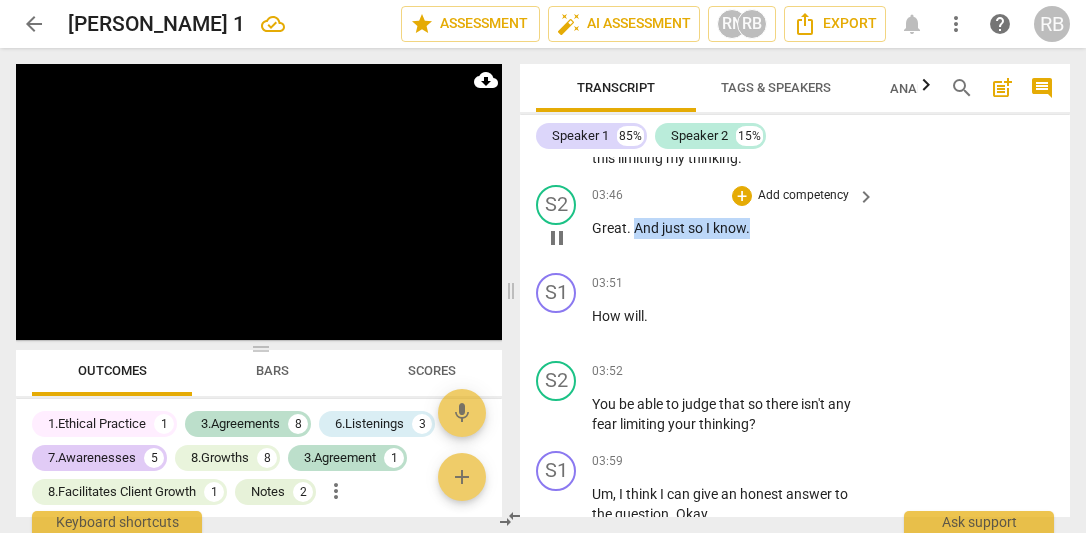 drag, startPoint x: 754, startPoint y: 229, endPoint x: 635, endPoint y: 228, distance: 119.0042 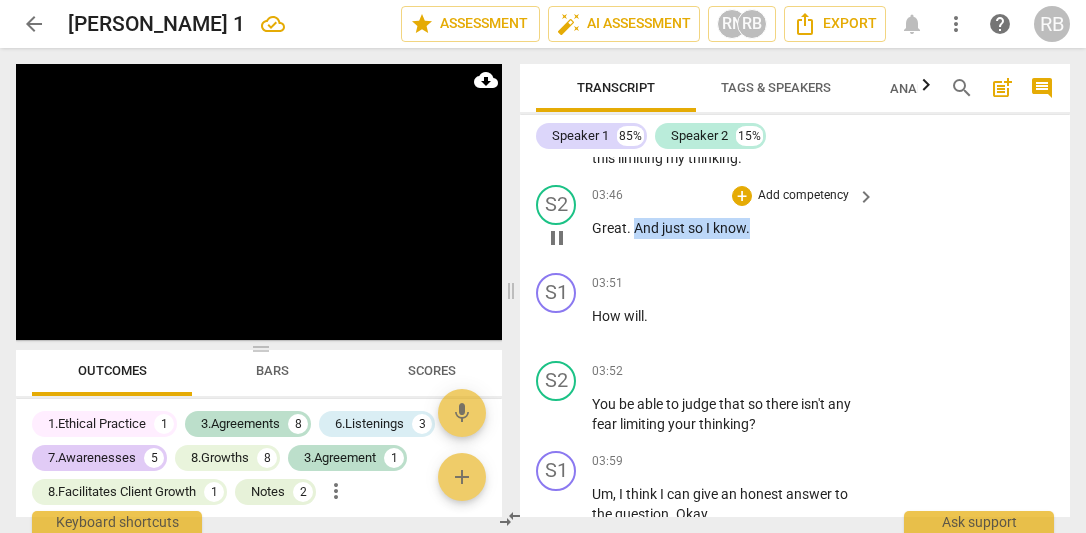 click on "Great .   And   just   so   I   know ." at bounding box center [728, 228] 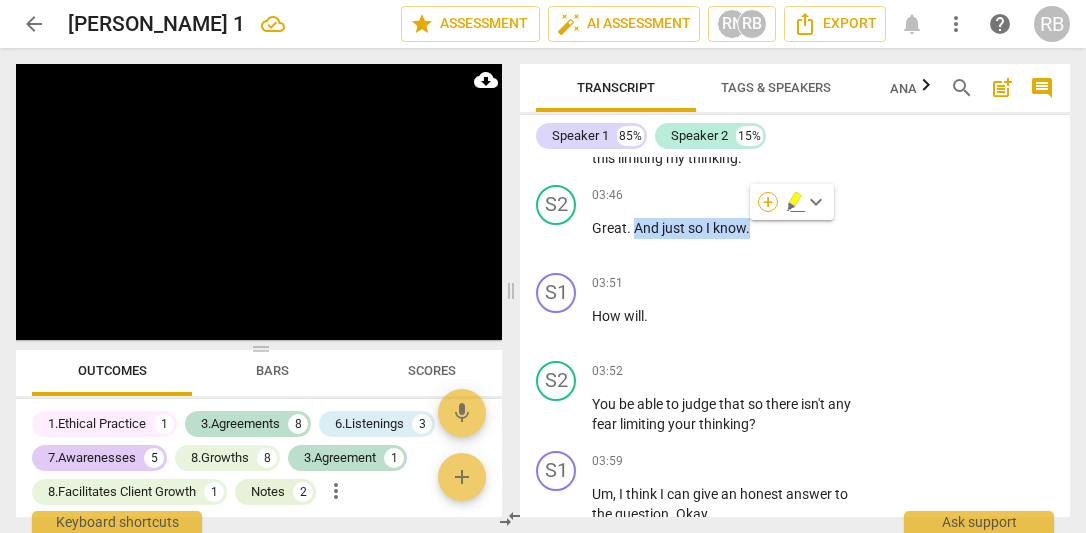 click on "+" at bounding box center (768, 202) 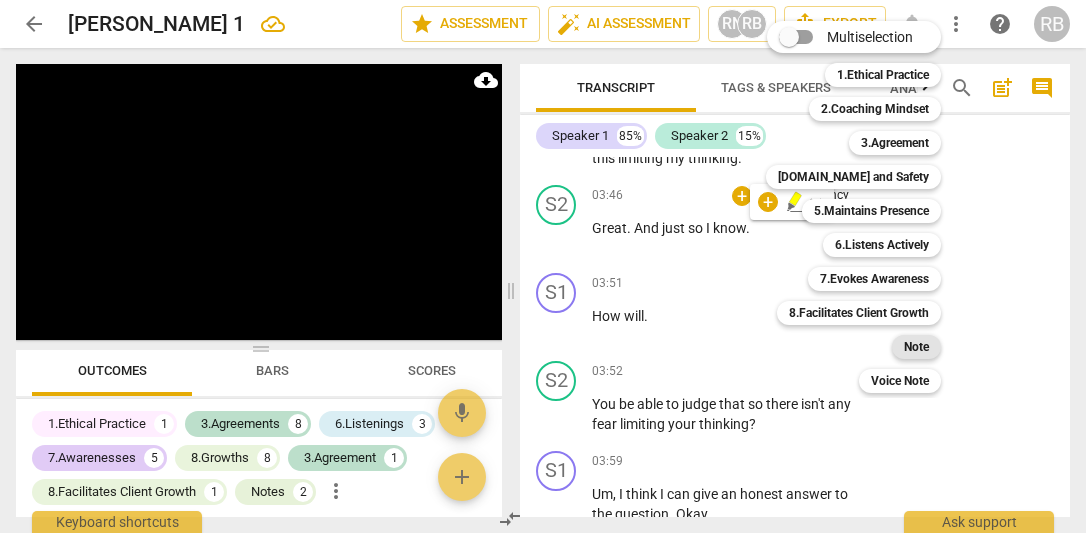 click on "Note" at bounding box center [916, 347] 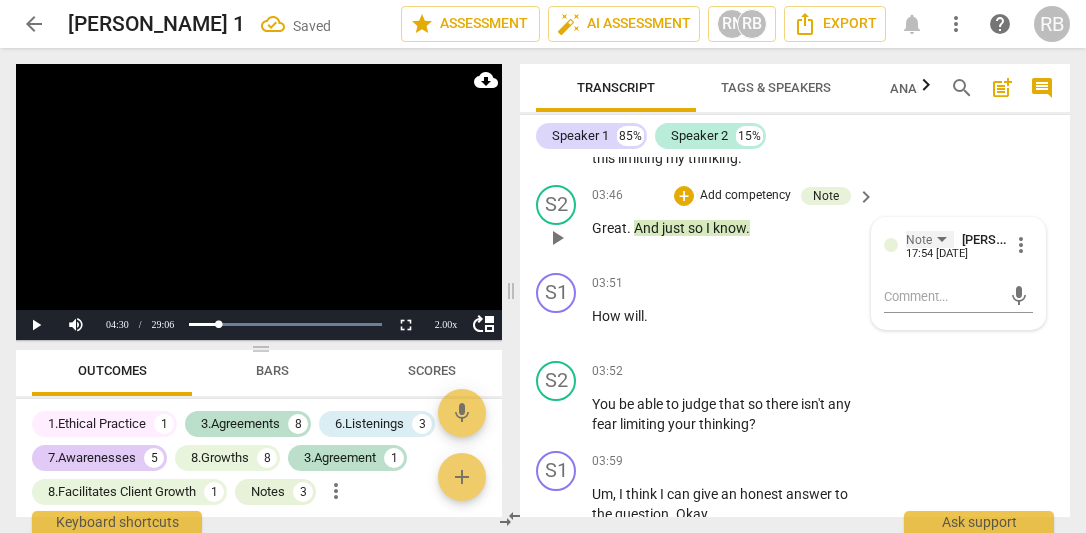 scroll, scrollTop: 895, scrollLeft: 0, axis: vertical 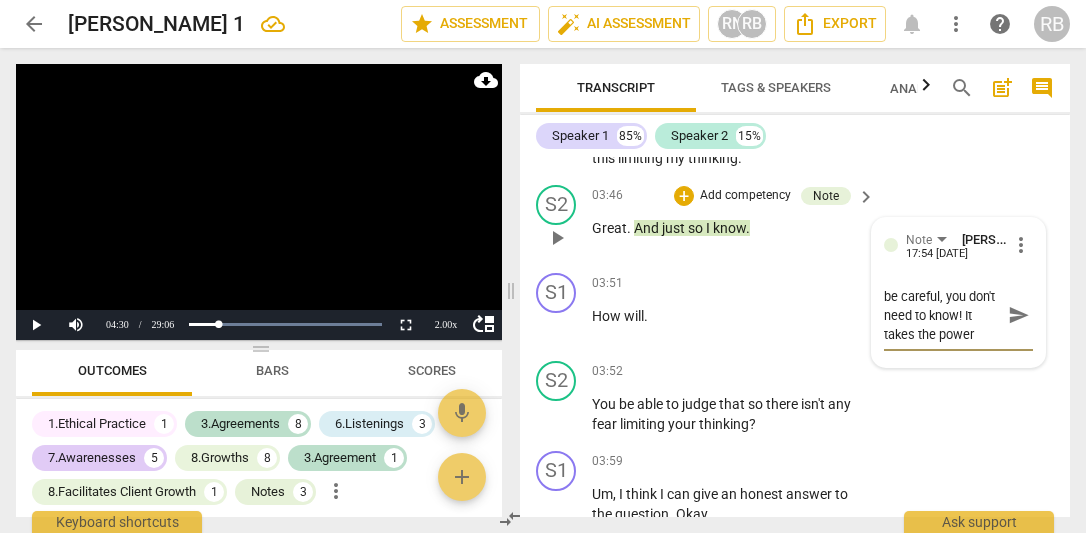 click on "be careful, you don't need to know! It takes the power" at bounding box center [943, 315] 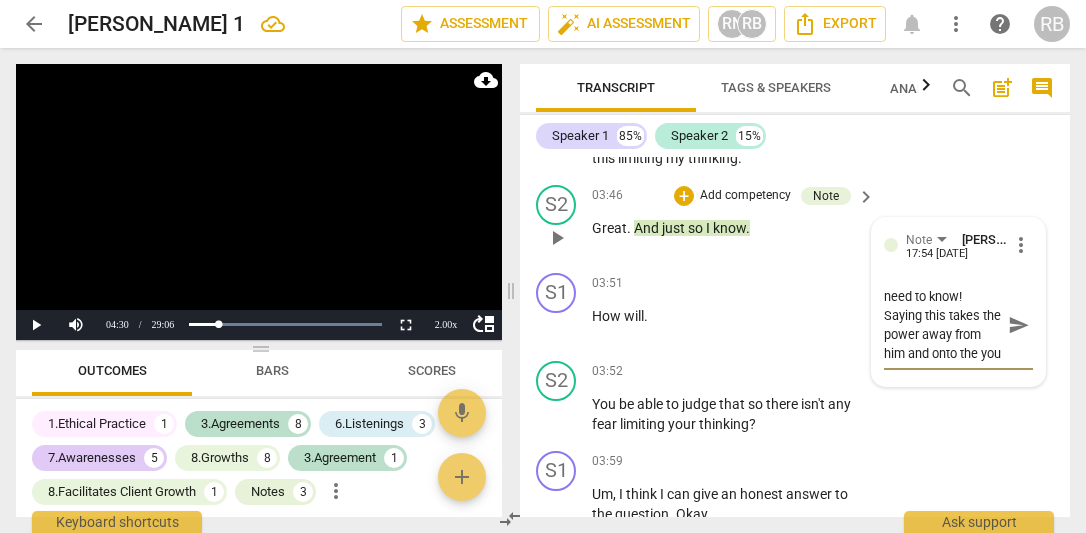 scroll, scrollTop: 19, scrollLeft: 0, axis: vertical 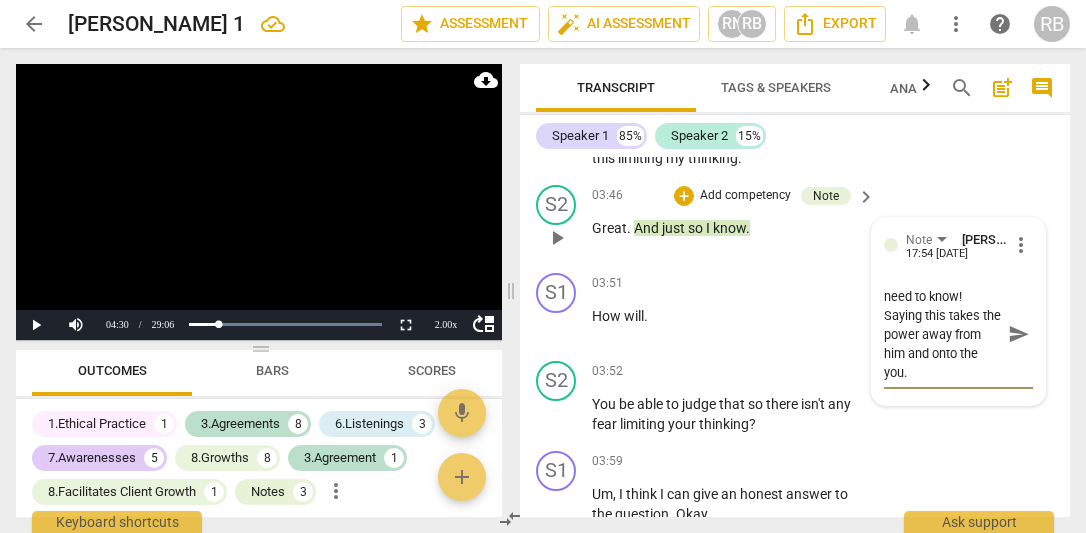 drag, startPoint x: 973, startPoint y: 329, endPoint x: 936, endPoint y: 335, distance: 37.48333 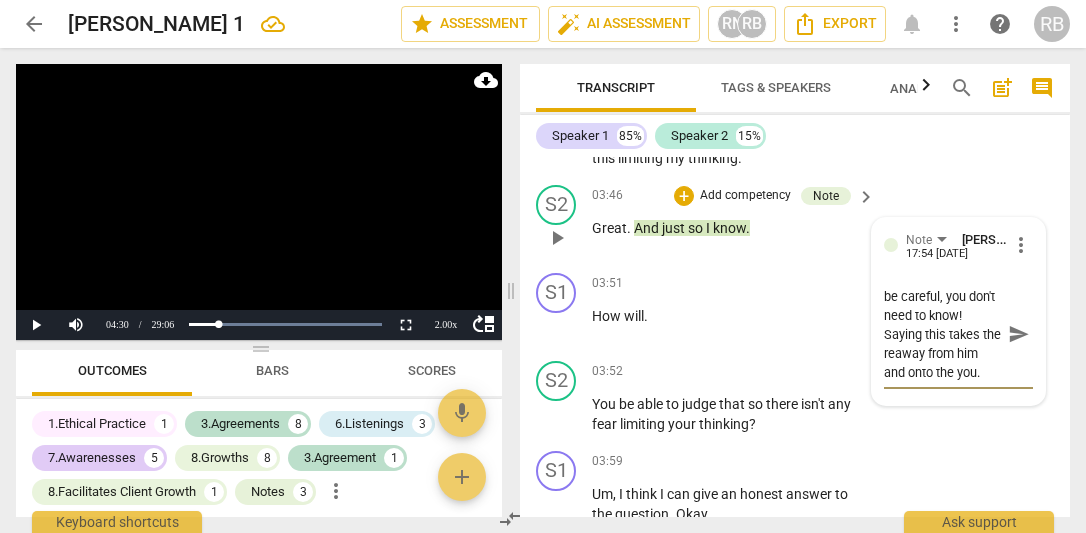 scroll, scrollTop: 36, scrollLeft: 0, axis: vertical 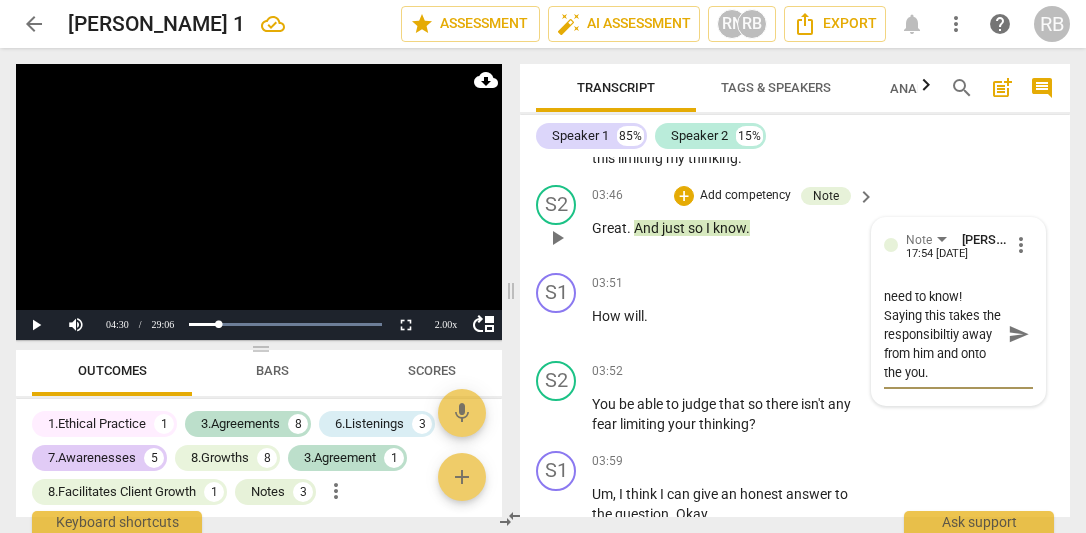 drag, startPoint x: 923, startPoint y: 339, endPoint x: 972, endPoint y: 362, distance: 54.129475 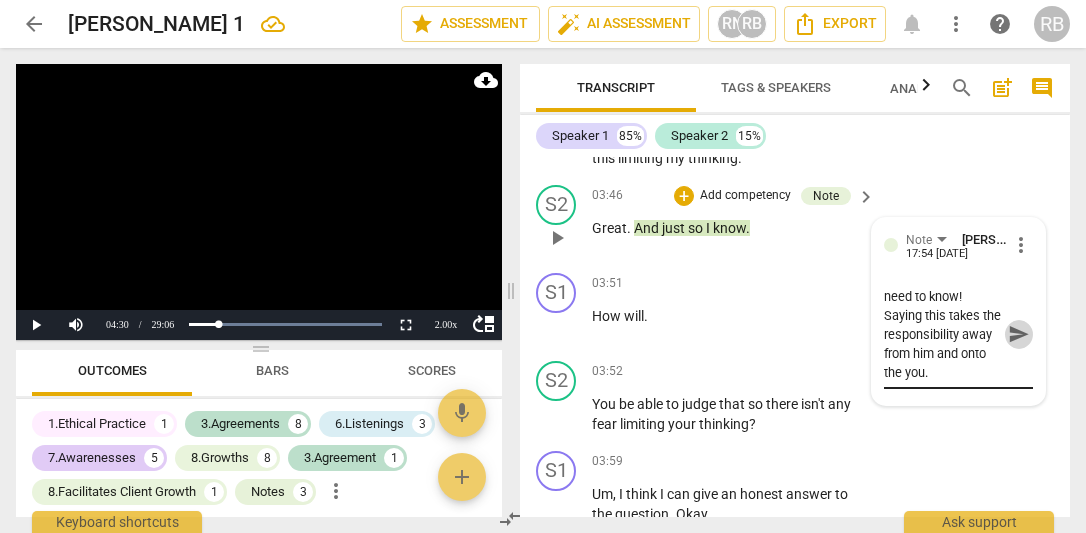 click on "send" at bounding box center [1019, 334] 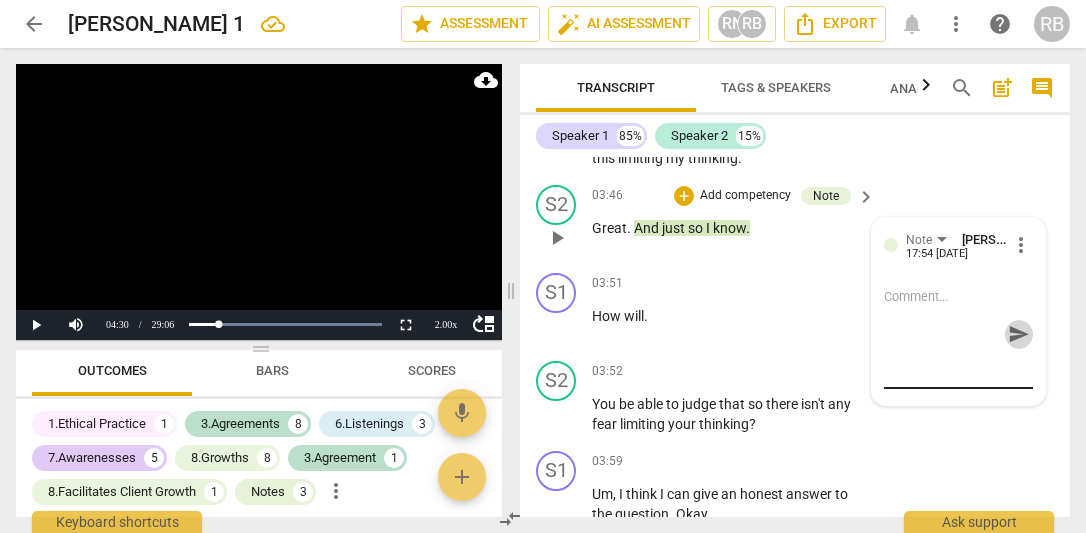 scroll, scrollTop: 0, scrollLeft: 0, axis: both 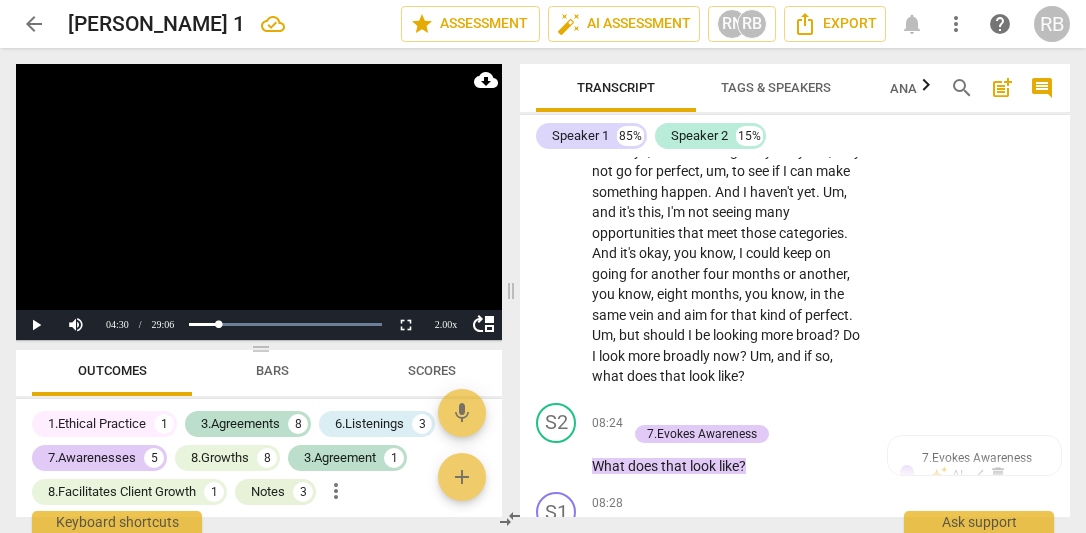 click on "aim" at bounding box center [697, 315] 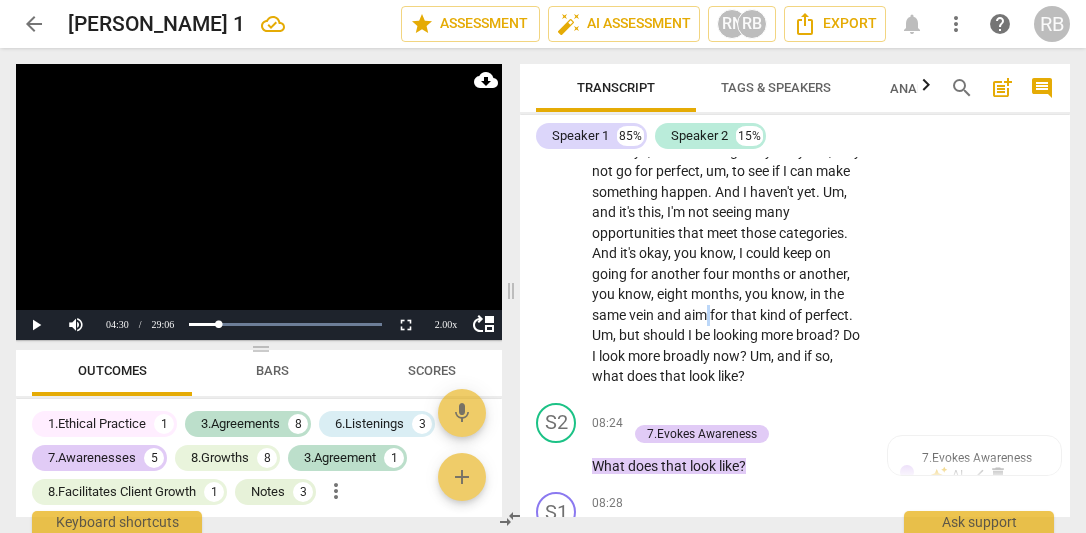 click on "aim" at bounding box center [697, 315] 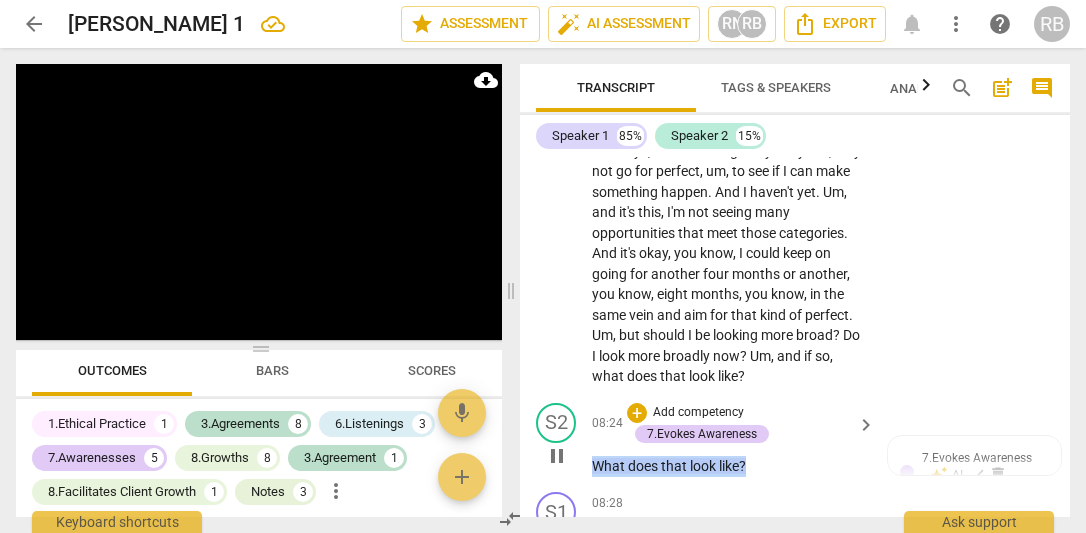 drag, startPoint x: 765, startPoint y: 444, endPoint x: 595, endPoint y: 445, distance: 170.00294 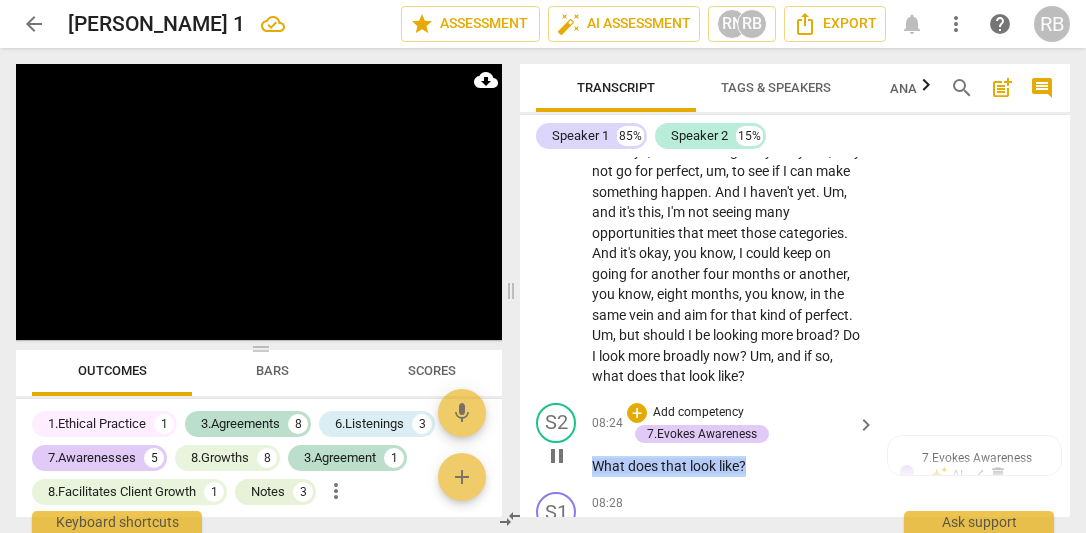 click on "What   does   that   look   like ?" at bounding box center (728, 466) 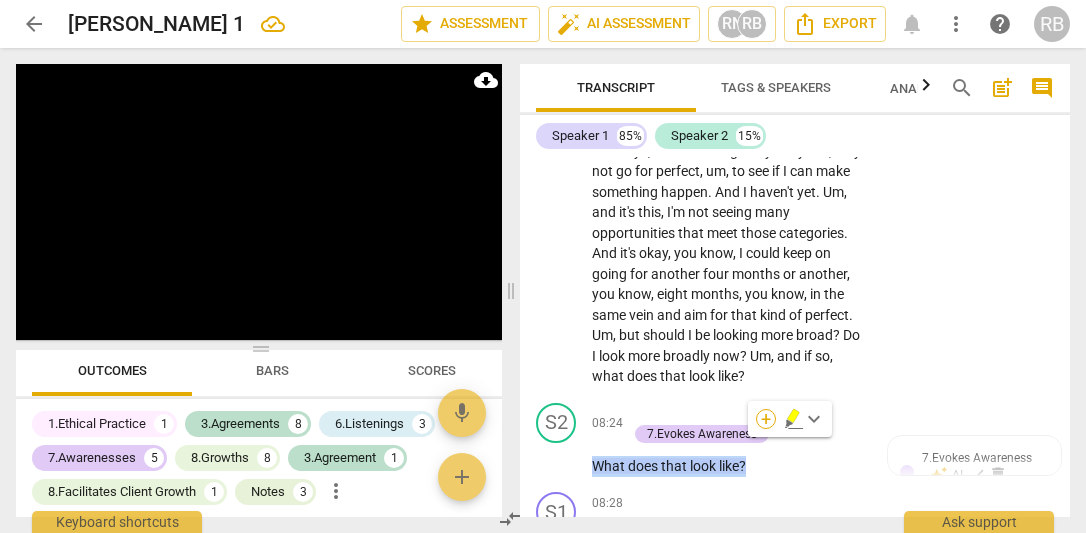 click on "+" at bounding box center [766, 419] 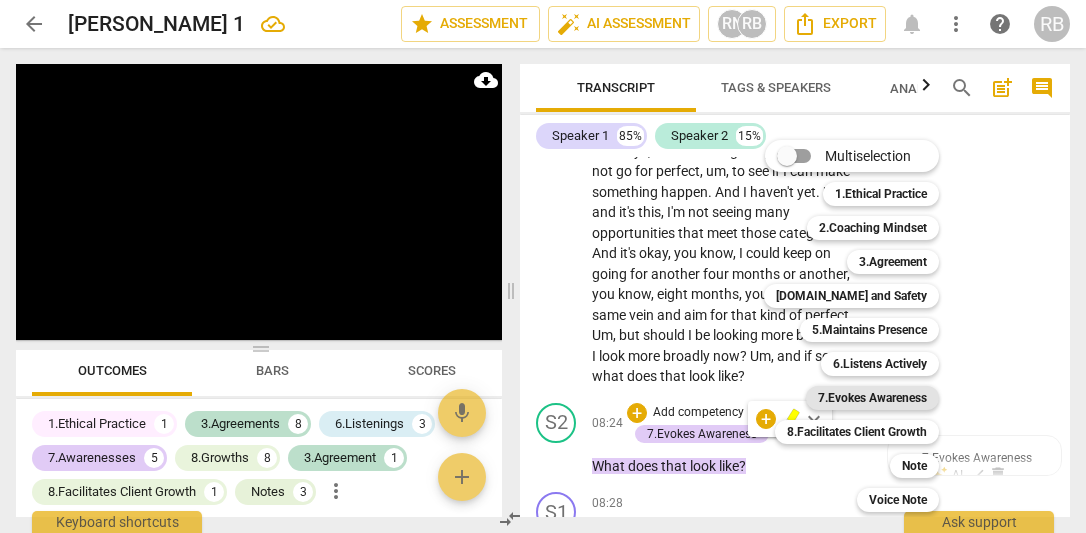 click on "7.Evokes Awareness" at bounding box center (872, 398) 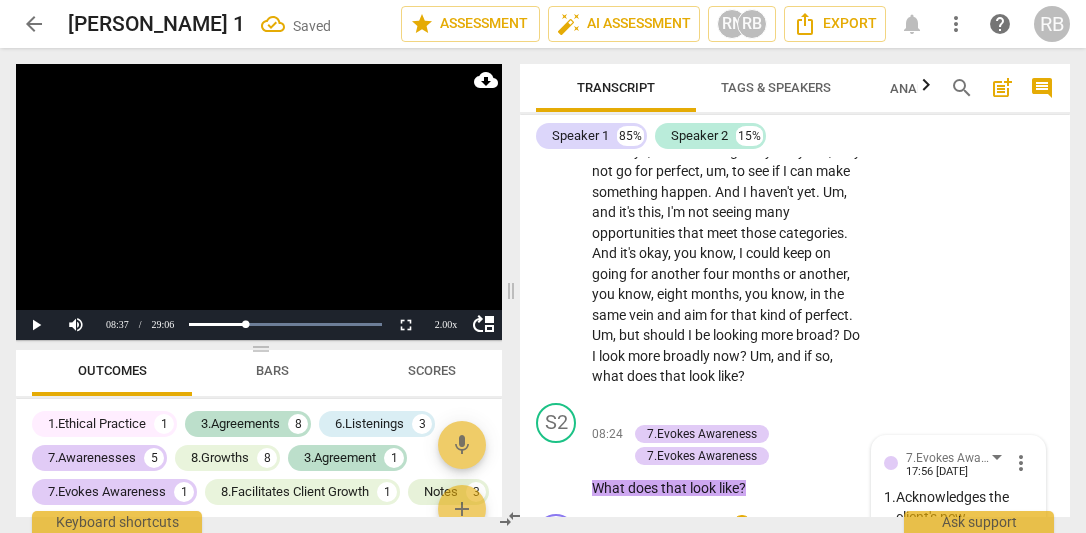 scroll, scrollTop: 3704, scrollLeft: 0, axis: vertical 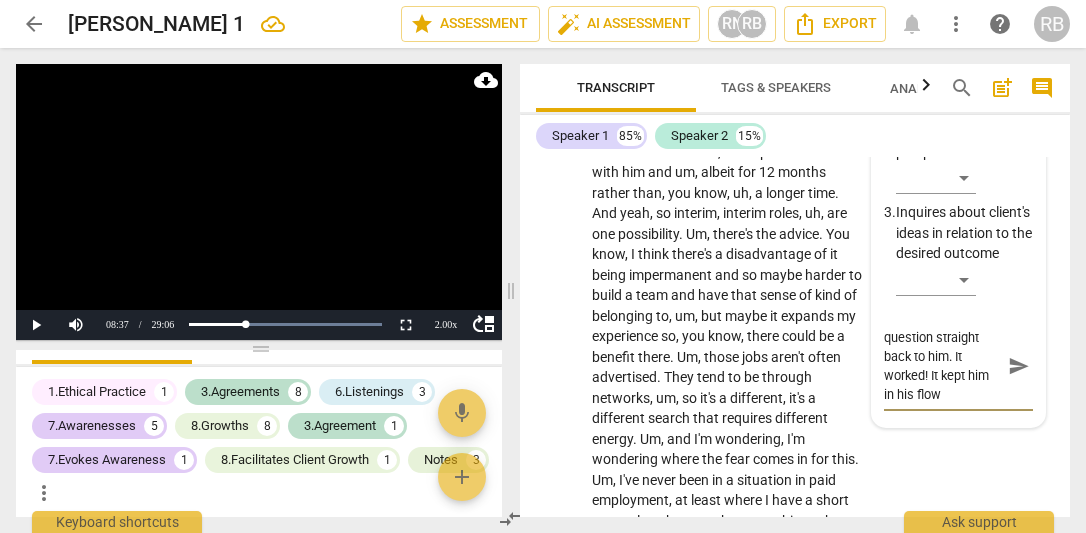 click on "send" at bounding box center [1019, 366] 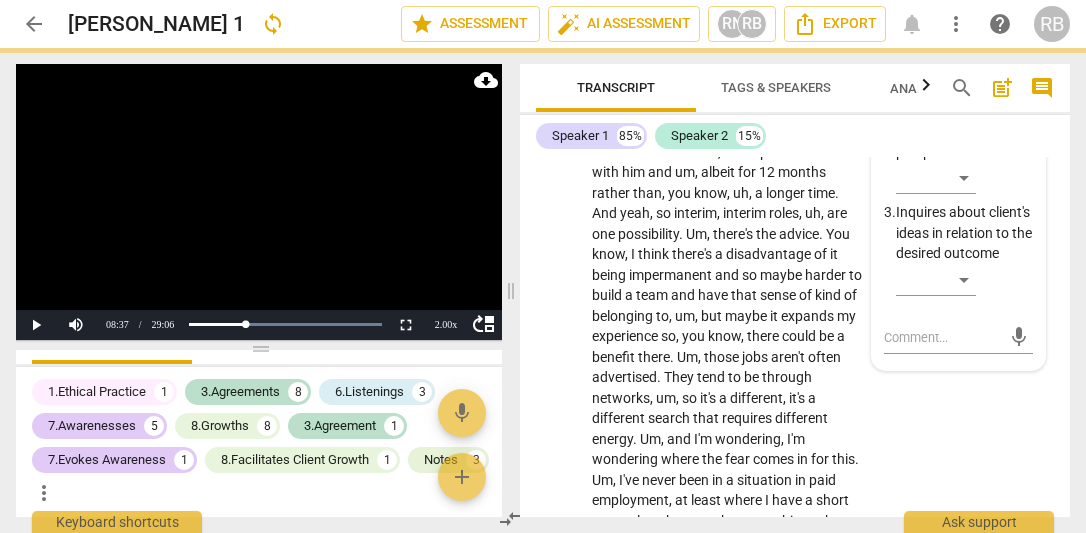 scroll, scrollTop: 0, scrollLeft: 0, axis: both 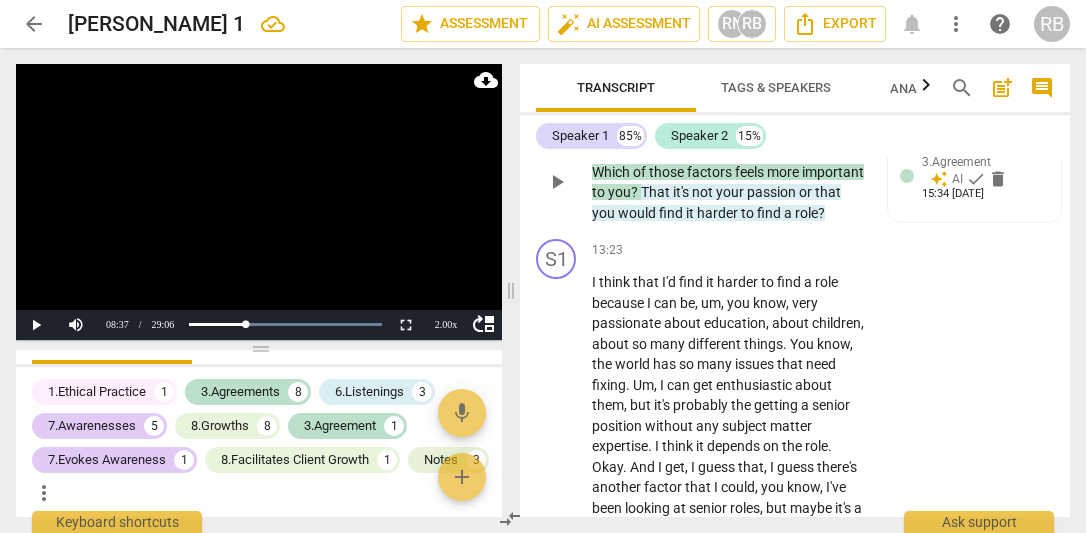 click on "play_arrow" at bounding box center [557, 182] 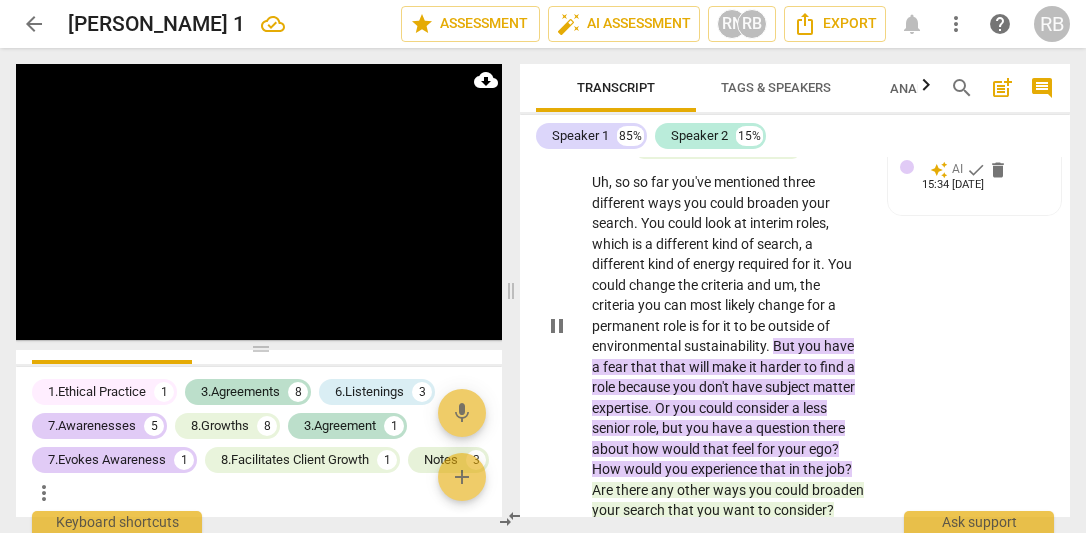 scroll, scrollTop: 5344, scrollLeft: 0, axis: vertical 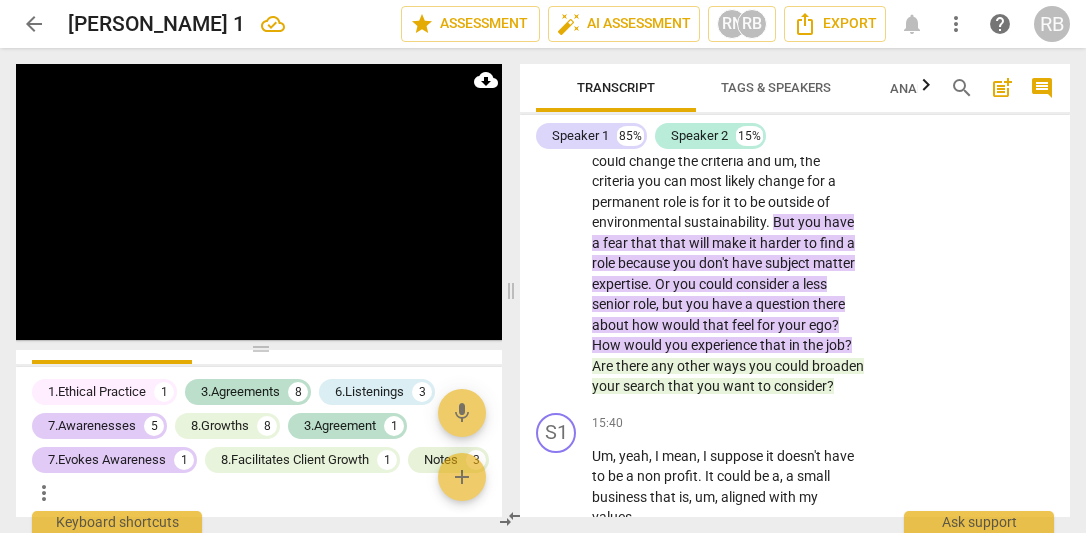 click on "you" at bounding box center [710, 386] 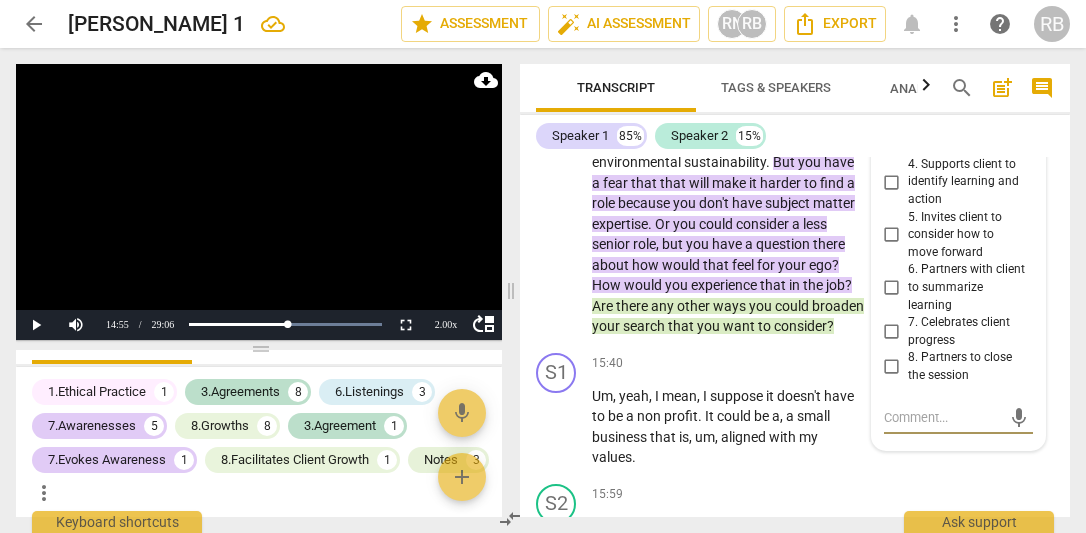 scroll, scrollTop: 5525, scrollLeft: 0, axis: vertical 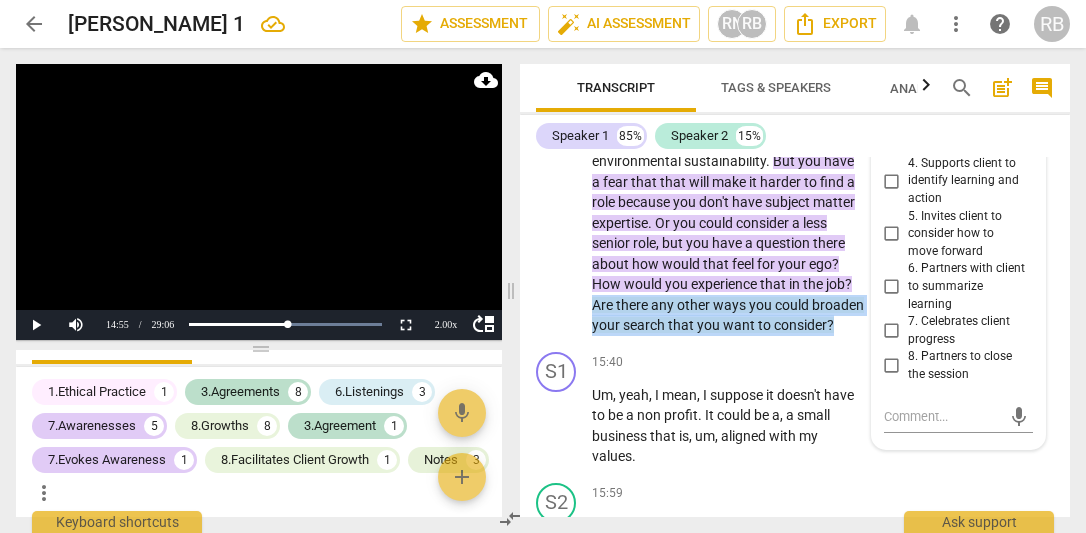 drag, startPoint x: 667, startPoint y: 363, endPoint x: 577, endPoint y: 330, distance: 95.85927 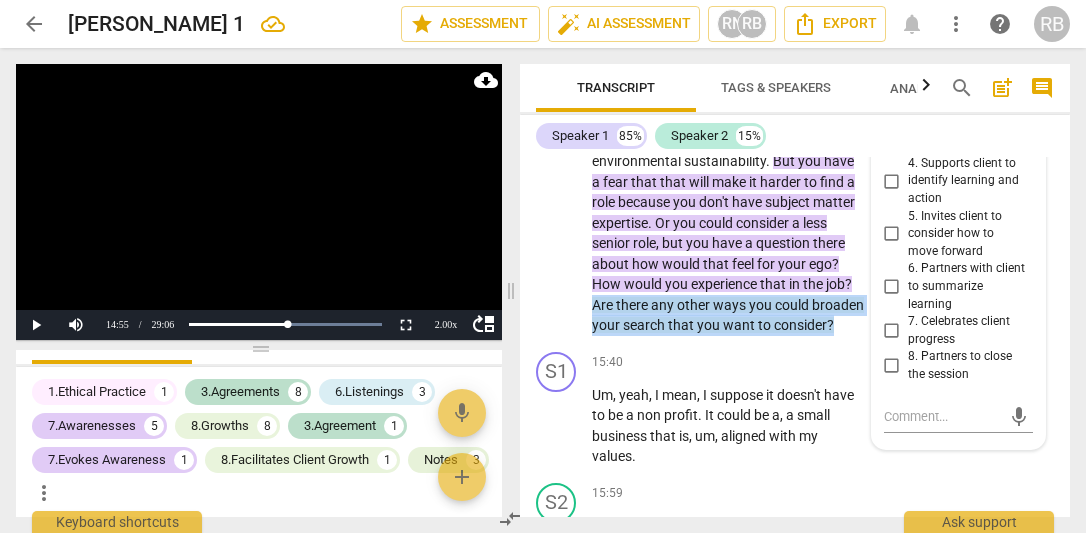 click on "S2 play_arrow pause 14:50 + Add competency 7.Awarenesses 8.Facilitates Client Growth keyboard_arrow_right Uh ,   so   so   far   you've   mentioned   three   different   ways   you   could   broaden   your   search .   You   could   look   at   interim   roles ,   which   is   a   different   kind   of   search ,   a   different   kind   of   energy   required   for   it .   You   could   change   the   criteria   and   um ,   the   criteria   you   can   most   likely   change   for   a   permanent   role   is   for   it   to   be   outside   of   environmental   sustainability .   But   you   have   a   fear   that   that   will   make   it   harder   to   find   a   role   because   you   don't   have   subject   matter   expertise .   Or   you   could   consider   a   less   senior   role ,   but   you   have   a   question   there   about   how   would   that   feel   for   your   ego ?   How   would   you   experience   that   in   the   job ?   Are   there   any   other   ways   you   could   broaden" at bounding box center [795, 124] 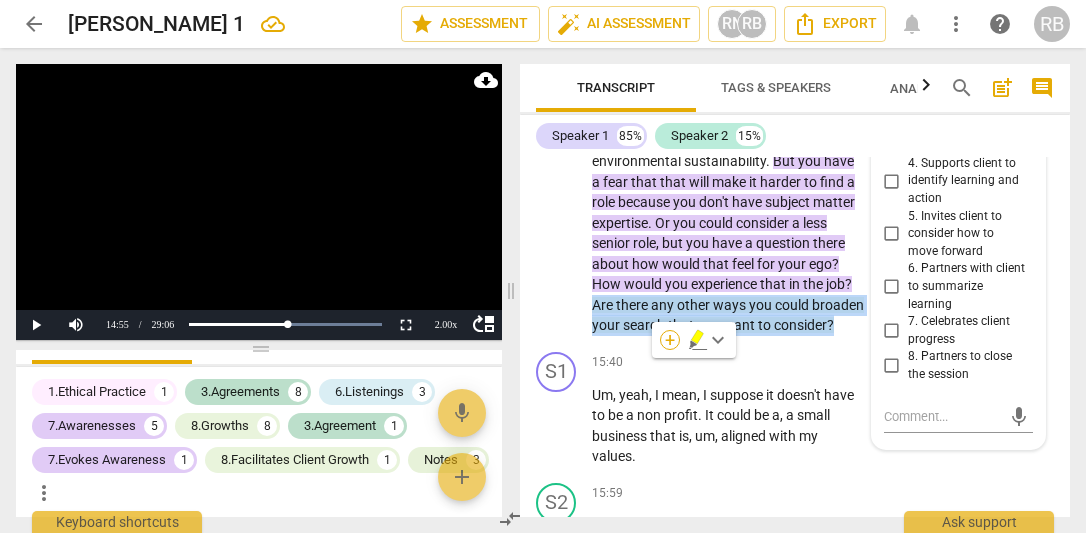 click on "+" at bounding box center [670, 340] 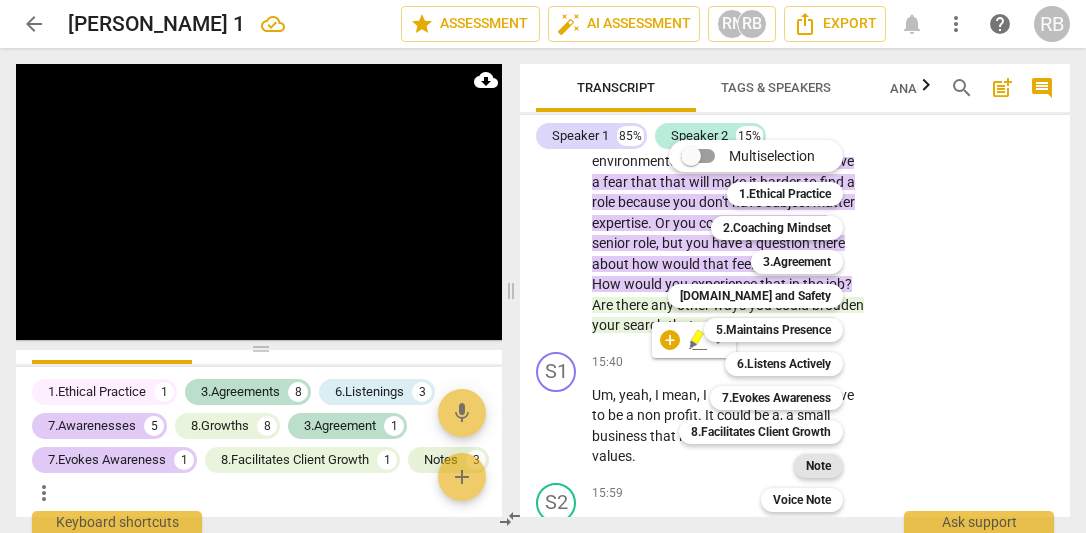 click on "Note" at bounding box center (818, 466) 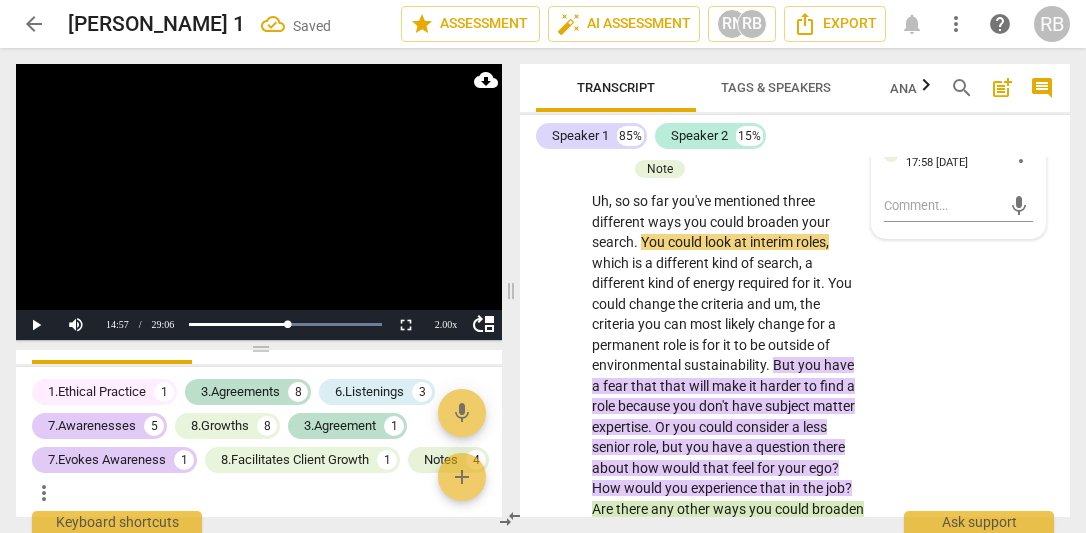 scroll, scrollTop: 5354, scrollLeft: 0, axis: vertical 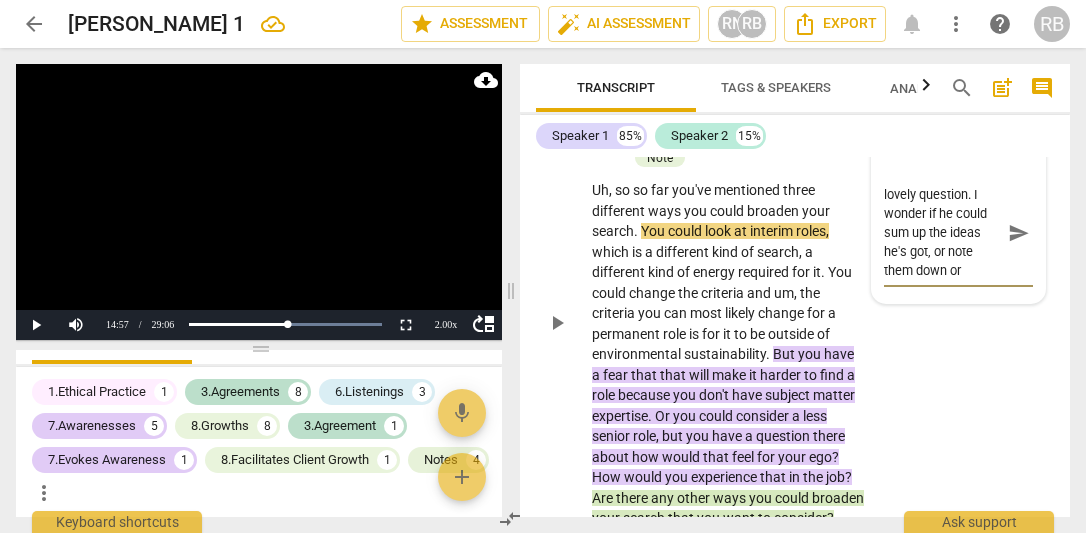 drag, startPoint x: 950, startPoint y: 290, endPoint x: 850, endPoint y: 184, distance: 145.72577 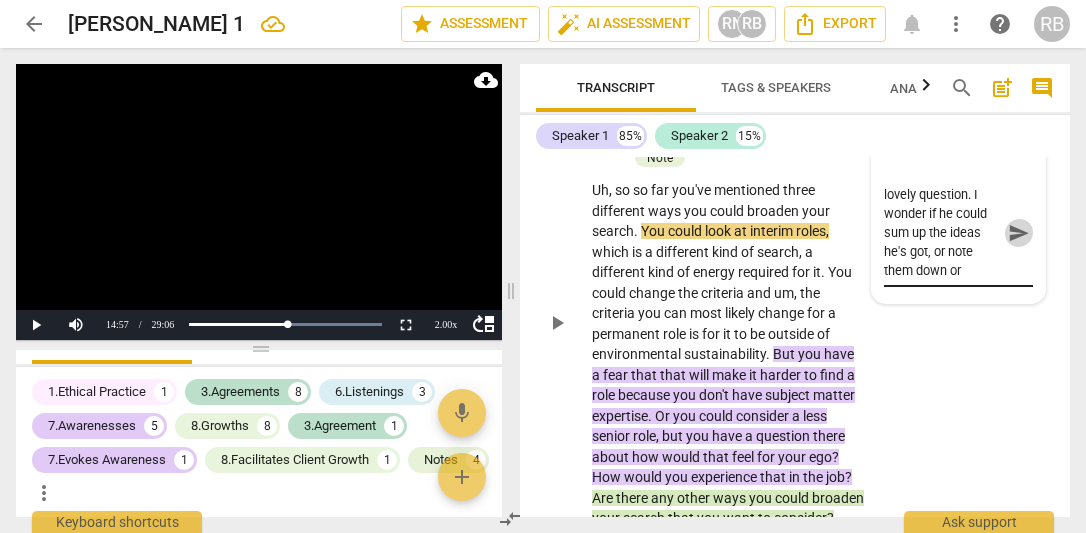 click on "send" at bounding box center [1019, 233] 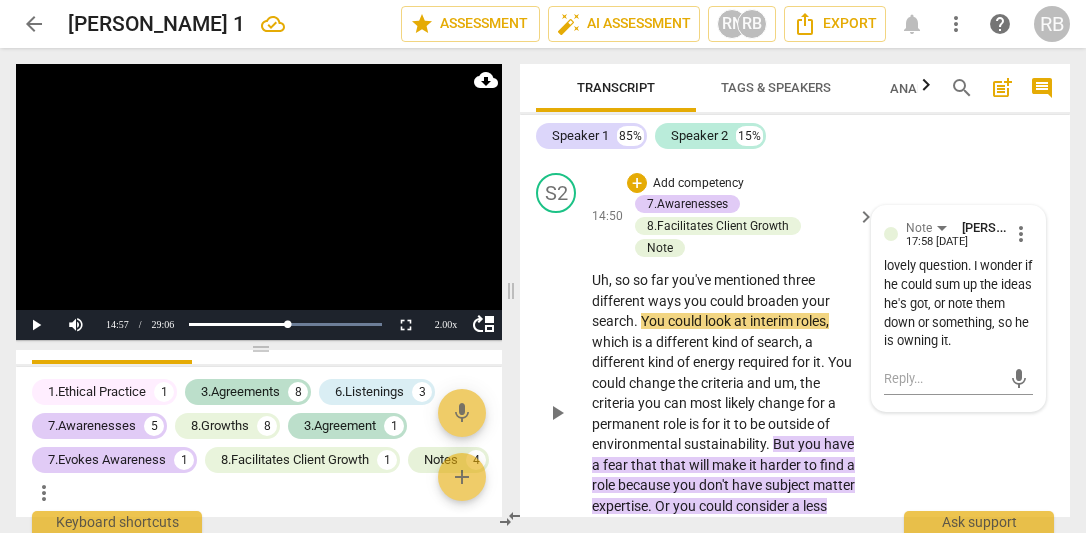 scroll, scrollTop: 5263, scrollLeft: 0, axis: vertical 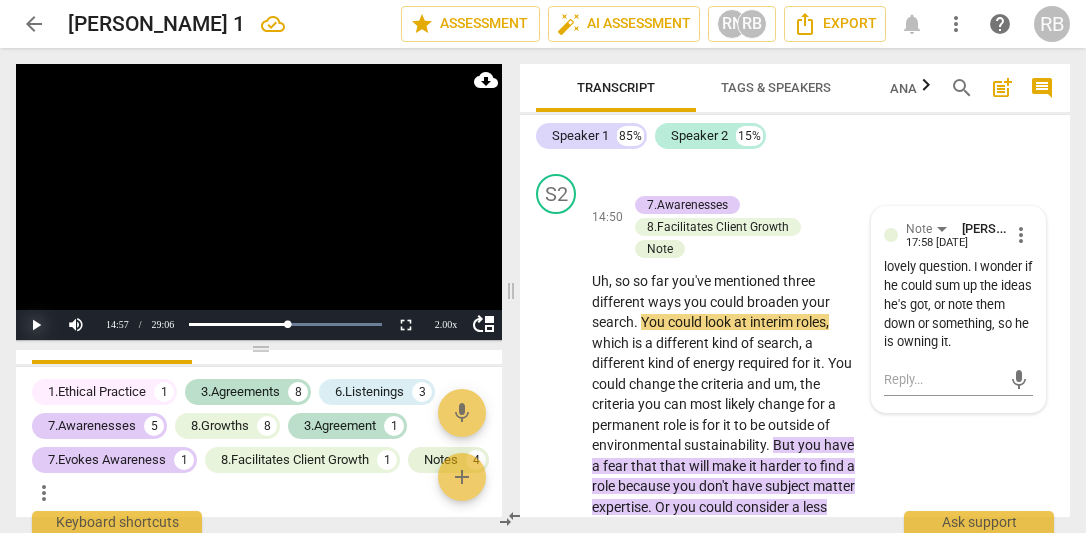 drag, startPoint x: 29, startPoint y: 330, endPoint x: 295, endPoint y: 279, distance: 270.84497 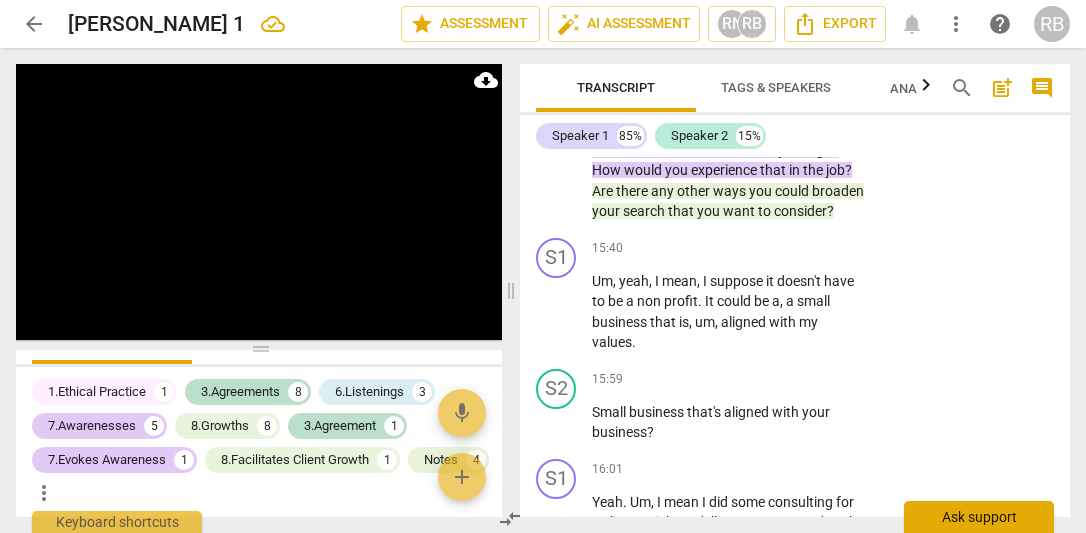scroll, scrollTop: 5663, scrollLeft: 0, axis: vertical 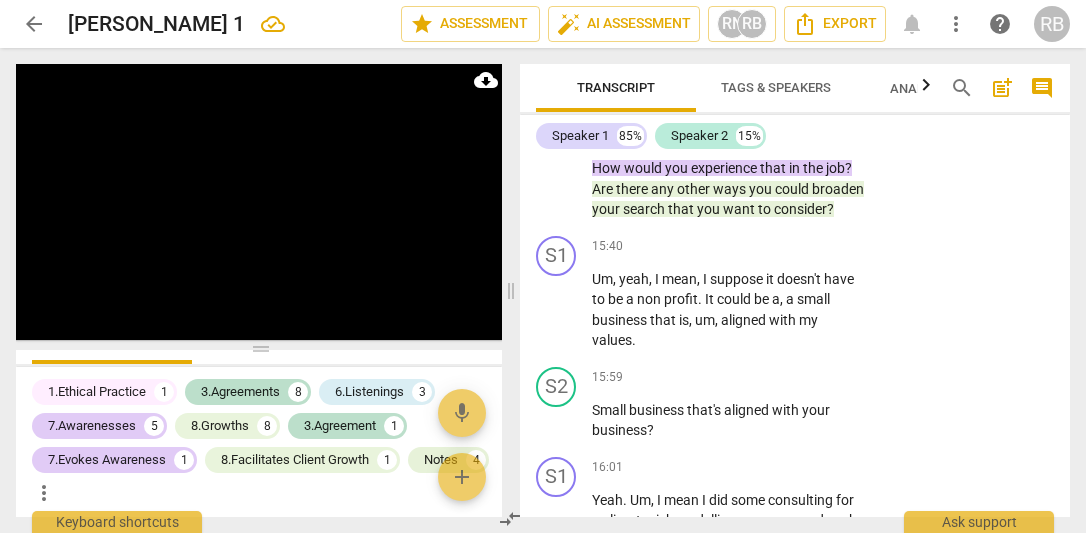 click on "Uh ,   so   so   far   you've   mentioned   three   different   ways   you   could   broaden   your   search .   You   could   look   at   interim   roles ,   which   is   a   different   kind   of   search ,   a   different   kind   of   energy   required   for   it .   You   could   change   the   criteria   and   um ,   the   criteria   you   can   most   likely   change   for   a   permanent   role   is   for   it   to   be   outside   of   environmental   sustainability .   But   you   have   a   fear   that   that   will   make   it   harder   to   find   a   role   because   you   don't   have   subject   matter   expertise .   Or   you   could   consider   a   less   senior   role ,   but   you   have   a   question   there   about   how   would   that   feel   for   your   ego ?   How   would   you   experience   that   in   the   job ?   Are   there   any   other   ways   you   could   broaden   your   search   that   you   want   to   consider ?" at bounding box center (728, 45) 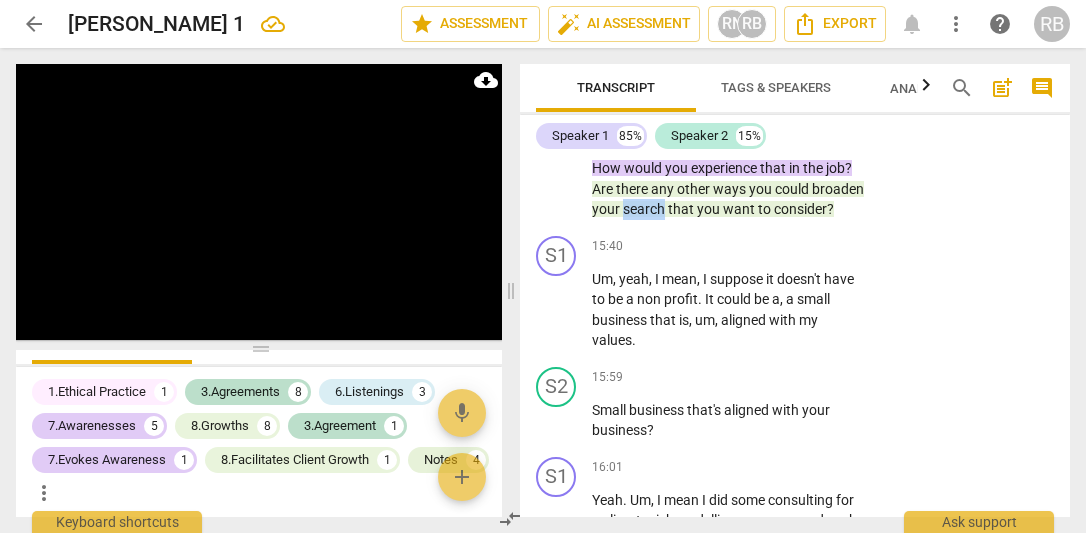 click on "Uh ,   so   so   far   you've   mentioned   three   different   ways   you   could   broaden   your   search .   You   could   look   at   interim   roles ,   which   is   a   different   kind   of   search ,   a   different   kind   of   energy   required   for   it .   You   could   change   the   criteria   and   um ,   the   criteria   you   can   most   likely   change   for   a   permanent   role   is   for   it   to   be   outside   of   environmental   sustainability .   But   you   have   a   fear   that   that   will   make   it   harder   to   find   a   role   because   you   don't   have   subject   matter   expertise .   Or   you   could   consider   a   less   senior   role ,   but   you   have   a   question   there   about   how   would   that   feel   for   your   ego ?   How   would   you   experience   that   in   the   job ?   Are   there   any   other   ways   you   could   broaden   your   search   that   you   want   to   consider ?" at bounding box center [728, 45] 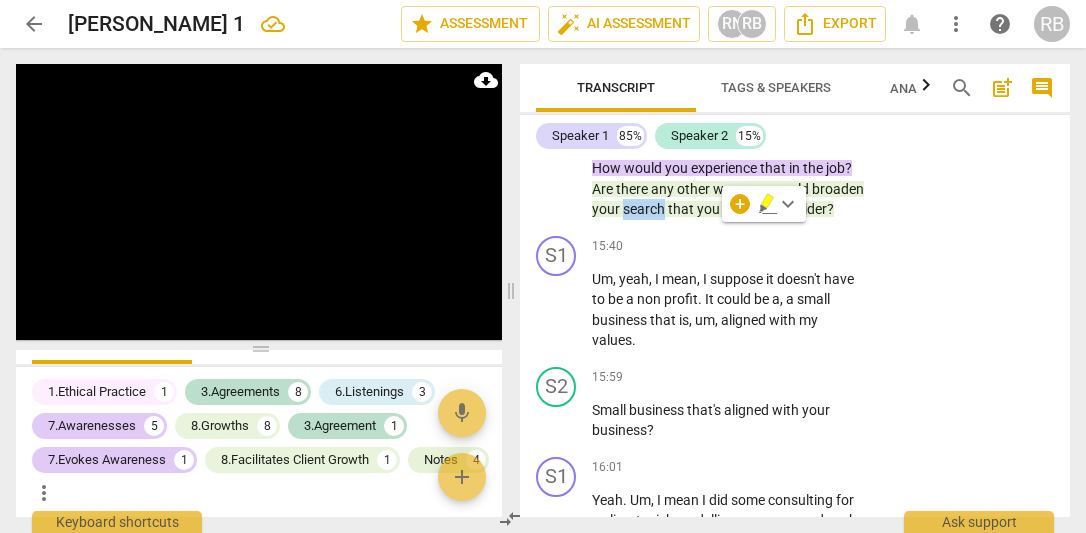 click on "search" at bounding box center (645, 209) 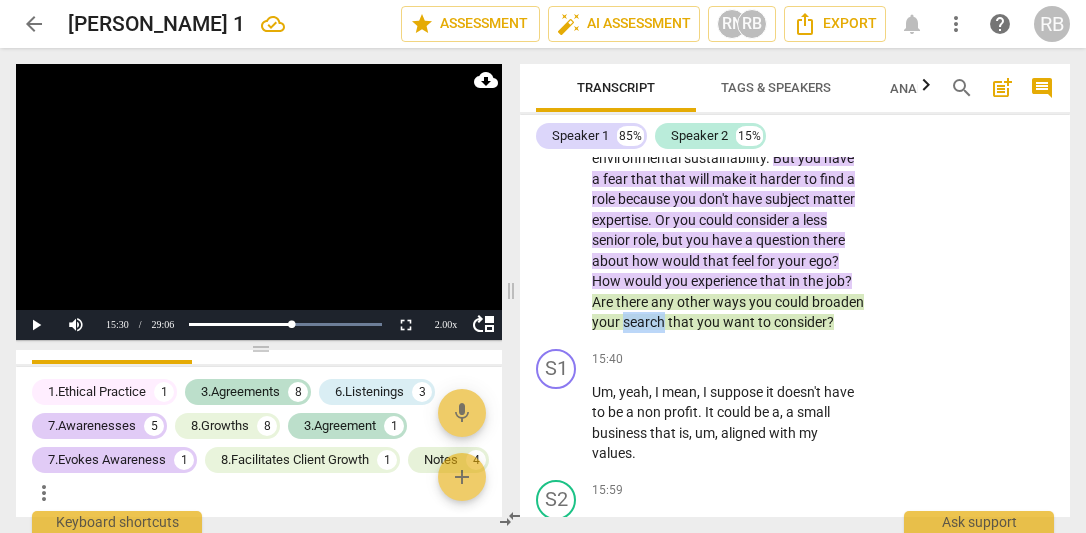 scroll, scrollTop: 5554, scrollLeft: 0, axis: vertical 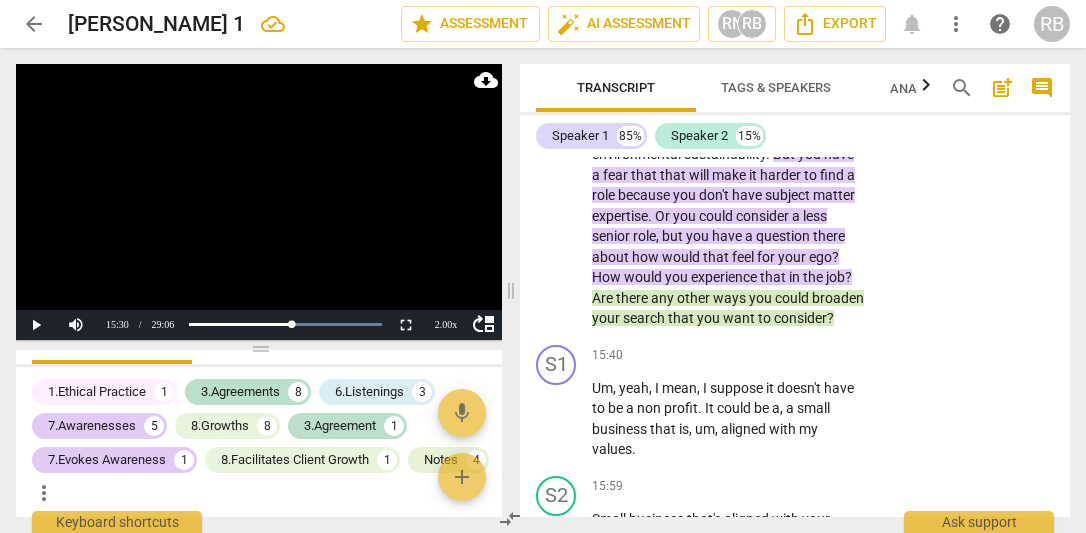 click on "Uh ,   so   so   far   you've   mentioned   three   different   ways   you   could   broaden   your   search .   You   could   look   at   interim   roles ,   which   is   a   different   kind   of   search ,   a   different   kind   of   energy   required   for   it .   You   could   change   the   criteria   and   um ,   the   criteria   you   can   most   likely   change   for   a   permanent   role   is   for   it   to   be   outside   of   environmental   sustainability .   But   you   have   a   fear   that   that   will   make   it   harder   to   find   a   role   because   you   don't   have   subject   matter   expertise .   Or   you   could   consider   a   less   senior   role ,   but   you   have   a   question   there   about   how   would   that   feel   for   your   ego ?   How   would   you   experience   that   in   the   job ?   Are   there   any   other   ways   you   could   broaden   your   search   that   you   want   to   consider ?" at bounding box center [728, 154] 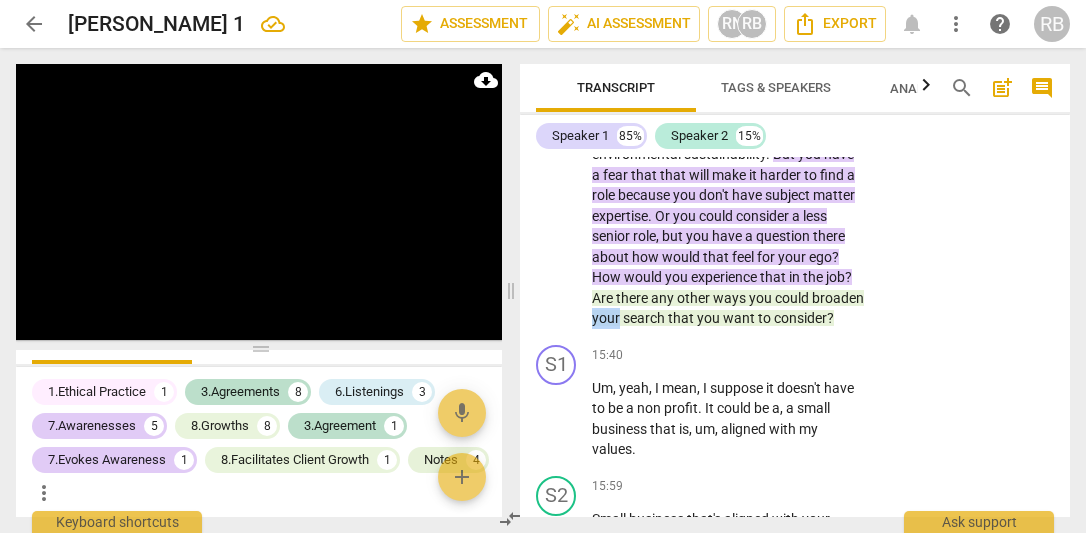 click on "Uh ,   so   so   far   you've   mentioned   three   different   ways   you   could   broaden   your   search .   You   could   look   at   interim   roles ,   which   is   a   different   kind   of   search ,   a   different   kind   of   energy   required   for   it .   You   could   change   the   criteria   and   um ,   the   criteria   you   can   most   likely   change   for   a   permanent   role   is   for   it   to   be   outside   of   environmental   sustainability .   But   you   have   a   fear   that   that   will   make   it   harder   to   find   a   role   because   you   don't   have   subject   matter   expertise .   Or   you   could   consider   a   less   senior   role ,   but   you   have   a   question   there   about   how   would   that   feel   for   your   ego ?   How   would   you   experience   that   in   the   job ?   Are   there   any   other   ways   you   could   broaden   your   search   that   you   want   to   consider ?" at bounding box center (728, 154) 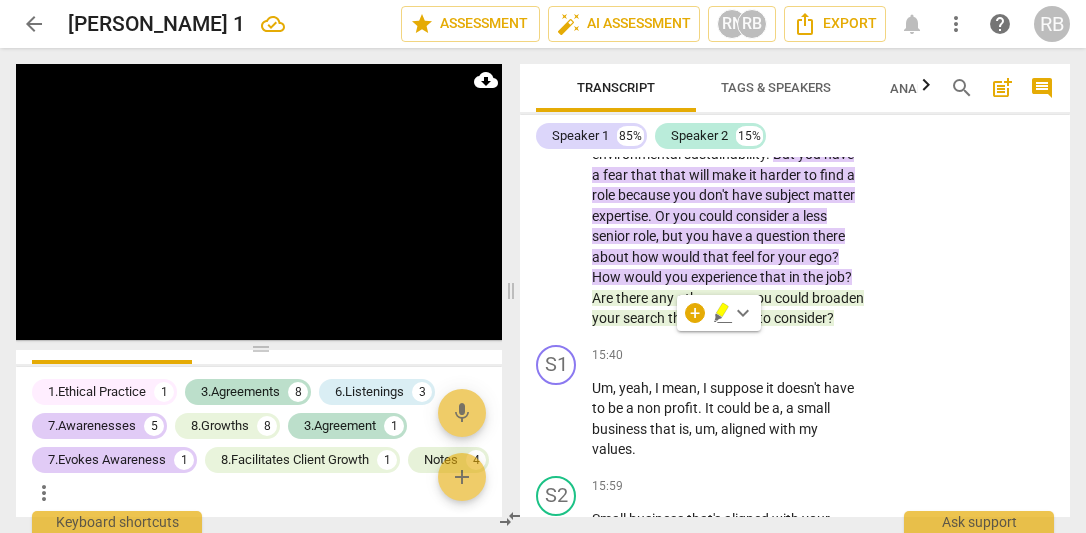 click on "Uh ,   so   so   far   you've   mentioned   three   different   ways   you   could   broaden   your   search .   You   could   look   at   interim   roles ,   which   is   a   different   kind   of   search ,   a   different   kind   of   energy   required   for   it .   You   could   change   the   criteria   and   um ,   the   criteria   you   can   most   likely   change   for   a   permanent   role   is   for   it   to   be   outside   of   environmental   sustainability .   But   you   have   a   fear   that   that   will   make   it   harder   to   find   a   role   because   you   don't   have   subject   matter   expertise .   Or   you   could   consider   a   less   senior   role ,   but   you   have   a   question   there   about   how   would   that   feel   for   your   ego ?   How   would   you   experience   that   in   the   job ?   Are   there   any   other   ways   you   could   broaden   your   search   that   you   want   to   consider ?" at bounding box center (728, 154) 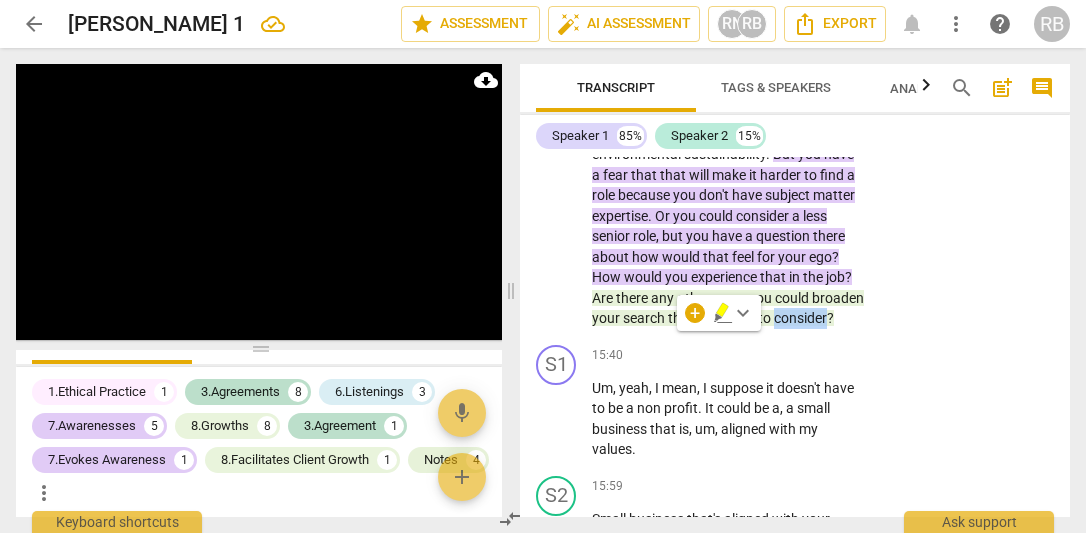 click on "Uh ,   so   so   far   you've   mentioned   three   different   ways   you   could   broaden   your   search .   You   could   look   at   interim   roles ,   which   is   a   different   kind   of   search ,   a   different   kind   of   energy   required   for   it .   You   could   change   the   criteria   and   um ,   the   criteria   you   can   most   likely   change   for   a   permanent   role   is   for   it   to   be   outside   of   environmental   sustainability .   But   you   have   a   fear   that   that   will   make   it   harder   to   find   a   role   because   you   don't   have   subject   matter   expertise .   Or   you   could   consider   a   less   senior   role ,   but   you   have   a   question   there   about   how   would   that   feel   for   your   ego ?   How   would   you   experience   that   in   the   job ?   Are   there   any   other   ways   you   could   broaden   your   search   that   you   want   to   consider ?" at bounding box center (728, 154) 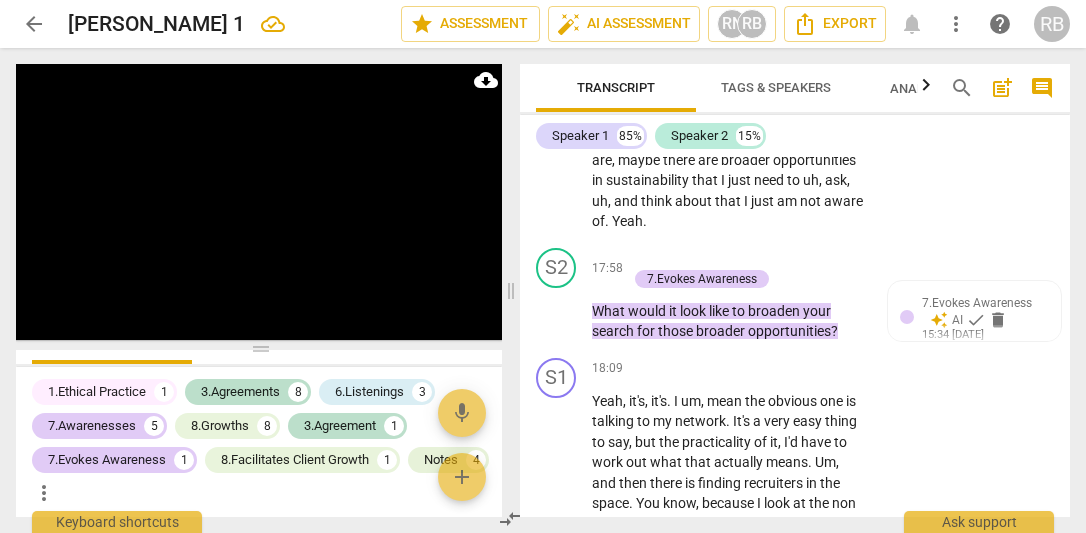 scroll, scrollTop: 6305, scrollLeft: 0, axis: vertical 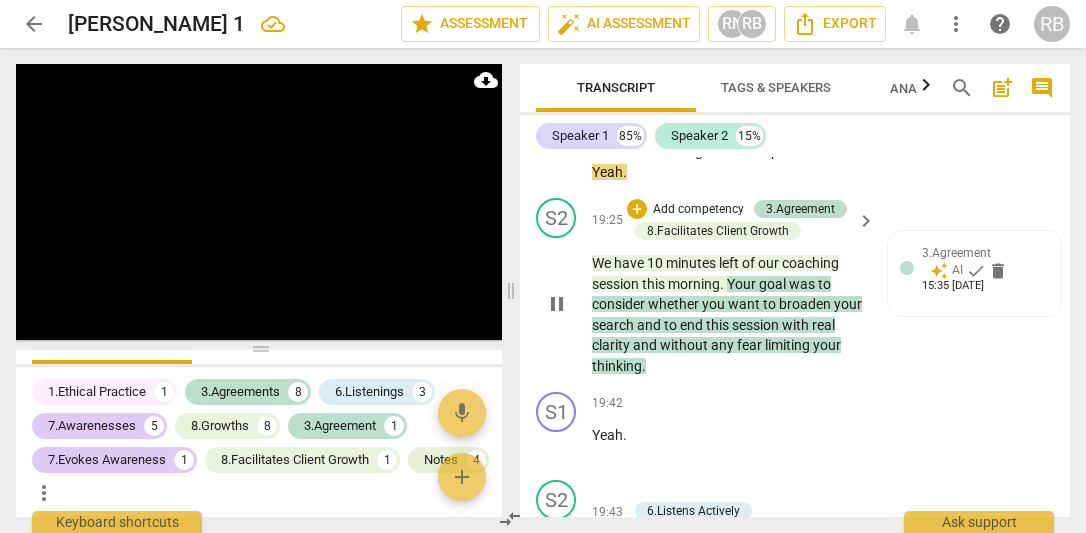 click on "any" at bounding box center (724, 345) 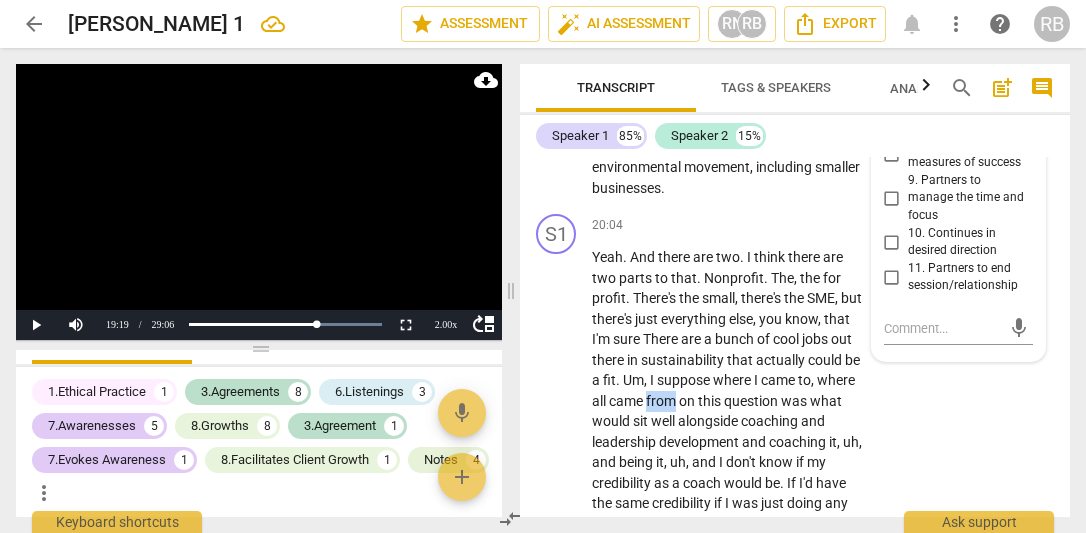 click on "Yeah .   And   there   are   two .   I   think   there   are   two   parts   to   that .   Nonprofit .   The ,   the   for   profit .   There's   the   small ,   there's   the   SME ,   but   there's   just   everything   else ,   you   know ,   that   I'm   sure   There   are   a   bunch   of   cool   jobs   out   there   in   sustainability   that   actually   could   be   a   fit .   Um ,   I   suppose   where   I   came   to ,   where   all   came   from   on   this   question   was   what   would   sit   well   alongside   coaching   and   leadership   development   and   coaching   it ,   uh ,   and   being   it ,   uh ,   and   I   don't   know   if   my   credibility   as   a   coach   would   be .   If   I'd   have   the   same   credibility   if   I   was   just   doing   any   old   job .   And   my   coaching   practise   is   focused   on   um ,   charity   leaders ,   people   in   sustainability .   And   a   leadership   role   in   a   nonprofit   sits   very   well   alongside   that .   But" at bounding box center (728, 585) 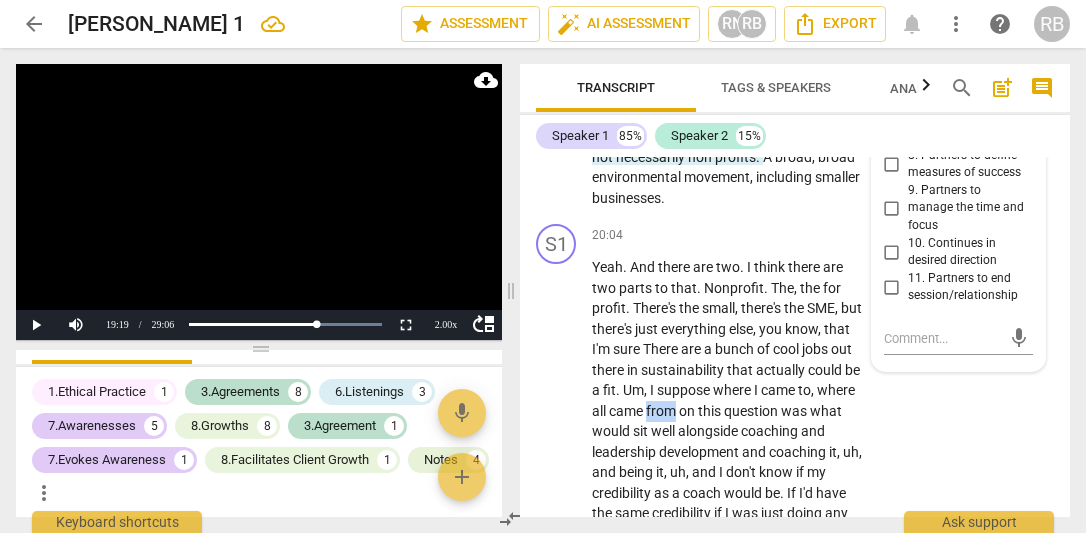 scroll, scrollTop: 7256, scrollLeft: 0, axis: vertical 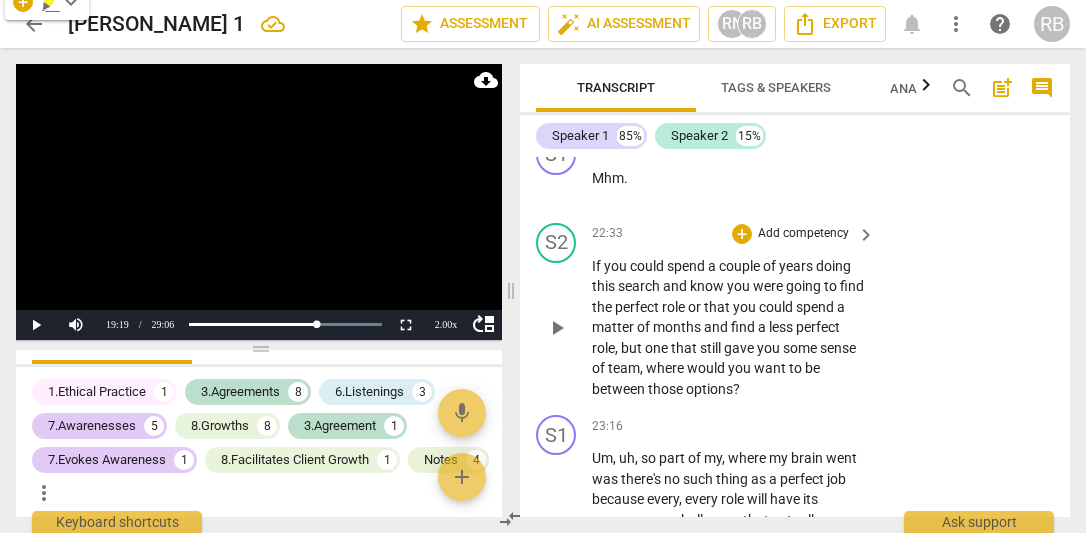 click on "play_arrow" at bounding box center (557, 328) 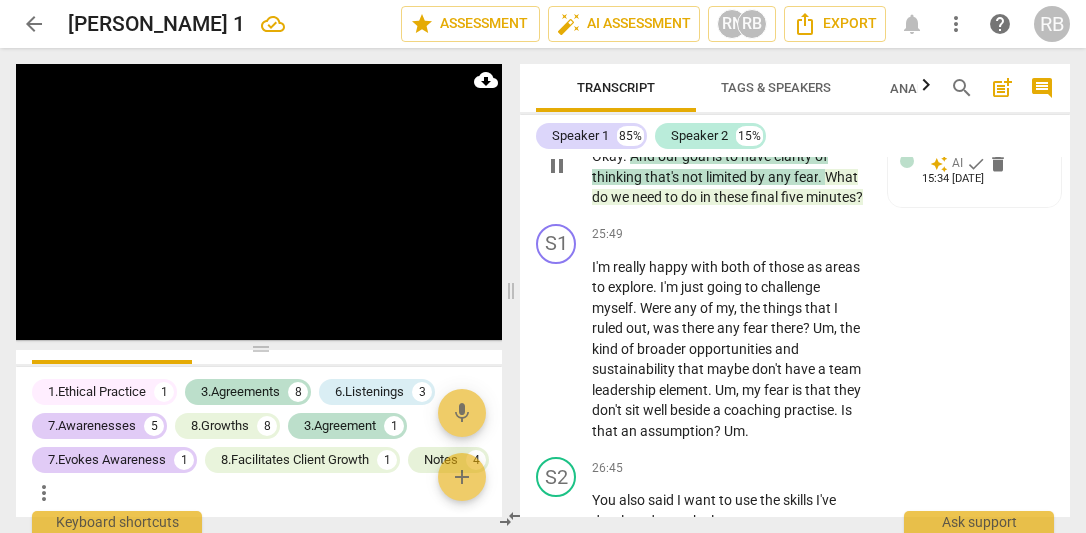 scroll, scrollTop: 9537, scrollLeft: 0, axis: vertical 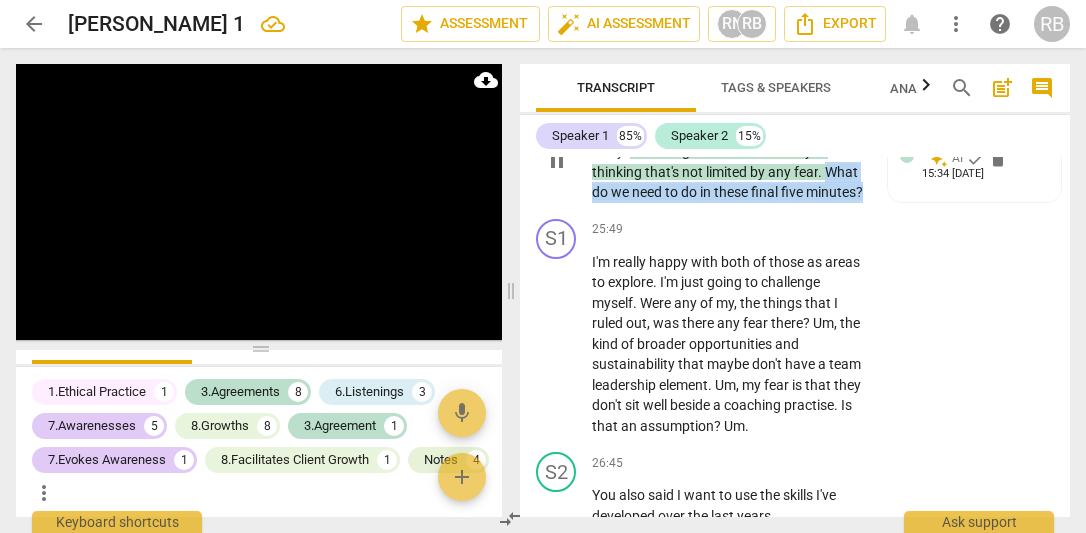 drag, startPoint x: 828, startPoint y: 229, endPoint x: 820, endPoint y: 267, distance: 38.832977 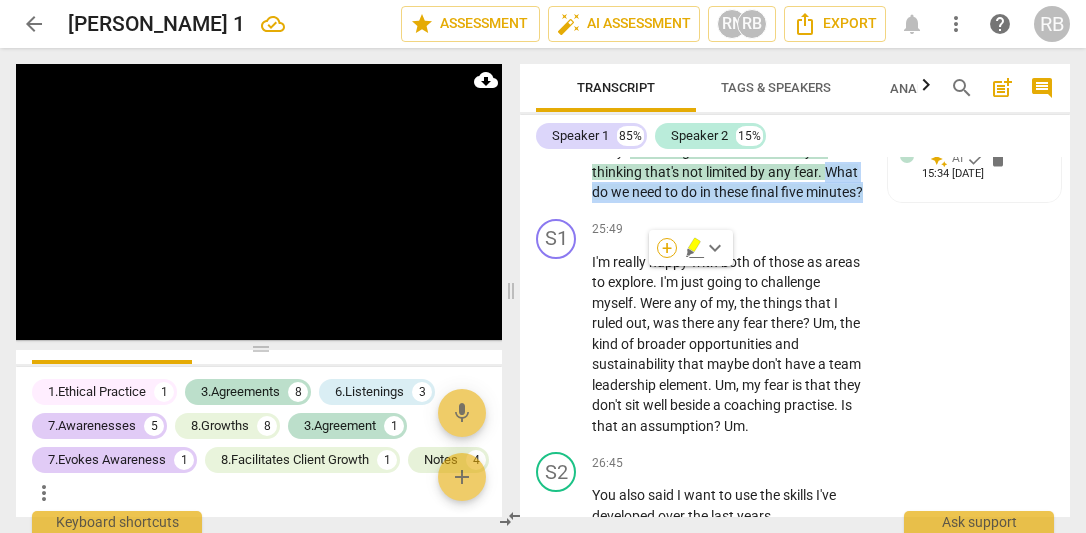 click on "+" at bounding box center [667, 248] 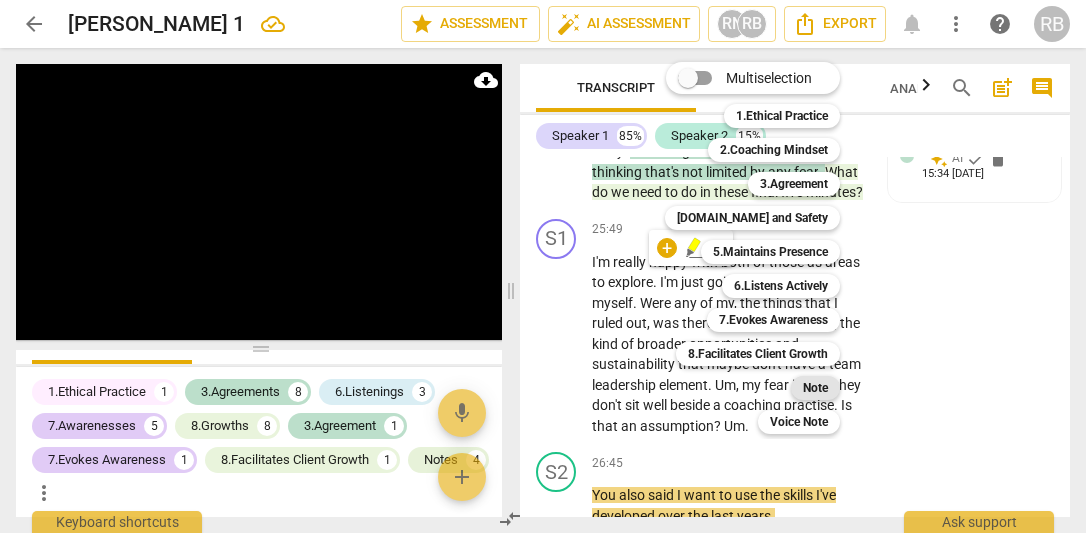 click on "Note" at bounding box center (815, 388) 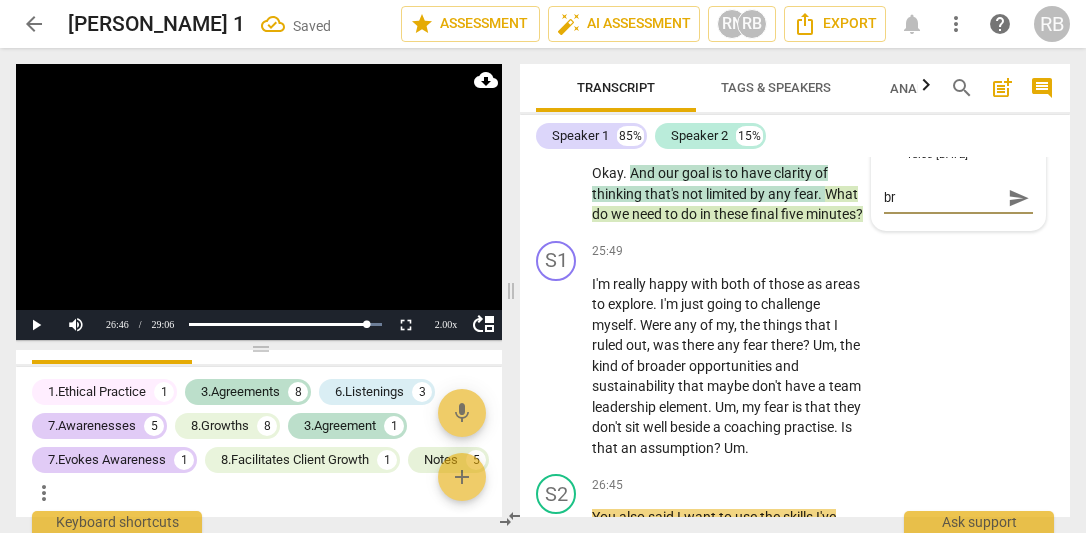 scroll, scrollTop: 2818, scrollLeft: 0, axis: vertical 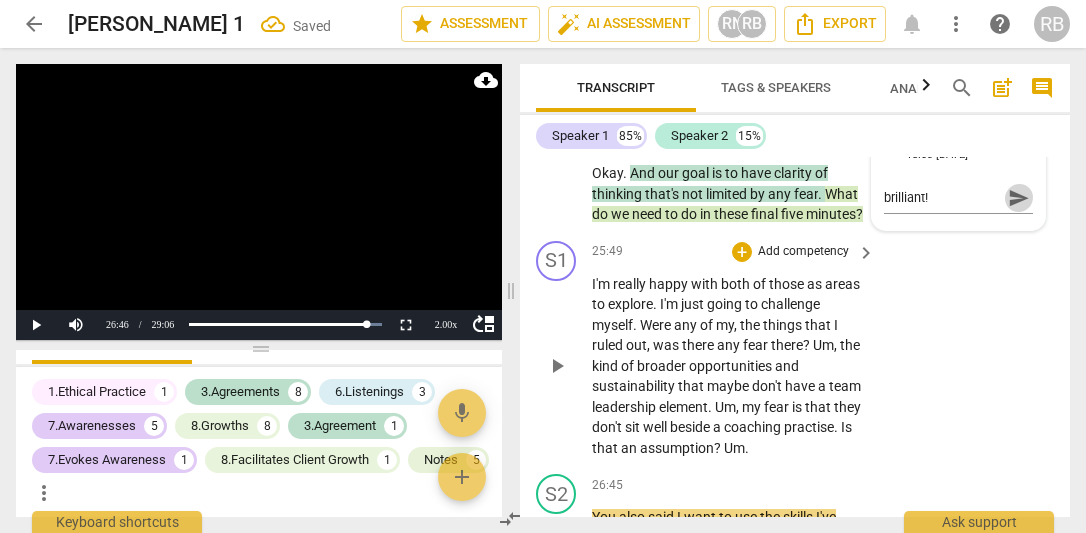 drag, startPoint x: 1013, startPoint y: 257, endPoint x: 664, endPoint y: 343, distance: 359.43985 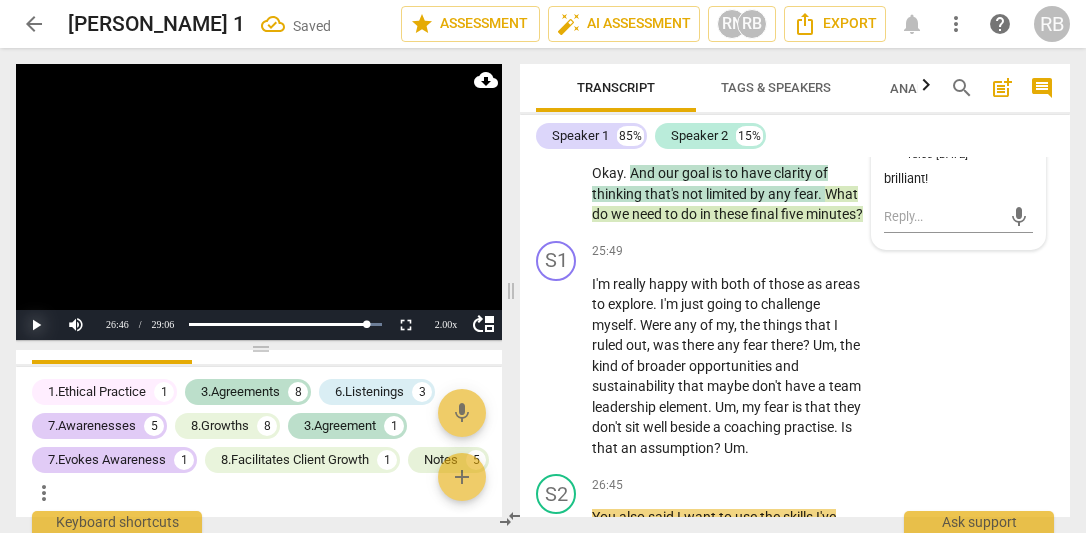 click on "Play" at bounding box center (36, 325) 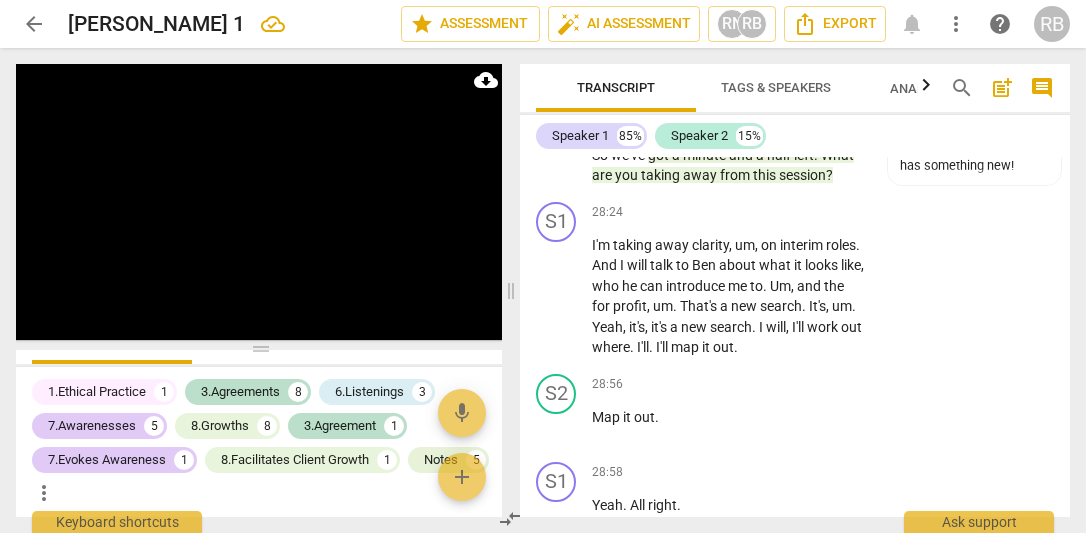 scroll, scrollTop: 10628, scrollLeft: 0, axis: vertical 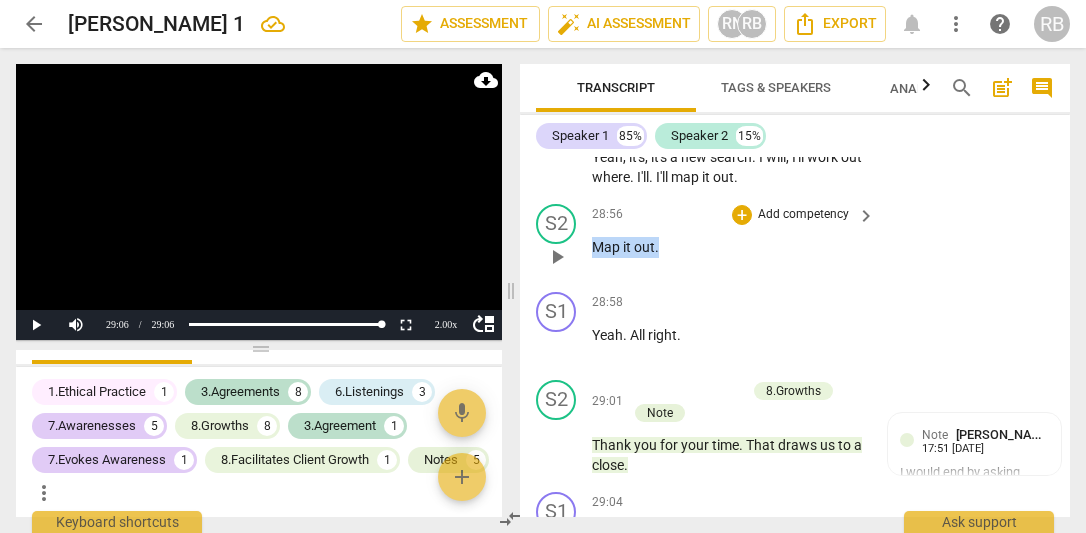 drag, startPoint x: 664, startPoint y: 324, endPoint x: 590, endPoint y: 327, distance: 74.06078 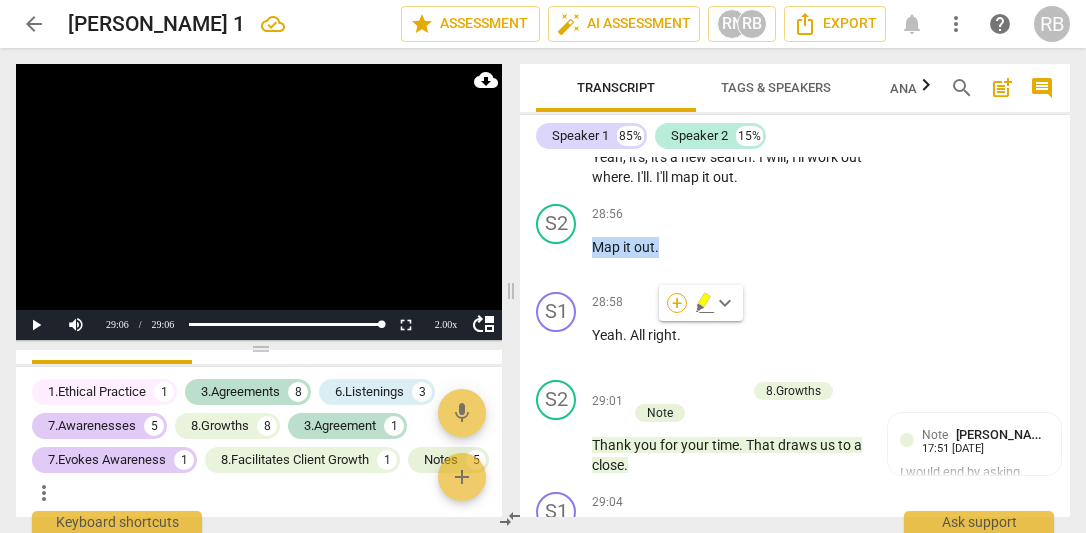 click on "+" at bounding box center [677, 303] 